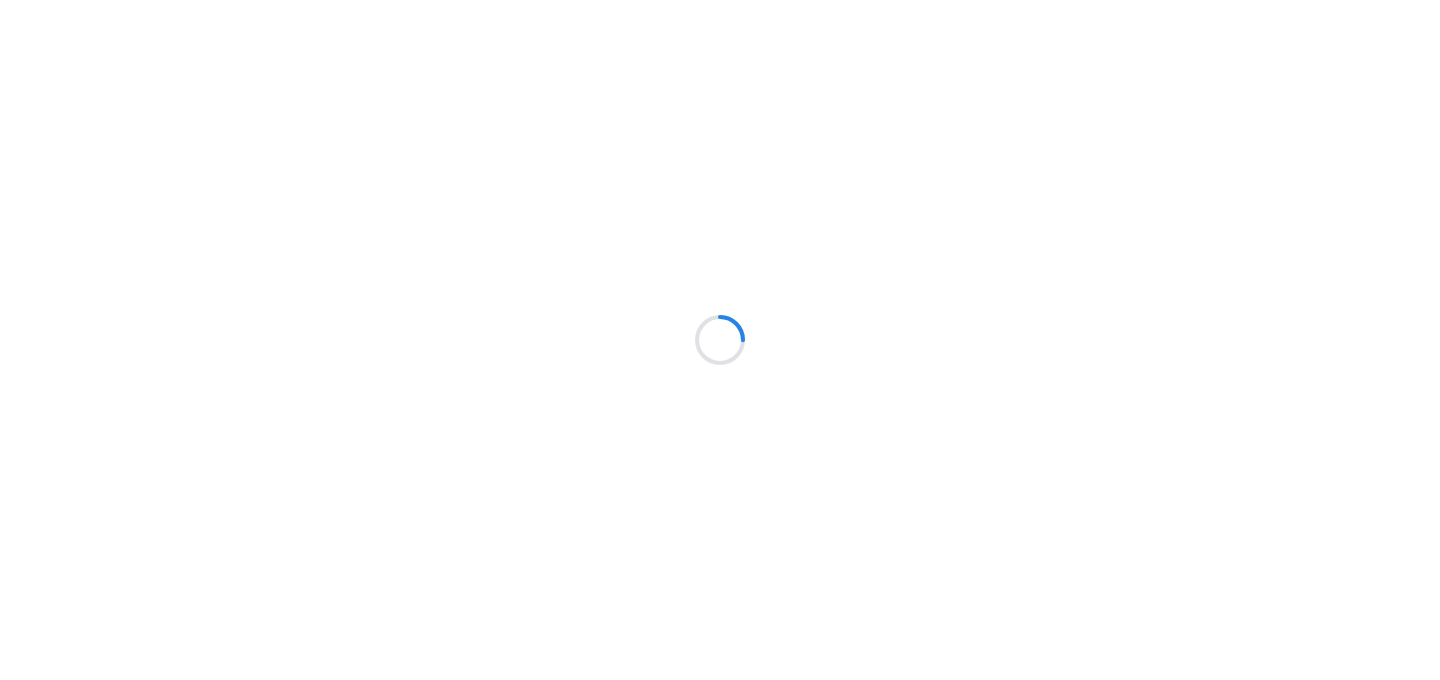scroll, scrollTop: 0, scrollLeft: 0, axis: both 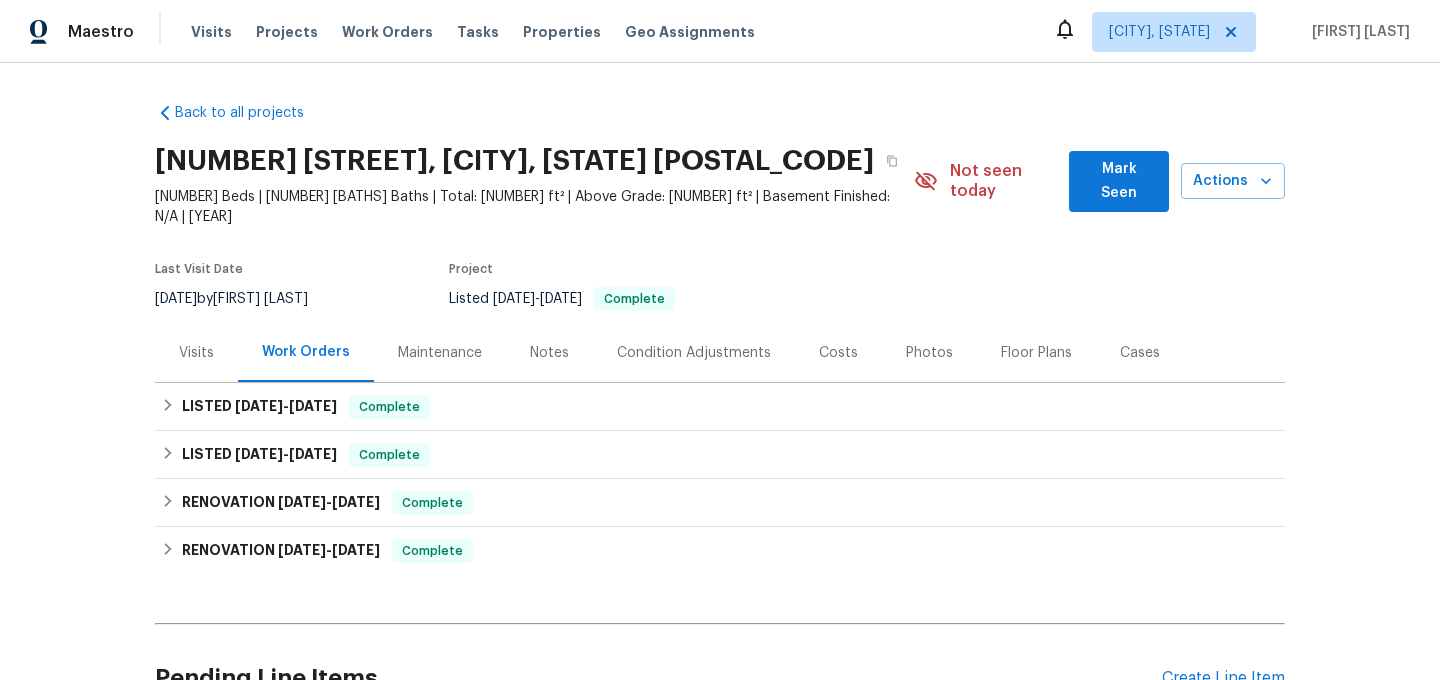 click on "Maintenance" at bounding box center (440, 353) 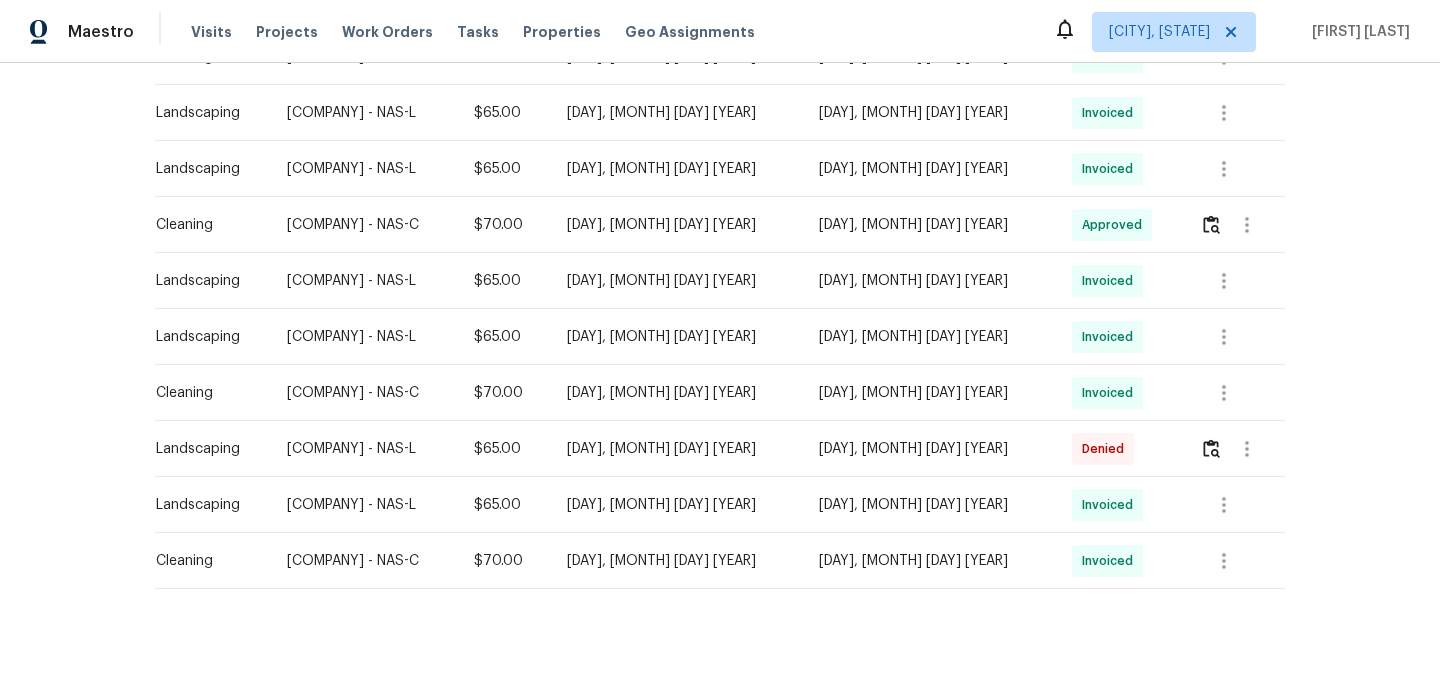 scroll, scrollTop: 881, scrollLeft: 0, axis: vertical 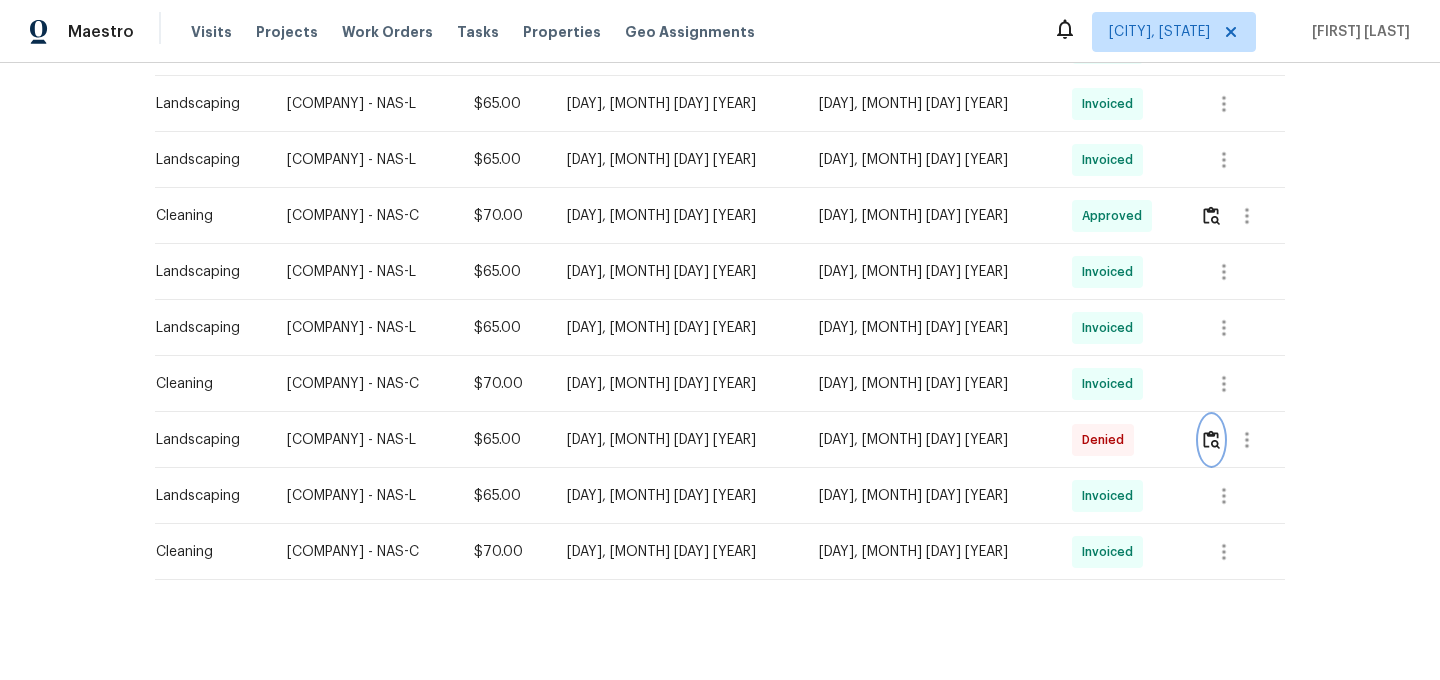 click at bounding box center [1211, 439] 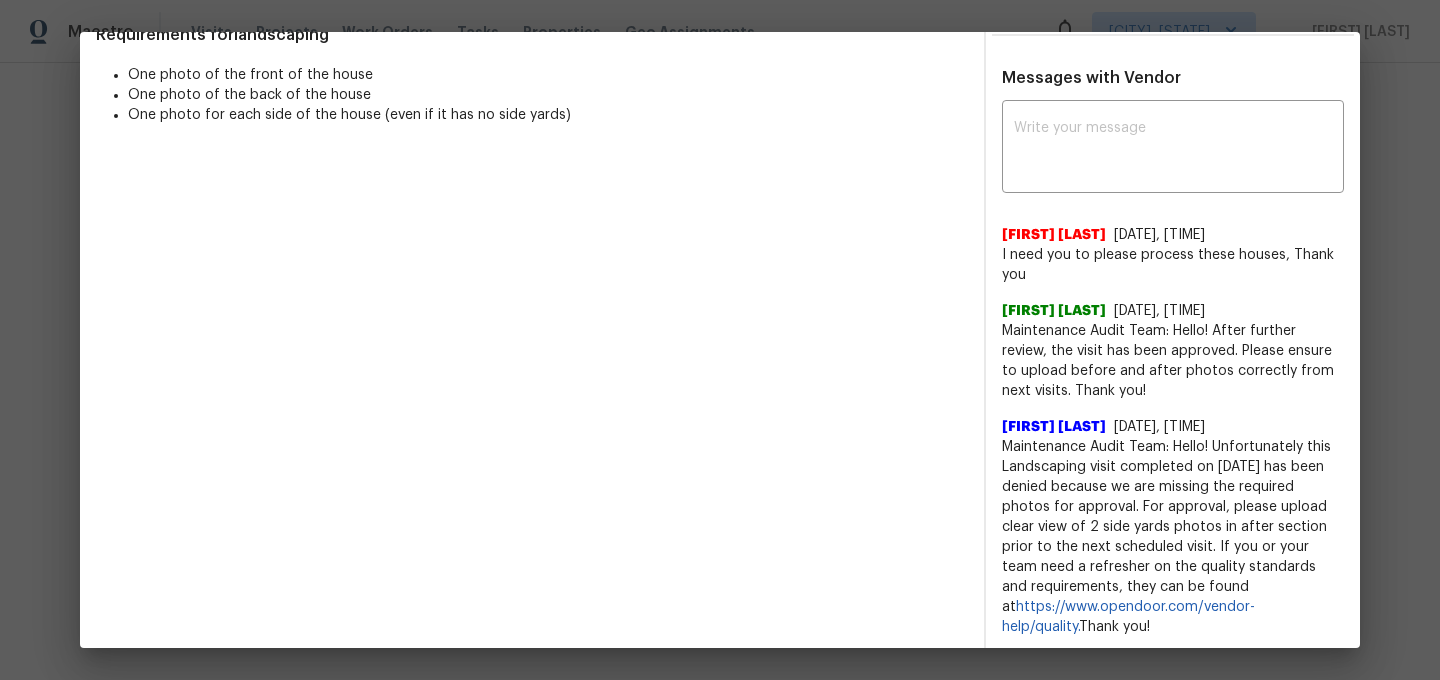 scroll, scrollTop: 552, scrollLeft: 0, axis: vertical 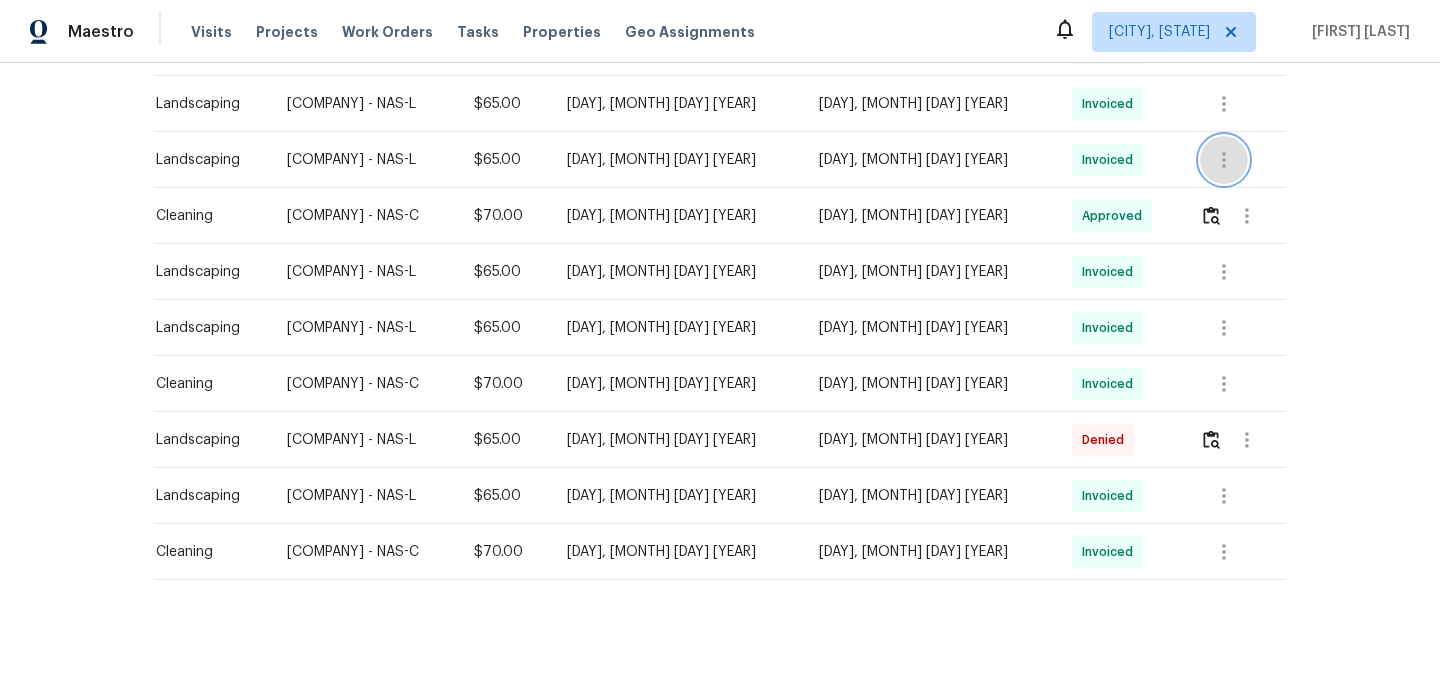 click 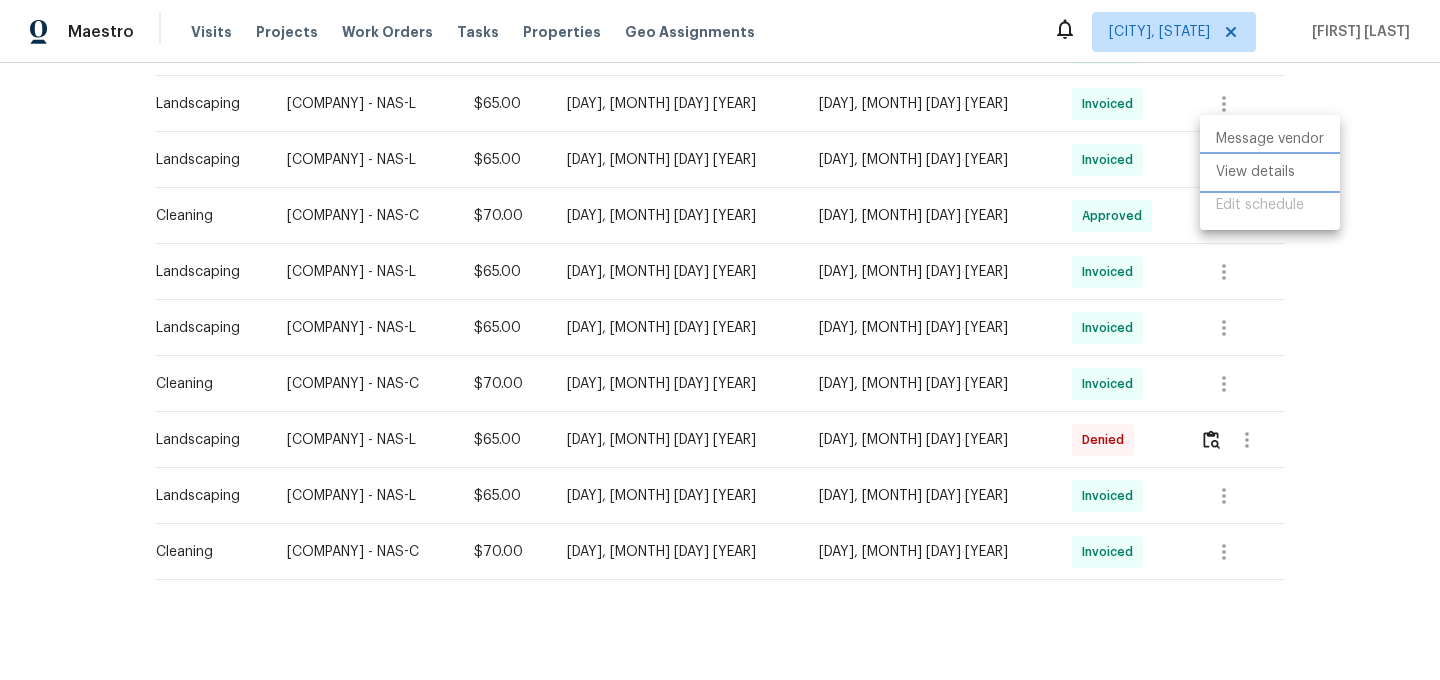 click on "View details" at bounding box center [1270, 172] 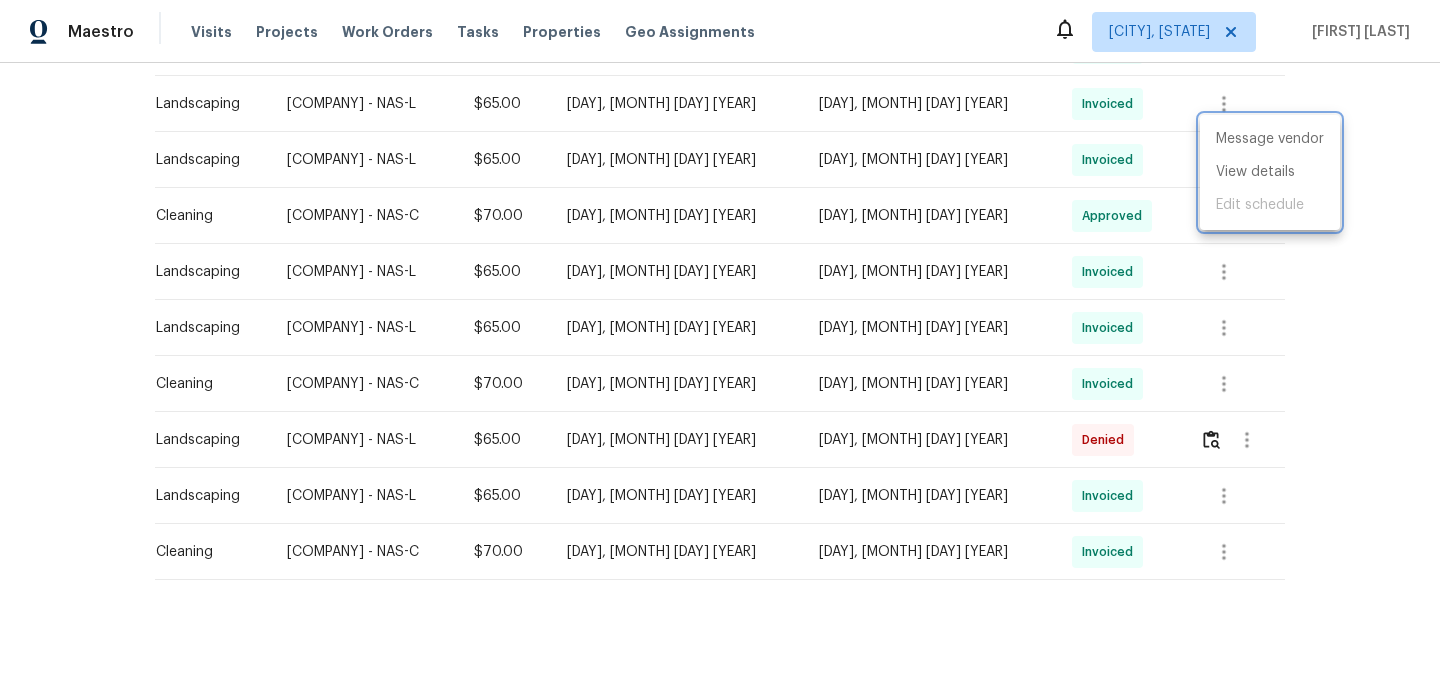 click at bounding box center (720, 340) 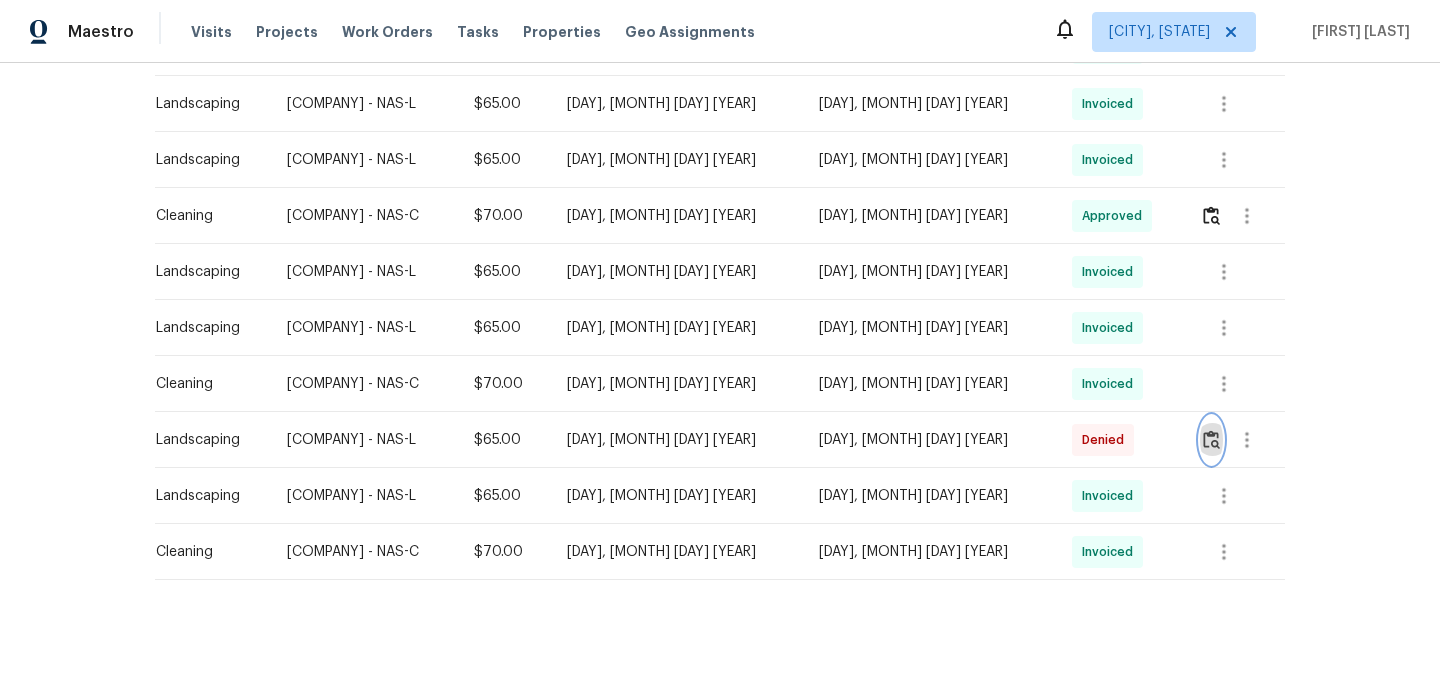 click at bounding box center [1211, 439] 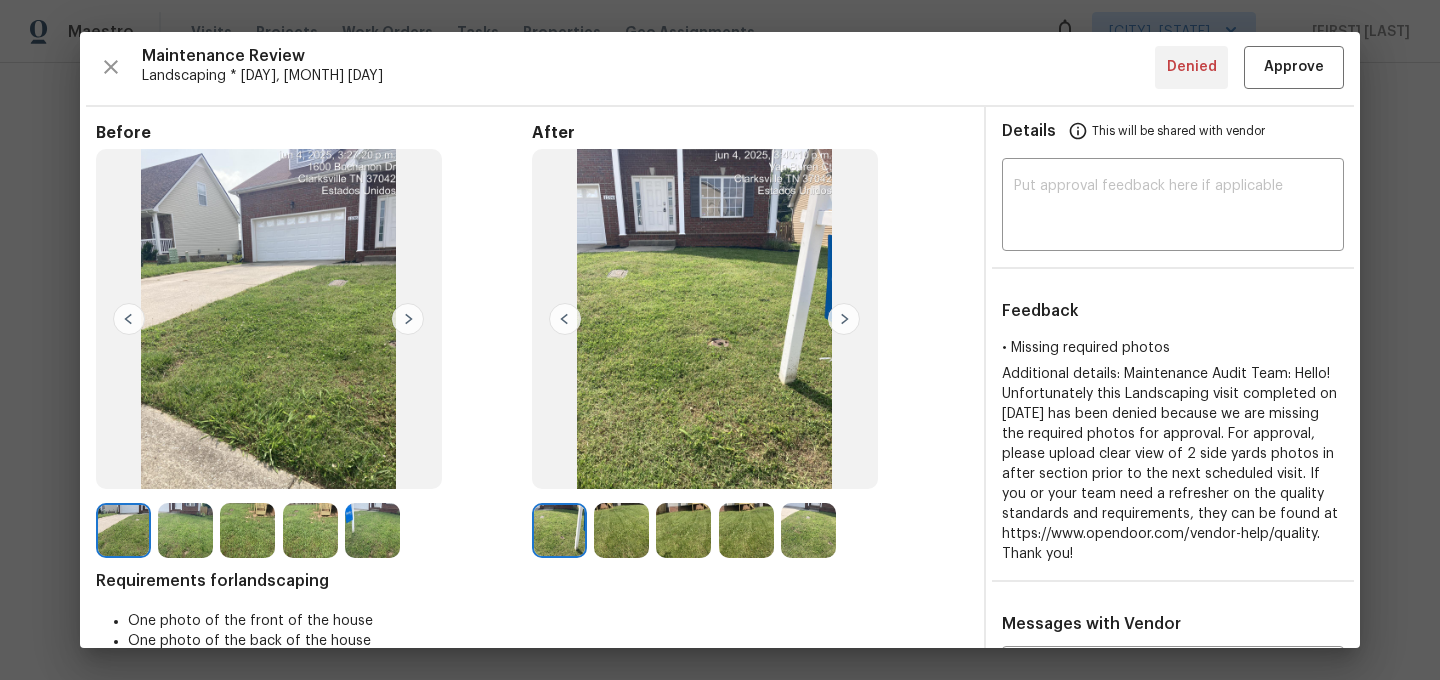 scroll, scrollTop: 0, scrollLeft: 0, axis: both 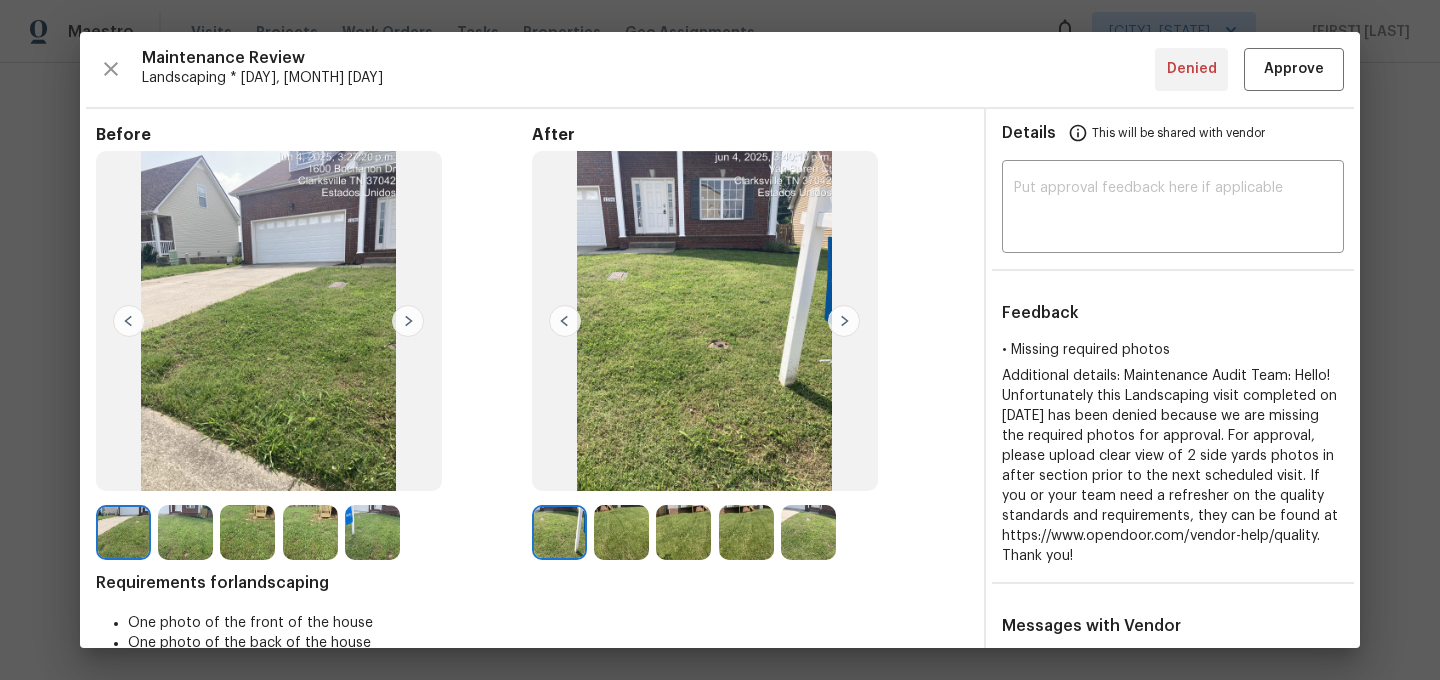 click at bounding box center [621, 532] 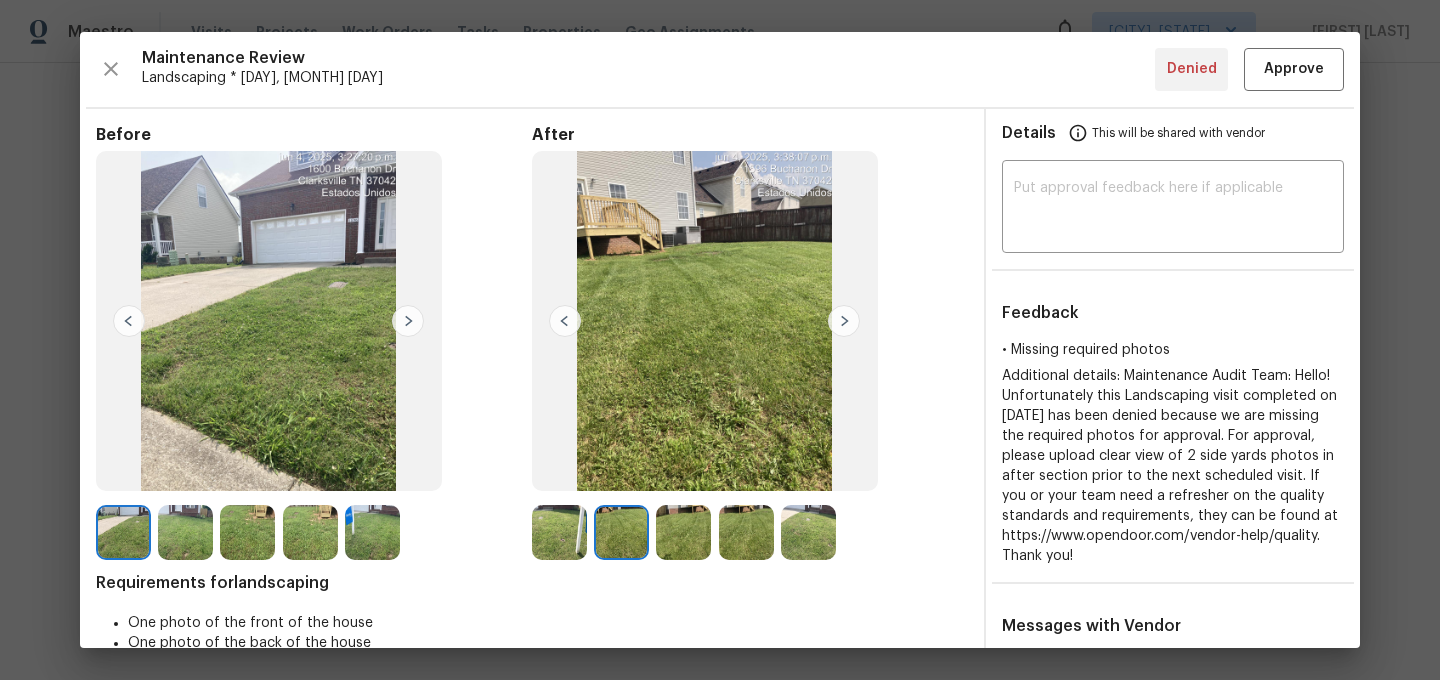 click at bounding box center [683, 532] 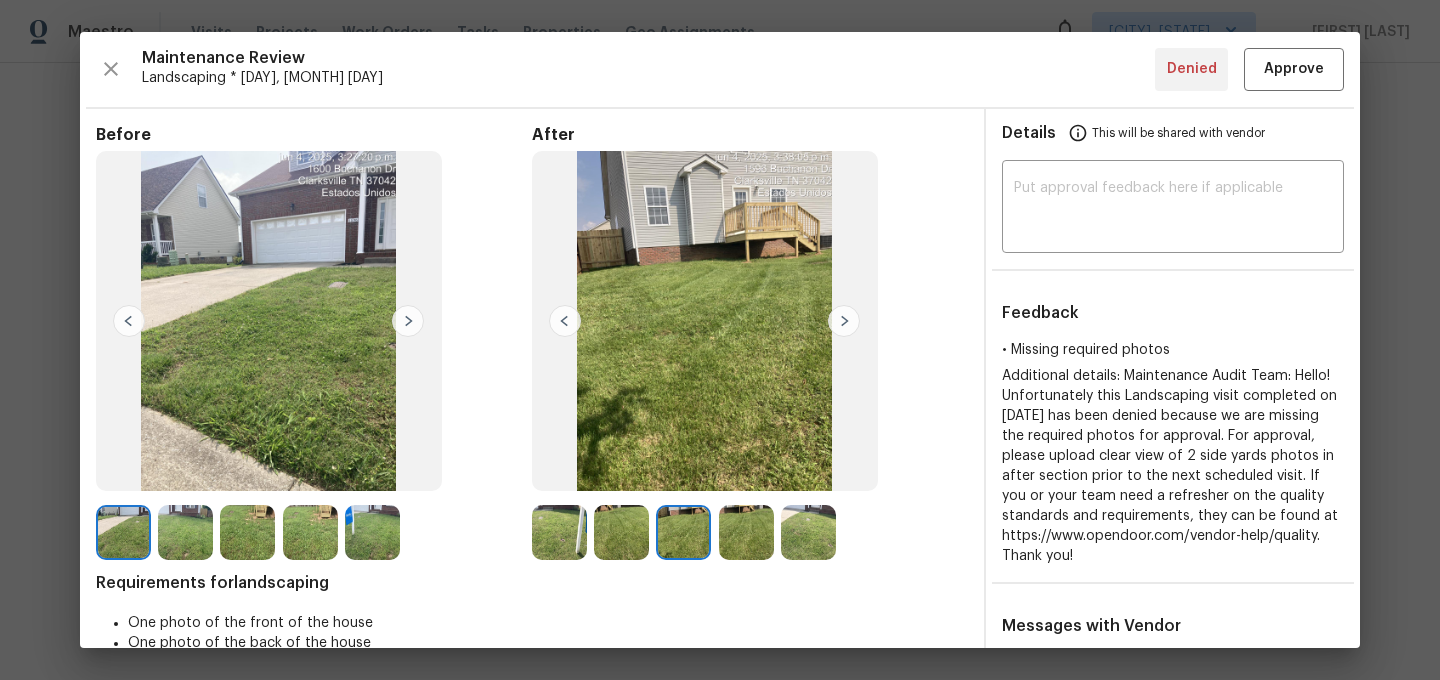 click at bounding box center [746, 532] 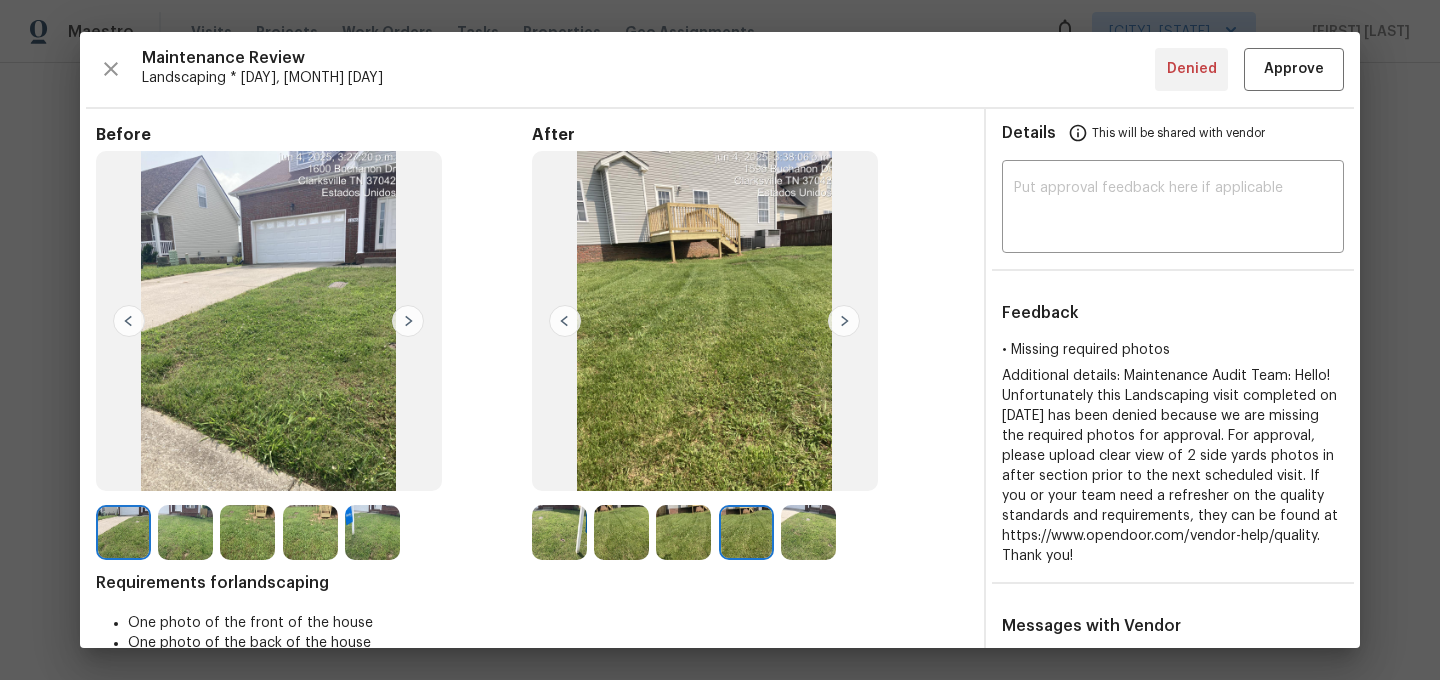 click at bounding box center (808, 532) 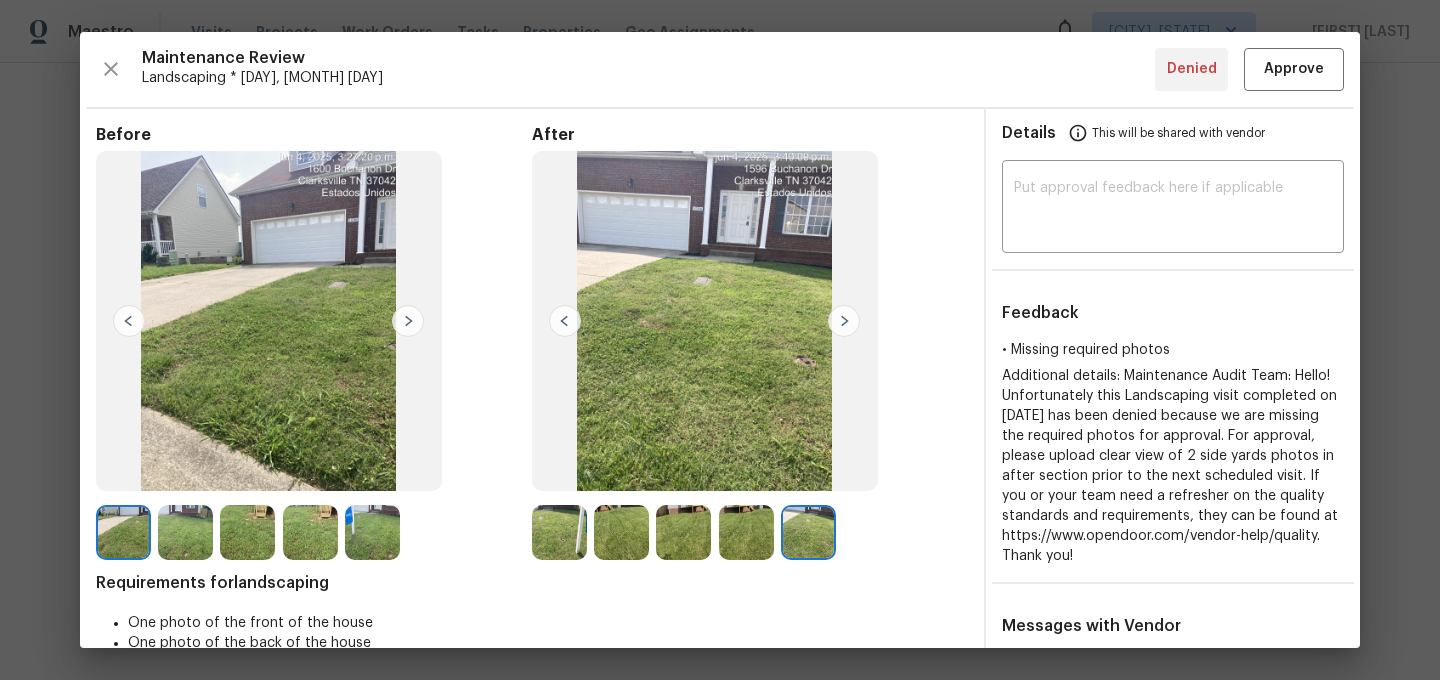 click at bounding box center (185, 532) 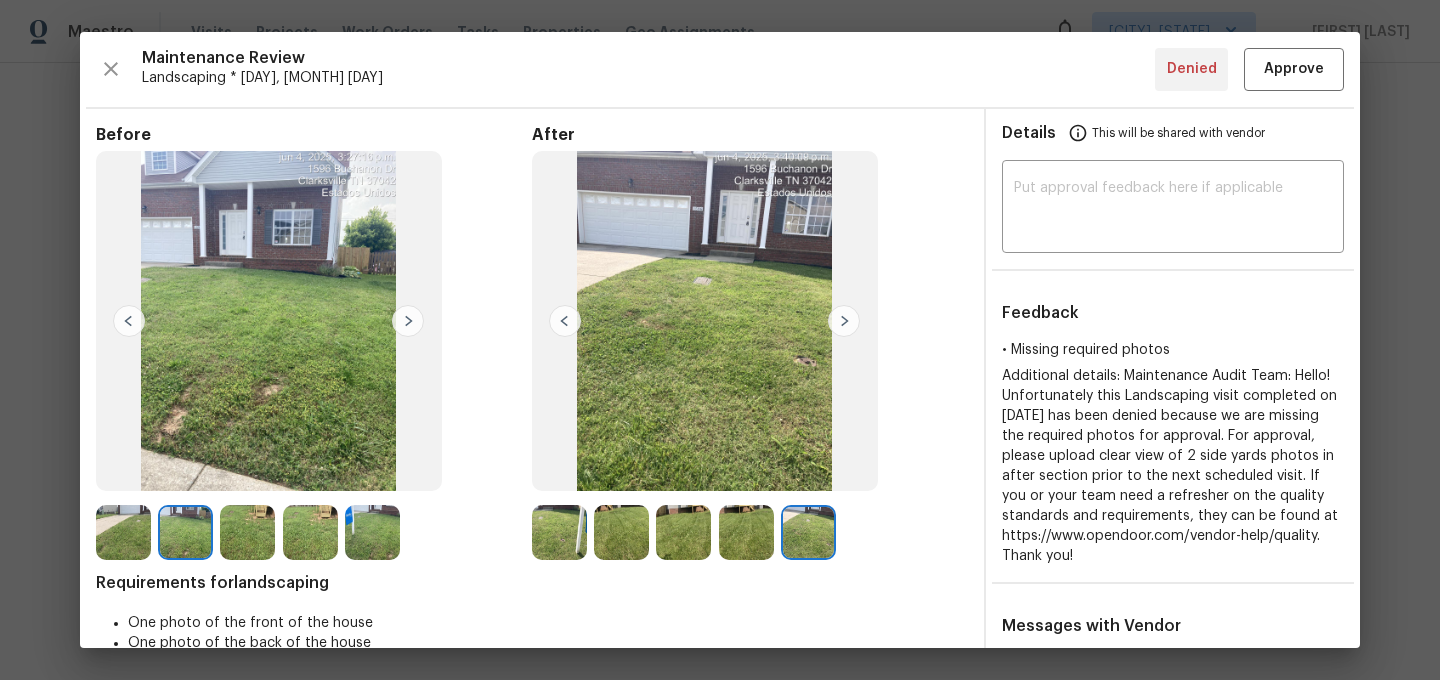 click at bounding box center (247, 532) 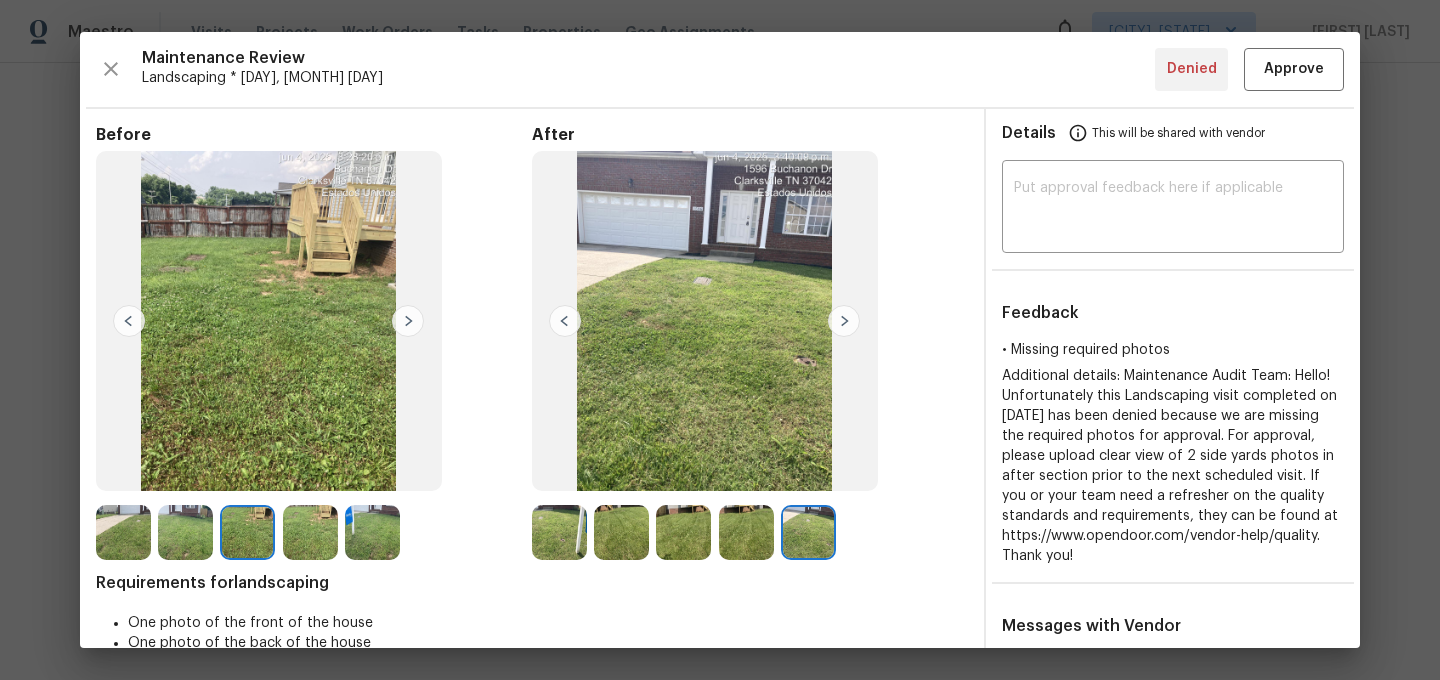 click at bounding box center [310, 532] 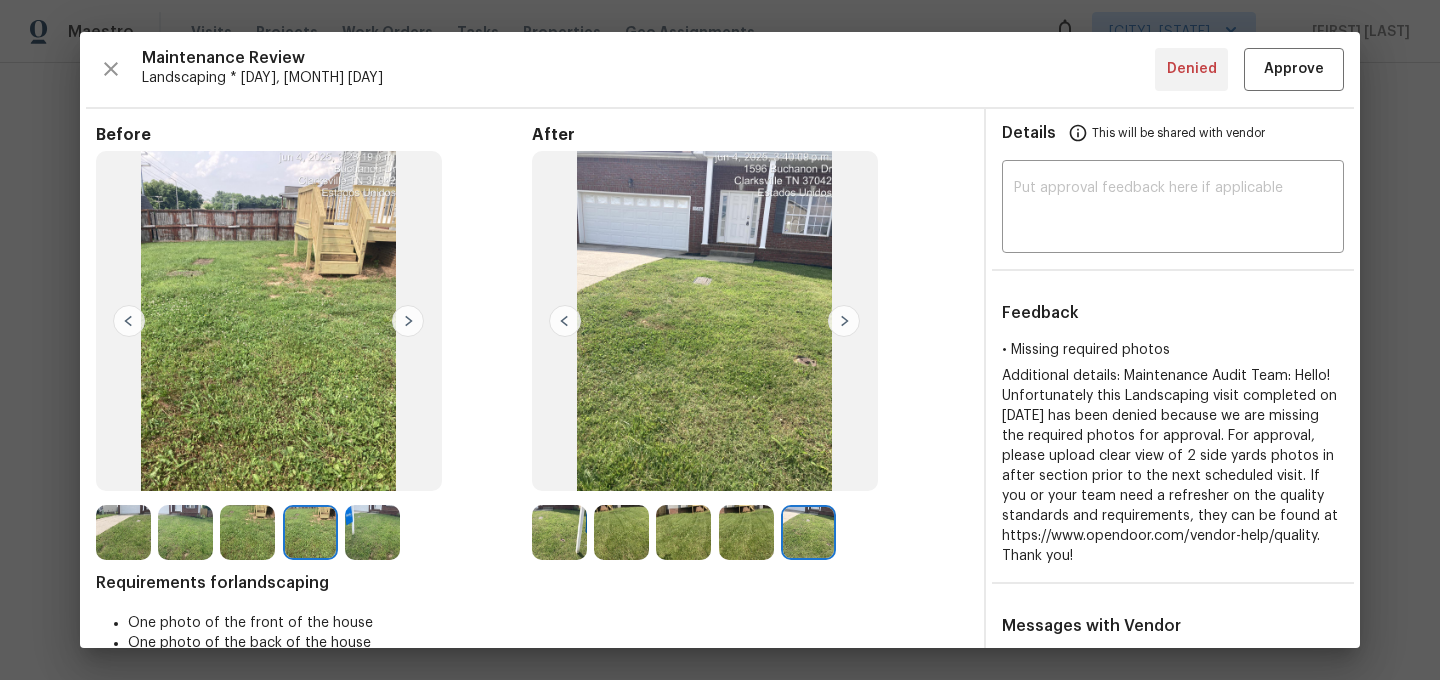 click at bounding box center [372, 532] 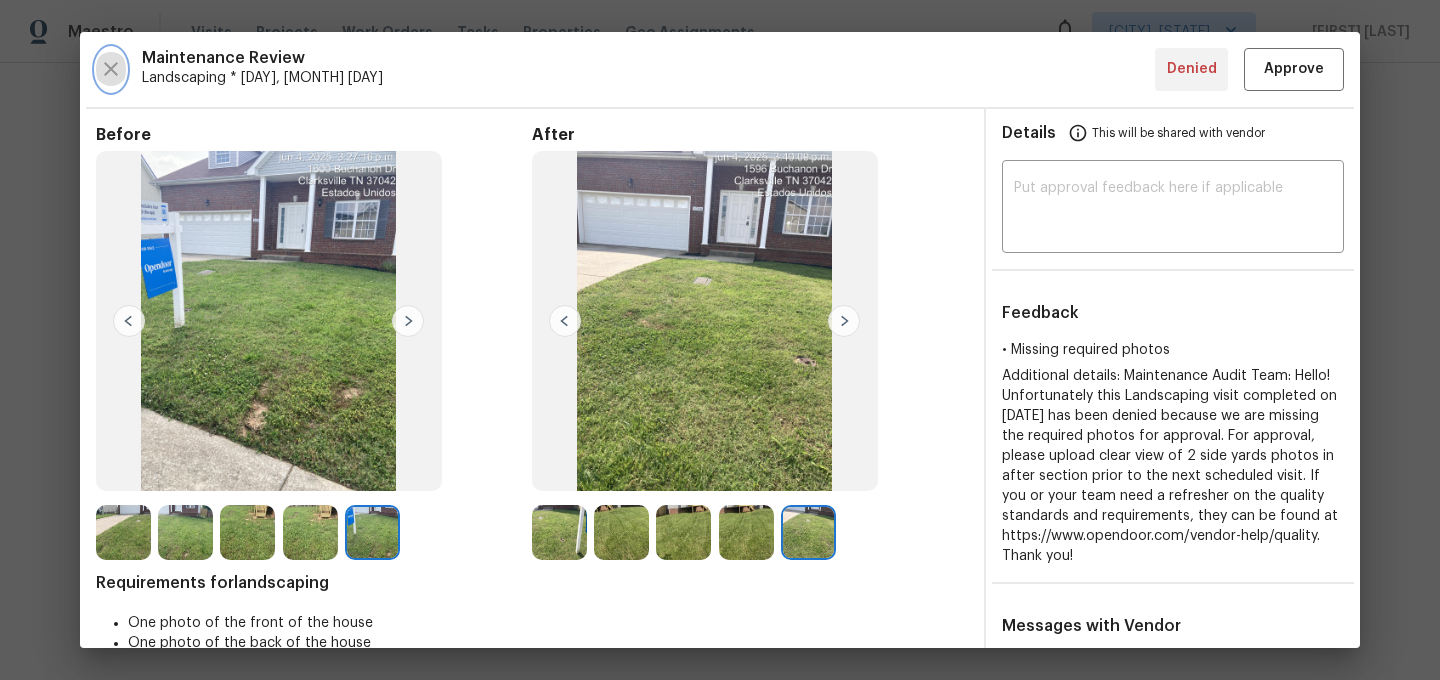 click 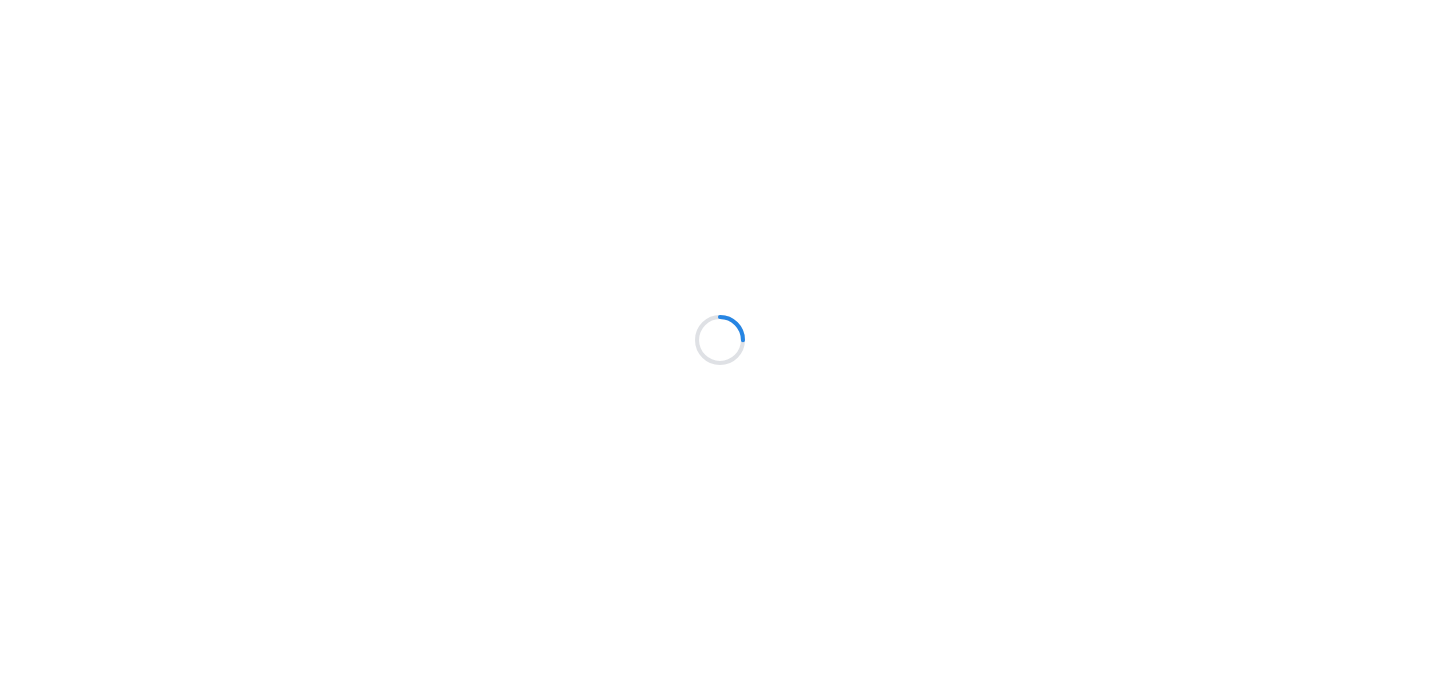 scroll, scrollTop: 0, scrollLeft: 0, axis: both 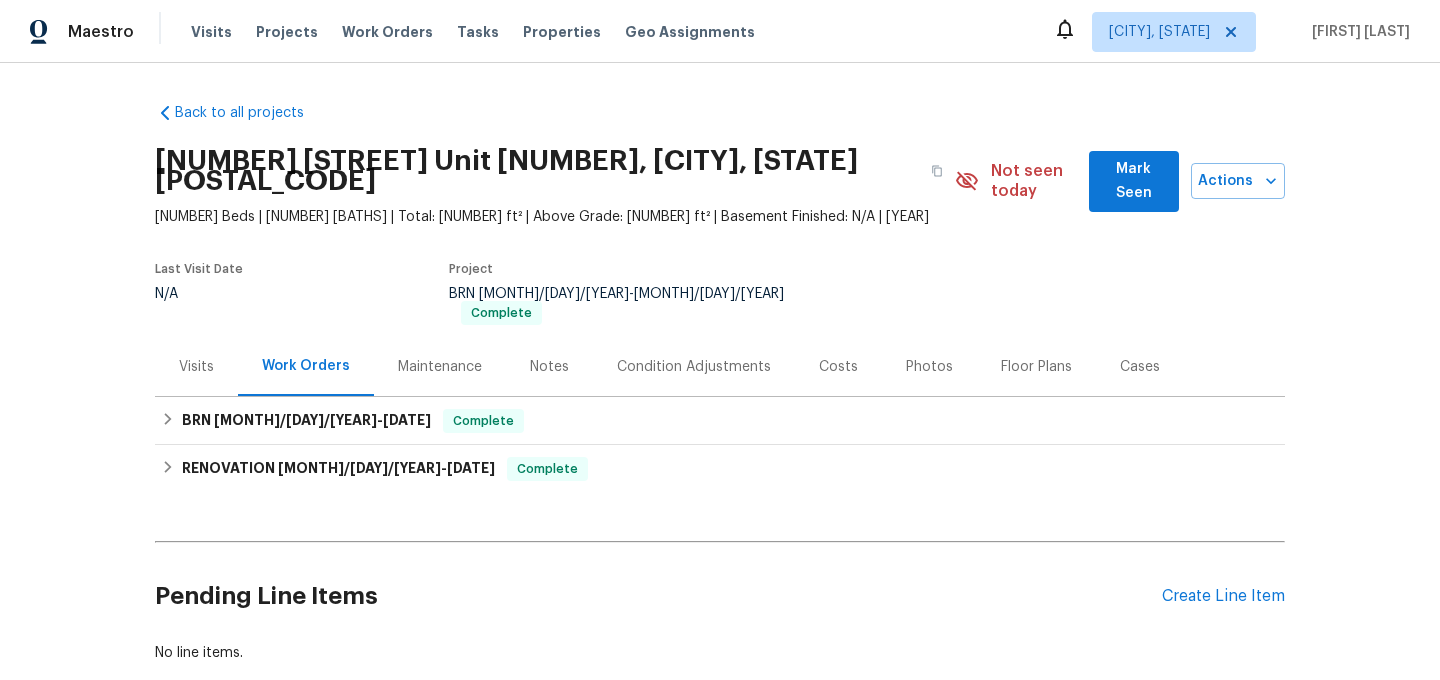 click on "Maintenance" at bounding box center [440, 367] 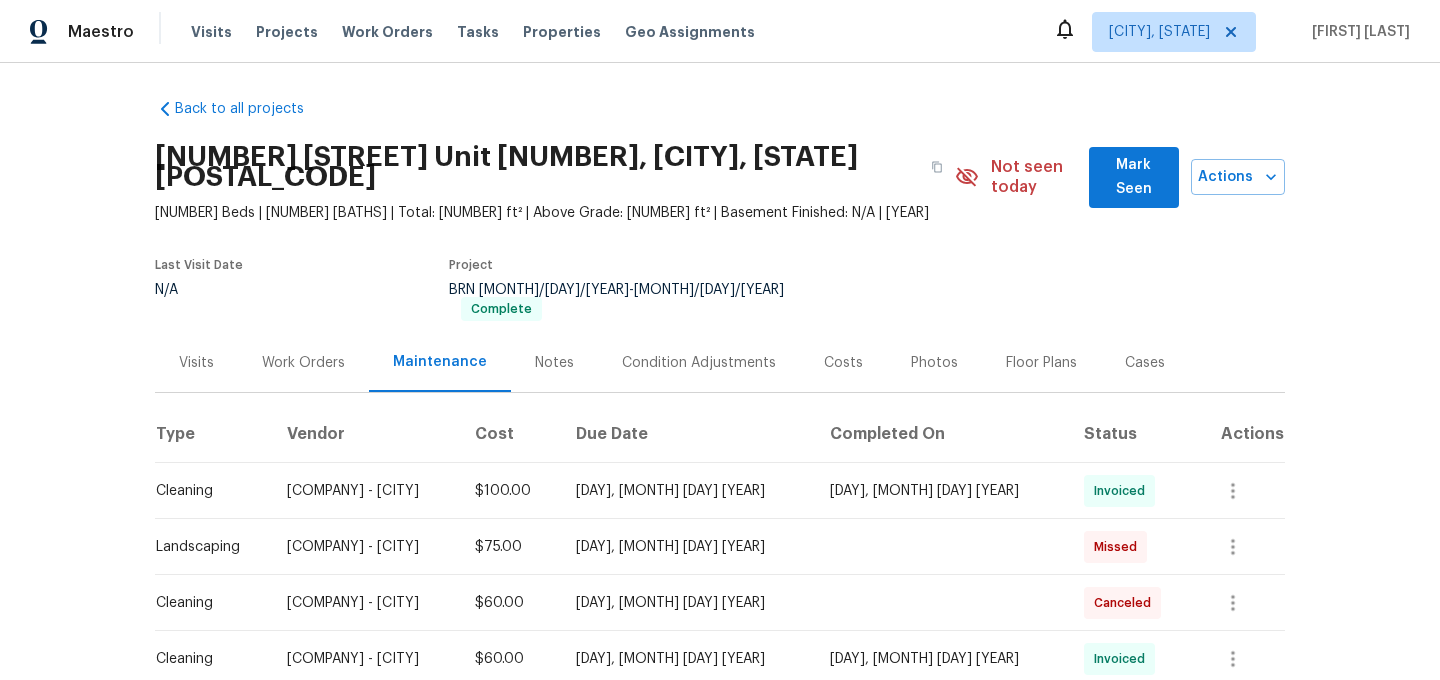scroll, scrollTop: 0, scrollLeft: 0, axis: both 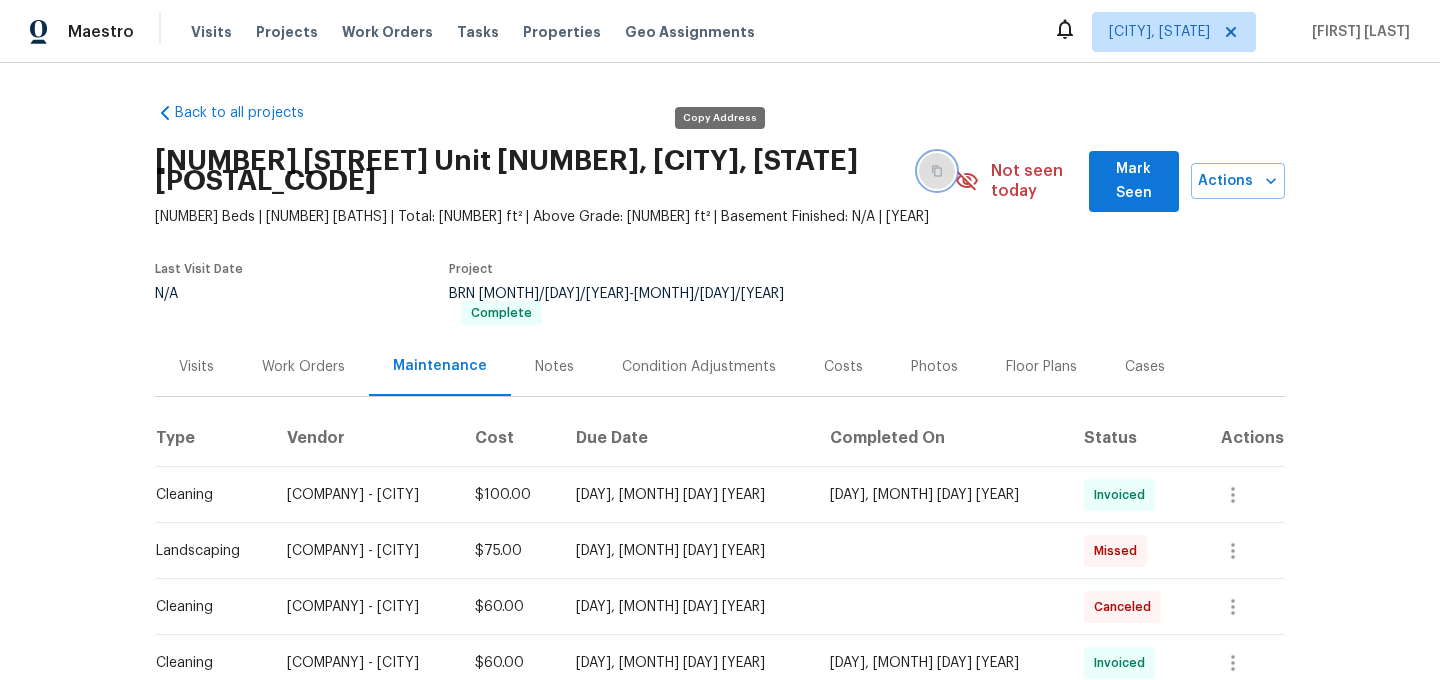 click 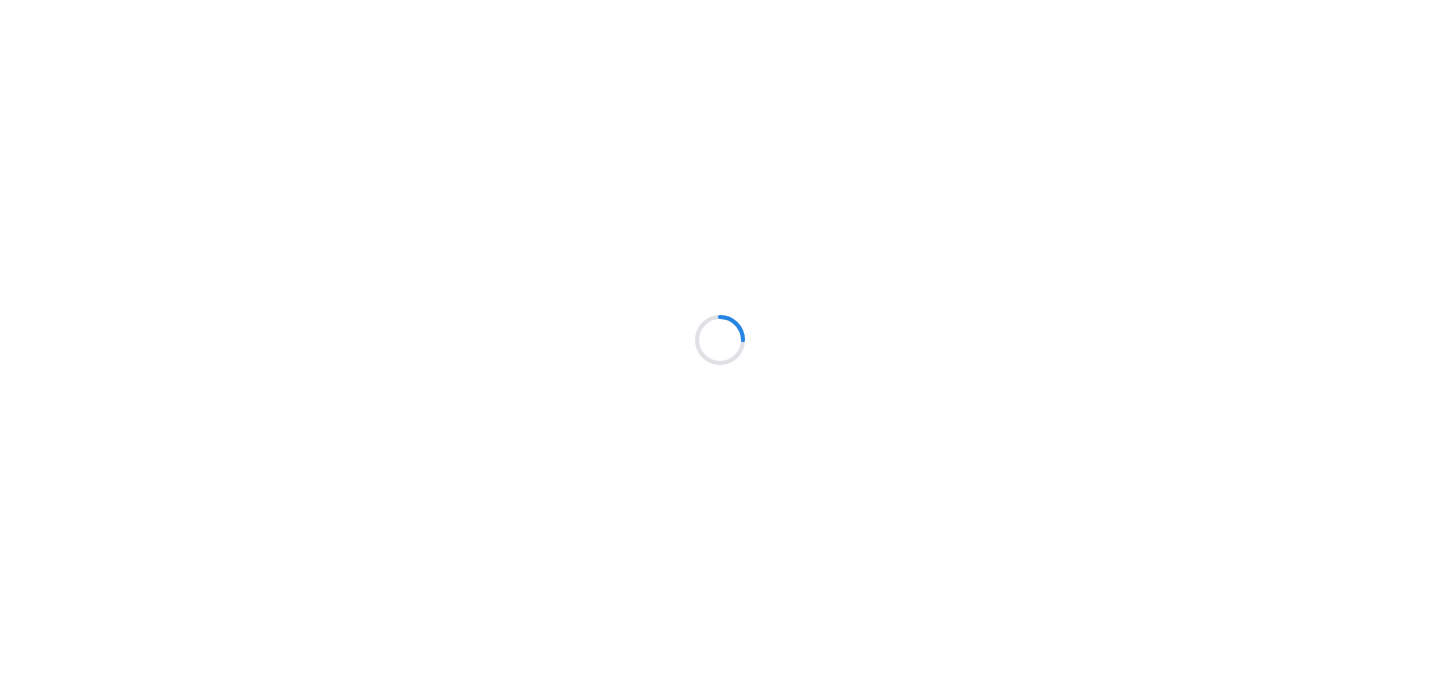 scroll, scrollTop: 0, scrollLeft: 0, axis: both 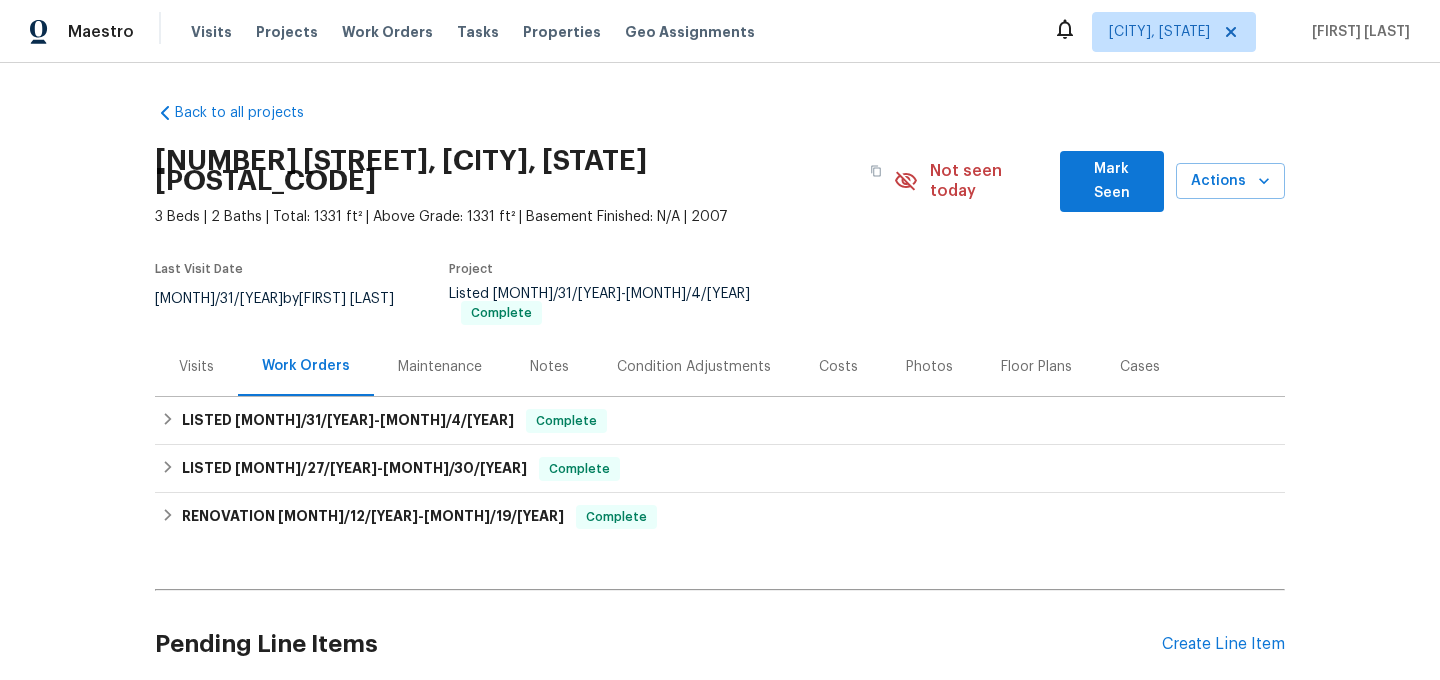 click on "Maintenance" at bounding box center (440, 367) 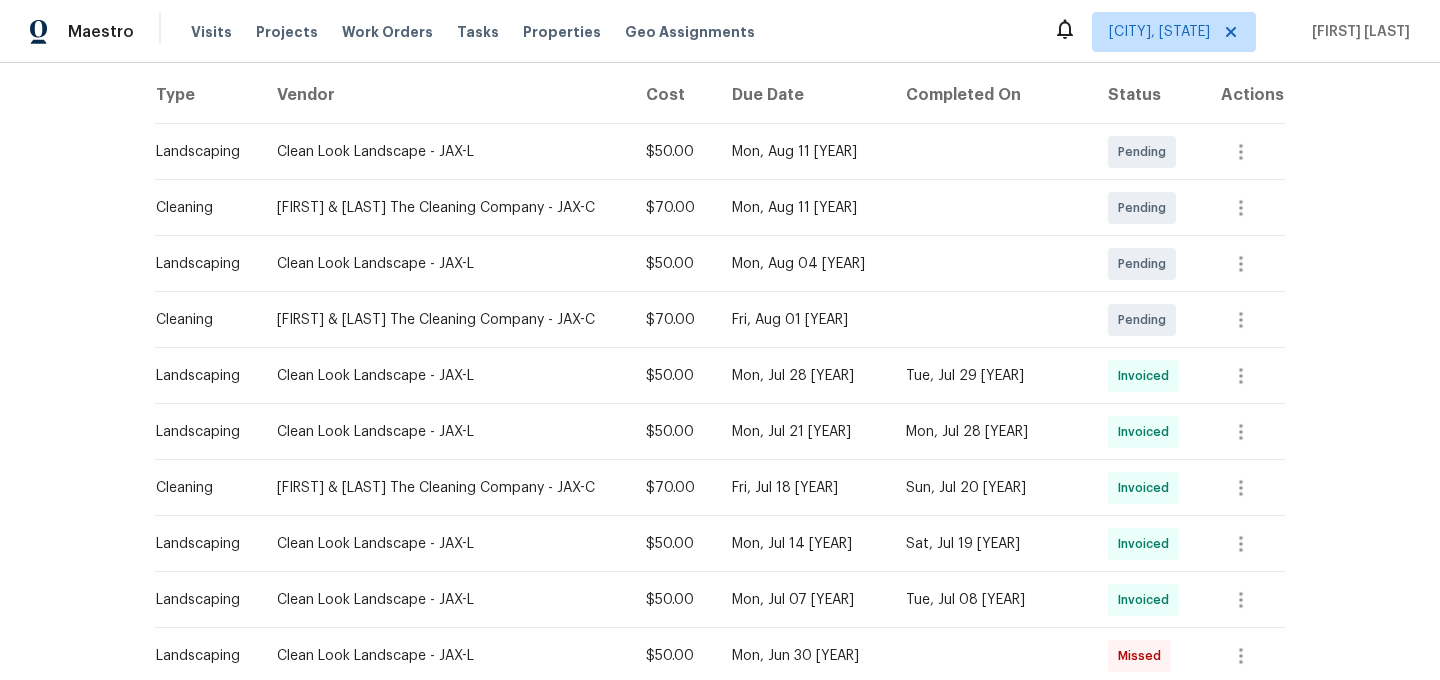 scroll, scrollTop: 0, scrollLeft: 0, axis: both 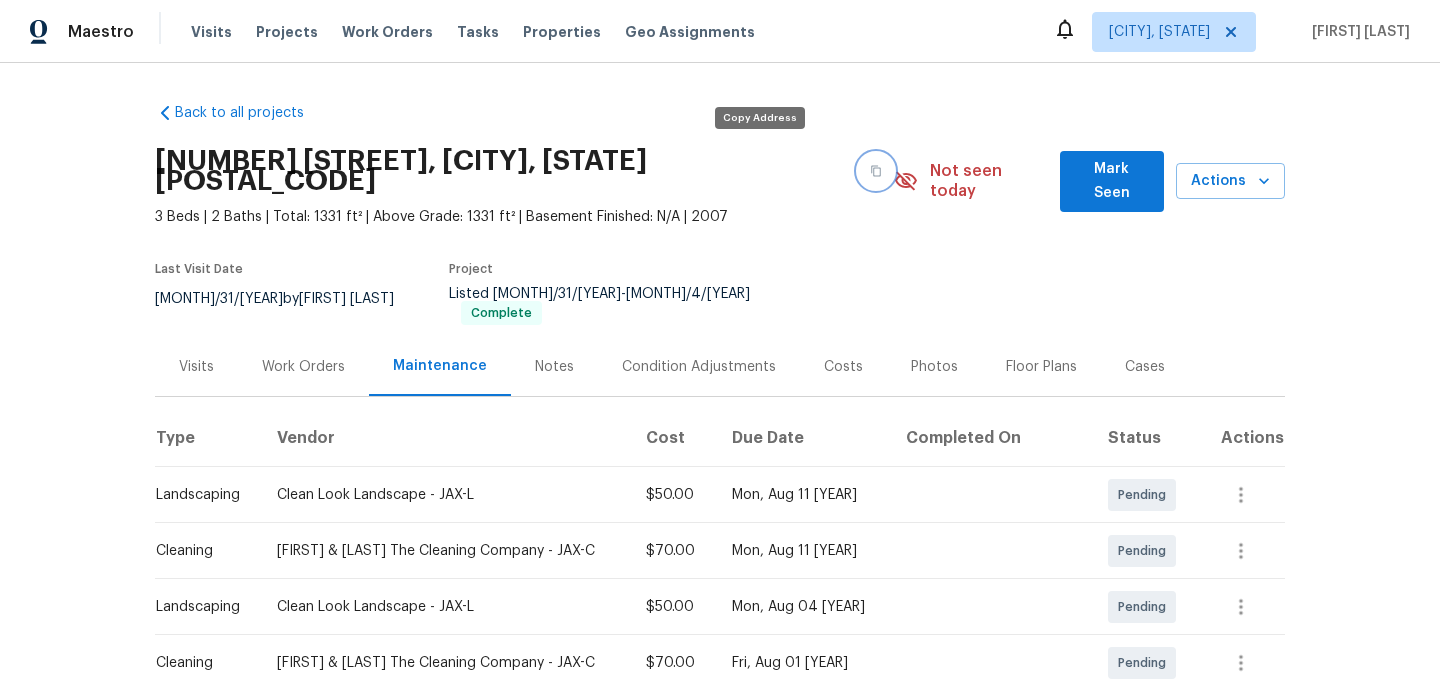 click 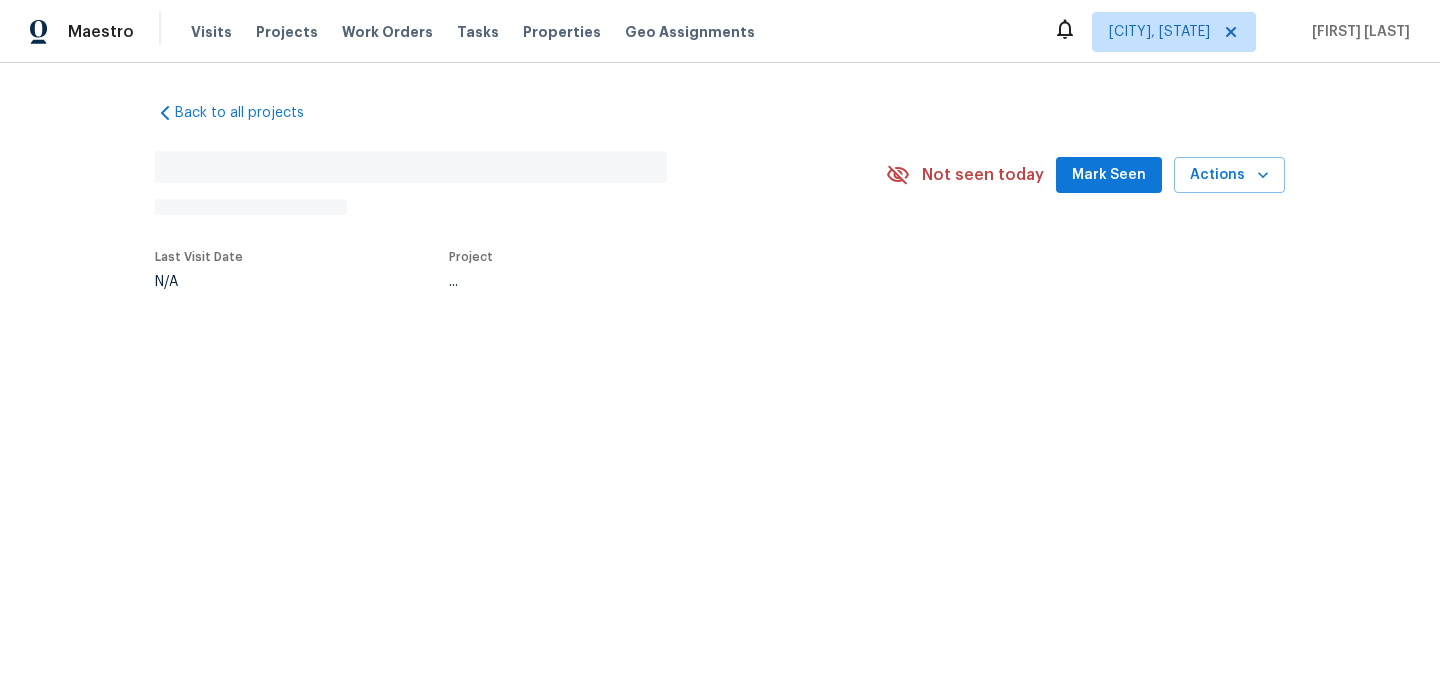scroll, scrollTop: 0, scrollLeft: 0, axis: both 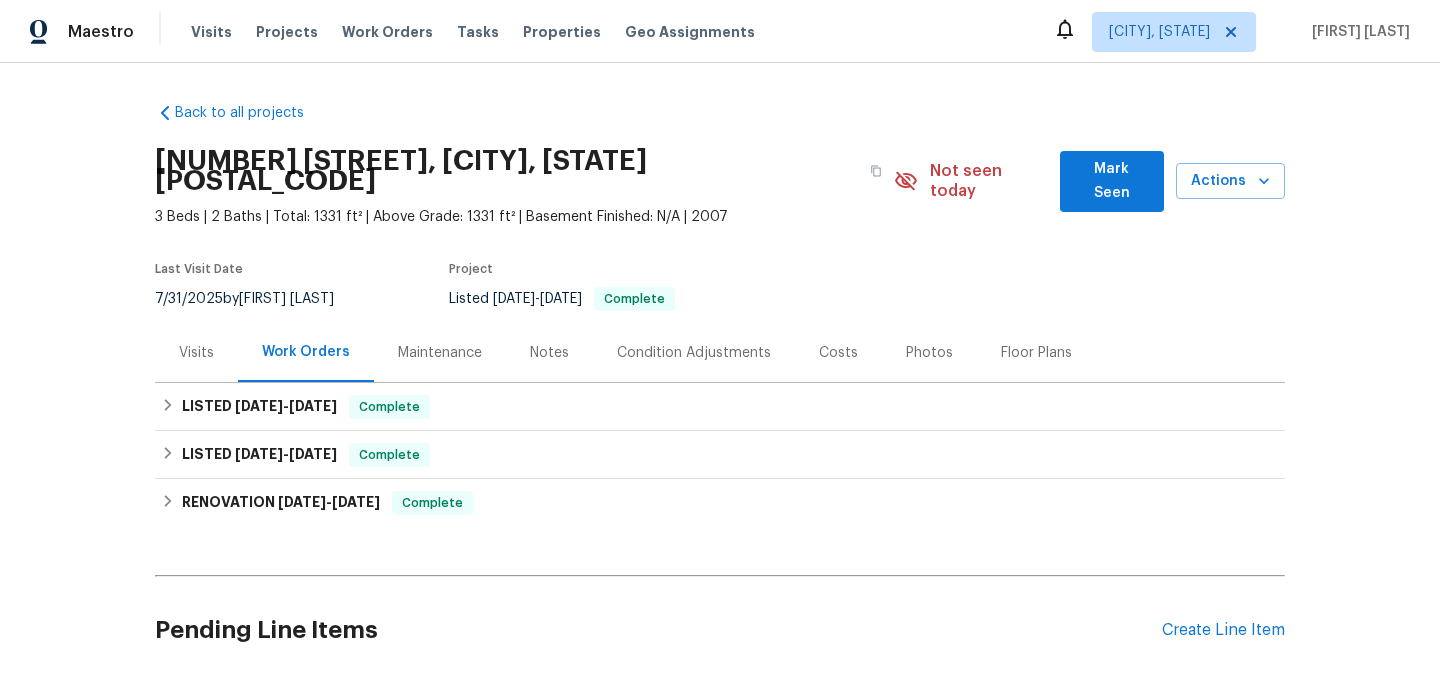 click on "Maintenance" at bounding box center [440, 352] 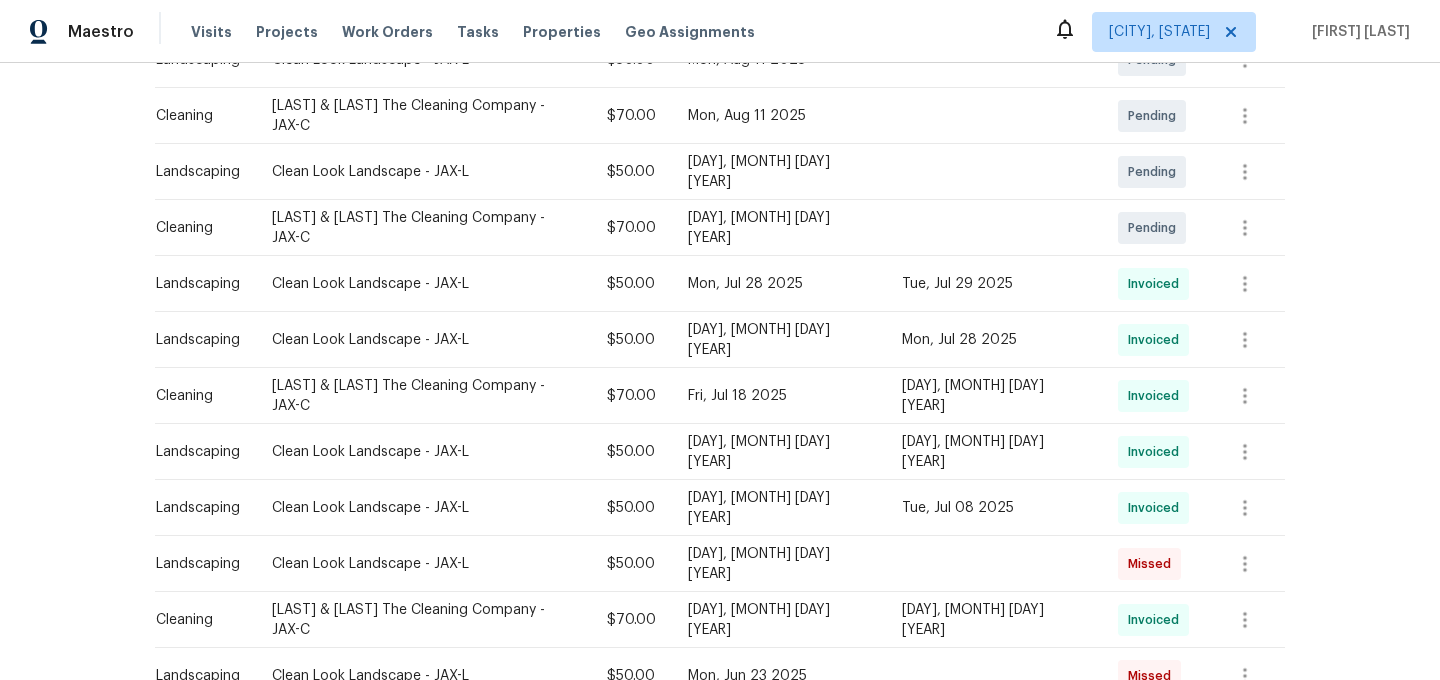 scroll, scrollTop: 0, scrollLeft: 0, axis: both 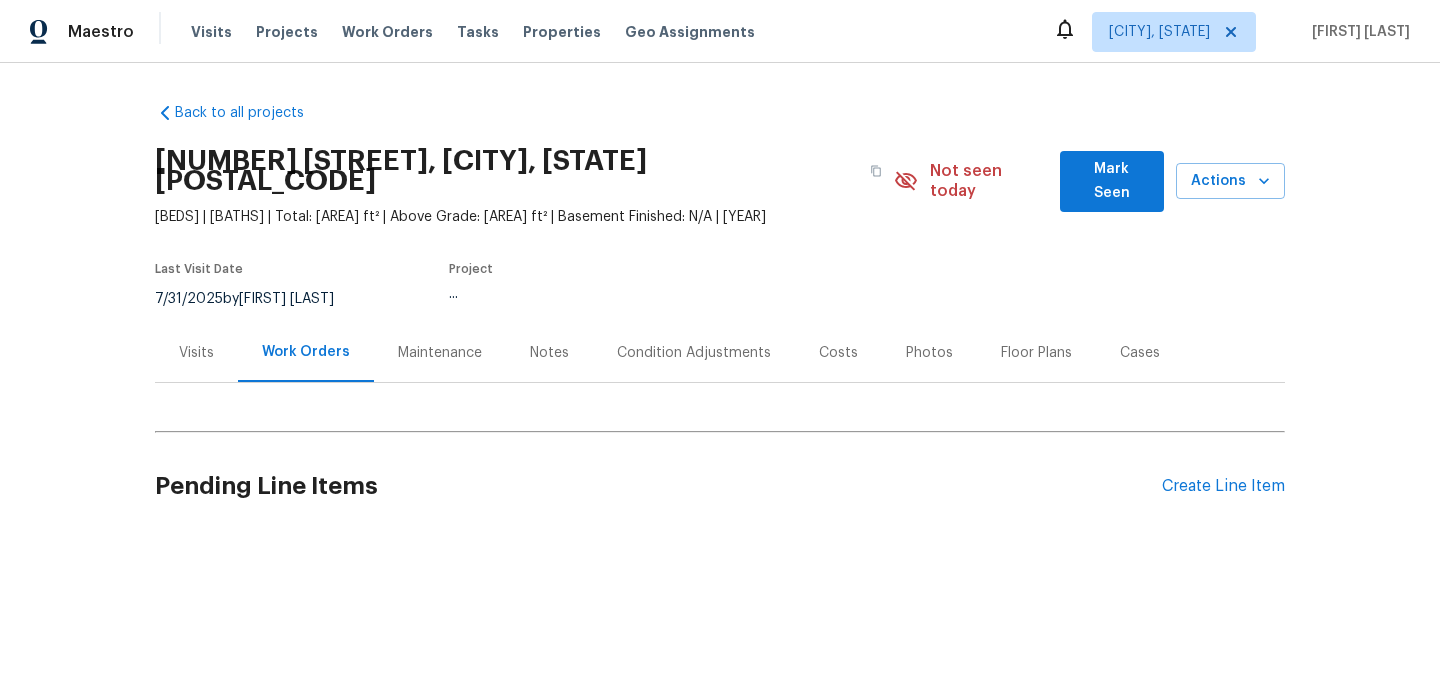 click on "Maintenance" at bounding box center [440, 353] 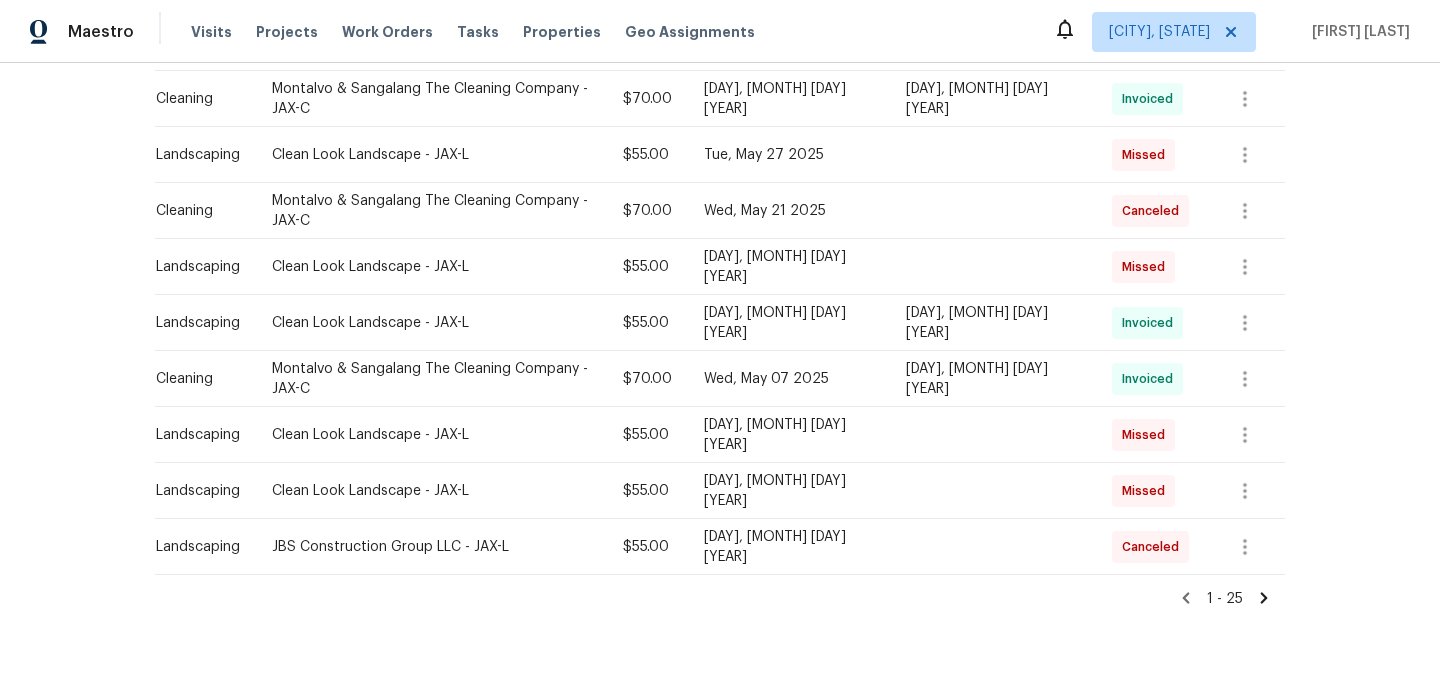 scroll, scrollTop: 1306, scrollLeft: 0, axis: vertical 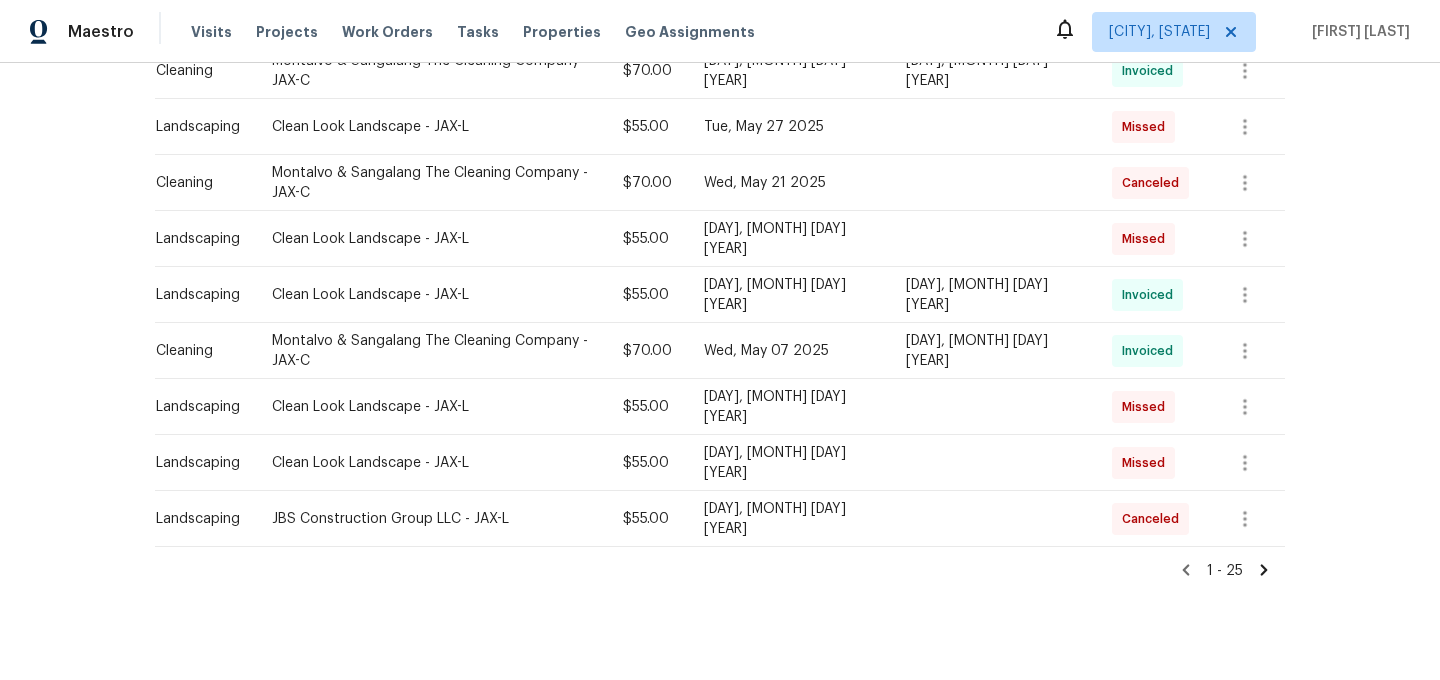 click on "Back to all projects 5752 Oprey St, Jacksonville, FL 32208 3 Beds | 2 Baths | Total: 912 ft² | Above Grade: 912 ft² | Basement Finished: N/A | 1947 Not seen today Mark Seen Actions Last Visit Date 7/31/2025  by  Jeremy Dykes   Project Listed   7/31/2025  -  9/1/2025 Draft Visits Work Orders Maintenance Notes Condition Adjustments Costs Photos Floor Plans Cases Type Vendor Cost Due Date Completed On Status Actions Cleaning Montalvo & Sangalang The Cleaning Company - JAX-C $70.00 Tue, Aug 12 2025 Pending Landscaping Clean Look Landscape - JAX-L $55.00 Mon, Aug 11 2025 Pending Landscaping Clean Look Landscape - JAX-L $55.00 Mon, Aug 04 2025 Pending Cleaning Montalvo & Sangalang The Cleaning Company - JAX-C $70.00 Fri, Aug 01 2025 Pending Cleaning Montalvo & Sangalang The Cleaning Company - JAX-C $70.00 Fri, Jul 18 2025 Sun, Jul 20 2025 Invoiced Landscaping Clean Look Landscape - JAX-L $55.00 Mon, Jul 28 2025 Tue, Jul 29 2025 Invoiced Landscaping Clean Look Landscape - JAX-L $55.00 Mon, Jul 21 2025 Invoiced" at bounding box center [720, 371] 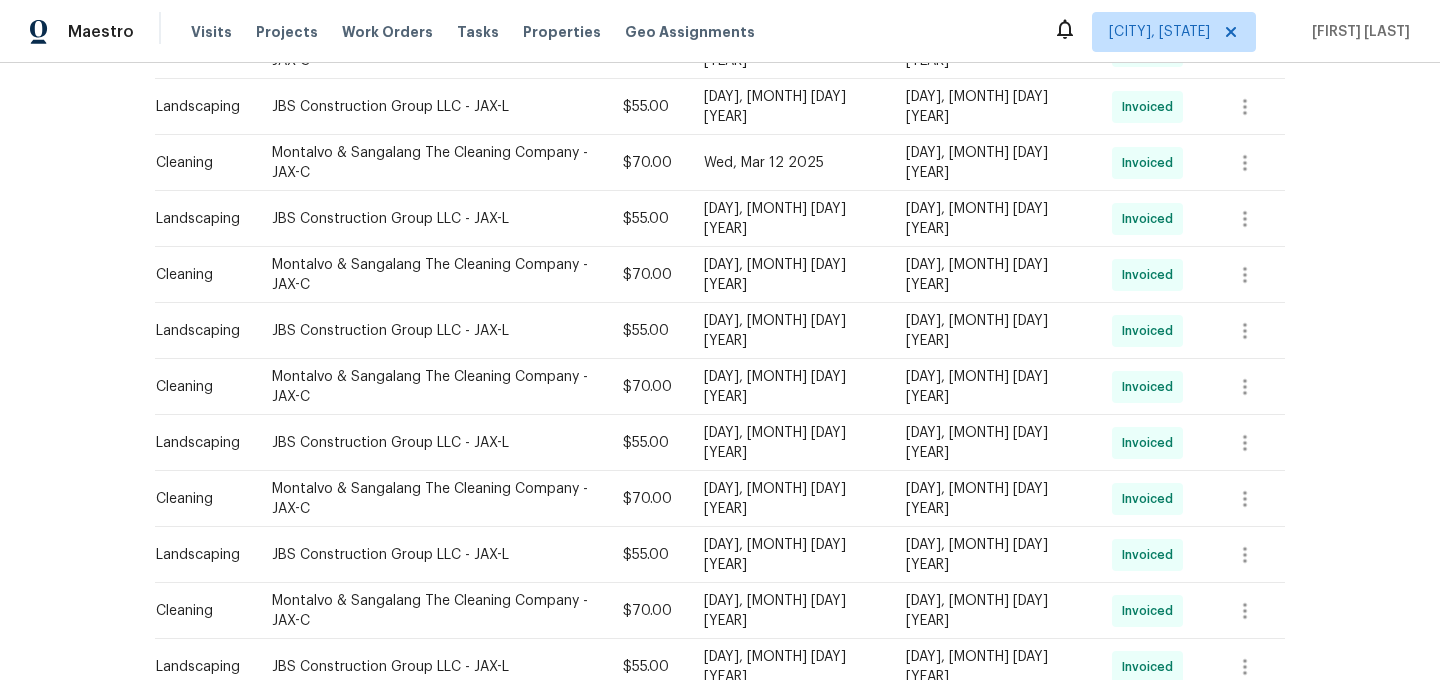 scroll, scrollTop: 0, scrollLeft: 0, axis: both 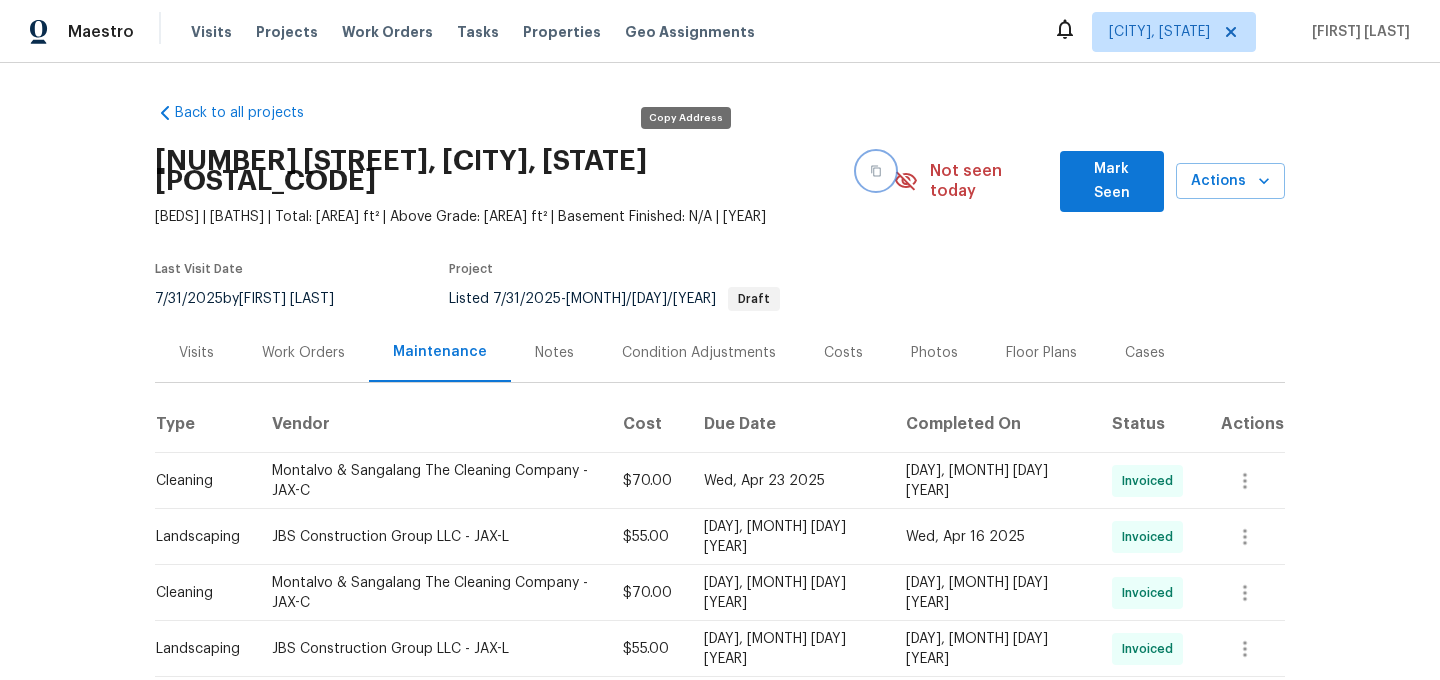 click at bounding box center (876, 171) 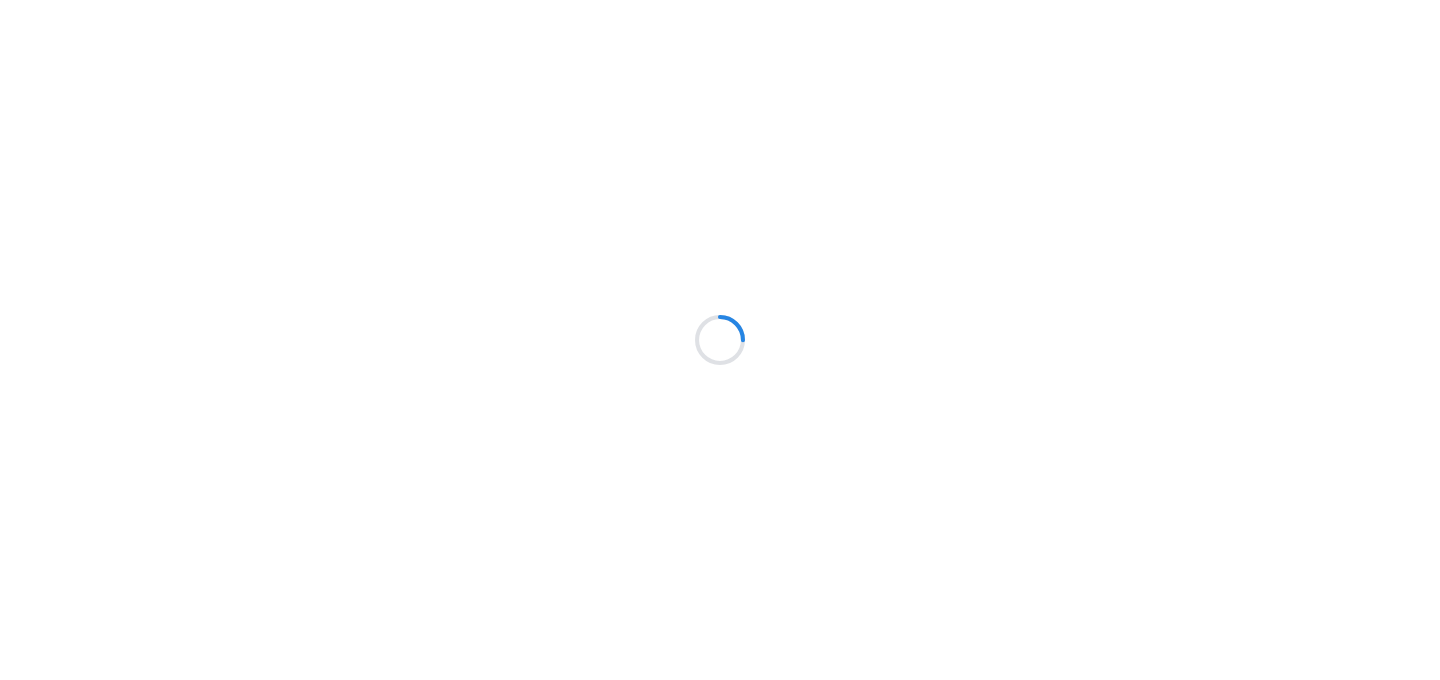 scroll, scrollTop: 0, scrollLeft: 0, axis: both 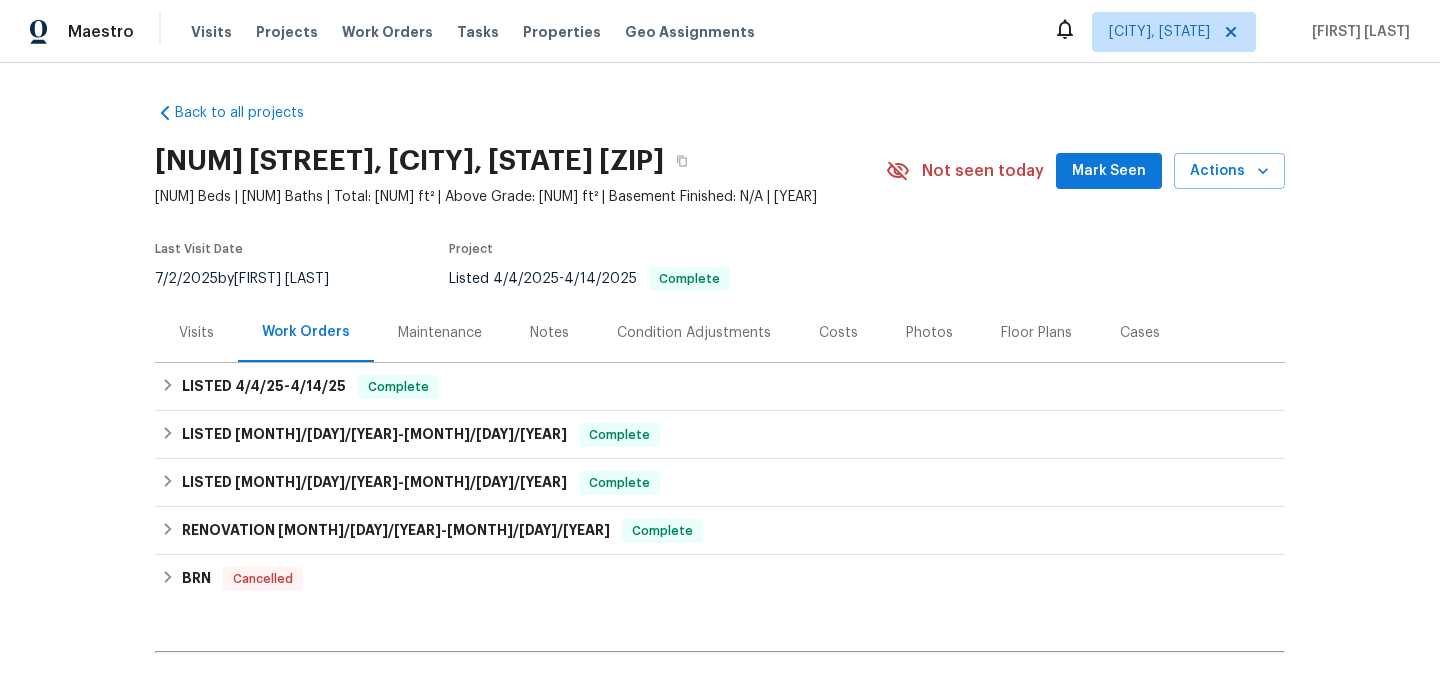 click on "Maintenance" at bounding box center [440, 332] 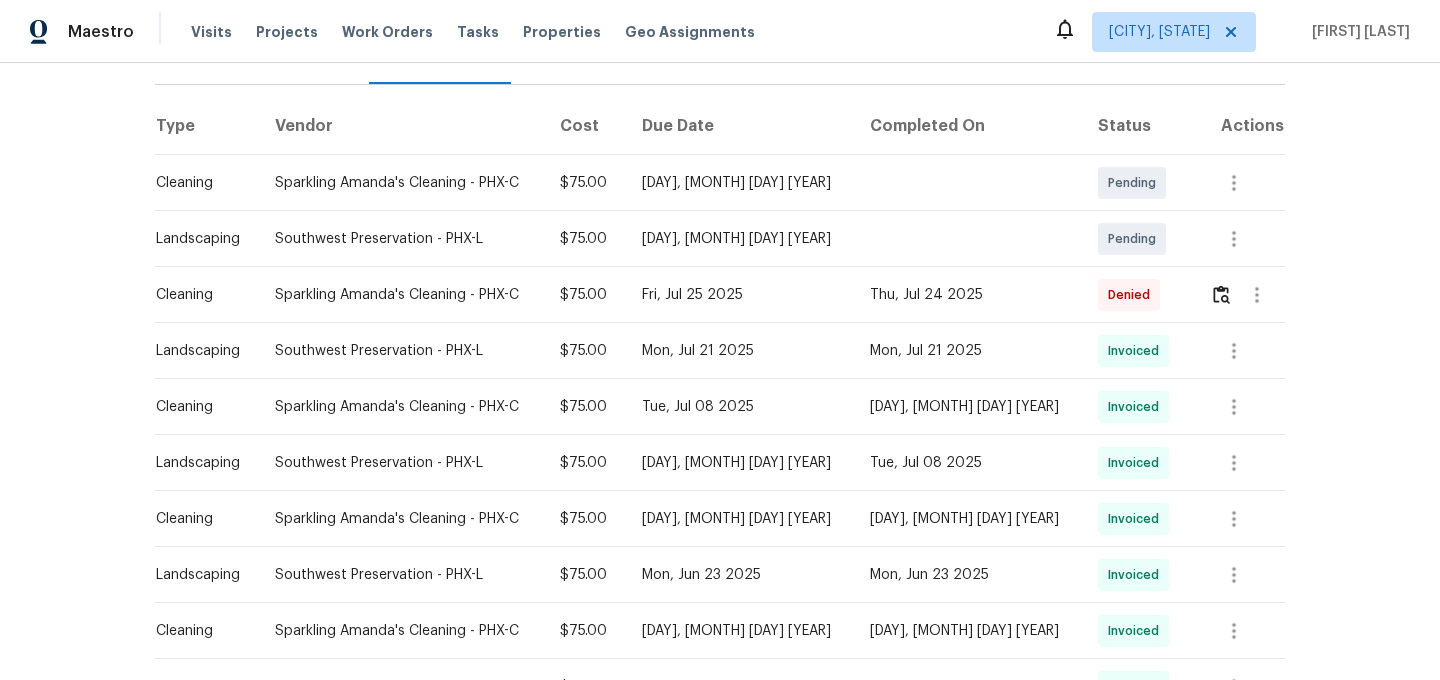 scroll, scrollTop: 275, scrollLeft: 0, axis: vertical 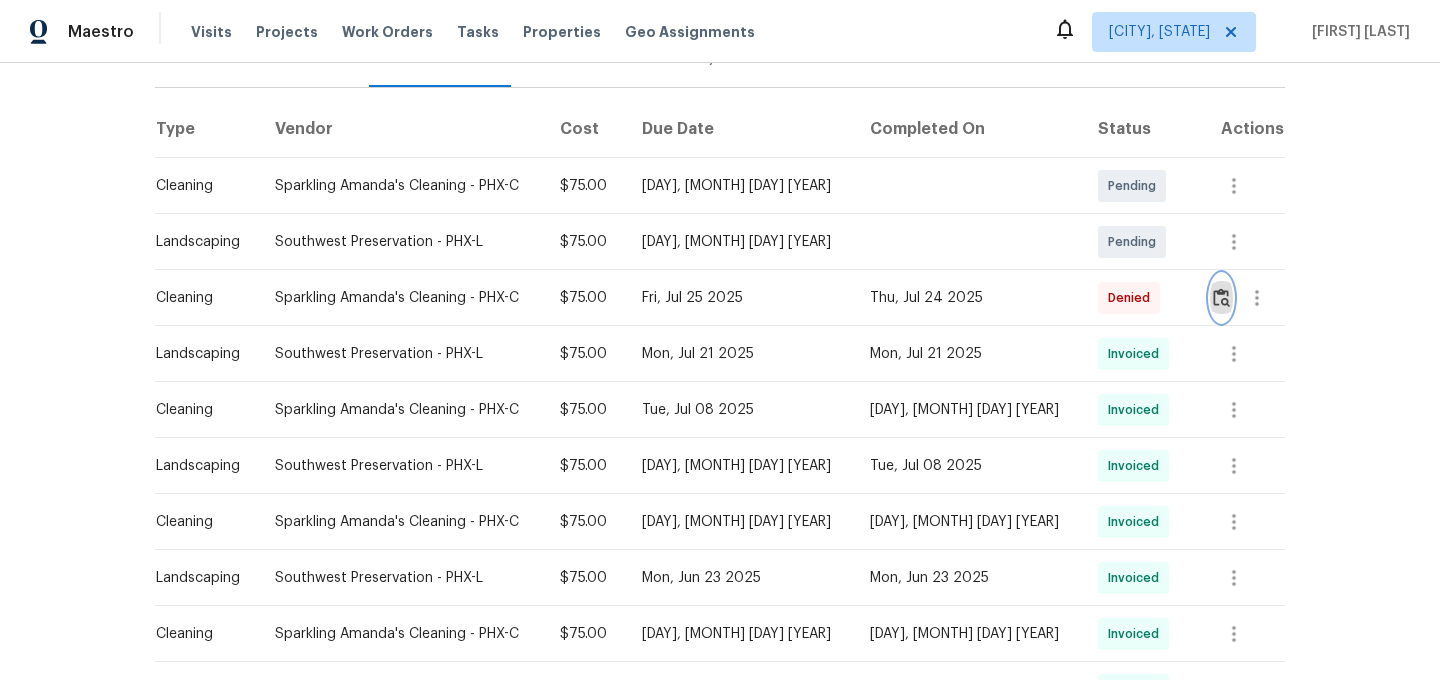 click at bounding box center (1221, 298) 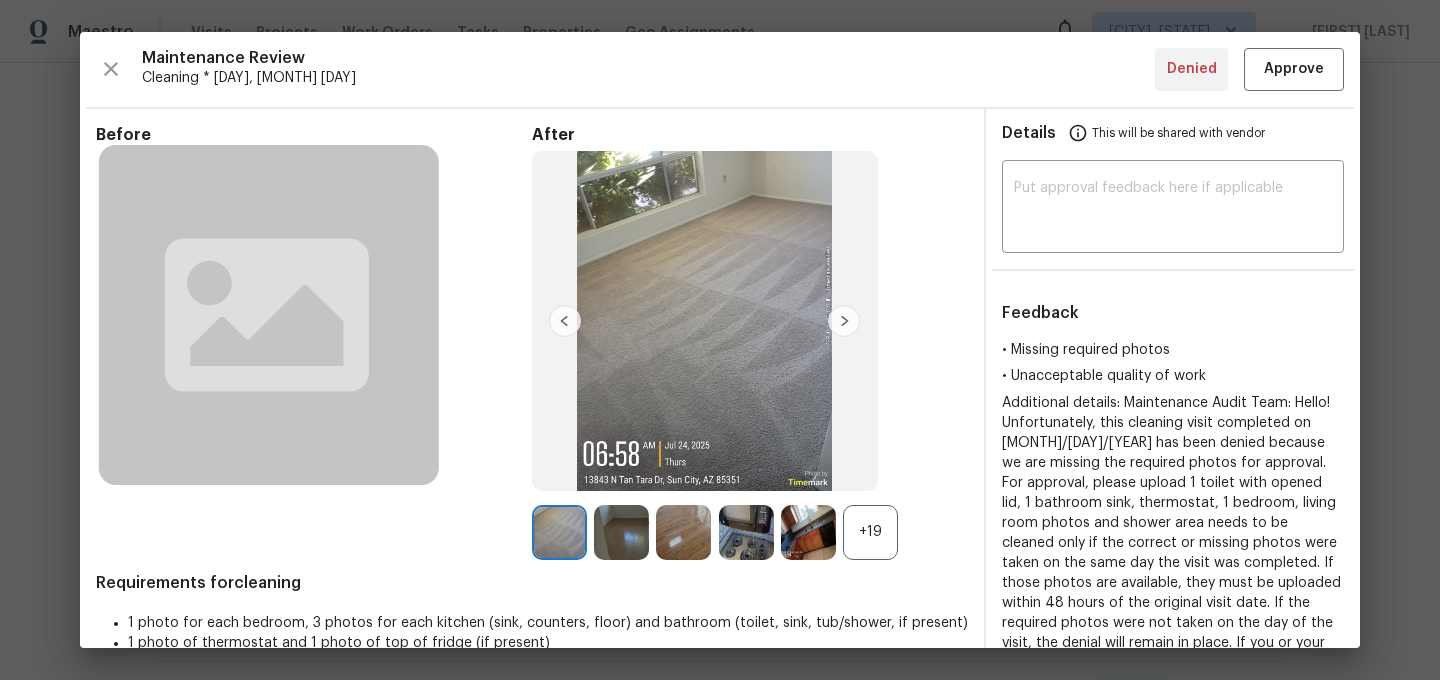 click on "+19" at bounding box center [870, 532] 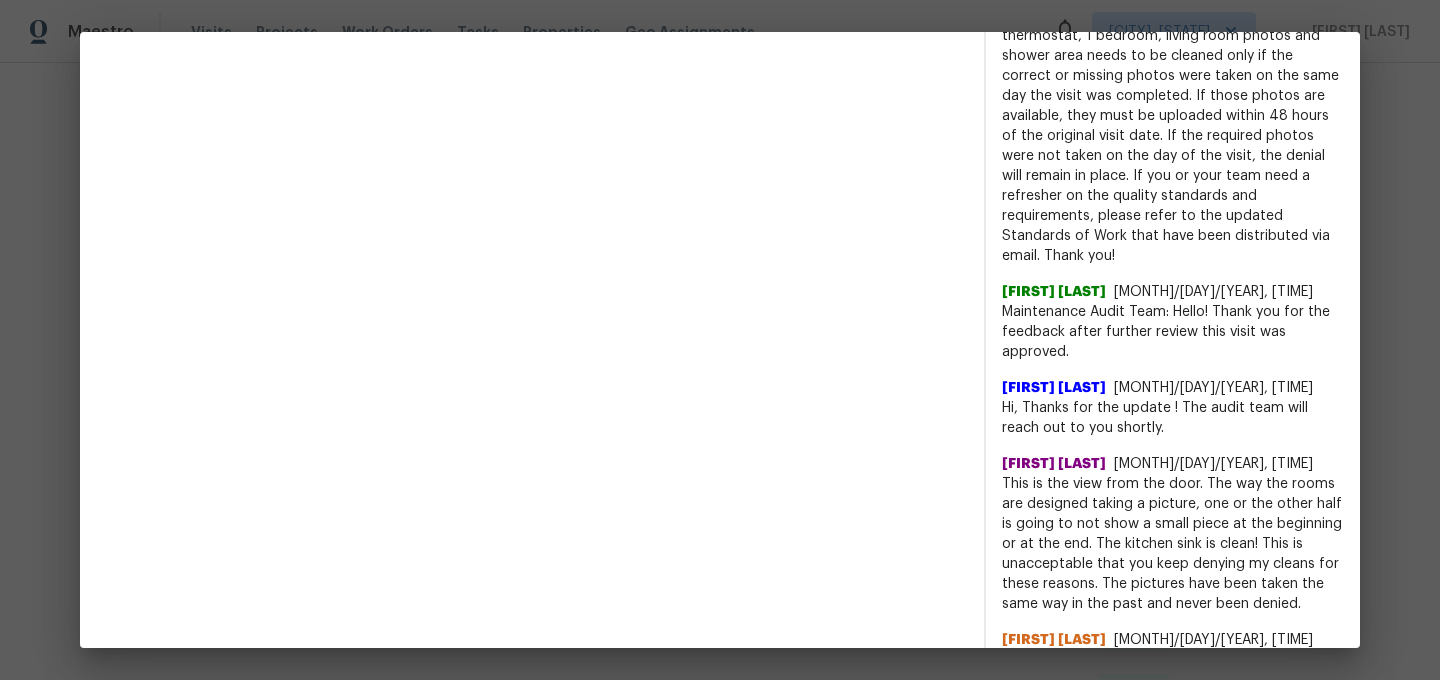 scroll, scrollTop: 1039, scrollLeft: 0, axis: vertical 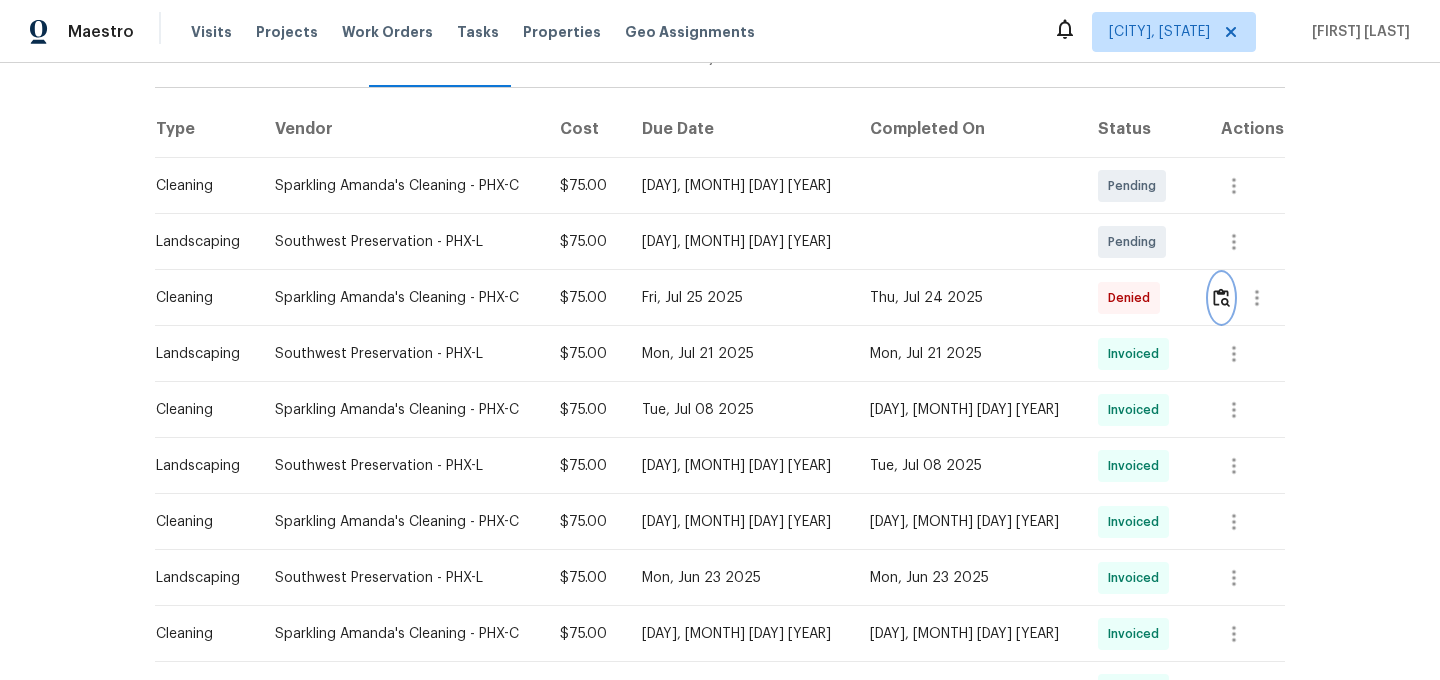 click at bounding box center [1221, 297] 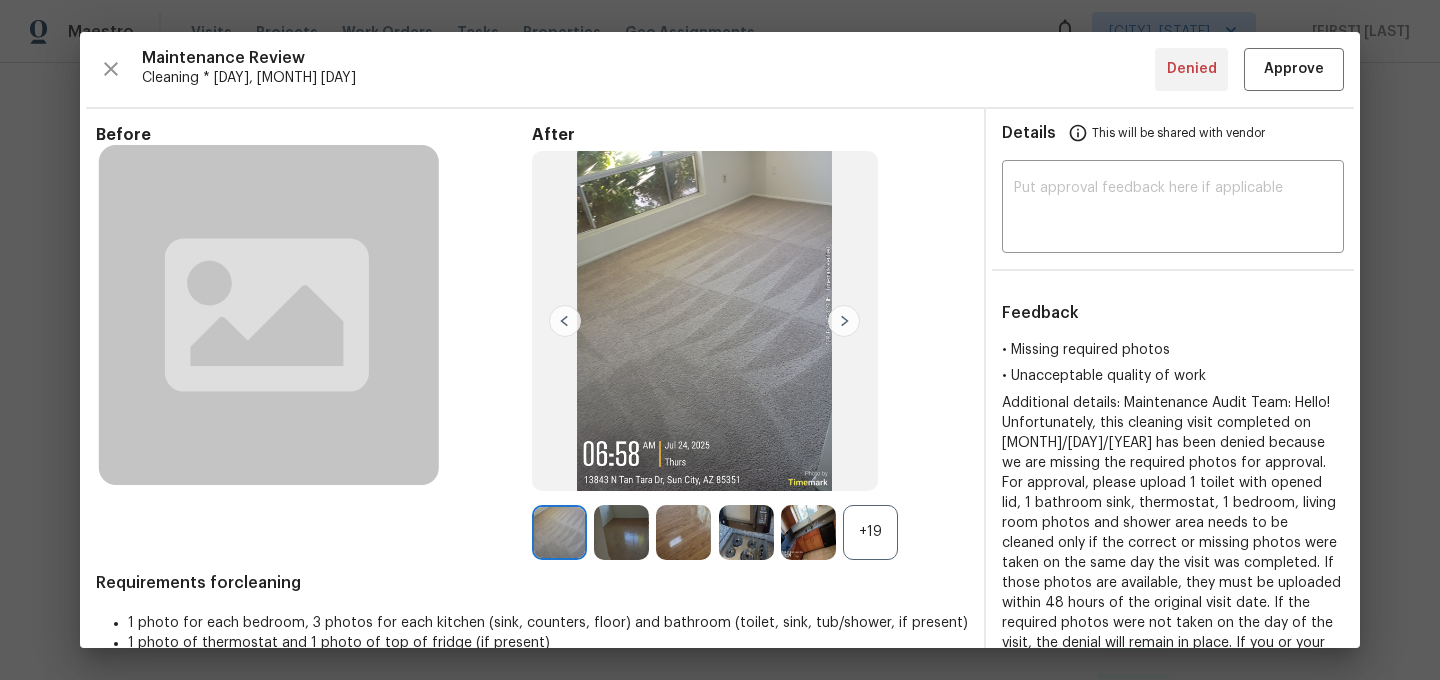 click on "+19" at bounding box center [870, 532] 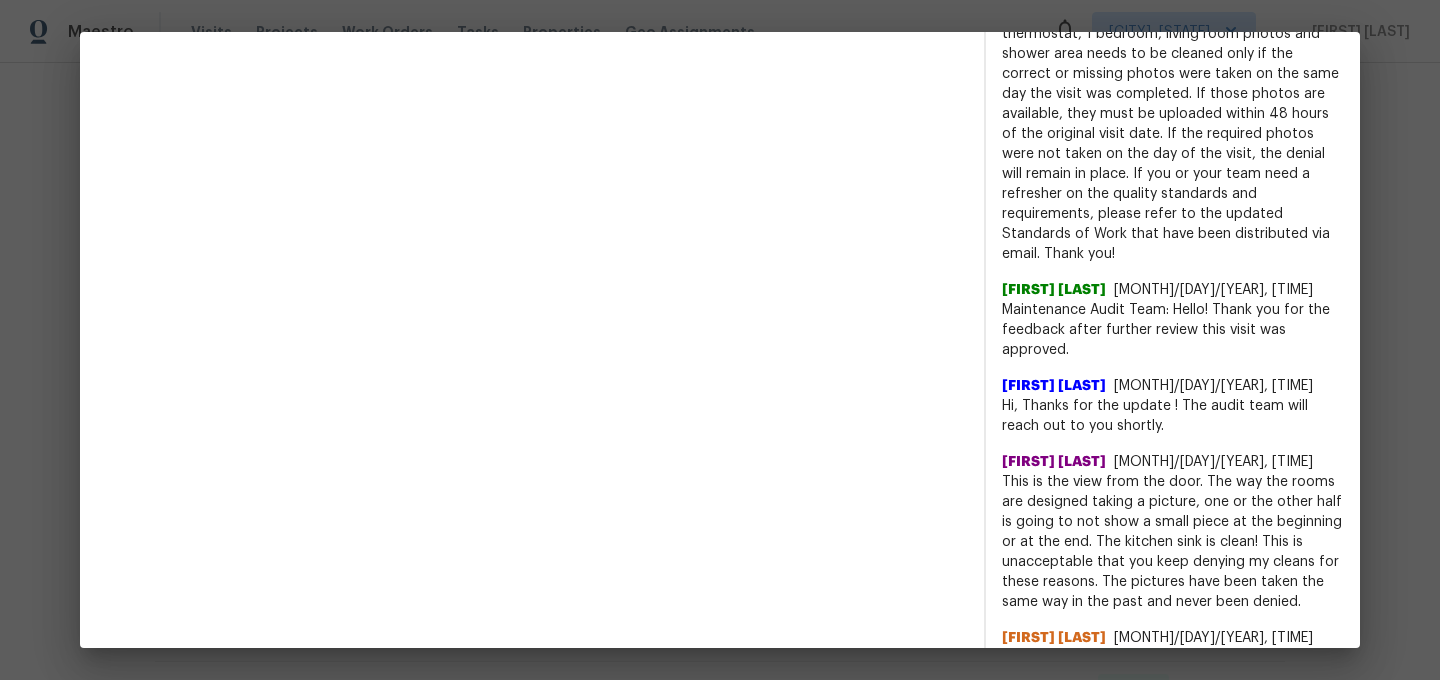 scroll, scrollTop: 1070, scrollLeft: 0, axis: vertical 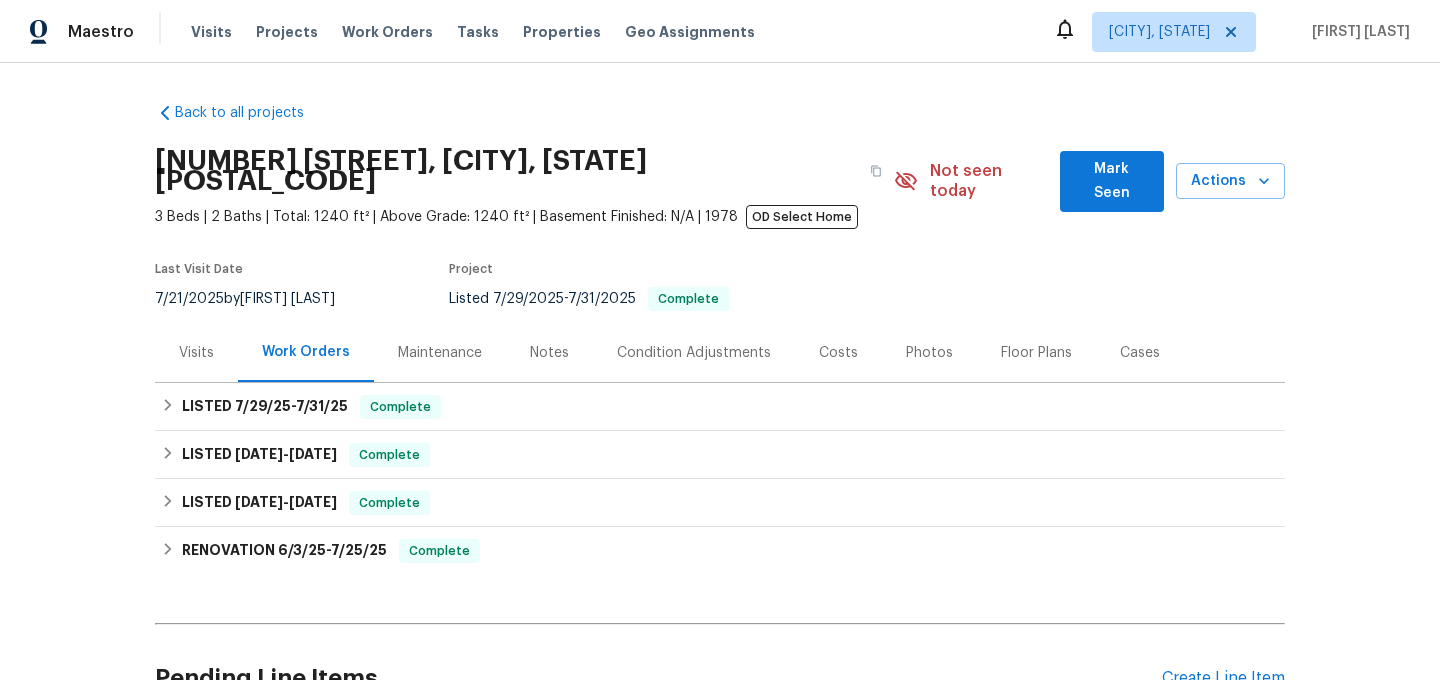 click on "Maintenance" at bounding box center [440, 353] 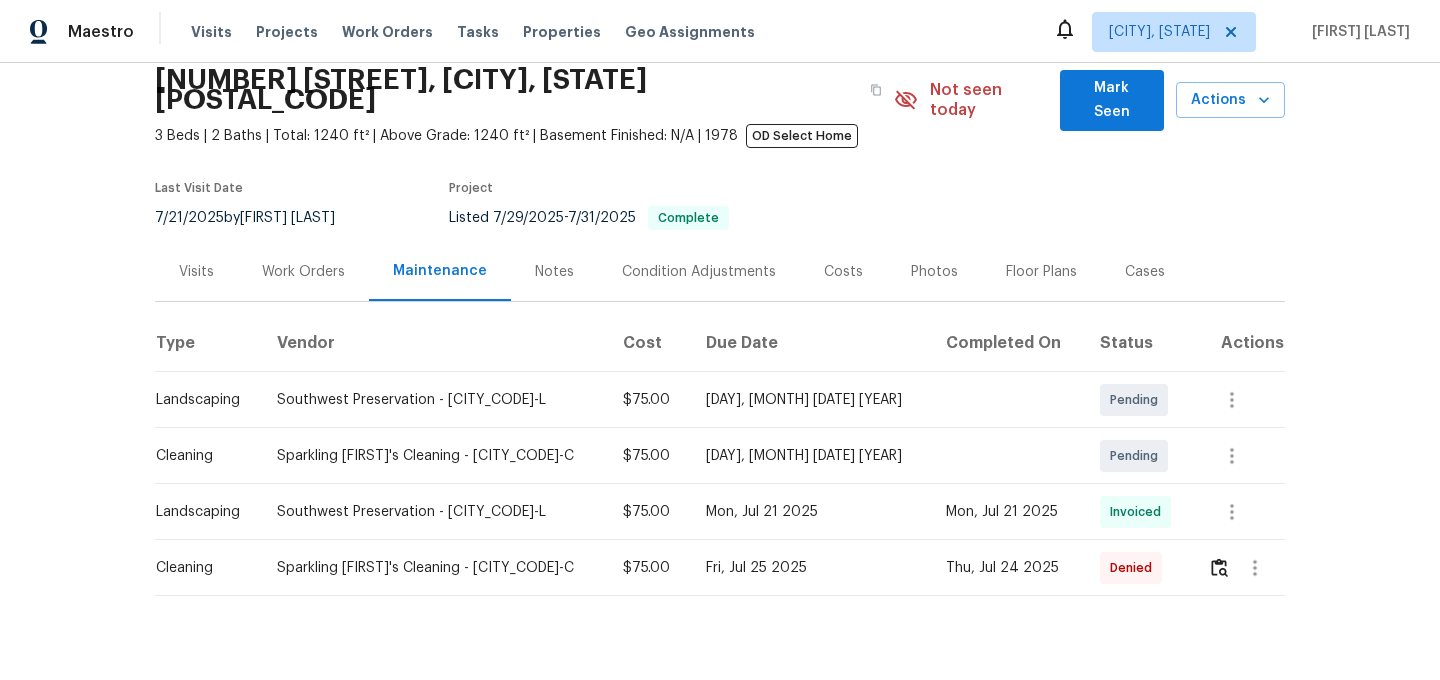 scroll, scrollTop: 97, scrollLeft: 0, axis: vertical 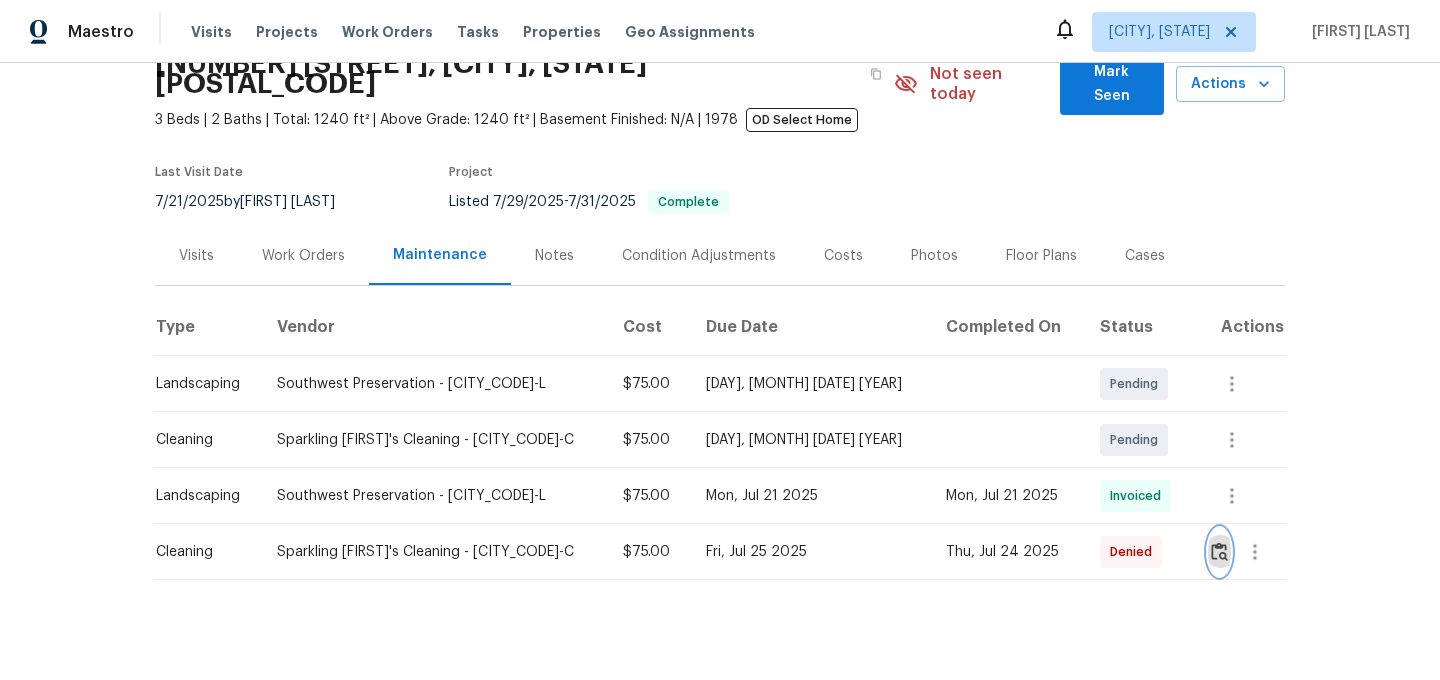 click at bounding box center (1219, 551) 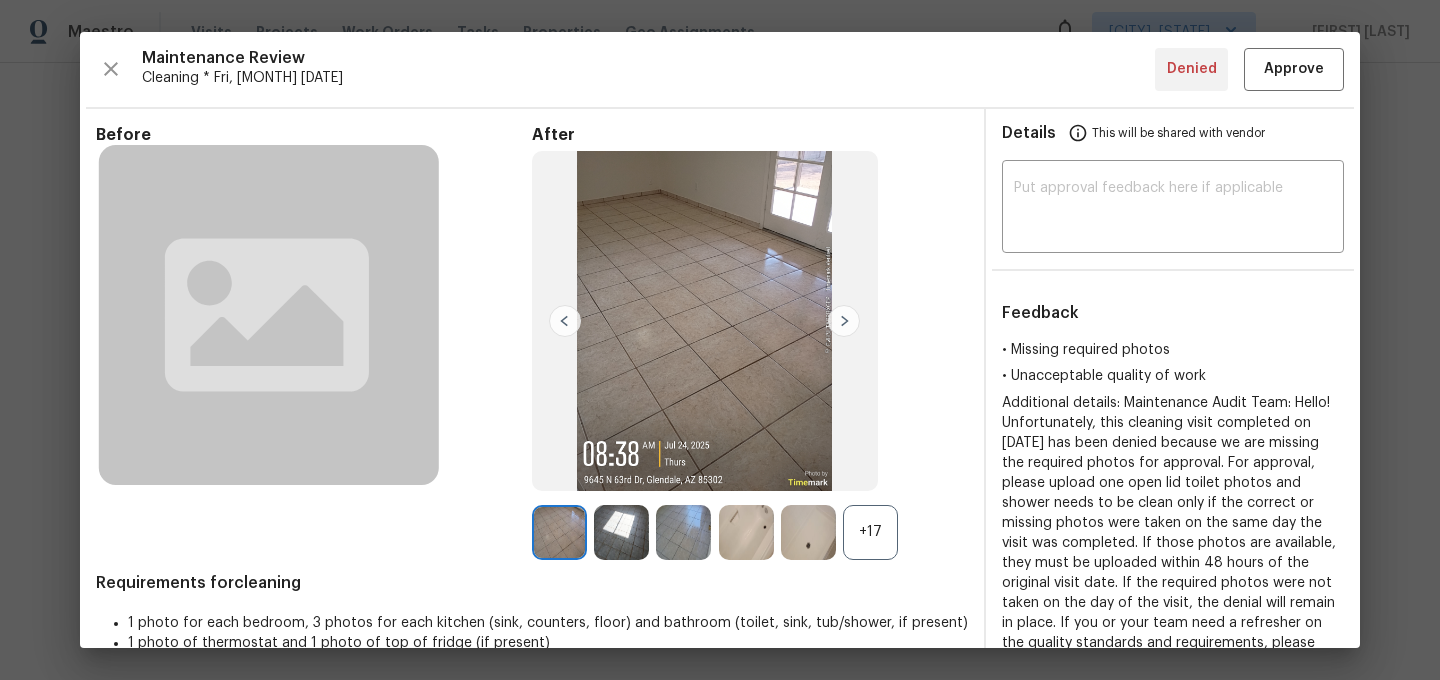 click on "+17" at bounding box center [870, 532] 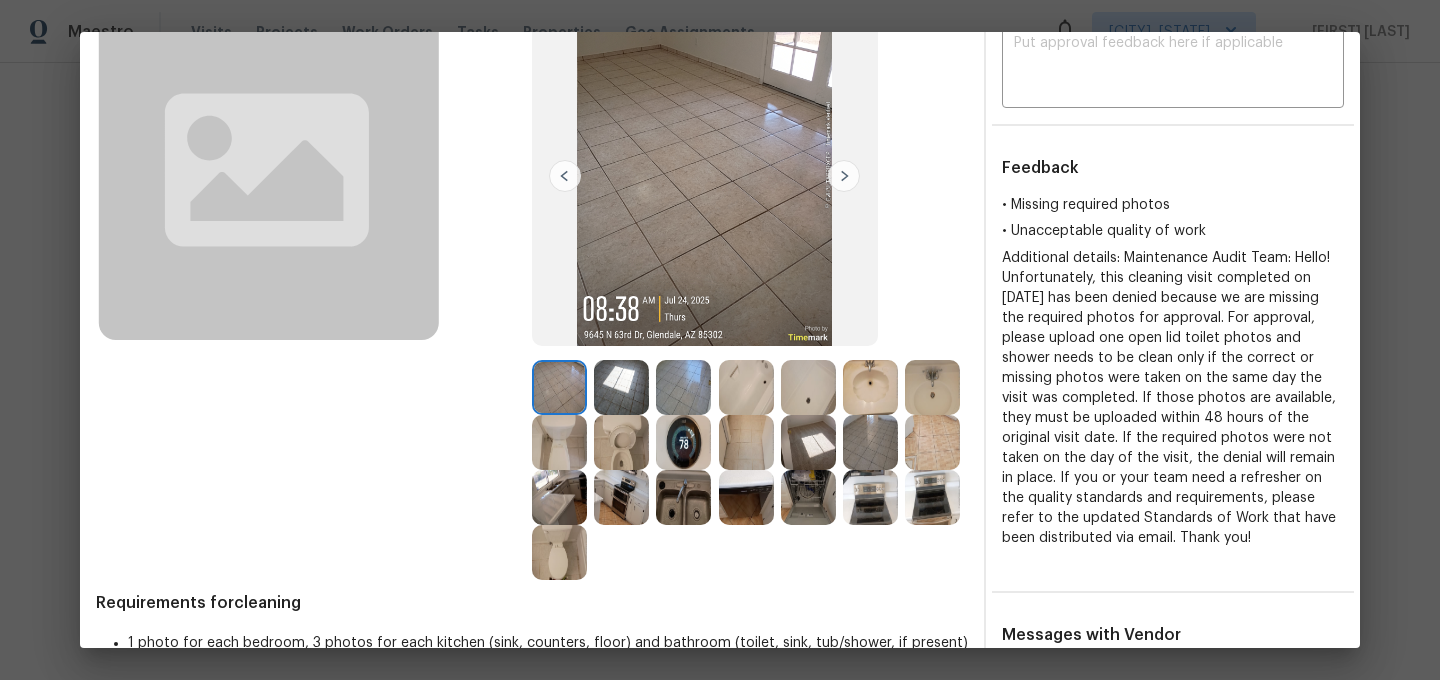 scroll, scrollTop: 149, scrollLeft: 0, axis: vertical 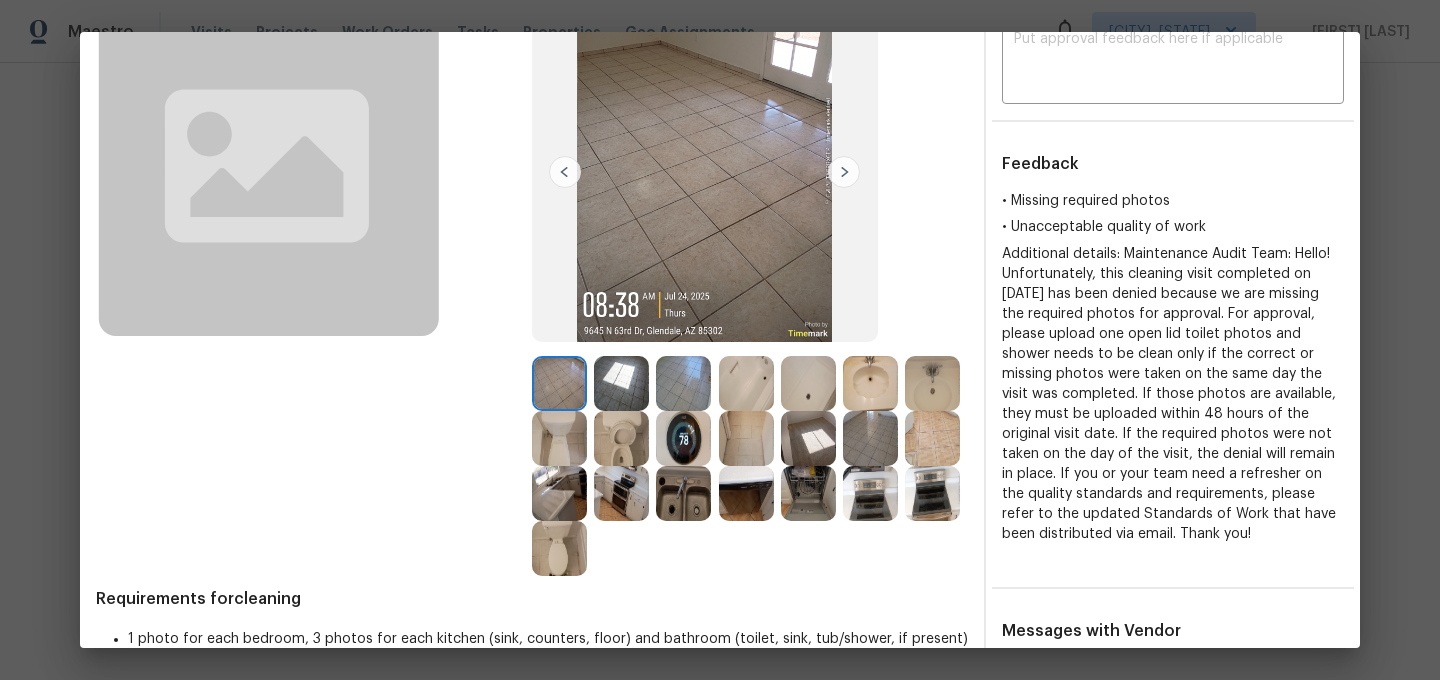 click at bounding box center [746, 438] 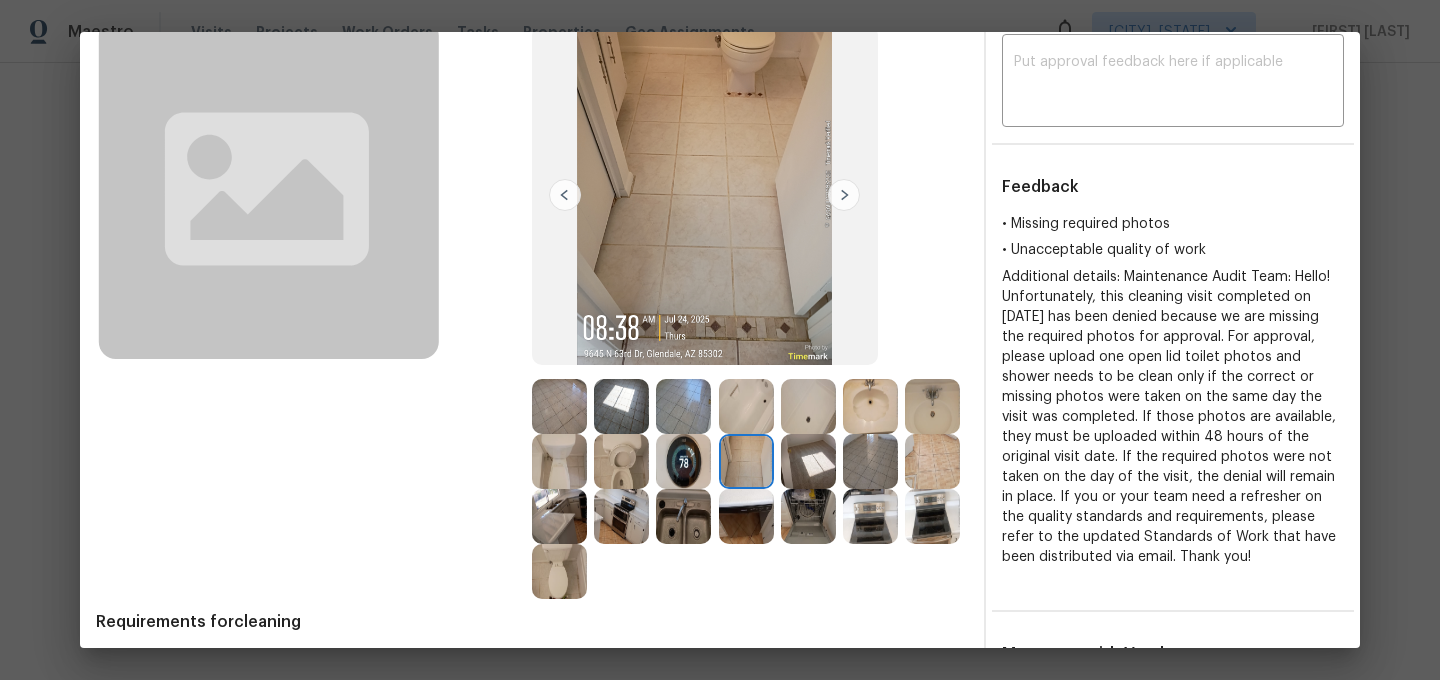 scroll, scrollTop: 137, scrollLeft: 0, axis: vertical 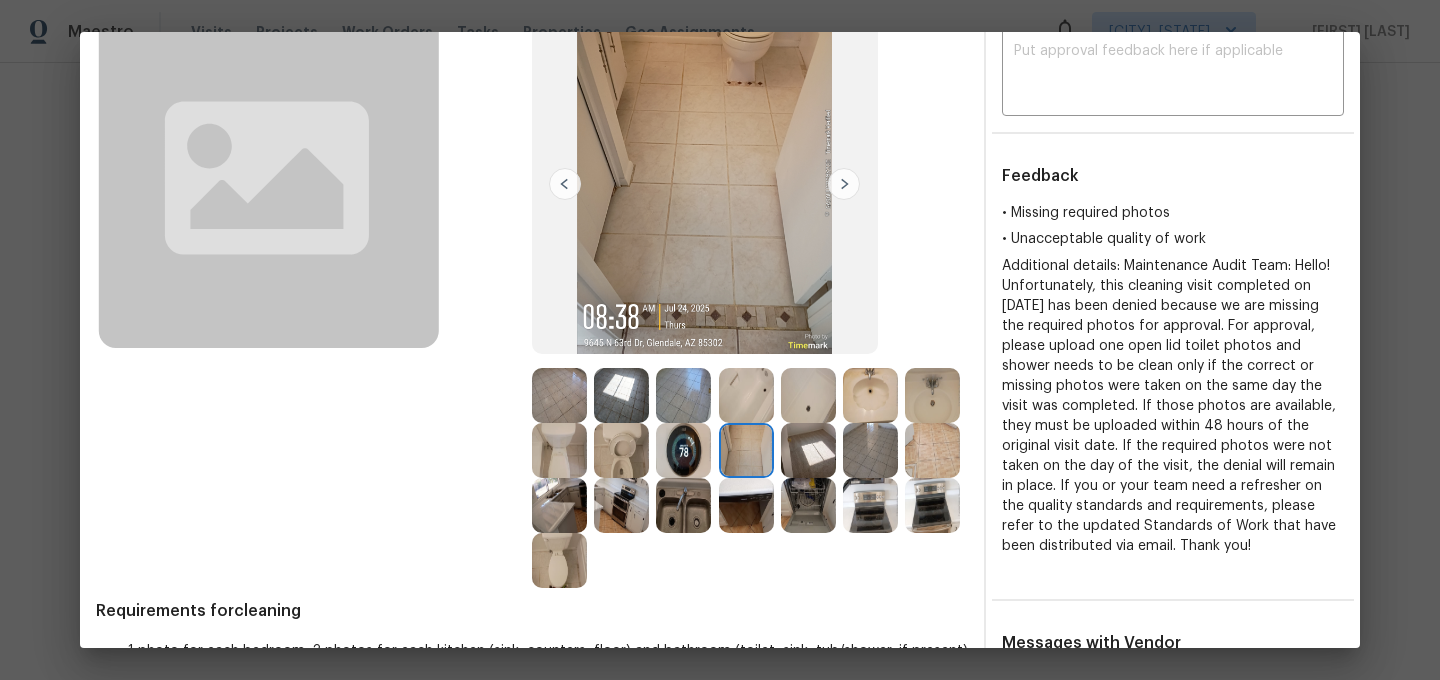 click at bounding box center [932, 450] 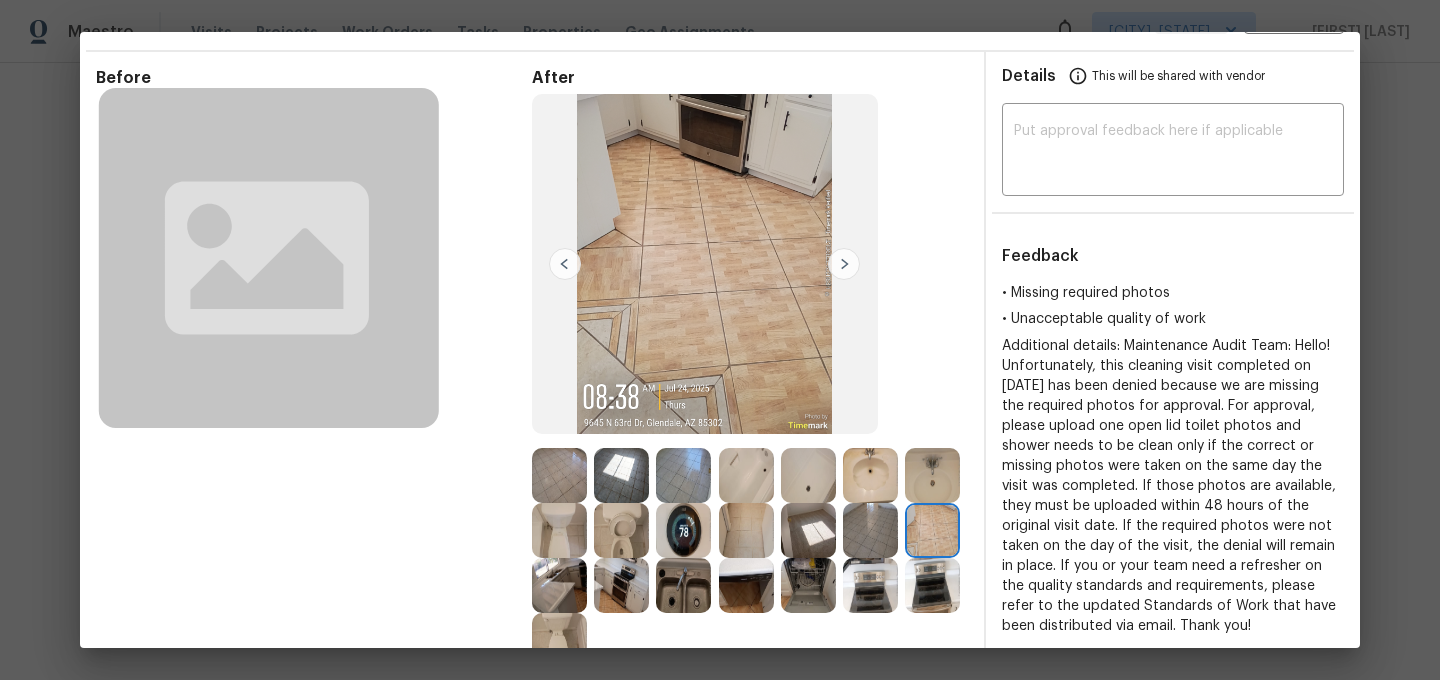 scroll, scrollTop: 133, scrollLeft: 0, axis: vertical 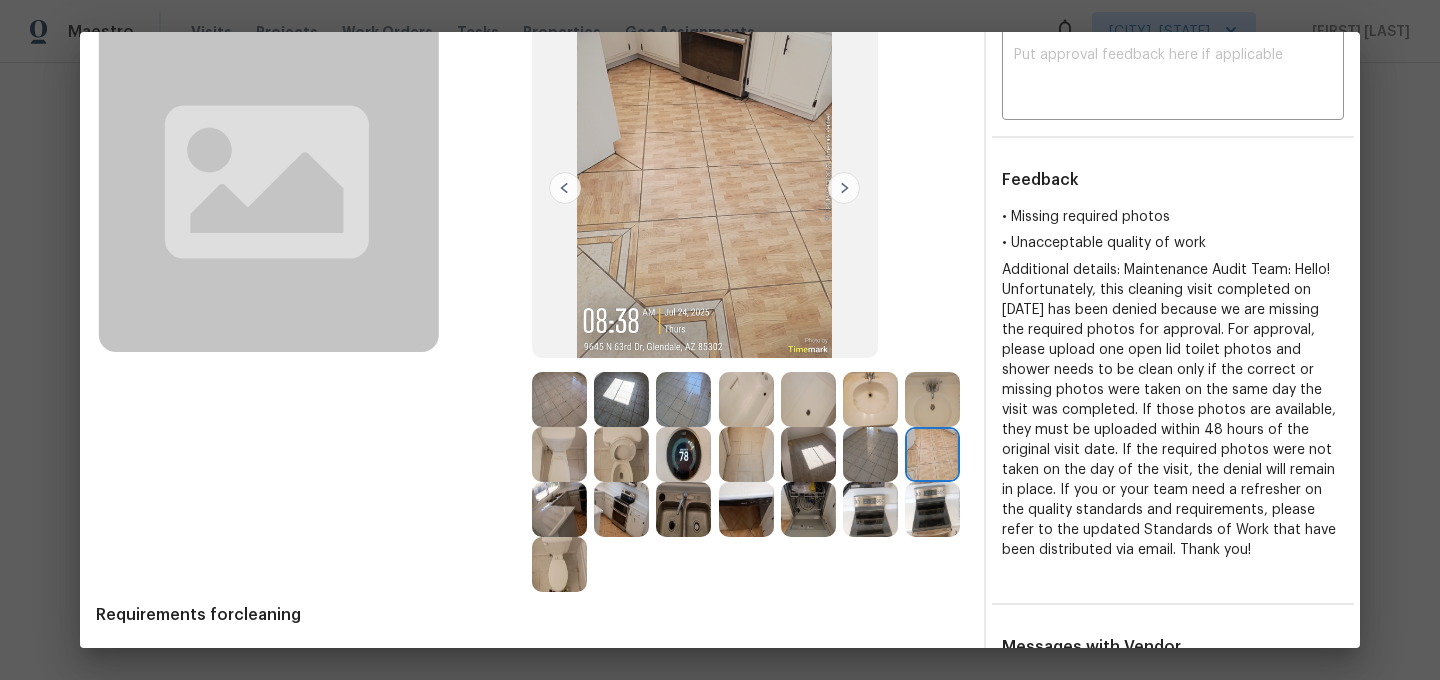 click at bounding box center (746, 399) 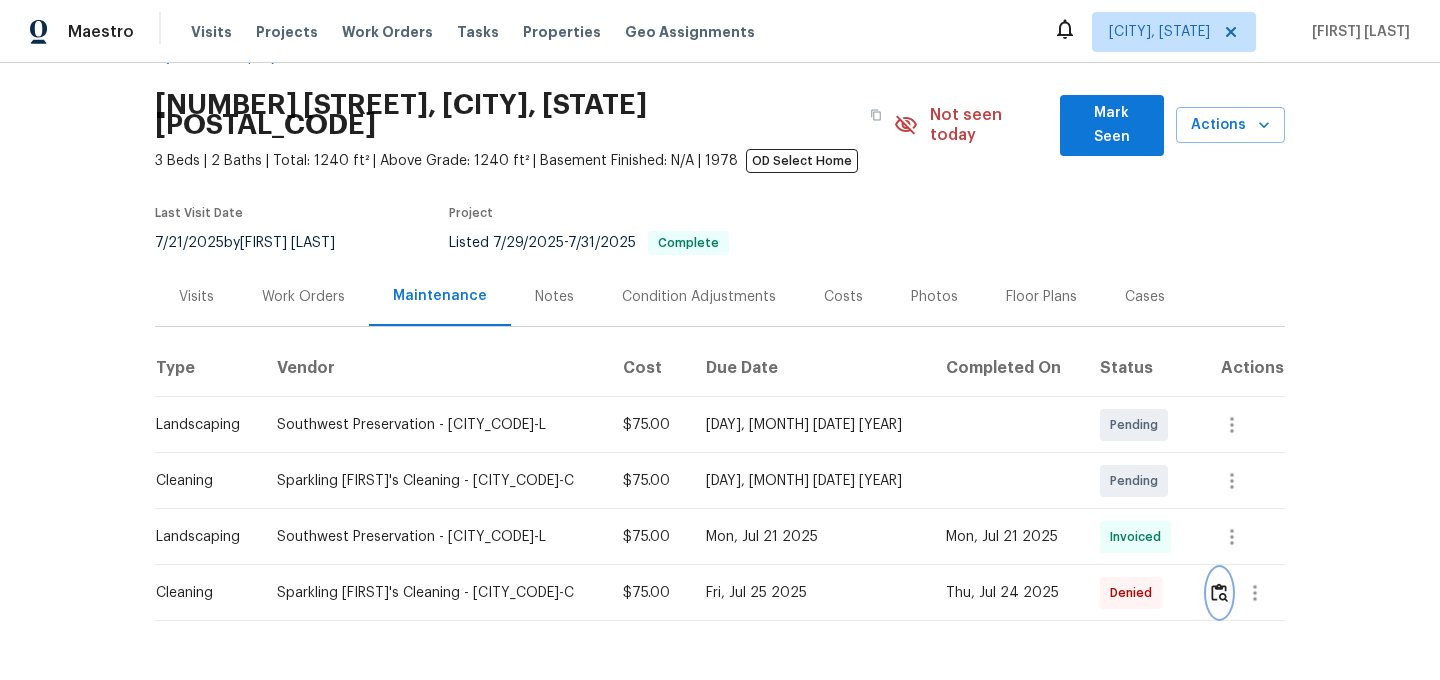 scroll, scrollTop: 97, scrollLeft: 0, axis: vertical 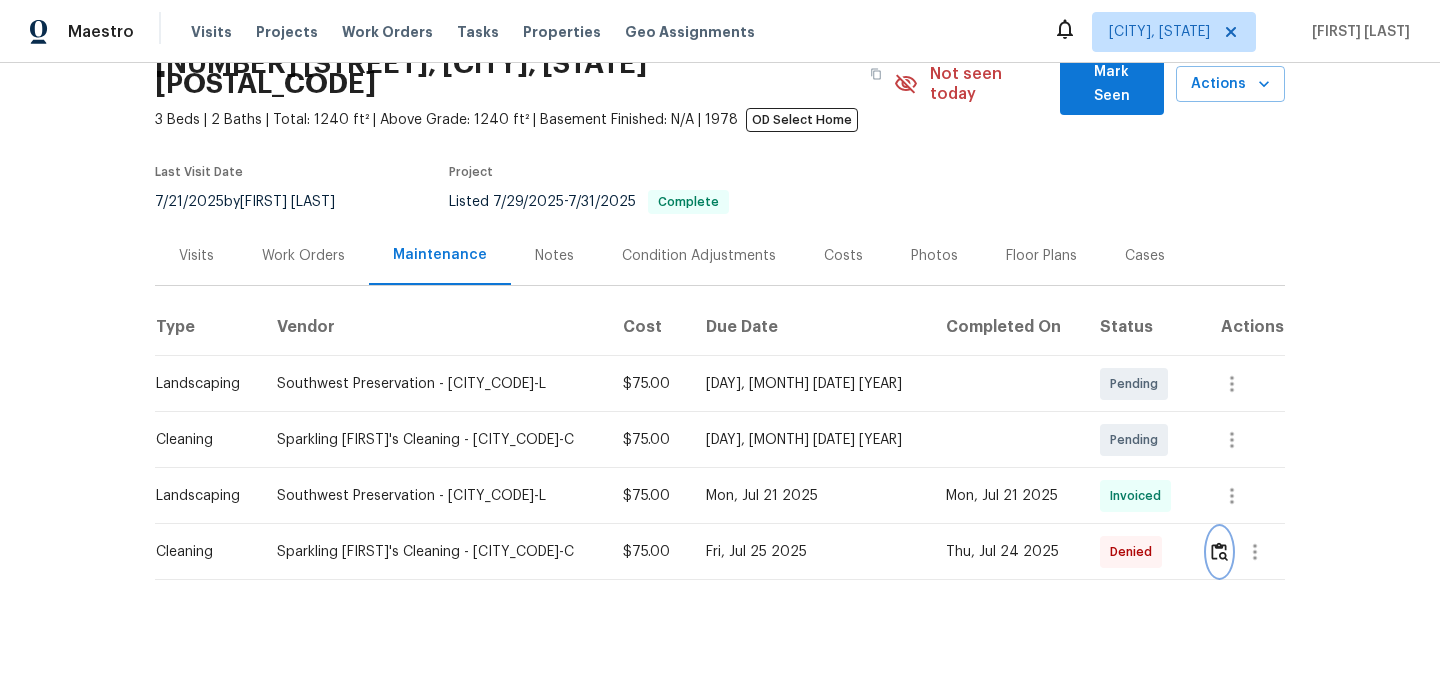 click at bounding box center (1219, 551) 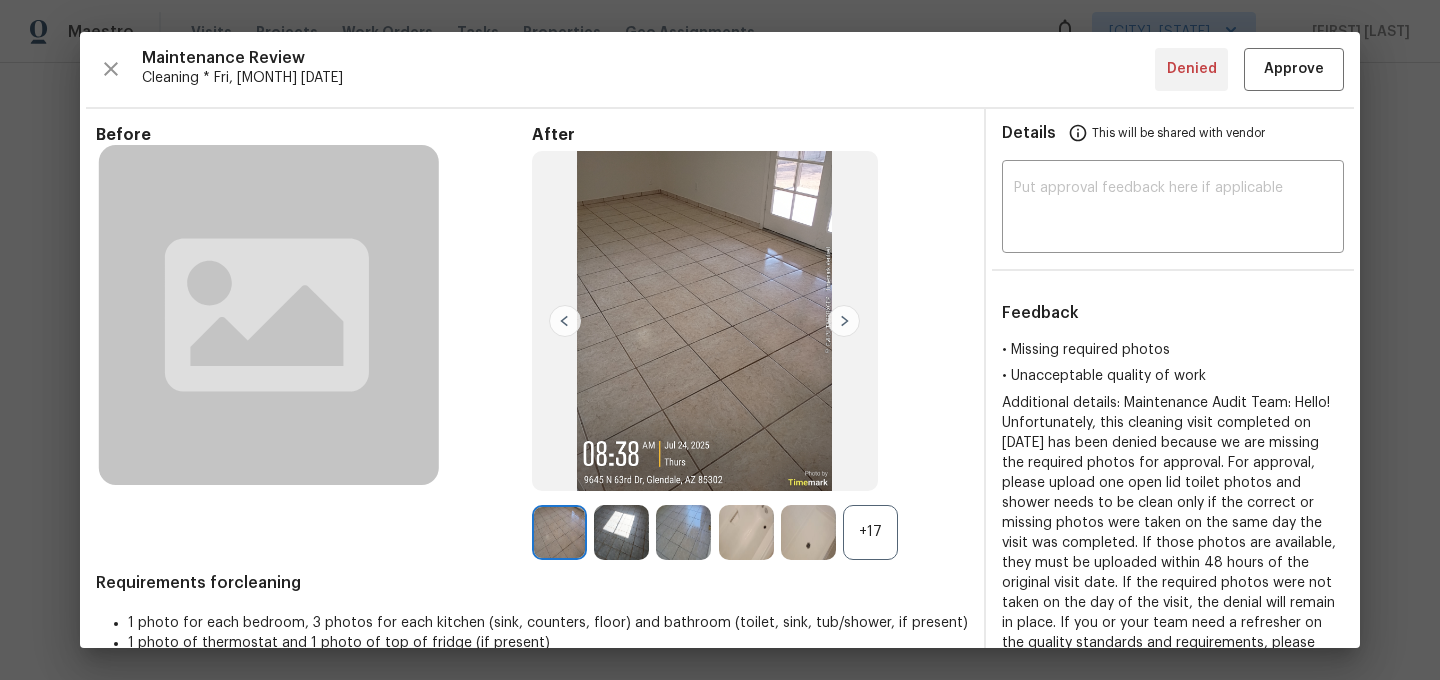 click on "+17" at bounding box center [870, 532] 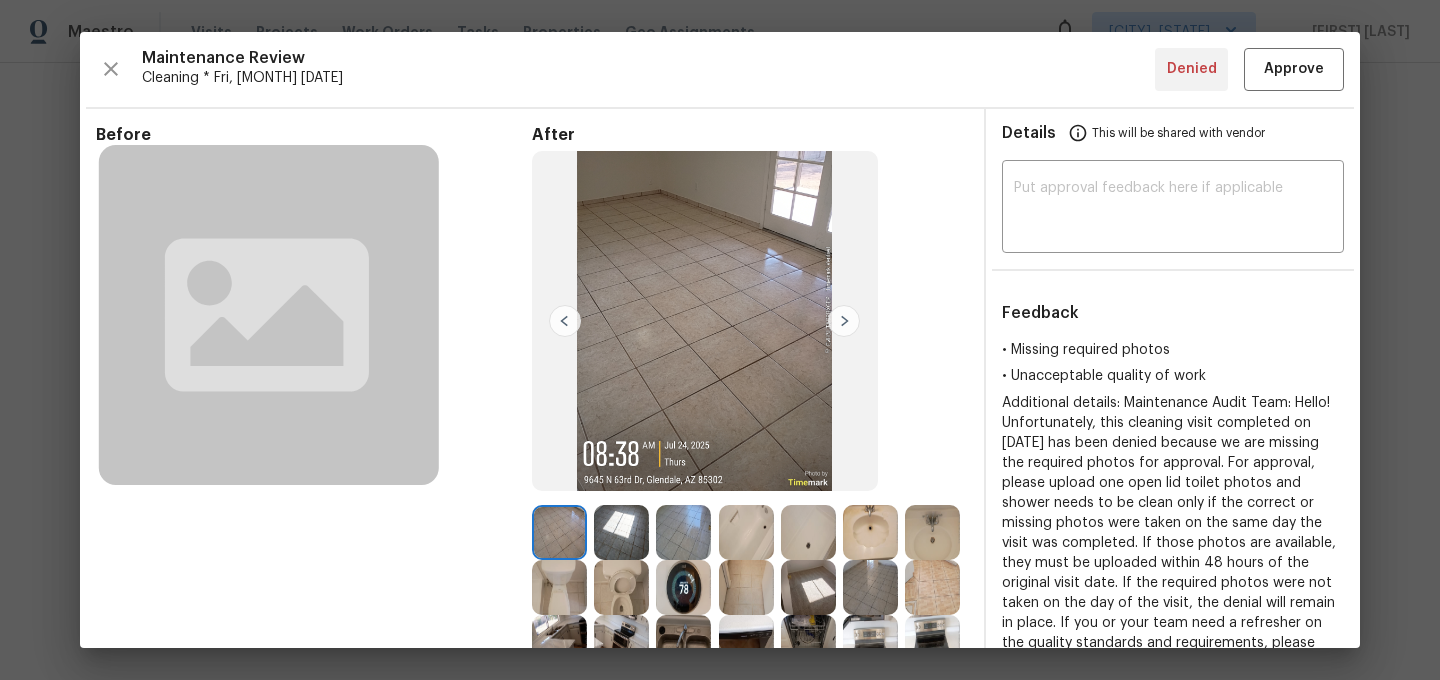 click at bounding box center (746, 532) 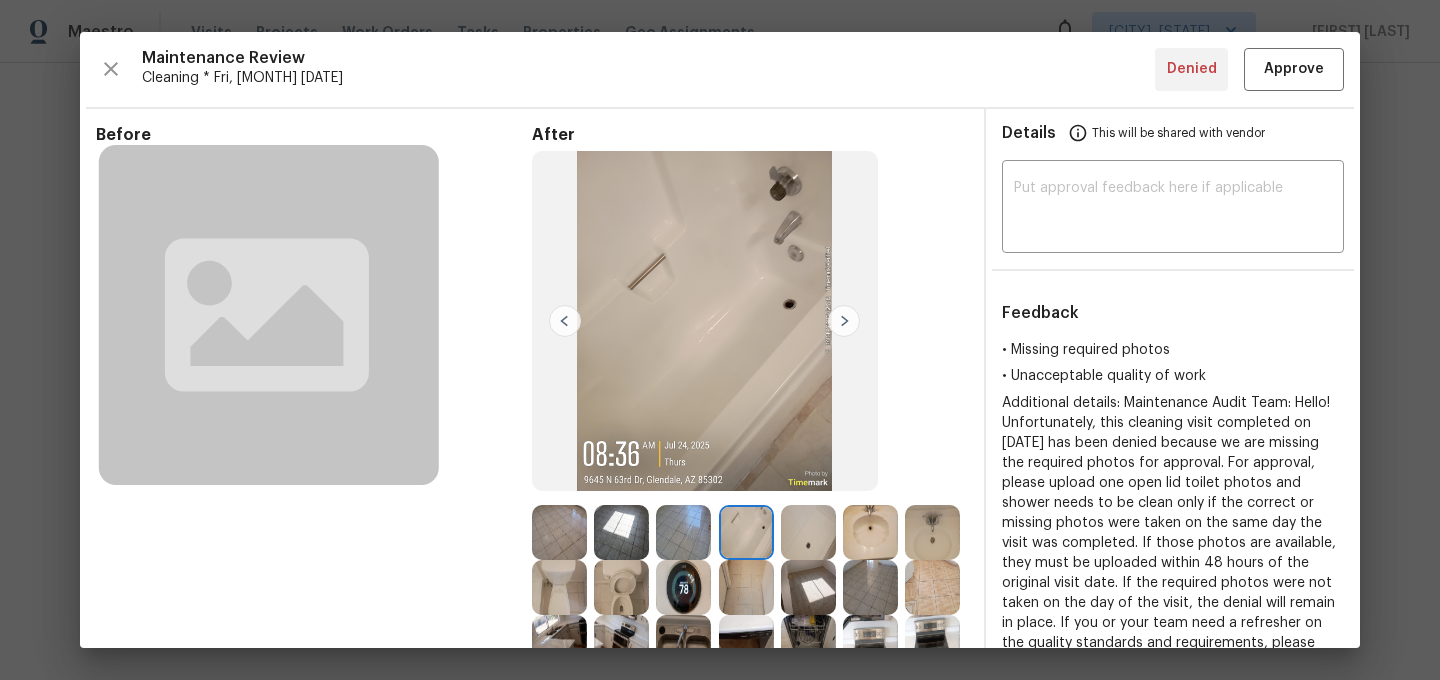 click at bounding box center [808, 532] 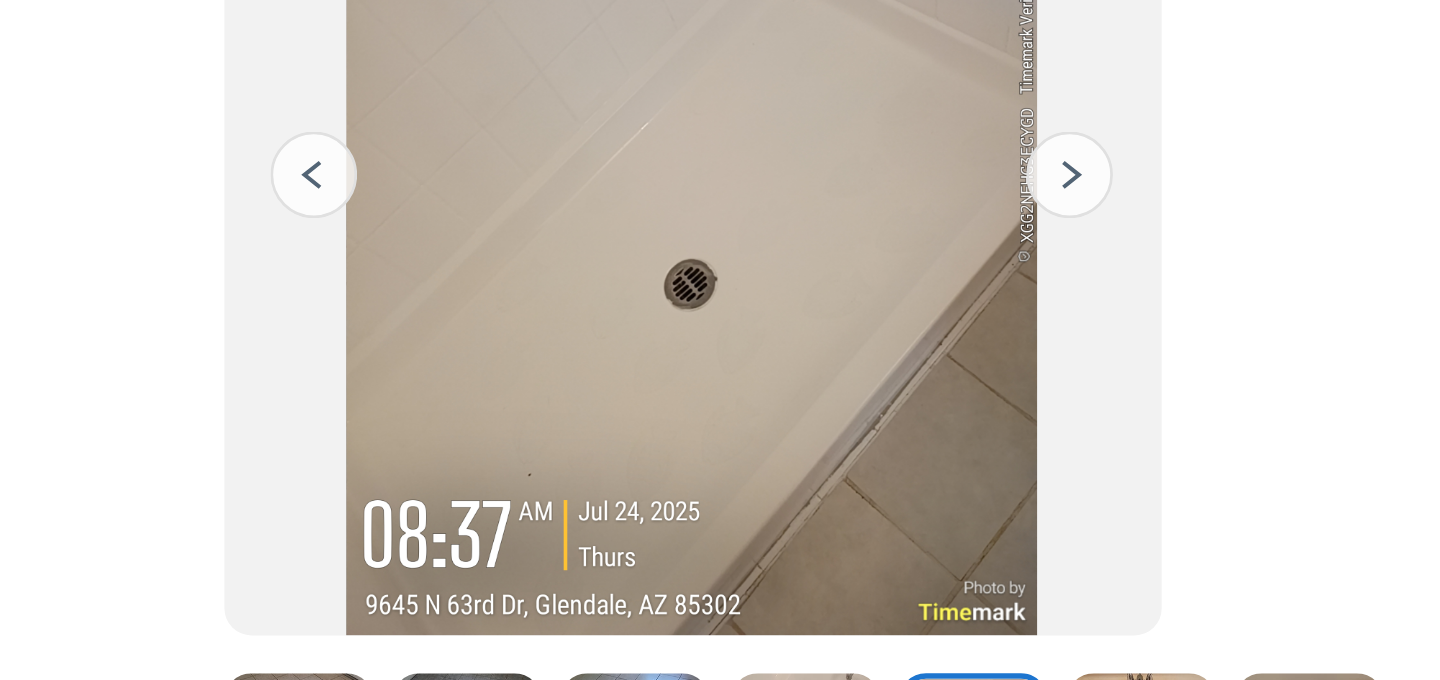 scroll, scrollTop: 91, scrollLeft: 0, axis: vertical 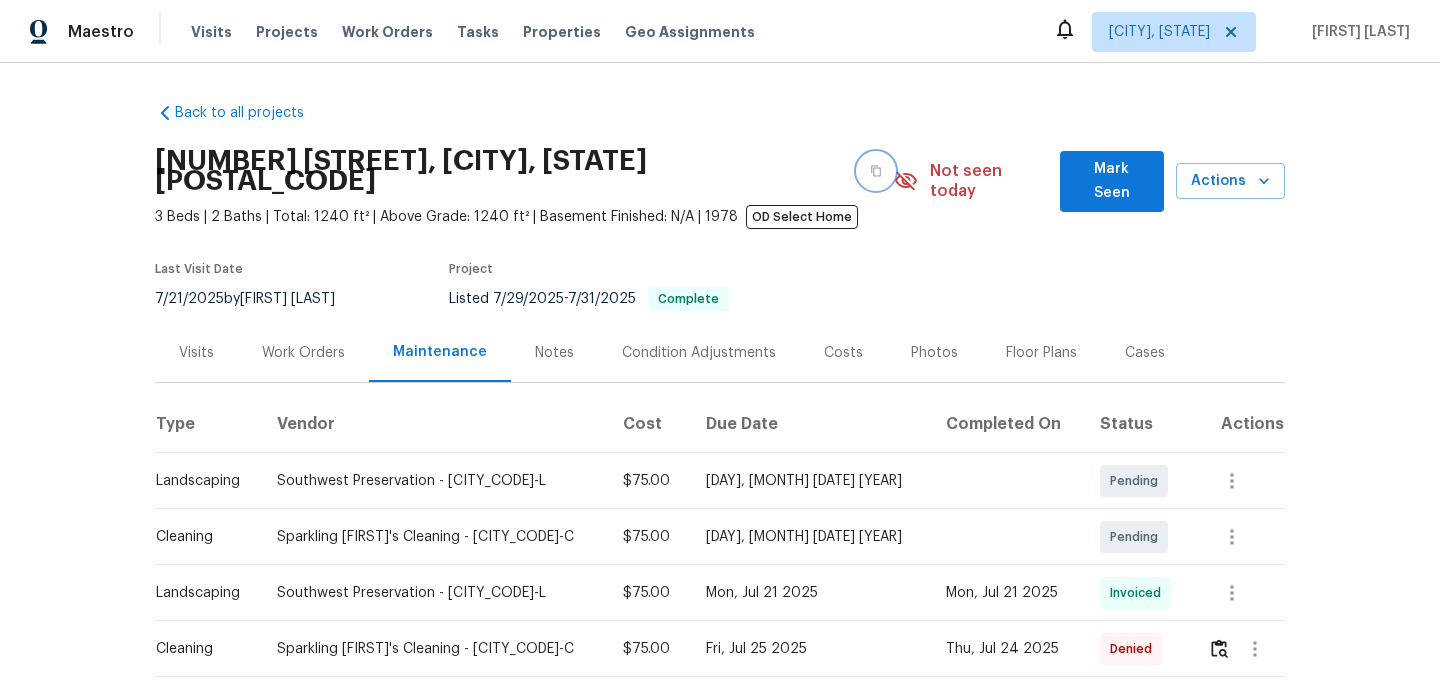 click 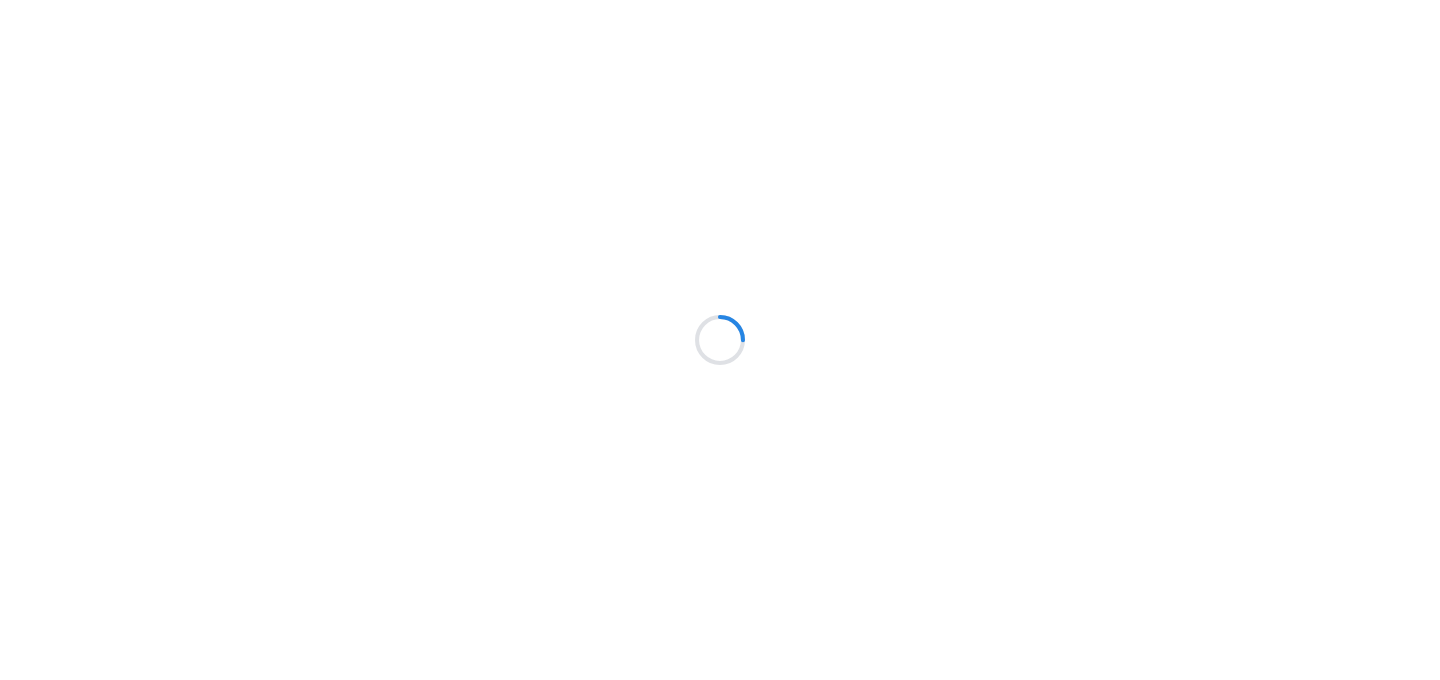 scroll, scrollTop: 0, scrollLeft: 0, axis: both 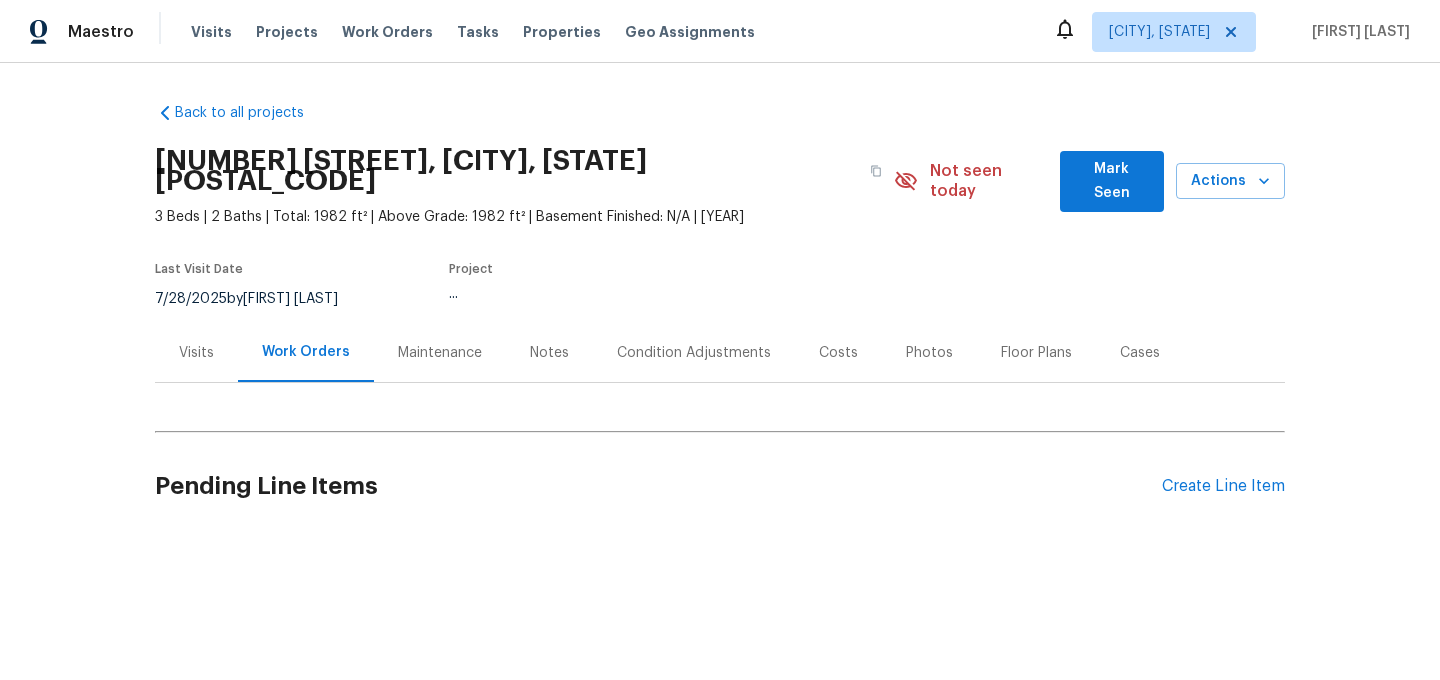 click on "Maintenance" at bounding box center [440, 353] 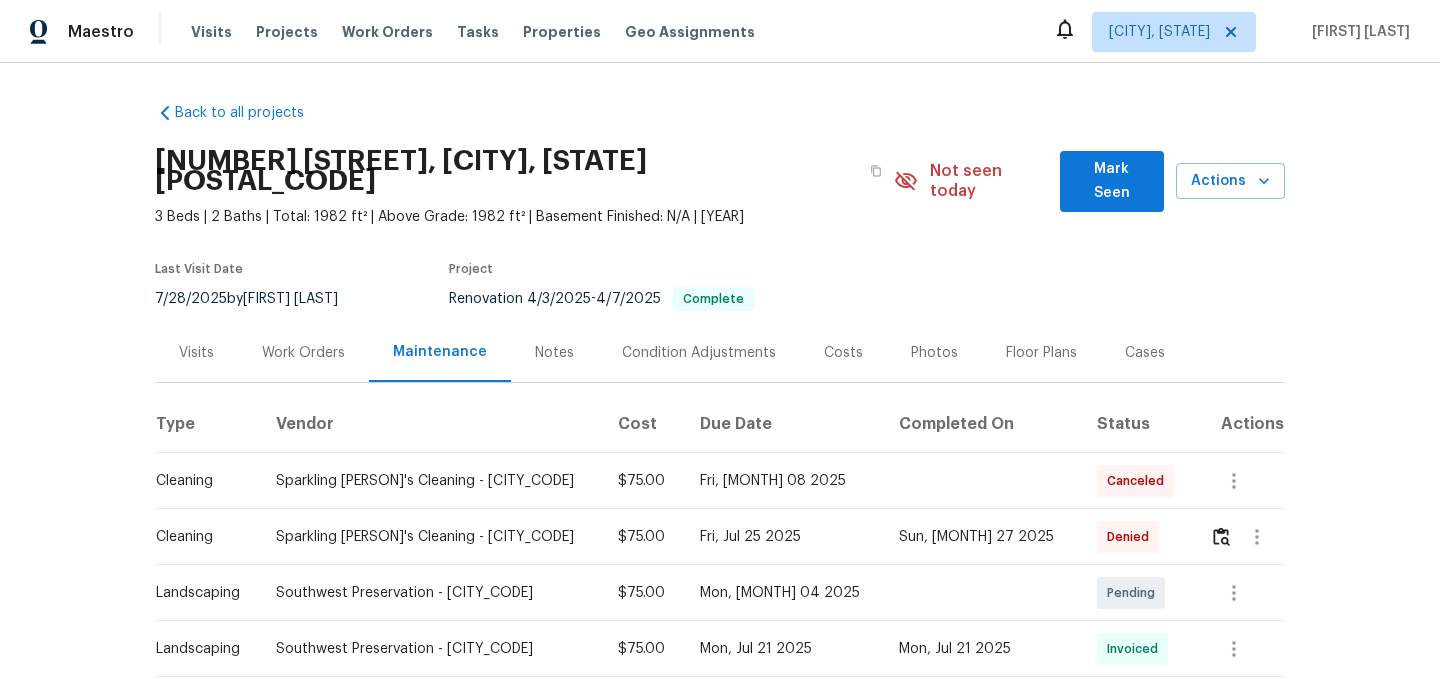 scroll, scrollTop: 56, scrollLeft: 0, axis: vertical 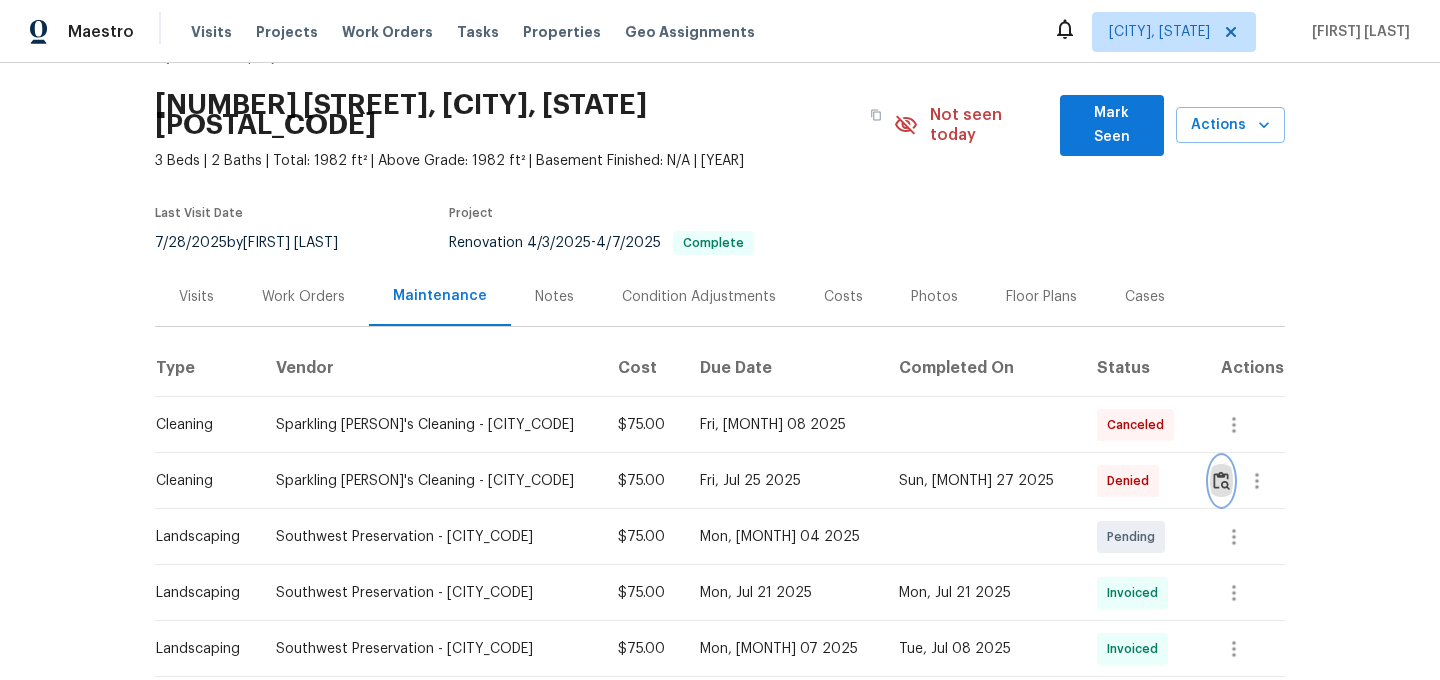 click at bounding box center [1221, 480] 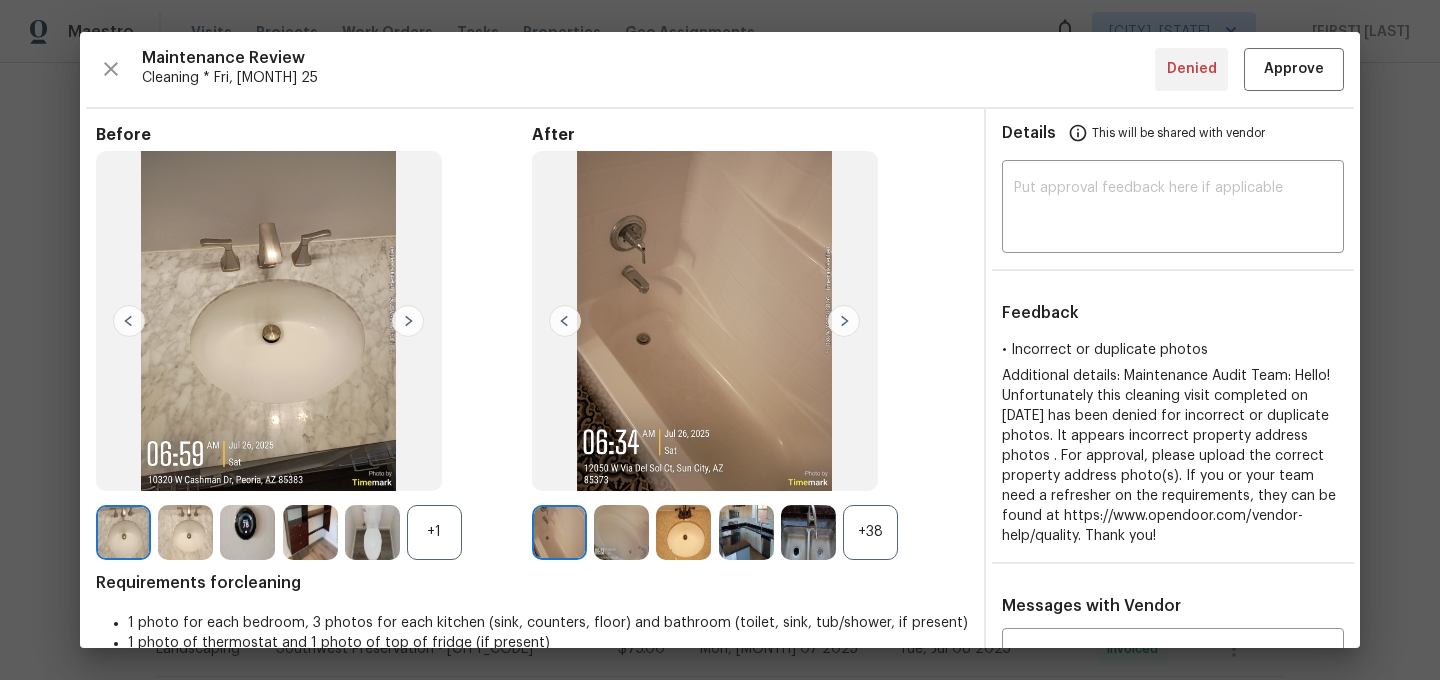 click on "+38" at bounding box center (870, 532) 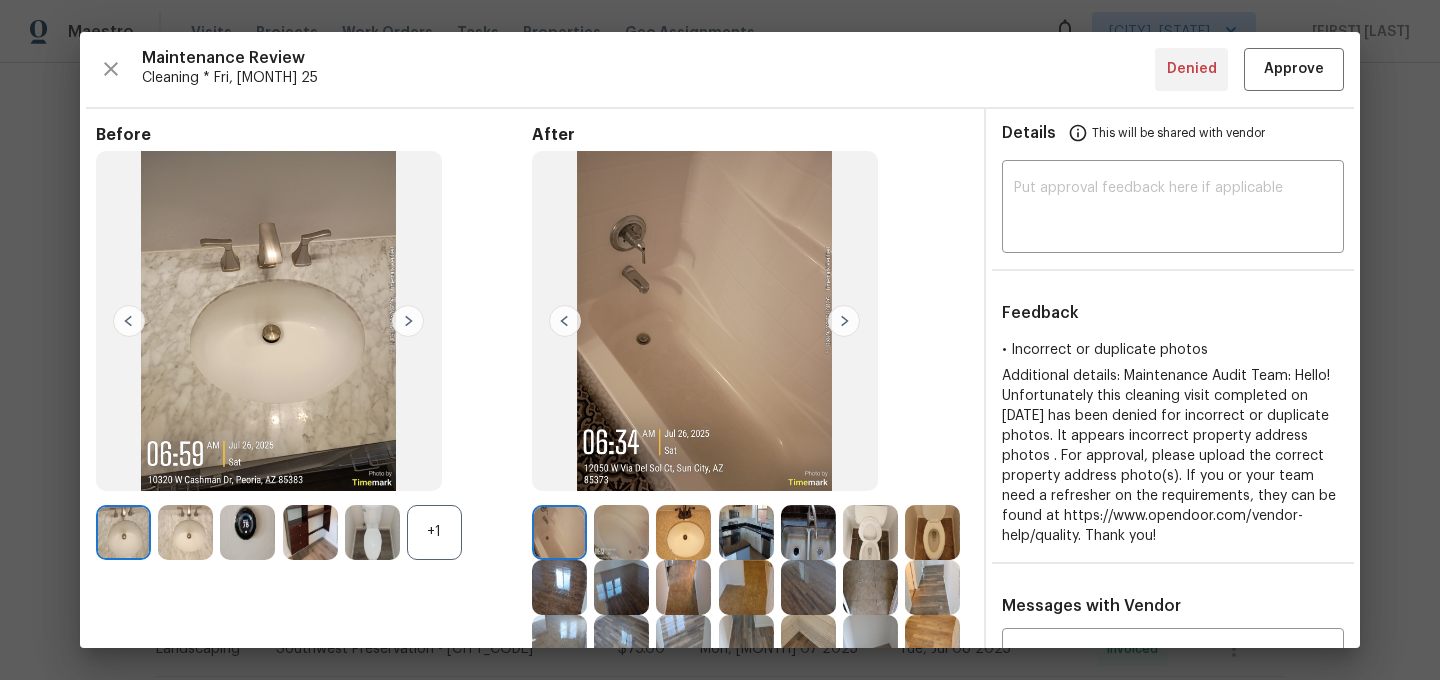 click on "+1" at bounding box center [434, 532] 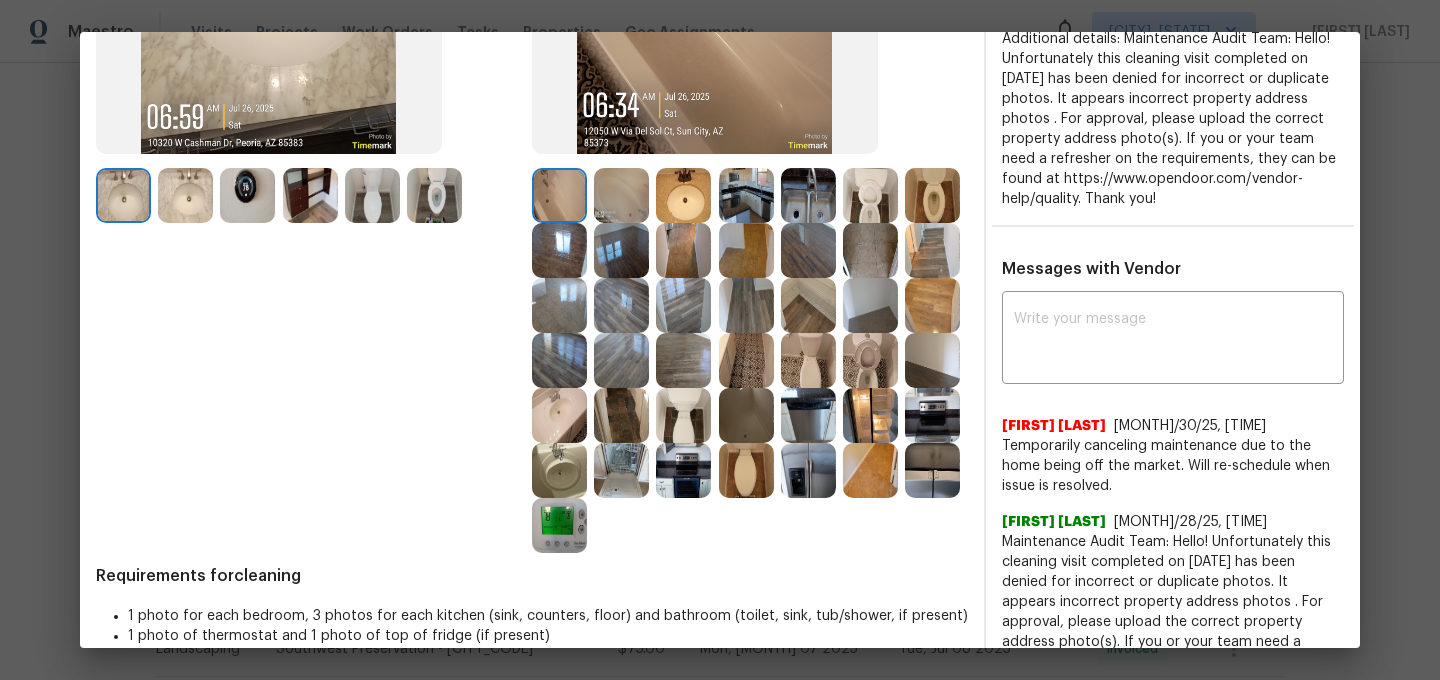 scroll, scrollTop: 349, scrollLeft: 0, axis: vertical 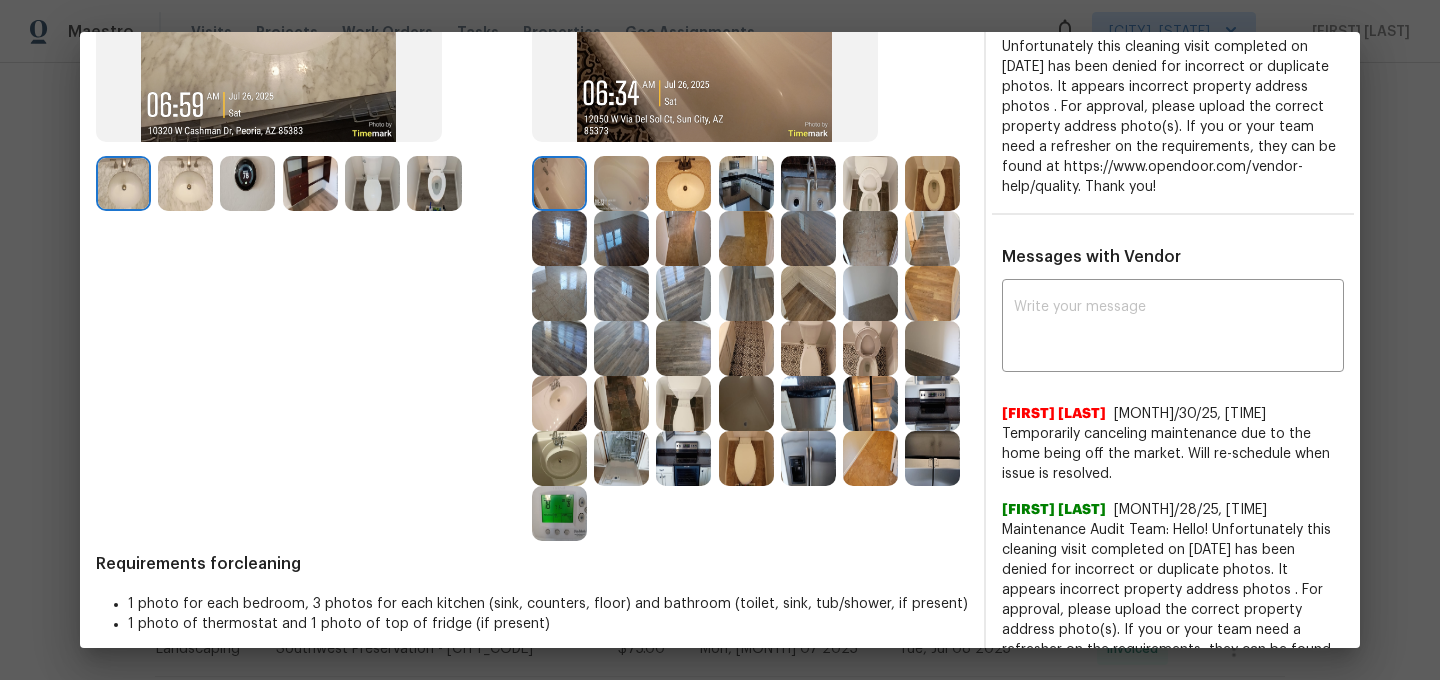click at bounding box center (559, 513) 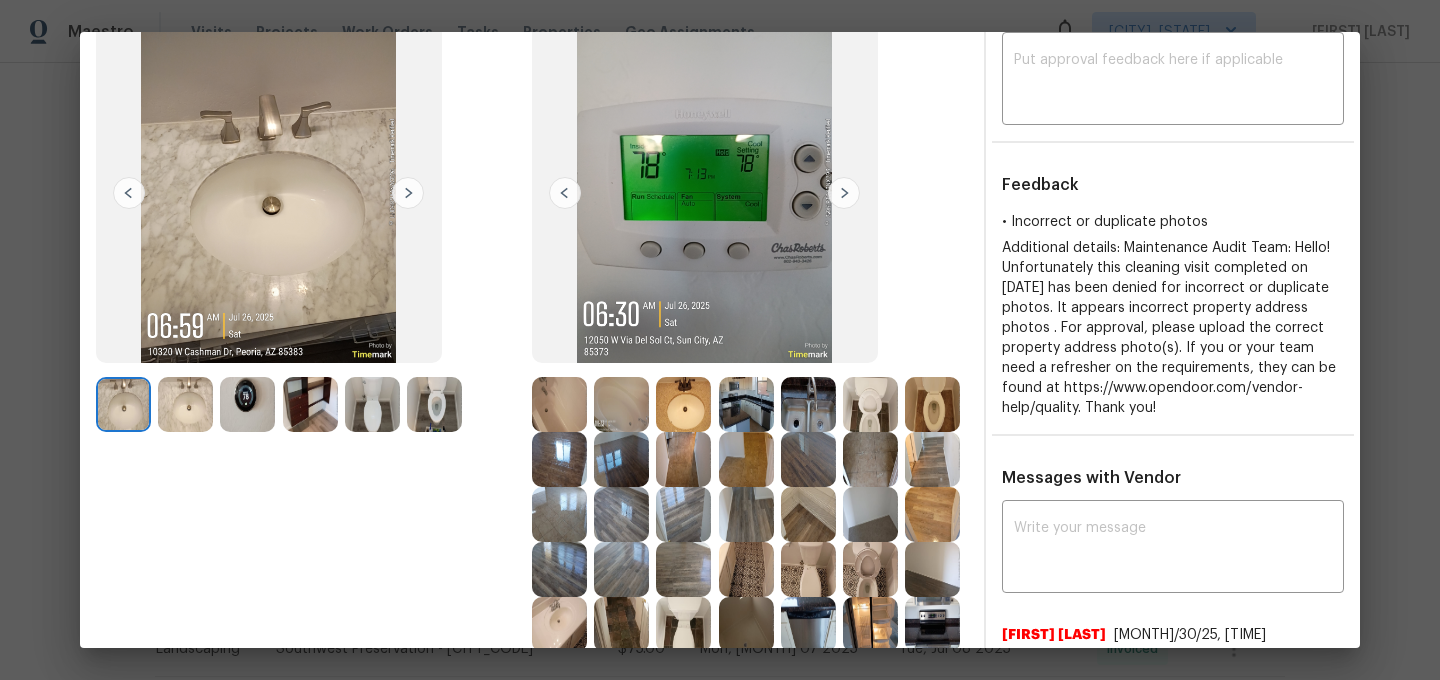 scroll, scrollTop: 130, scrollLeft: 0, axis: vertical 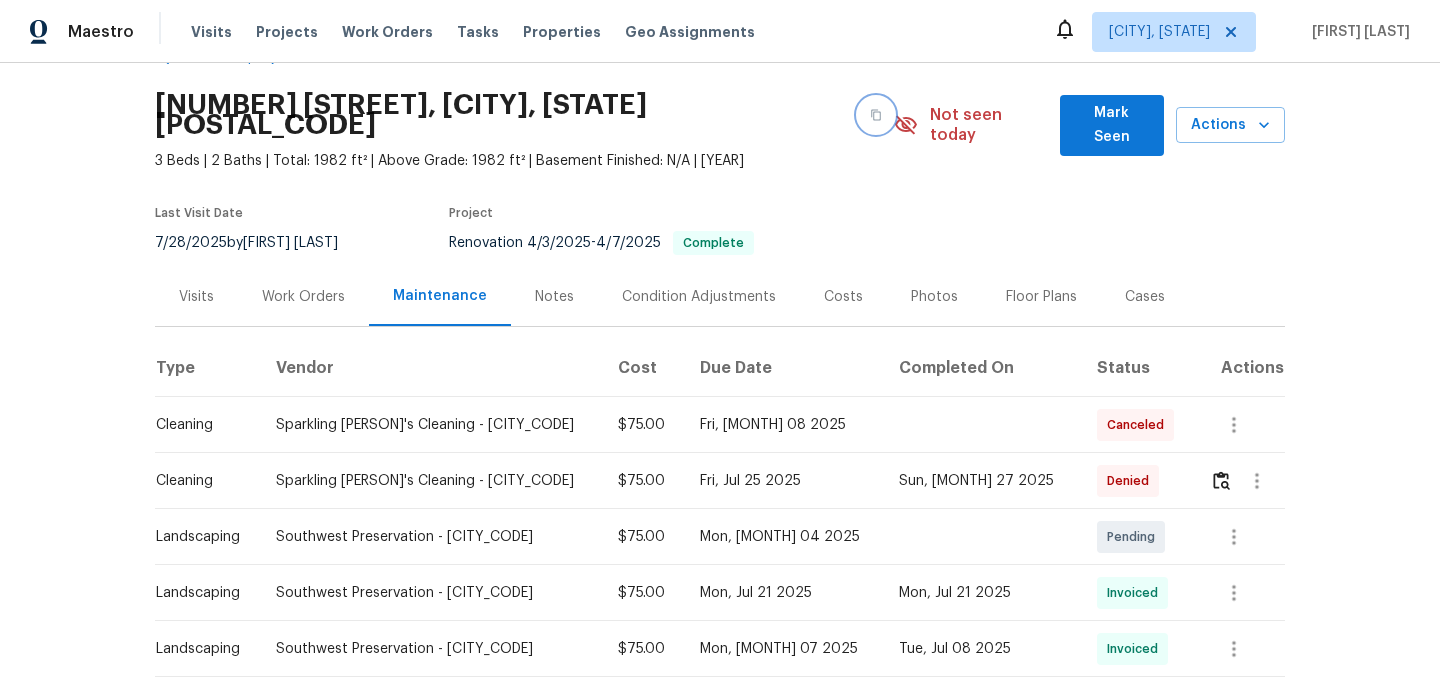 click 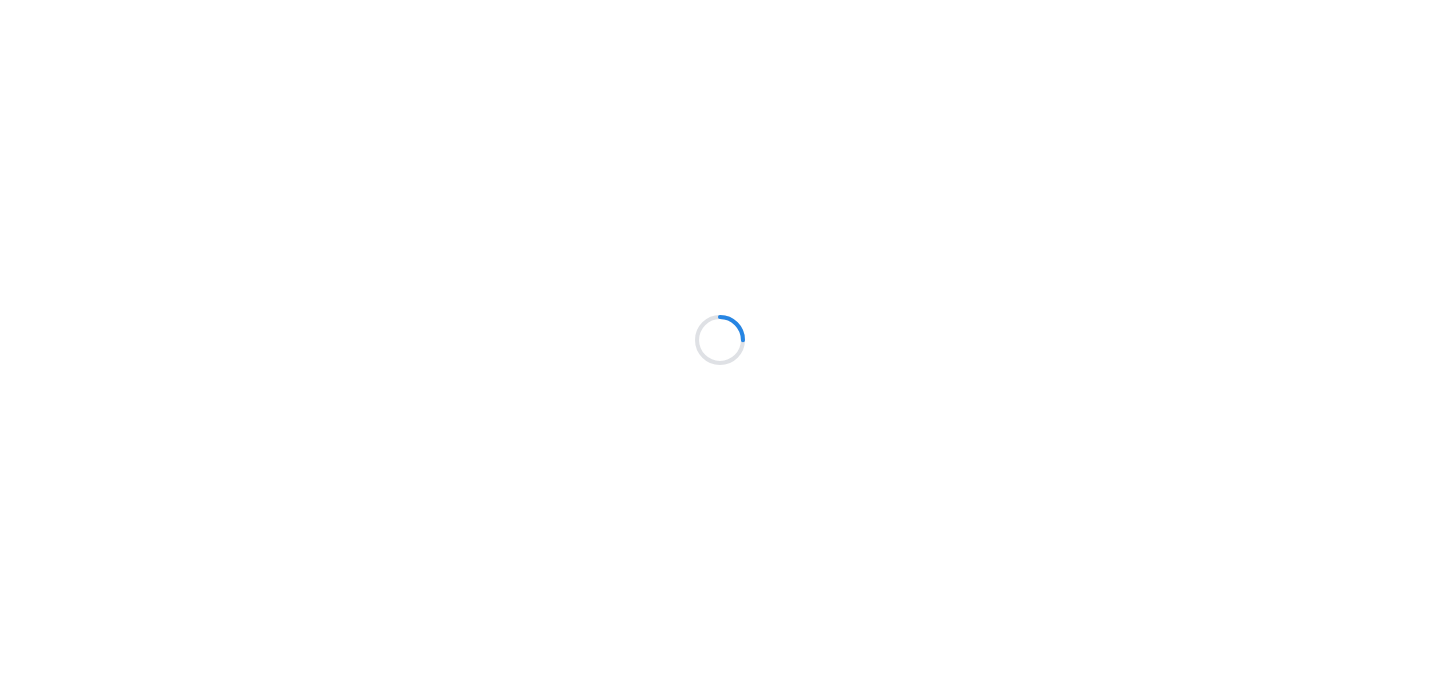 scroll, scrollTop: 0, scrollLeft: 0, axis: both 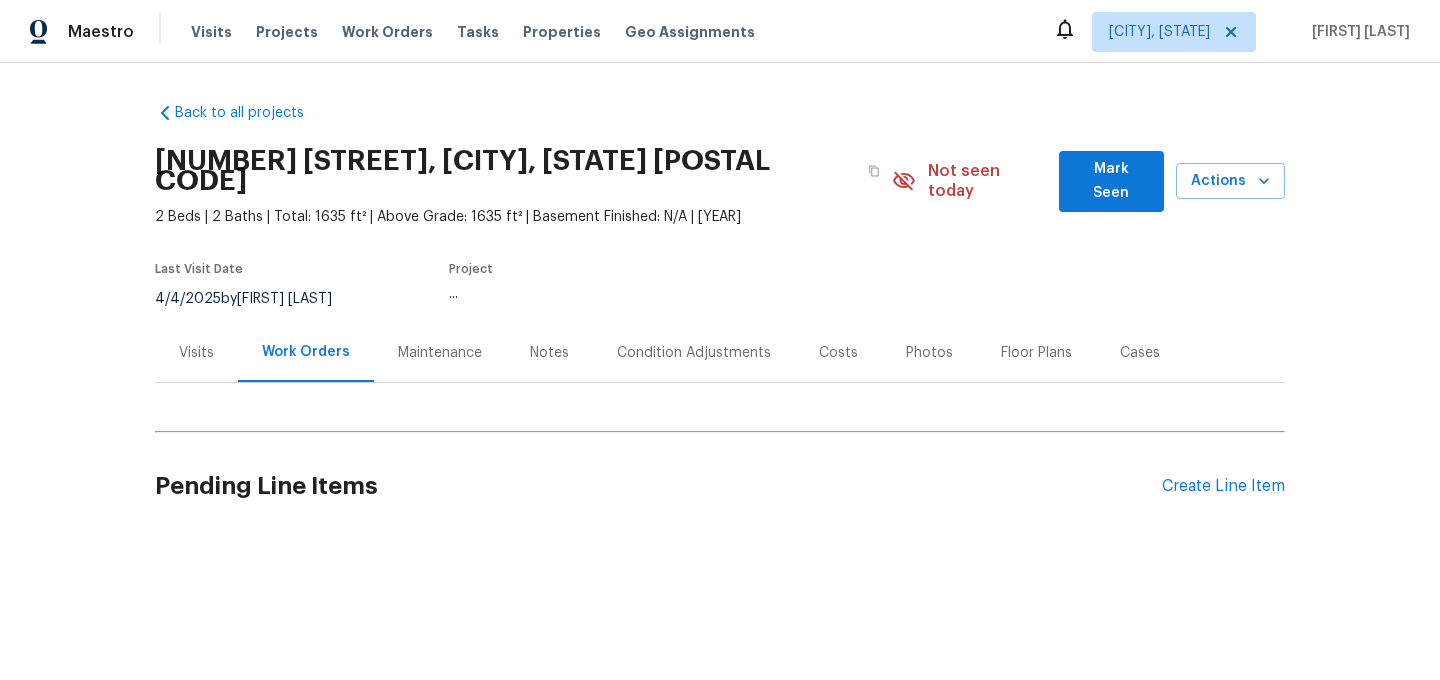 click on "Maintenance" at bounding box center (440, 352) 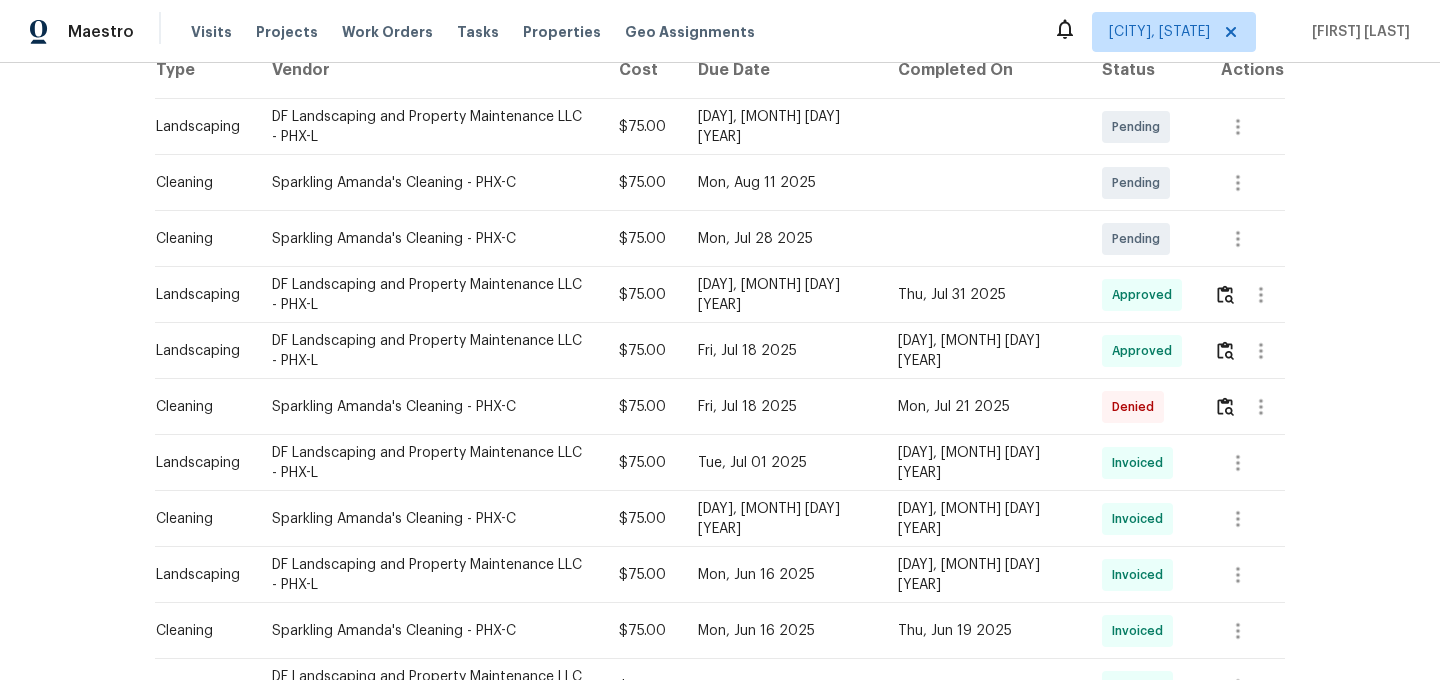 scroll, scrollTop: 475, scrollLeft: 0, axis: vertical 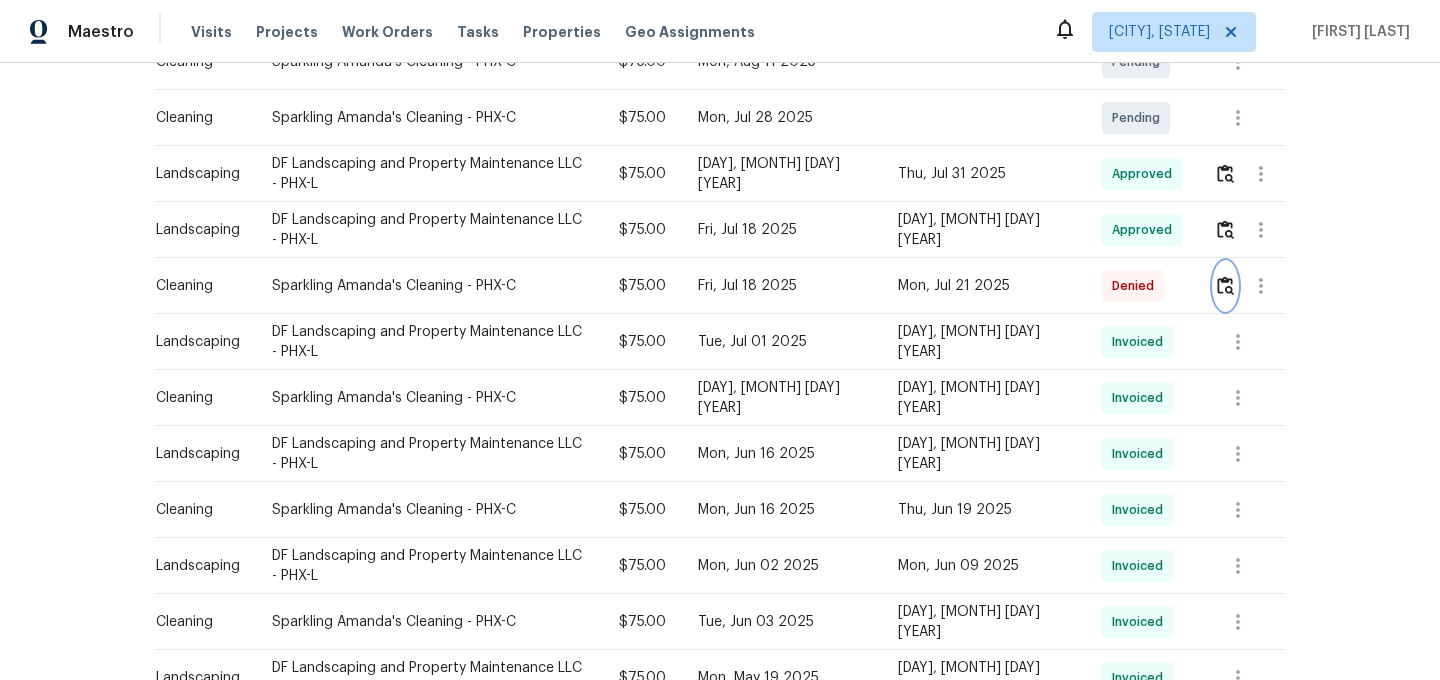 click at bounding box center [1225, 285] 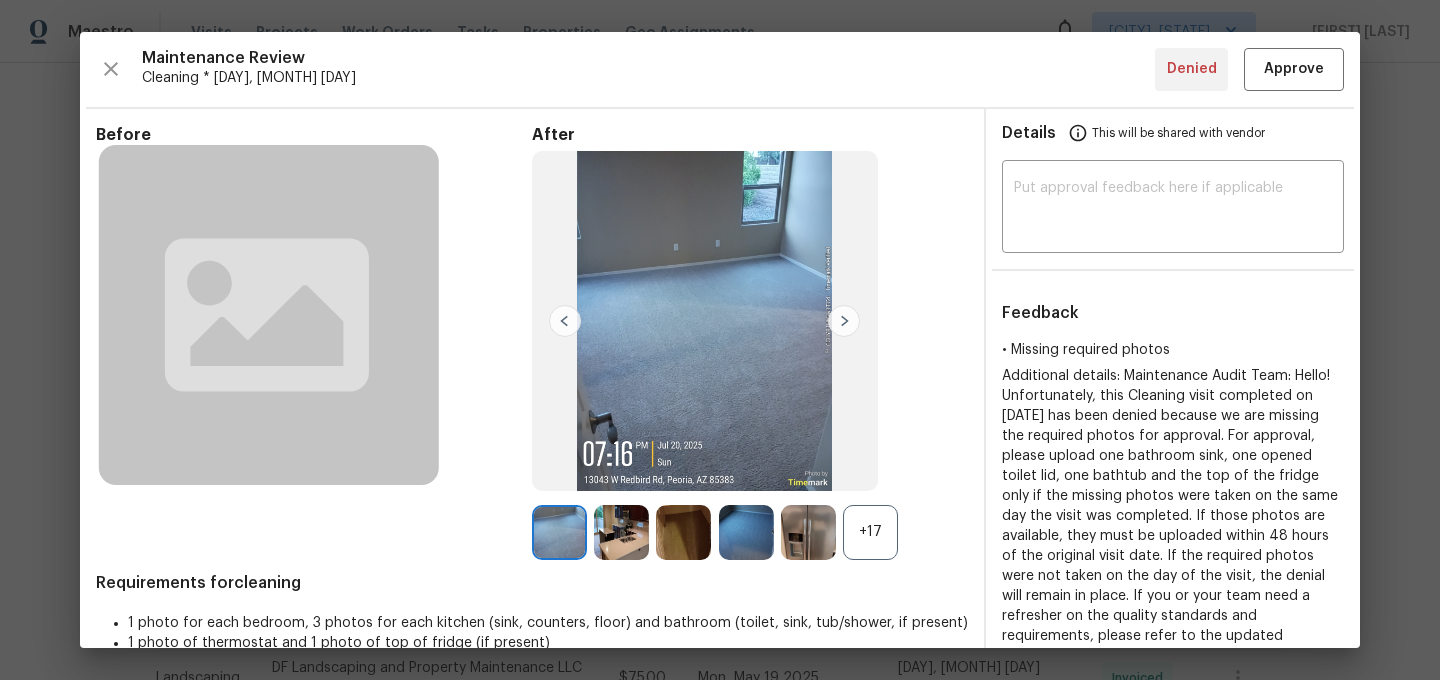 click on "+17" at bounding box center [870, 532] 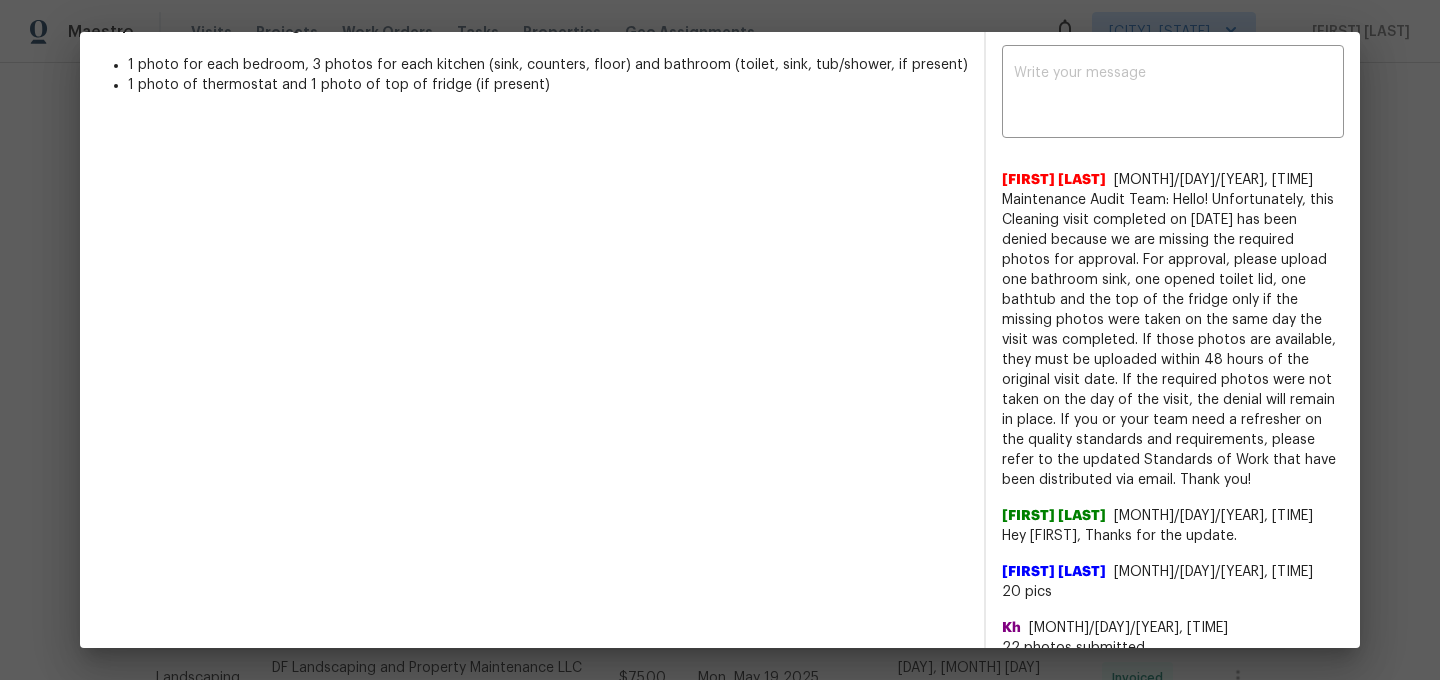 scroll, scrollTop: 724, scrollLeft: 0, axis: vertical 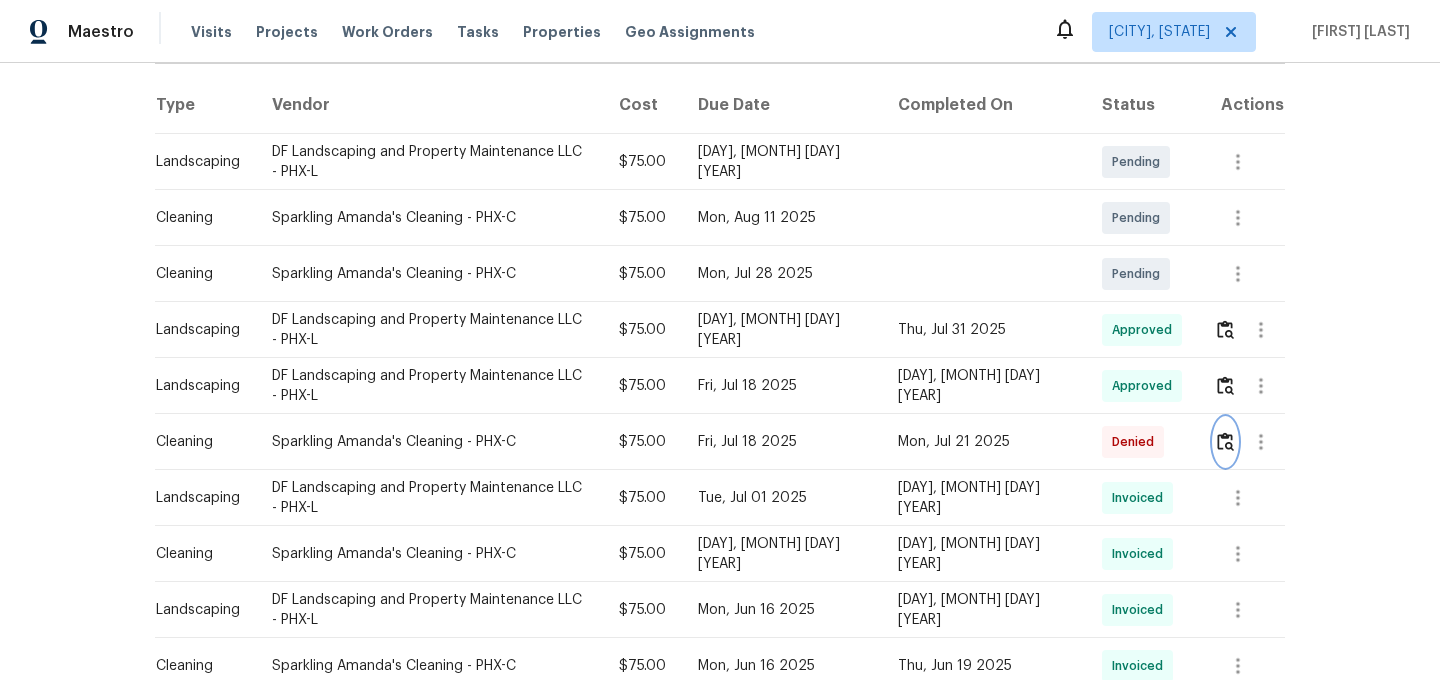 click at bounding box center [1225, 441] 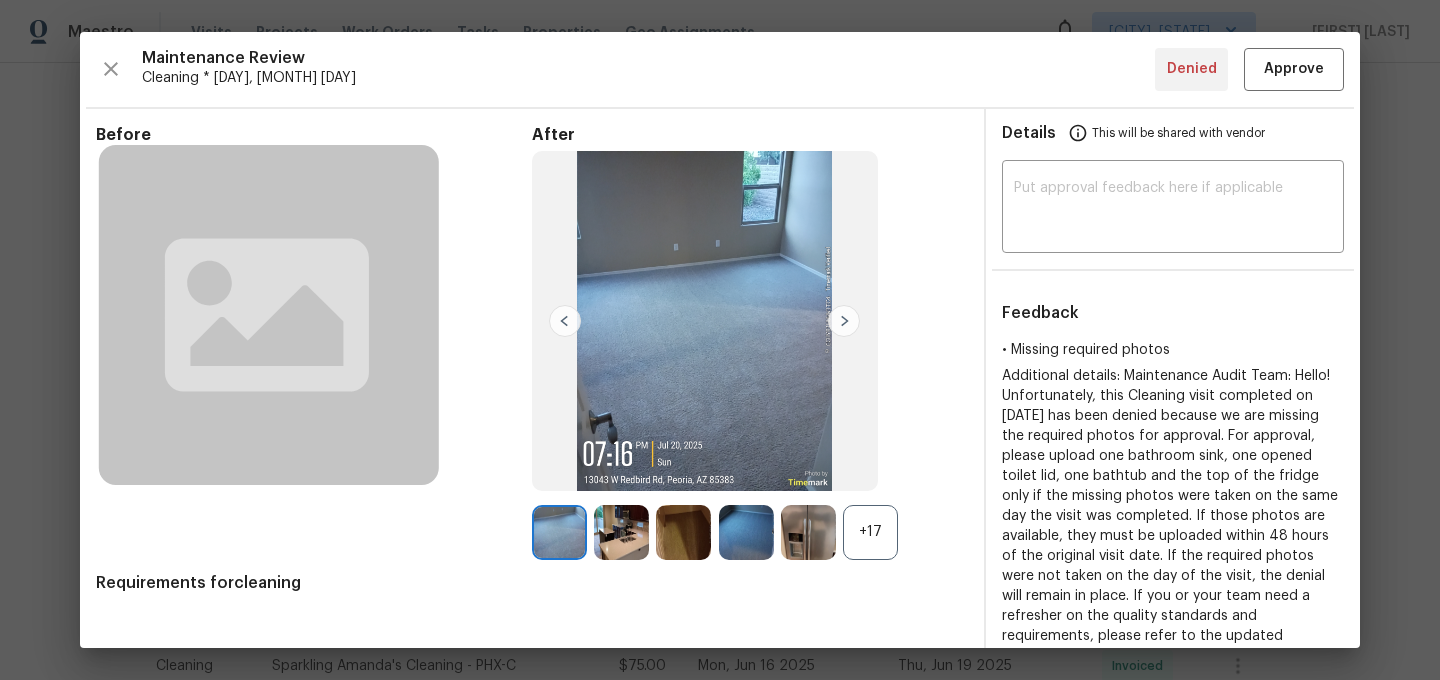 click on "+17" at bounding box center [870, 532] 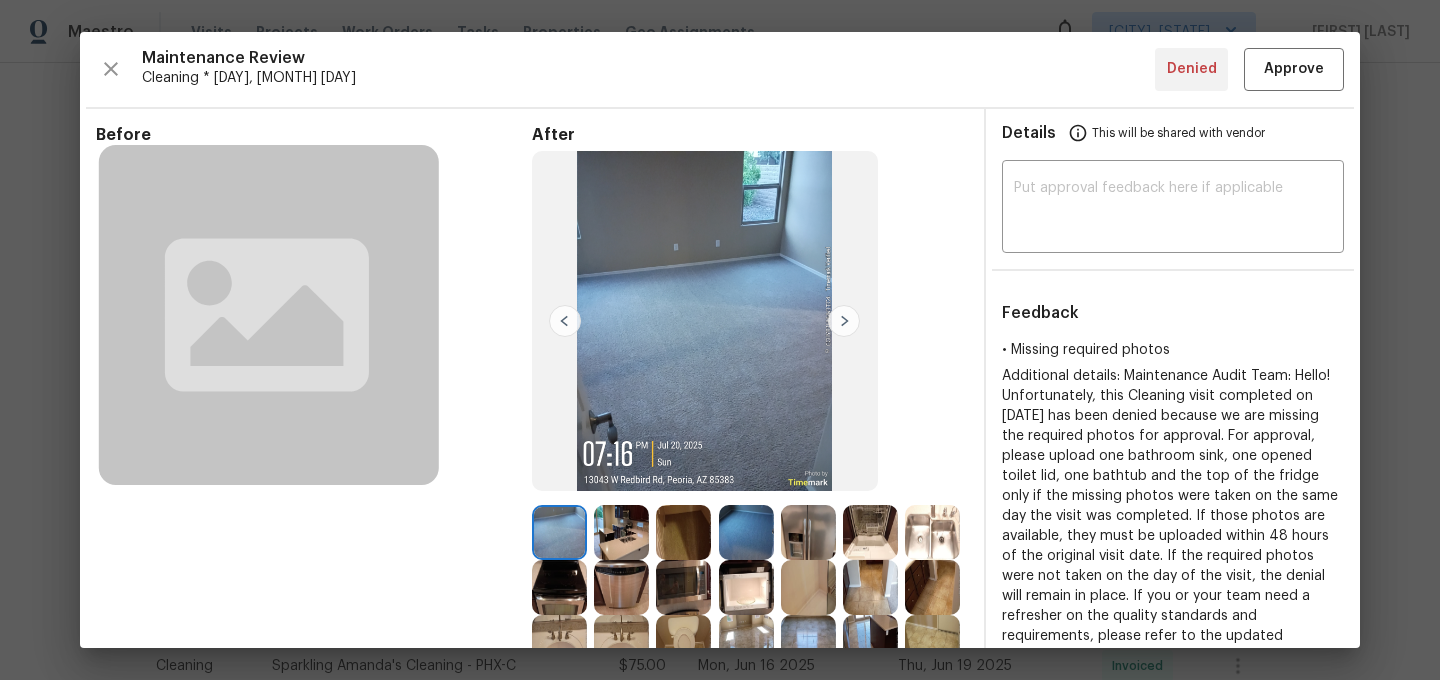 scroll, scrollTop: 164, scrollLeft: 0, axis: vertical 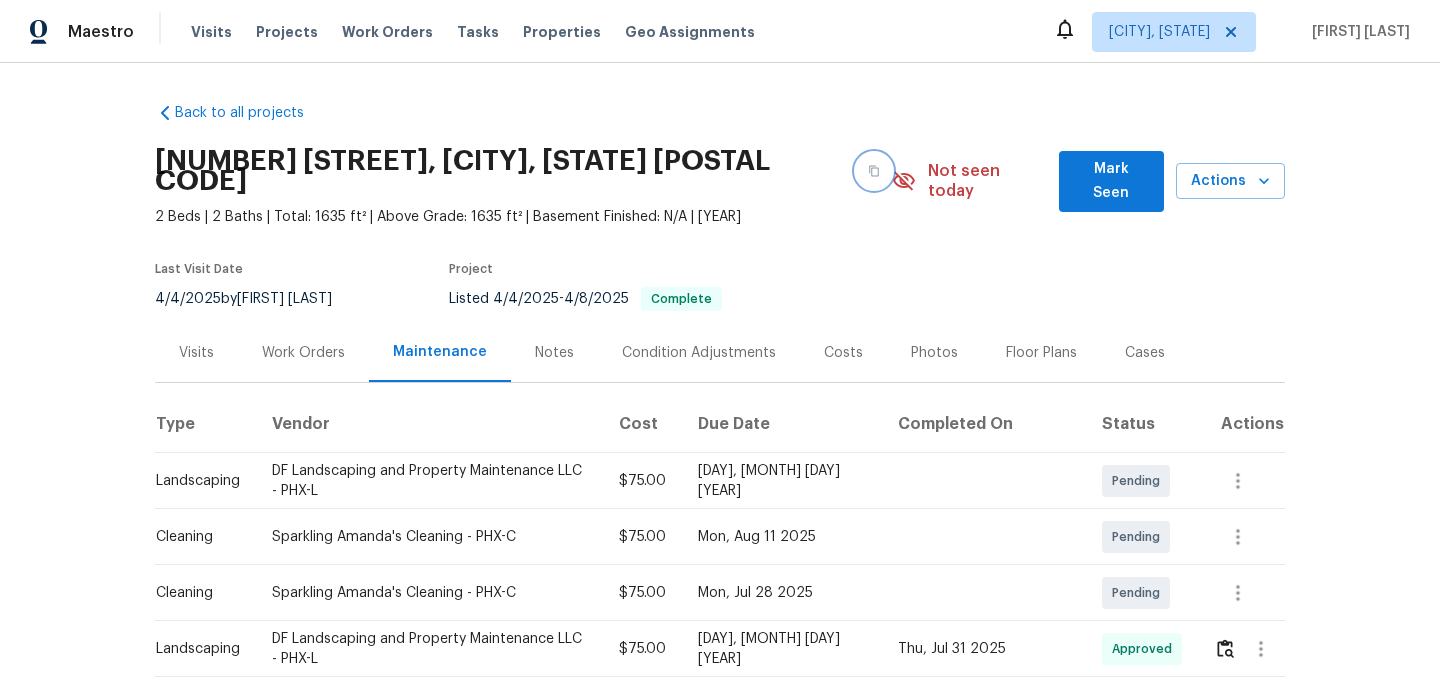 click at bounding box center (874, 171) 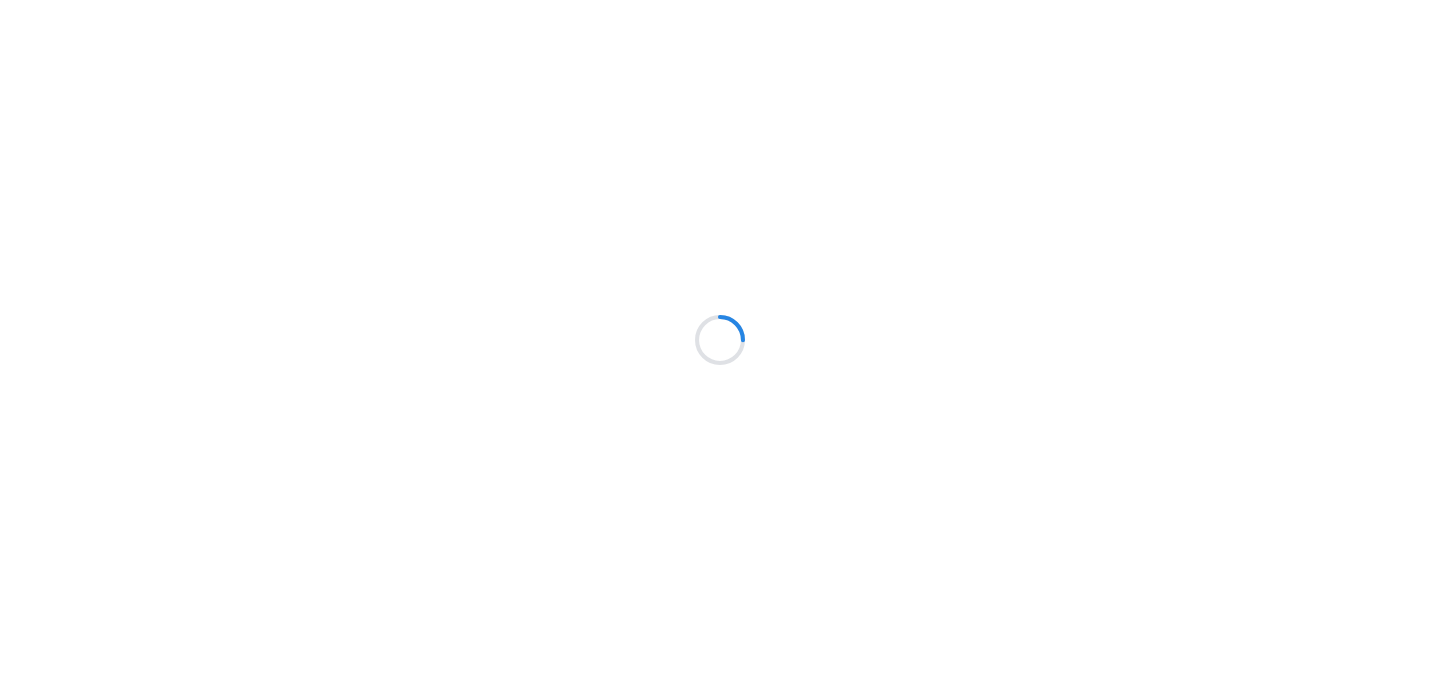 scroll, scrollTop: 0, scrollLeft: 0, axis: both 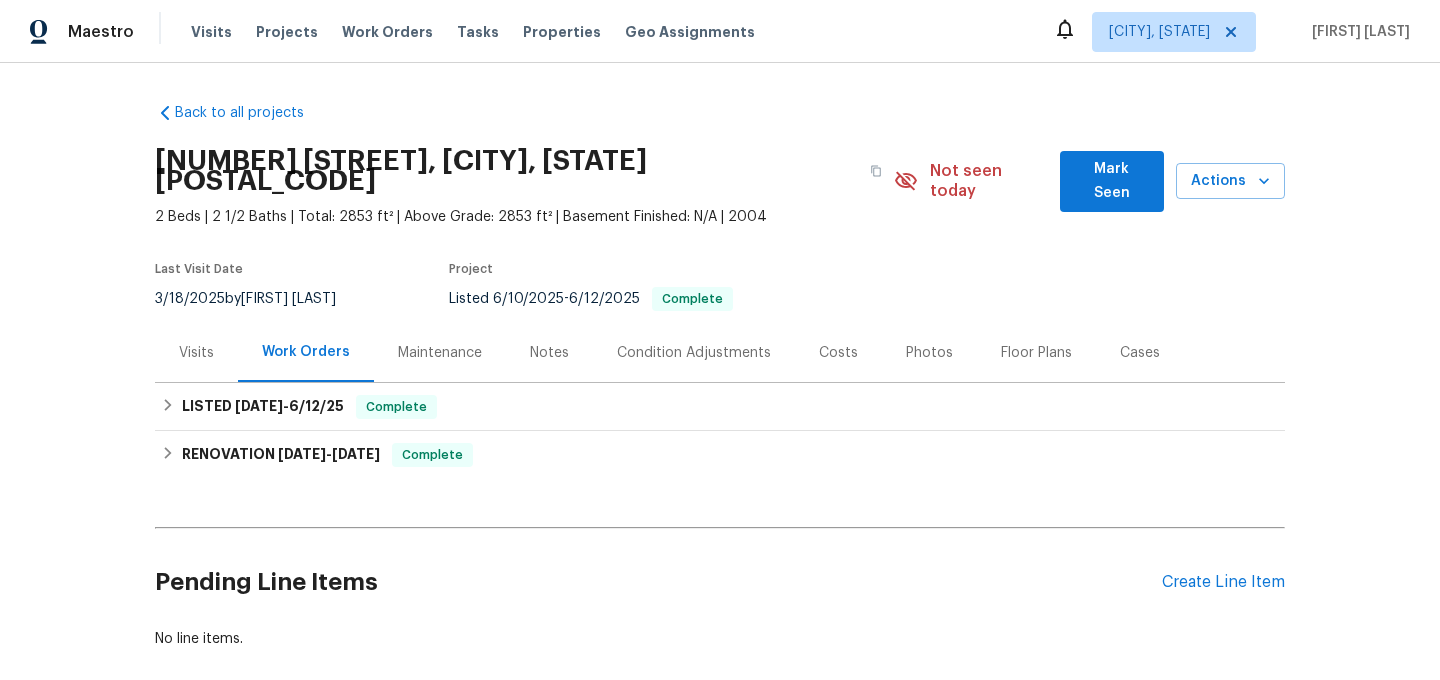 click on "Maintenance" at bounding box center [440, 353] 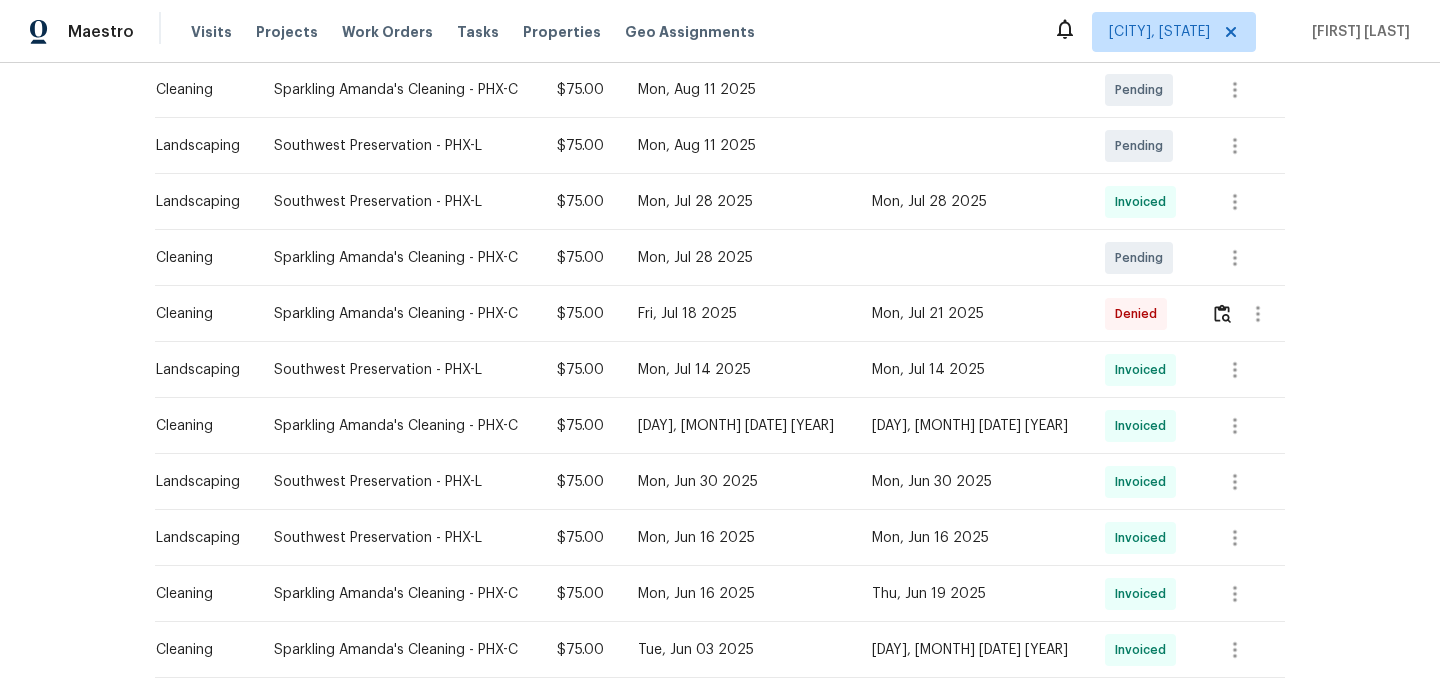 scroll, scrollTop: 401, scrollLeft: 0, axis: vertical 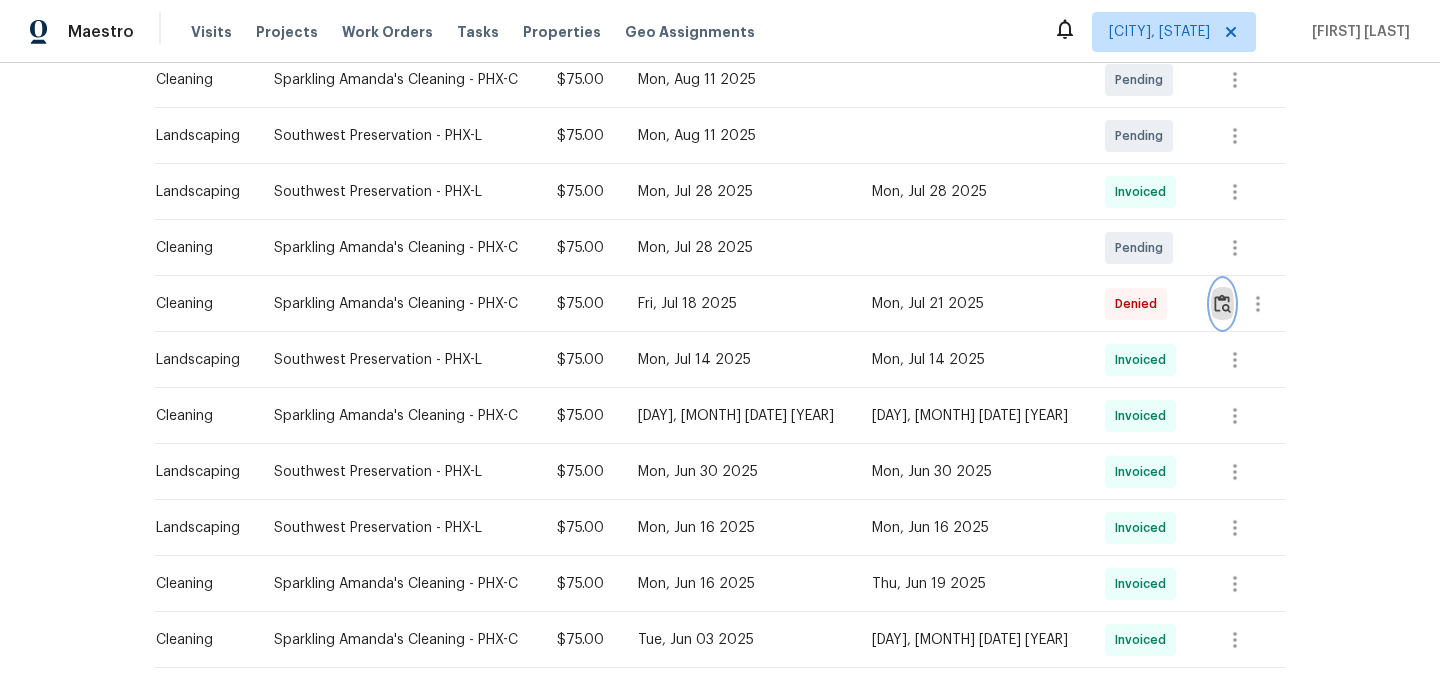 click at bounding box center [1222, 303] 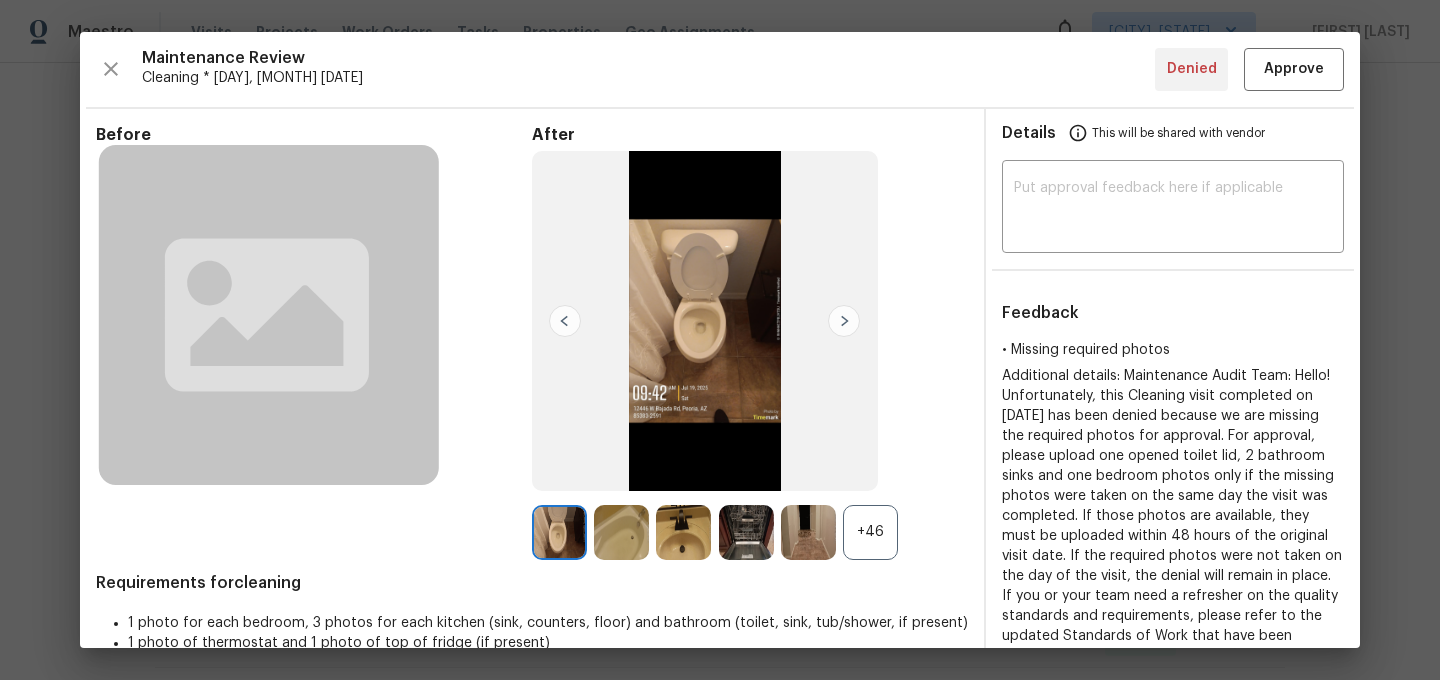 click on "+46" at bounding box center [870, 532] 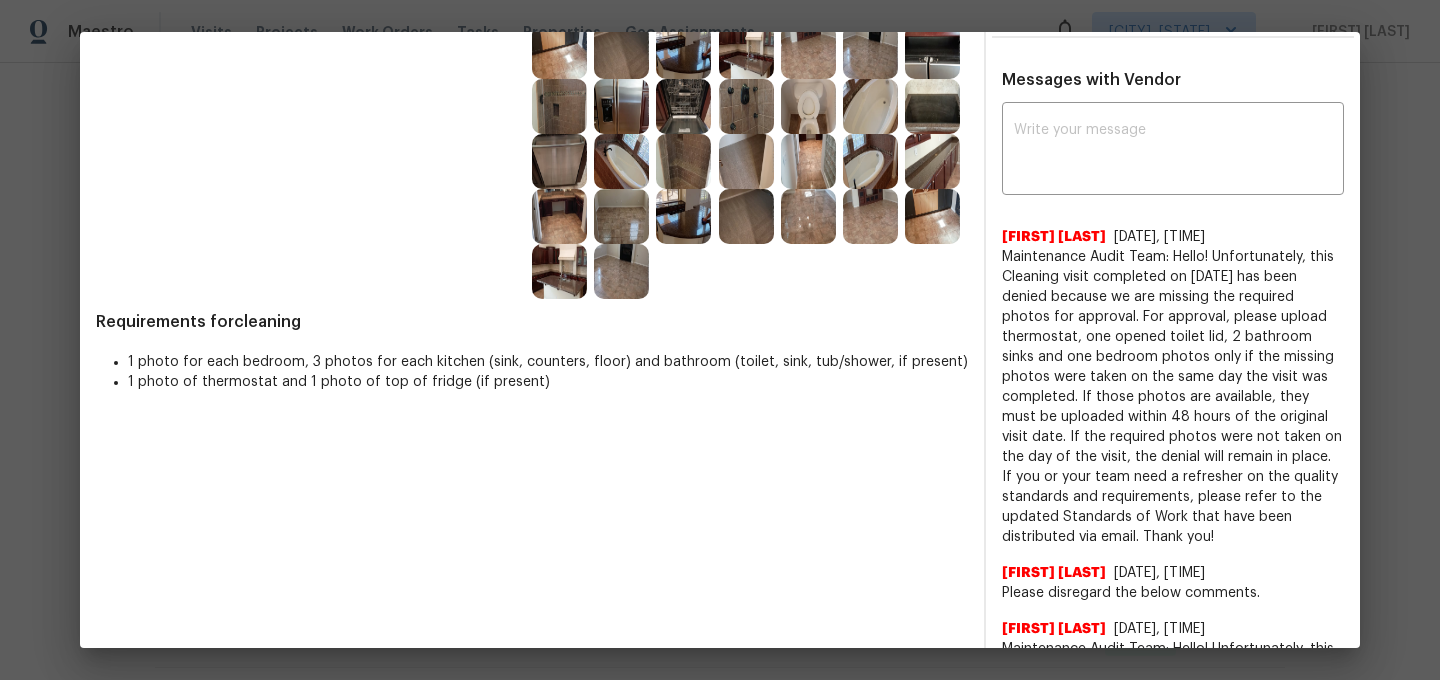 scroll, scrollTop: 649, scrollLeft: 0, axis: vertical 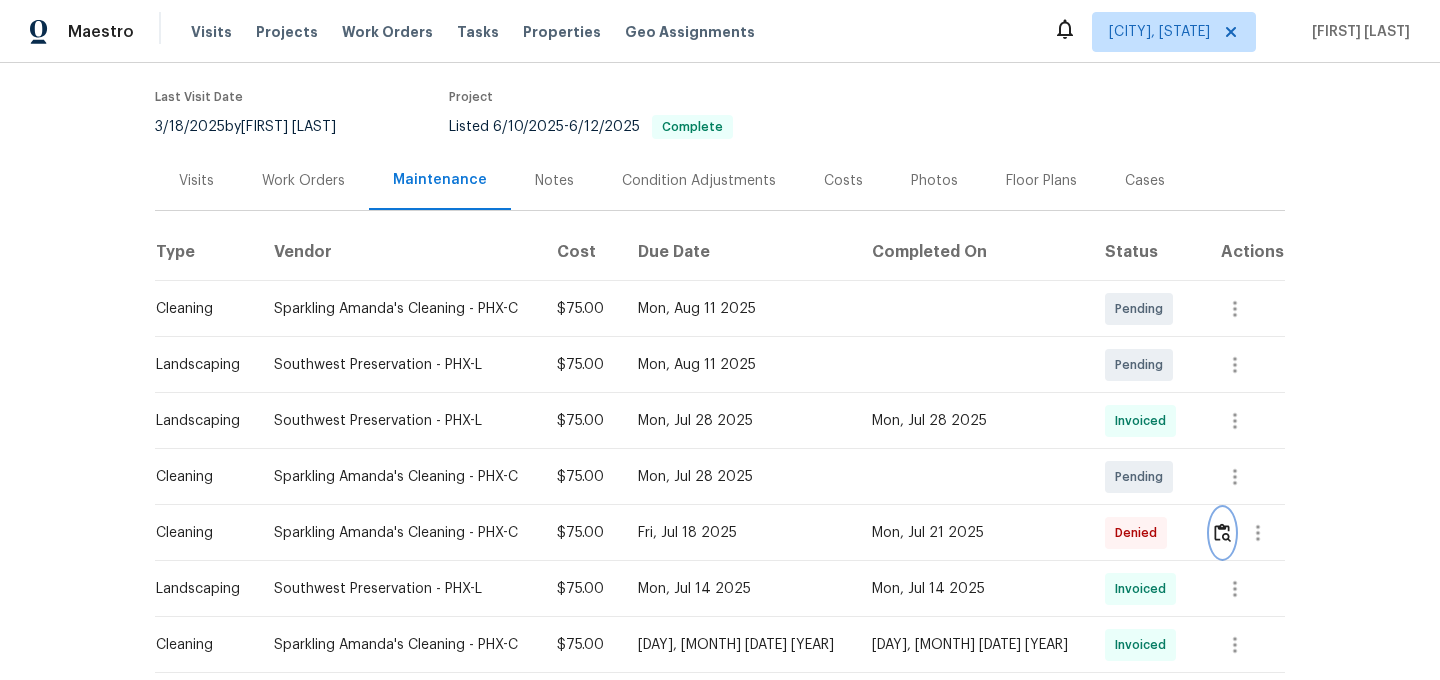 click at bounding box center [1222, 532] 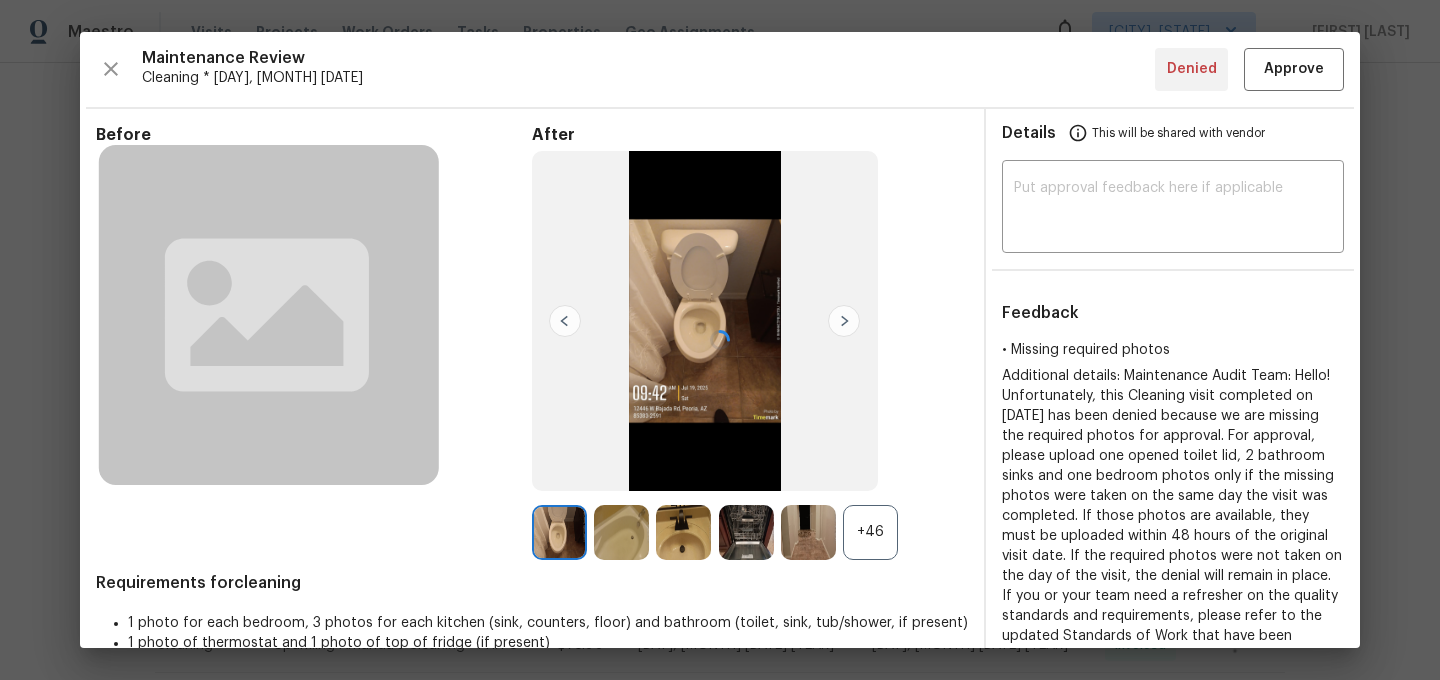 click at bounding box center [720, 340] 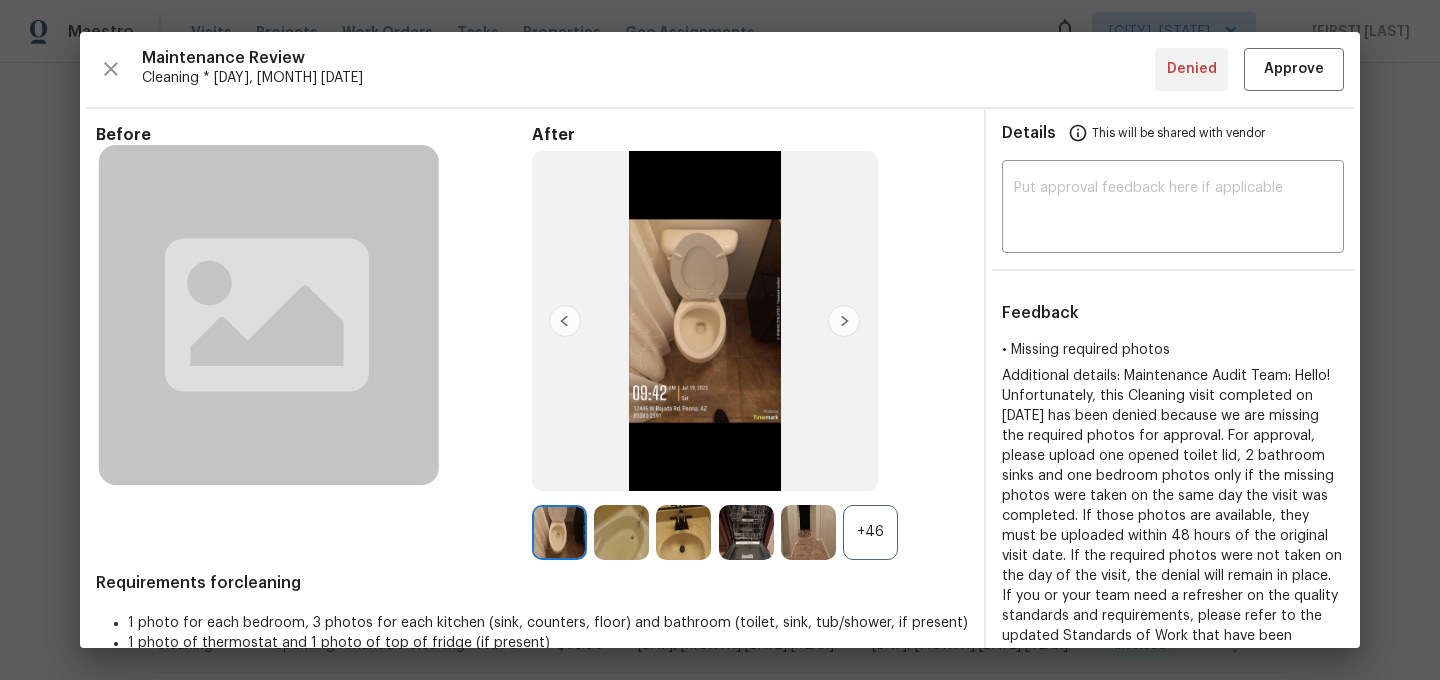 click on "+46" at bounding box center [870, 532] 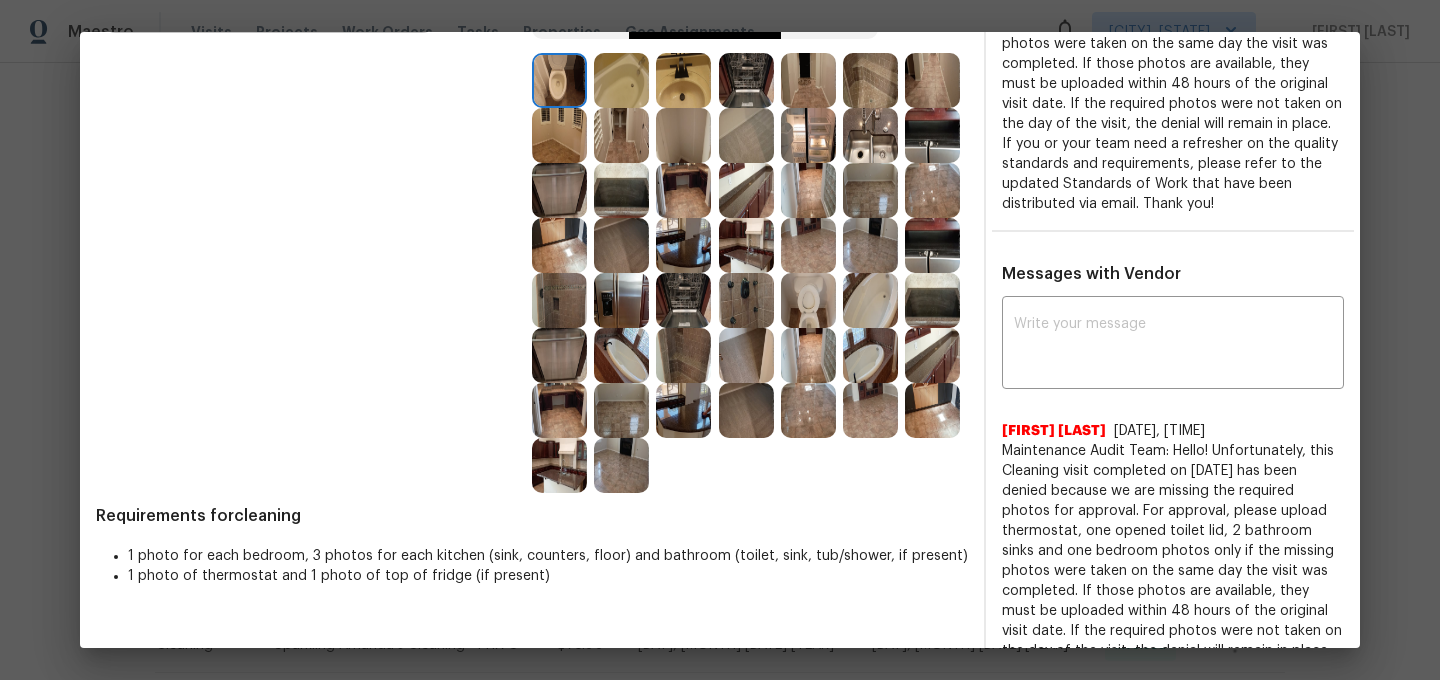 scroll, scrollTop: 391, scrollLeft: 0, axis: vertical 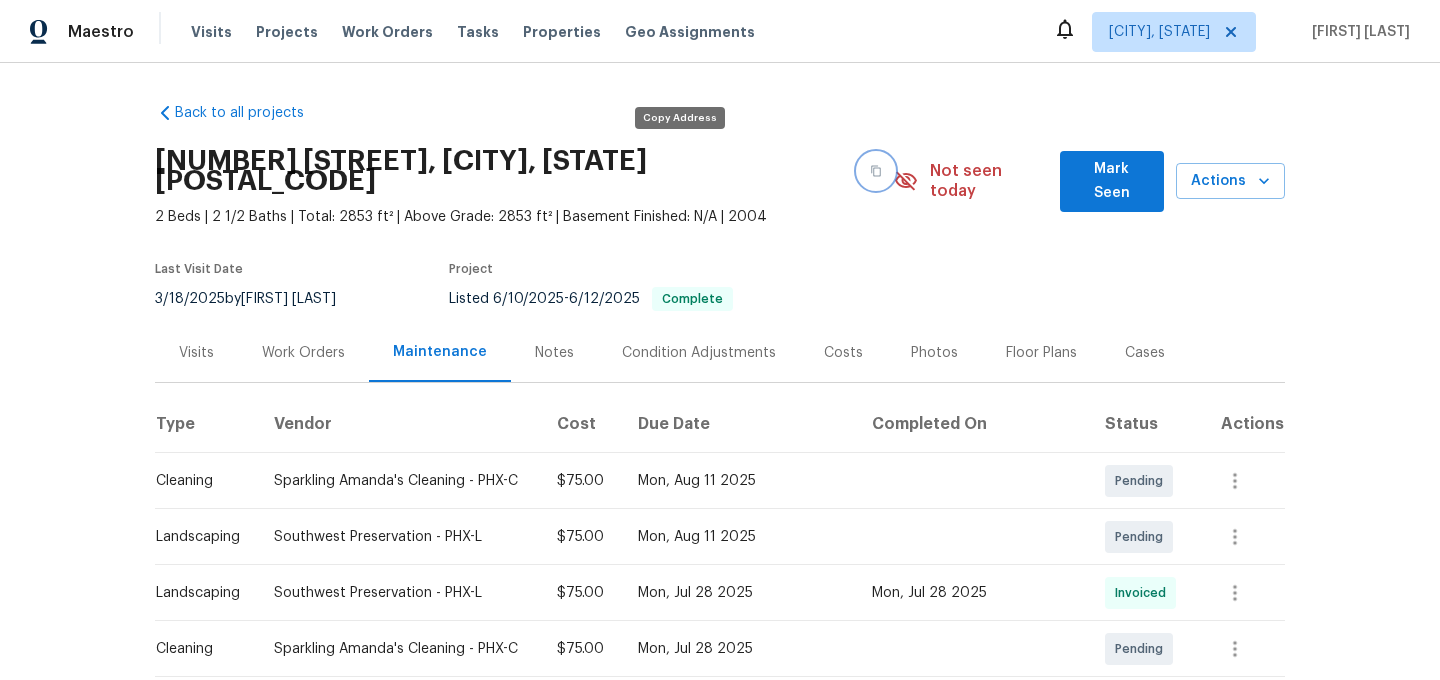 click at bounding box center (876, 171) 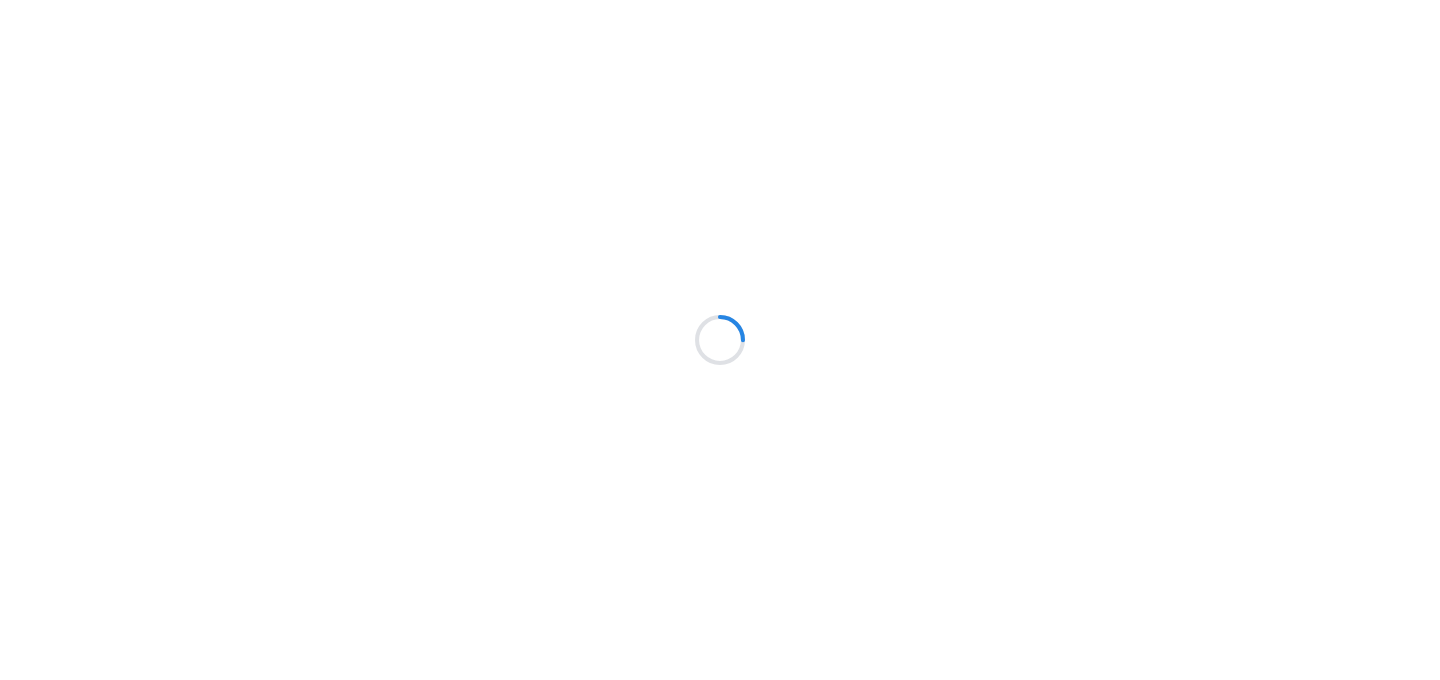 scroll, scrollTop: 0, scrollLeft: 0, axis: both 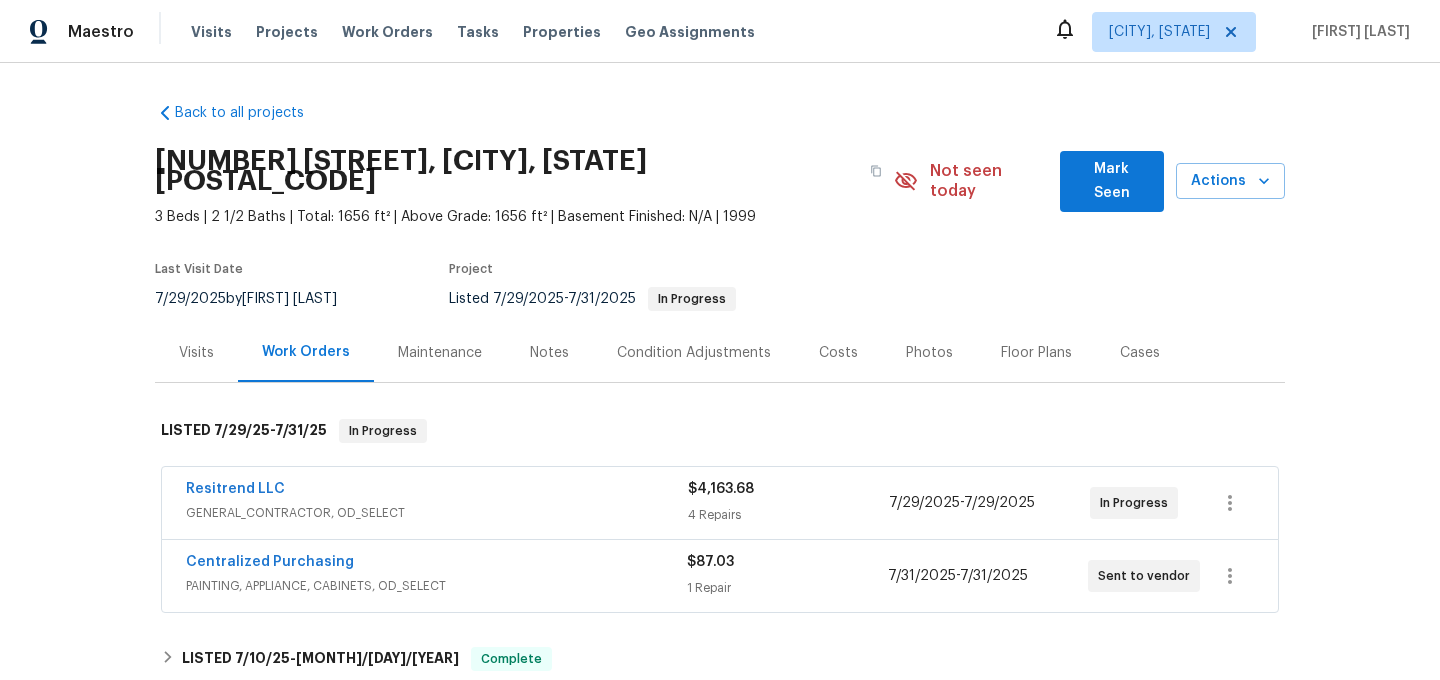 click on "Maintenance" at bounding box center (440, 353) 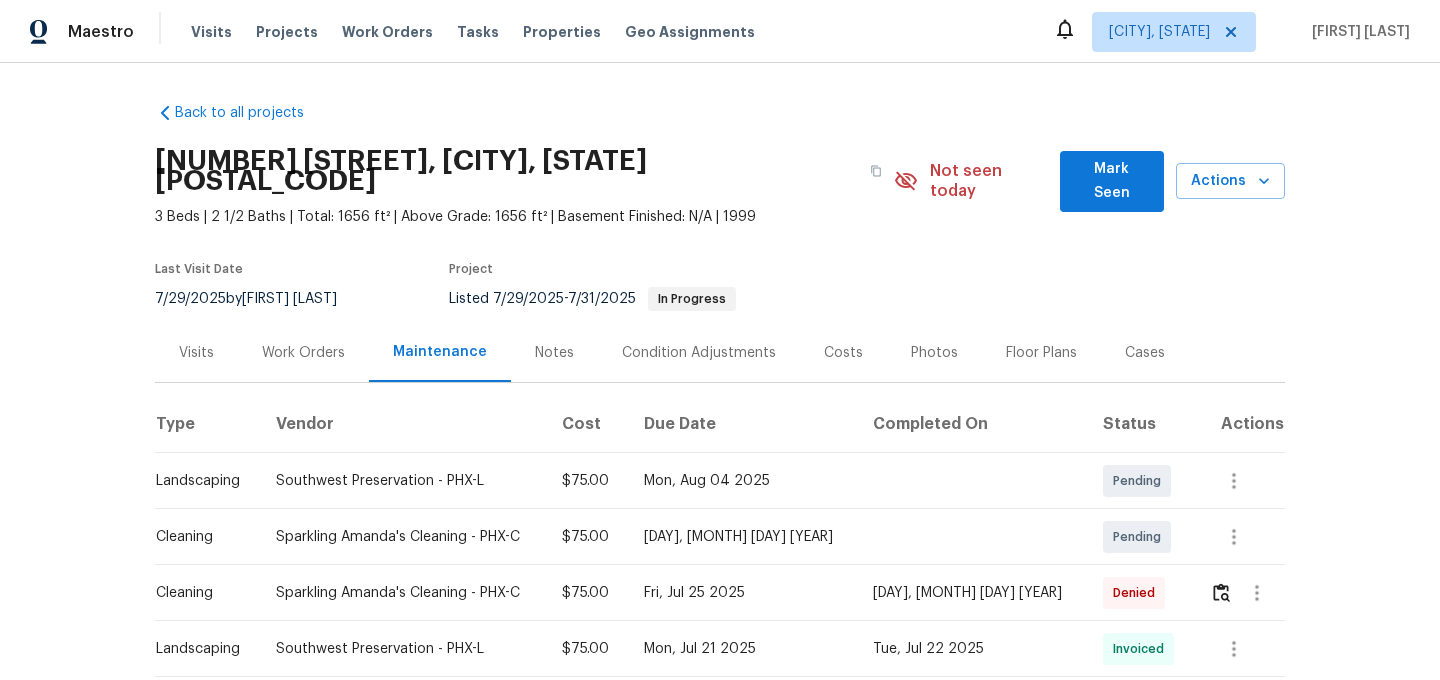 scroll, scrollTop: 96, scrollLeft: 0, axis: vertical 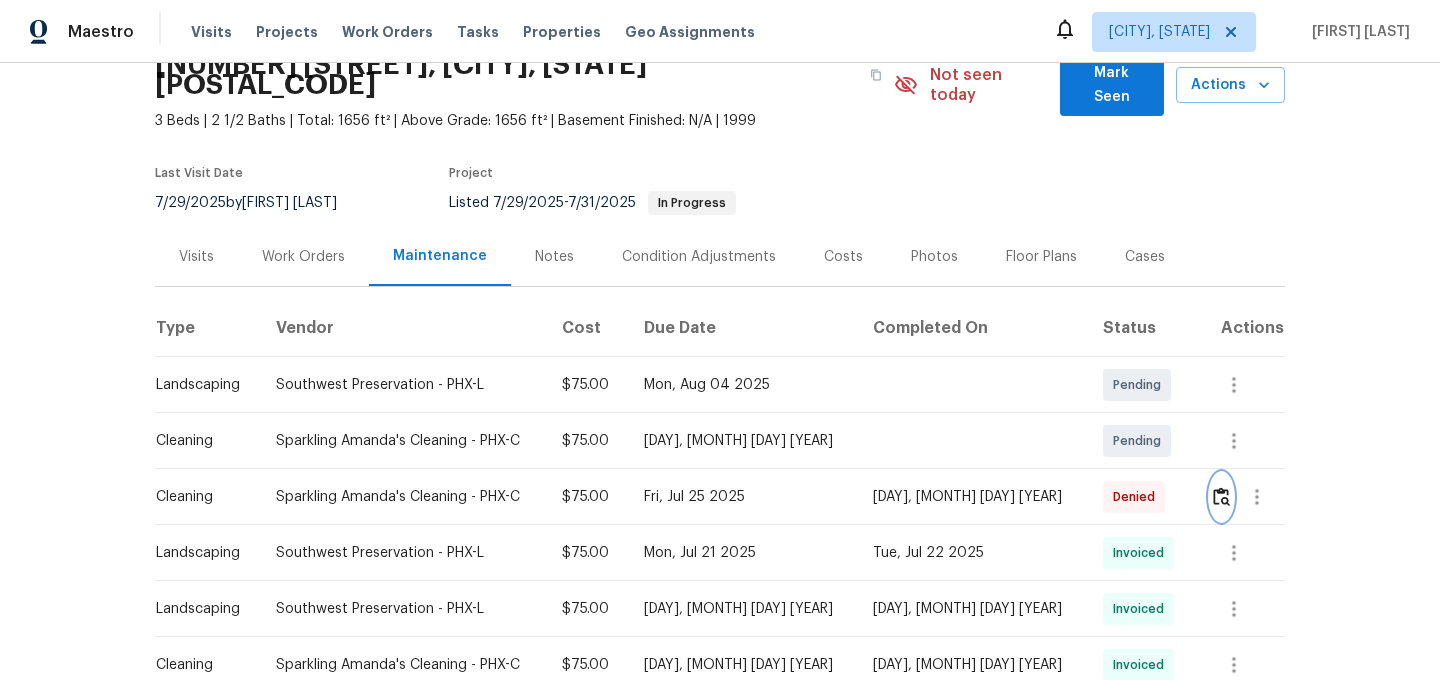 click at bounding box center [1221, 496] 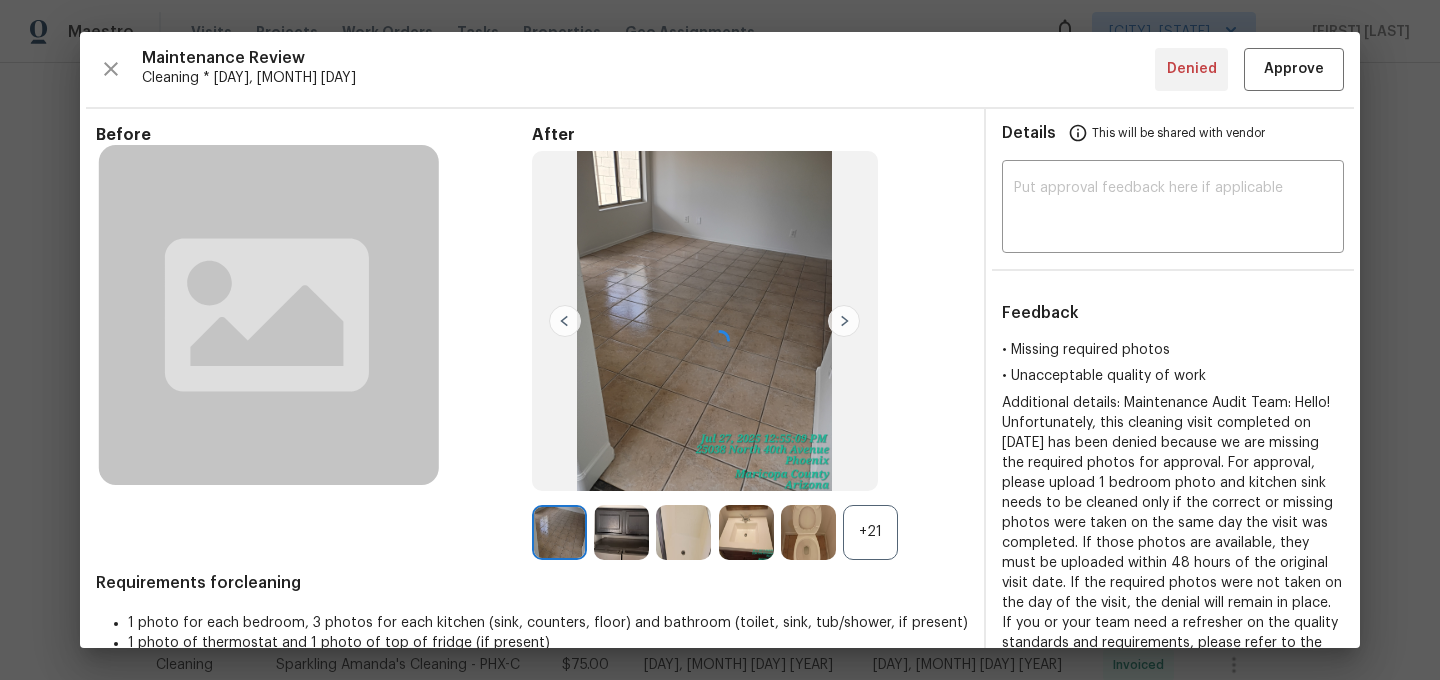 click on "+21" at bounding box center [870, 532] 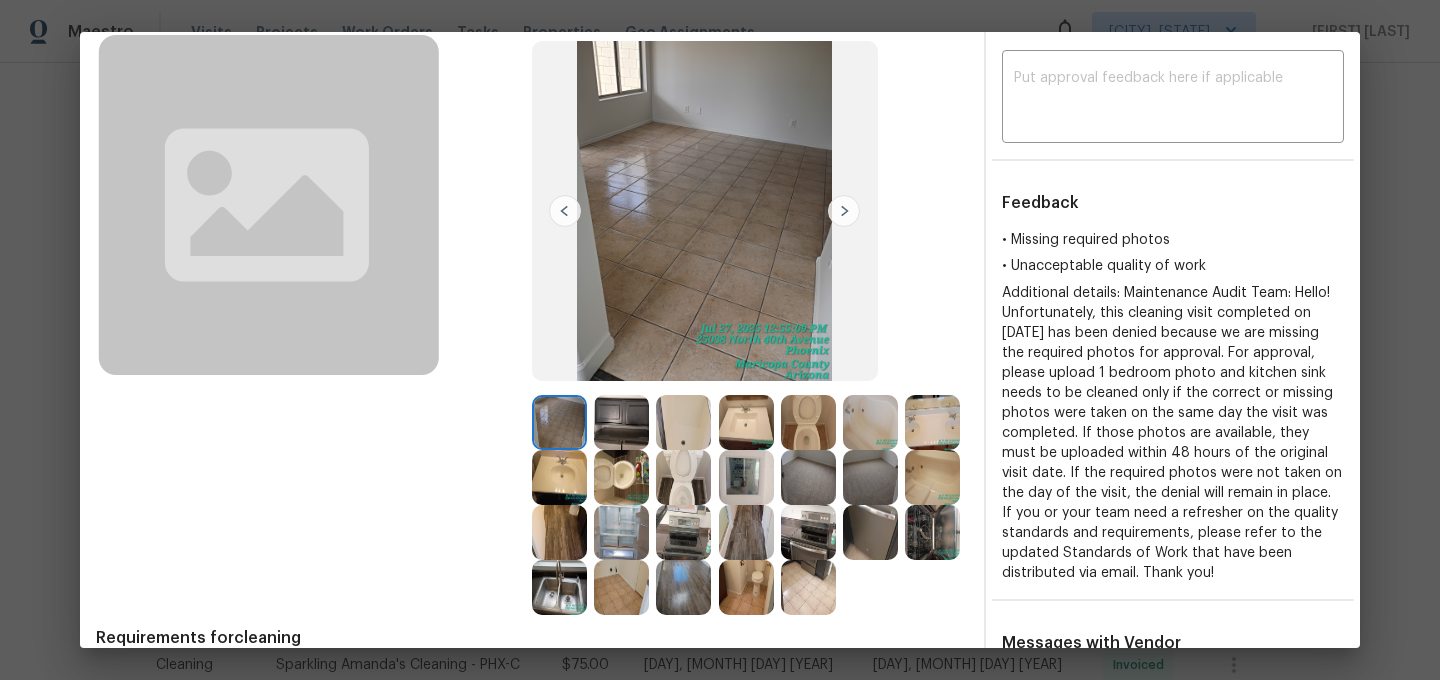 scroll, scrollTop: 37, scrollLeft: 0, axis: vertical 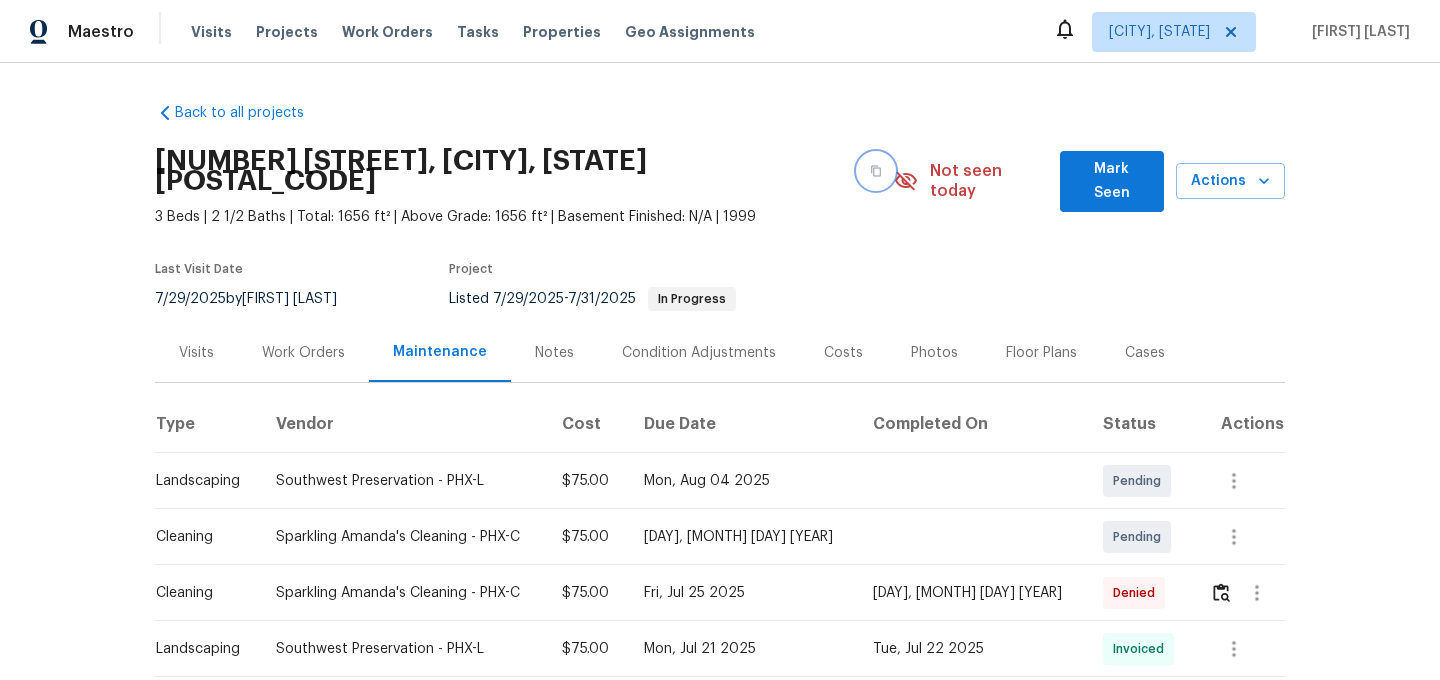 click at bounding box center [876, 171] 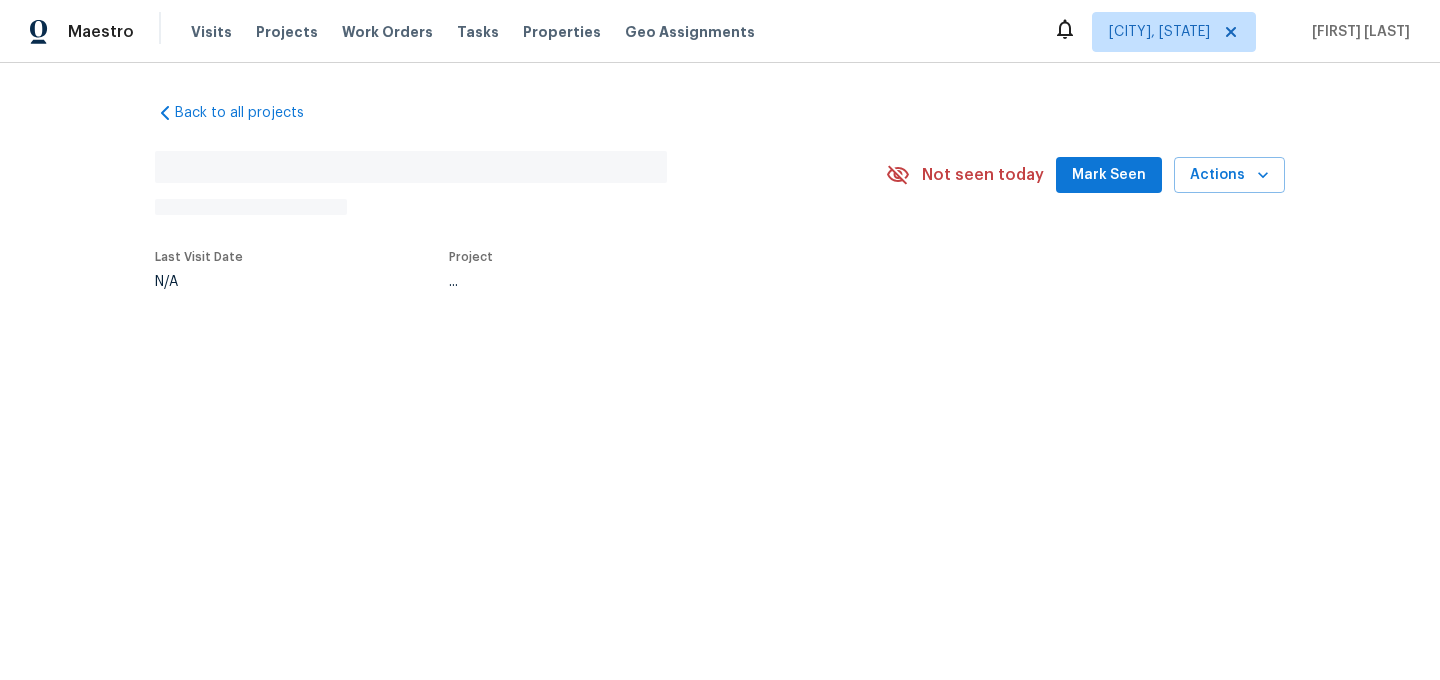 scroll, scrollTop: 0, scrollLeft: 0, axis: both 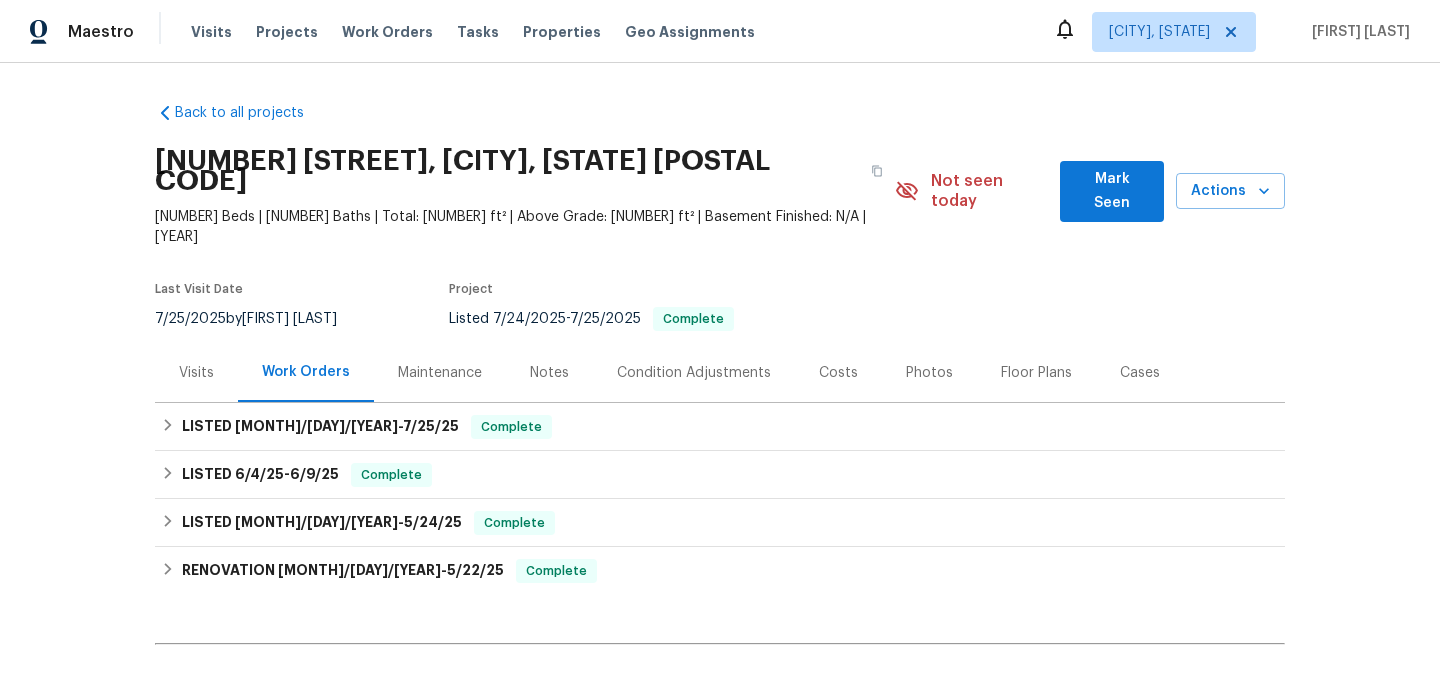 click on "Maintenance" at bounding box center (440, 373) 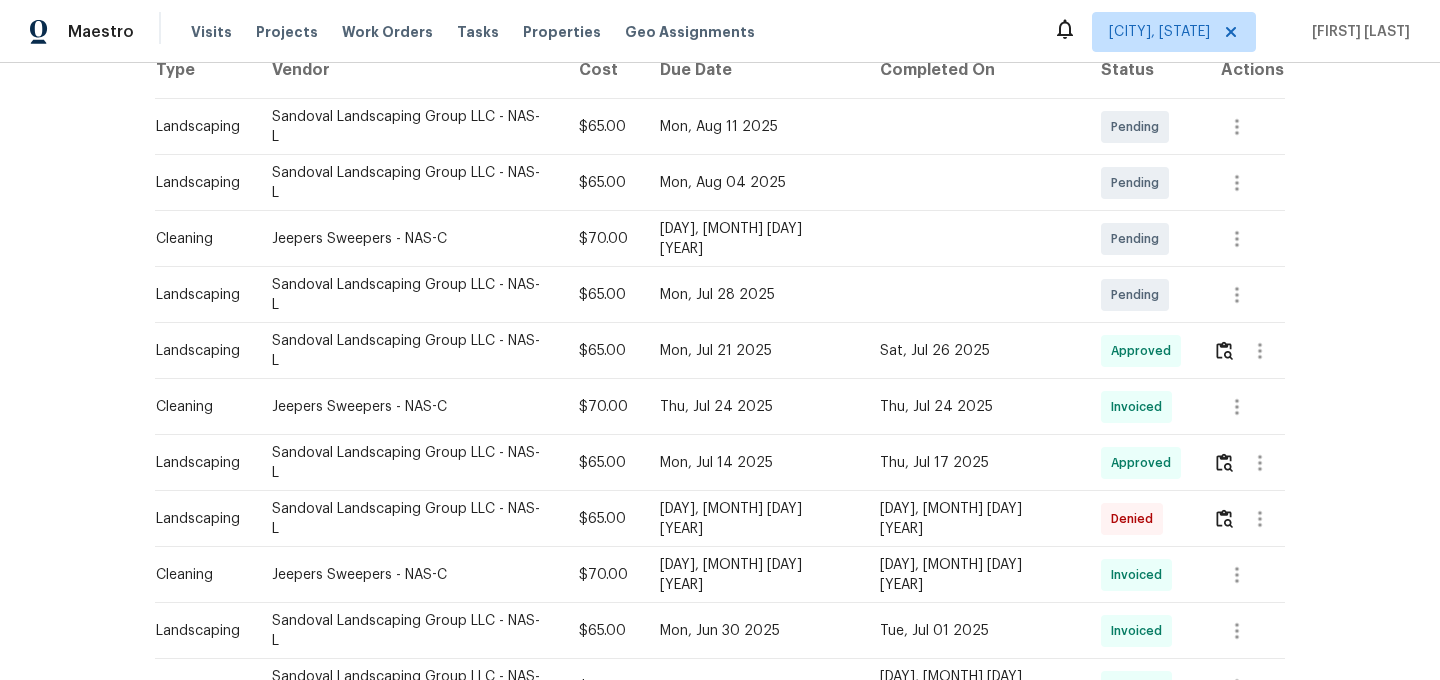 scroll, scrollTop: 402, scrollLeft: 0, axis: vertical 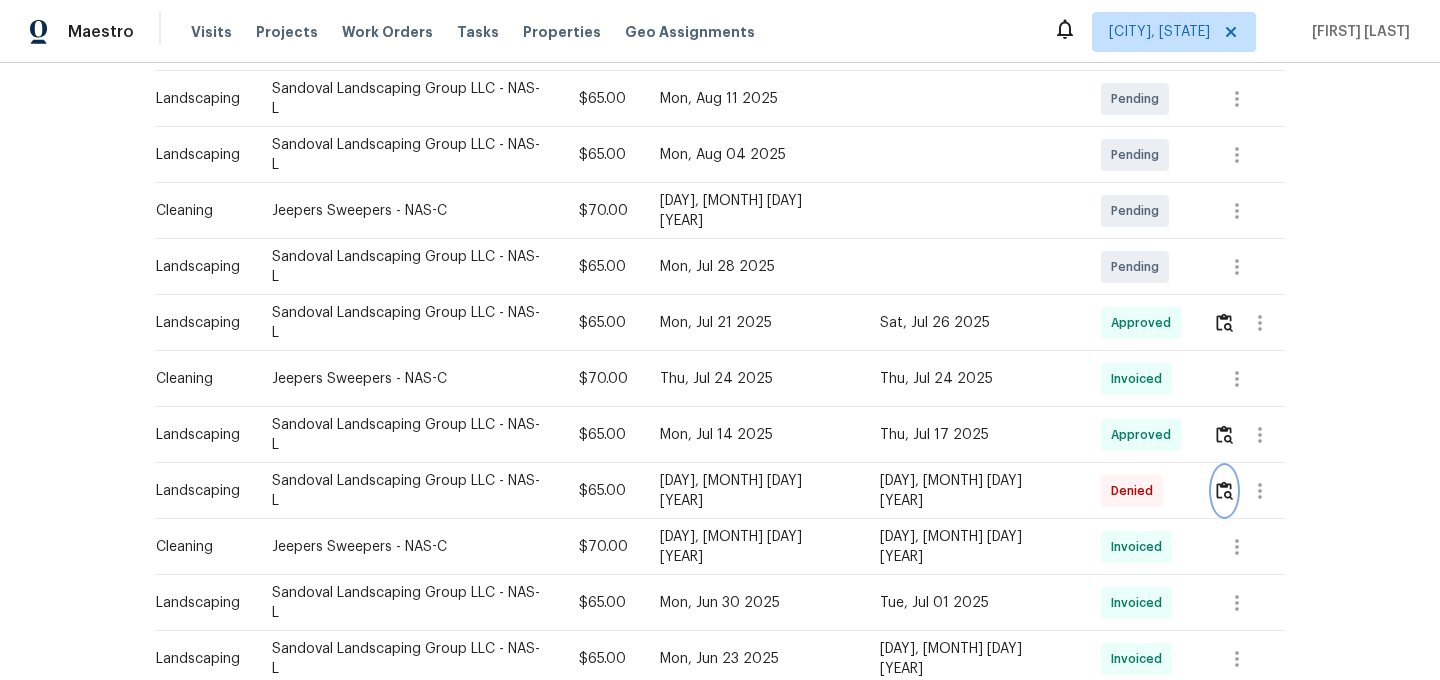 click at bounding box center (1224, 491) 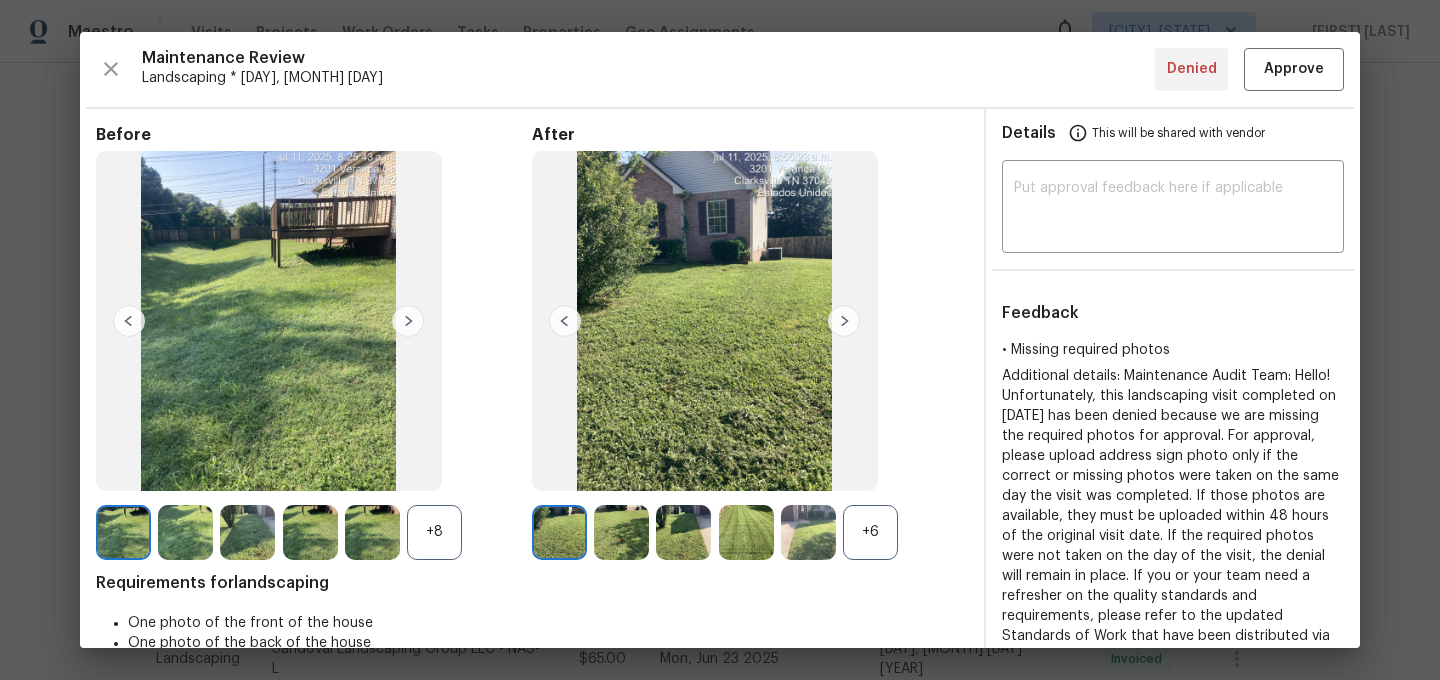 click on "+6" at bounding box center (870, 532) 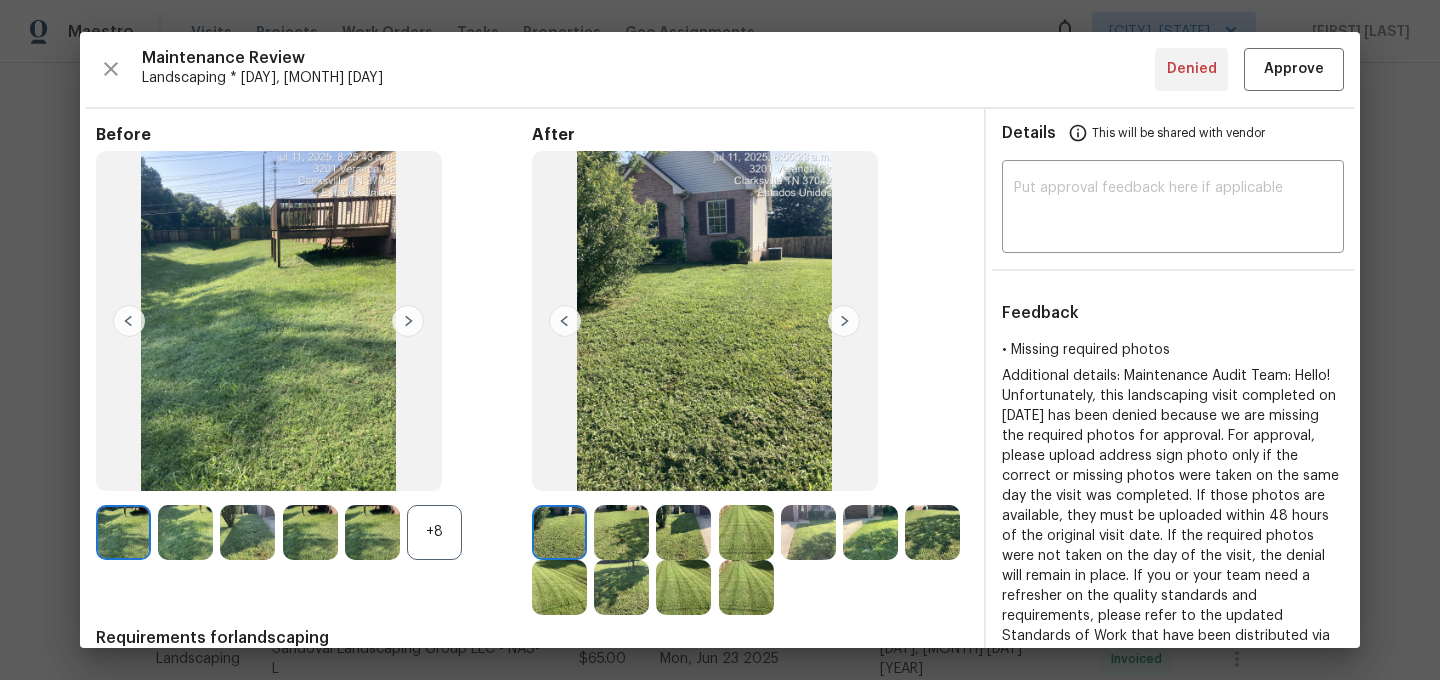 click on "+8" at bounding box center [434, 532] 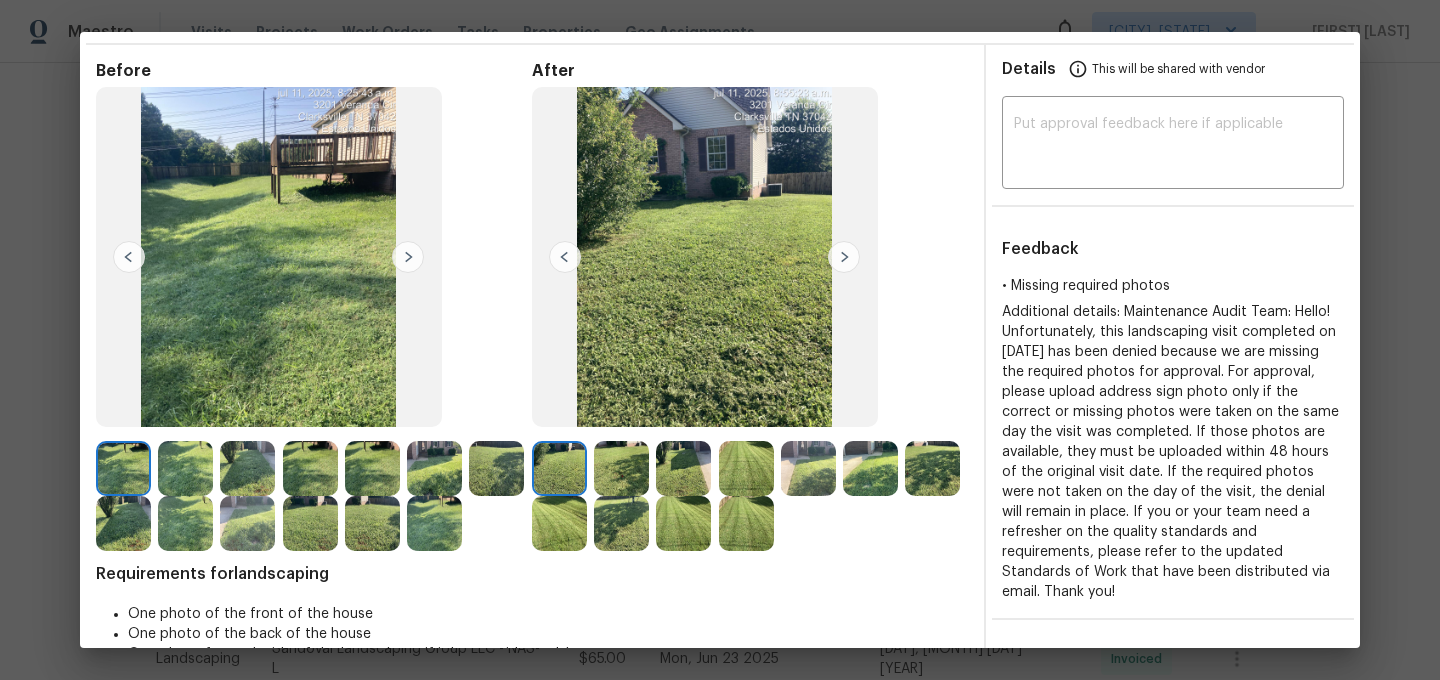 scroll, scrollTop: 0, scrollLeft: 0, axis: both 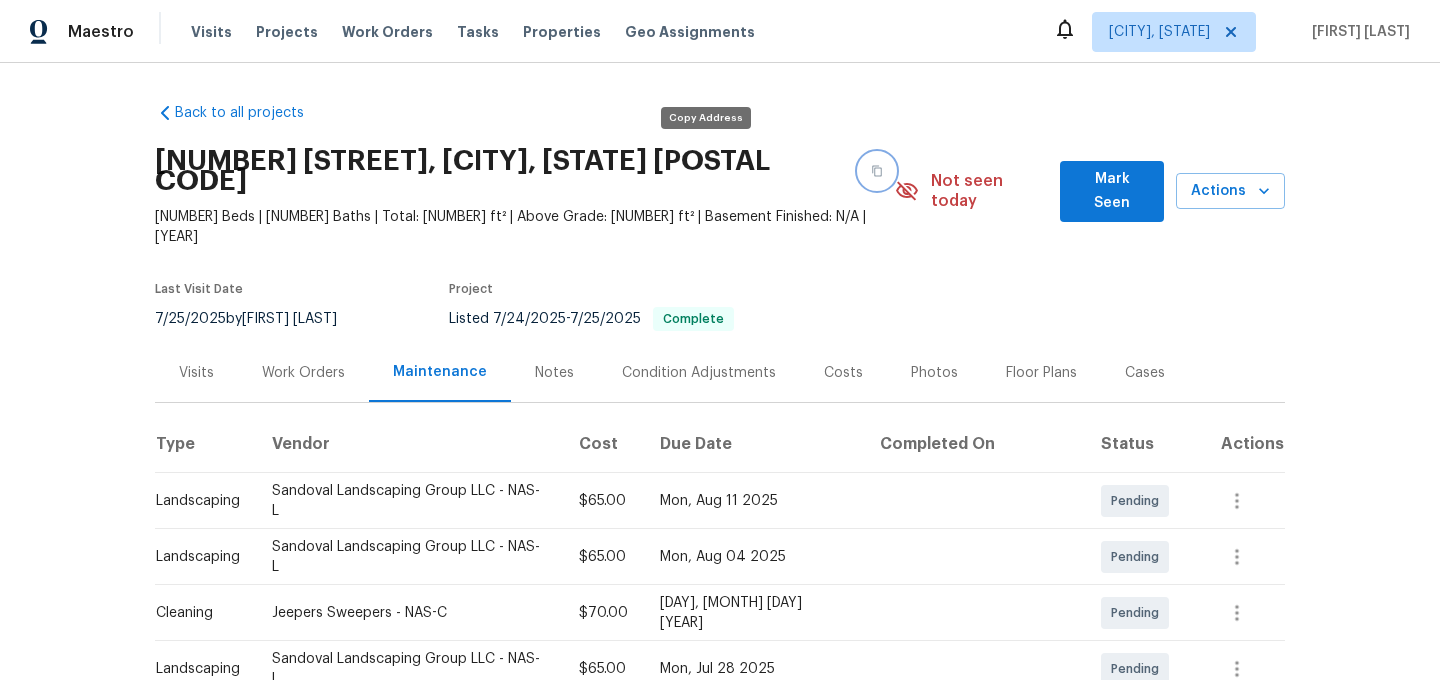 click at bounding box center (877, 171) 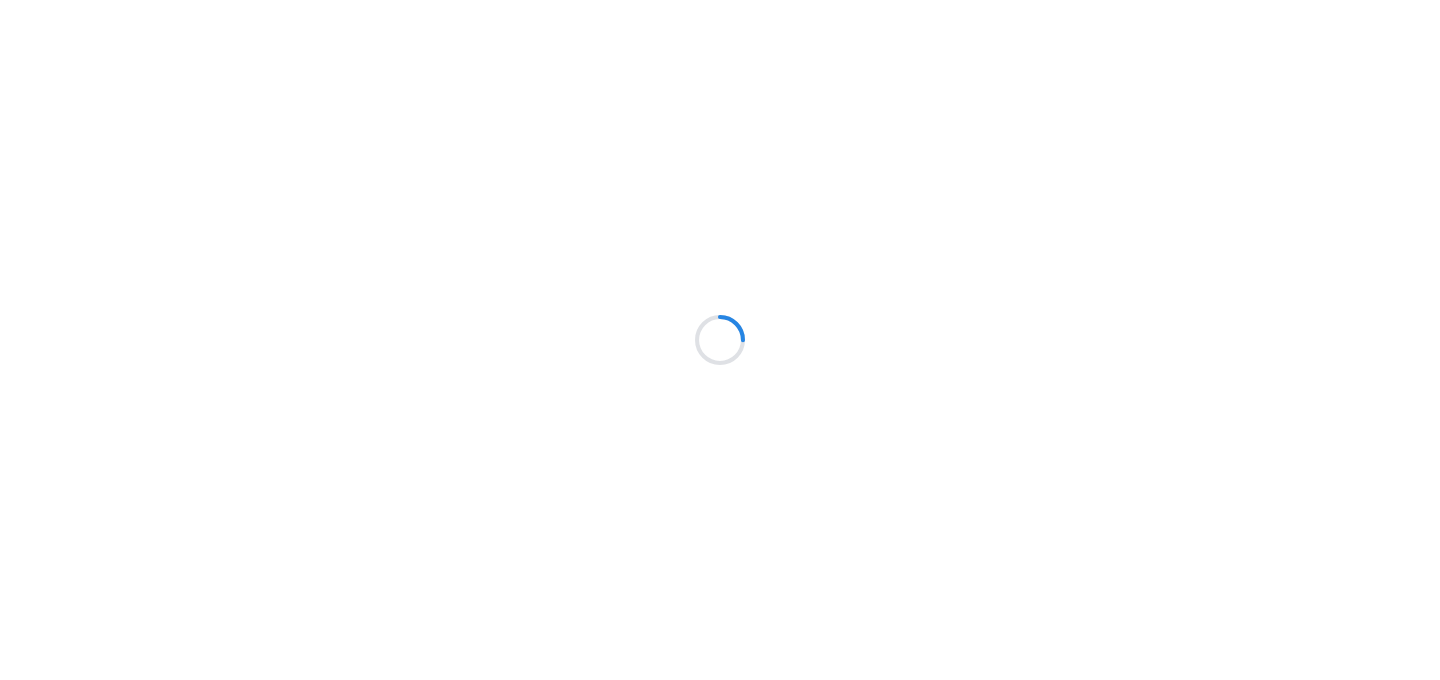 scroll, scrollTop: 0, scrollLeft: 0, axis: both 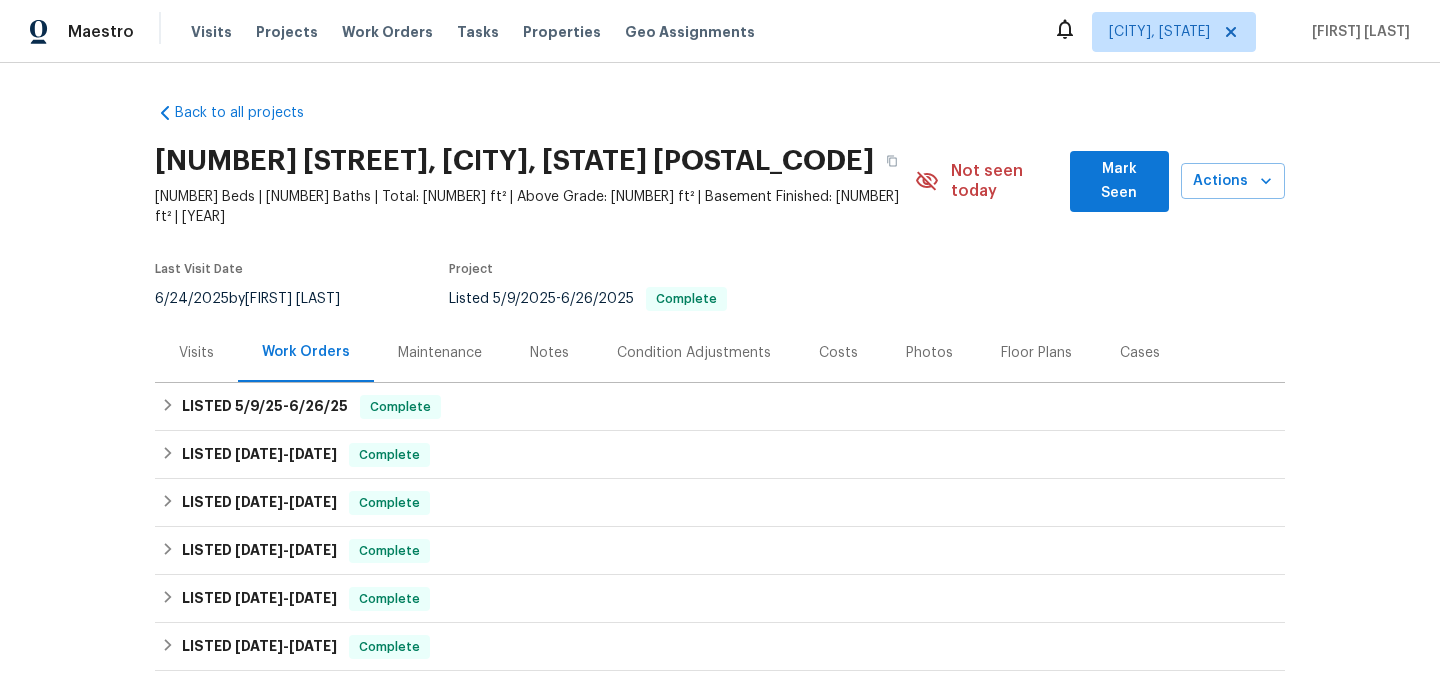 click on "Maintenance" at bounding box center [440, 353] 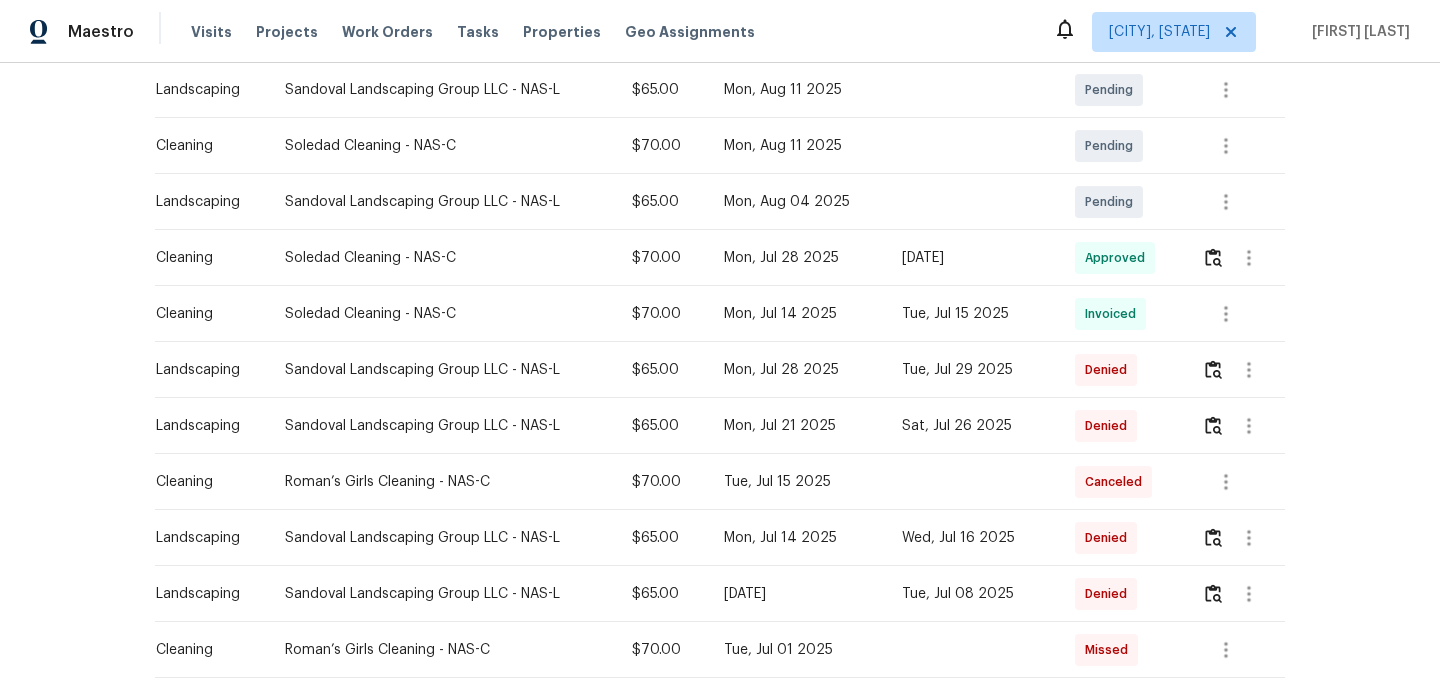scroll, scrollTop: 393, scrollLeft: 0, axis: vertical 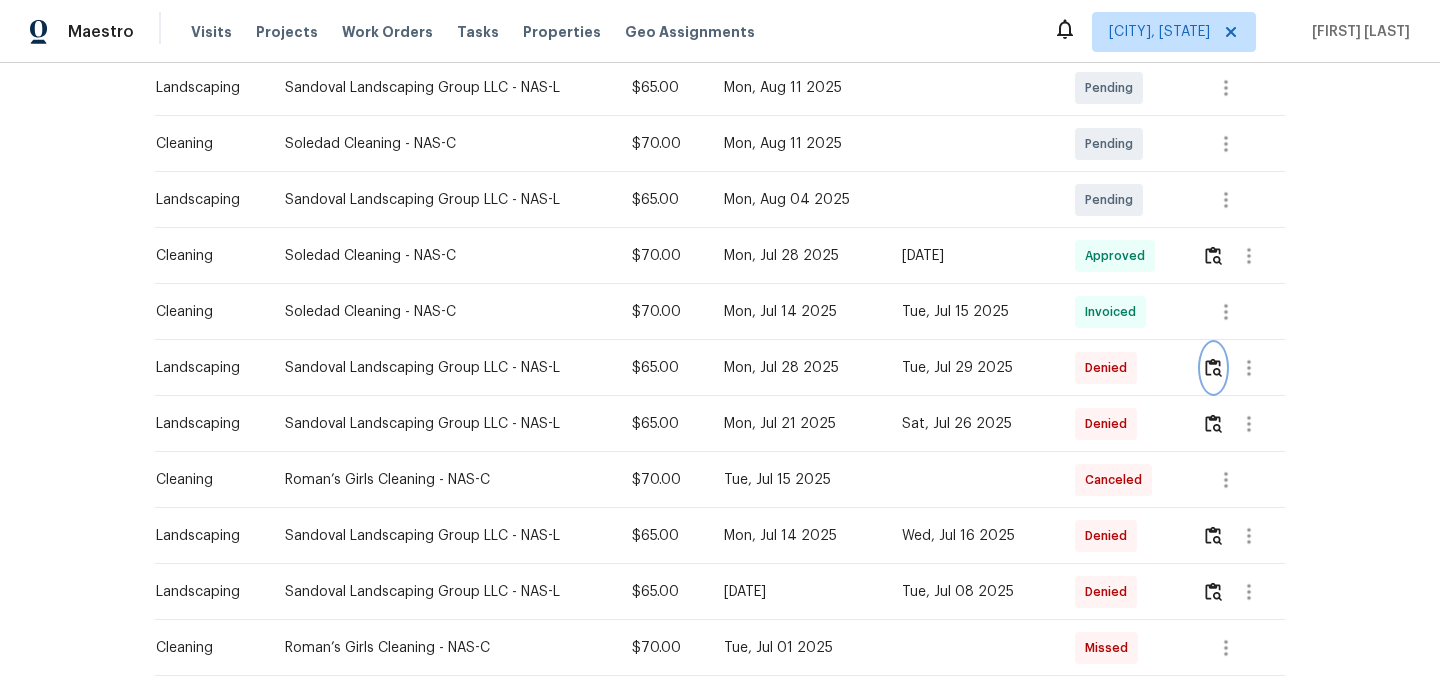 click at bounding box center (1213, 368) 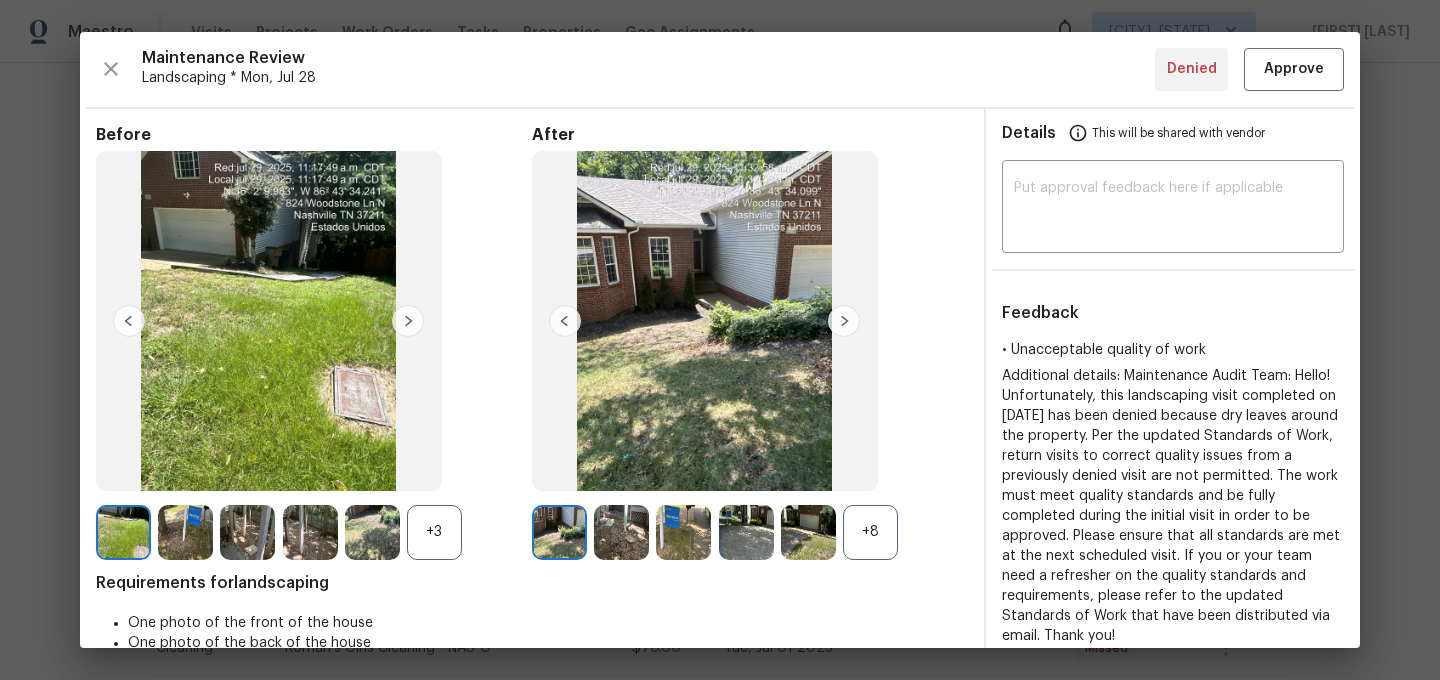 click on "+8" at bounding box center (870, 532) 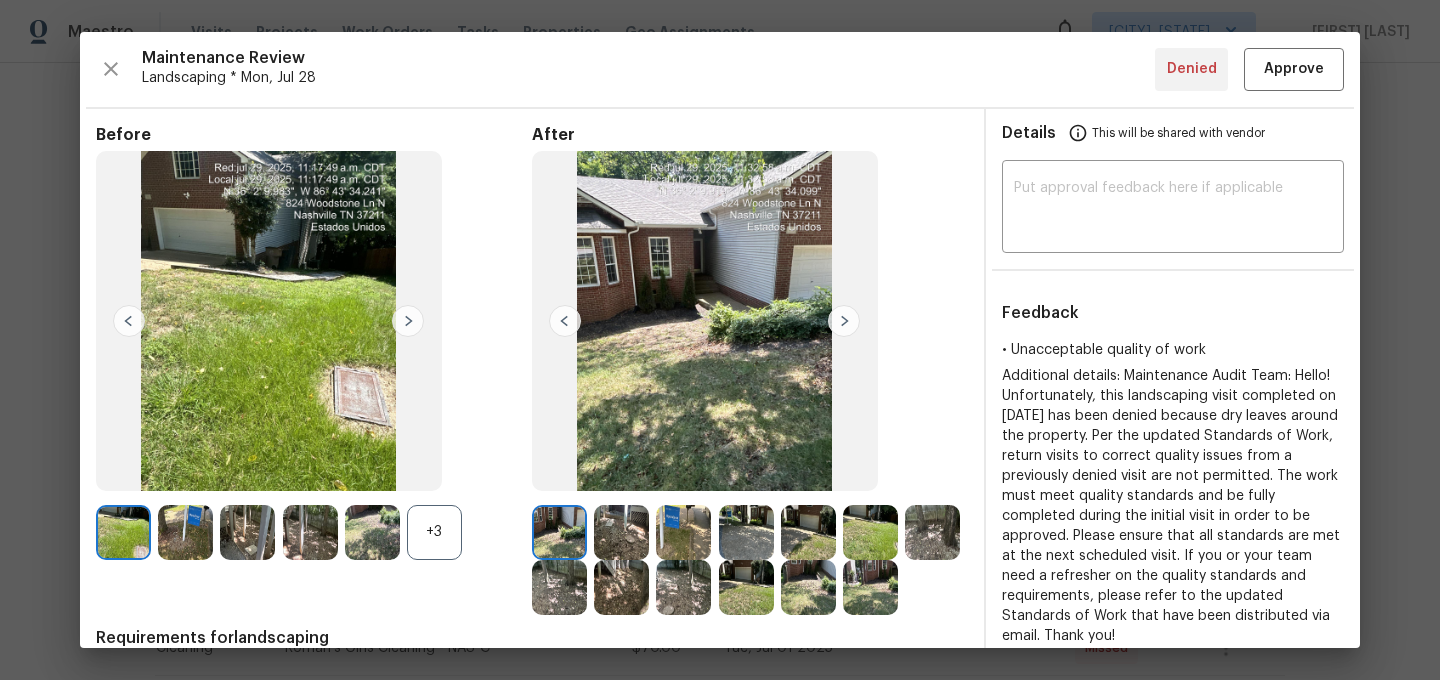 click on "+3" at bounding box center (434, 532) 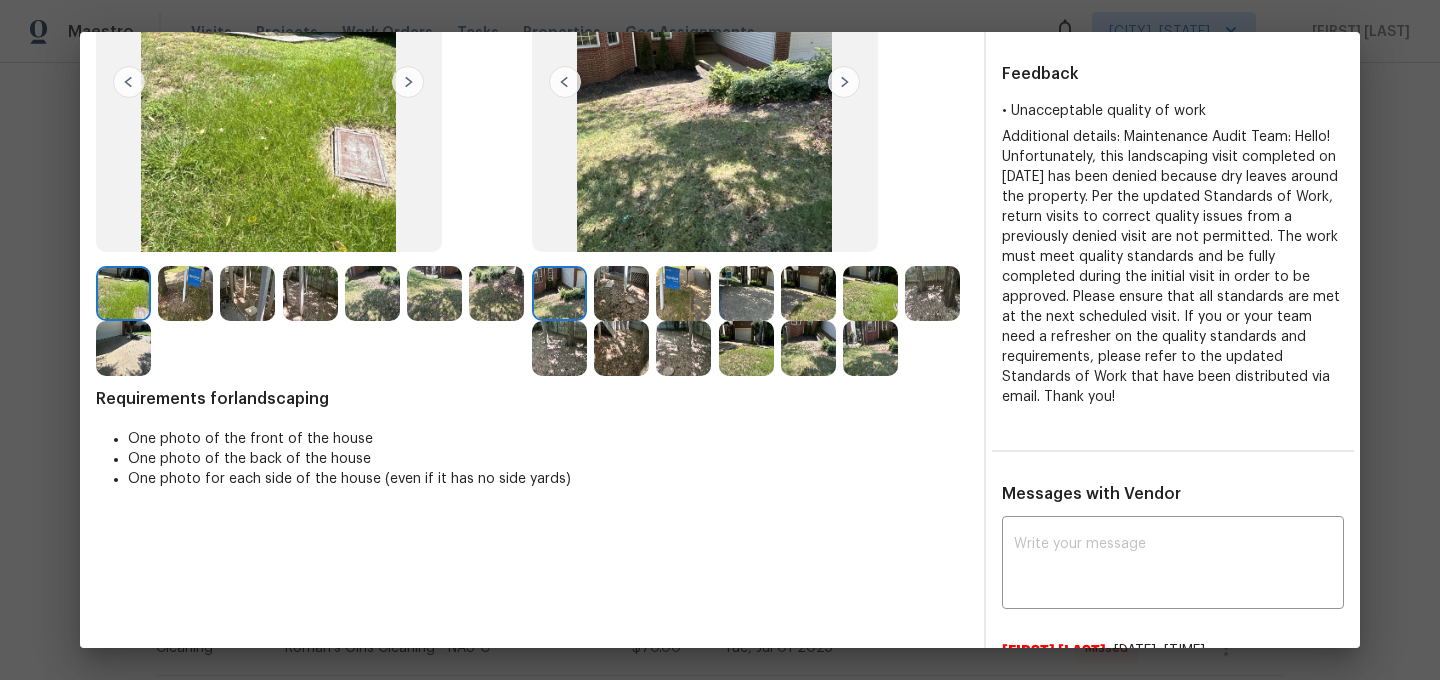 scroll, scrollTop: 227, scrollLeft: 0, axis: vertical 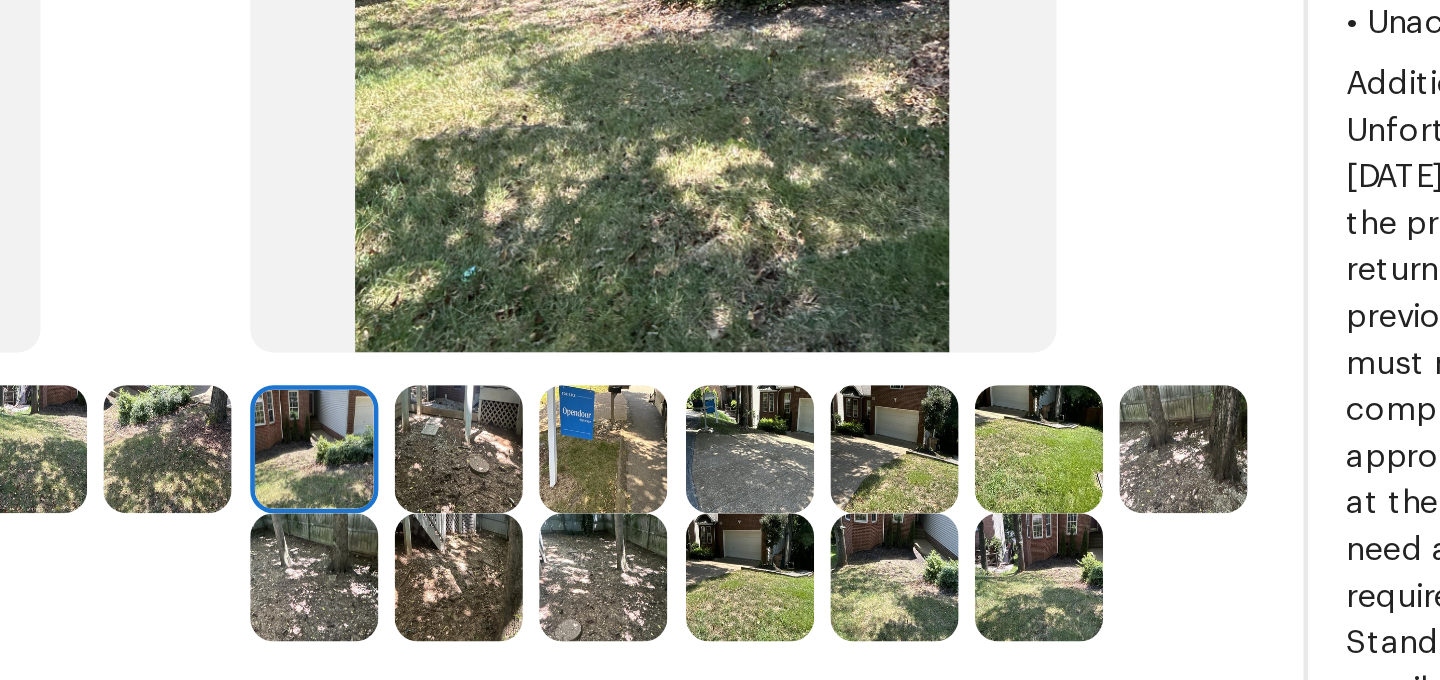 click at bounding box center [621, 305] 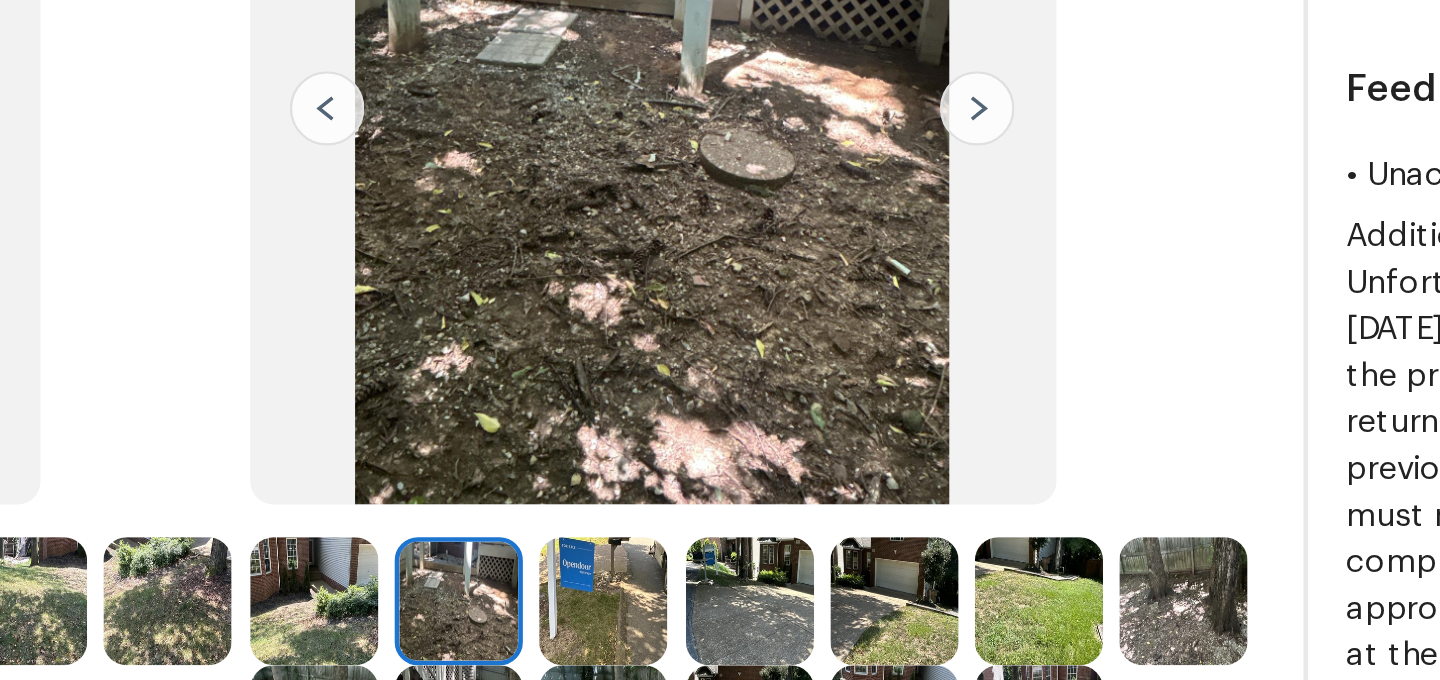 scroll, scrollTop: 143, scrollLeft: 0, axis: vertical 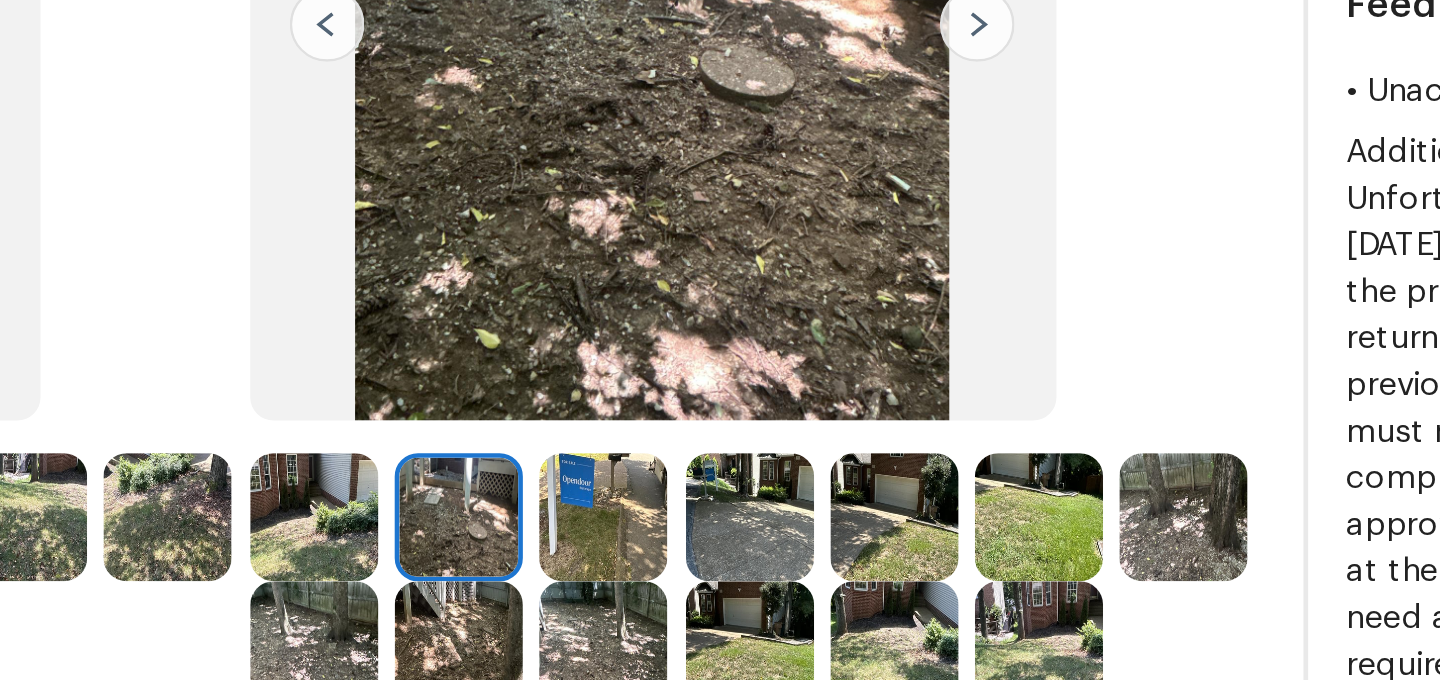 click at bounding box center (683, 334) 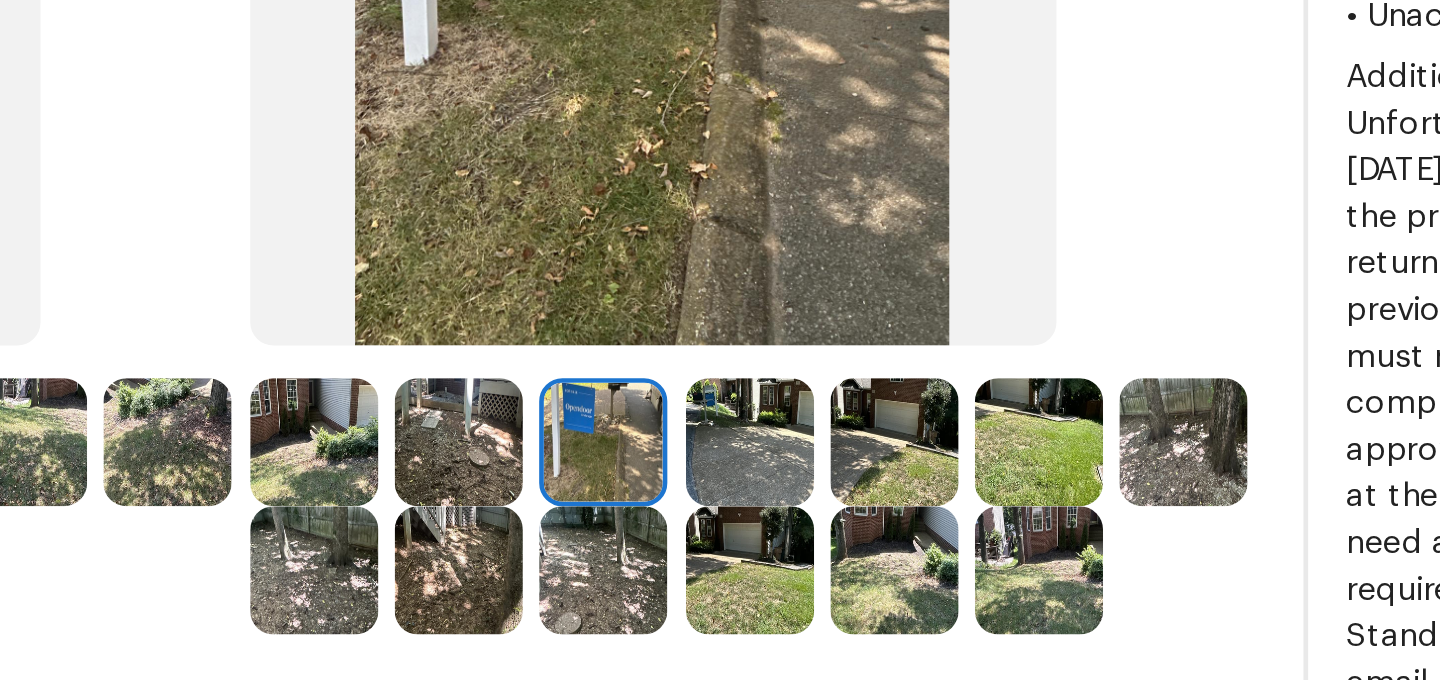 scroll, scrollTop: 236, scrollLeft: 0, axis: vertical 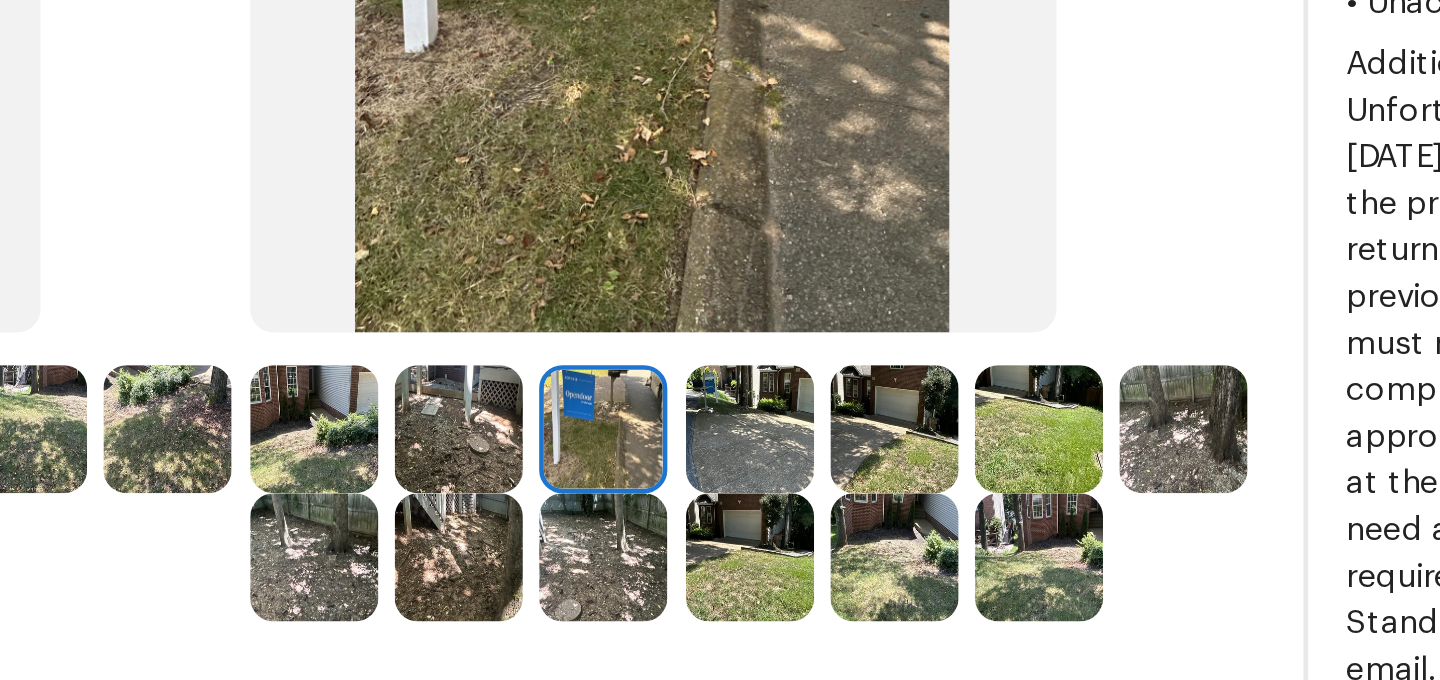 click at bounding box center [746, 296] 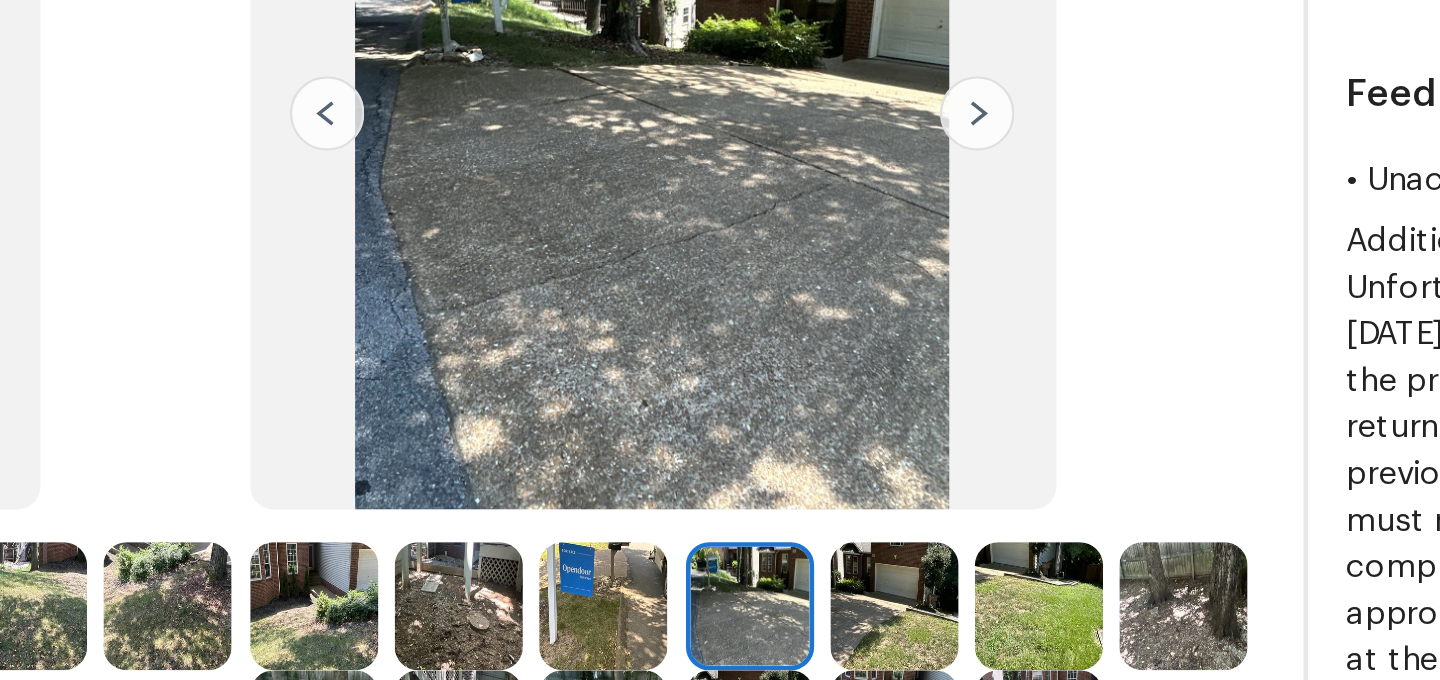 scroll, scrollTop: 167, scrollLeft: 0, axis: vertical 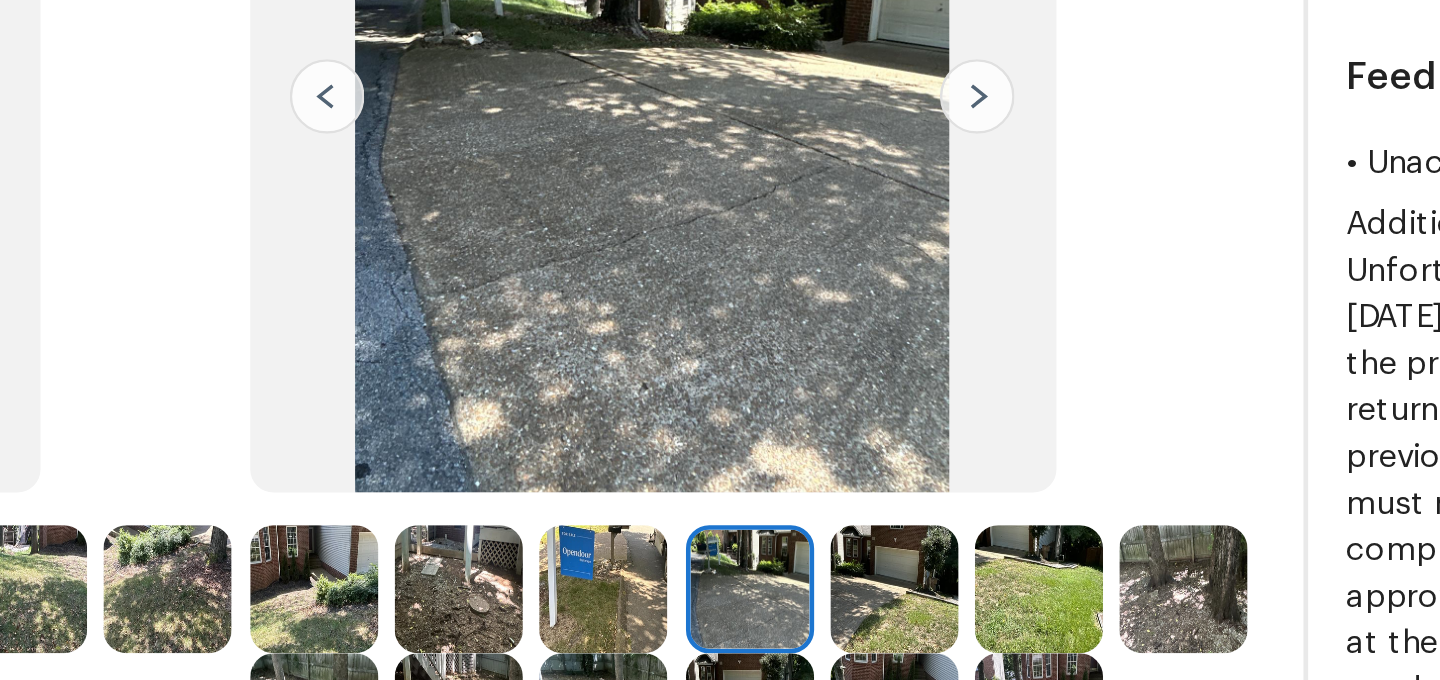 click at bounding box center (808, 365) 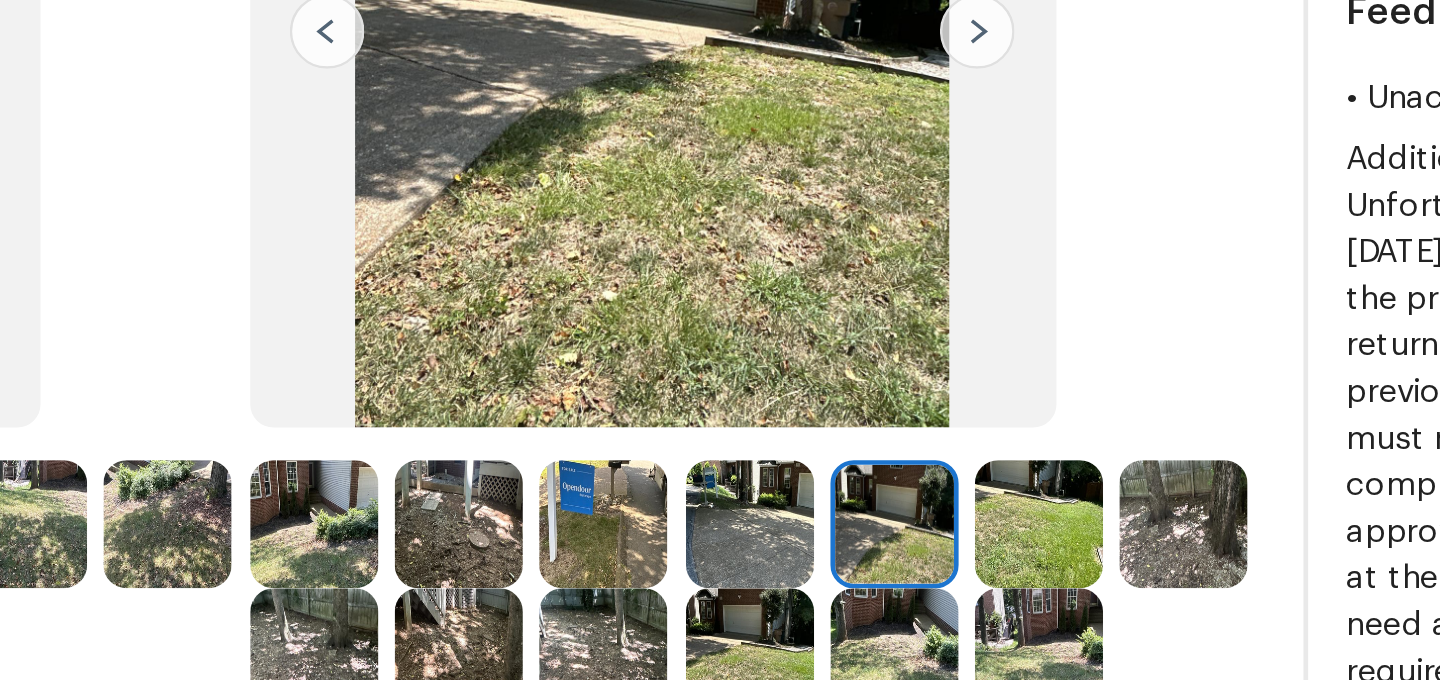 scroll, scrollTop: 214, scrollLeft: 0, axis: vertical 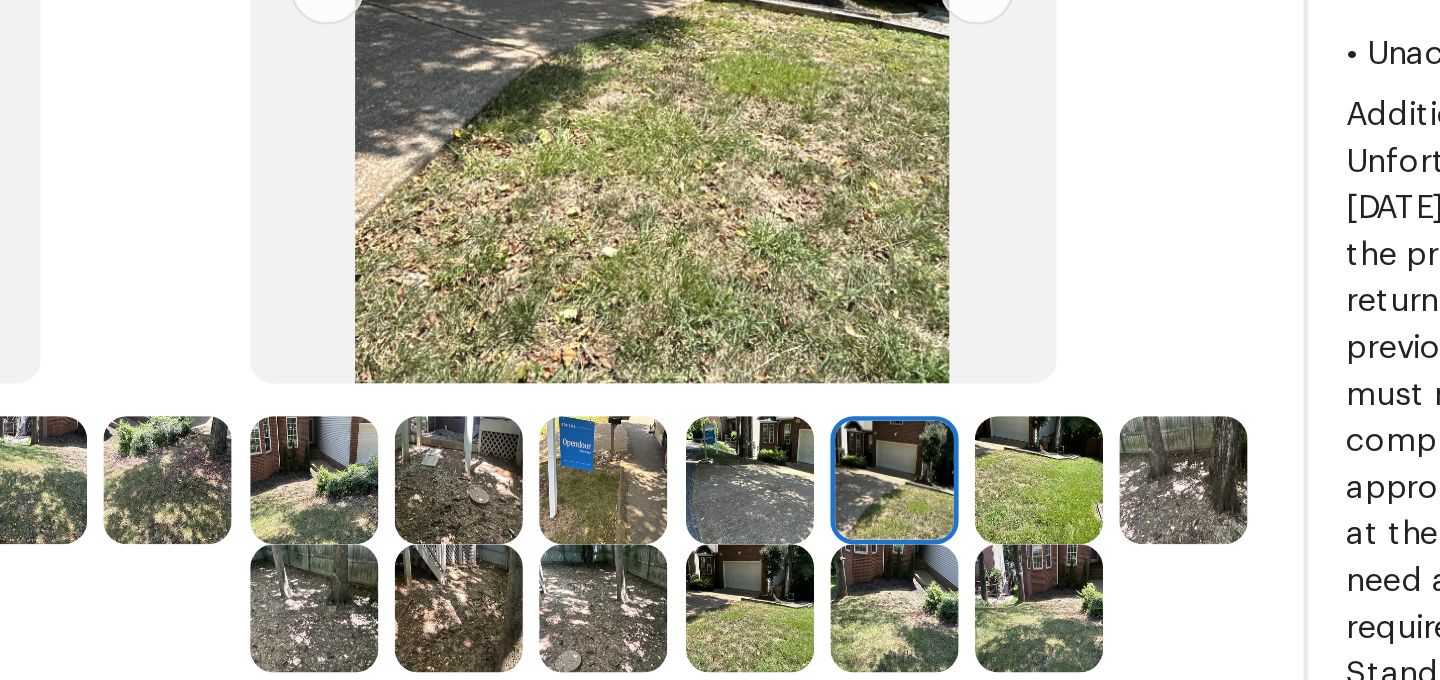 click at bounding box center [870, 318] 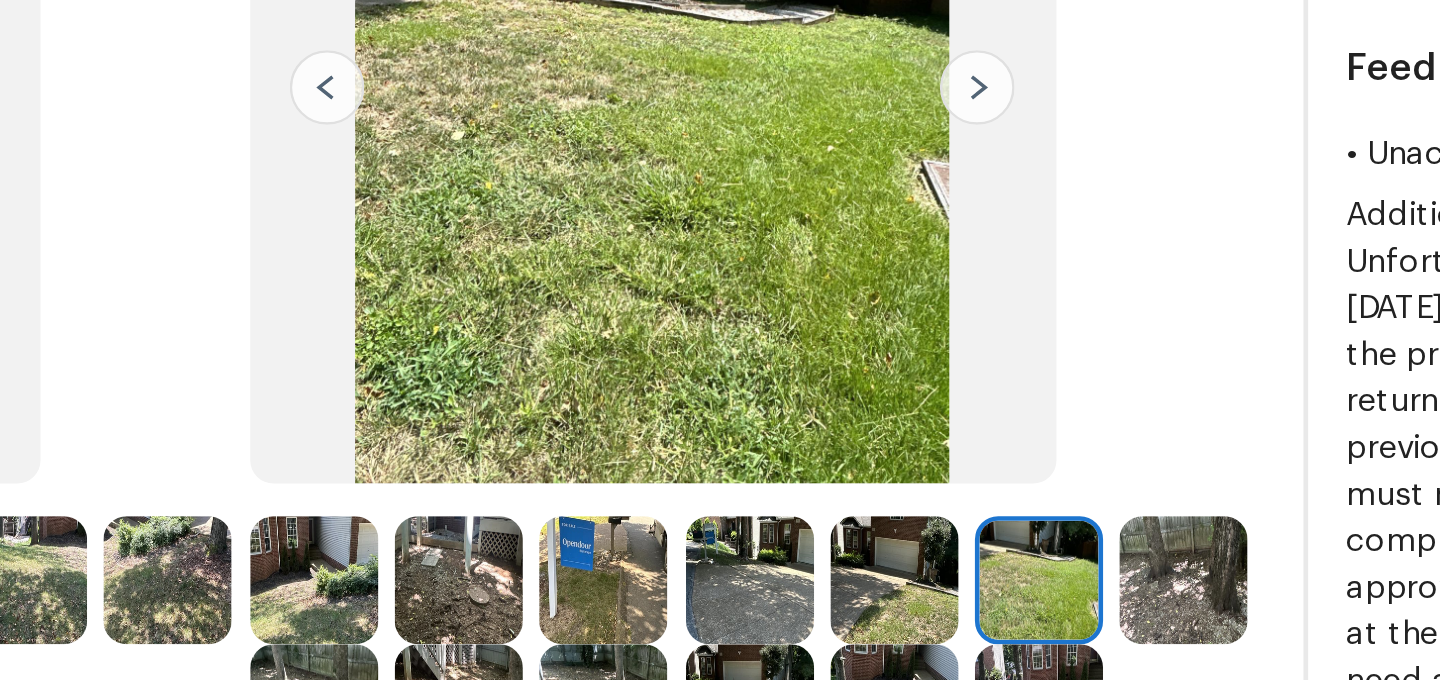 scroll, scrollTop: 181, scrollLeft: 0, axis: vertical 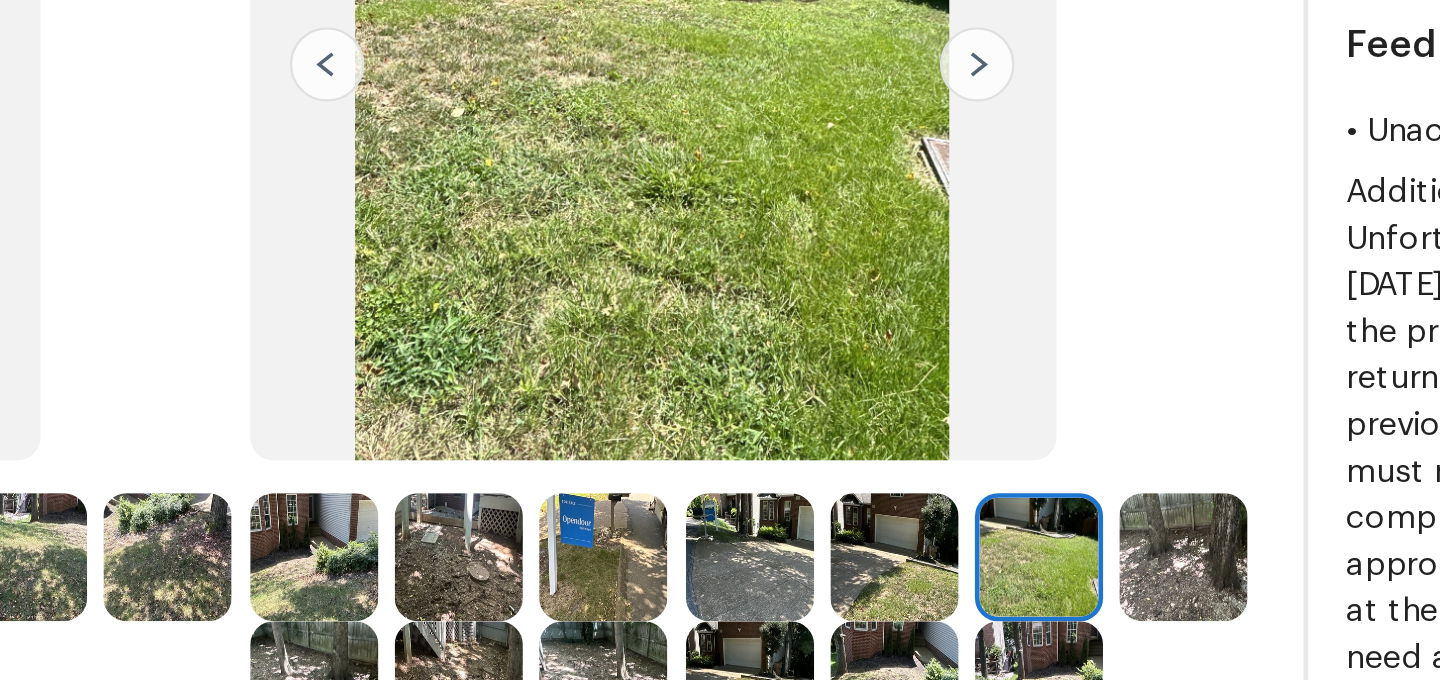 click at bounding box center (932, 351) 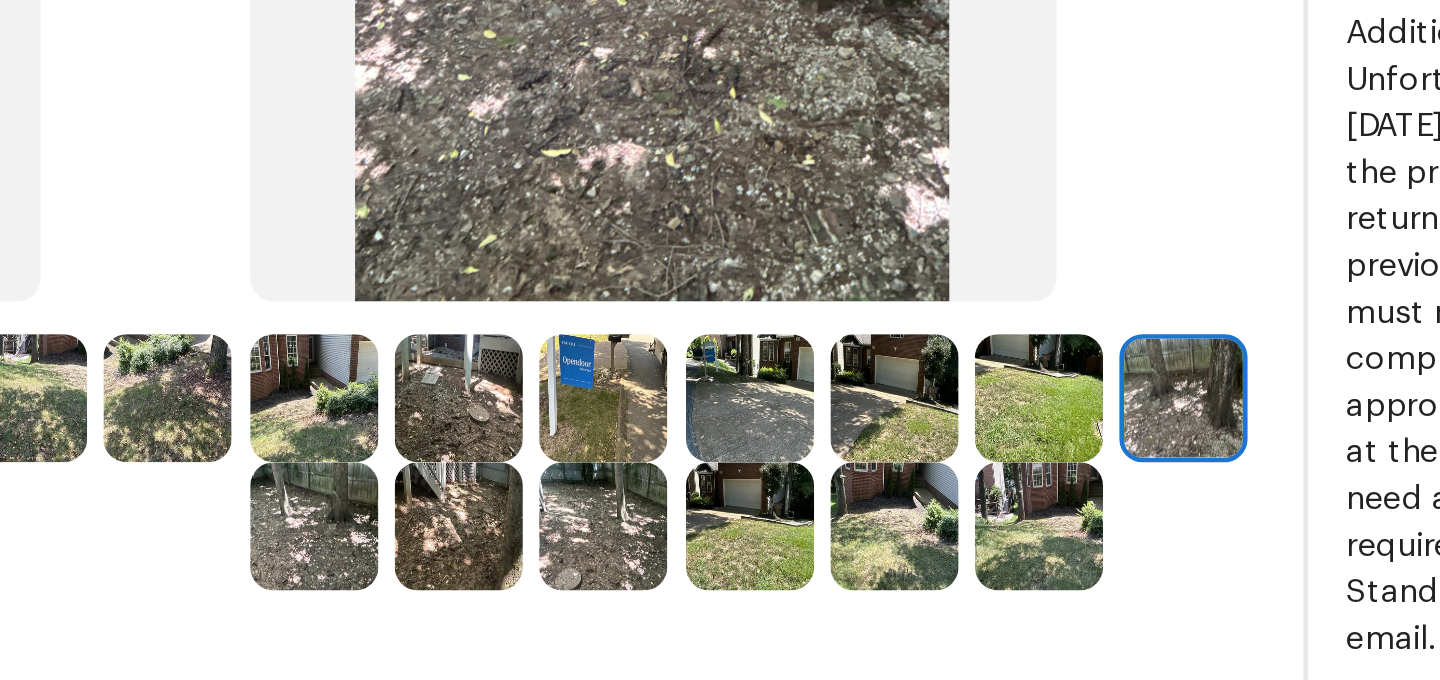scroll, scrollTop: 329, scrollLeft: 0, axis: vertical 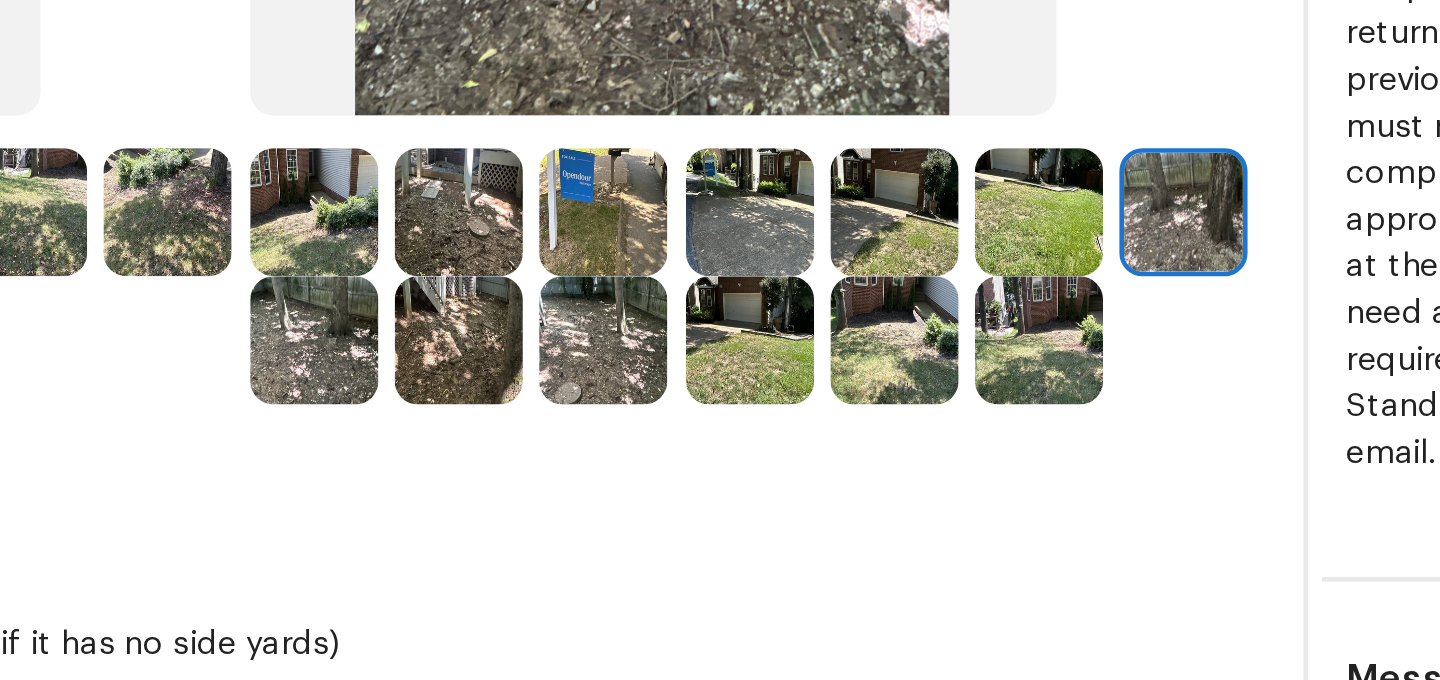 click at bounding box center [559, 258] 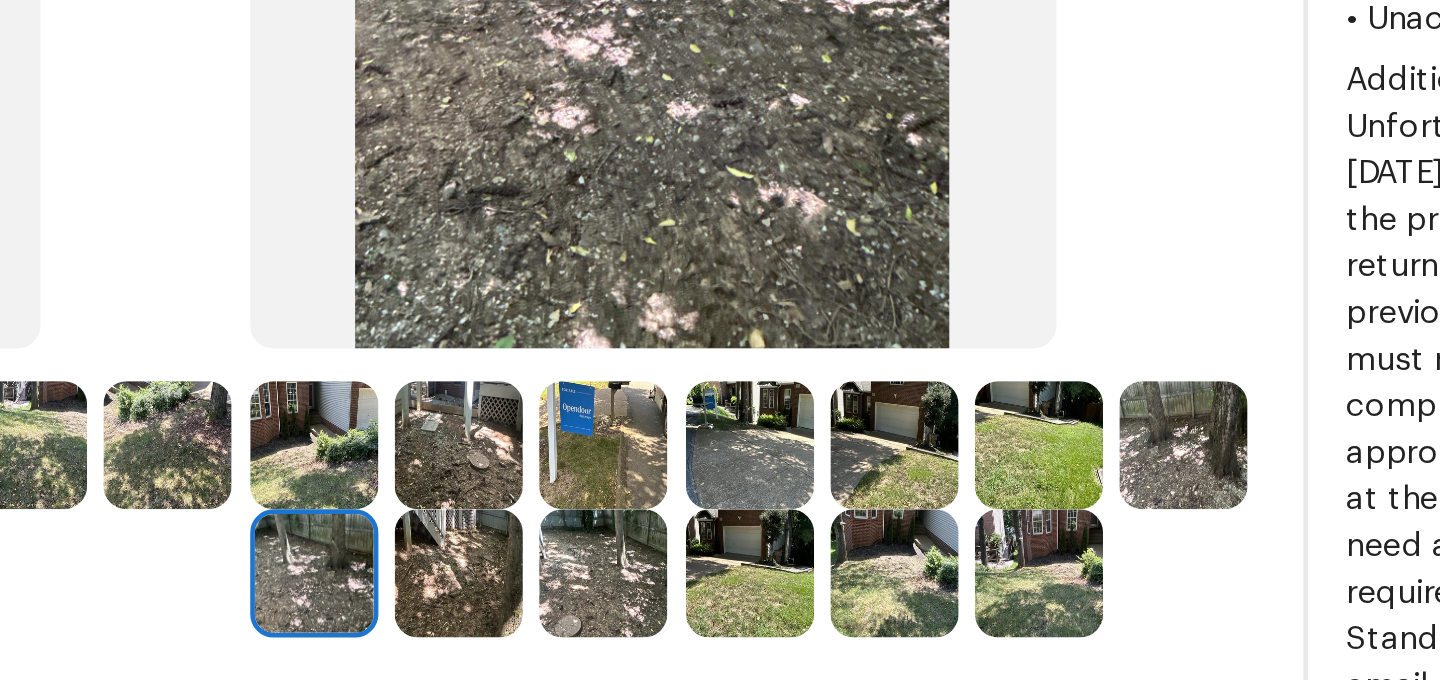 scroll, scrollTop: 236, scrollLeft: 0, axis: vertical 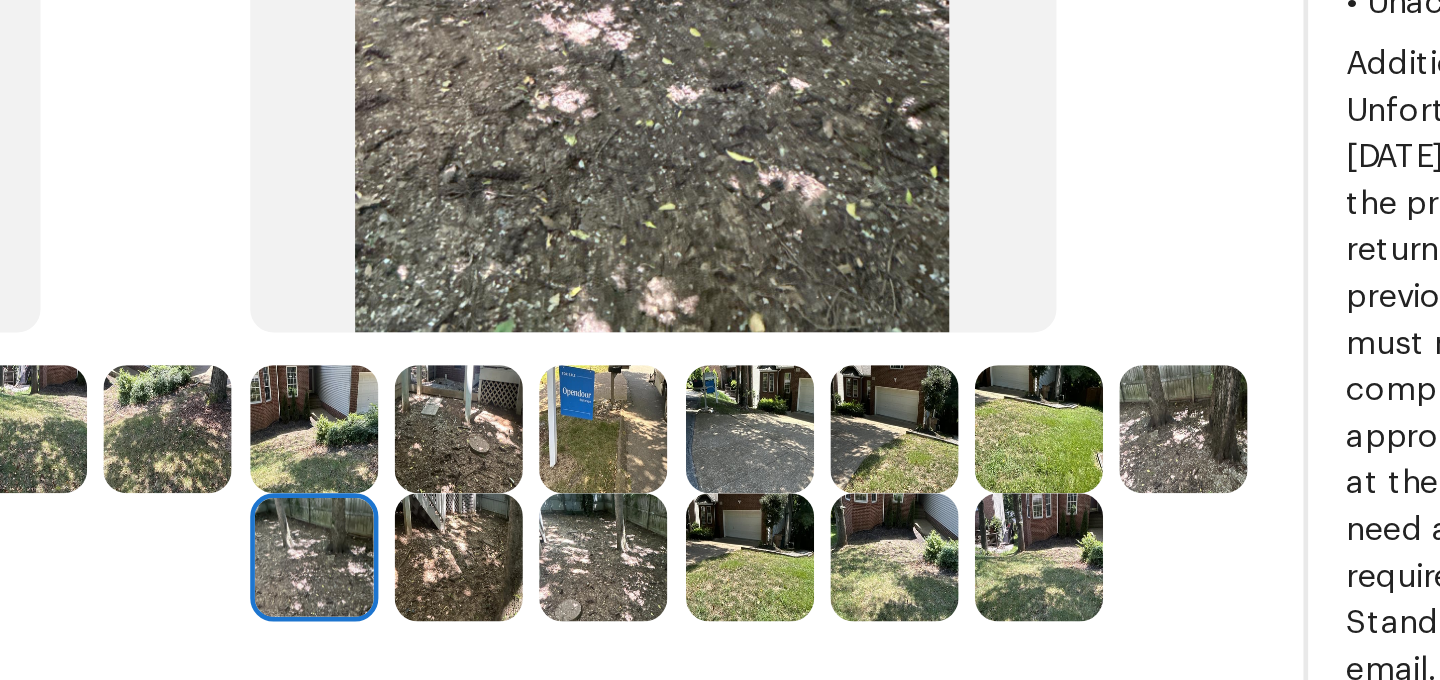 click at bounding box center [621, 351] 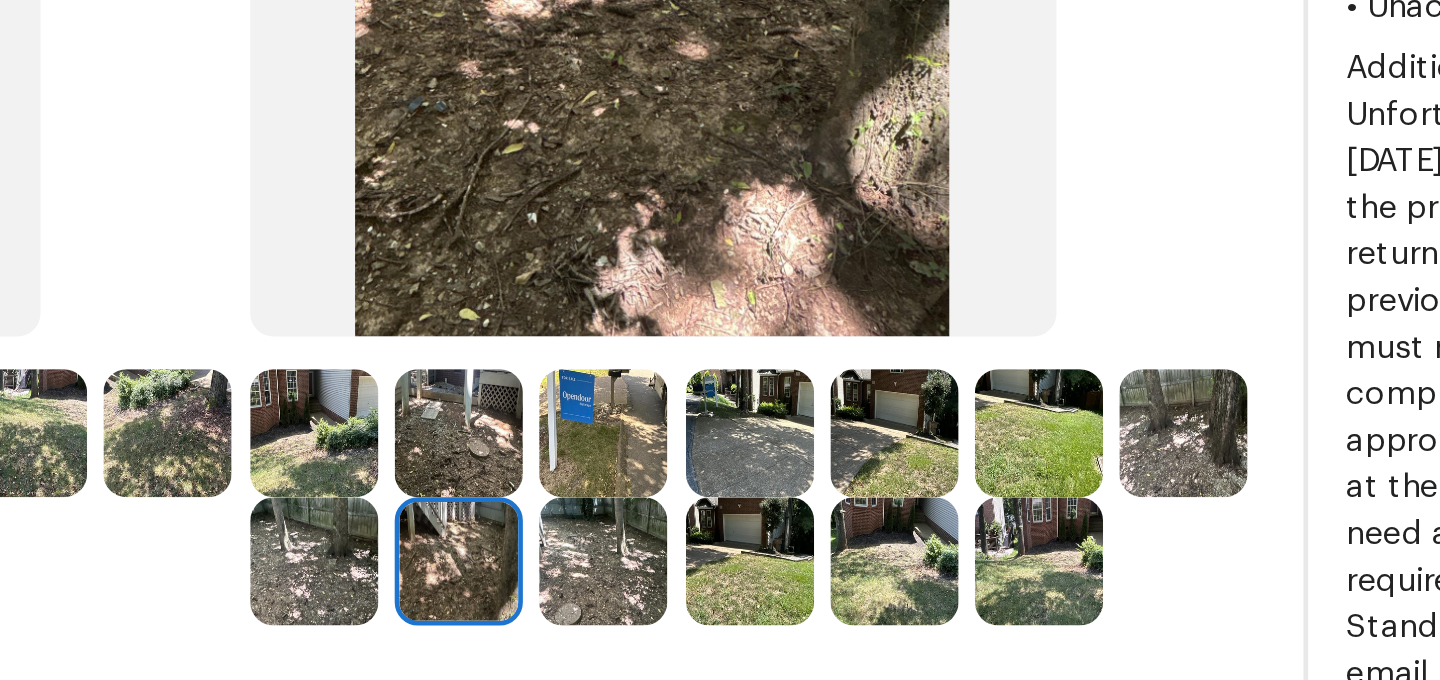 scroll, scrollTop: 267, scrollLeft: 0, axis: vertical 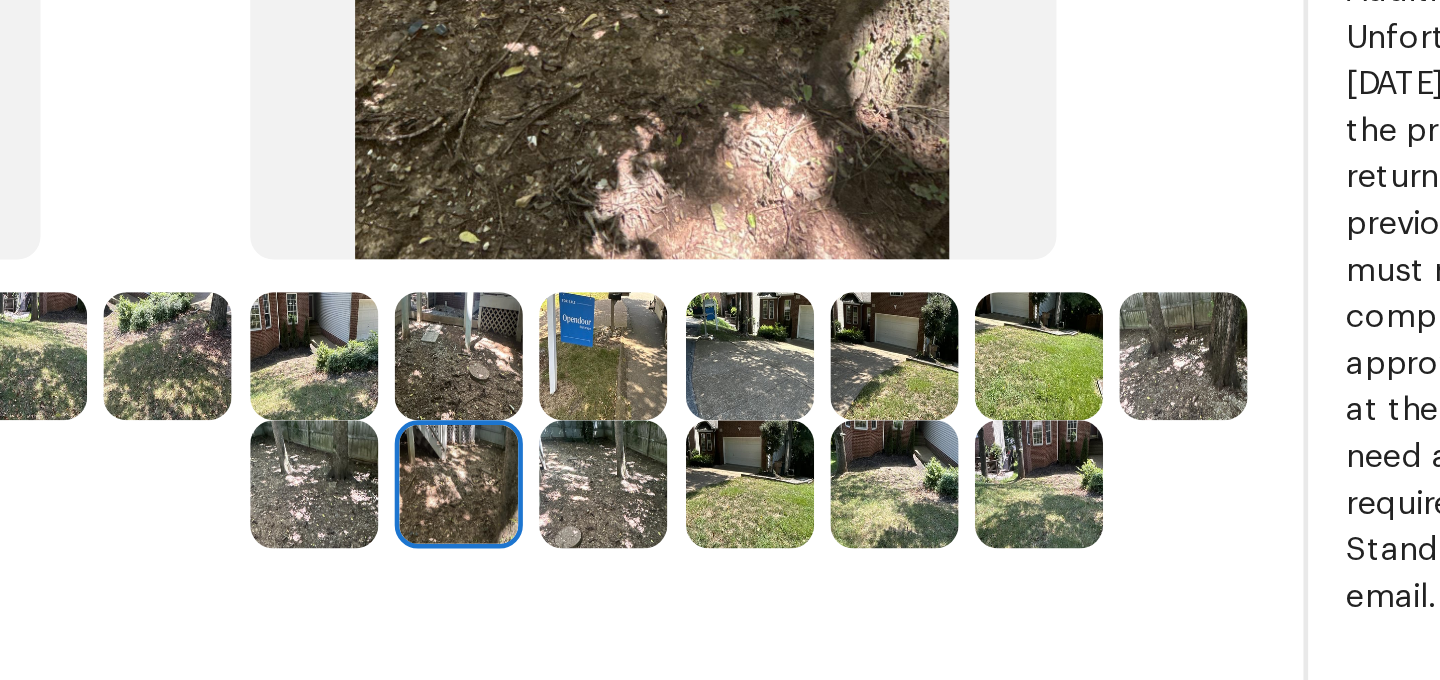 click at bounding box center (683, 320) 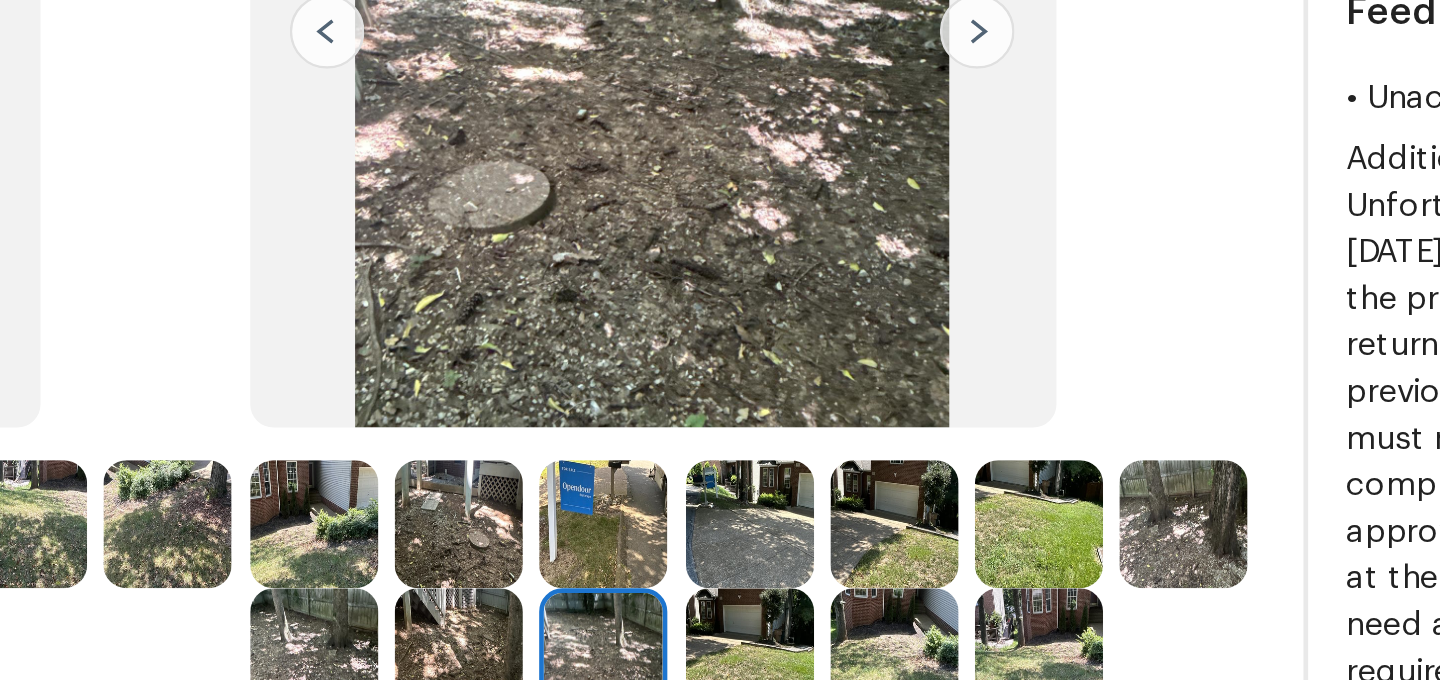 scroll, scrollTop: 217, scrollLeft: 0, axis: vertical 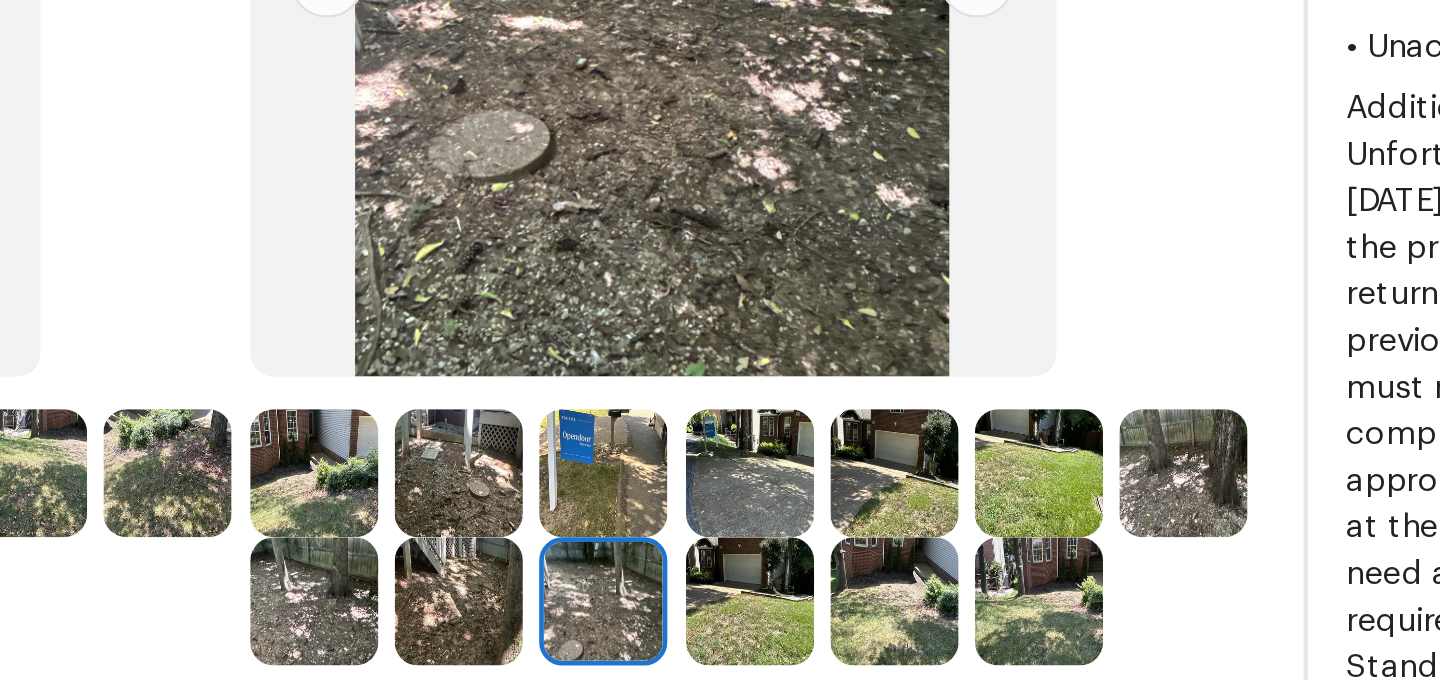 click at bounding box center (746, 370) 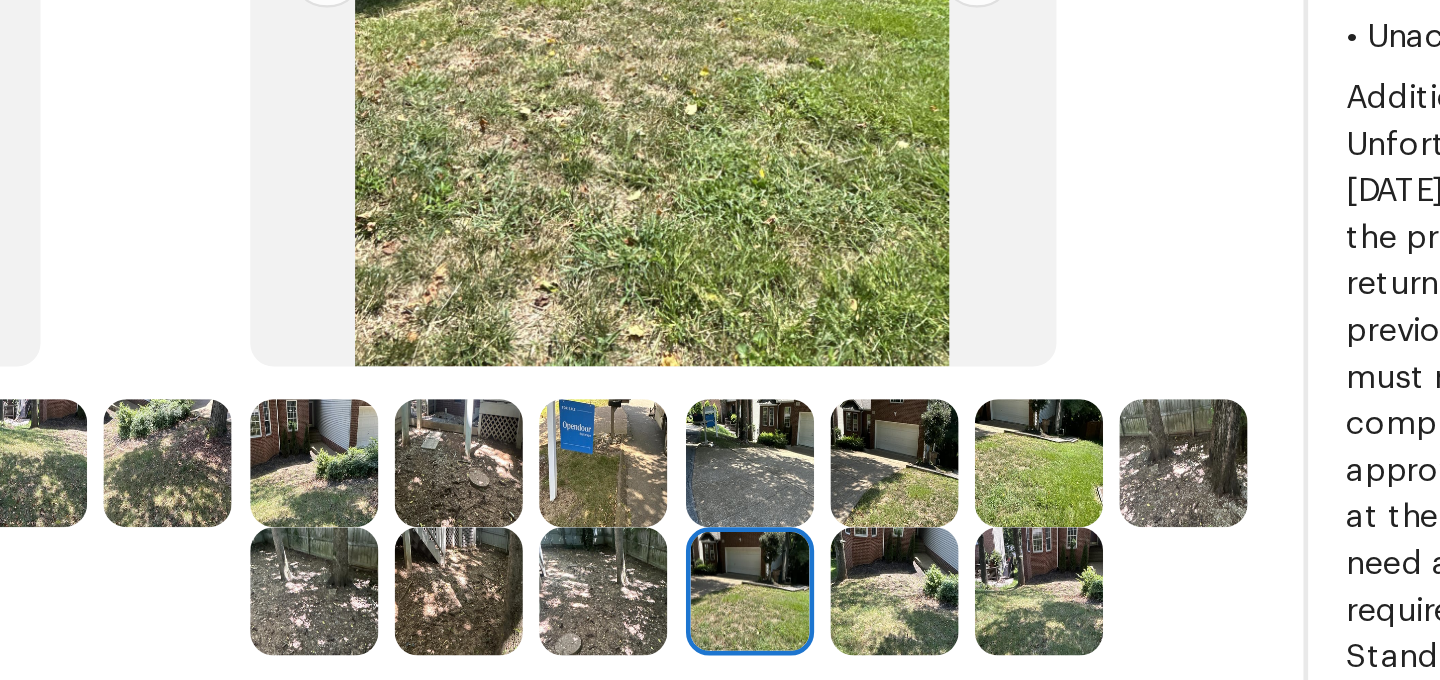 scroll, scrollTop: 225, scrollLeft: 0, axis: vertical 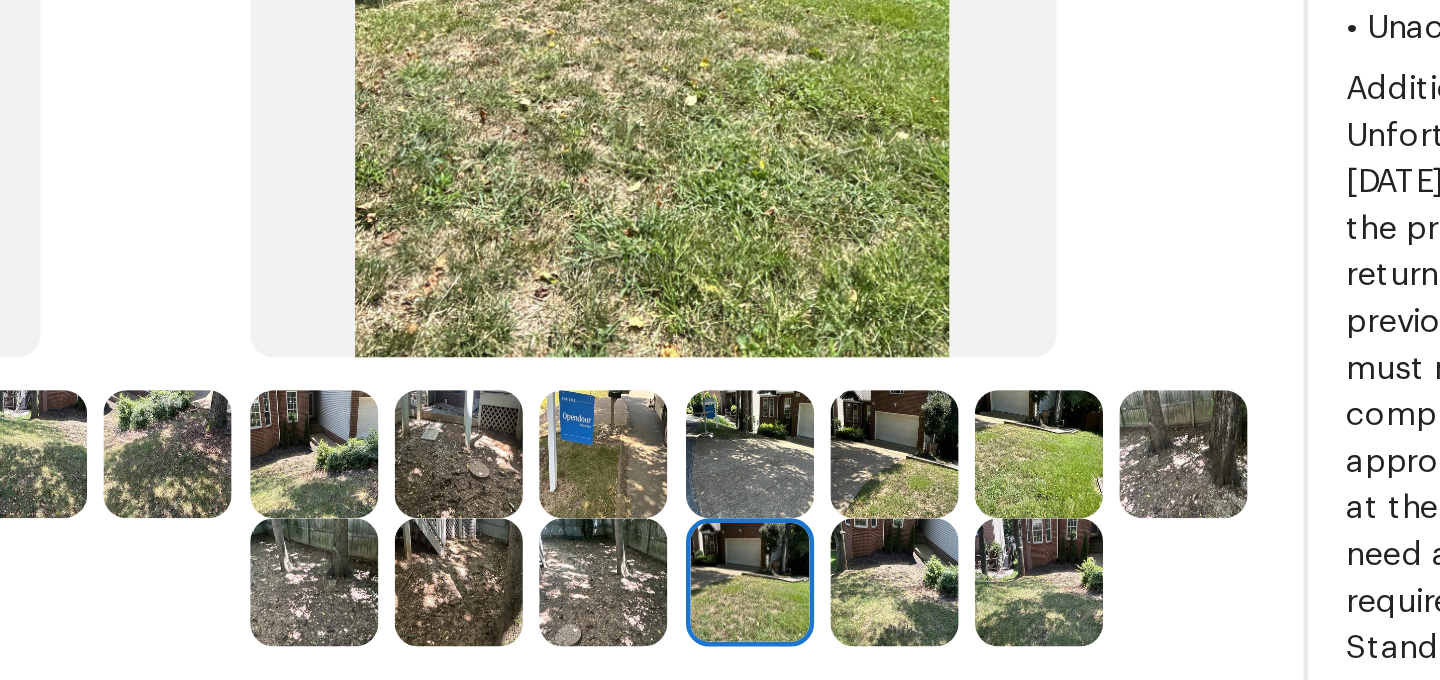 click at bounding box center [808, 362] 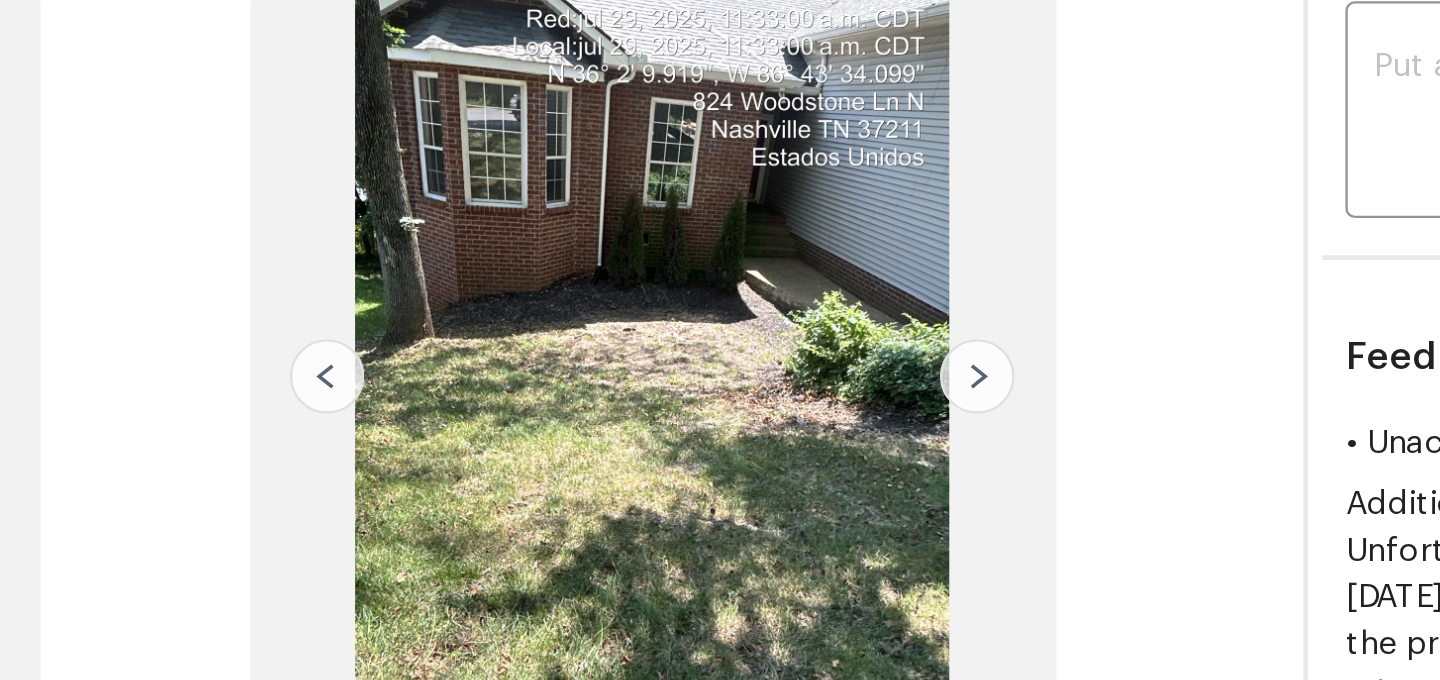 scroll, scrollTop: 33, scrollLeft: 0, axis: vertical 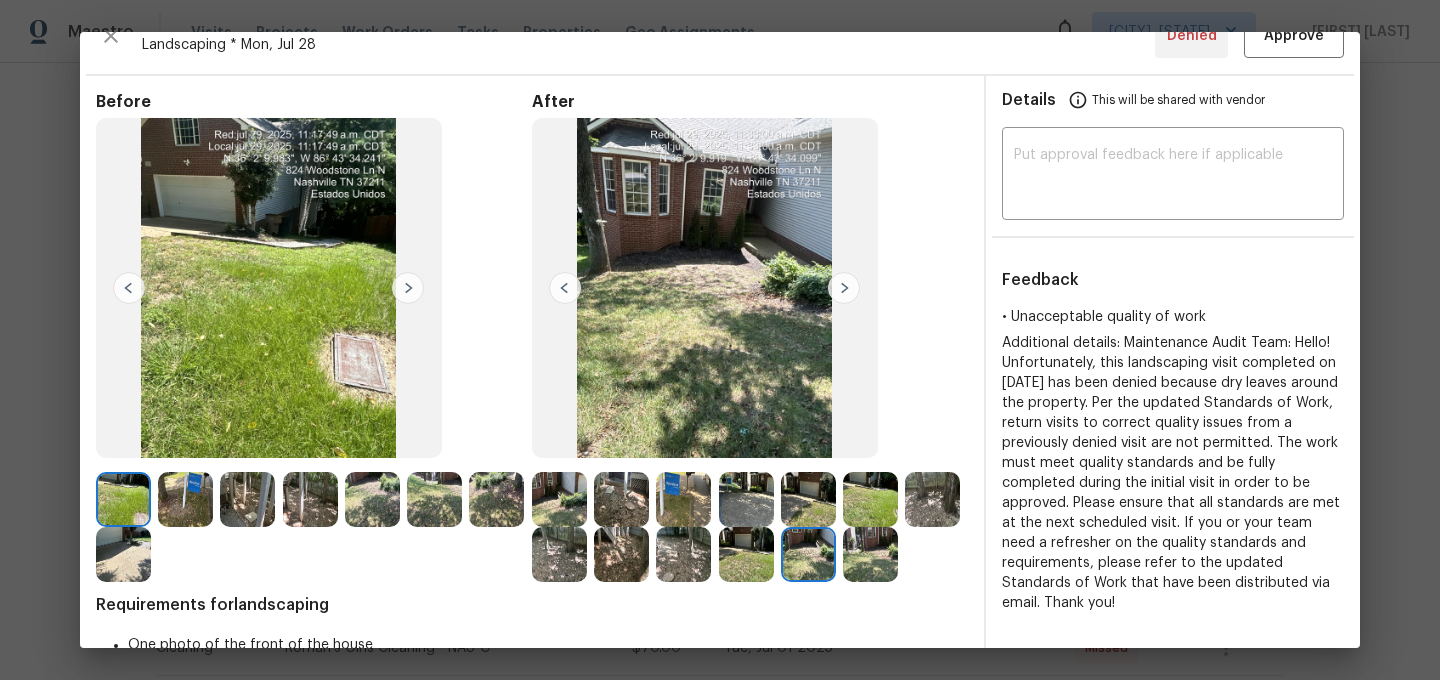click on "• Unacceptable quality of work Additional details: Maintenance Audit Team: Hello! Unfortunately, this landscaping visit completed on 07/29/2025 has been denied because dry leaves around the property. Per the updated Standards of Work, return visits to correct quality issues from a previously denied visit are not permitted. The work must meet quality standards and be fully completed during the initial visit in order to be approved. Please ensure that all standards are met at the next scheduled visit. If you or your team need a refresher on the quality standards and requirements, please refer to the updated Standards of Work that have been distributed via email. Thank you!" at bounding box center (1173, 474) 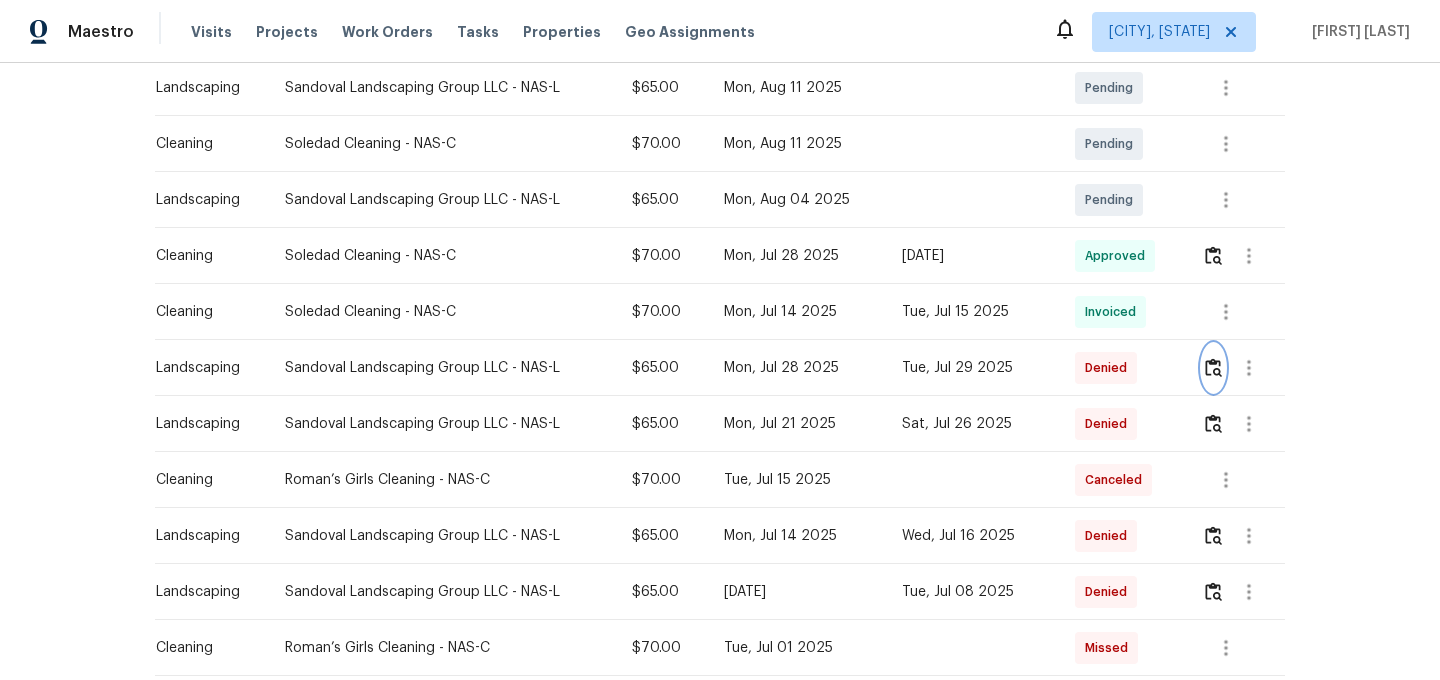 scroll, scrollTop: 0, scrollLeft: 0, axis: both 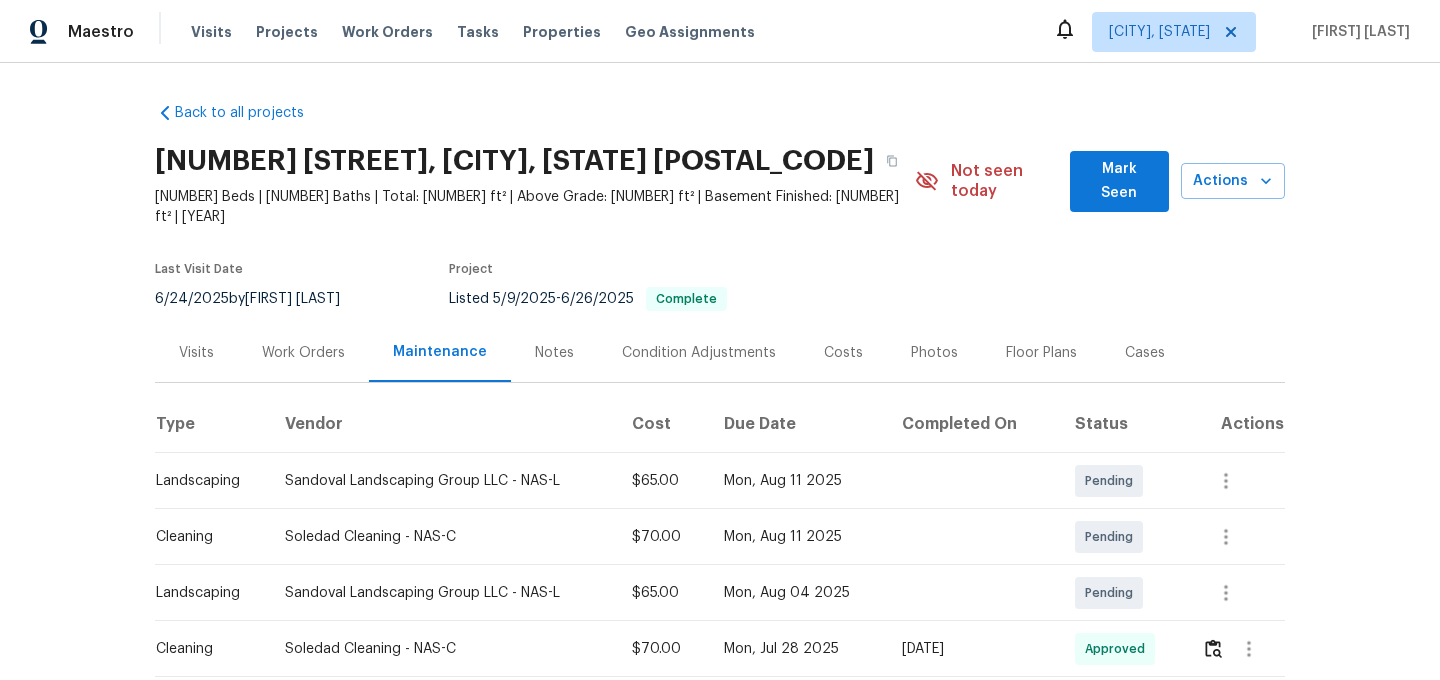 click on "824 N Woodstone Ln, Nashville, TN 37211" at bounding box center [535, 161] 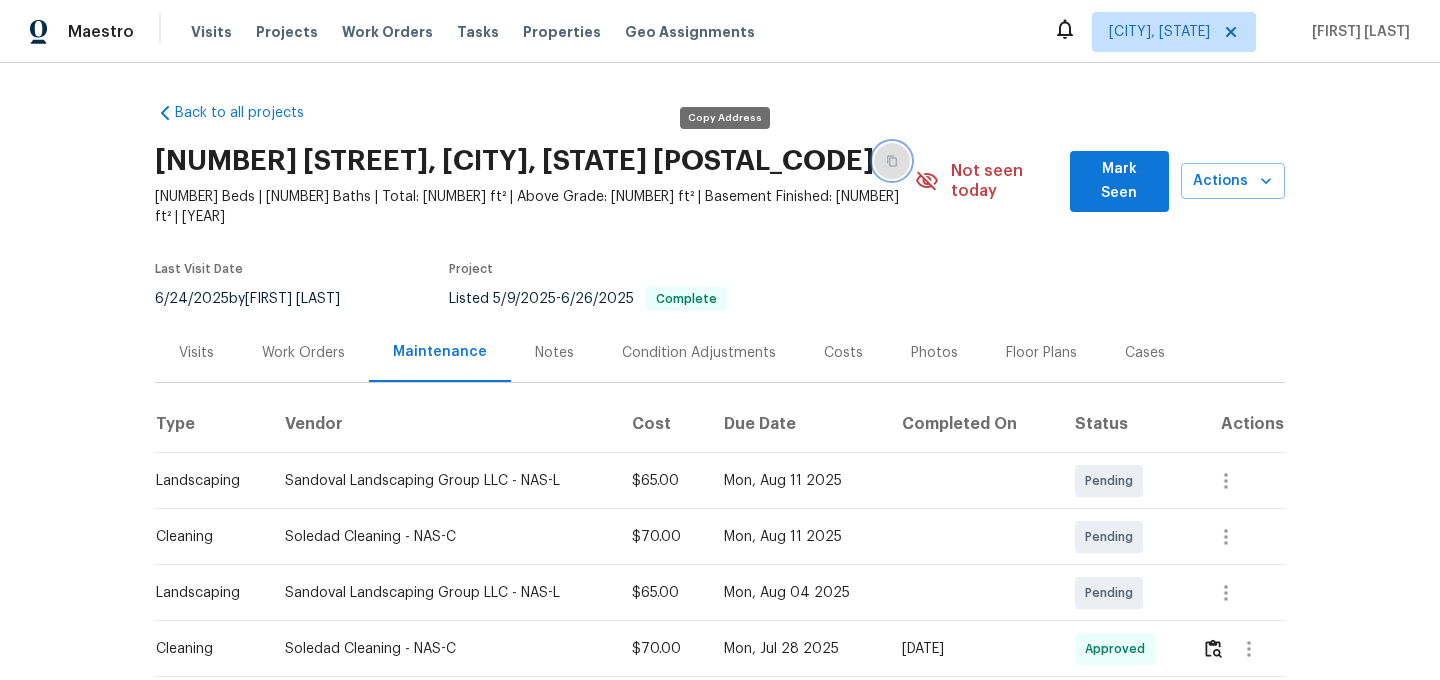 click 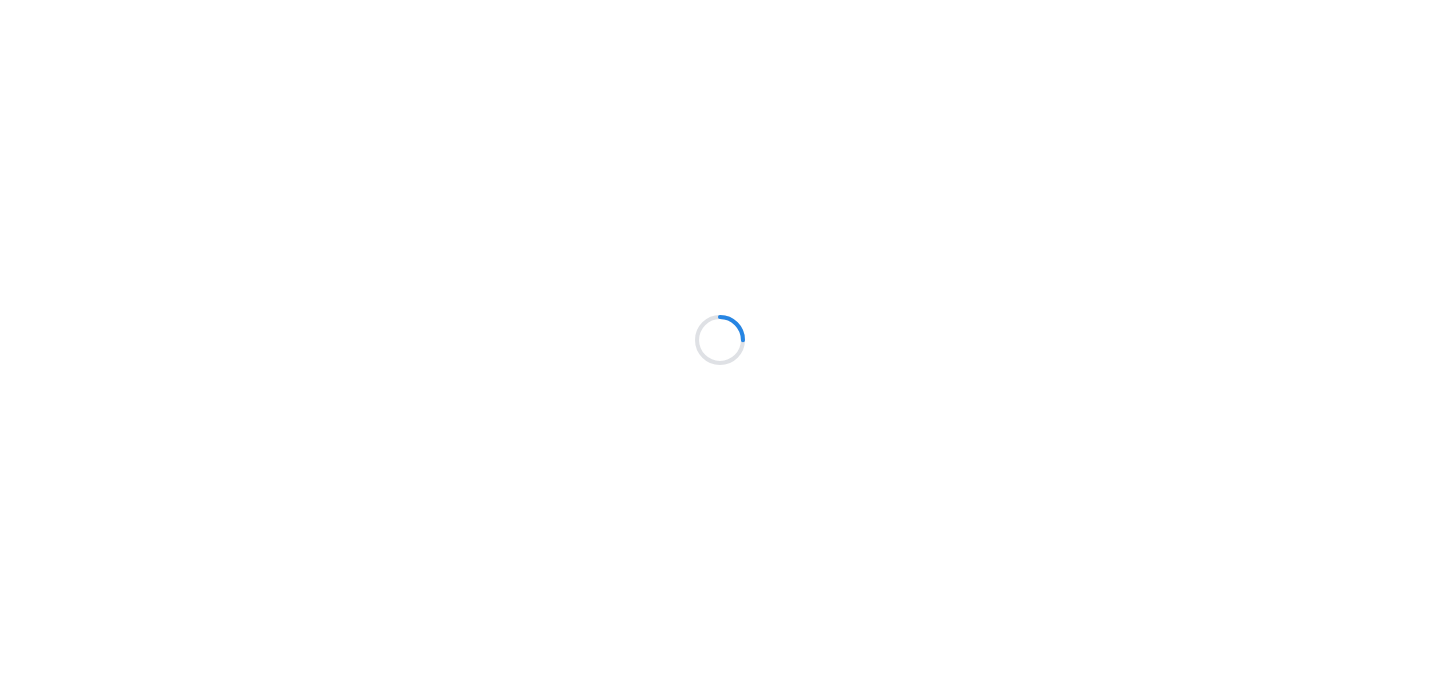 scroll, scrollTop: 0, scrollLeft: 0, axis: both 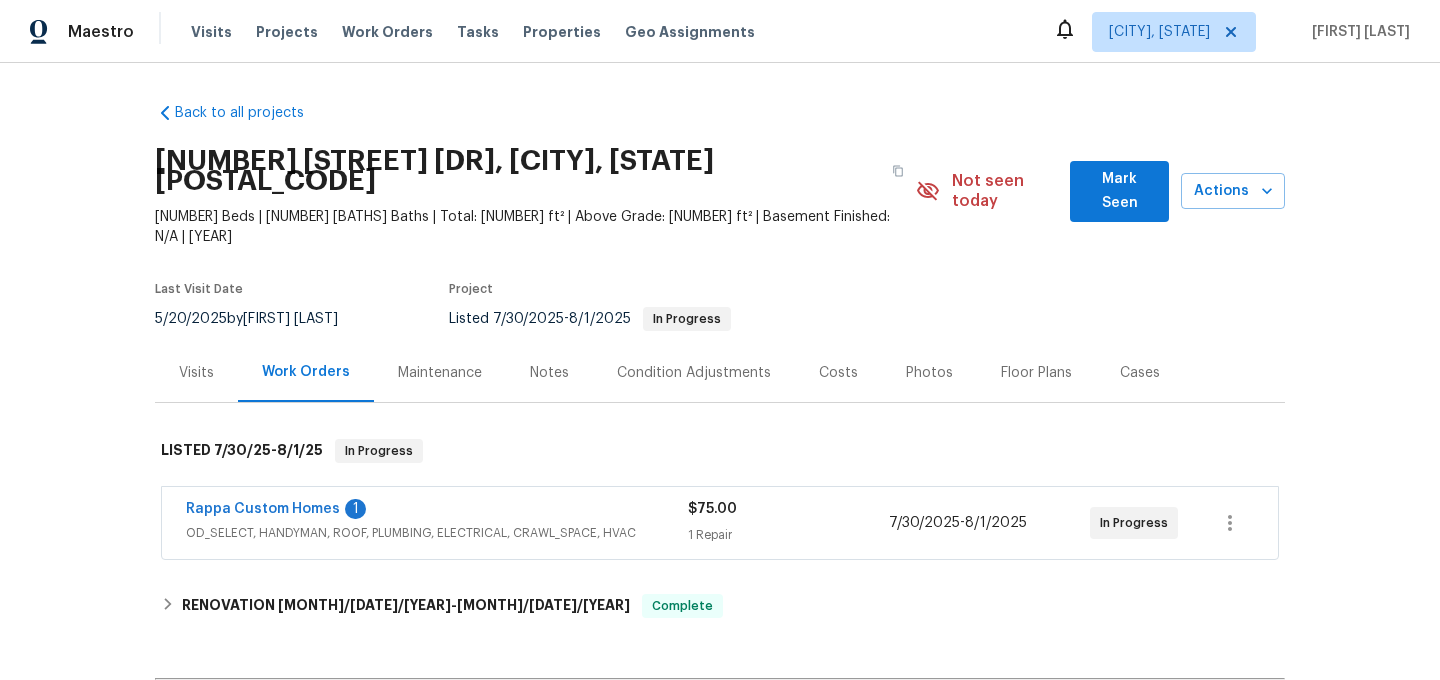 click on "Maintenance" at bounding box center [440, 373] 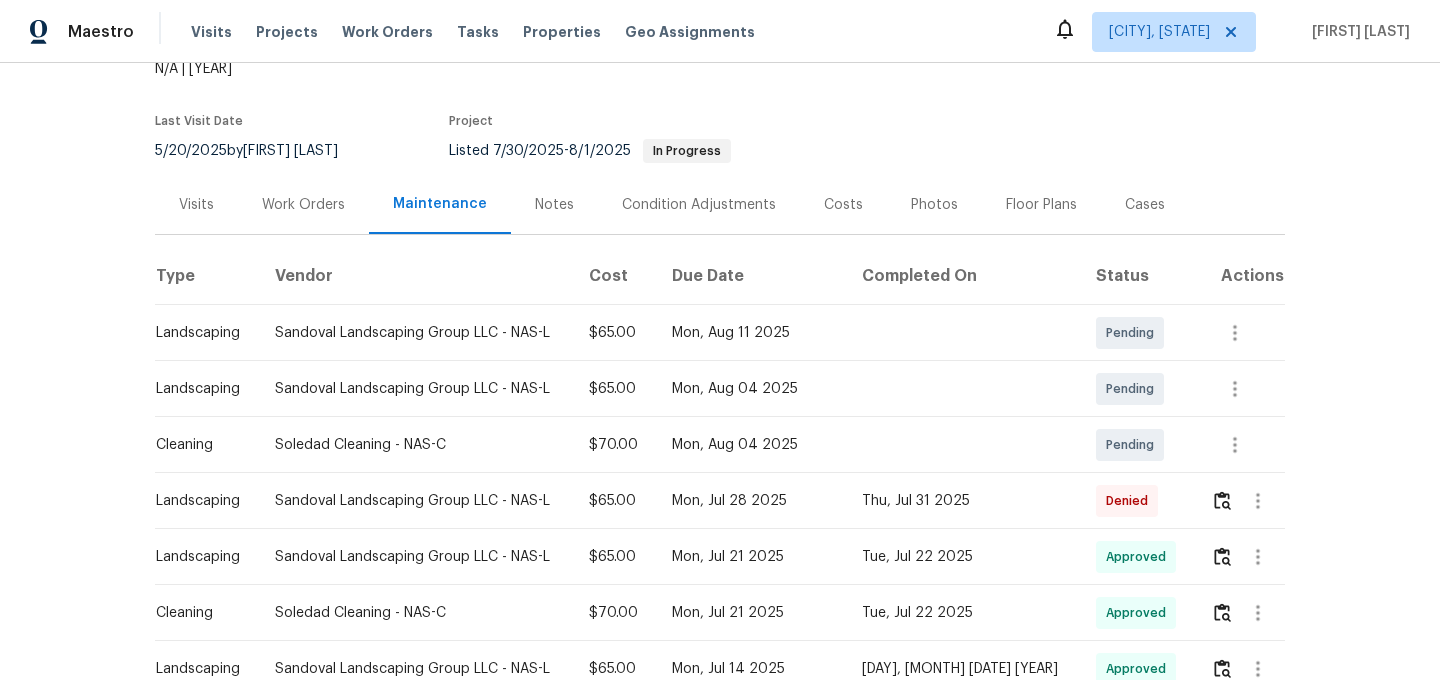 scroll, scrollTop: 228, scrollLeft: 0, axis: vertical 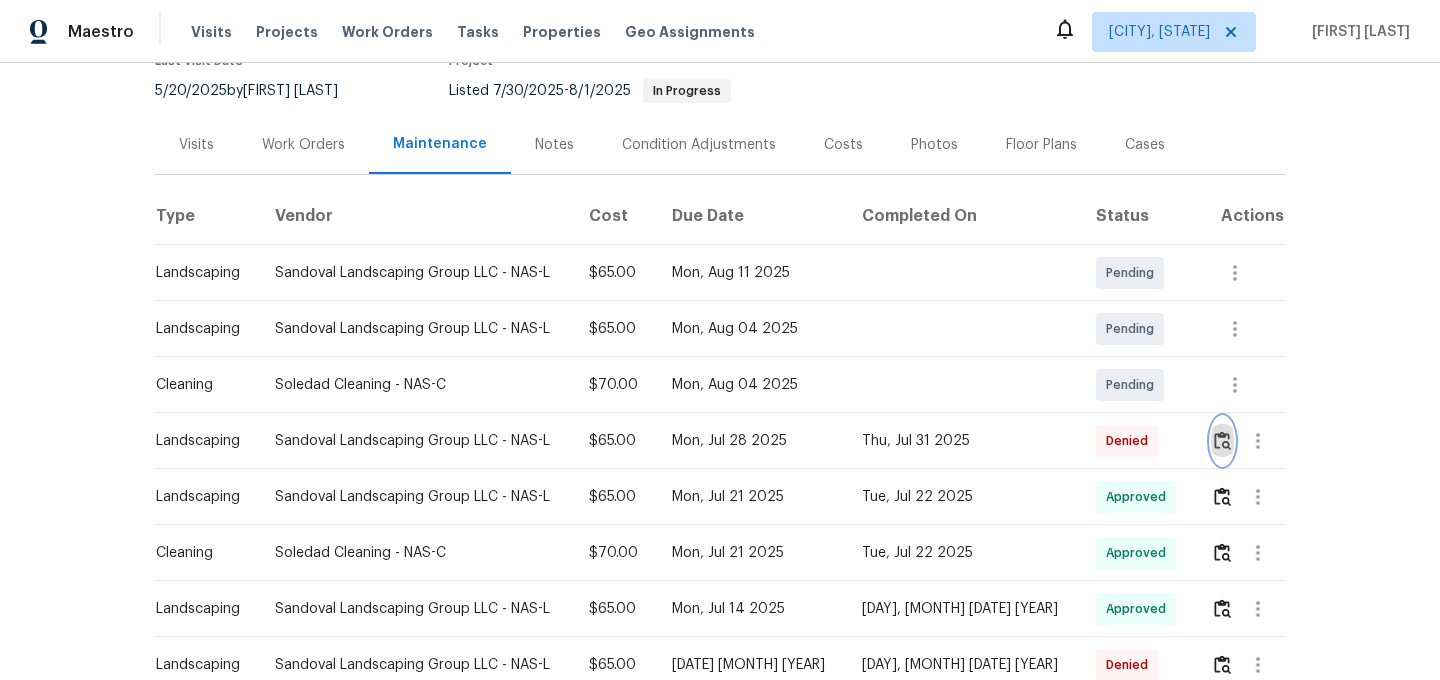 click at bounding box center [1222, 440] 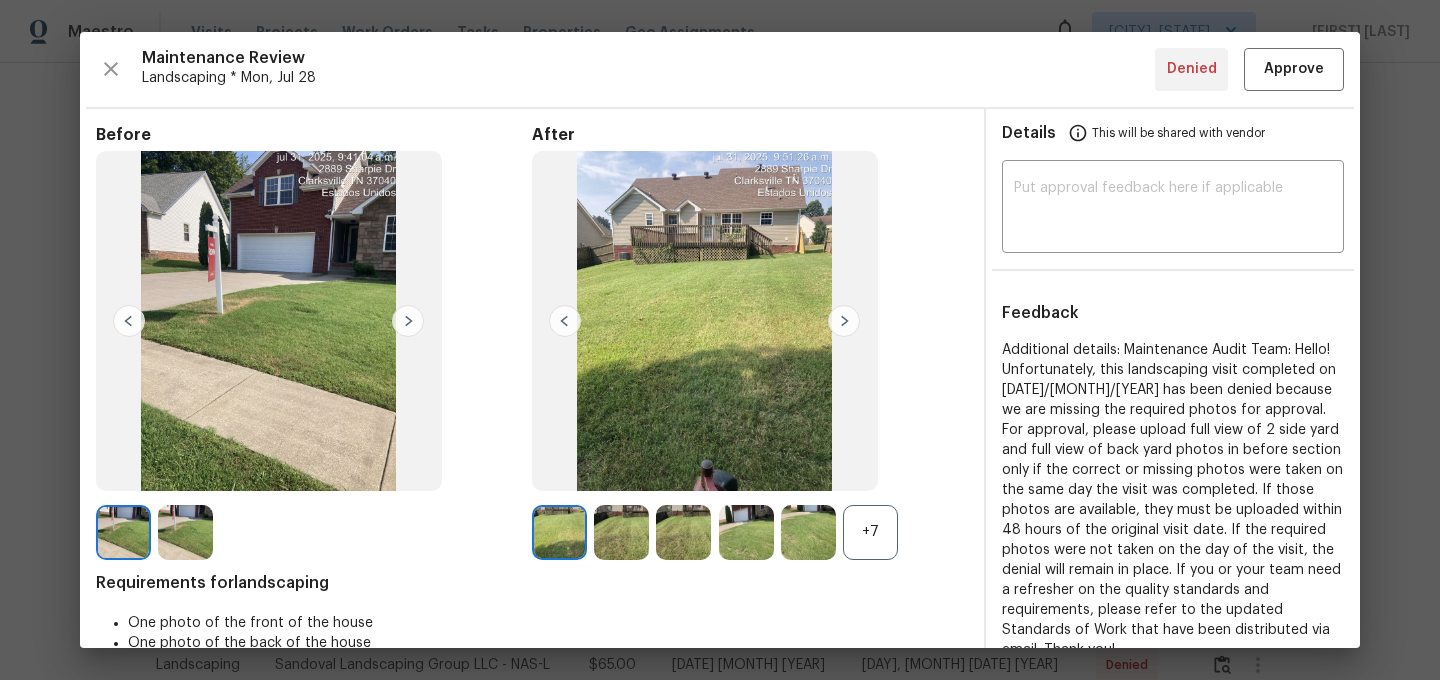 click on "+7" at bounding box center (870, 532) 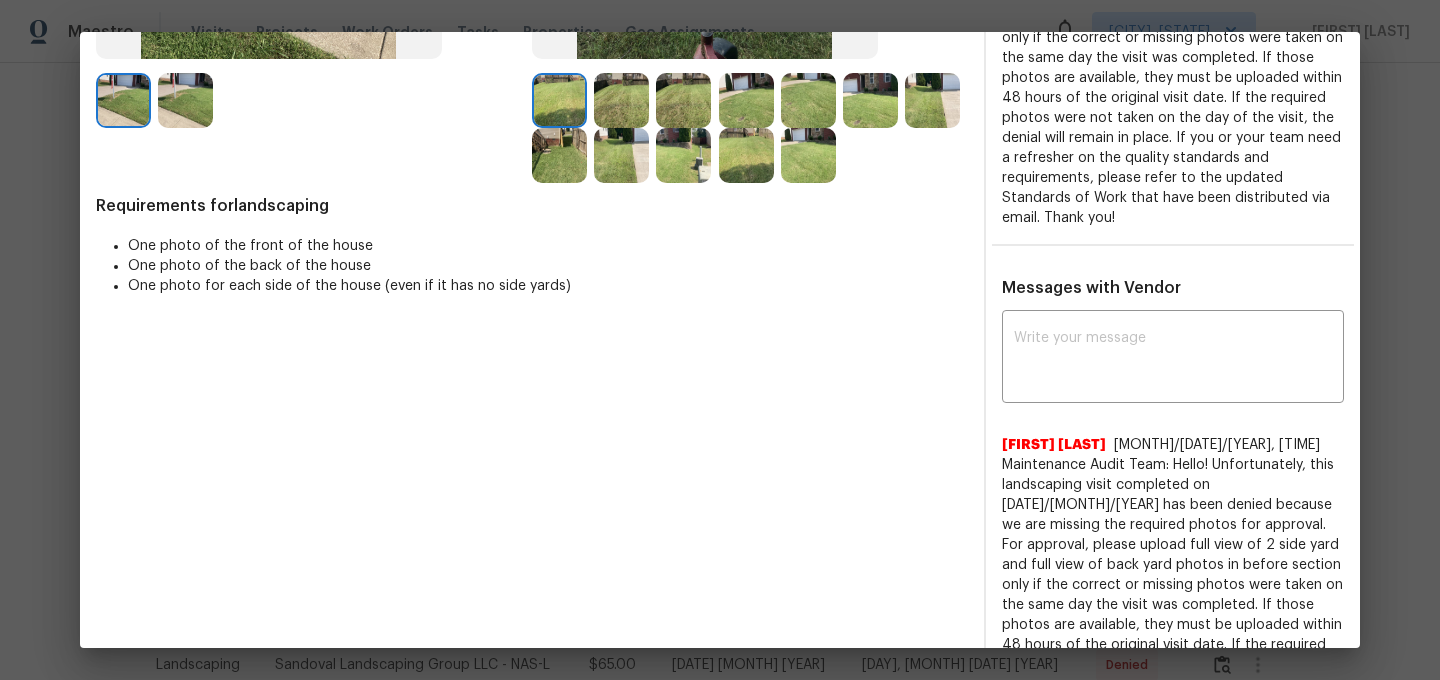 scroll, scrollTop: 412, scrollLeft: 0, axis: vertical 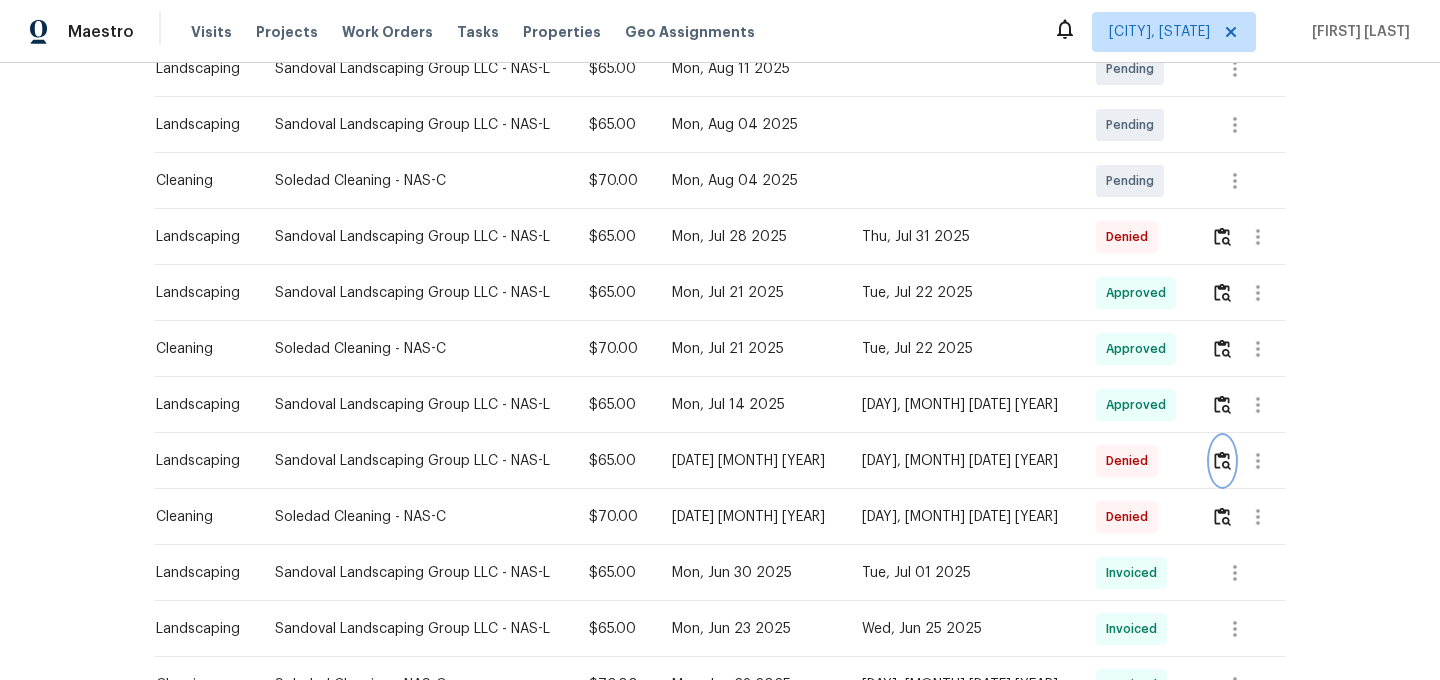 click at bounding box center (1222, 461) 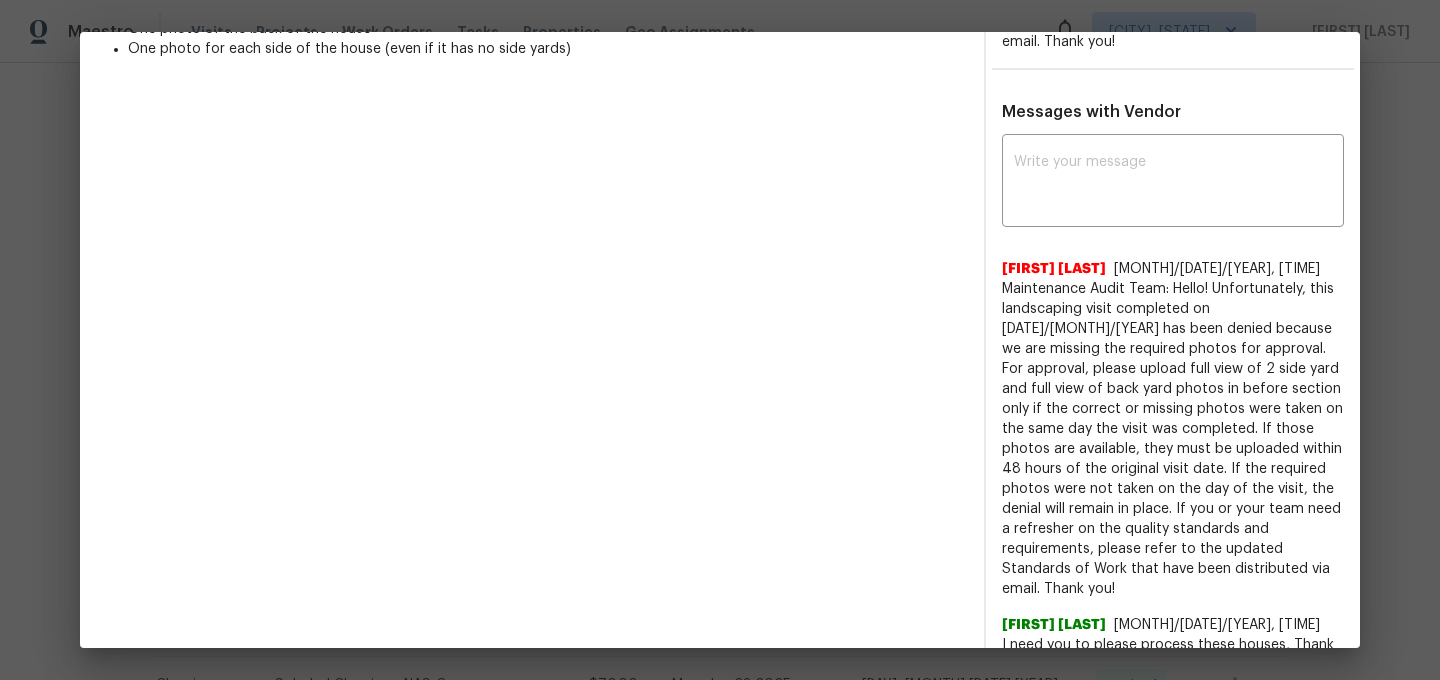 scroll, scrollTop: 660, scrollLeft: 0, axis: vertical 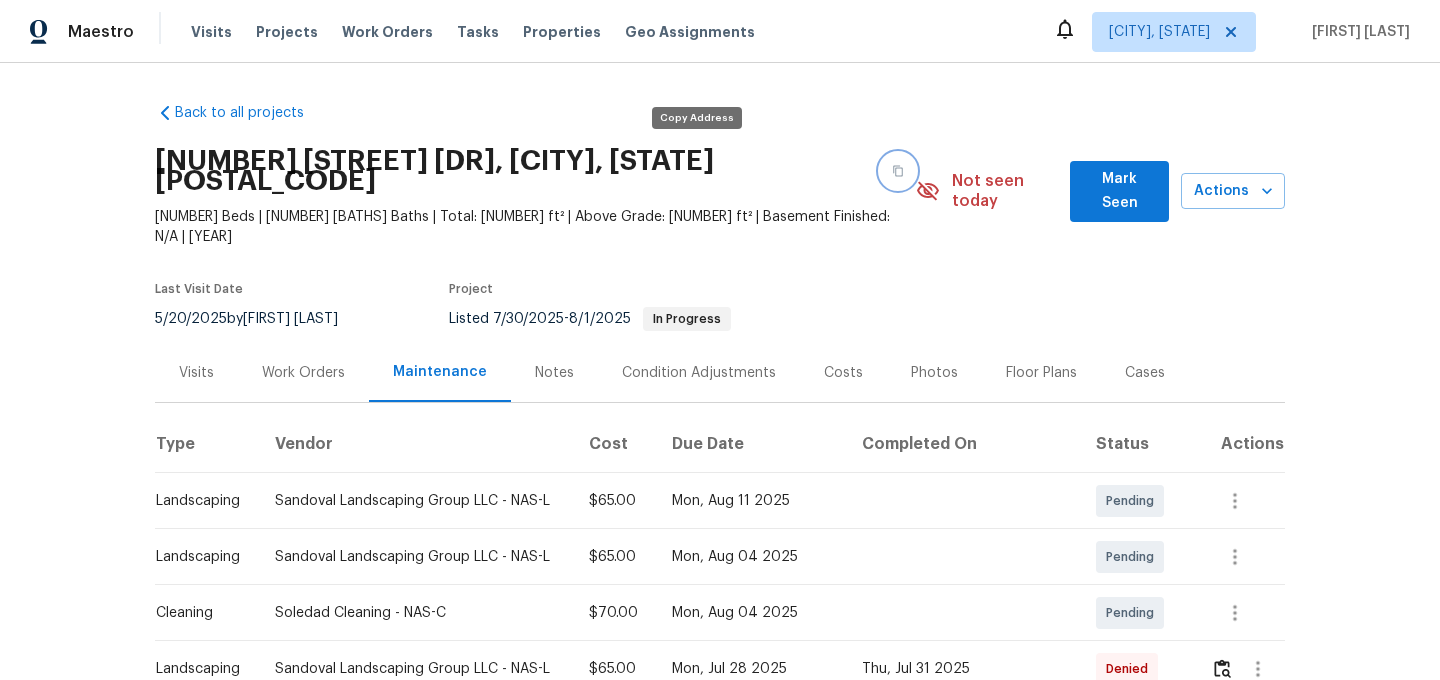 click 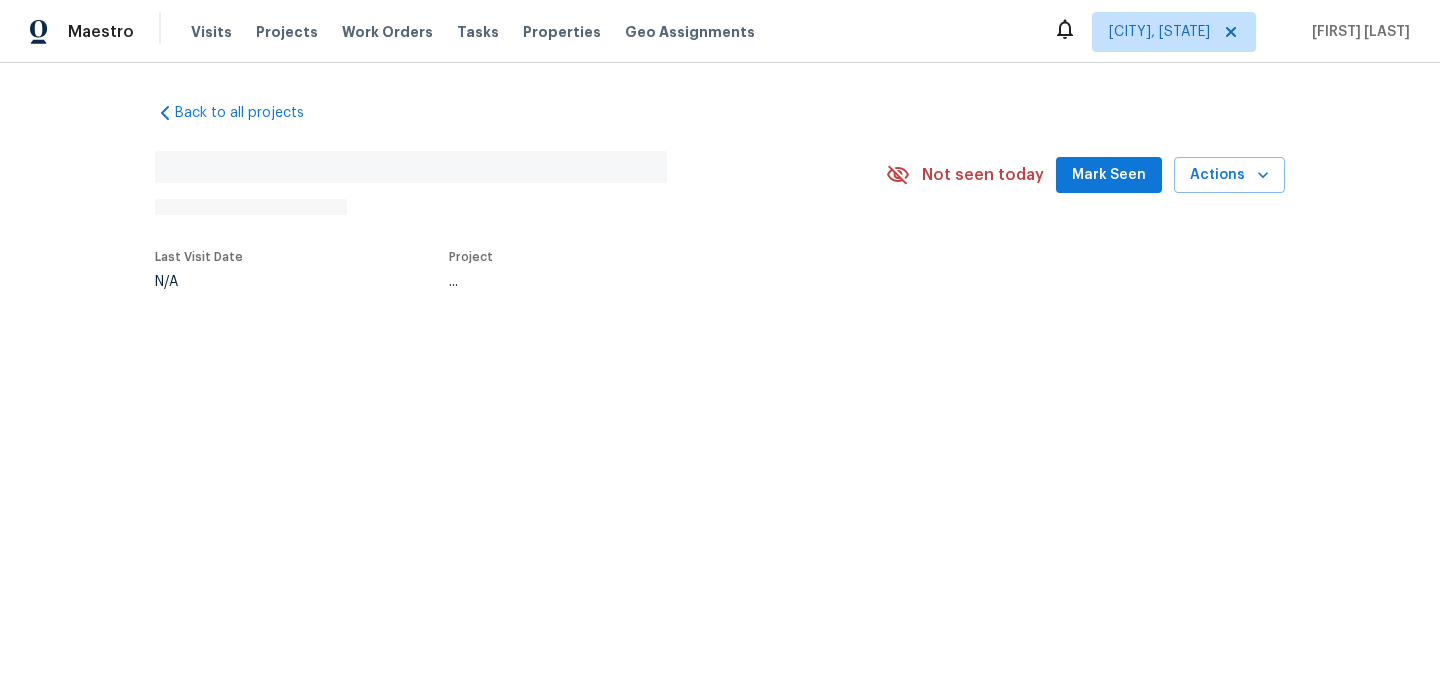 scroll, scrollTop: 0, scrollLeft: 0, axis: both 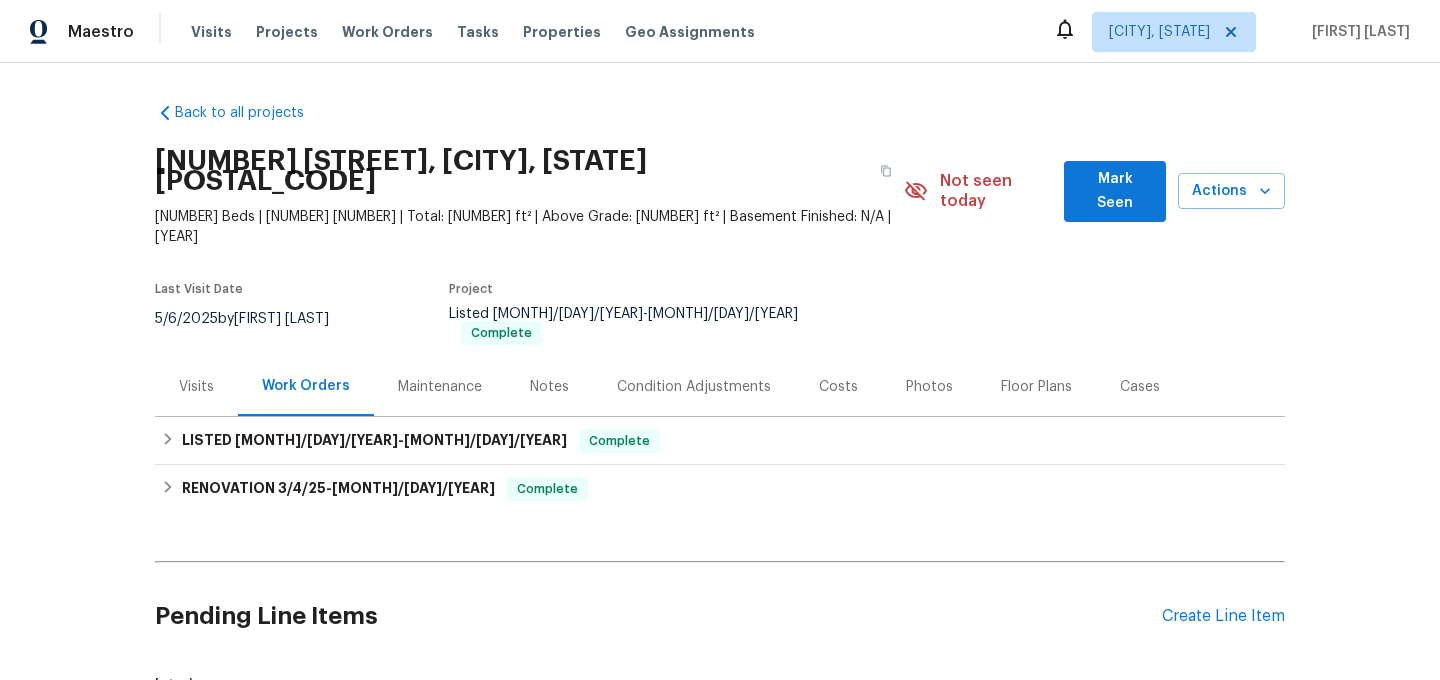 click on "Maintenance" at bounding box center [440, 386] 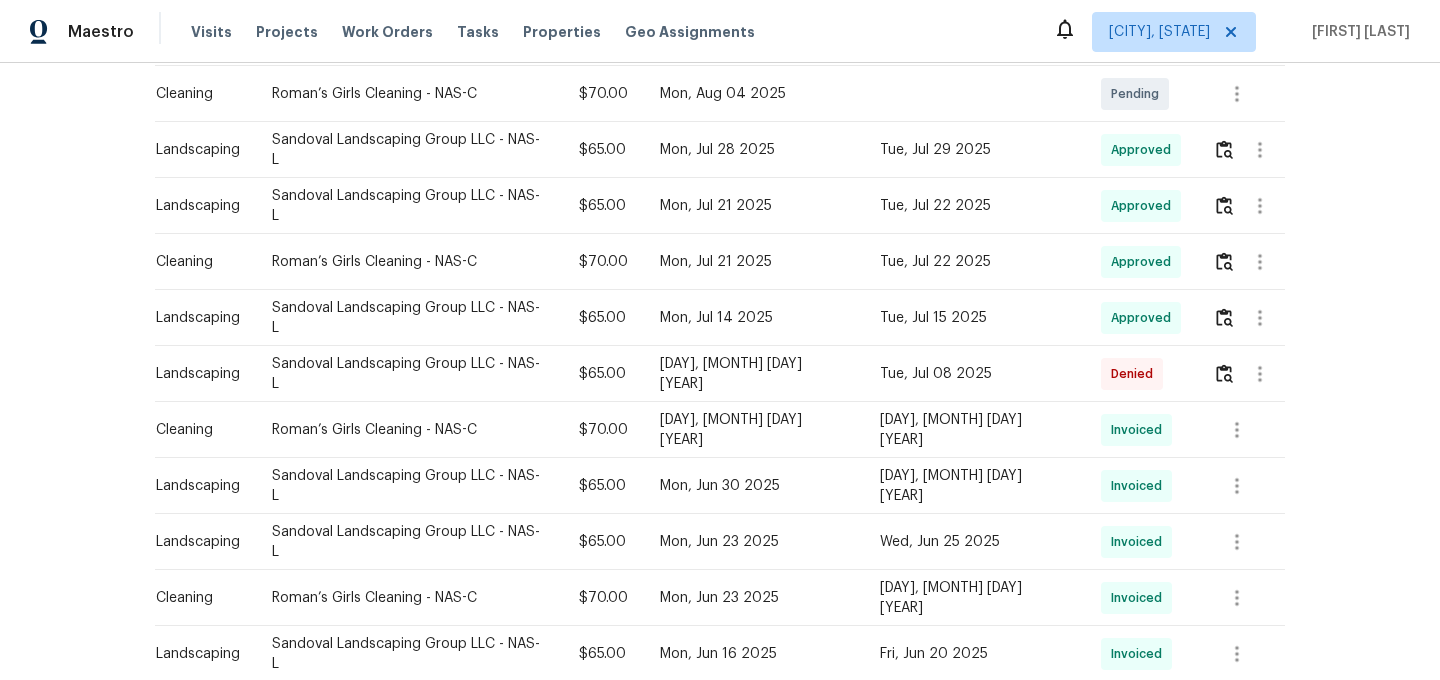 scroll, scrollTop: 551, scrollLeft: 0, axis: vertical 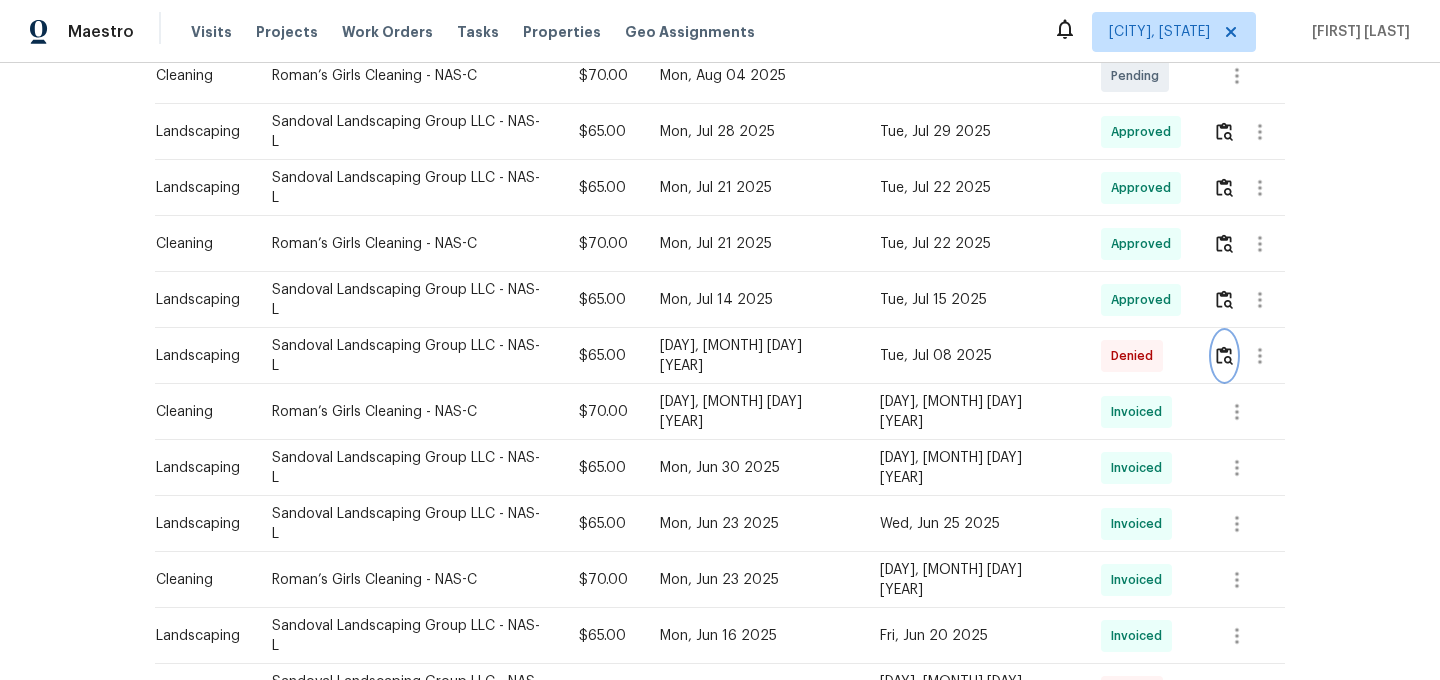 click at bounding box center [1224, 355] 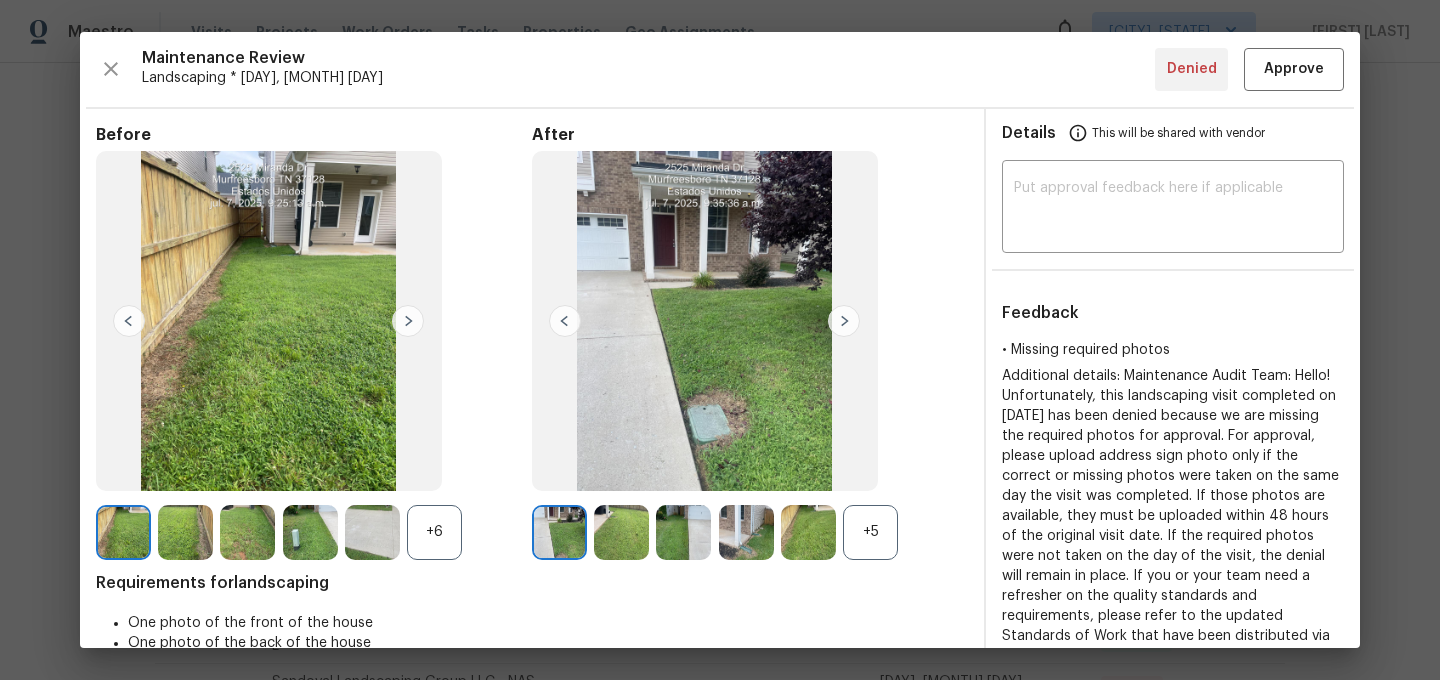 click on "+5" at bounding box center [870, 532] 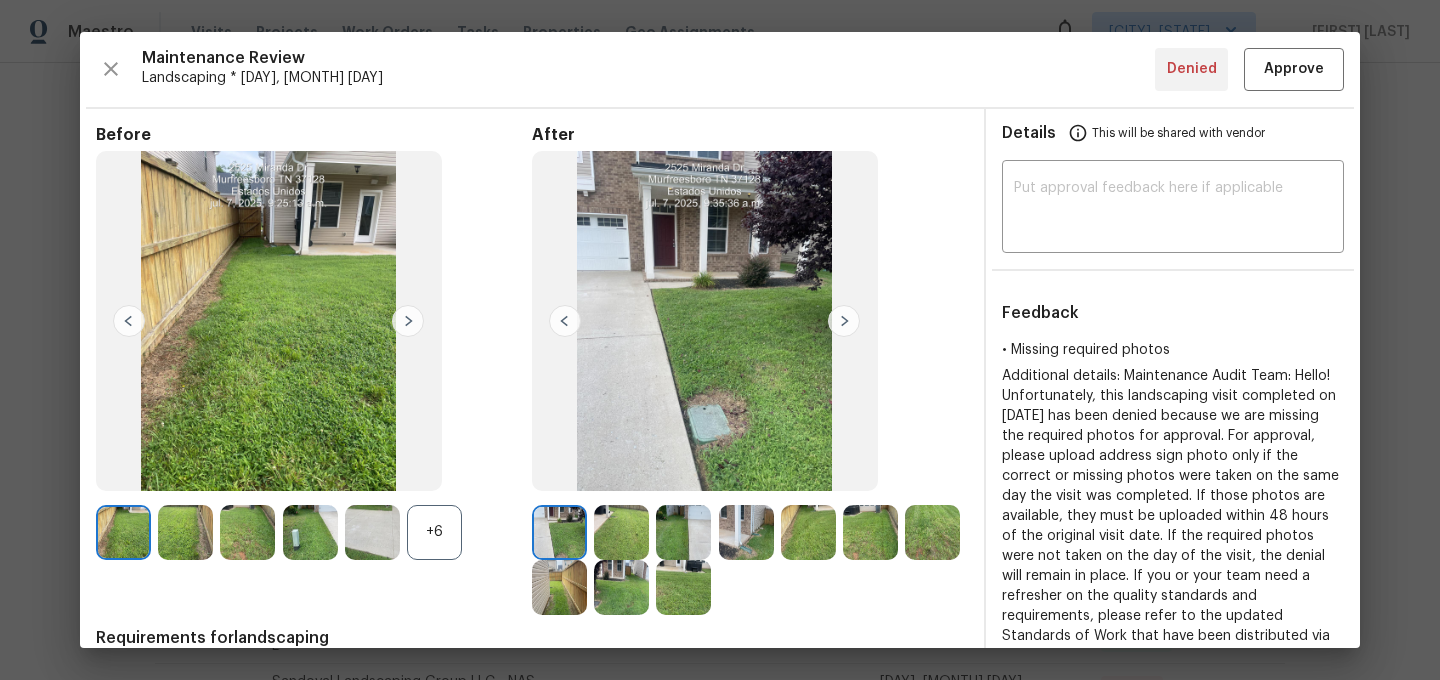 click on "+6" at bounding box center [434, 532] 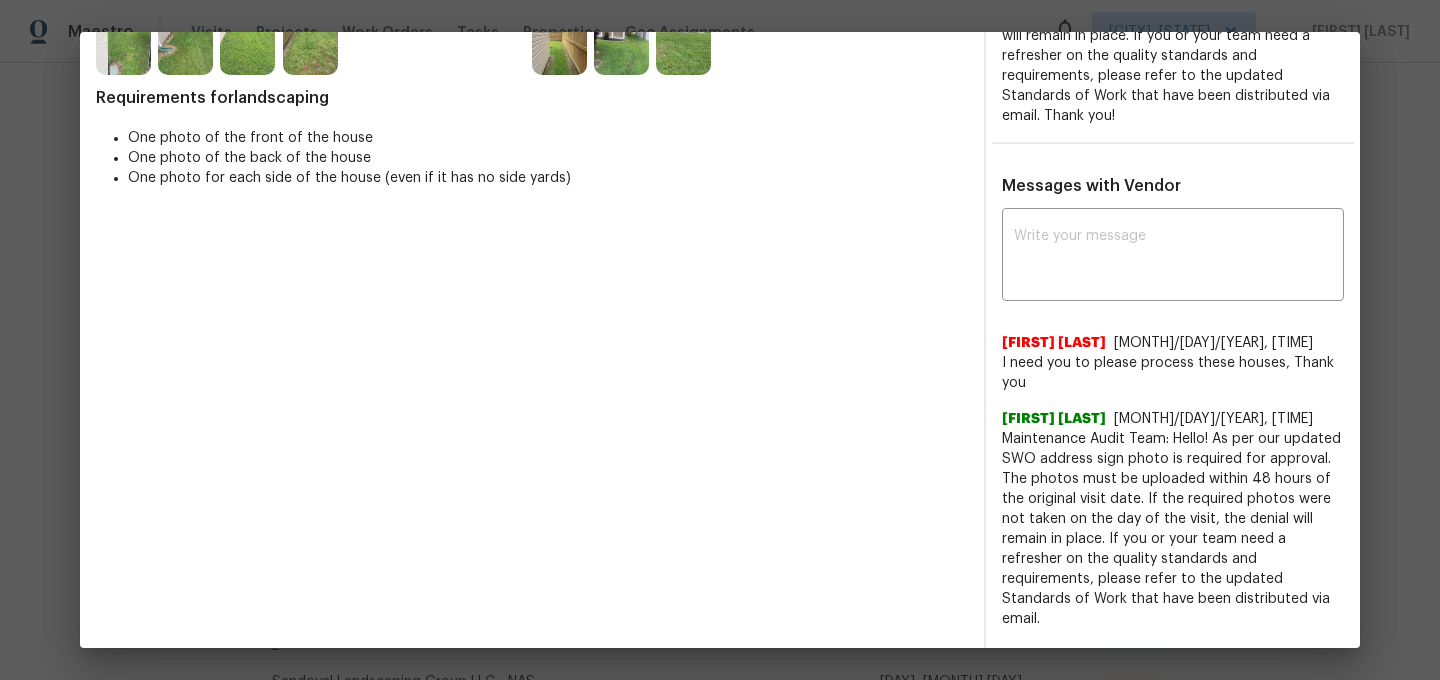 scroll, scrollTop: 618, scrollLeft: 0, axis: vertical 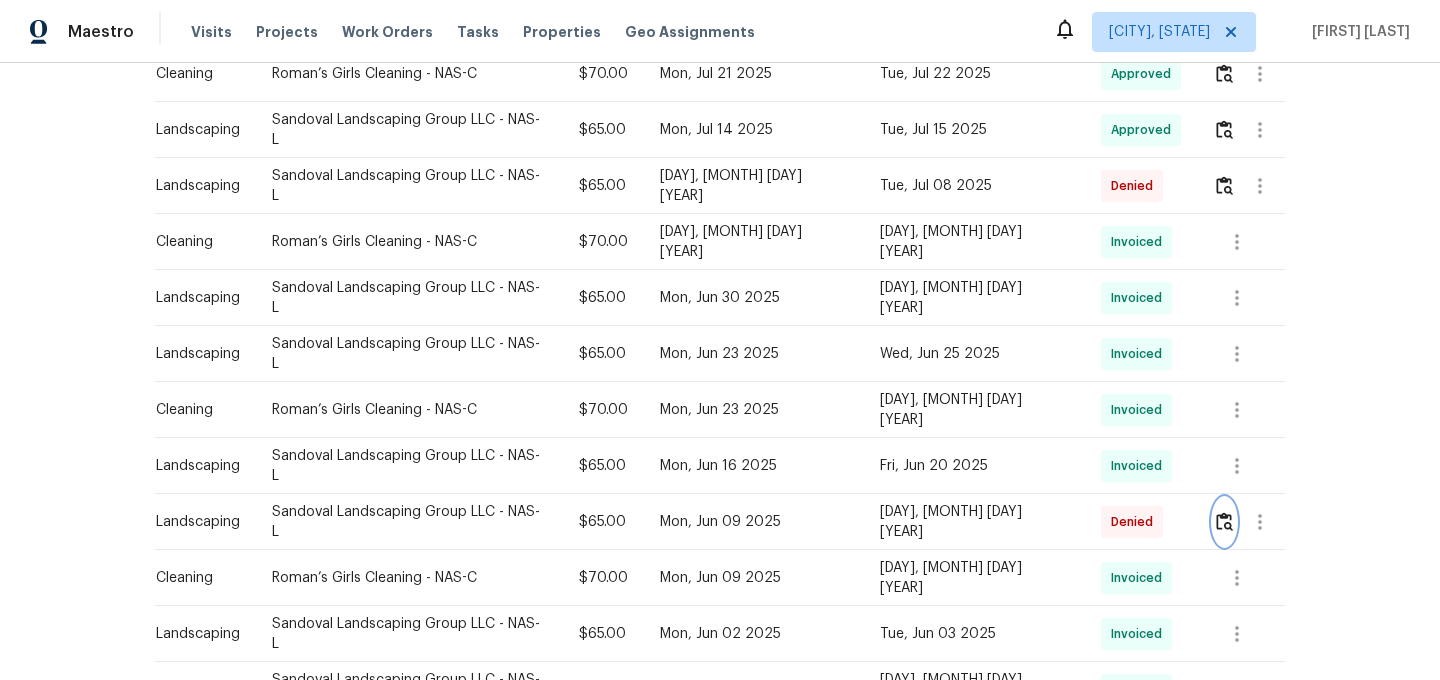 click at bounding box center (1224, 522) 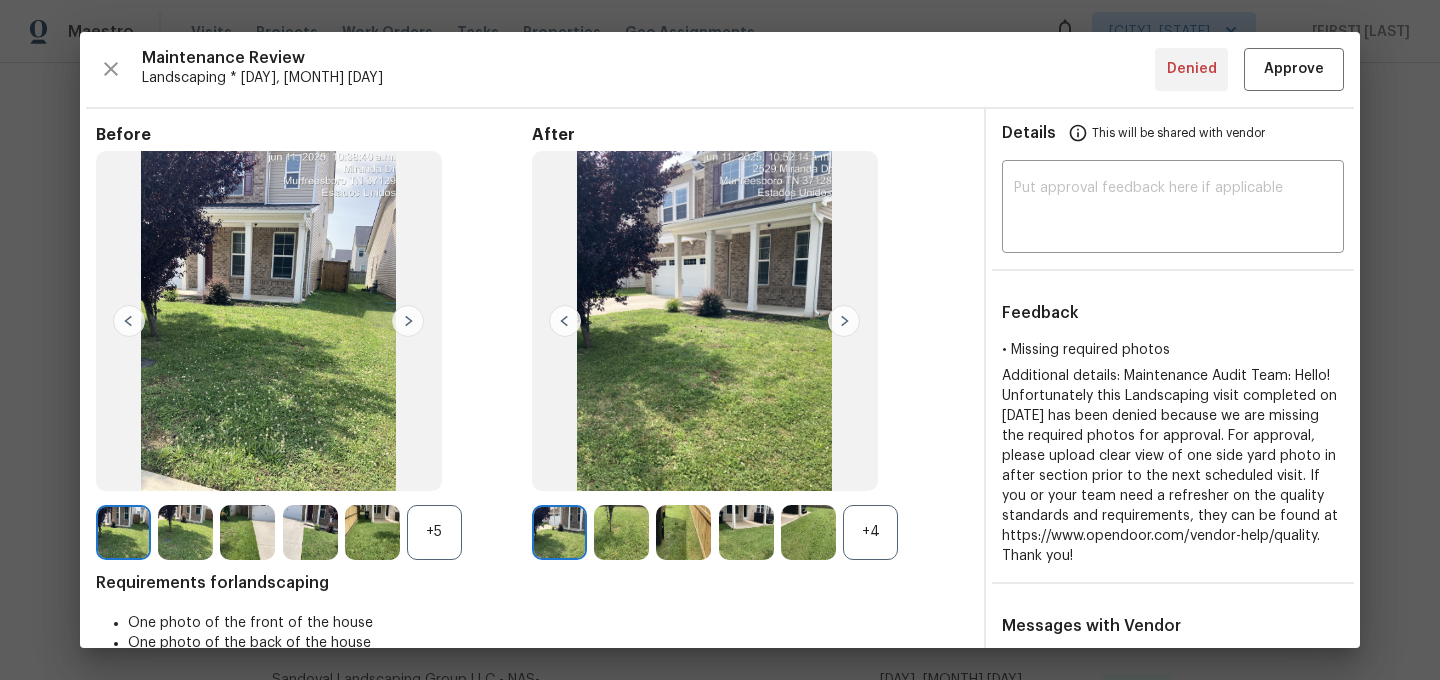 click on "+4" at bounding box center (870, 532) 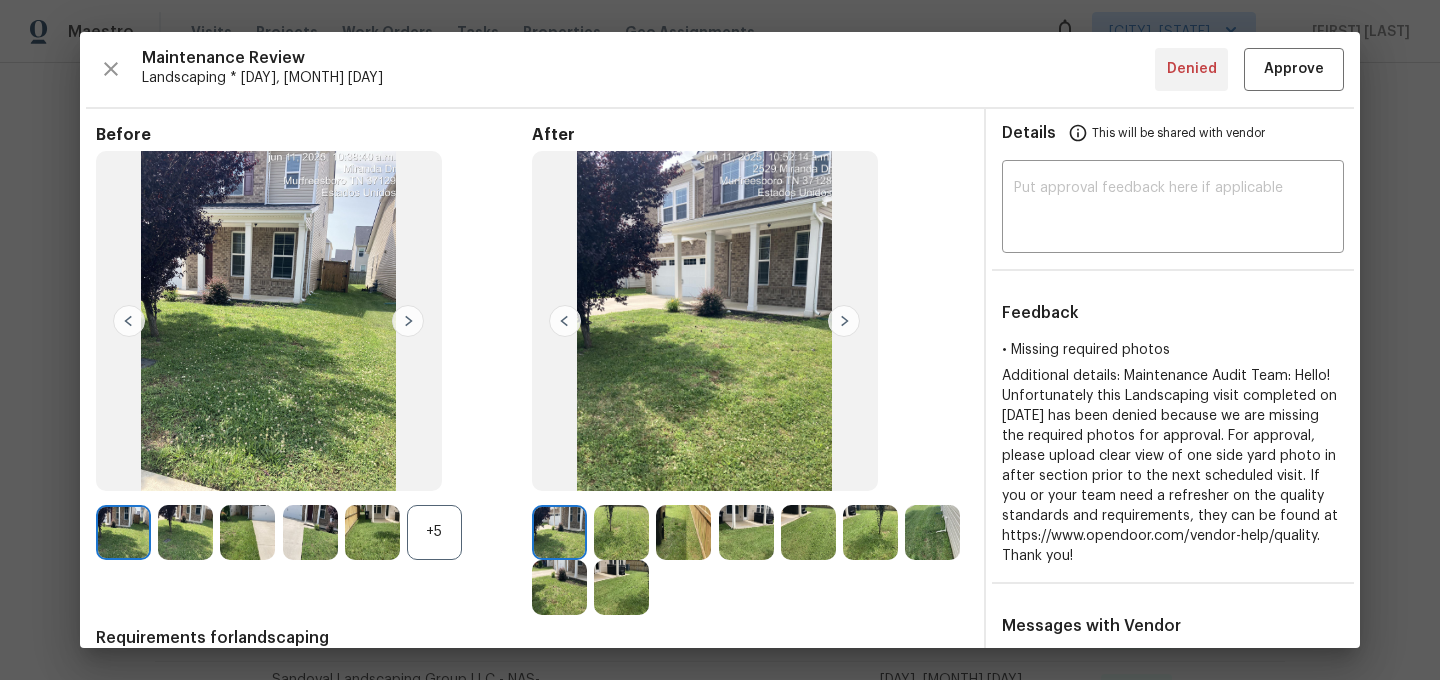 click on "+5" at bounding box center (434, 532) 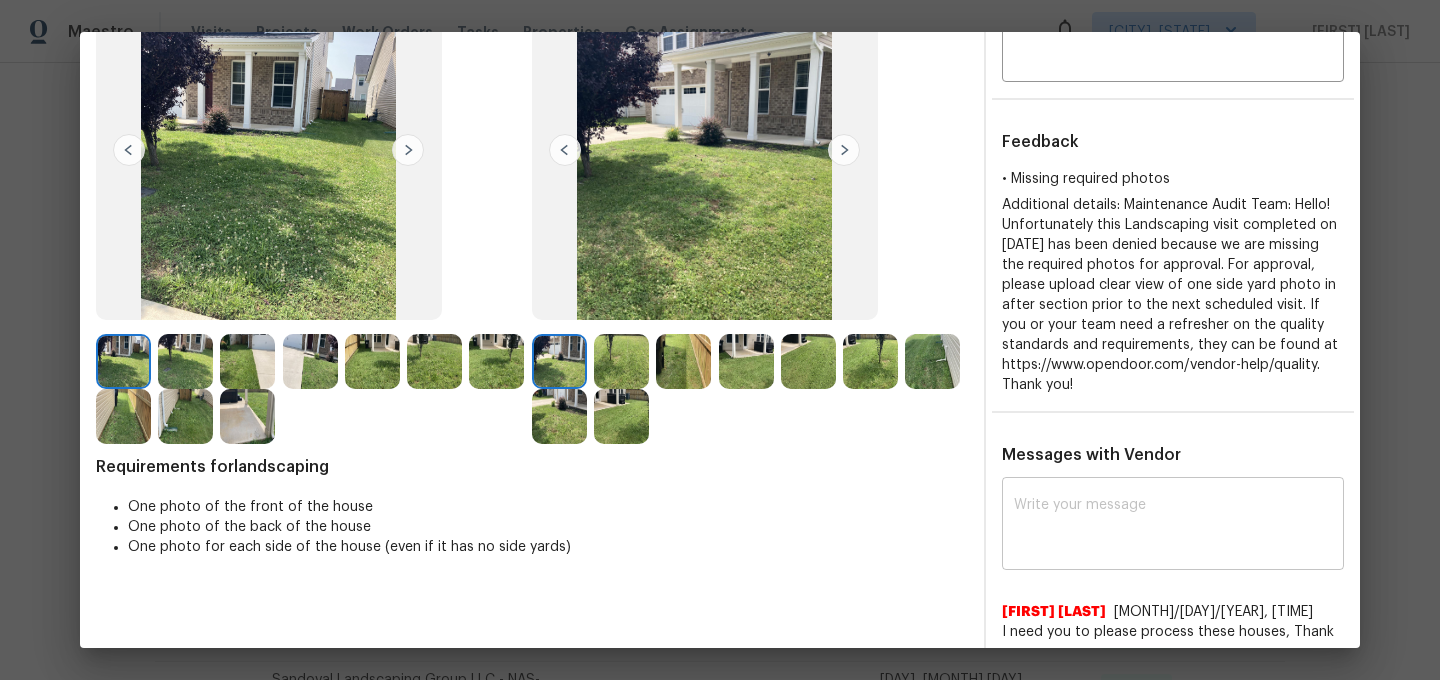 scroll, scrollTop: 82, scrollLeft: 0, axis: vertical 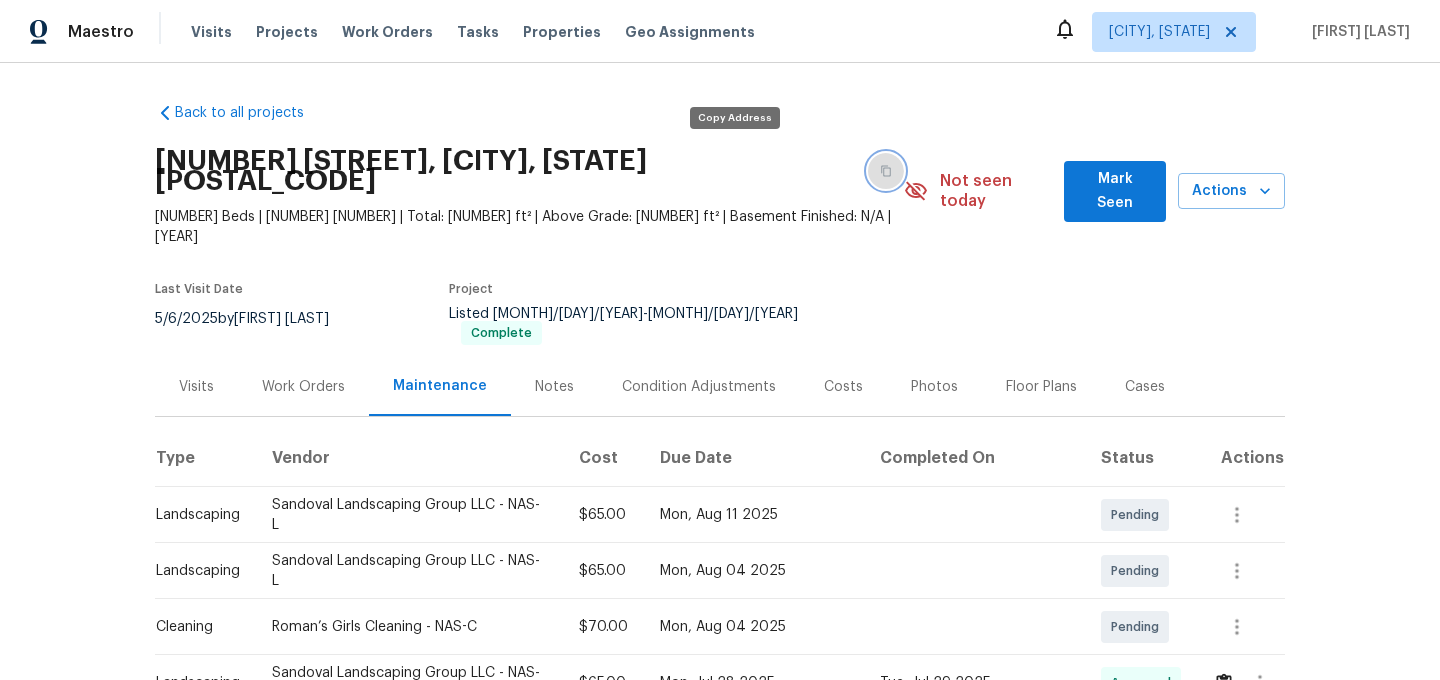 click at bounding box center [886, 171] 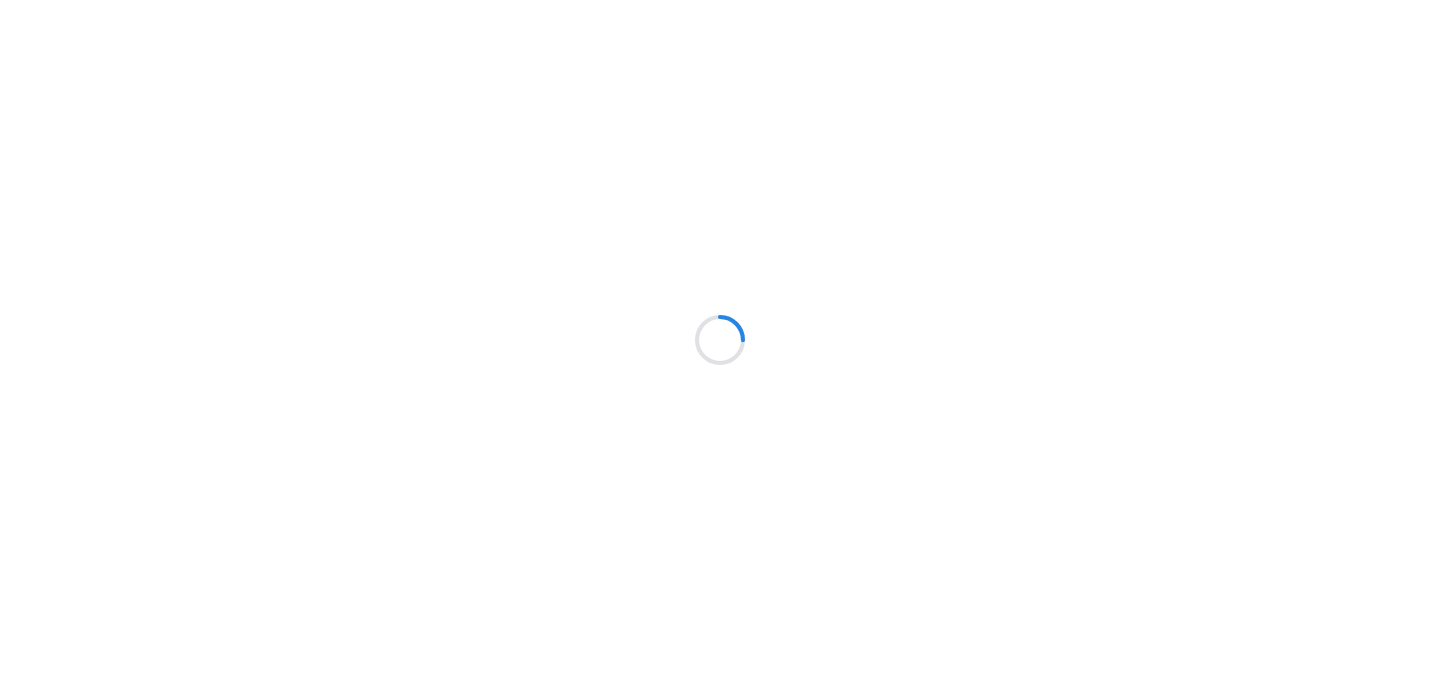 scroll, scrollTop: 0, scrollLeft: 0, axis: both 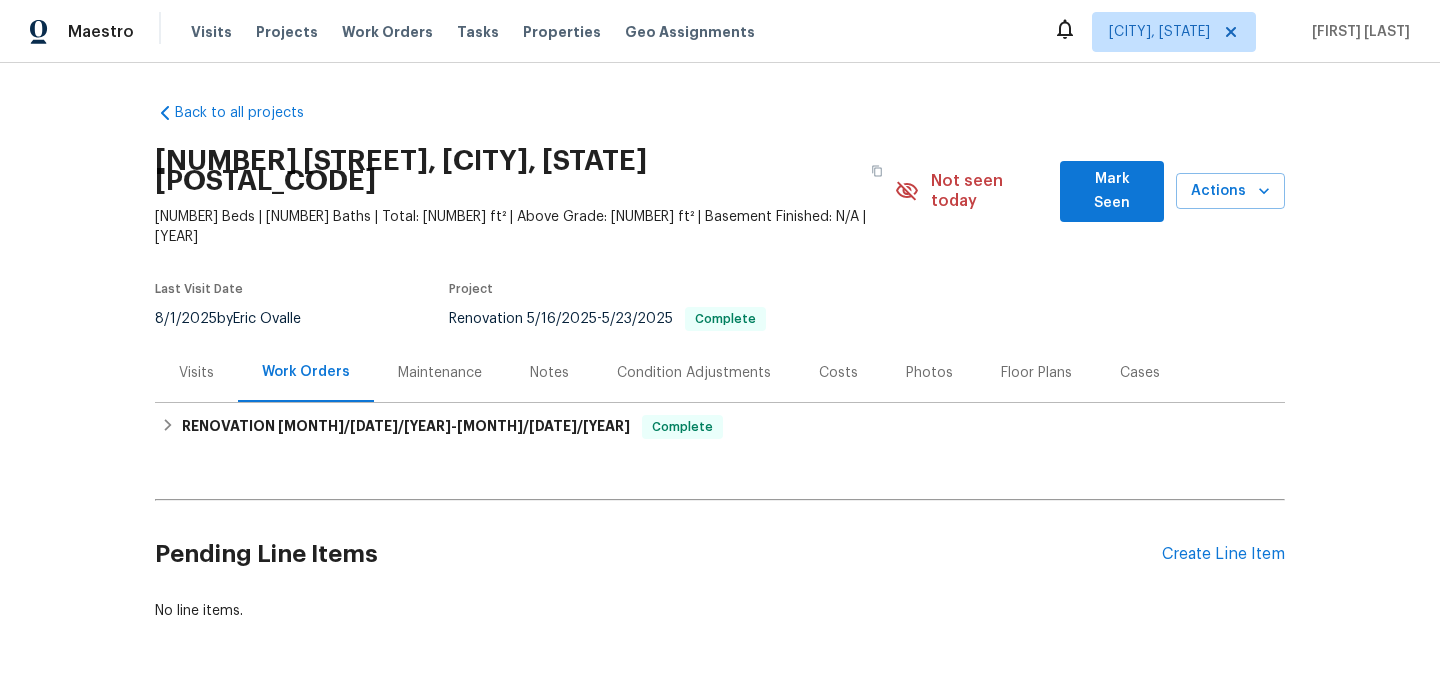 click on "Maintenance" at bounding box center (440, 373) 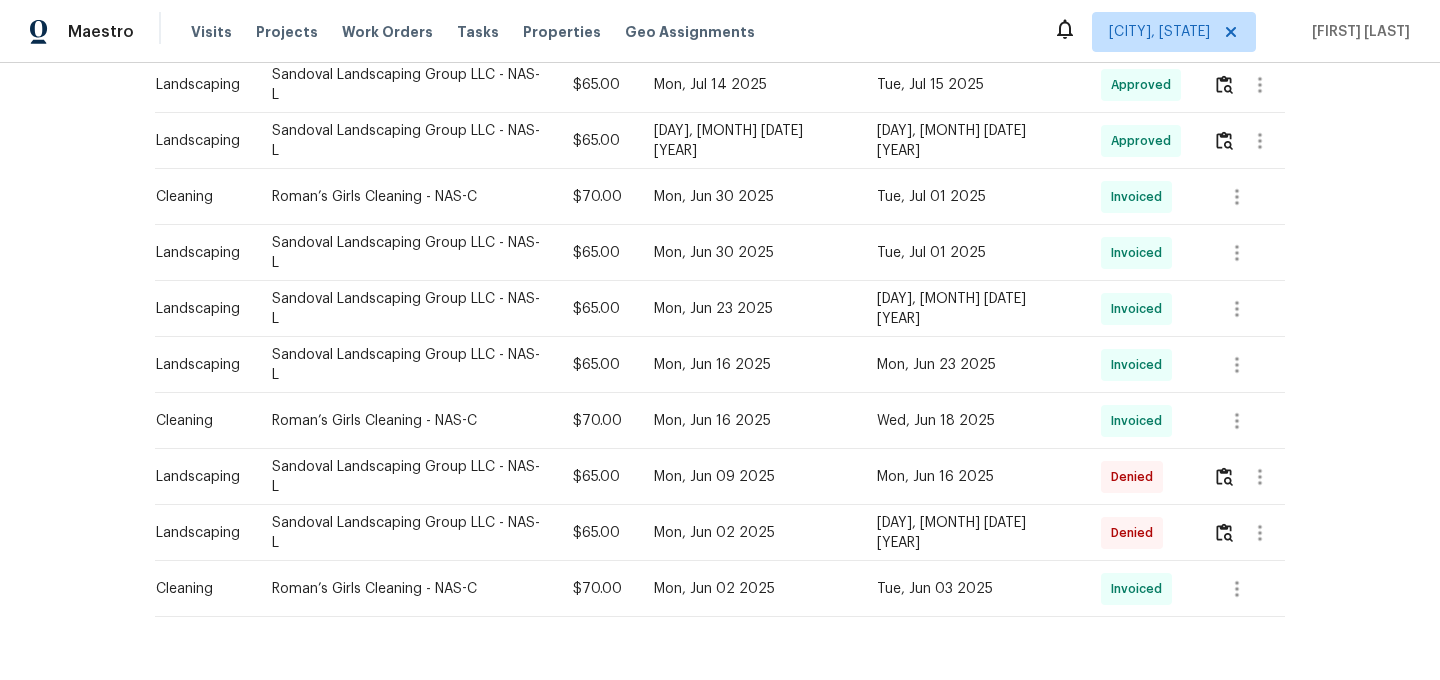 scroll, scrollTop: 825, scrollLeft: 0, axis: vertical 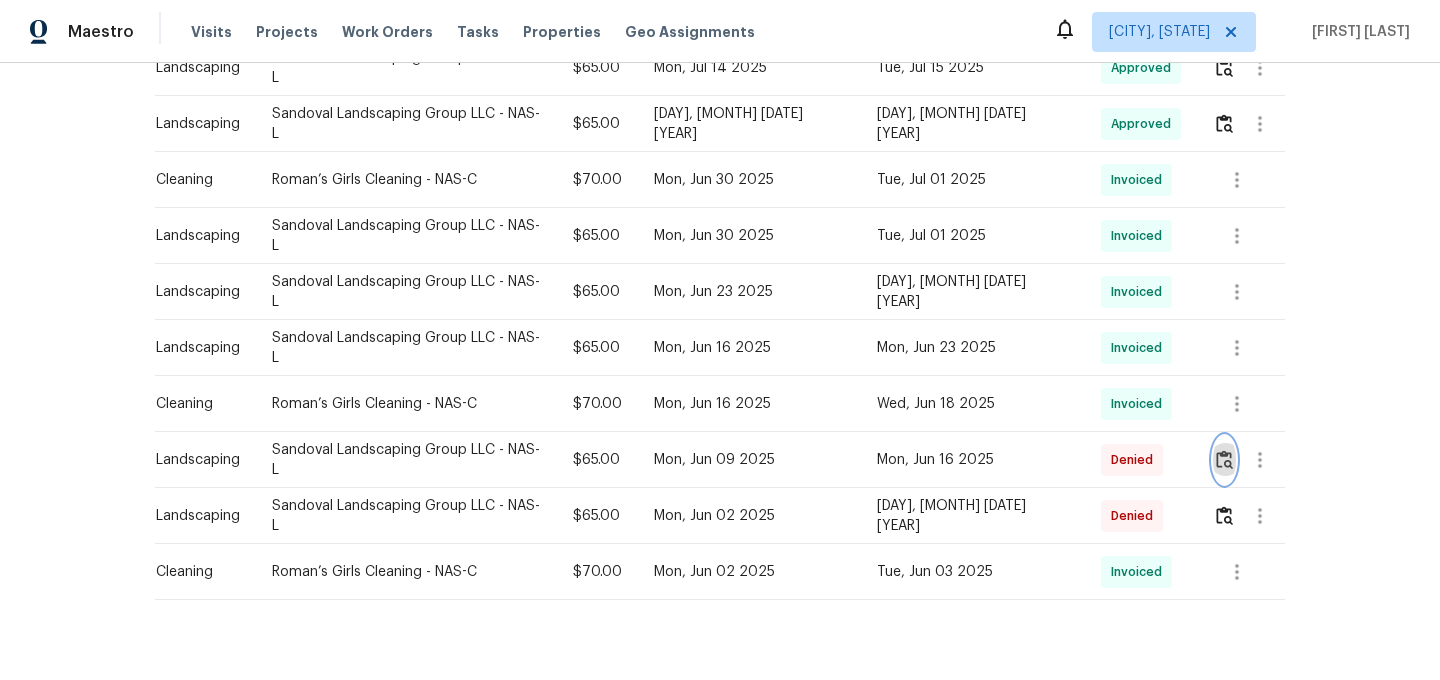 click at bounding box center (1224, 459) 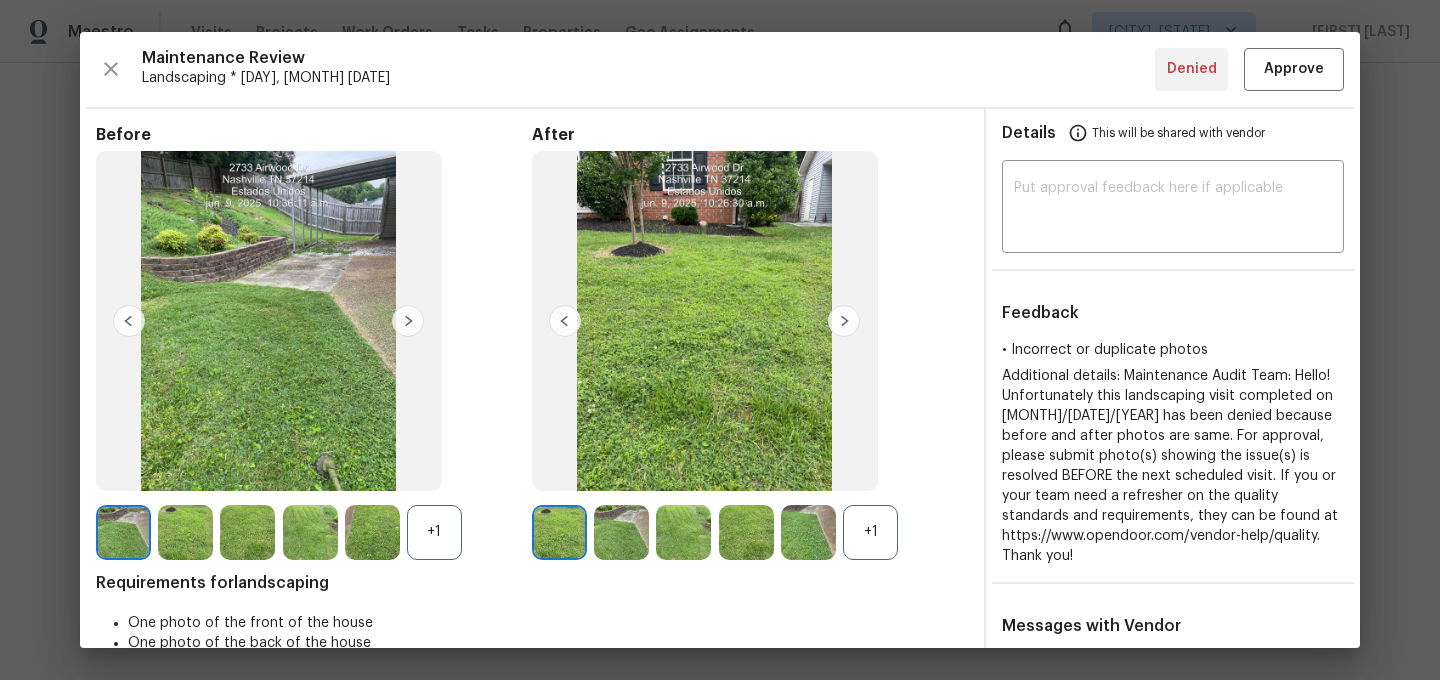 click on "+1" at bounding box center (870, 532) 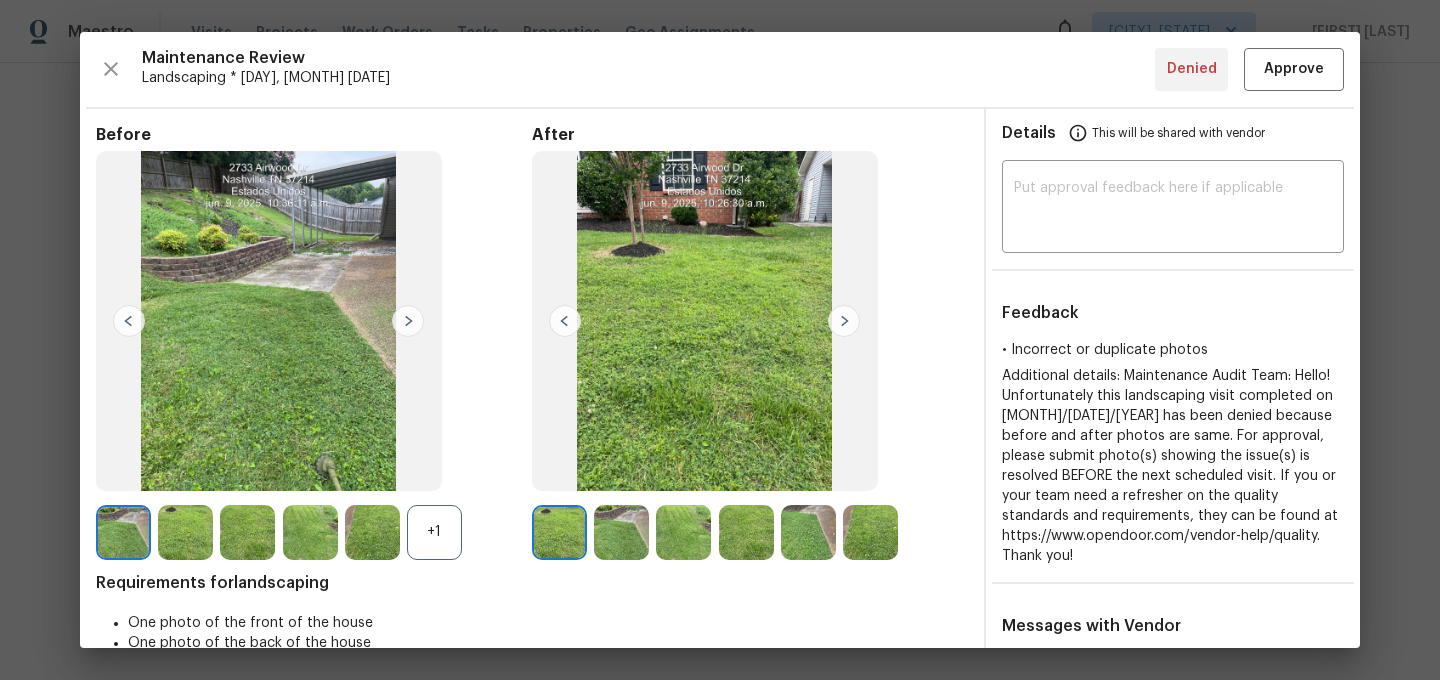 click on "+1" at bounding box center [434, 532] 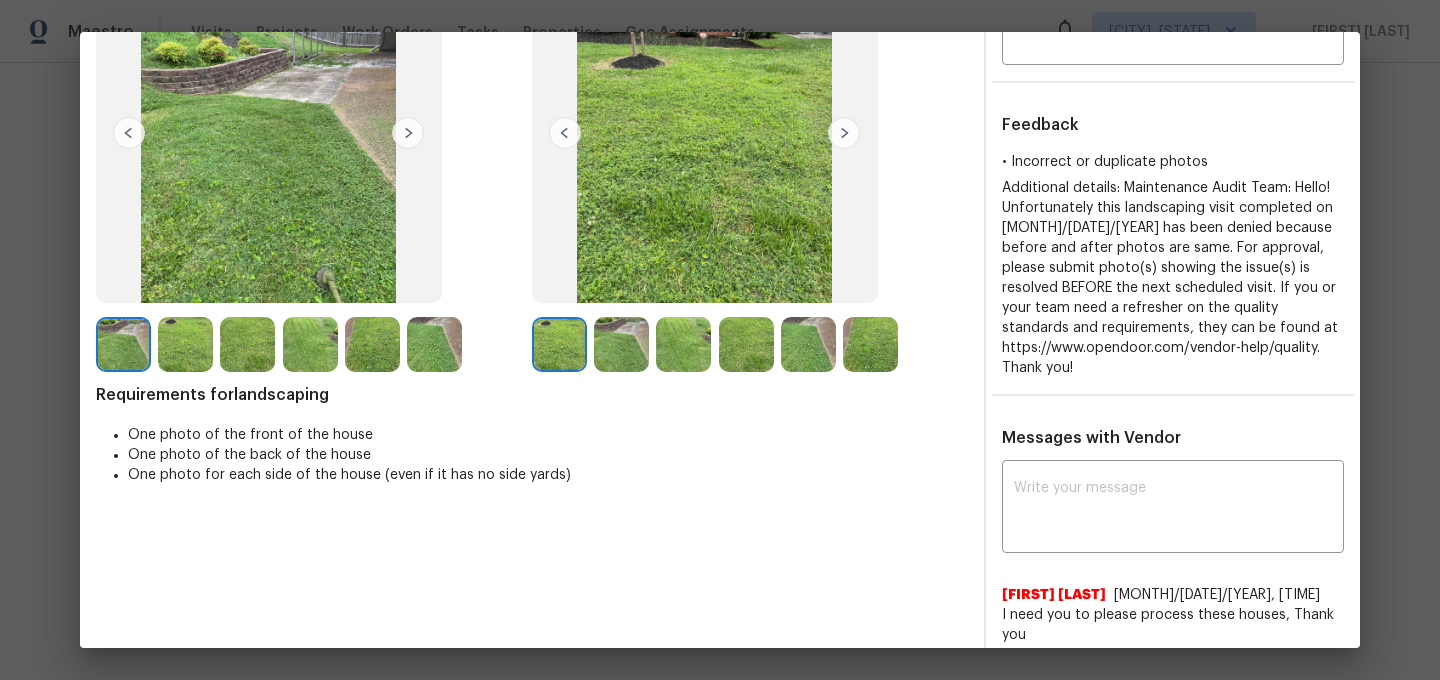 scroll, scrollTop: 0, scrollLeft: 0, axis: both 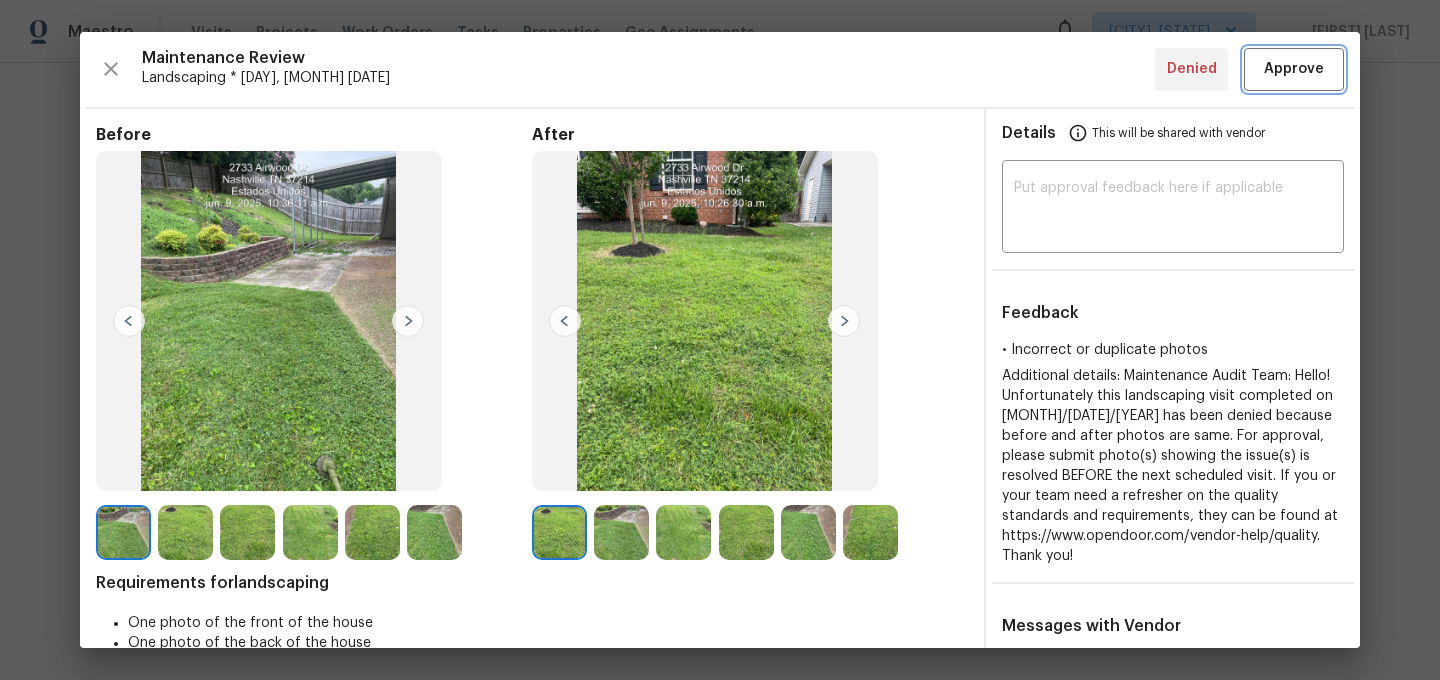 click on "Approve" at bounding box center [1294, 69] 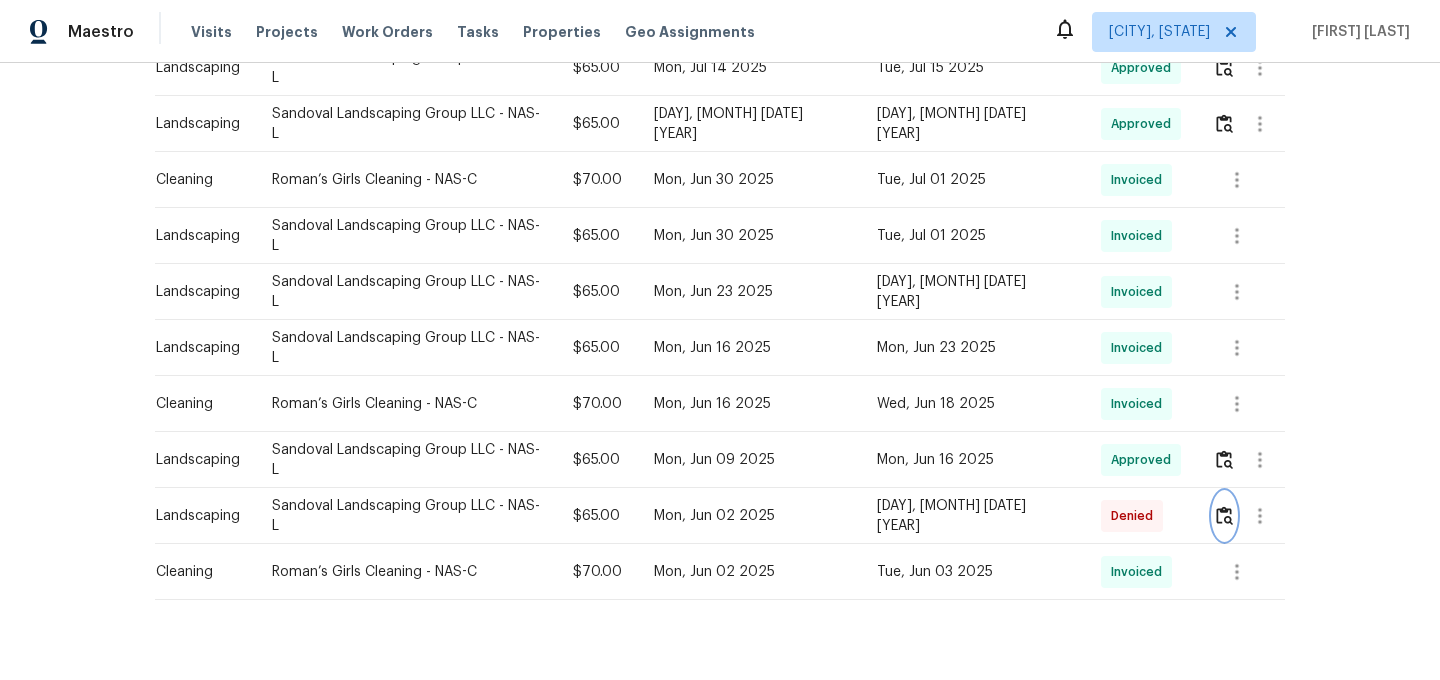 click at bounding box center (1224, 515) 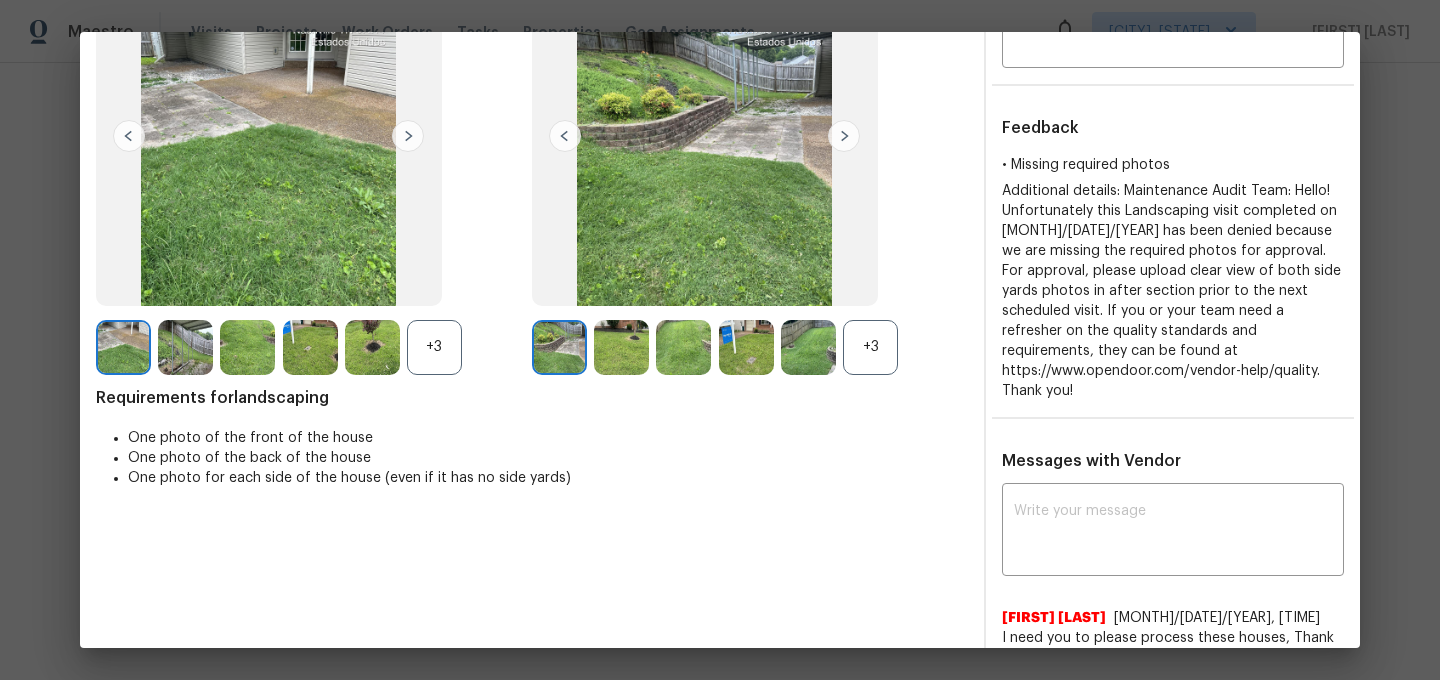 scroll, scrollTop: 0, scrollLeft: 0, axis: both 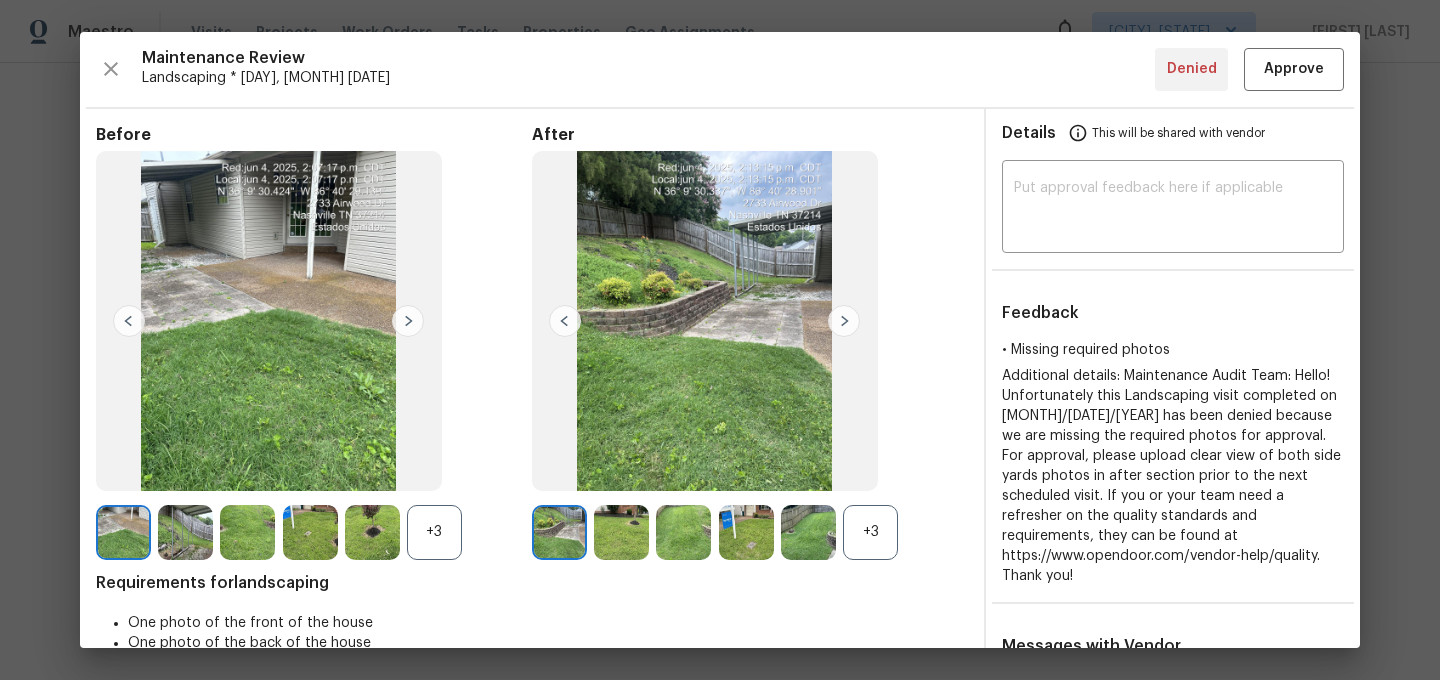 click on "+3" at bounding box center [870, 532] 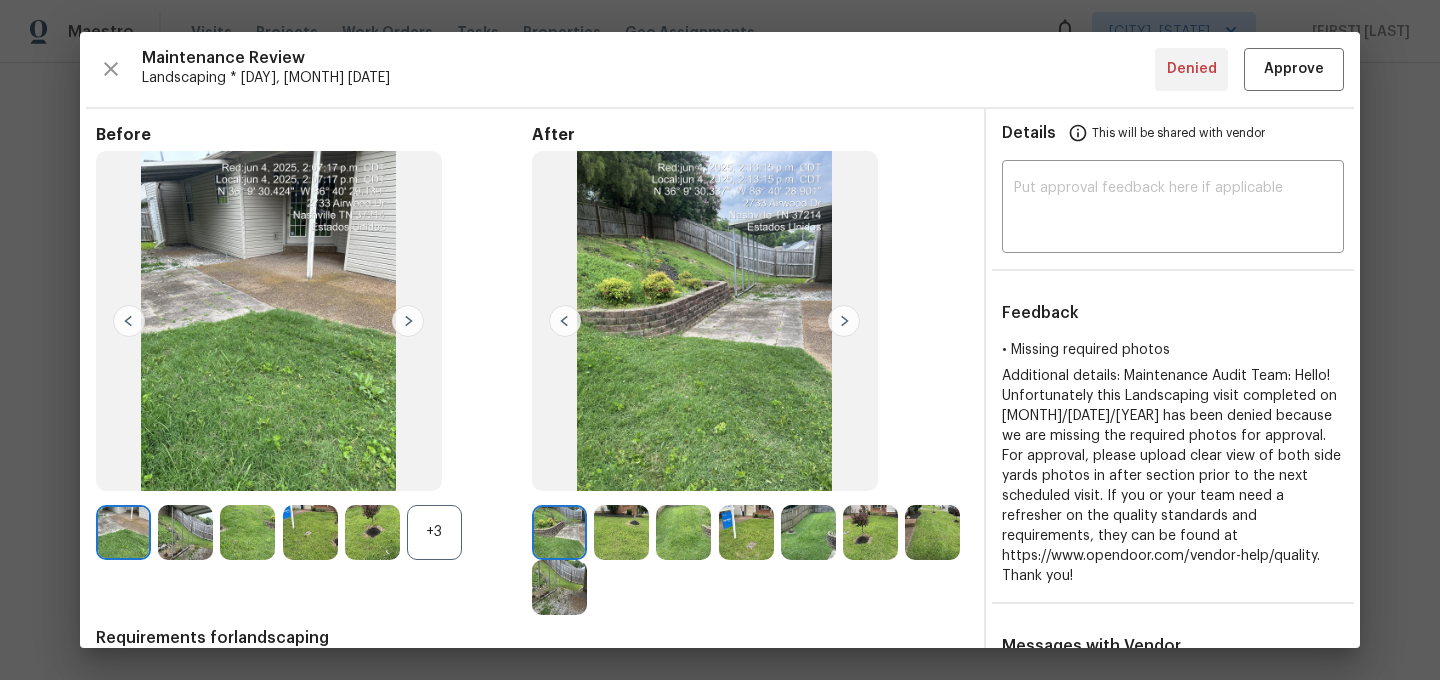 click on "+3" at bounding box center [434, 532] 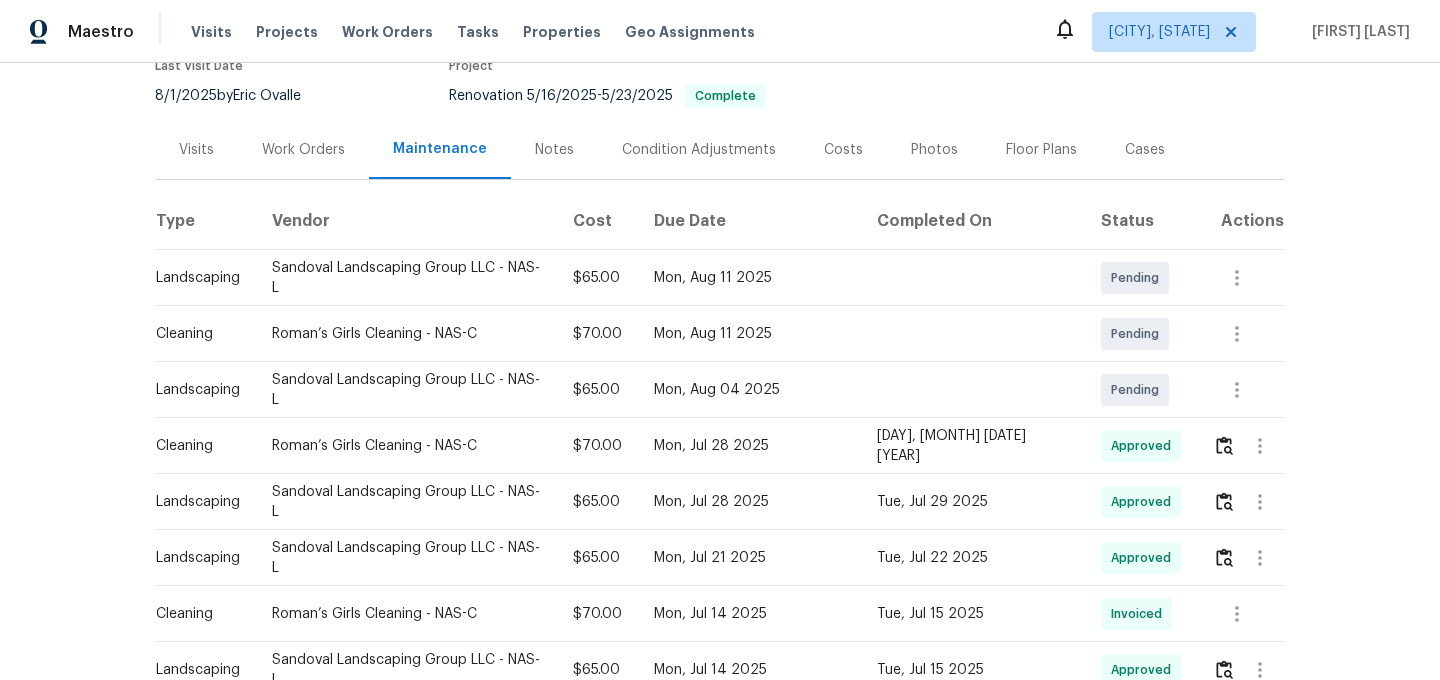scroll, scrollTop: 72, scrollLeft: 0, axis: vertical 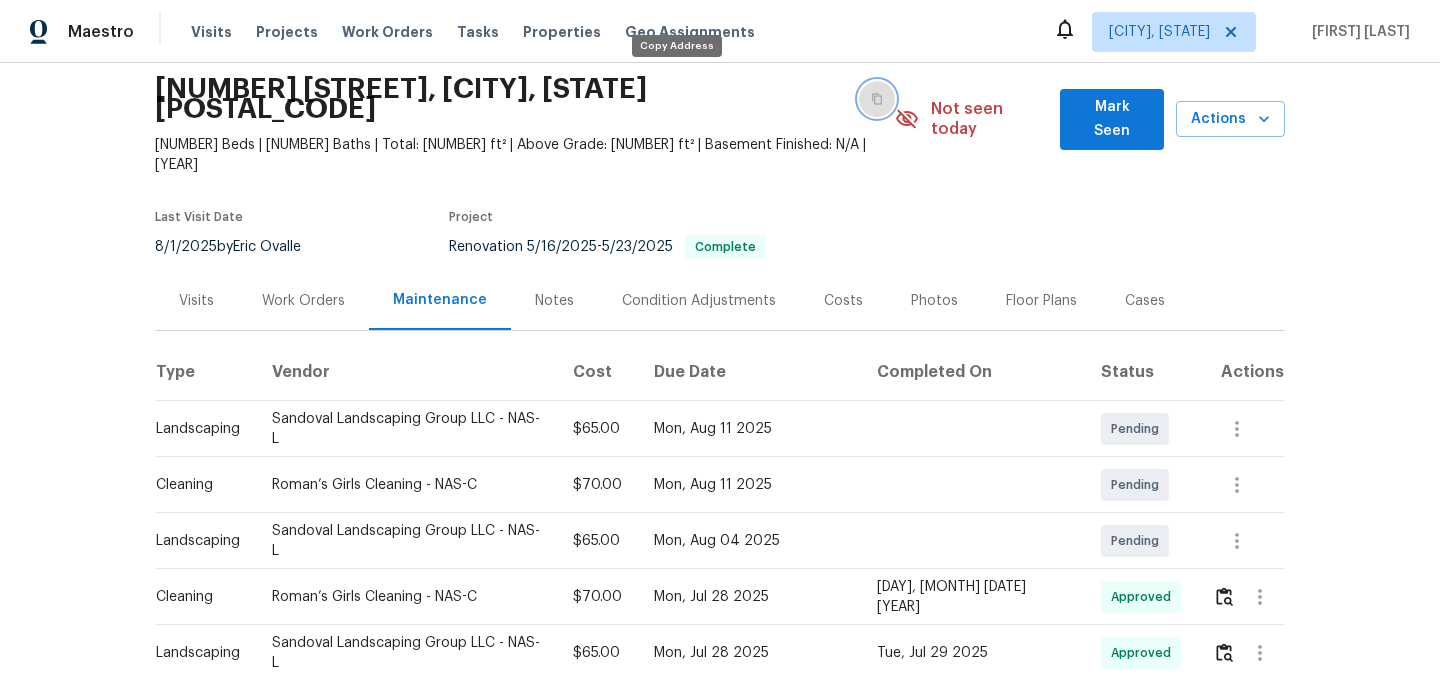 click at bounding box center [877, 99] 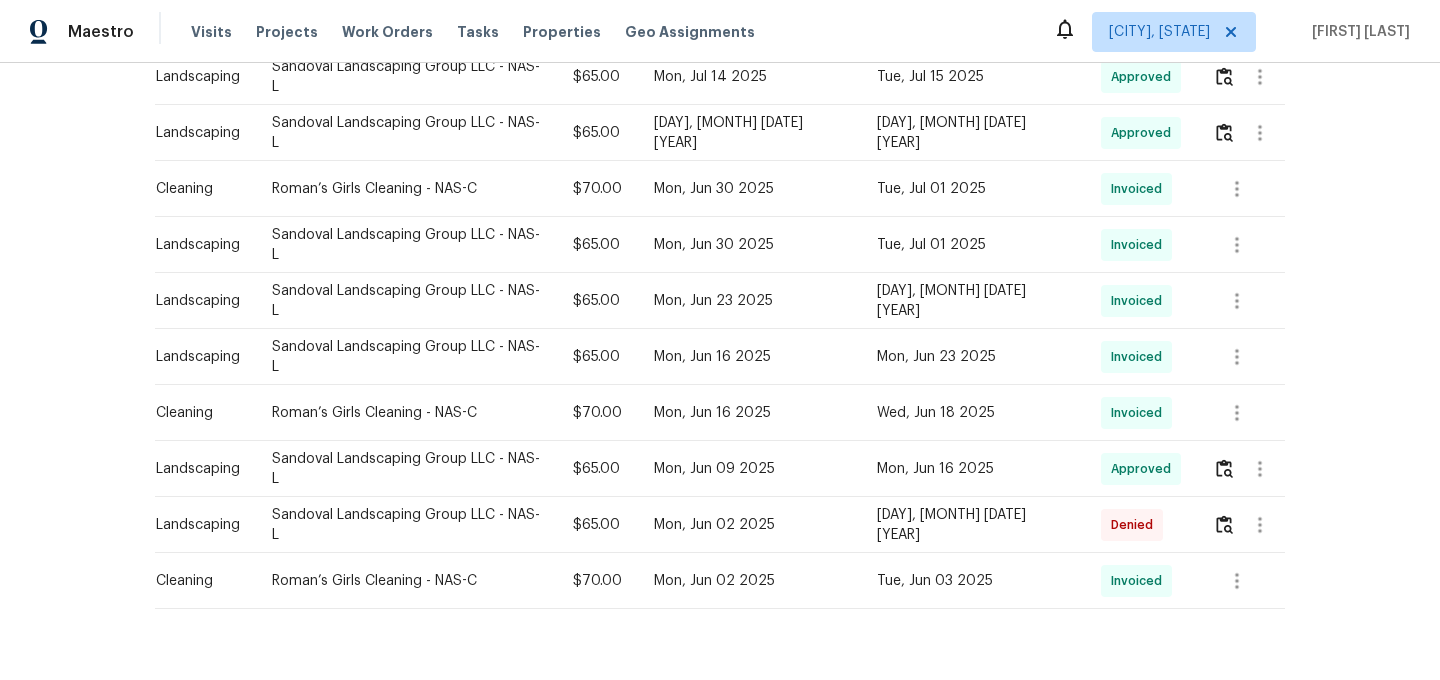 scroll, scrollTop: 825, scrollLeft: 0, axis: vertical 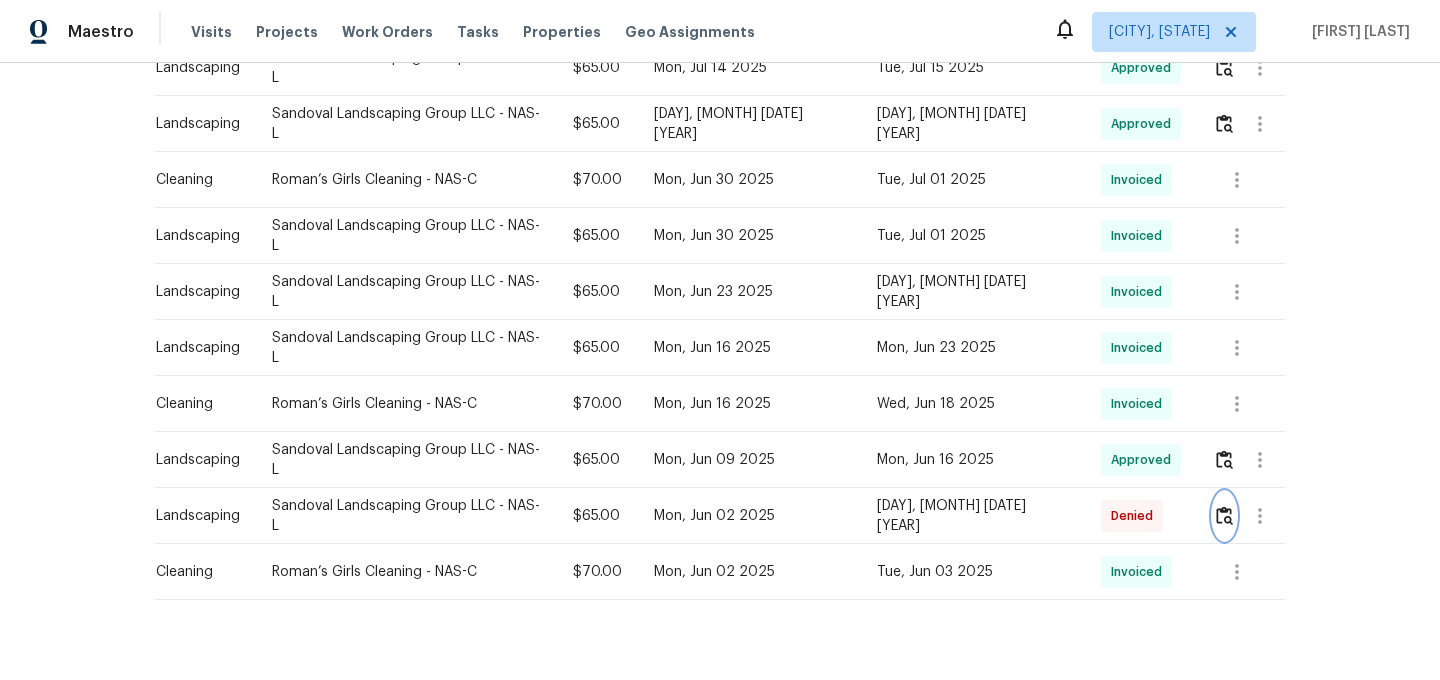 click at bounding box center [1224, 516] 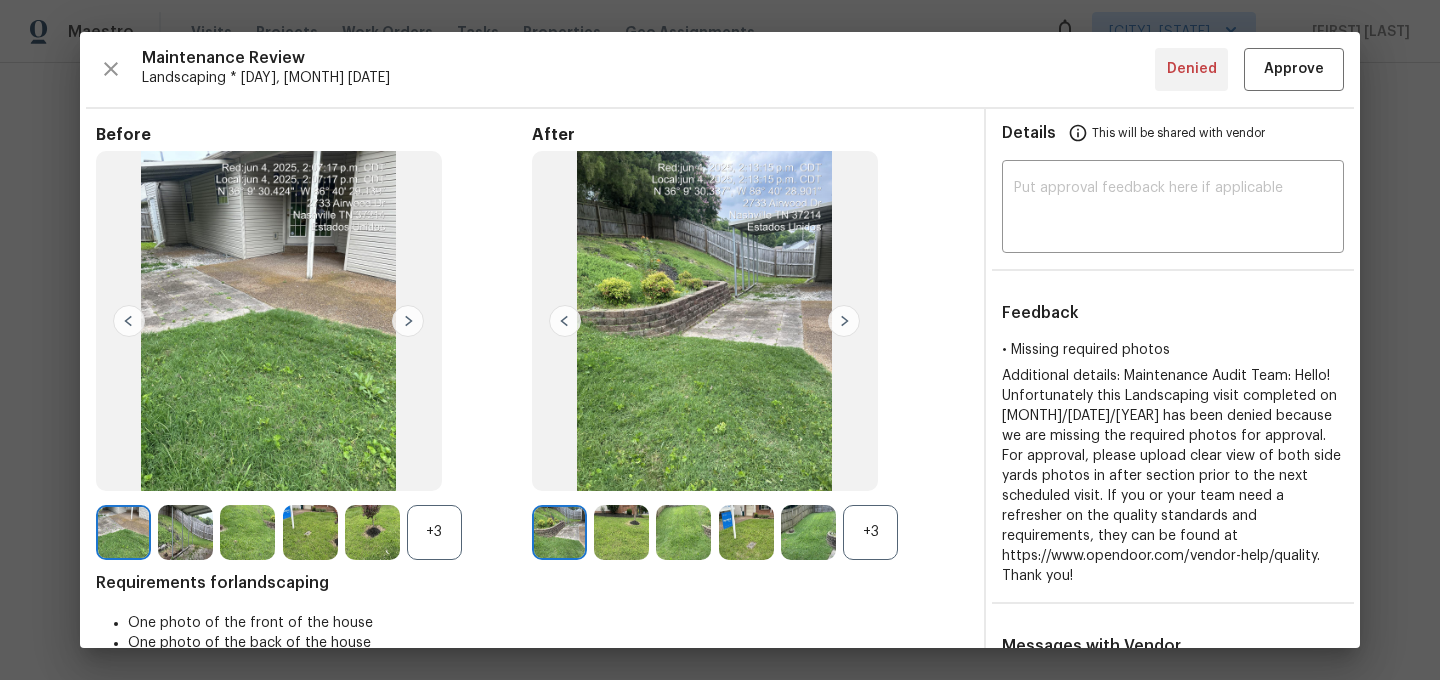 click on "+3" at bounding box center [870, 532] 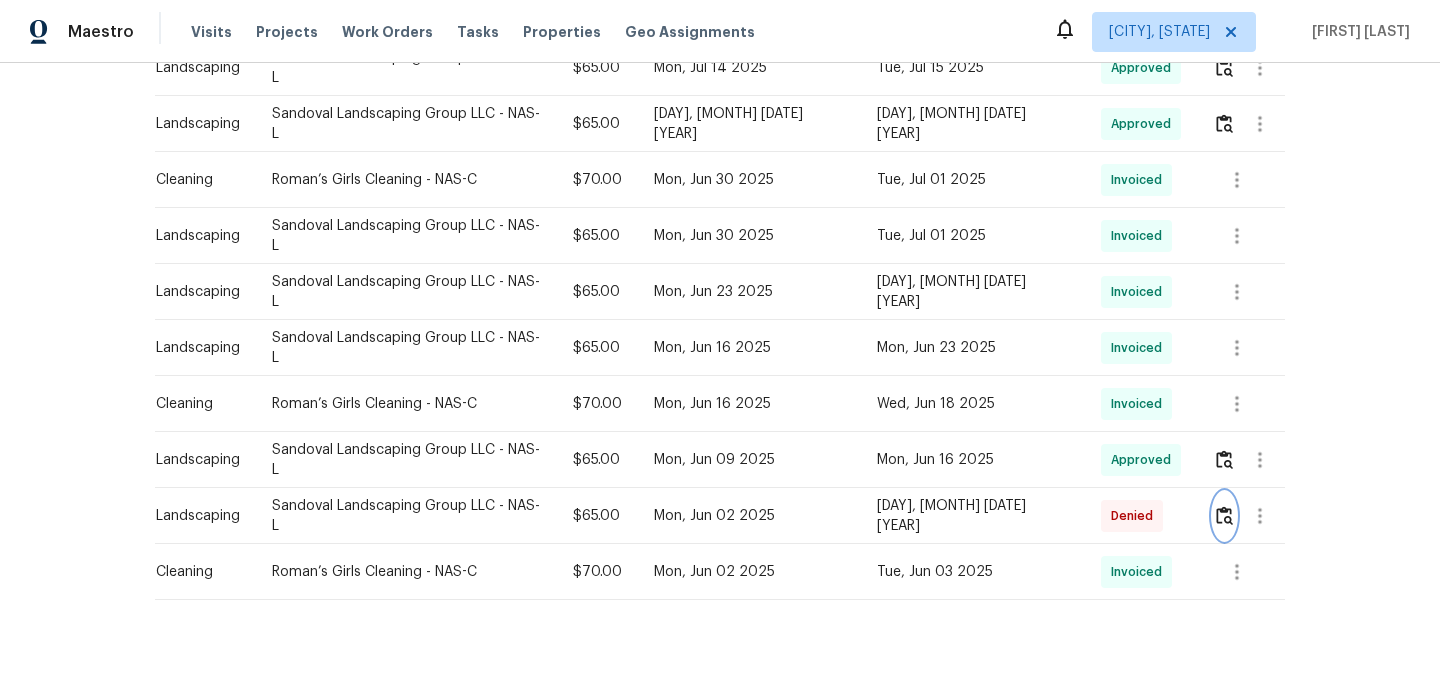 click at bounding box center [1224, 515] 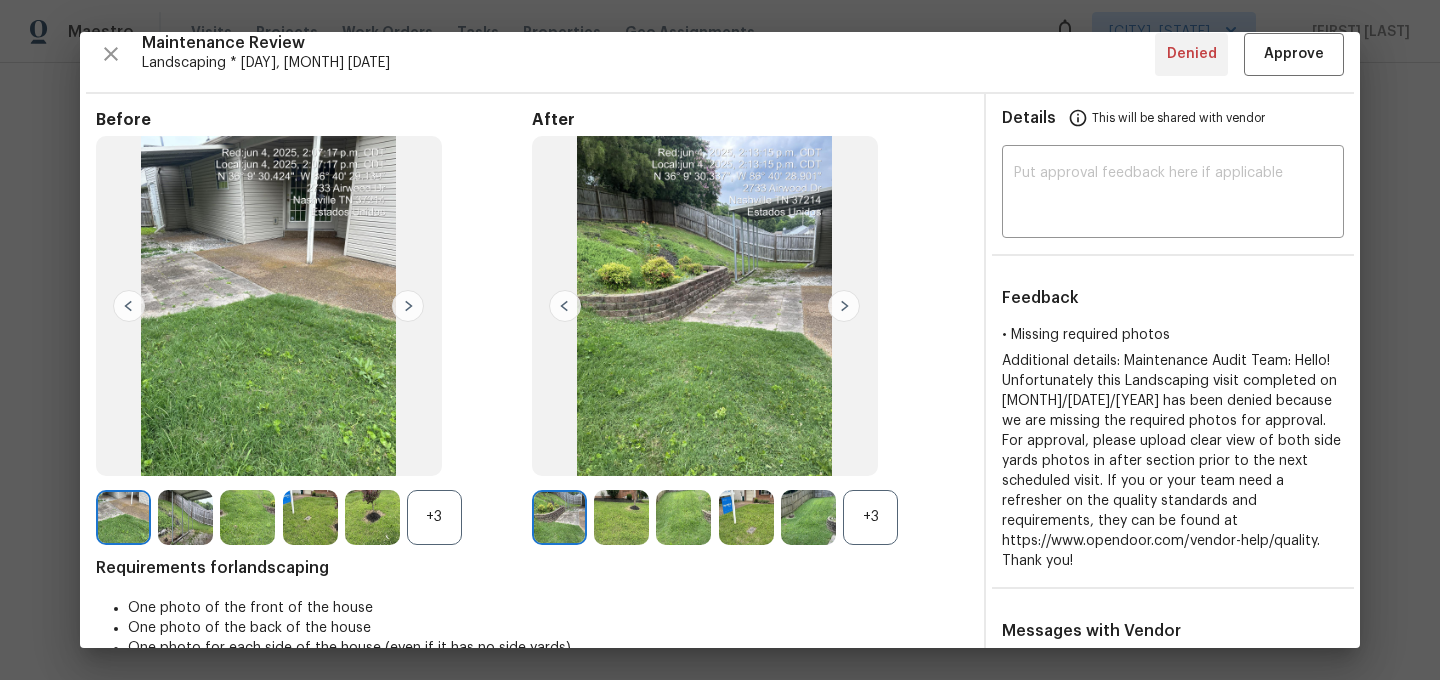 scroll, scrollTop: 0, scrollLeft: 0, axis: both 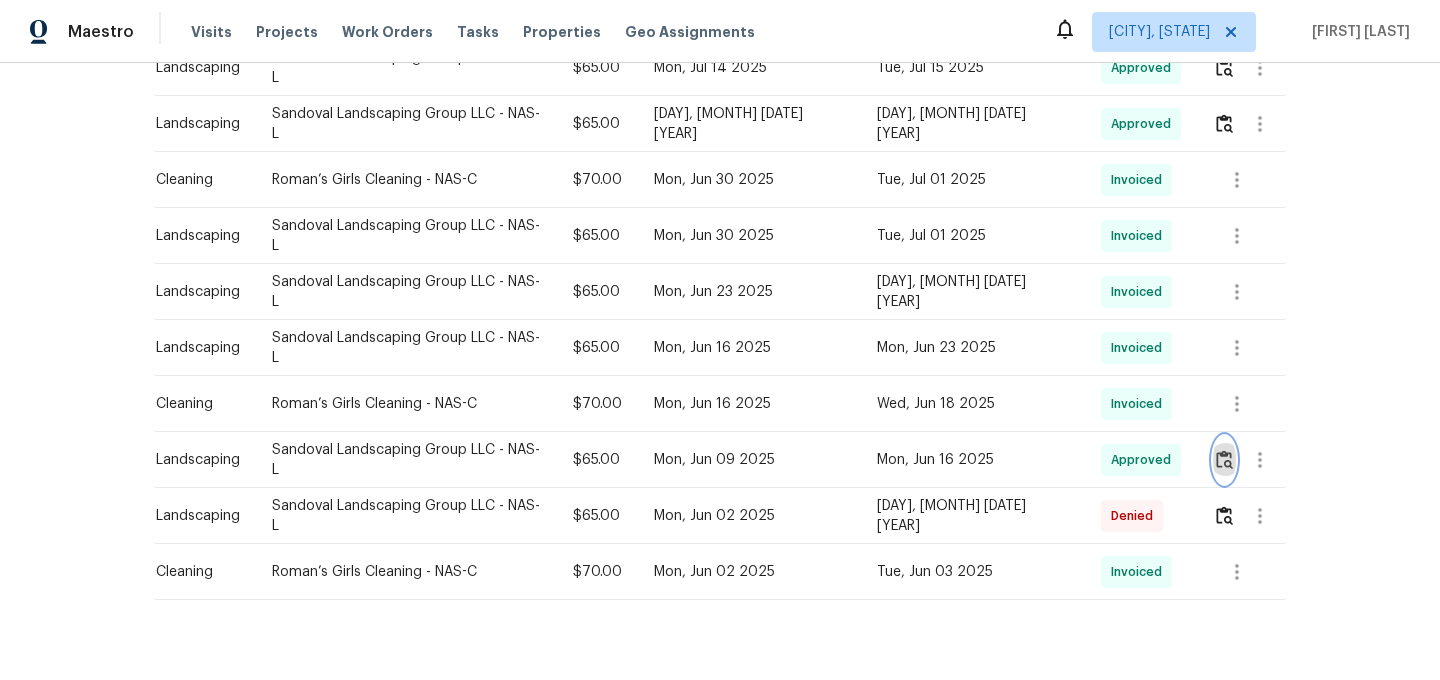 click at bounding box center [1224, 460] 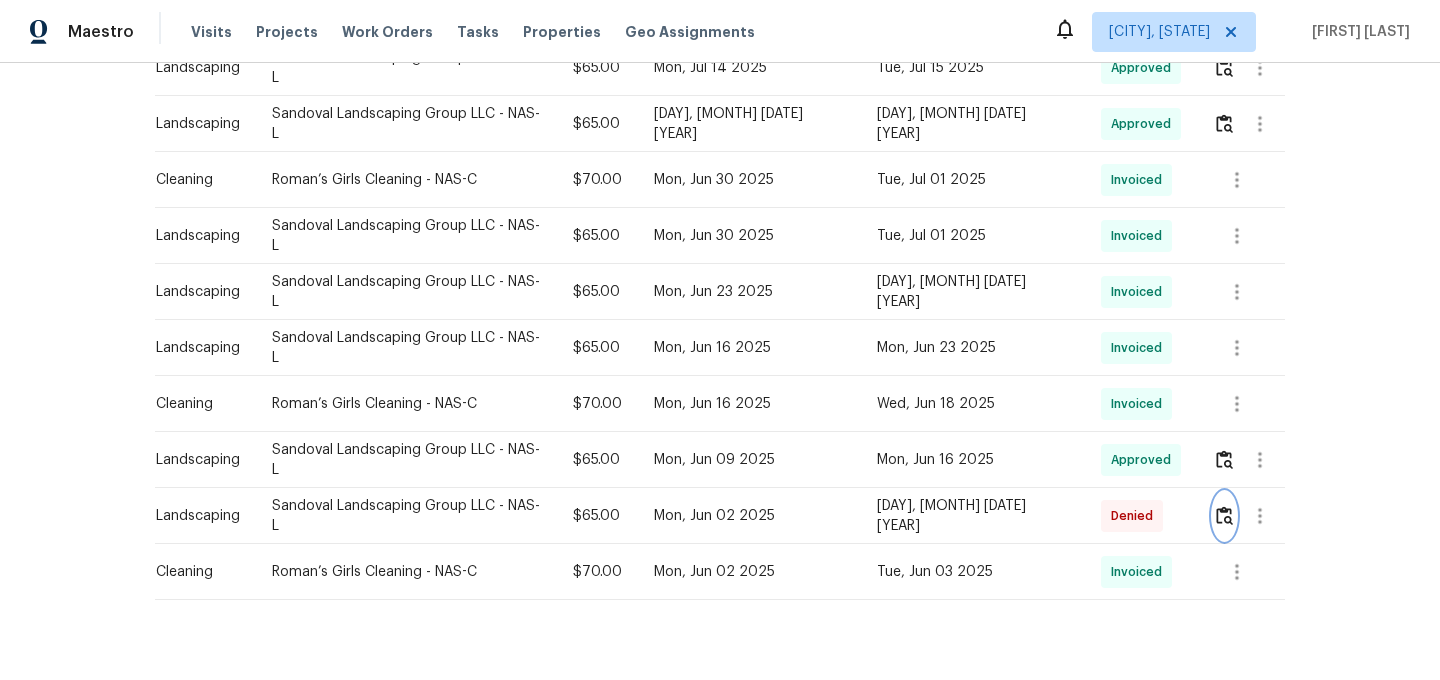 click at bounding box center [1224, 516] 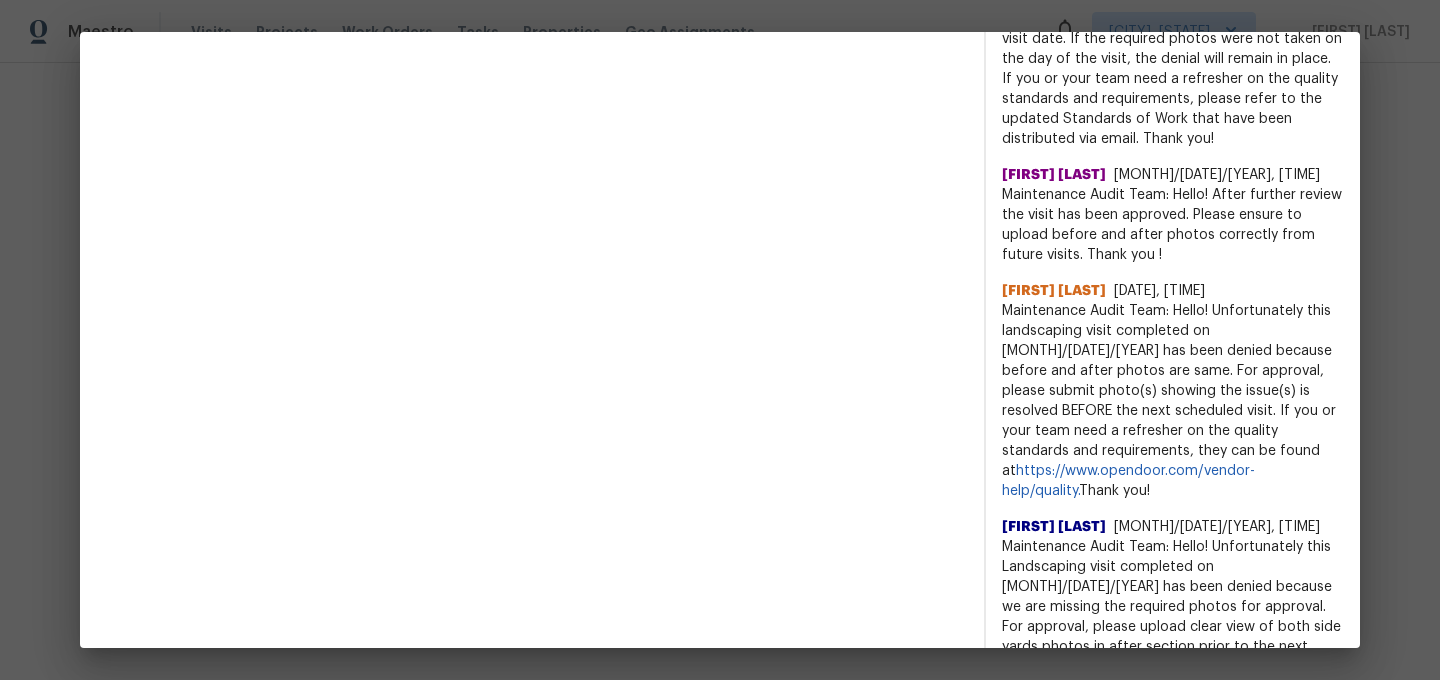 scroll, scrollTop: 1236, scrollLeft: 0, axis: vertical 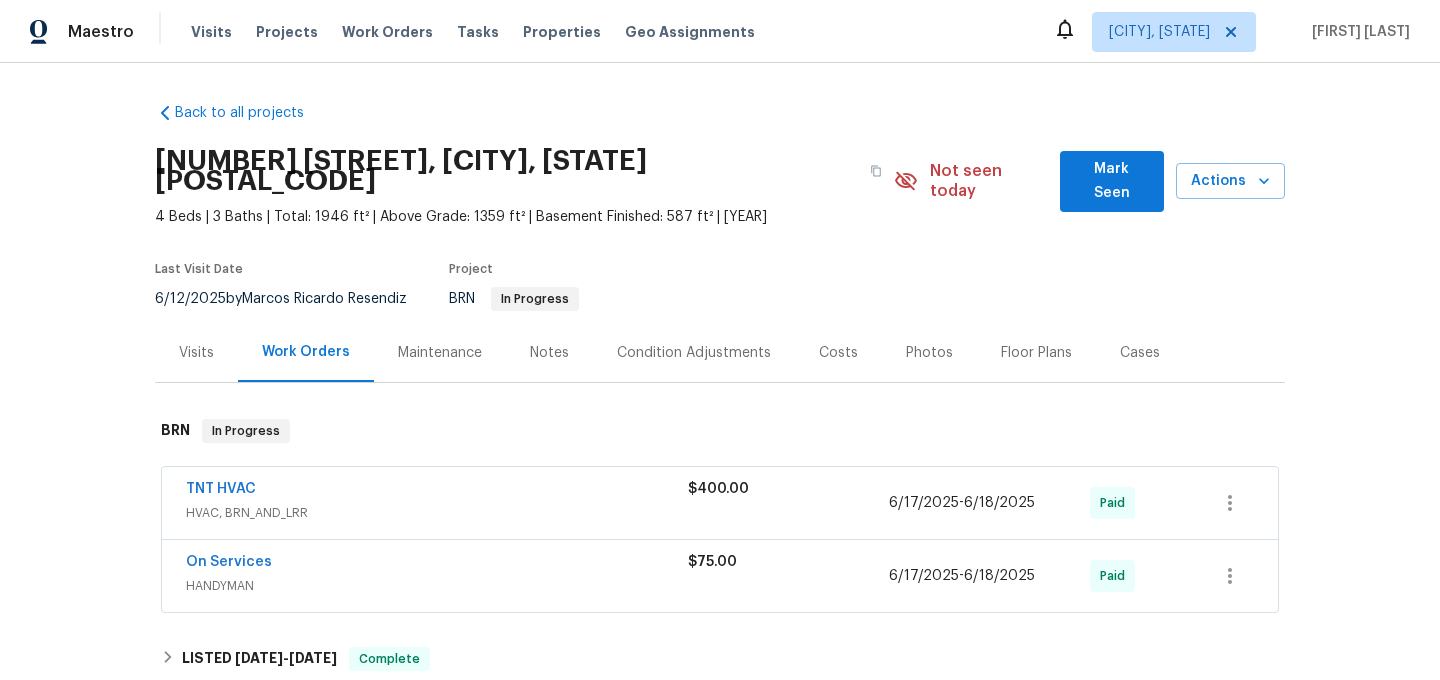 click on "Maintenance" at bounding box center (440, 353) 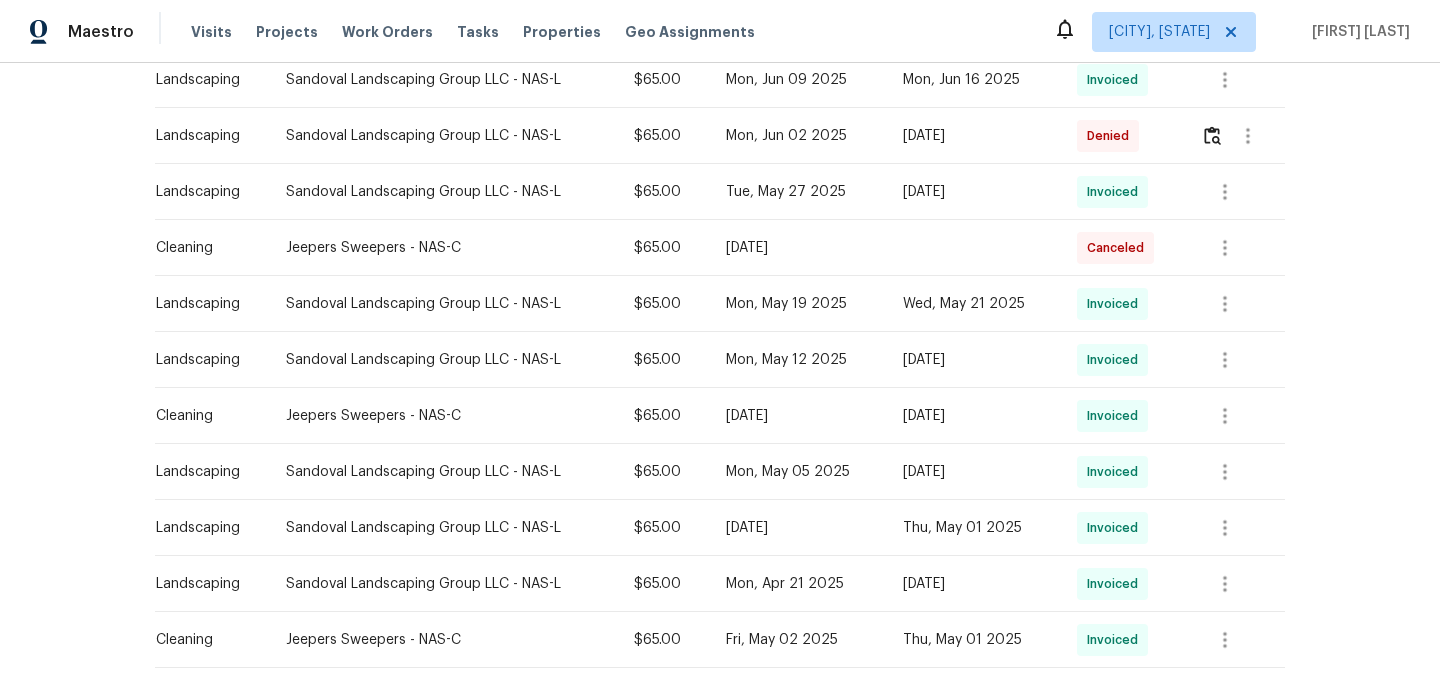 scroll, scrollTop: 442, scrollLeft: 0, axis: vertical 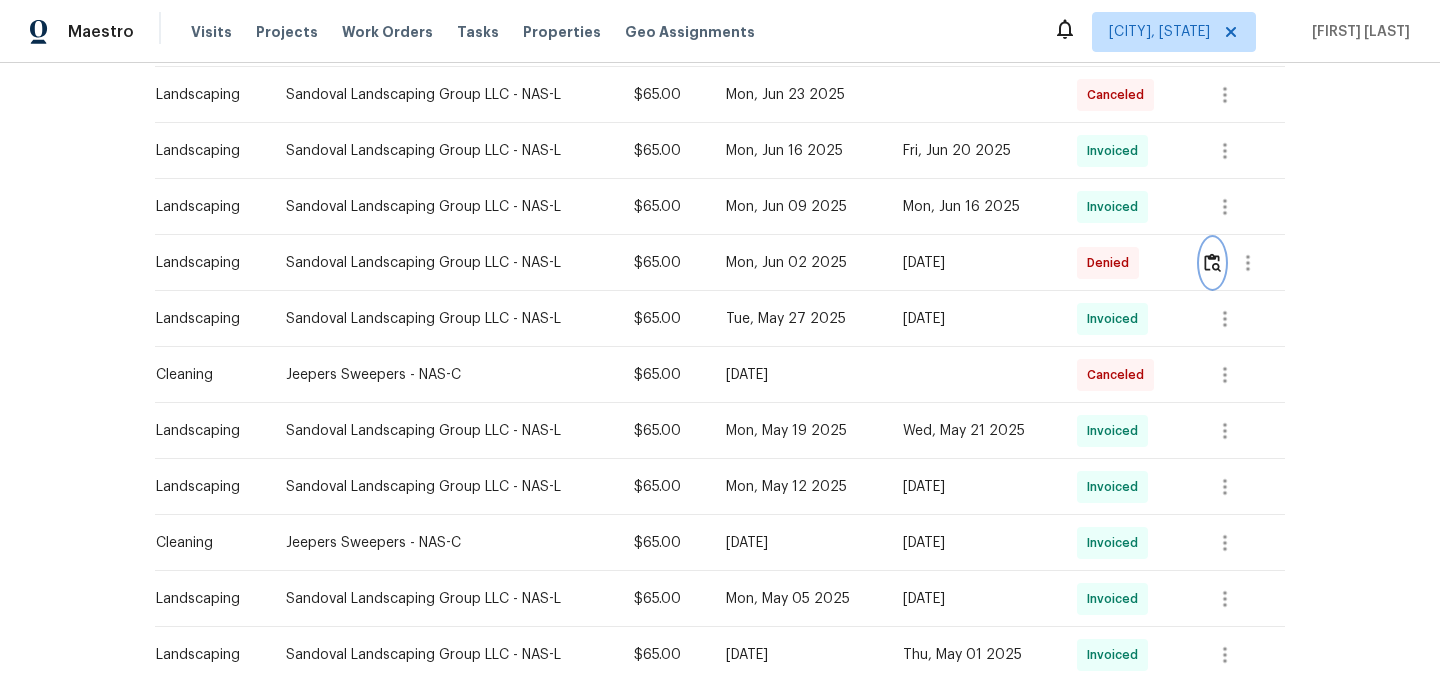 click at bounding box center [1212, 262] 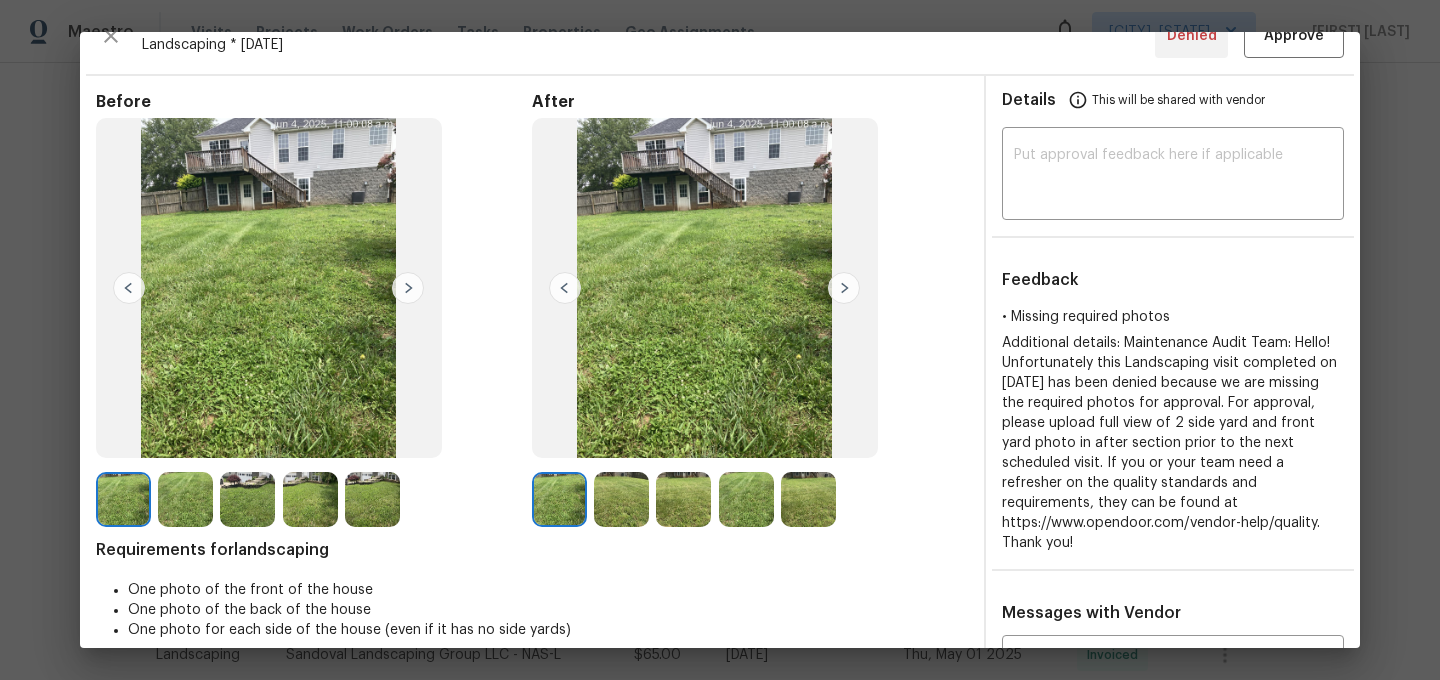 scroll, scrollTop: 0, scrollLeft: 0, axis: both 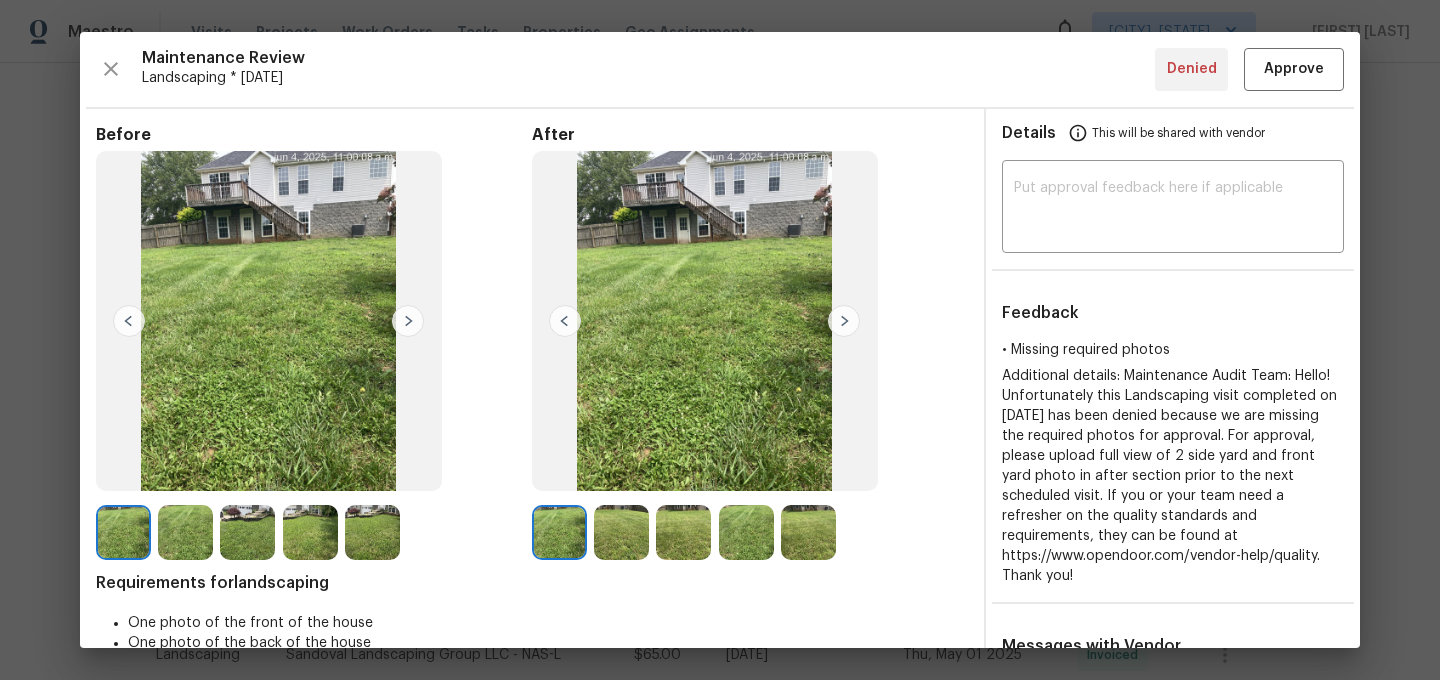 click at bounding box center (621, 532) 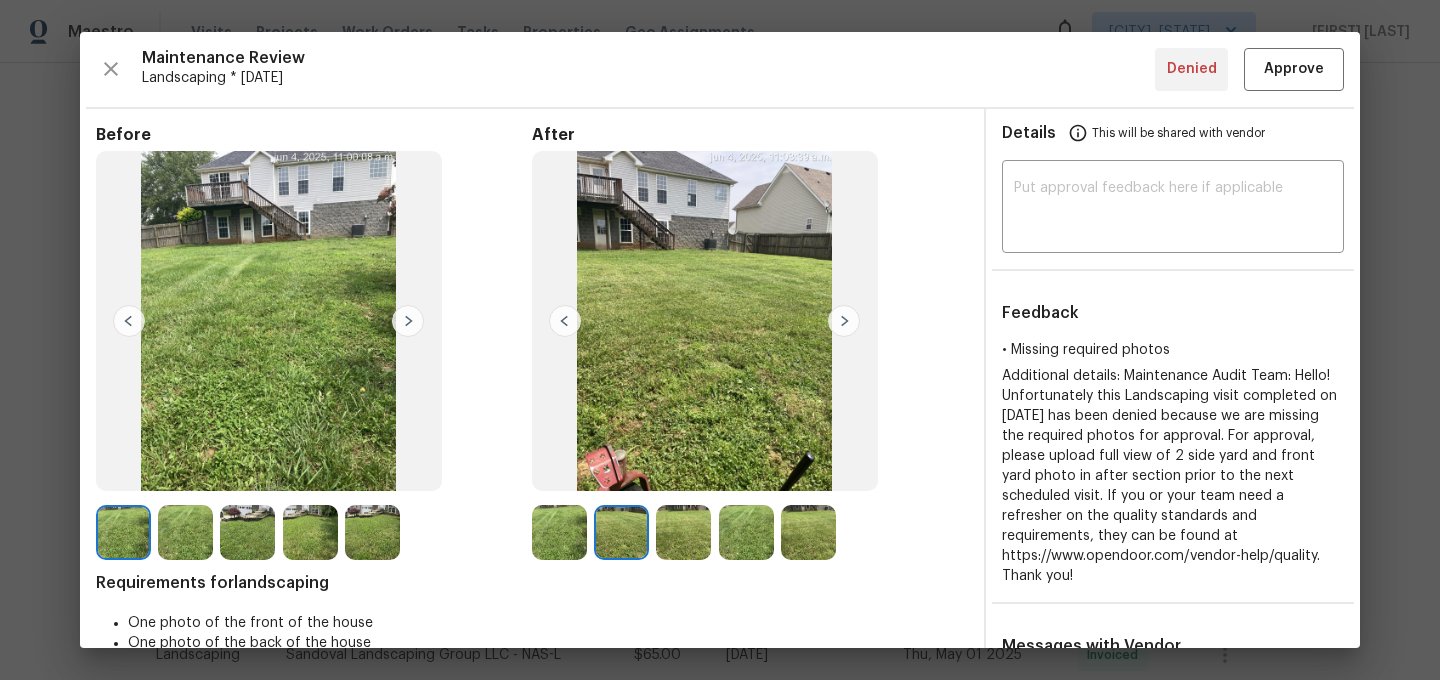 click at bounding box center (683, 532) 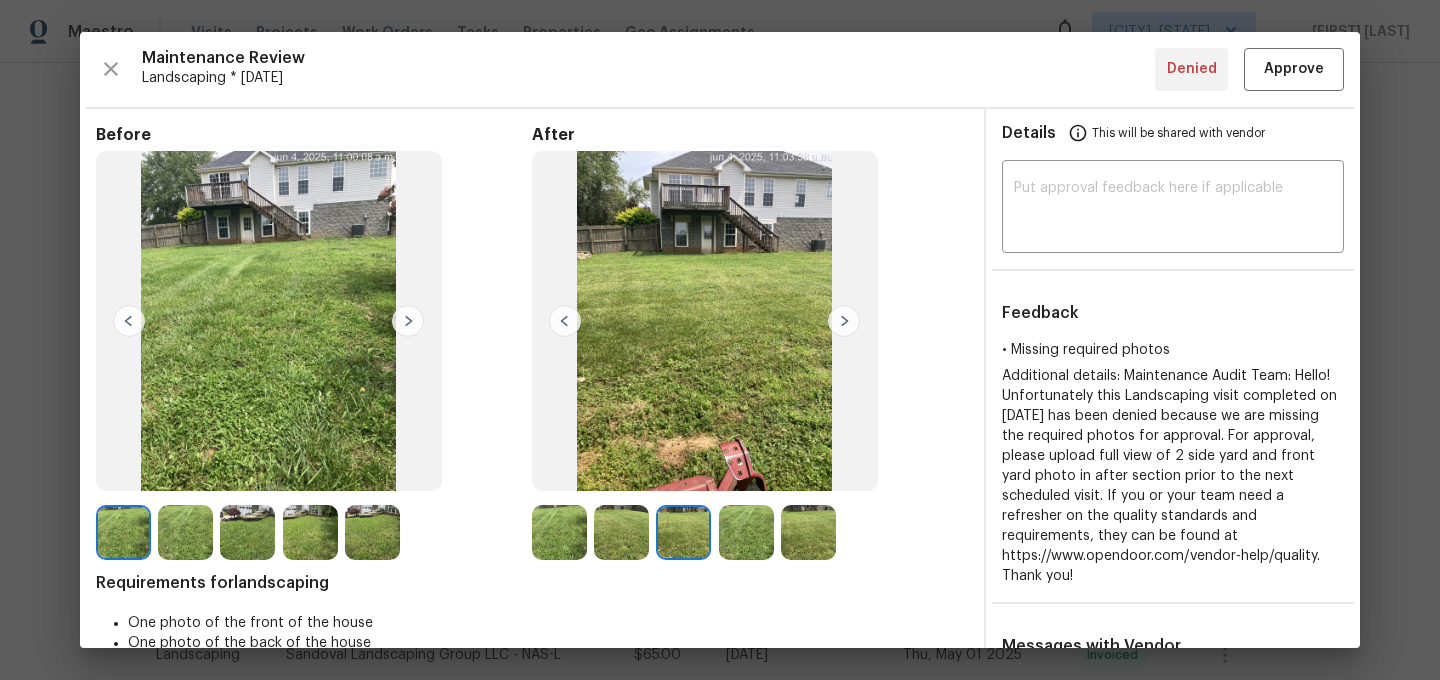 click at bounding box center (746, 532) 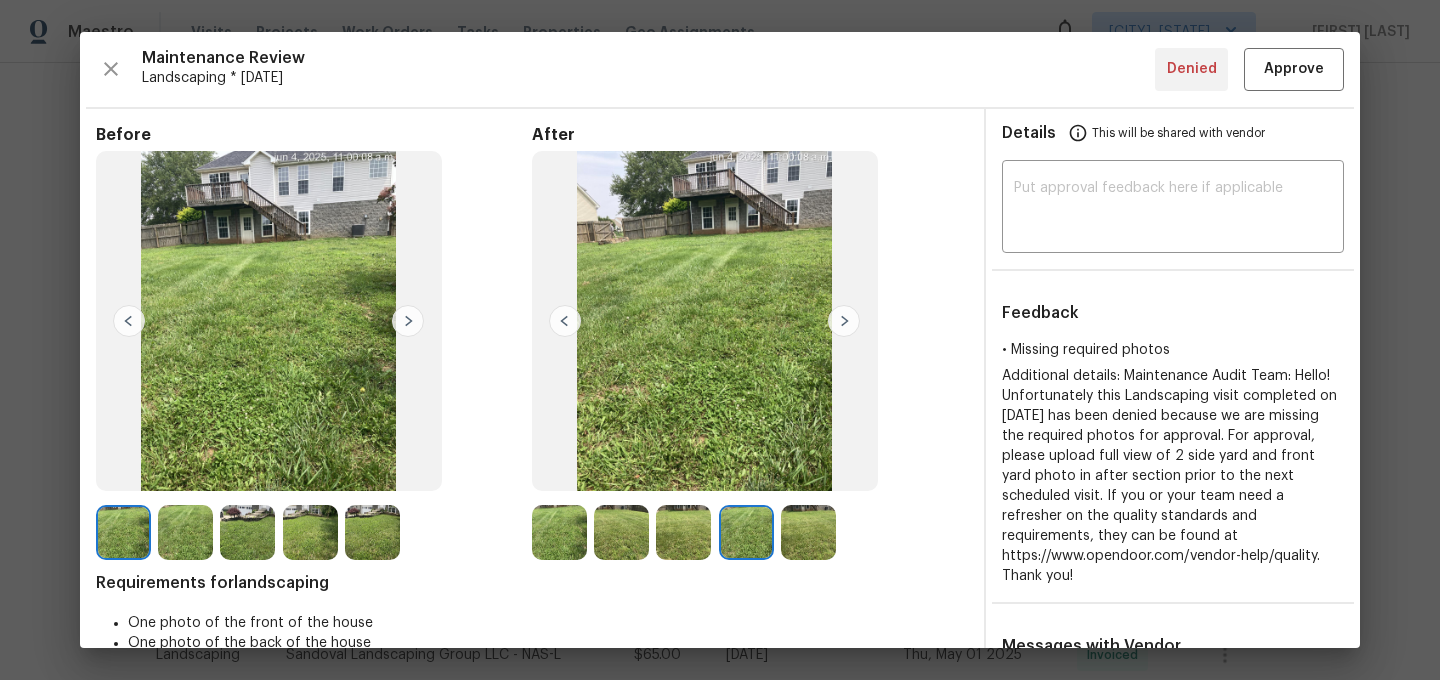 click at bounding box center [808, 532] 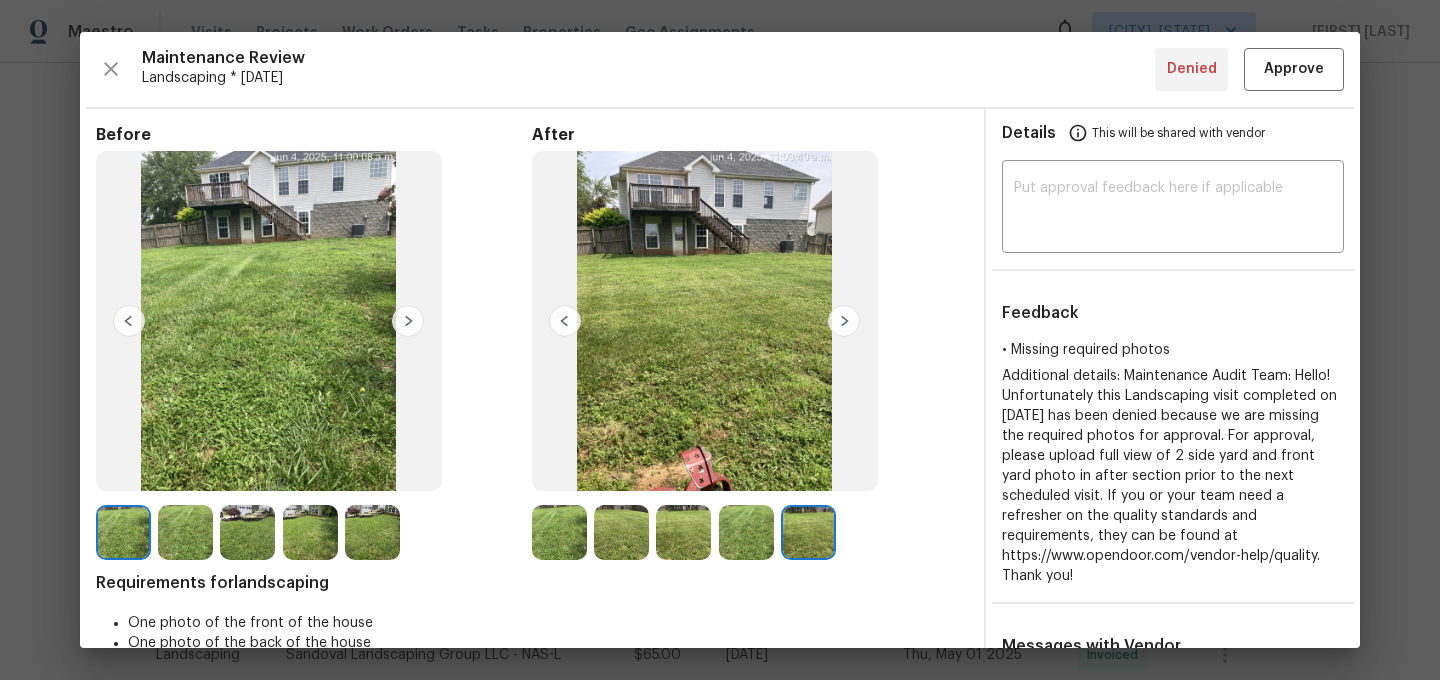 click at bounding box center (559, 532) 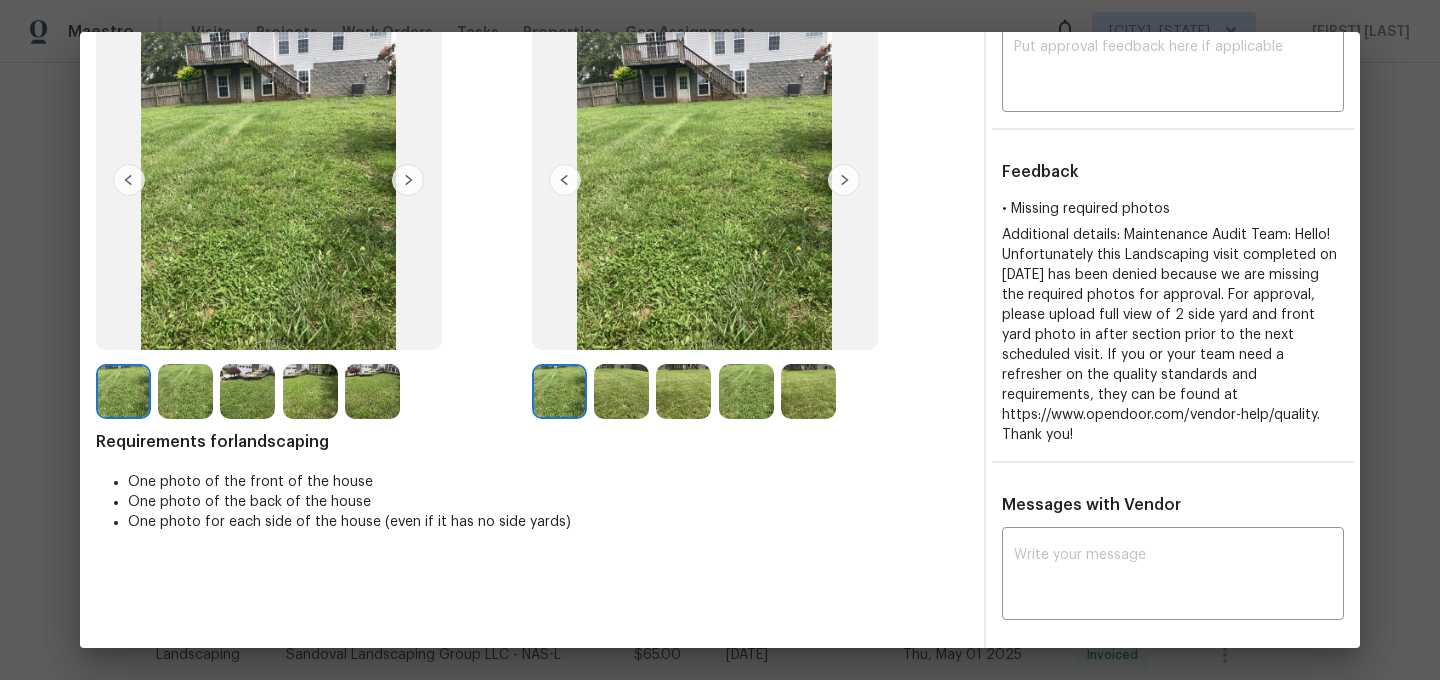 scroll, scrollTop: 0, scrollLeft: 0, axis: both 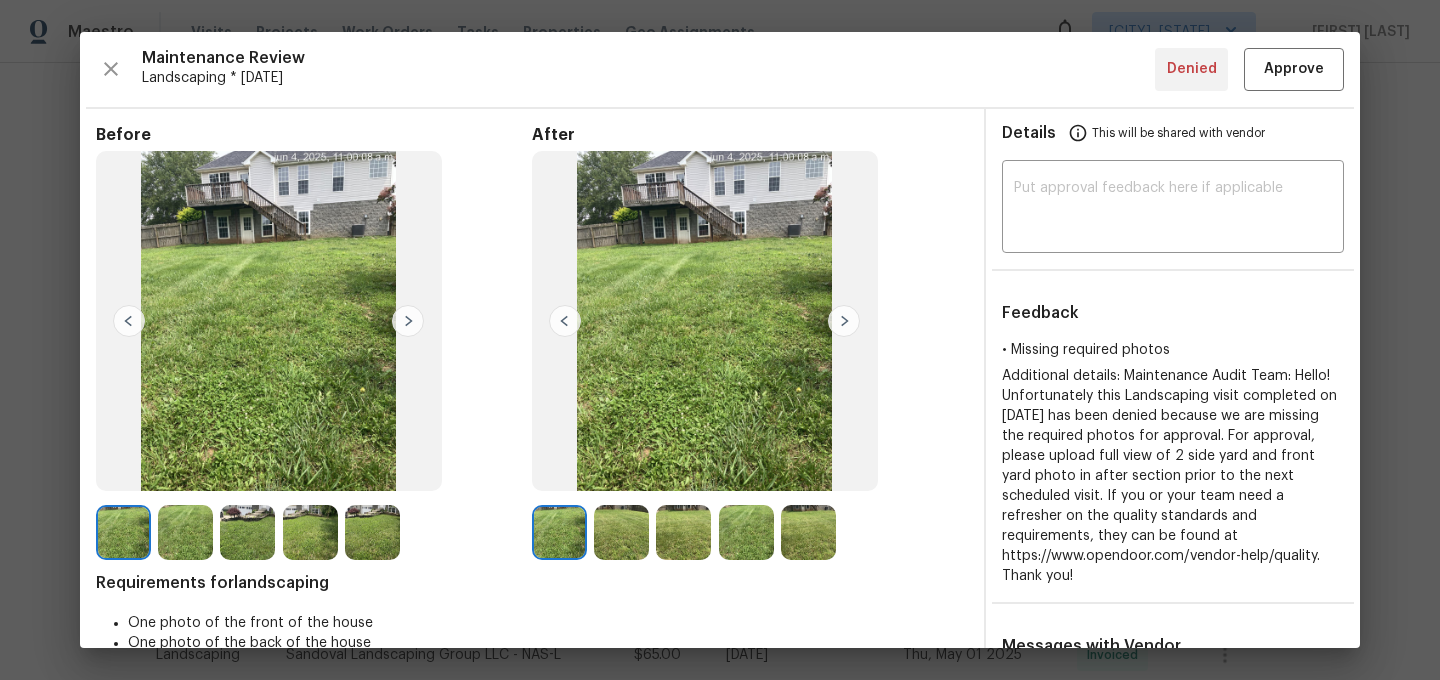 click at bounding box center [372, 532] 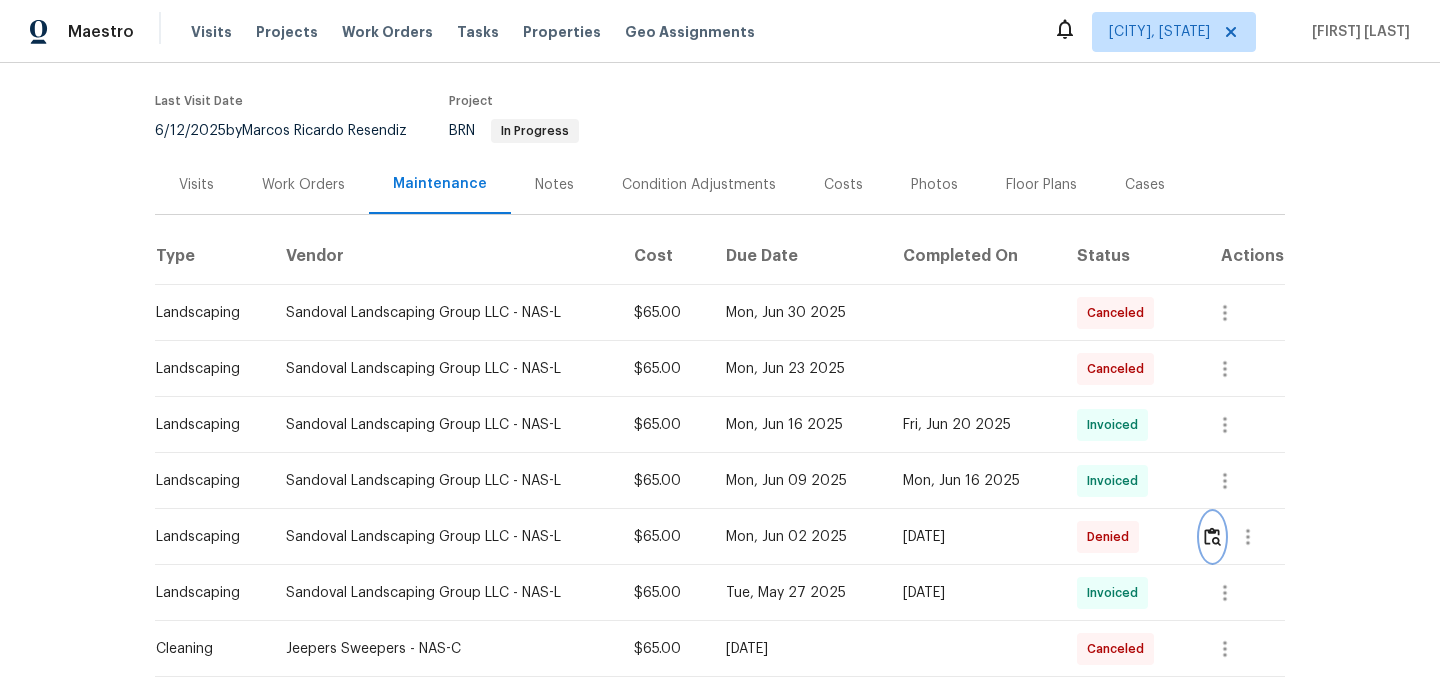 scroll, scrollTop: 0, scrollLeft: 0, axis: both 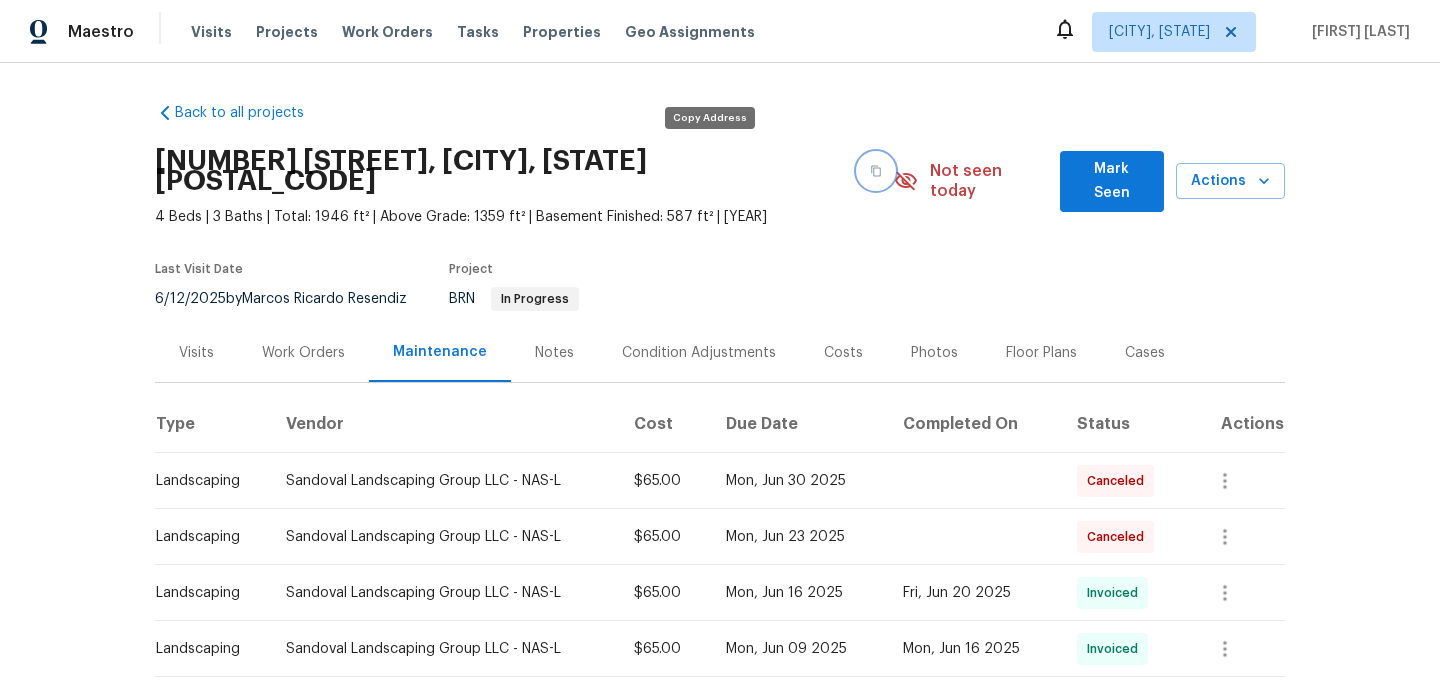 click 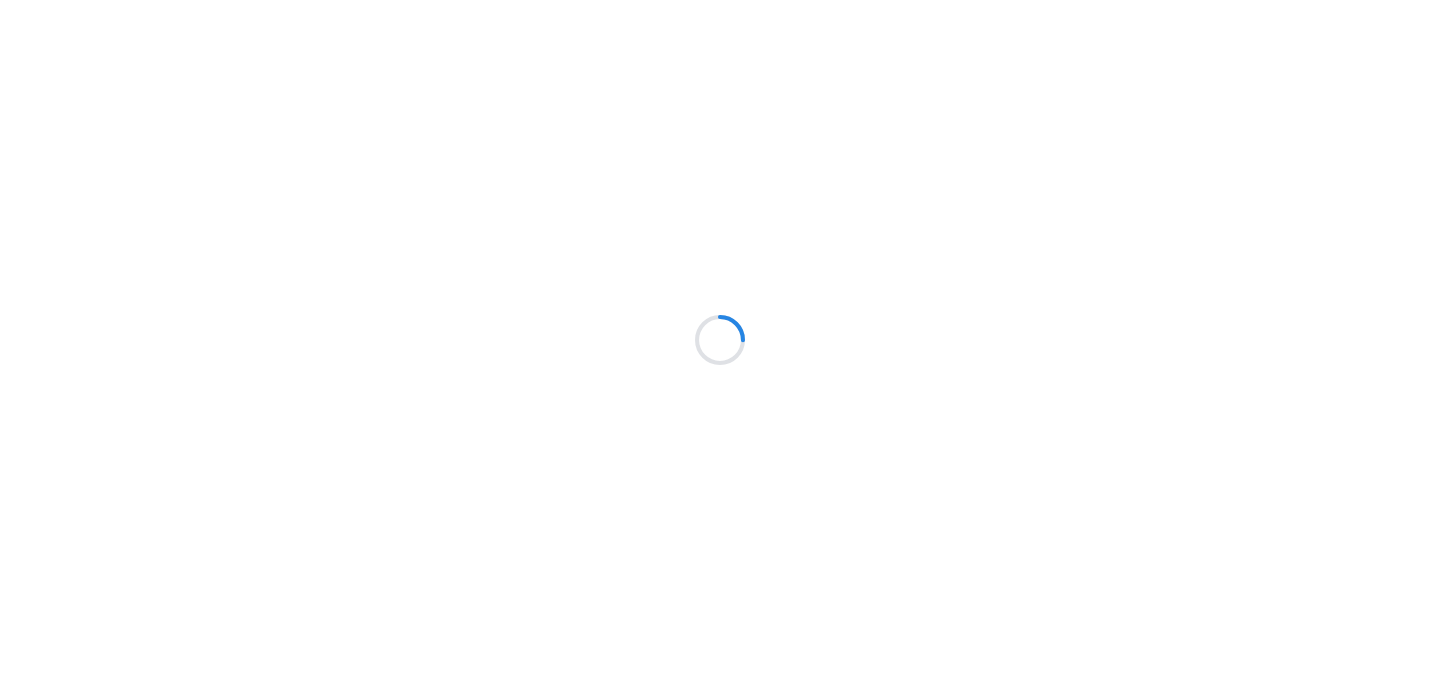 scroll, scrollTop: 0, scrollLeft: 0, axis: both 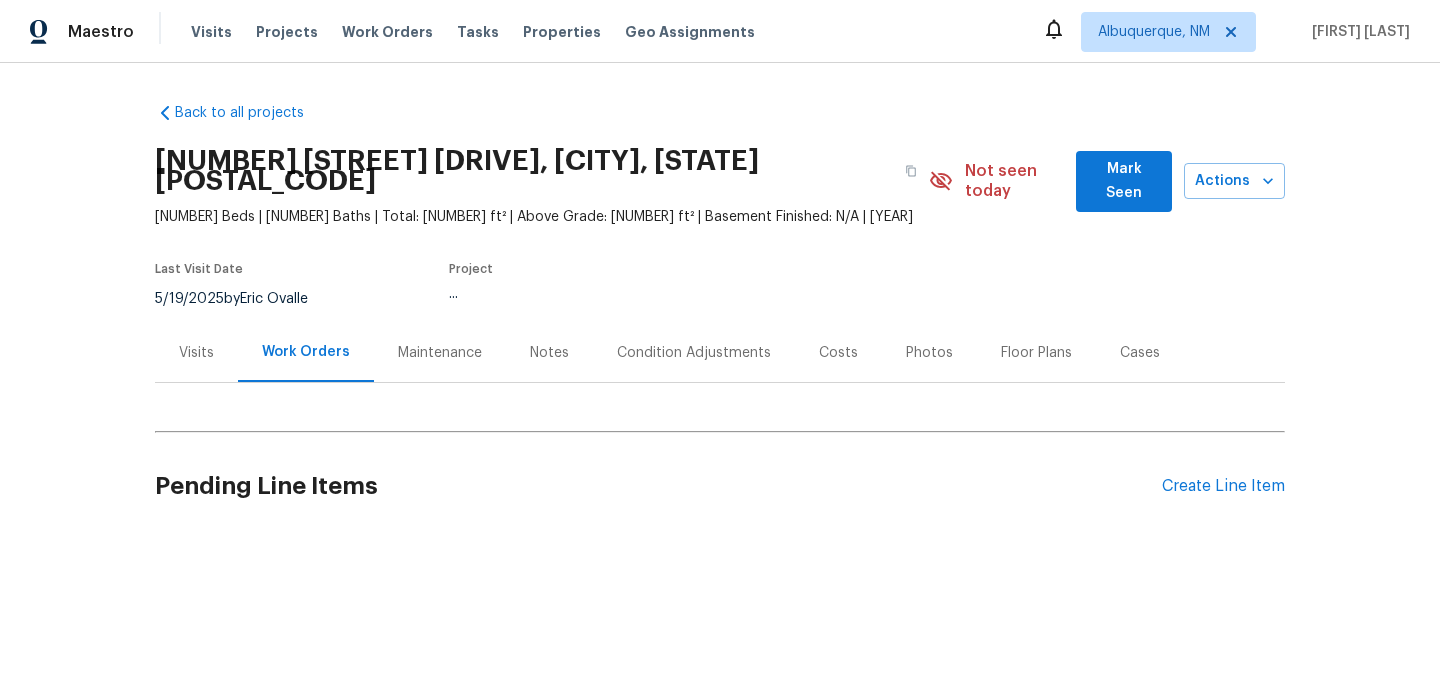 click on "Maintenance" at bounding box center (440, 352) 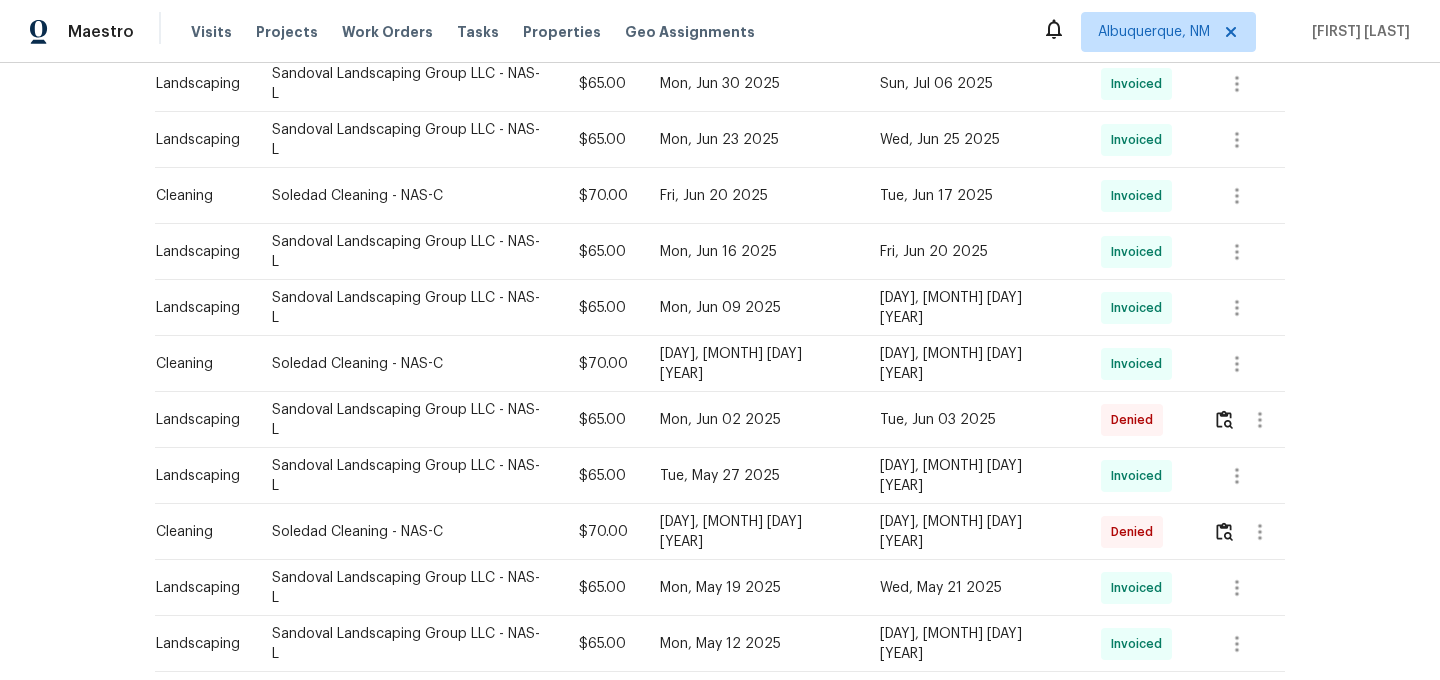scroll, scrollTop: 970, scrollLeft: 0, axis: vertical 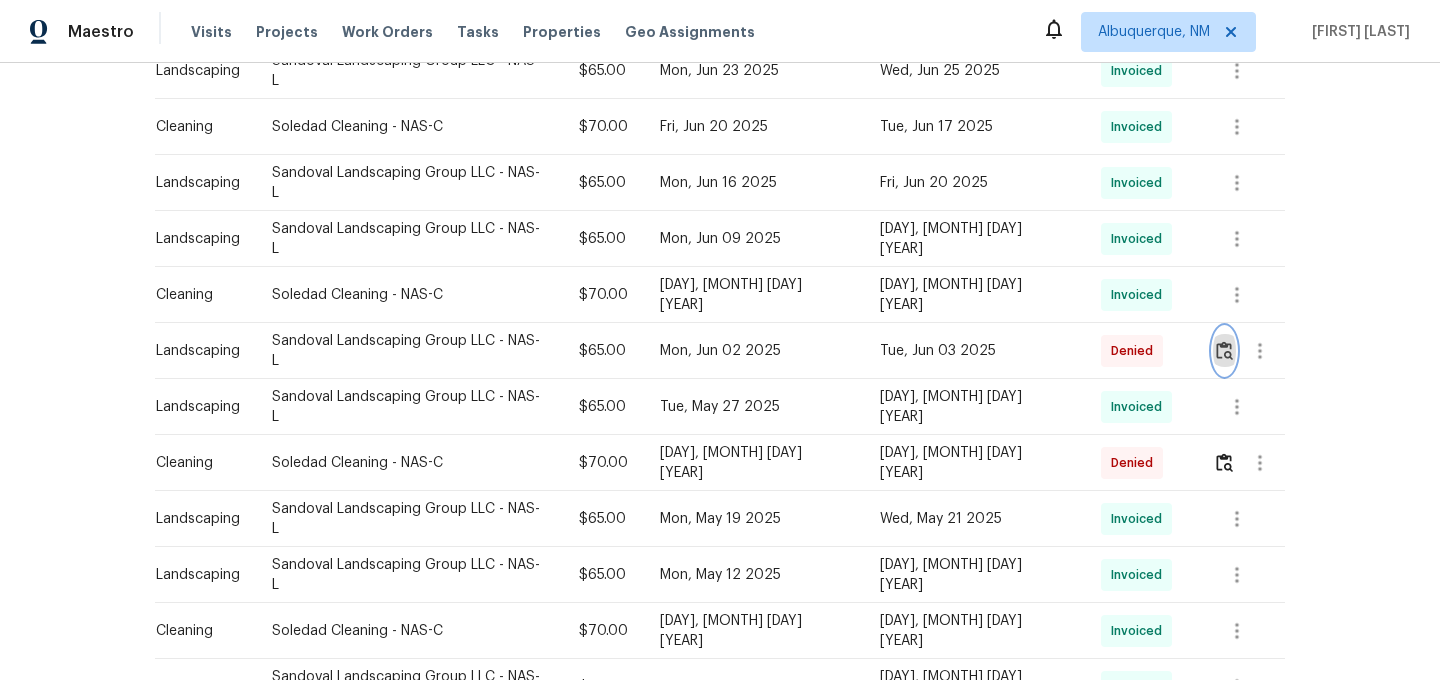 click at bounding box center (1224, 350) 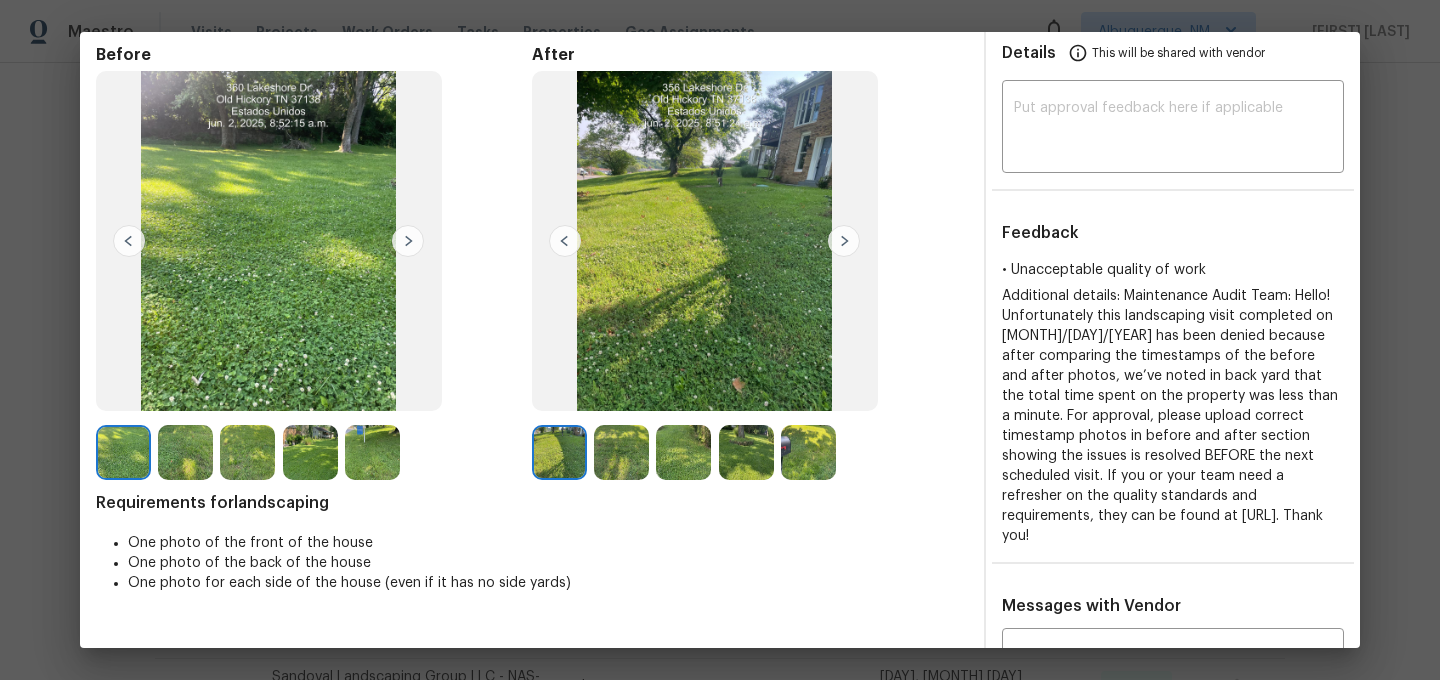 scroll, scrollTop: 63, scrollLeft: 0, axis: vertical 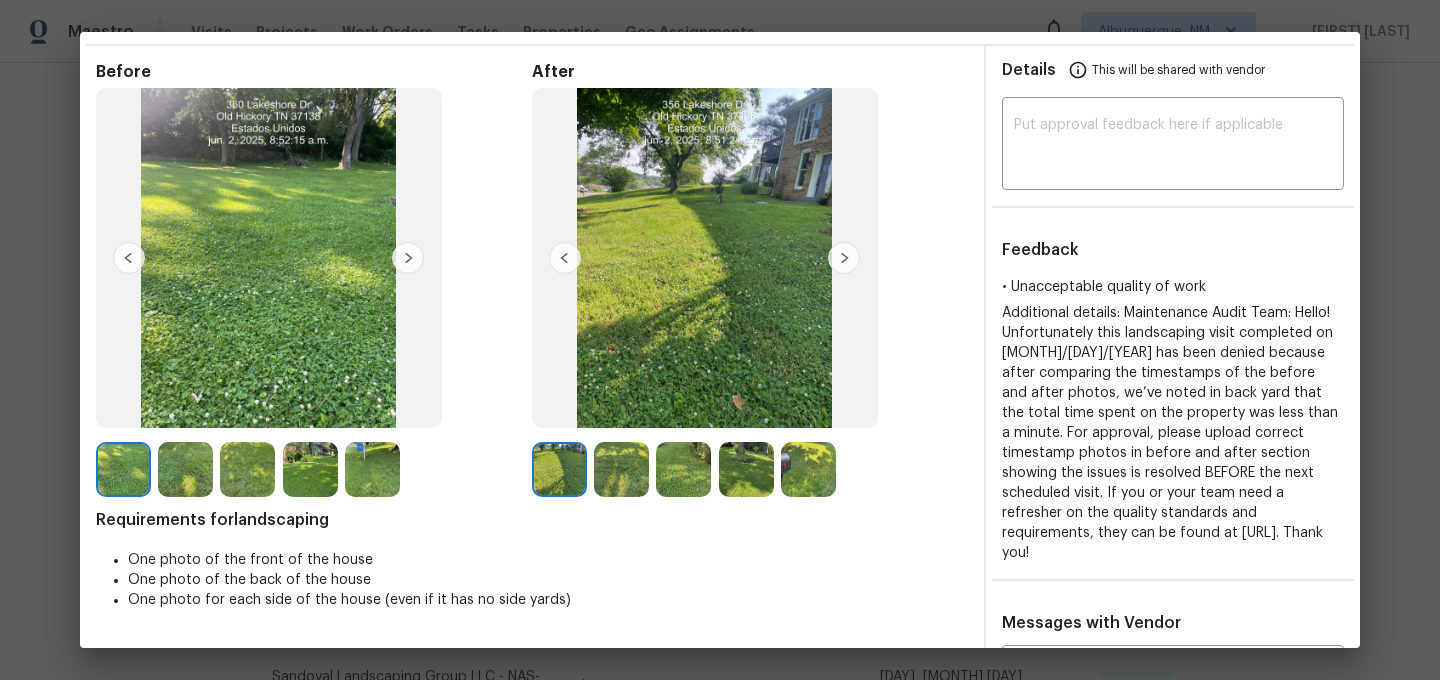 click at bounding box center [621, 469] 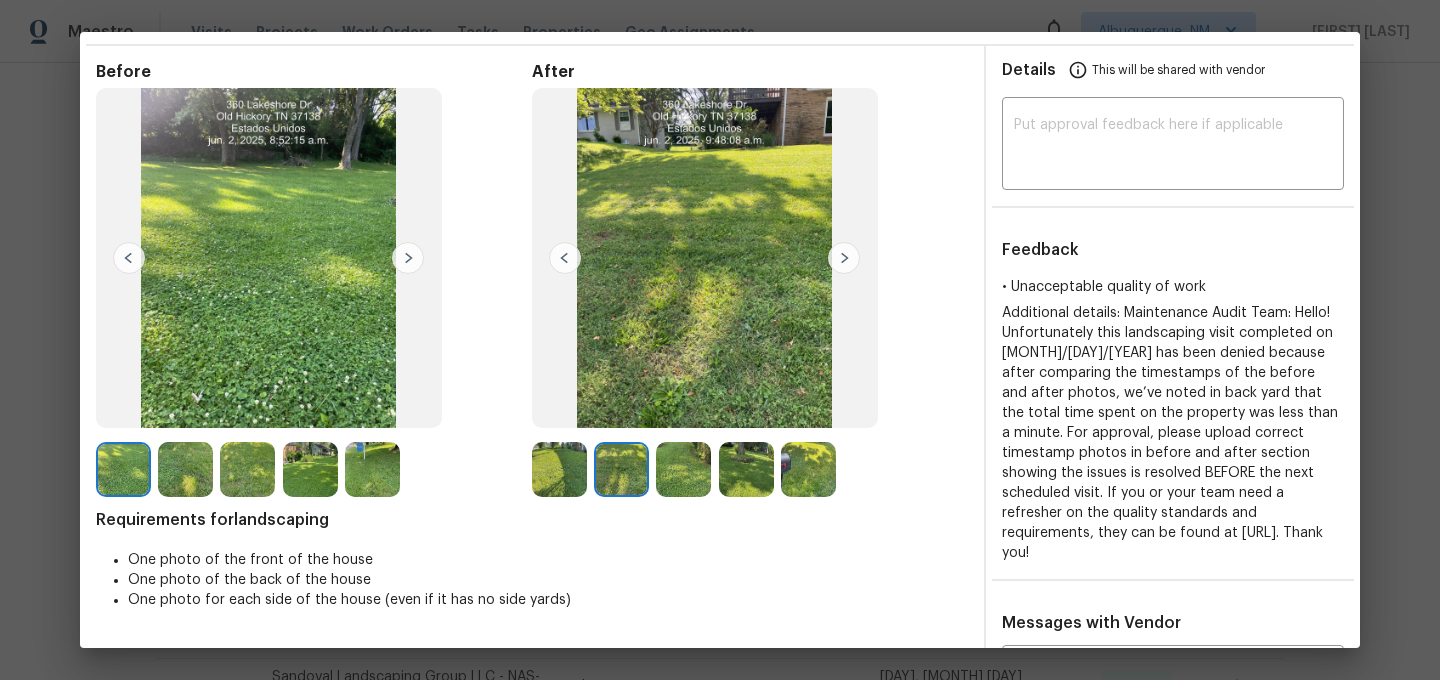click at bounding box center (683, 469) 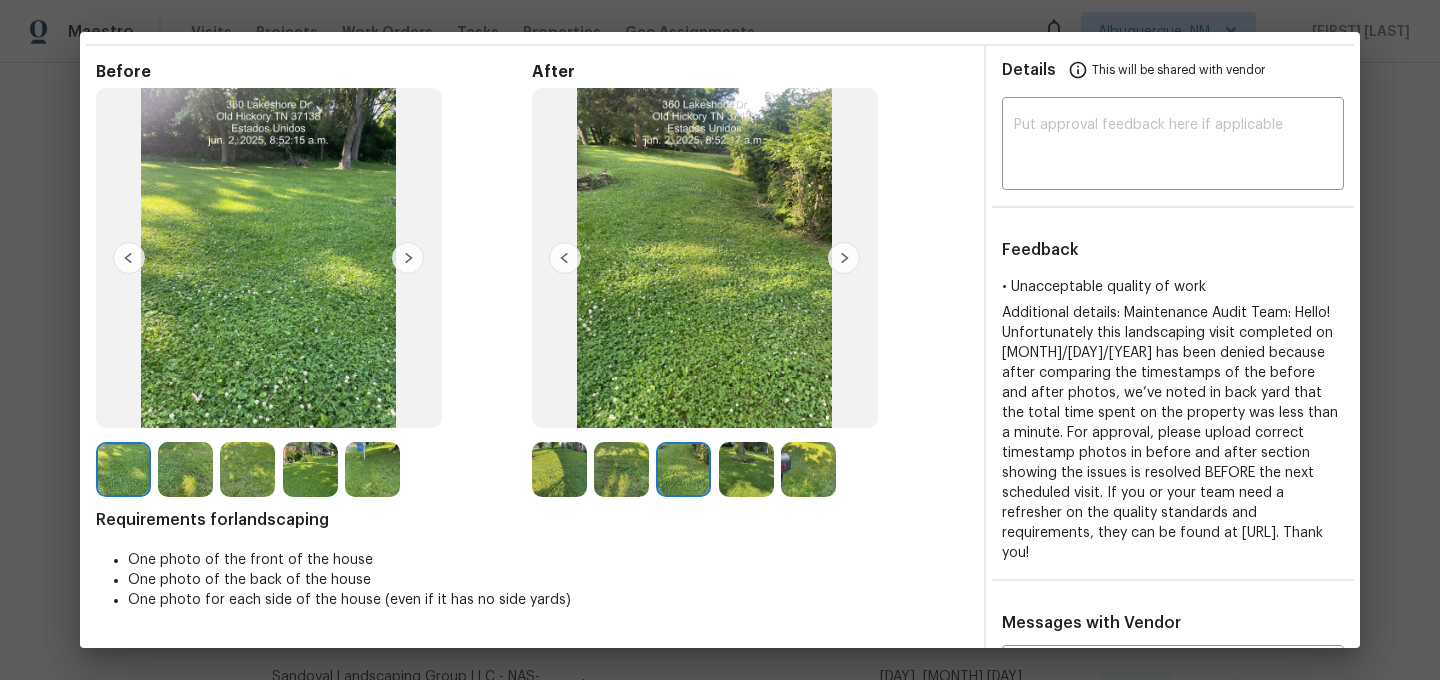 click at bounding box center (746, 469) 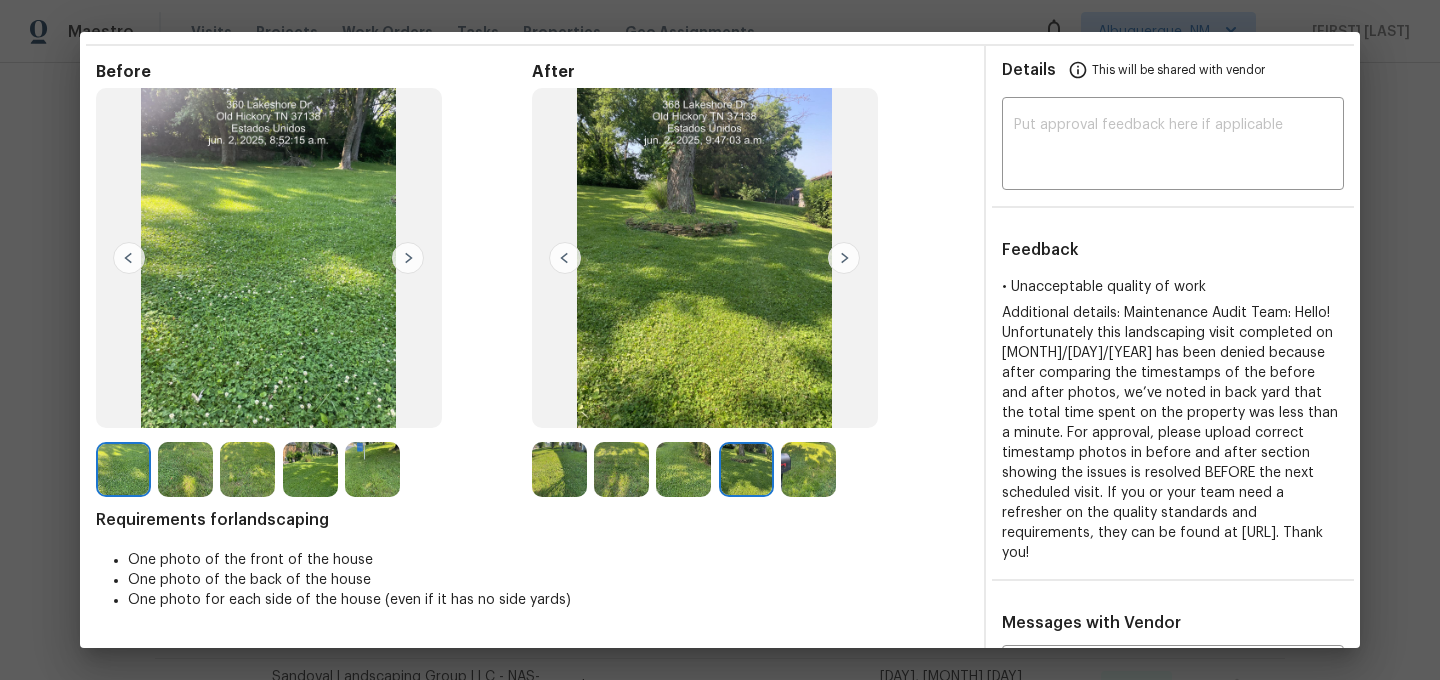 click at bounding box center [808, 469] 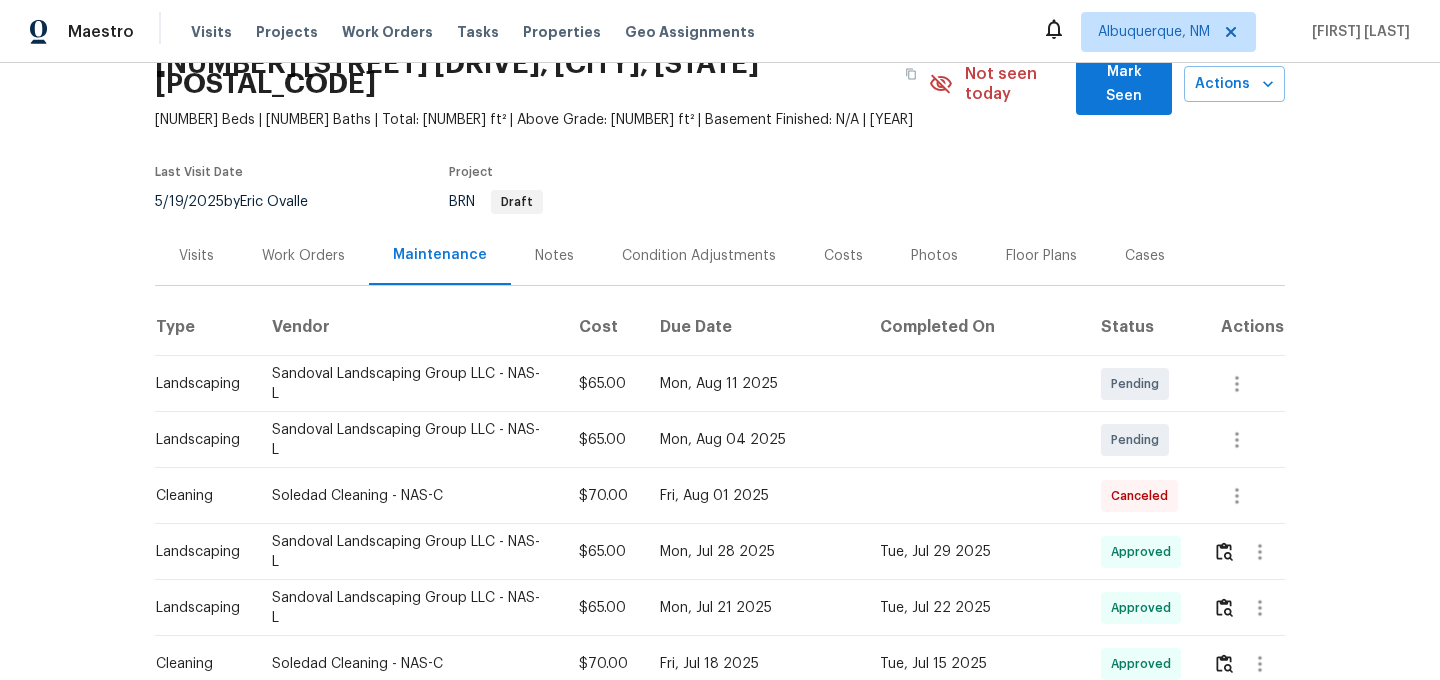 scroll, scrollTop: 0, scrollLeft: 0, axis: both 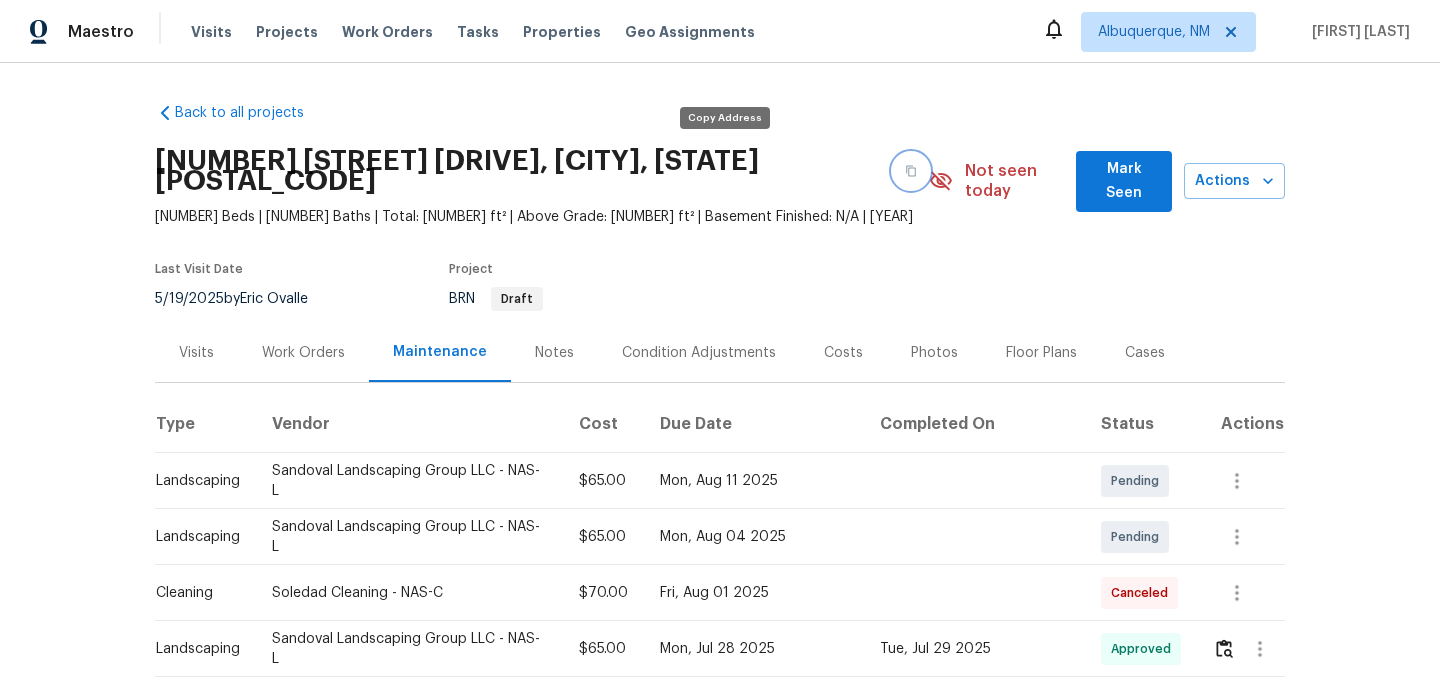 click at bounding box center (911, 171) 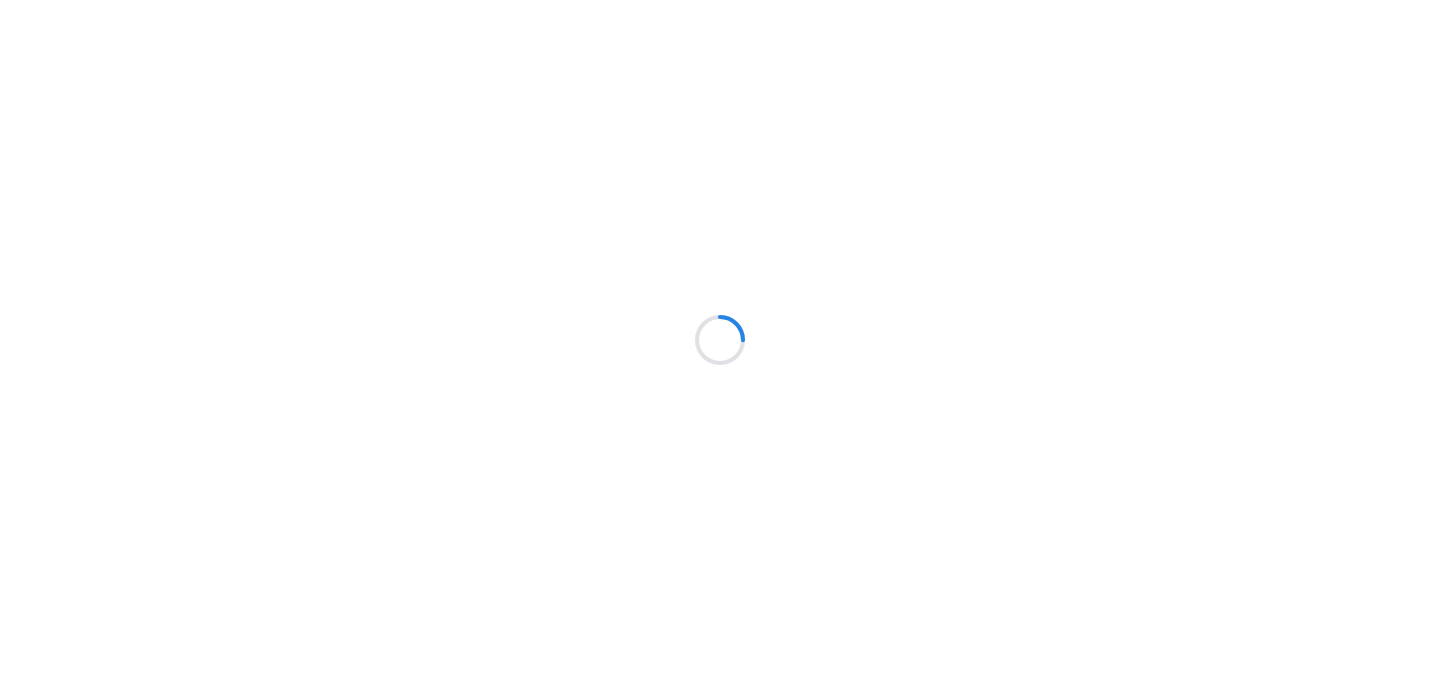 scroll, scrollTop: 0, scrollLeft: 0, axis: both 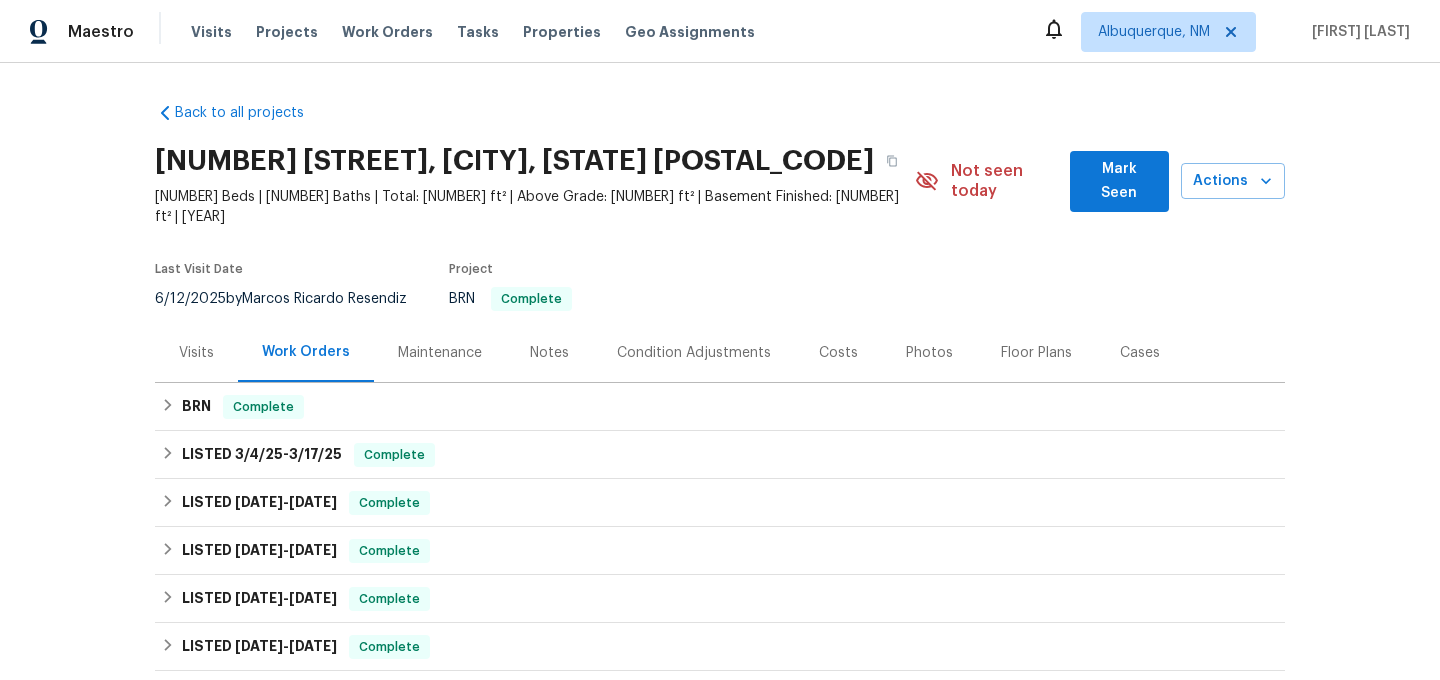 click on "Maintenance" at bounding box center [440, 353] 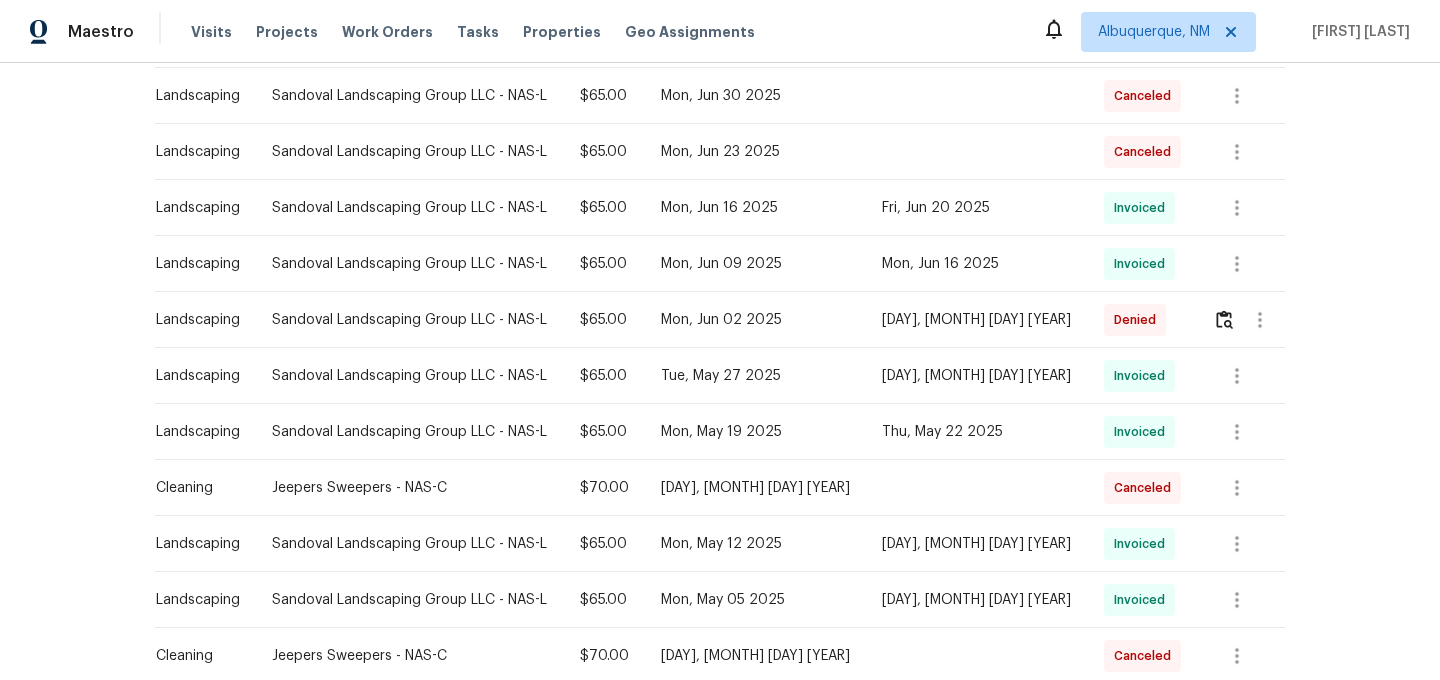 scroll, scrollTop: 379, scrollLeft: 0, axis: vertical 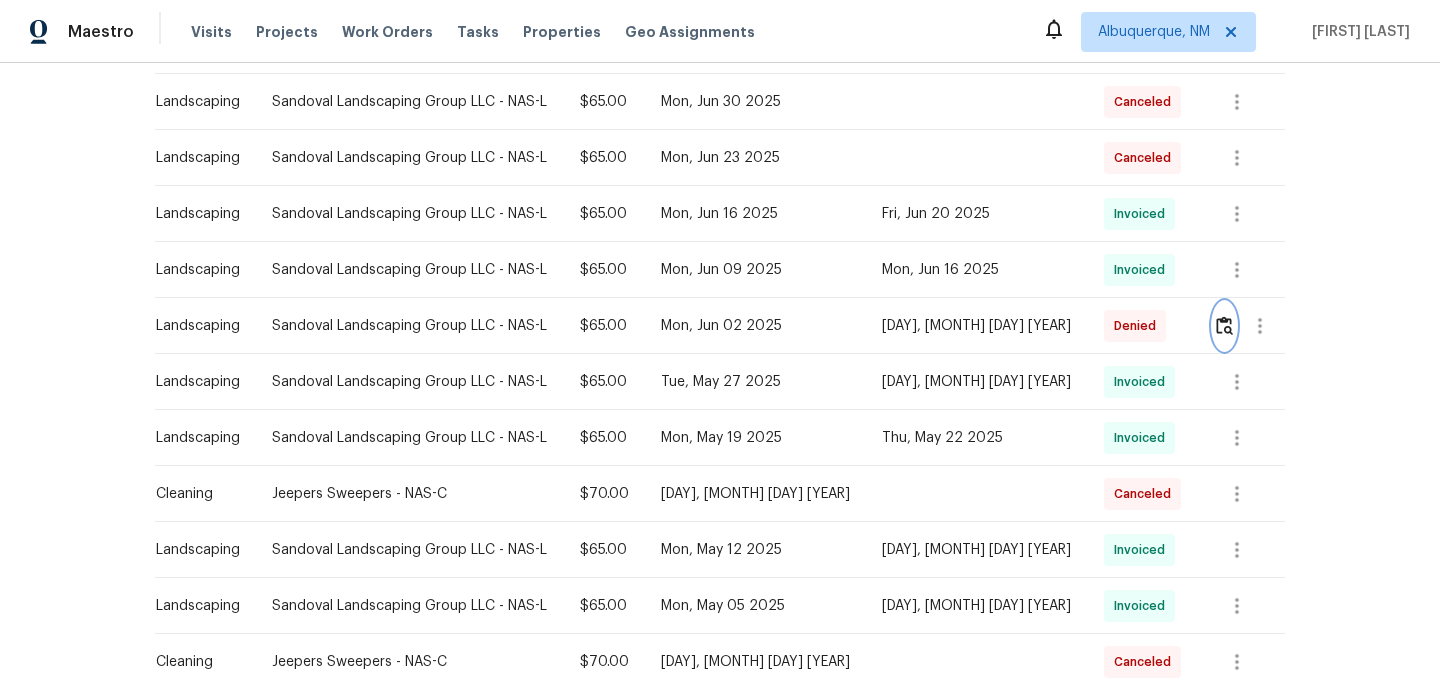 click at bounding box center (1224, 326) 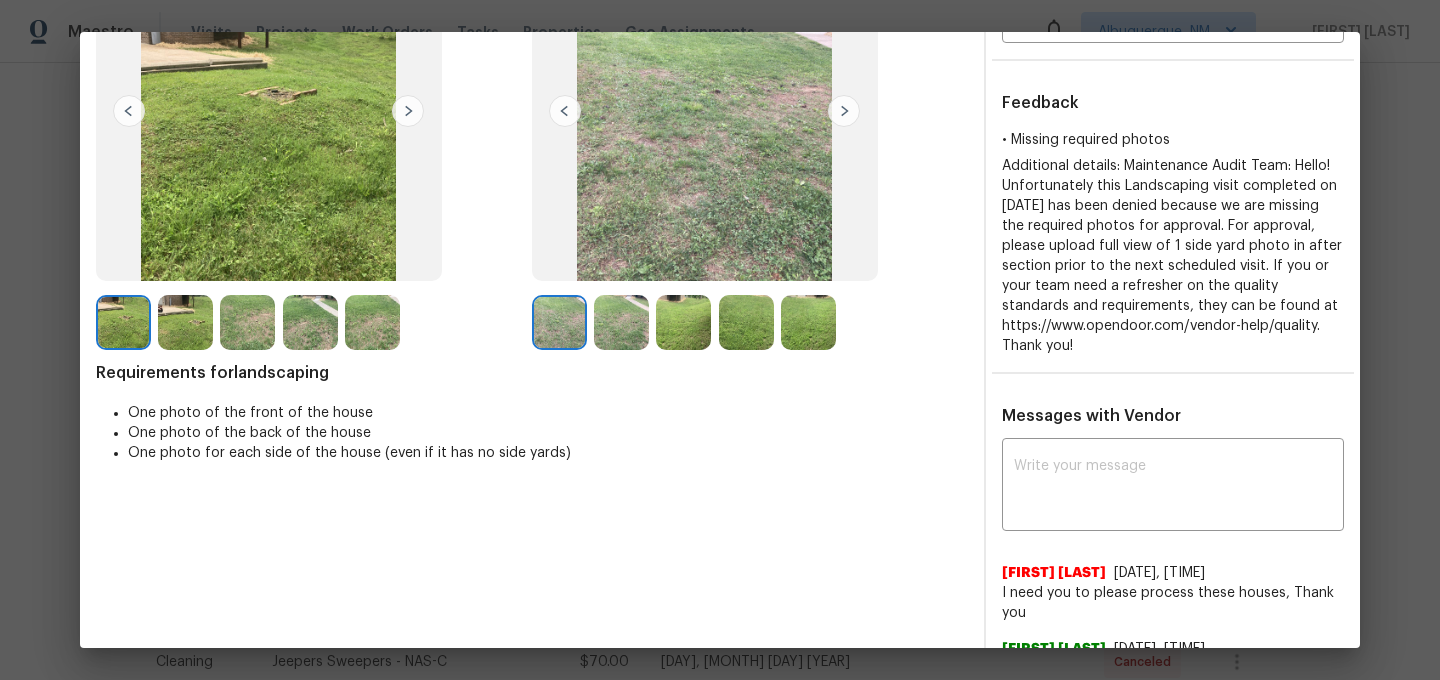 scroll, scrollTop: 104, scrollLeft: 0, axis: vertical 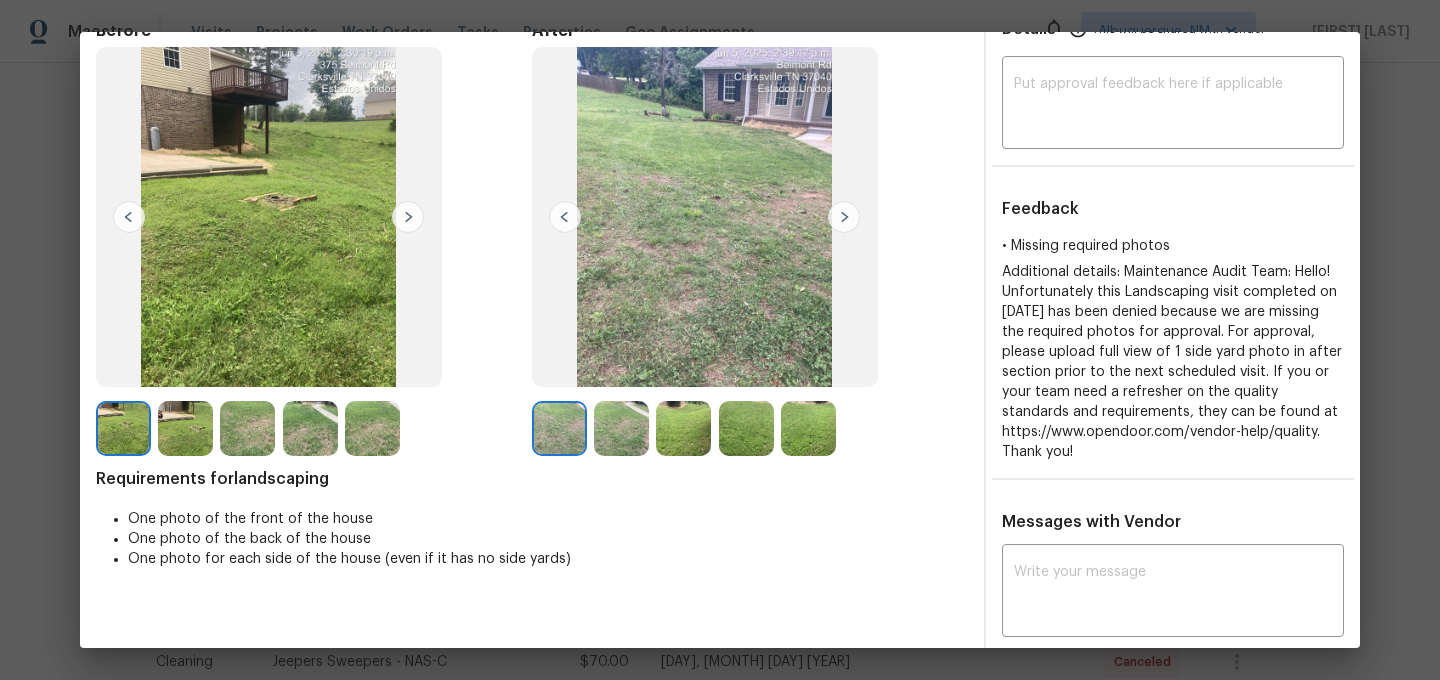 click at bounding box center [621, 428] 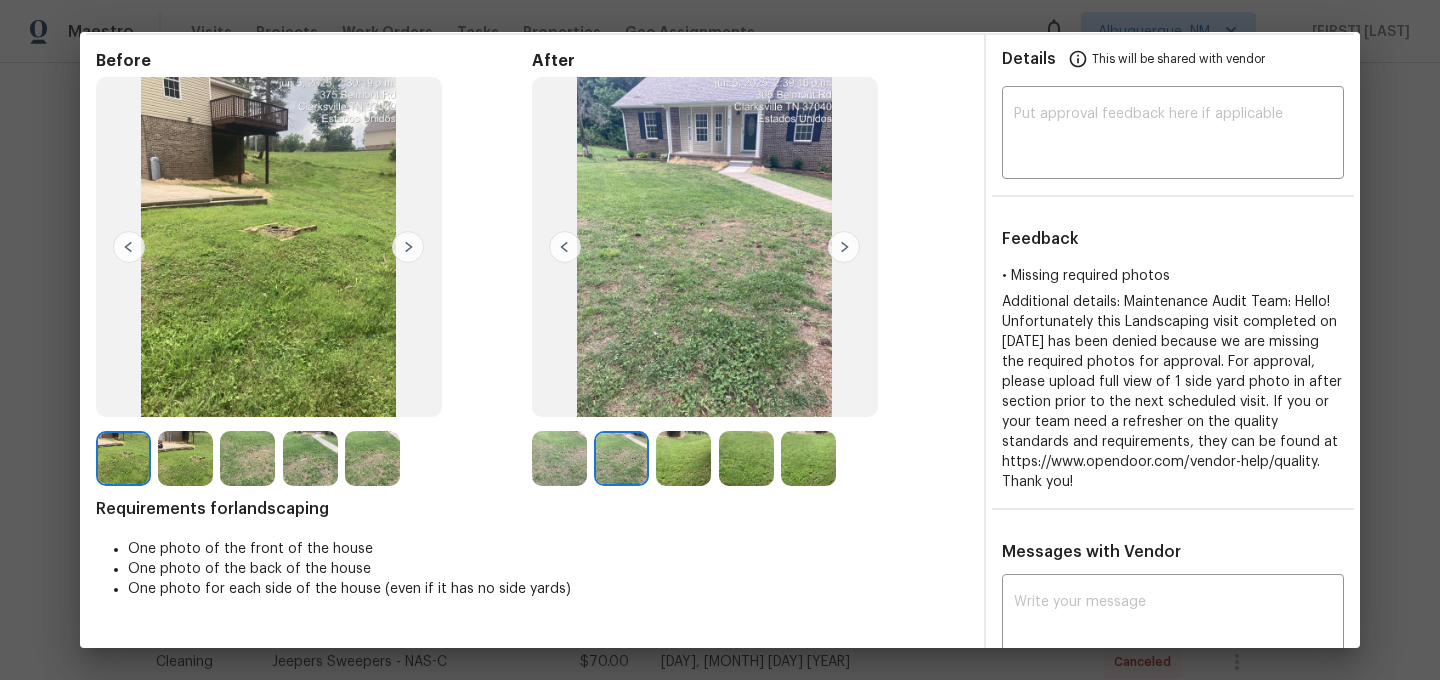 scroll, scrollTop: 66, scrollLeft: 0, axis: vertical 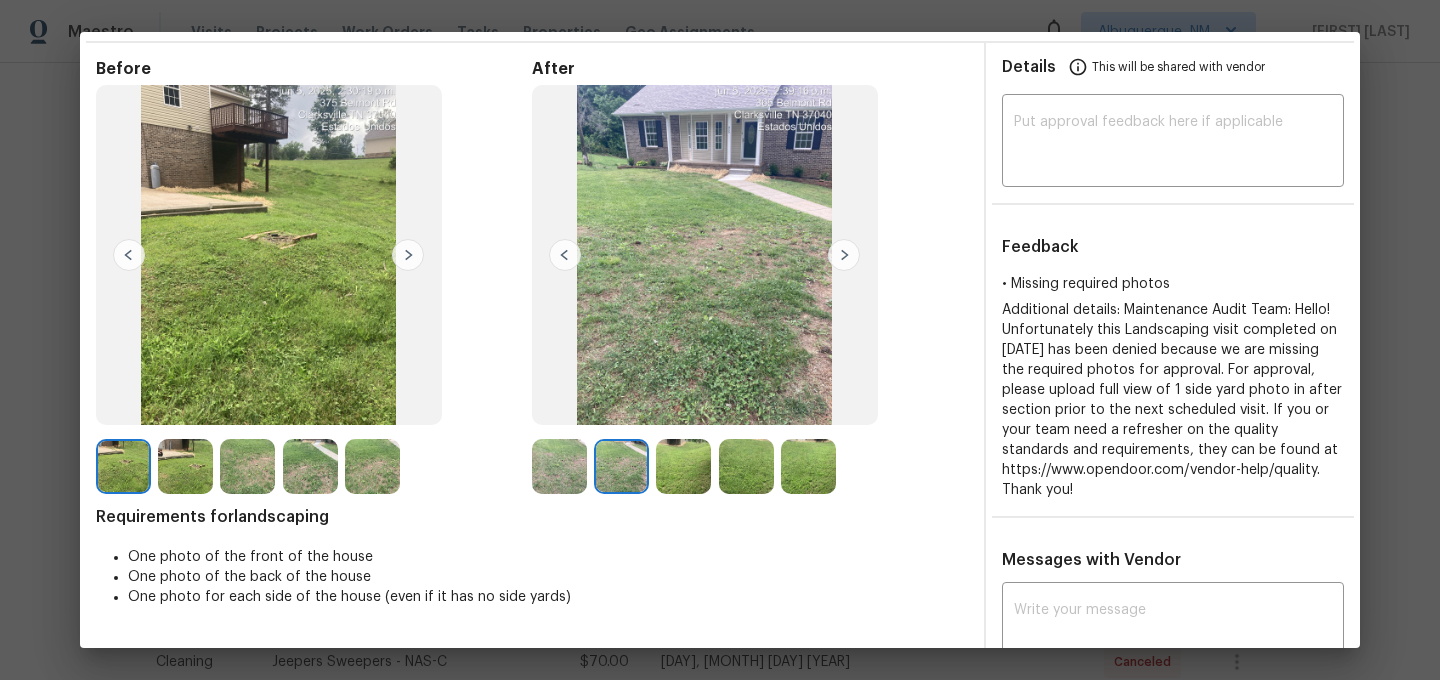 click at bounding box center (683, 466) 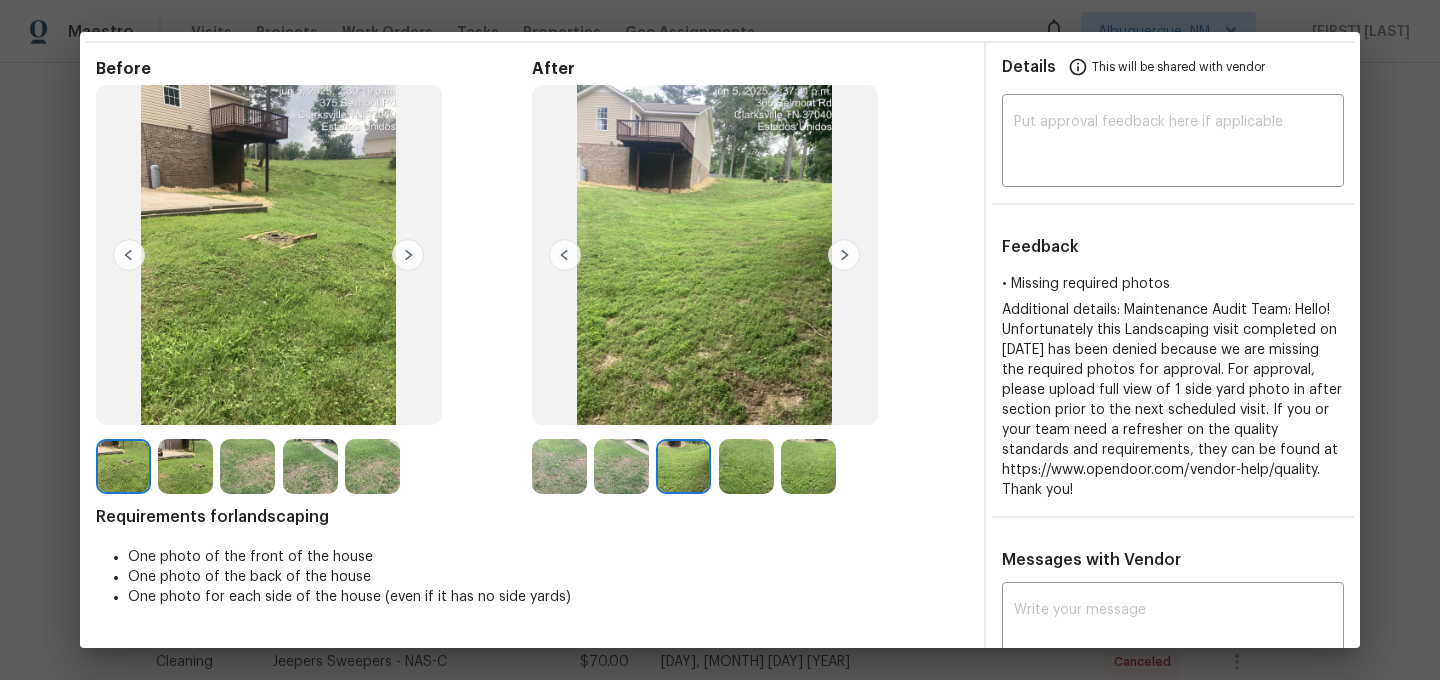 click at bounding box center [746, 466] 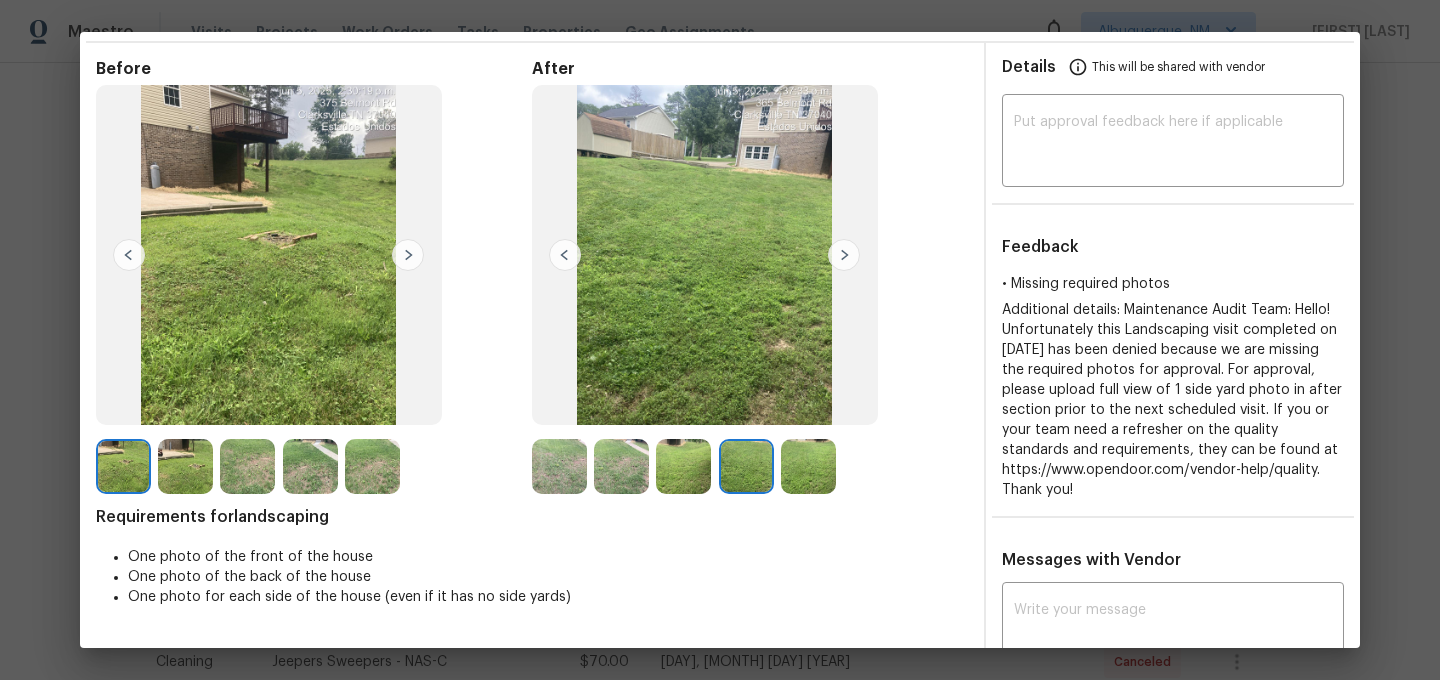 click on "Before After Requirements for  landscaping One photo of the front of the house One photo of the back of the house One photo for each side of the house (even if it has no side yards)" at bounding box center (532, 655) 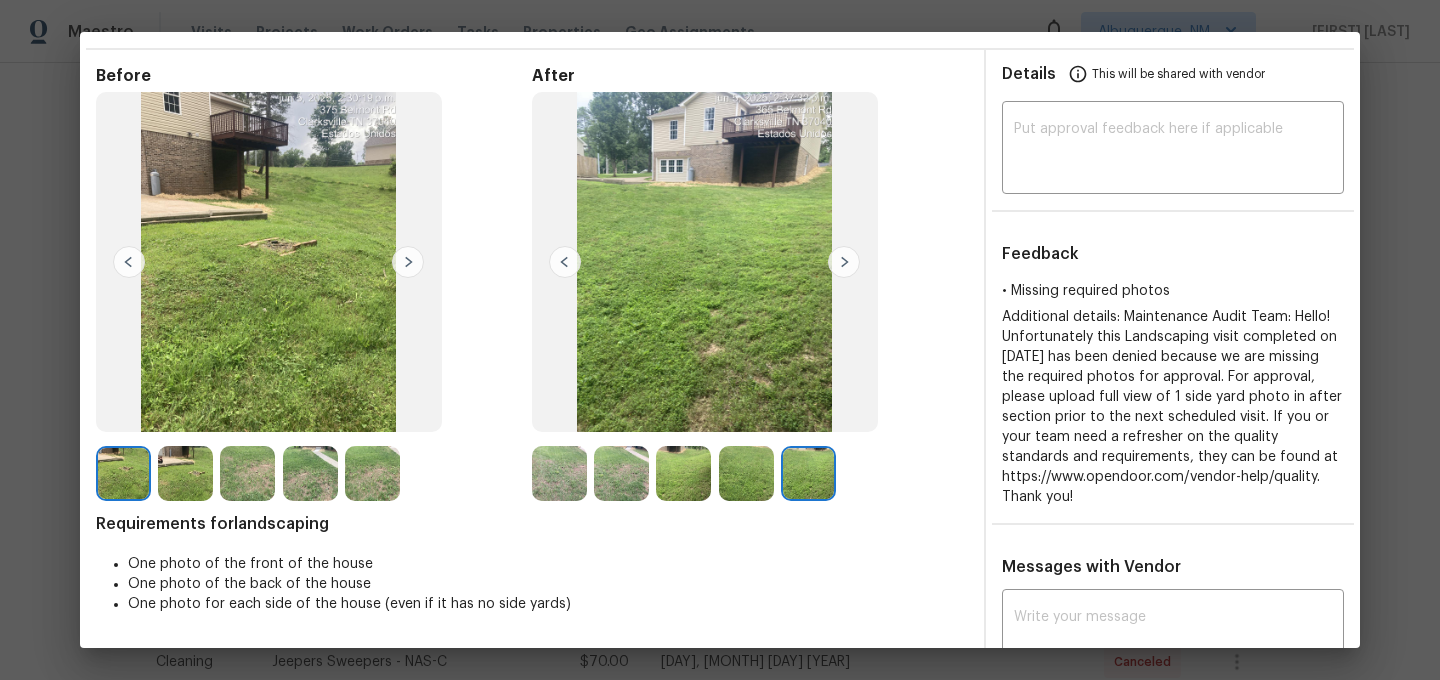 scroll, scrollTop: 55, scrollLeft: 0, axis: vertical 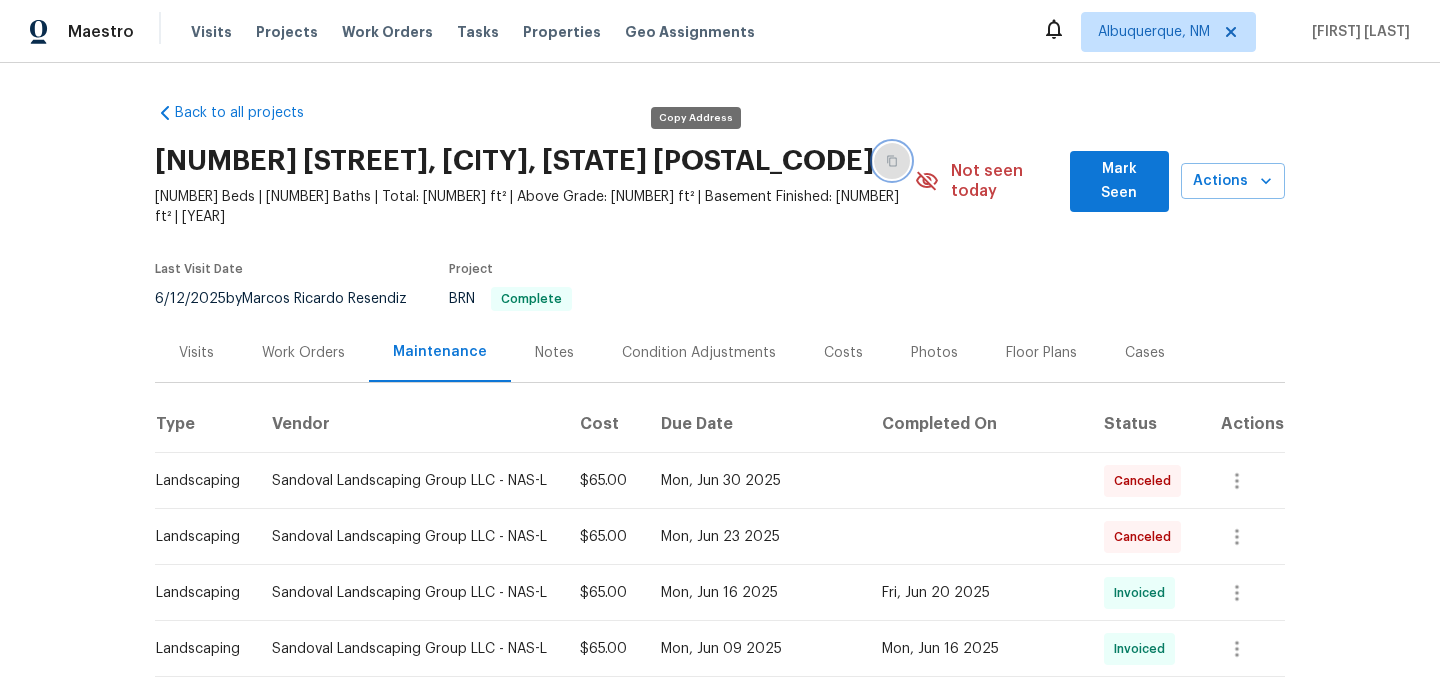 click at bounding box center (892, 161) 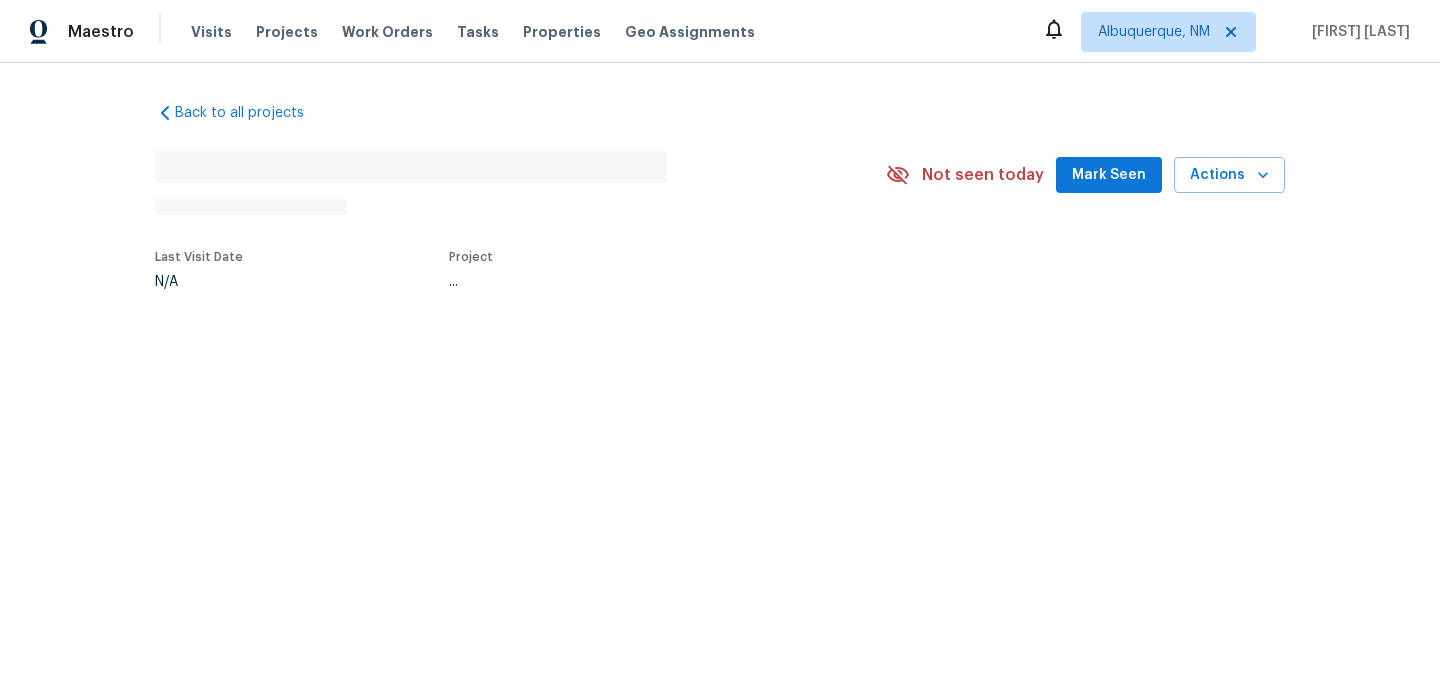 scroll, scrollTop: 0, scrollLeft: 0, axis: both 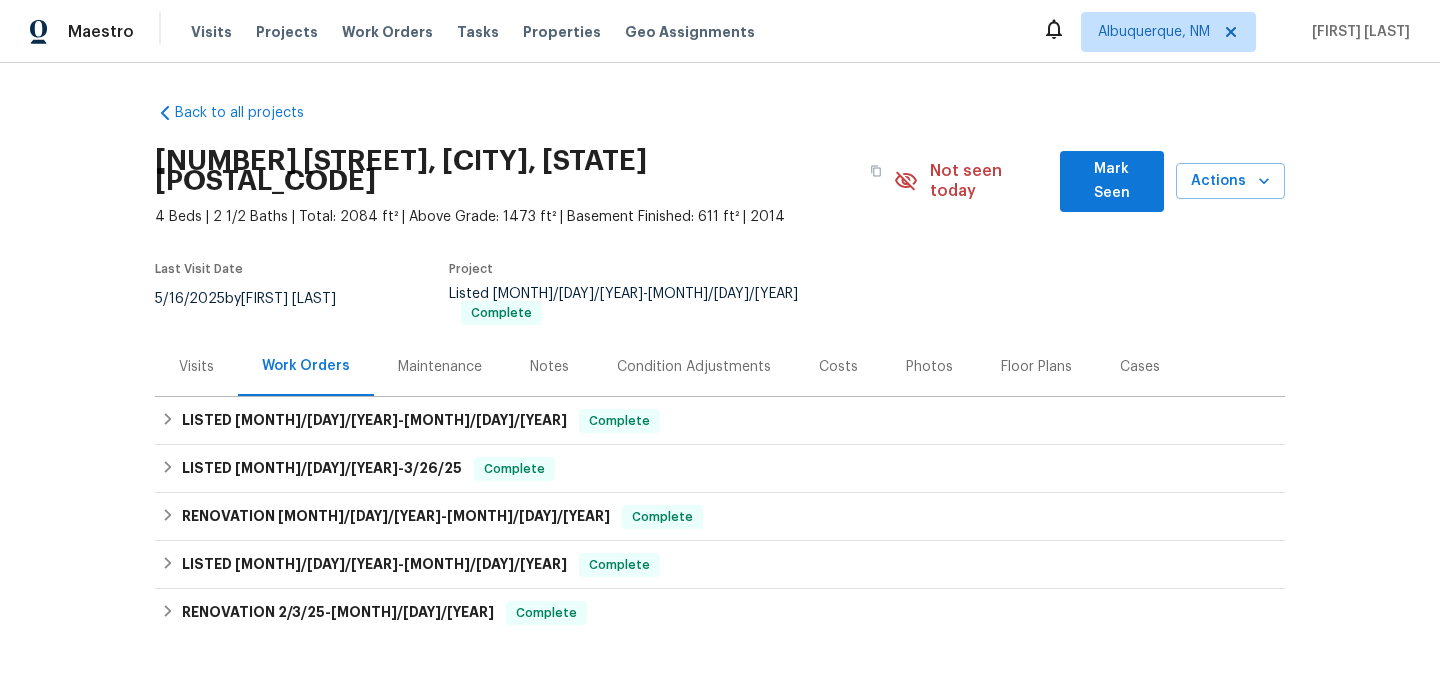 click on "Maintenance" at bounding box center (440, 367) 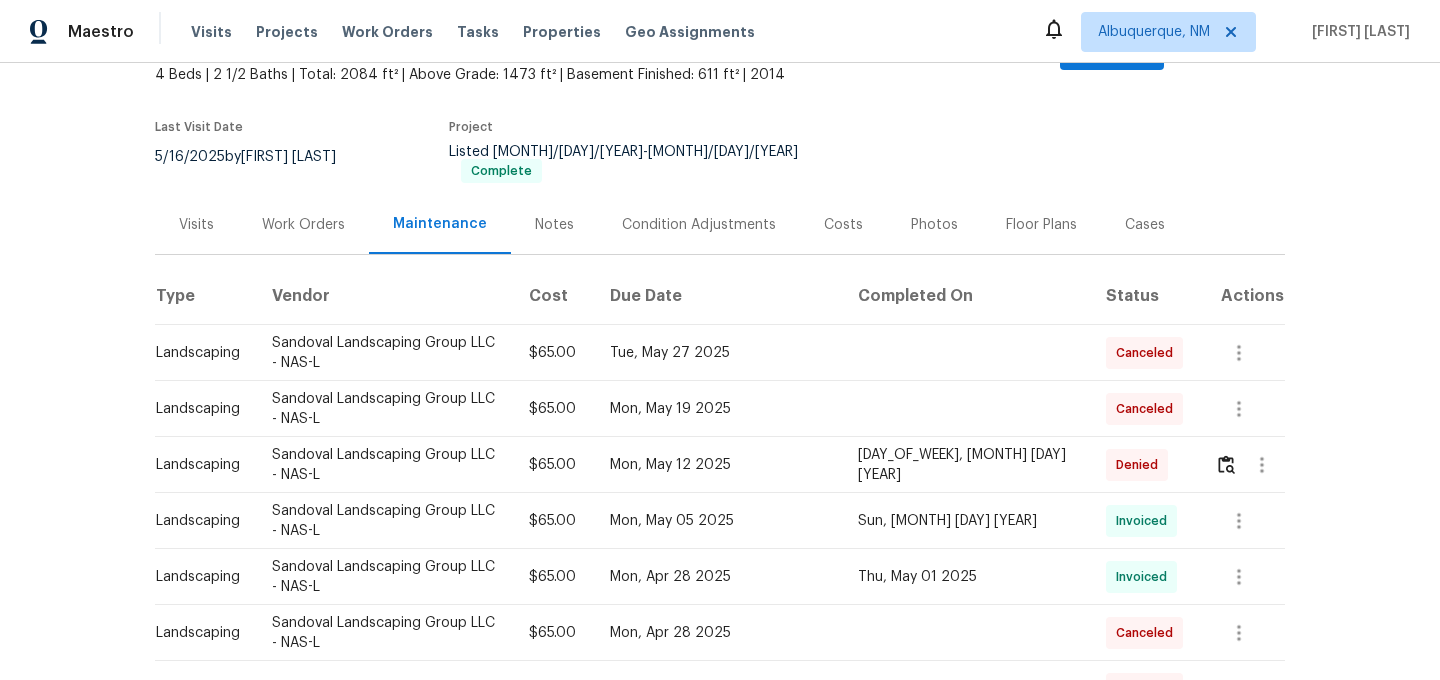 scroll, scrollTop: 187, scrollLeft: 0, axis: vertical 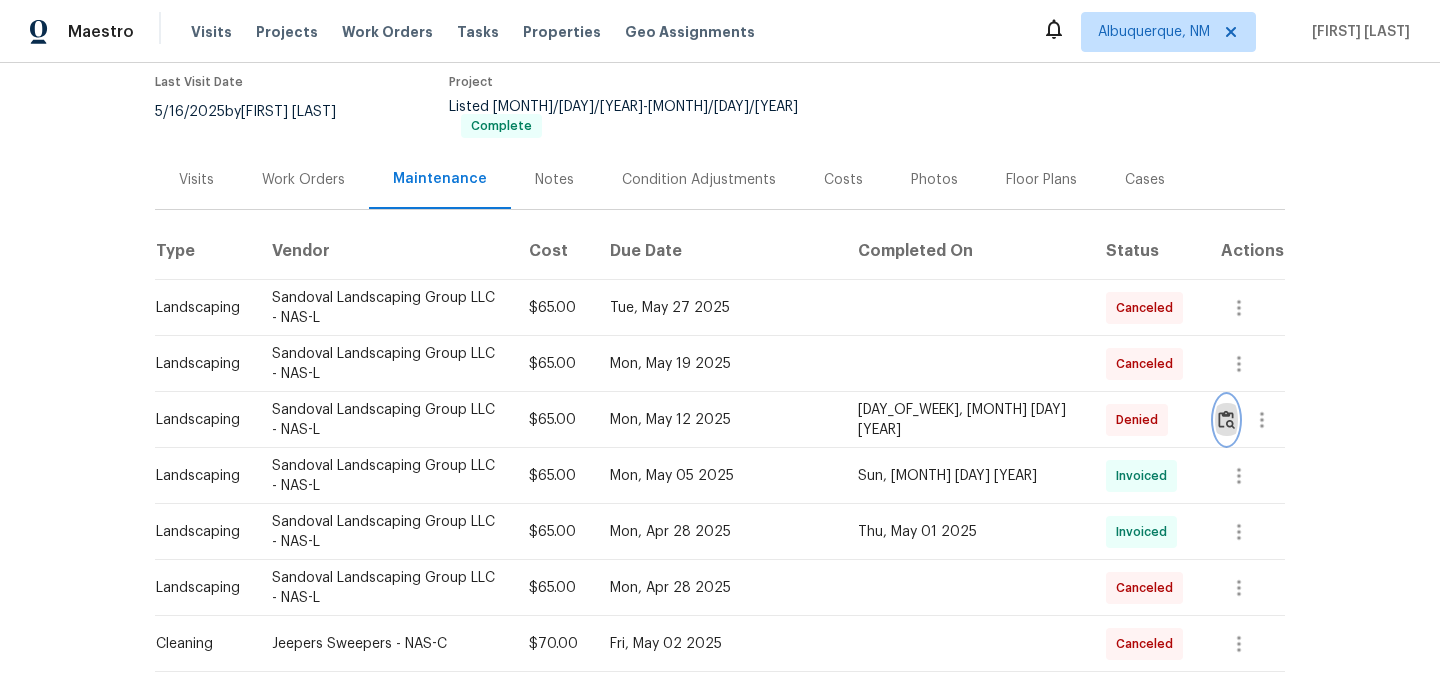 click at bounding box center [1226, 419] 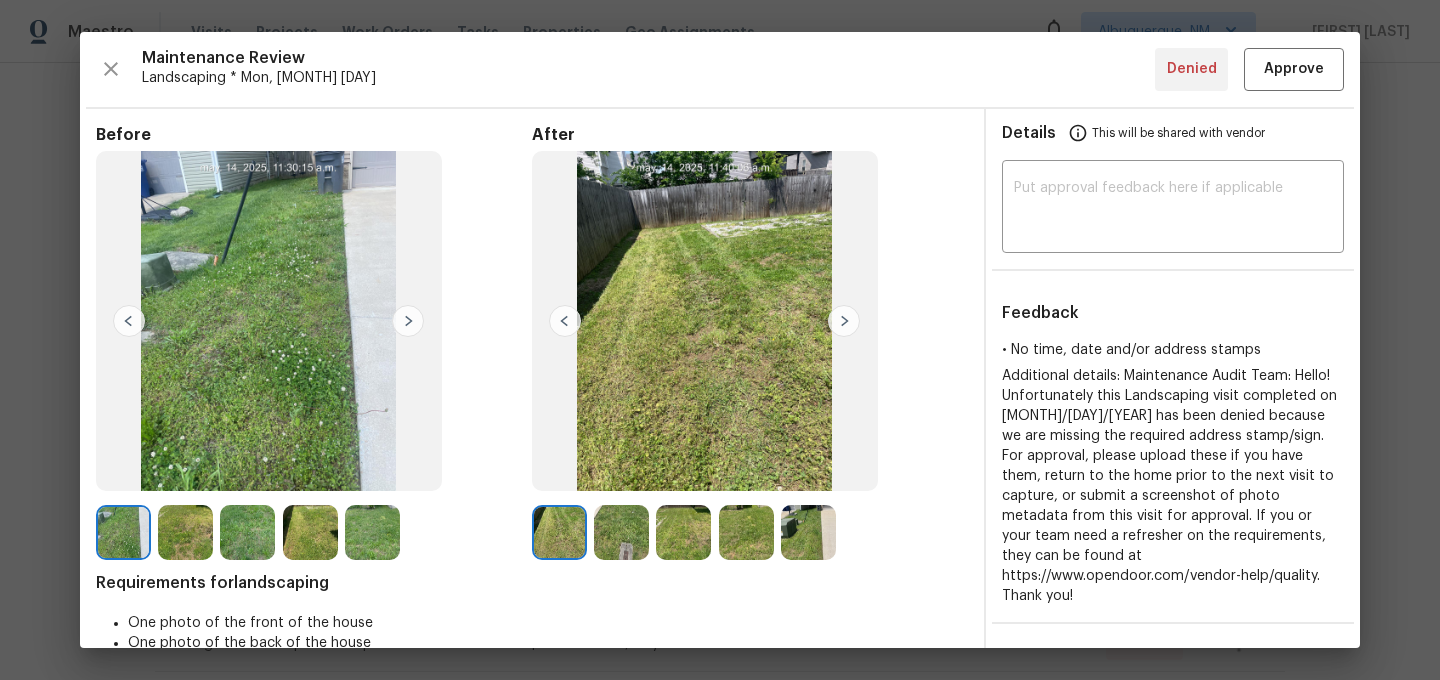 click at bounding box center [621, 532] 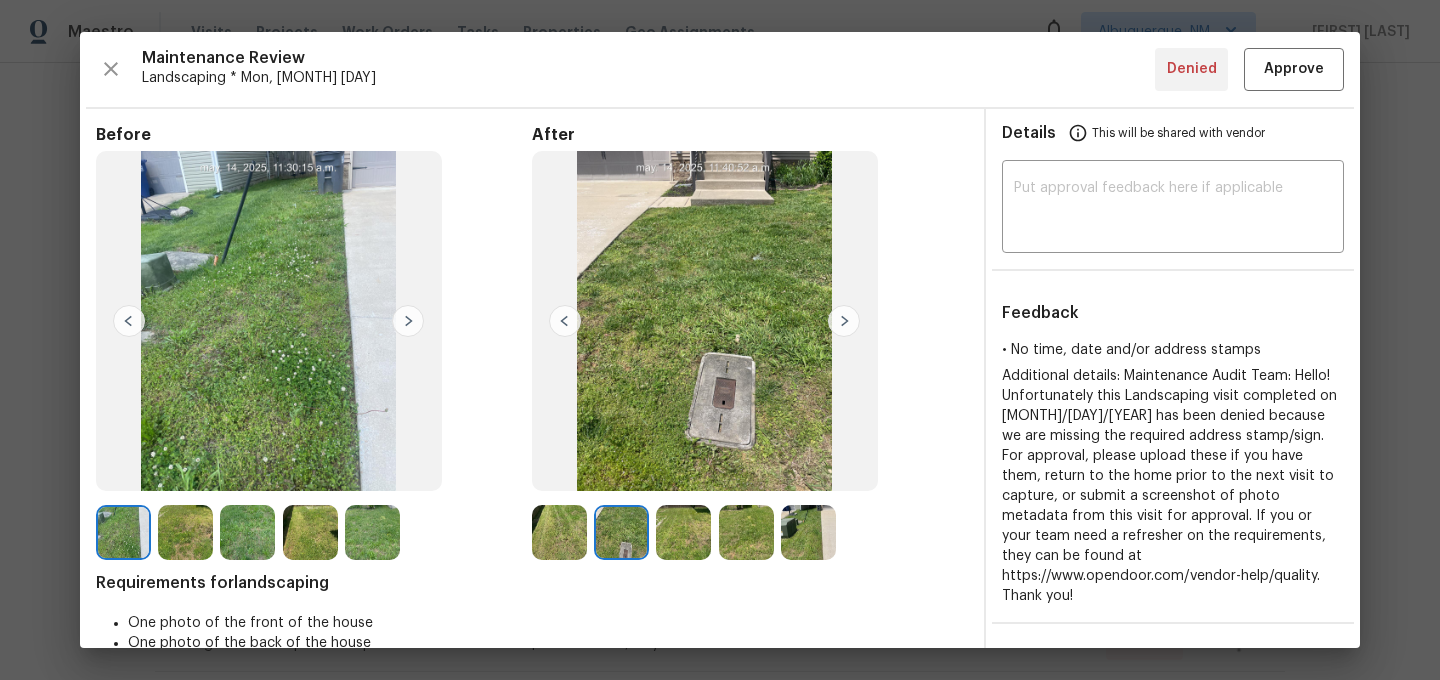 click at bounding box center [683, 532] 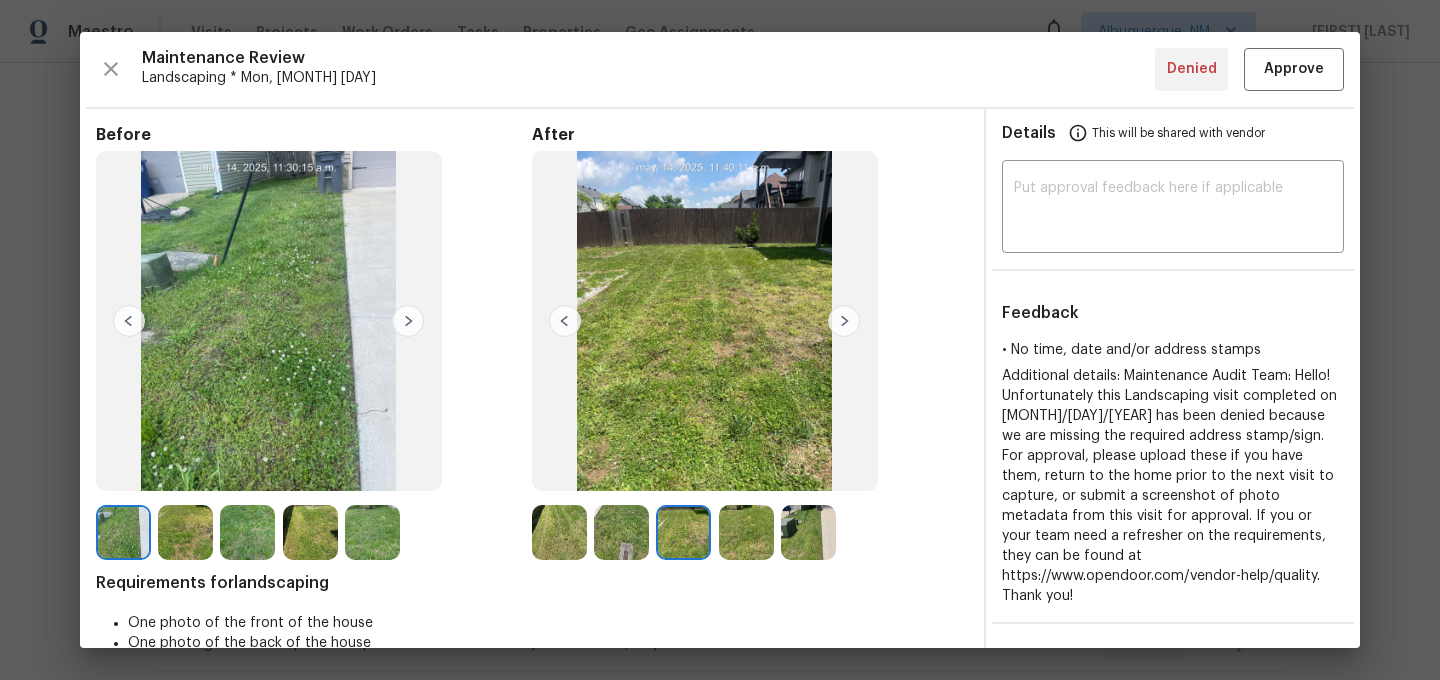 click at bounding box center (746, 532) 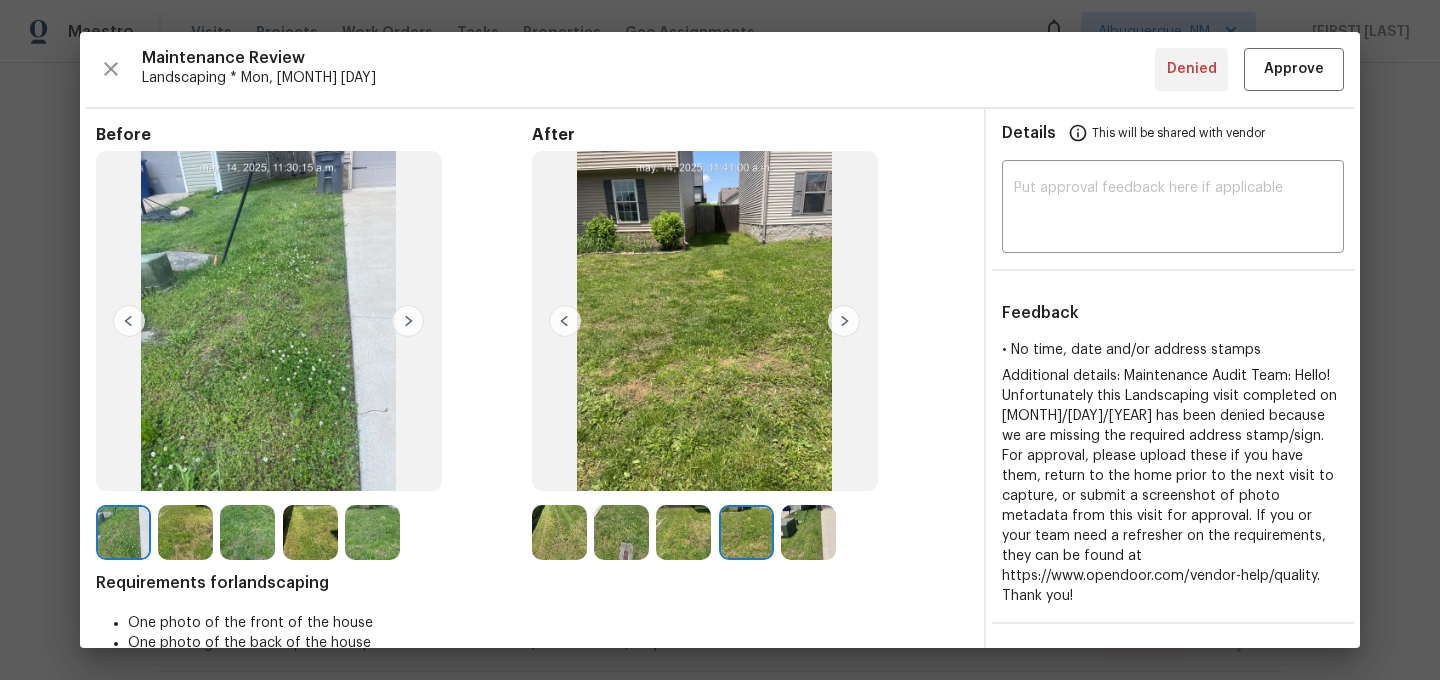 click at bounding box center [808, 532] 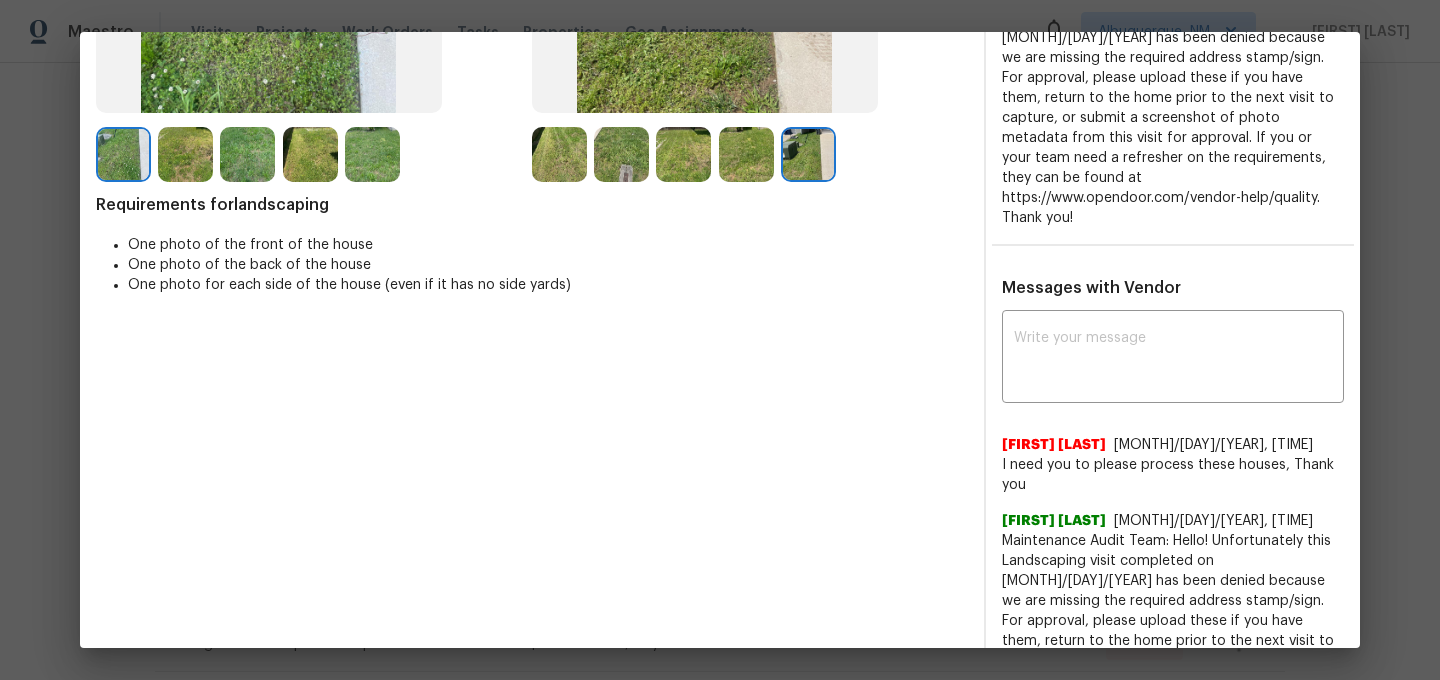 scroll, scrollTop: 385, scrollLeft: 0, axis: vertical 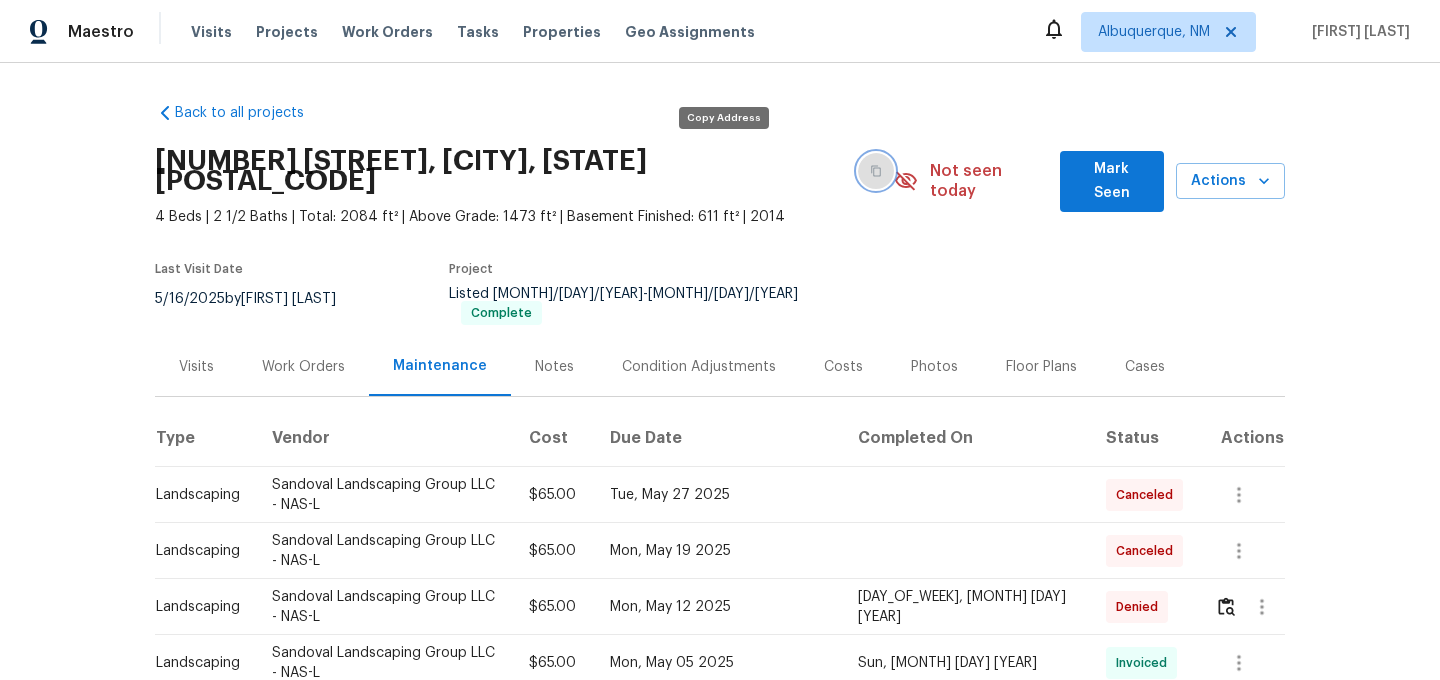 click at bounding box center (876, 171) 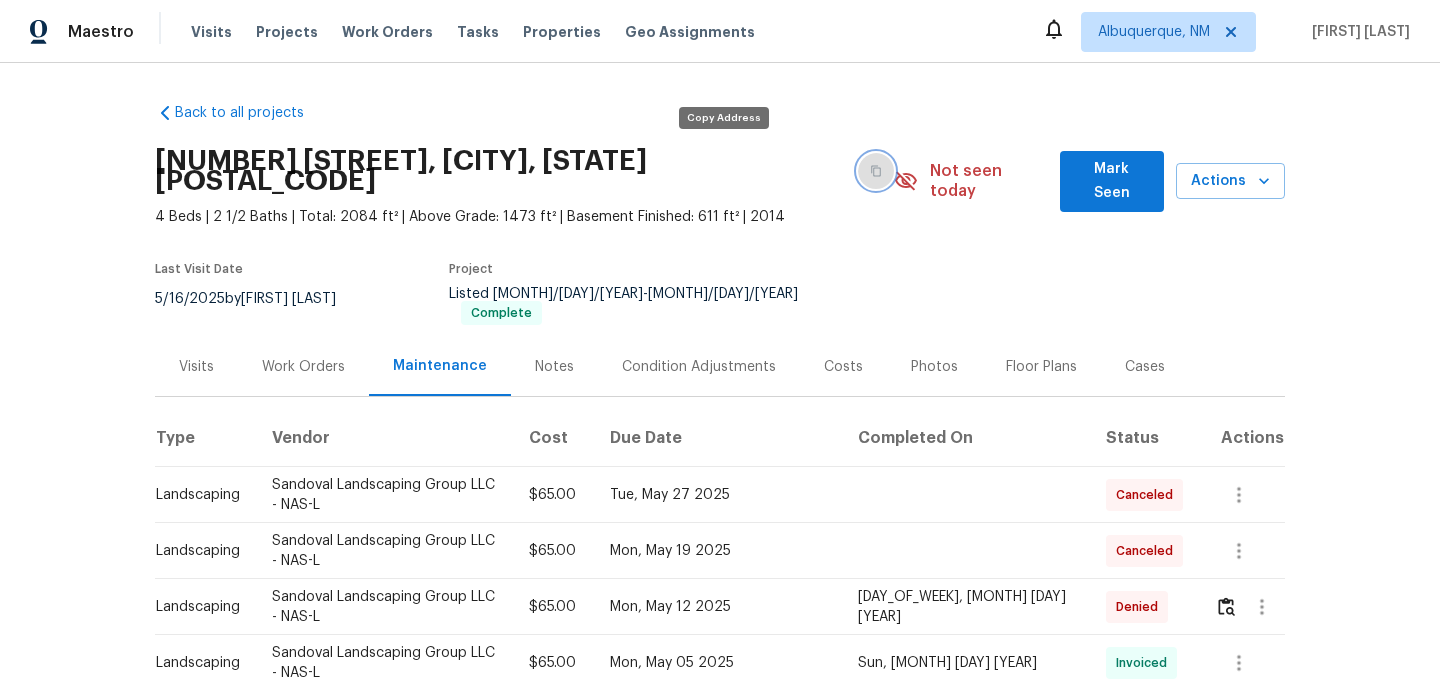 click at bounding box center (876, 171) 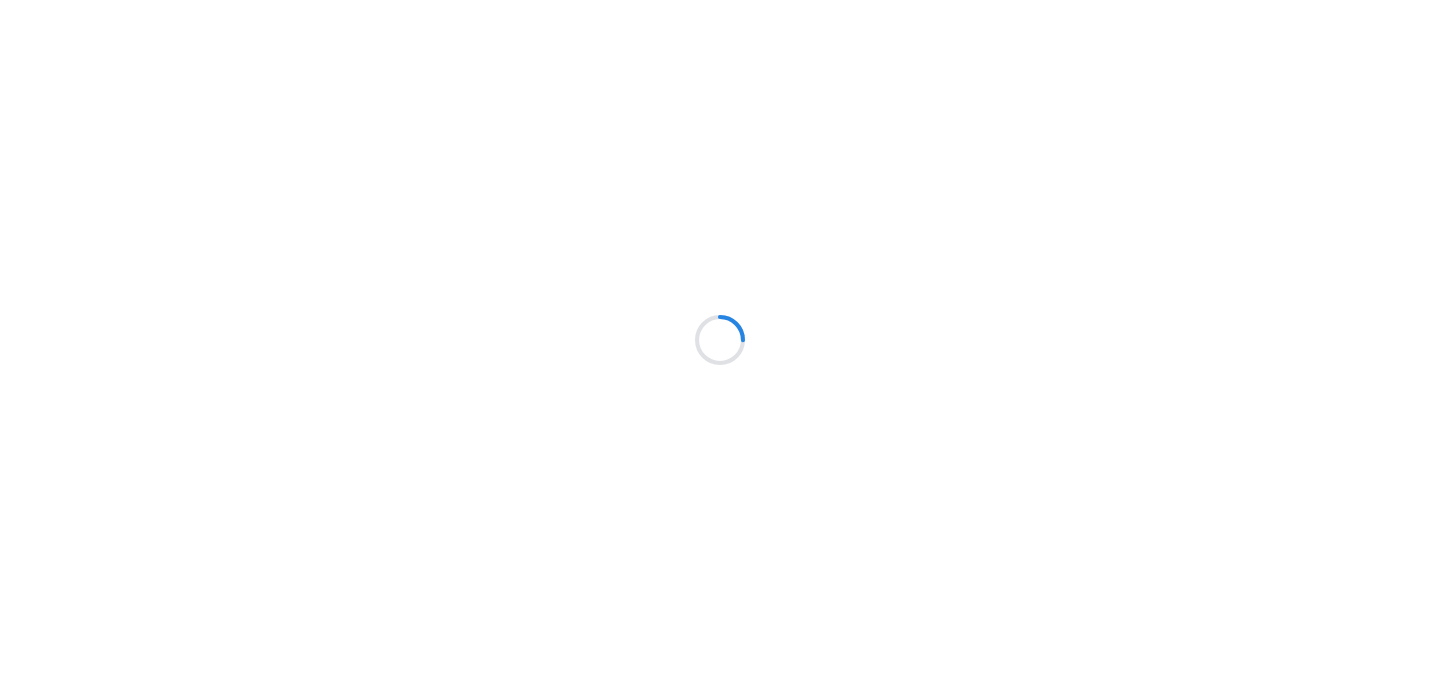 scroll, scrollTop: 0, scrollLeft: 0, axis: both 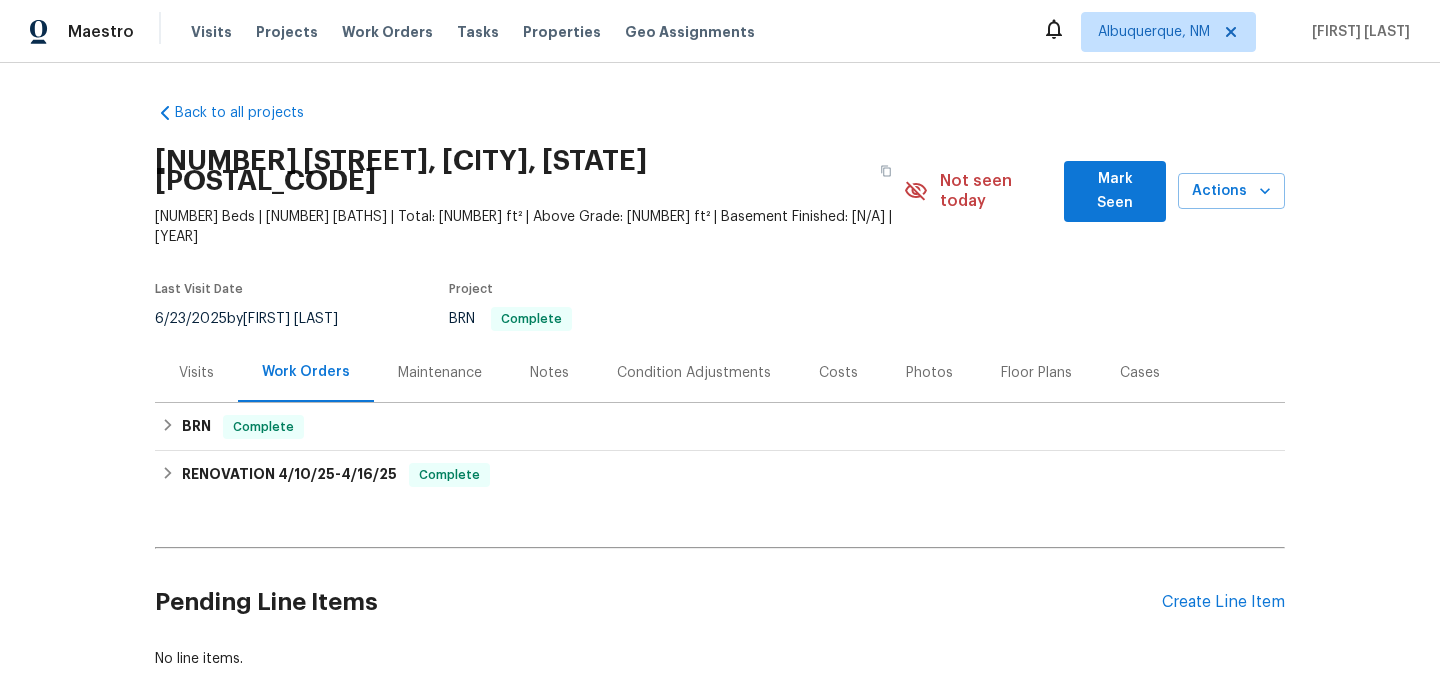 click on "Maintenance" at bounding box center (440, 373) 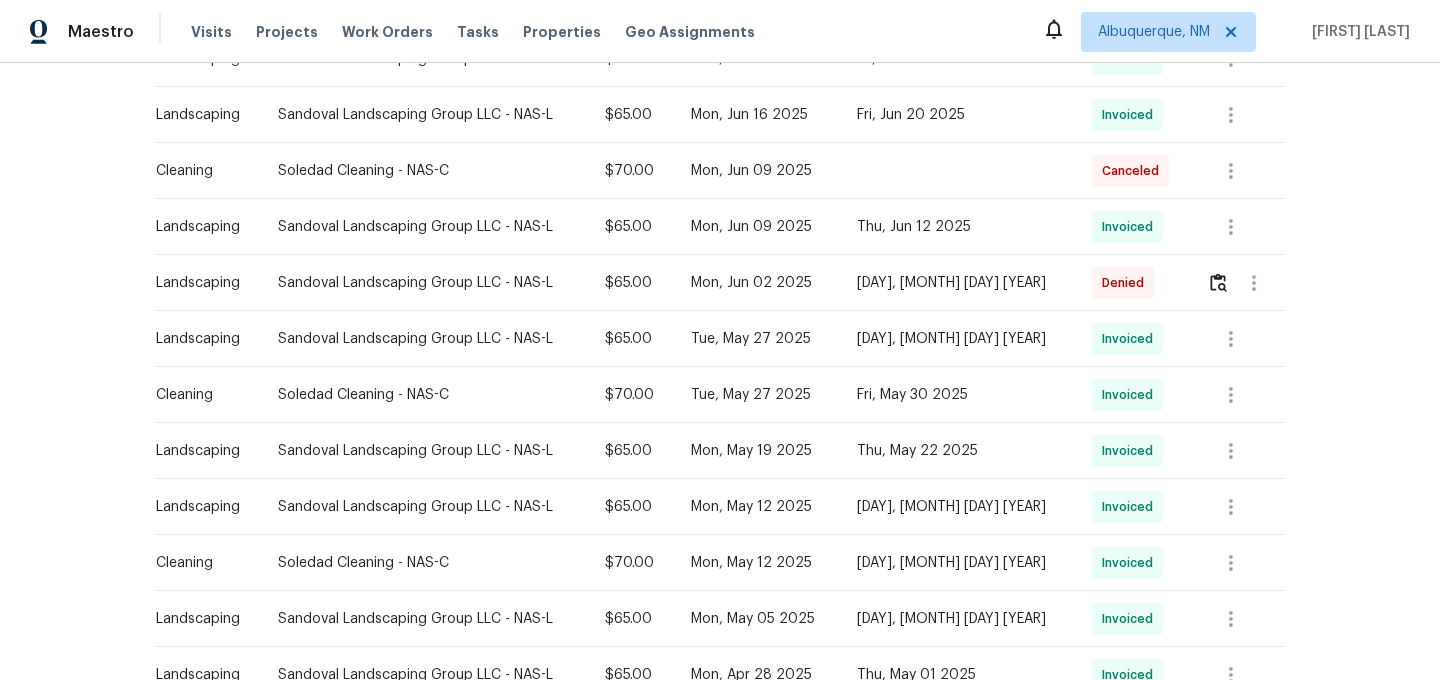 scroll, scrollTop: 611, scrollLeft: 0, axis: vertical 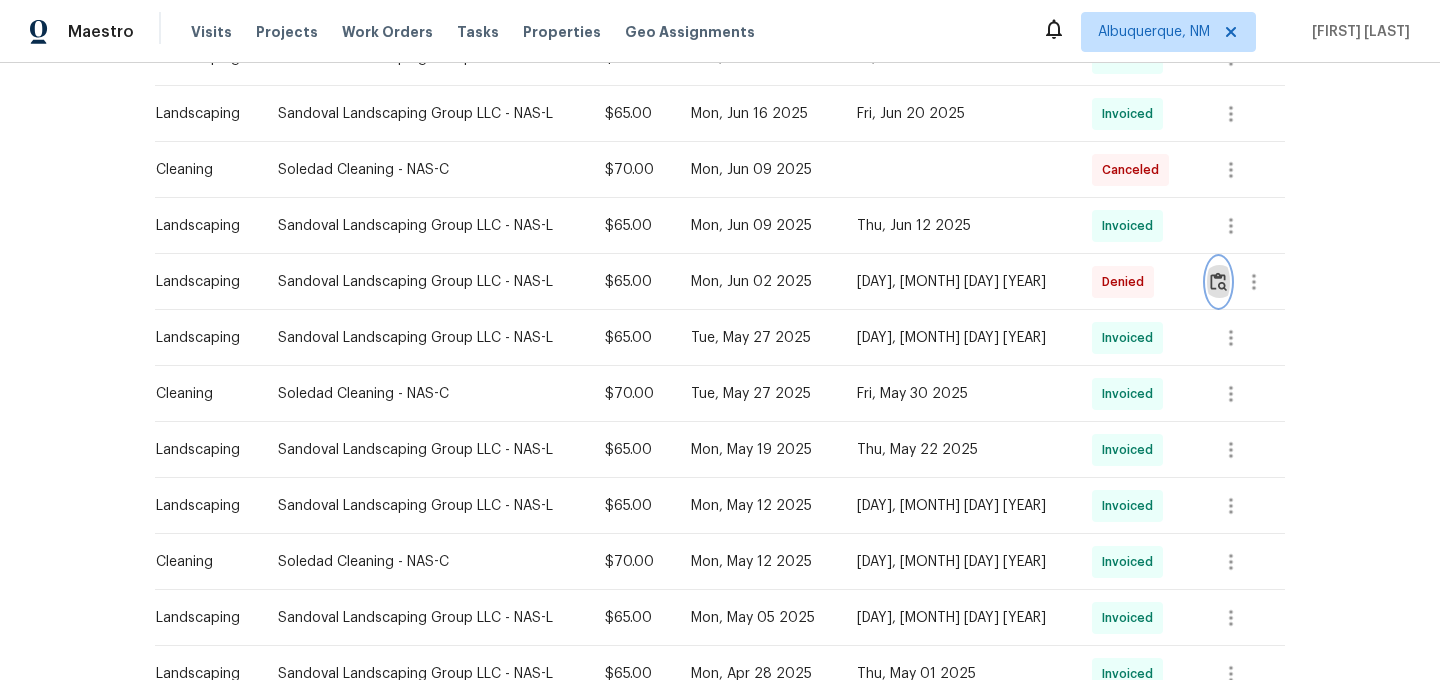 click at bounding box center (1218, 281) 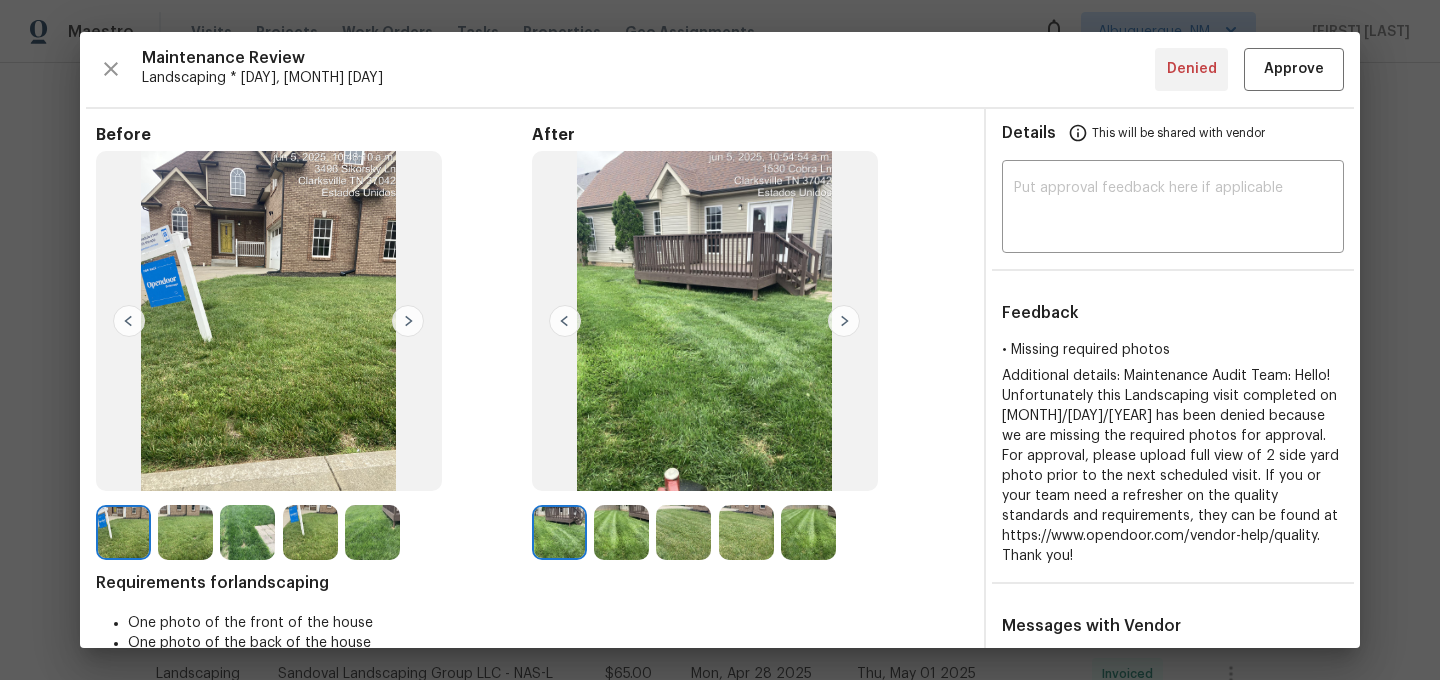 click at bounding box center (621, 532) 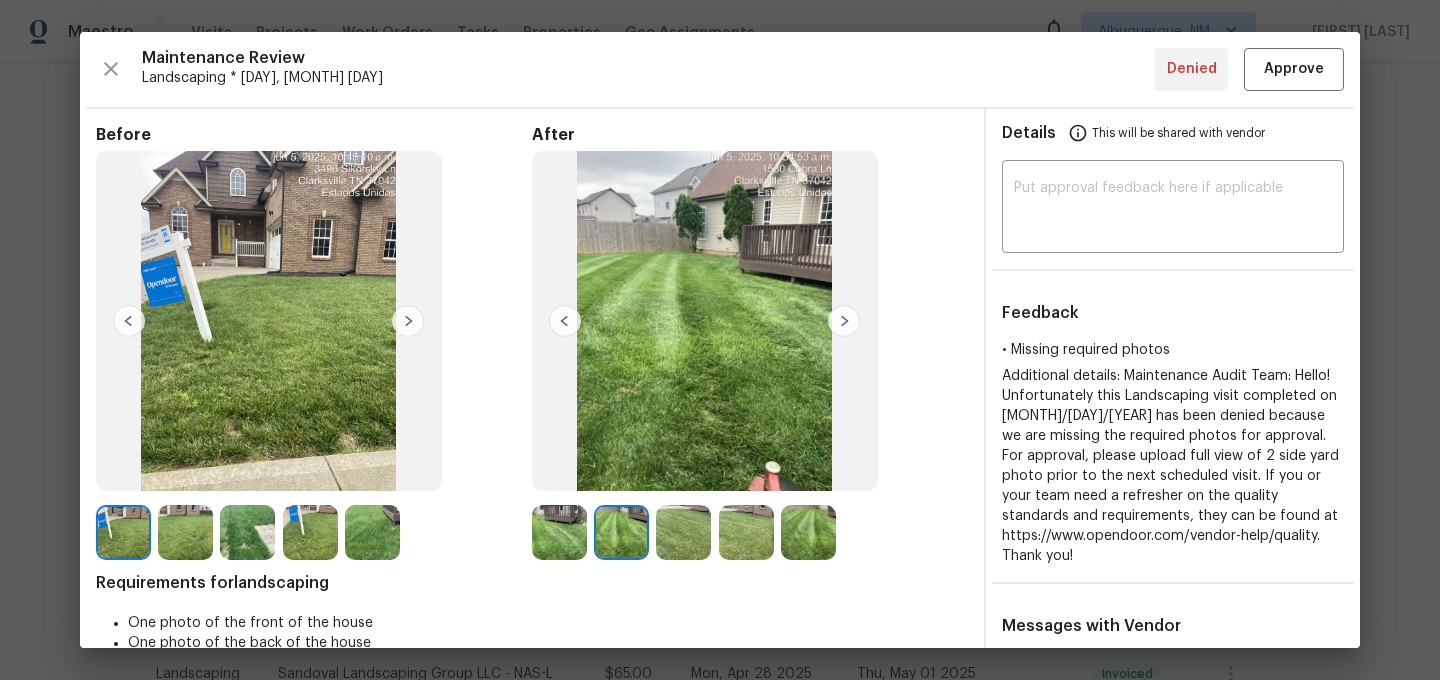 click at bounding box center [683, 532] 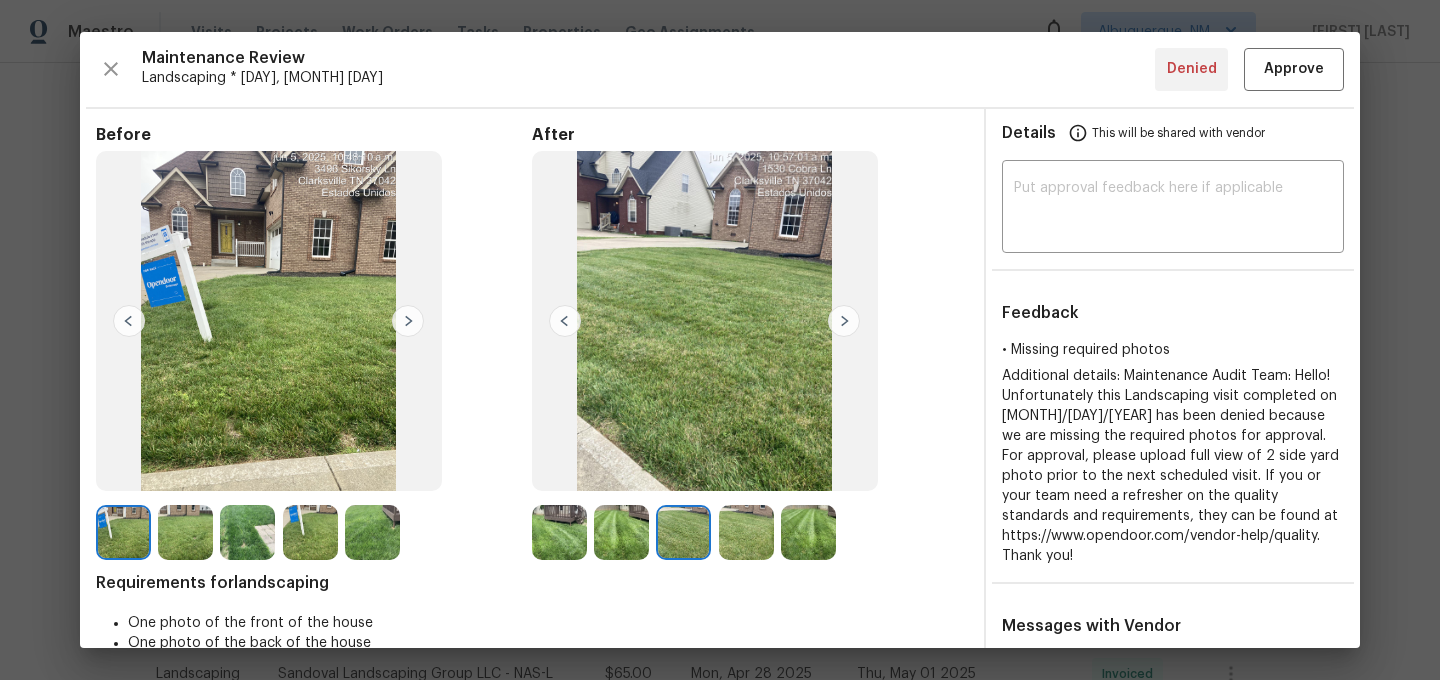click at bounding box center [746, 532] 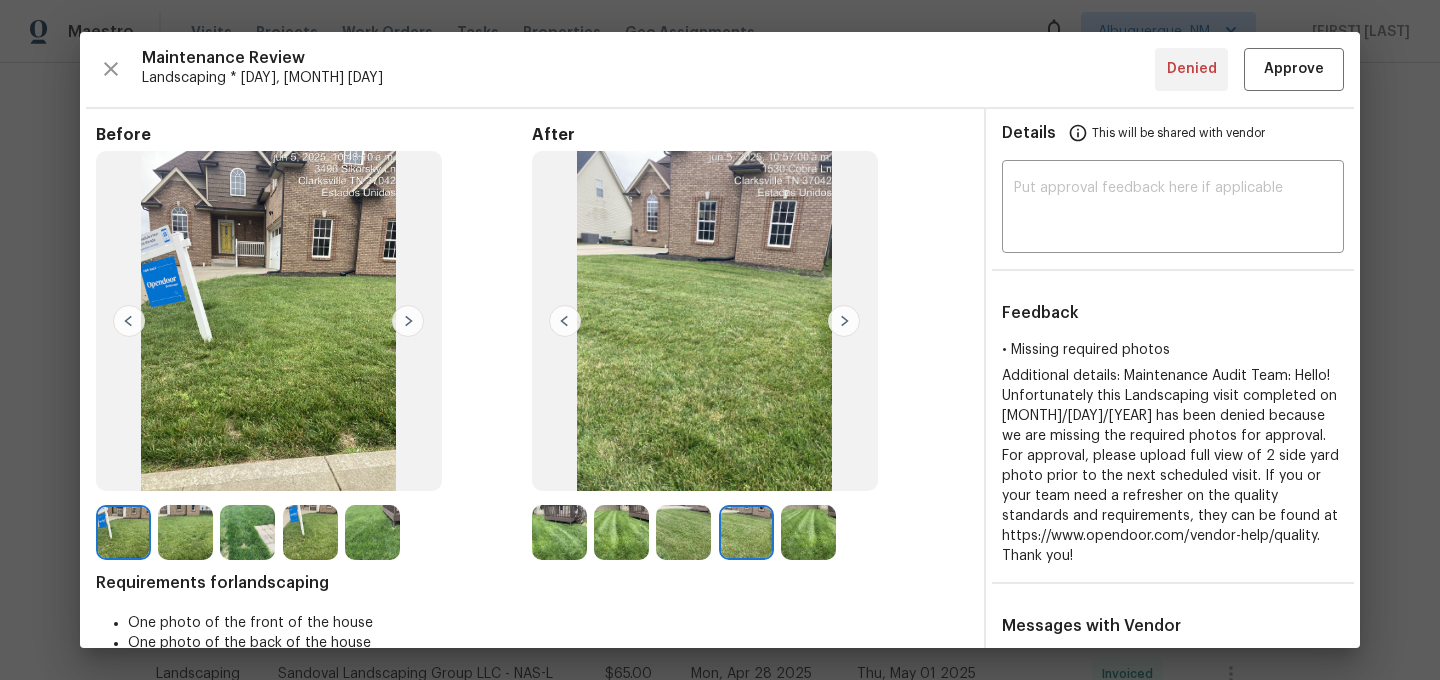 click at bounding box center [808, 532] 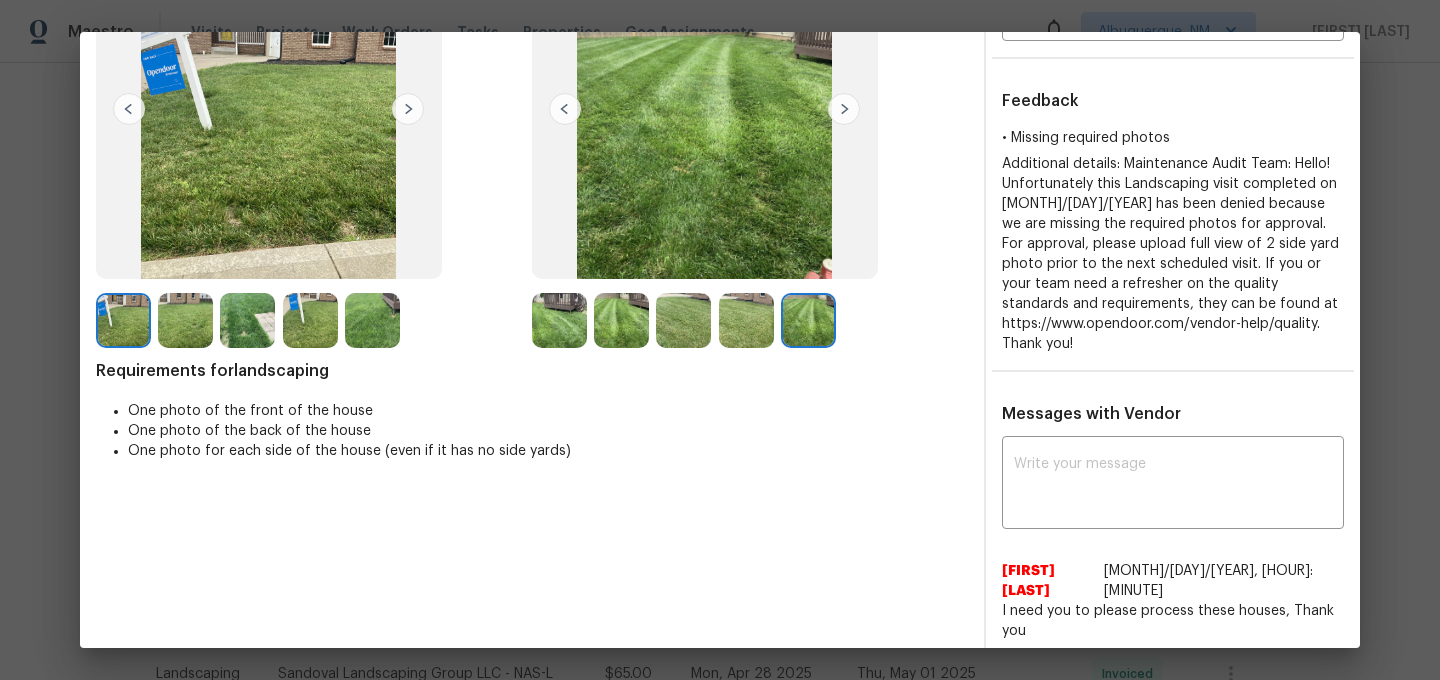 scroll, scrollTop: 108, scrollLeft: 0, axis: vertical 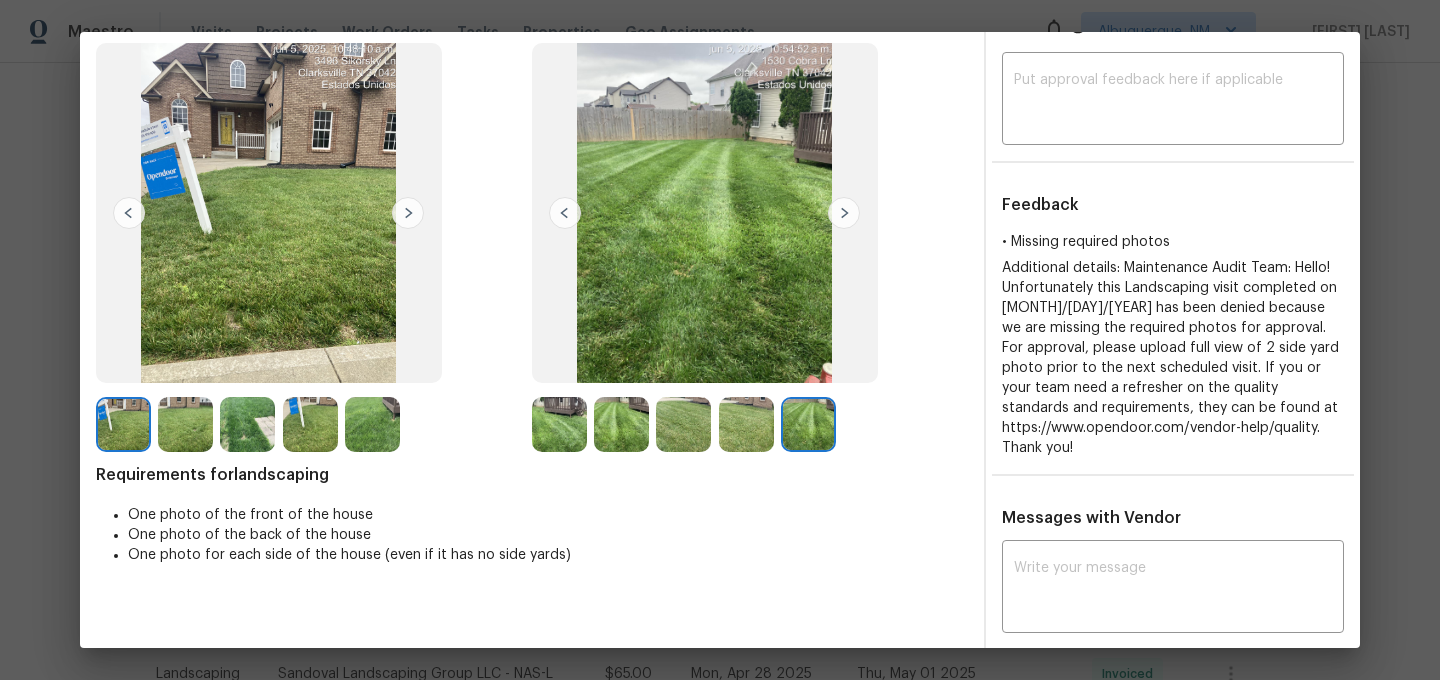 click at bounding box center [621, 424] 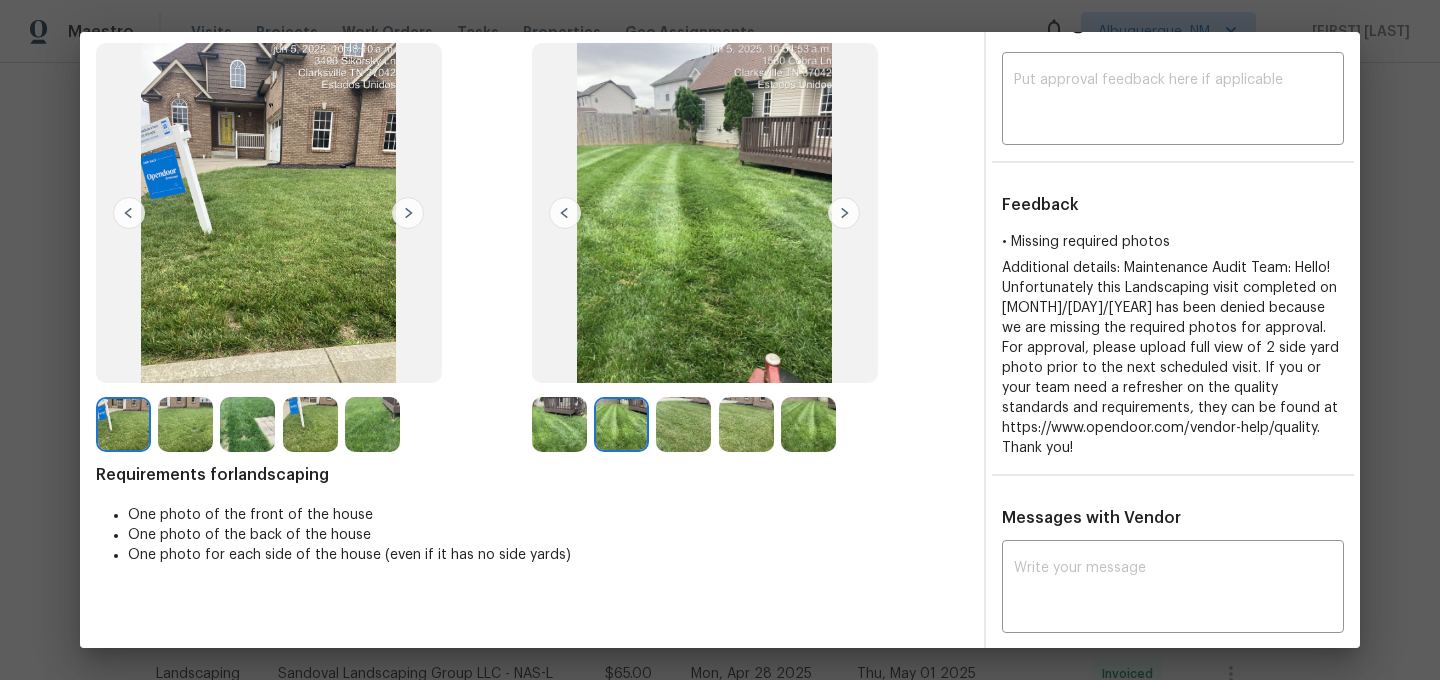 click at bounding box center [683, 424] 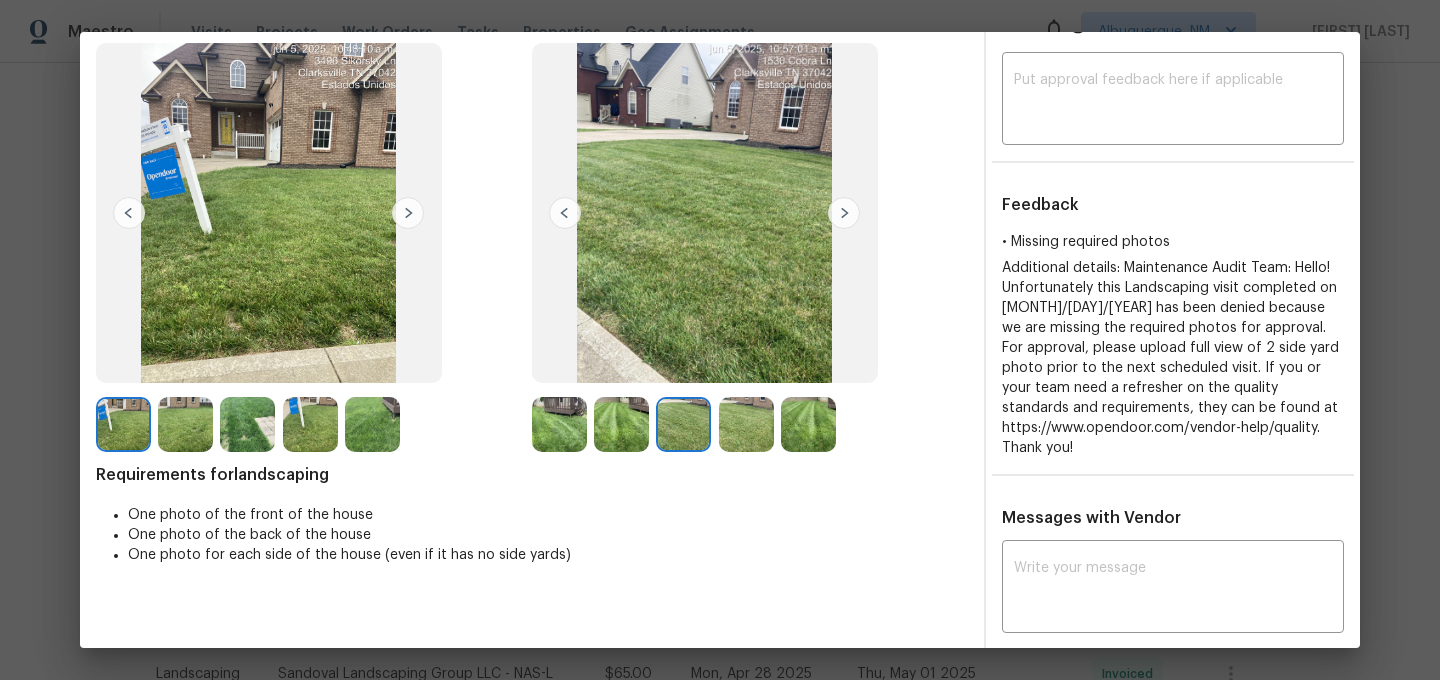 click at bounding box center (746, 424) 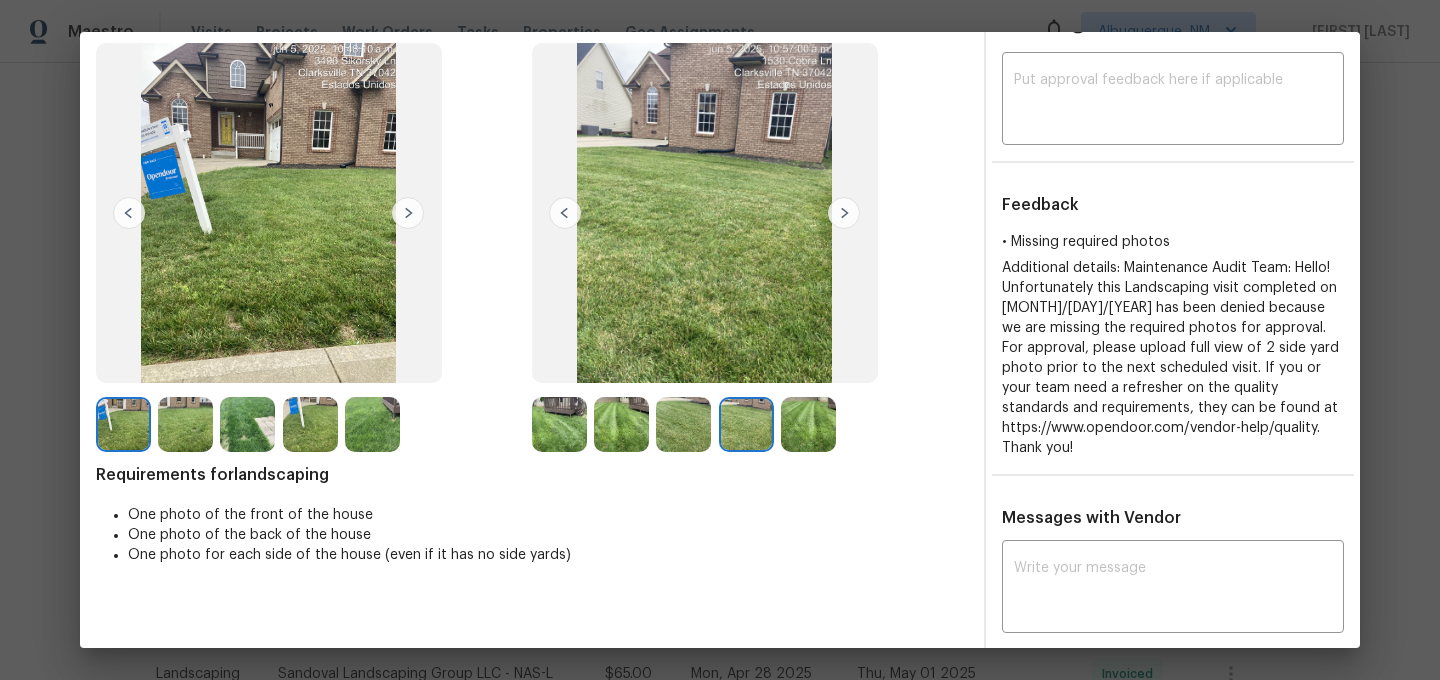 click at bounding box center (808, 424) 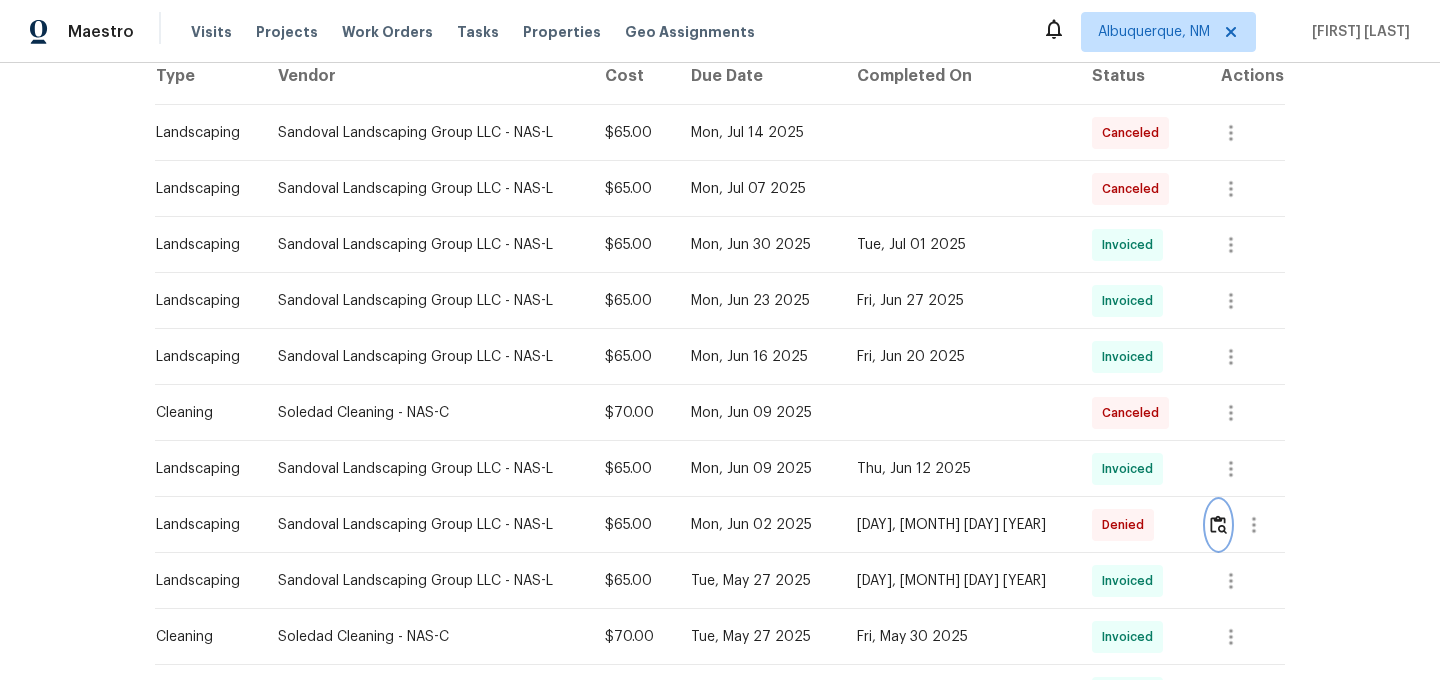 scroll, scrollTop: 0, scrollLeft: 0, axis: both 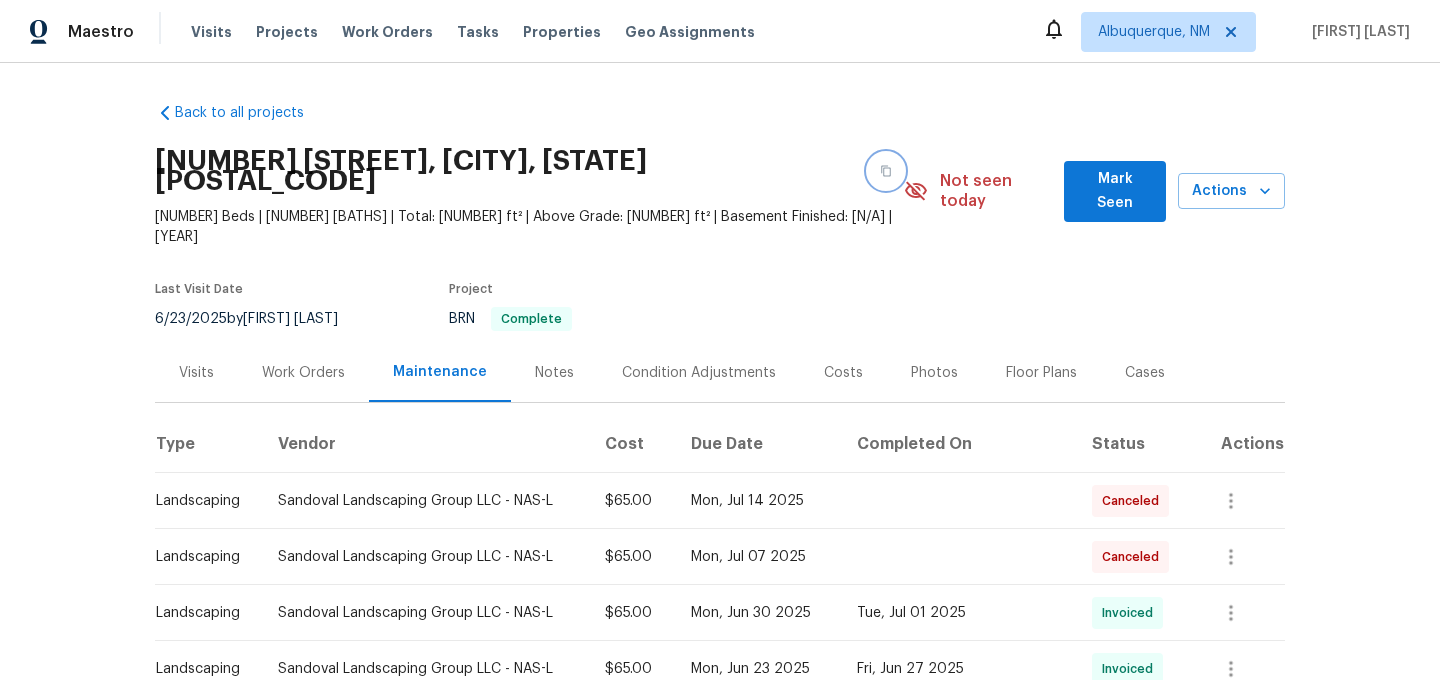 click at bounding box center [886, 171] 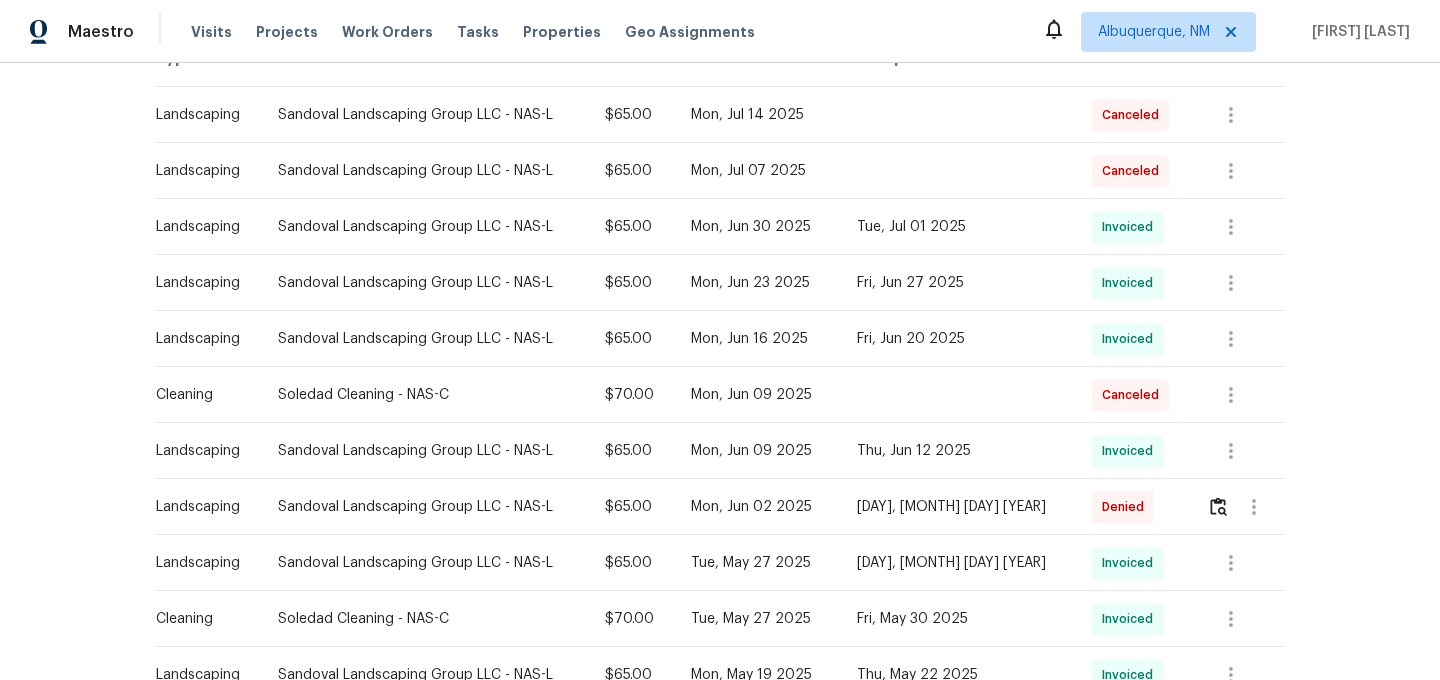 scroll, scrollTop: 393, scrollLeft: 0, axis: vertical 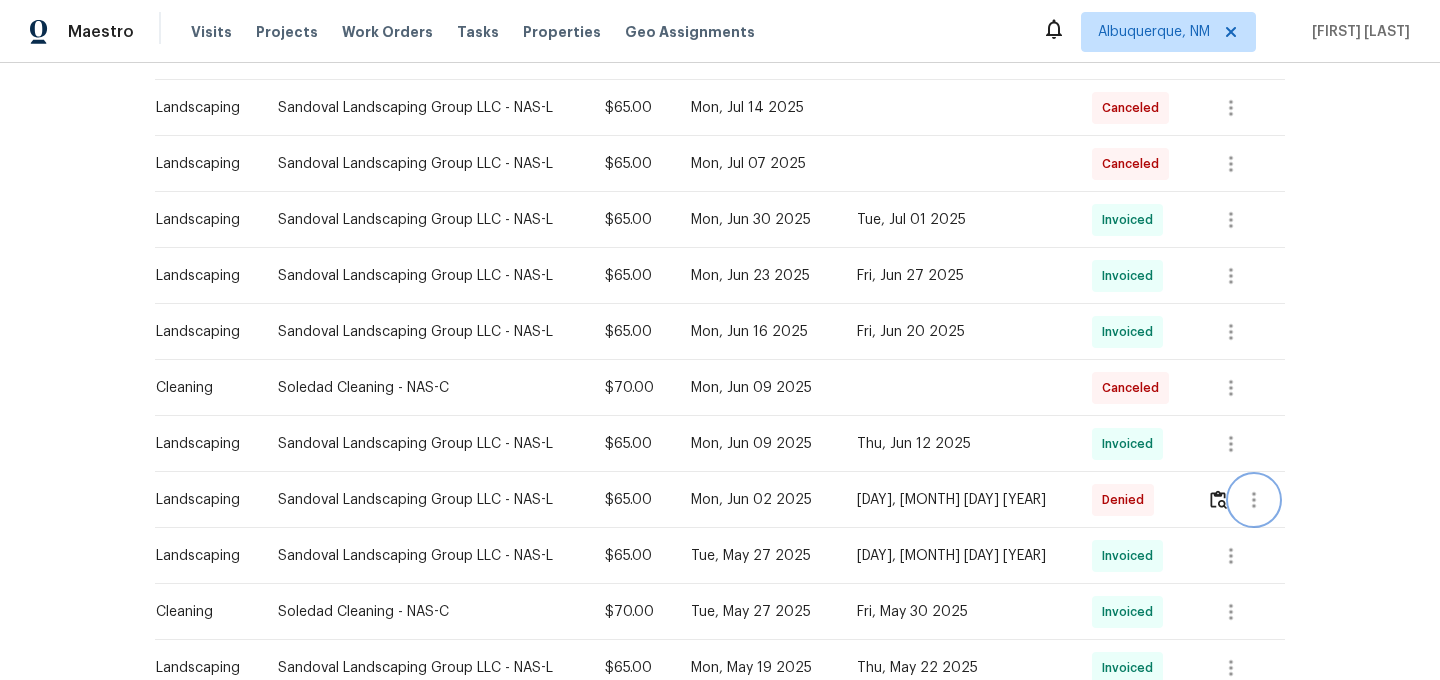 click at bounding box center [1254, 500] 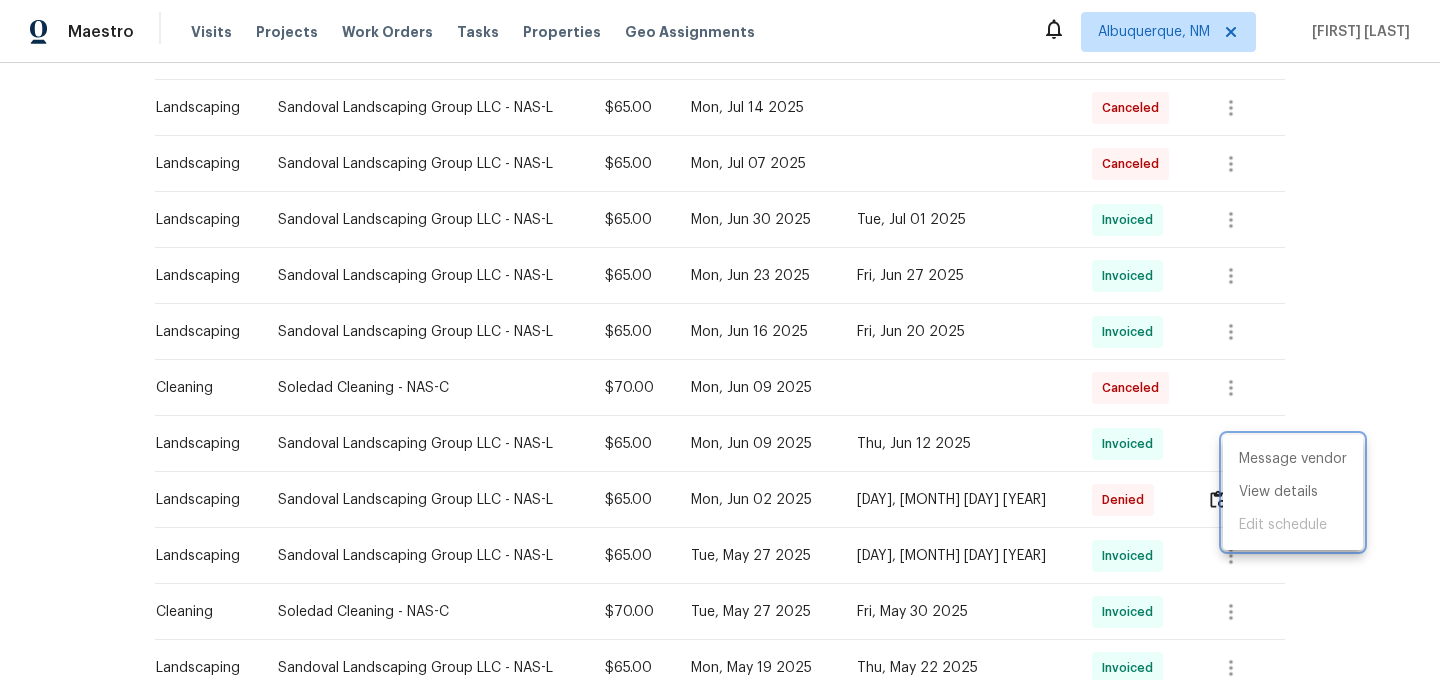 click at bounding box center [720, 340] 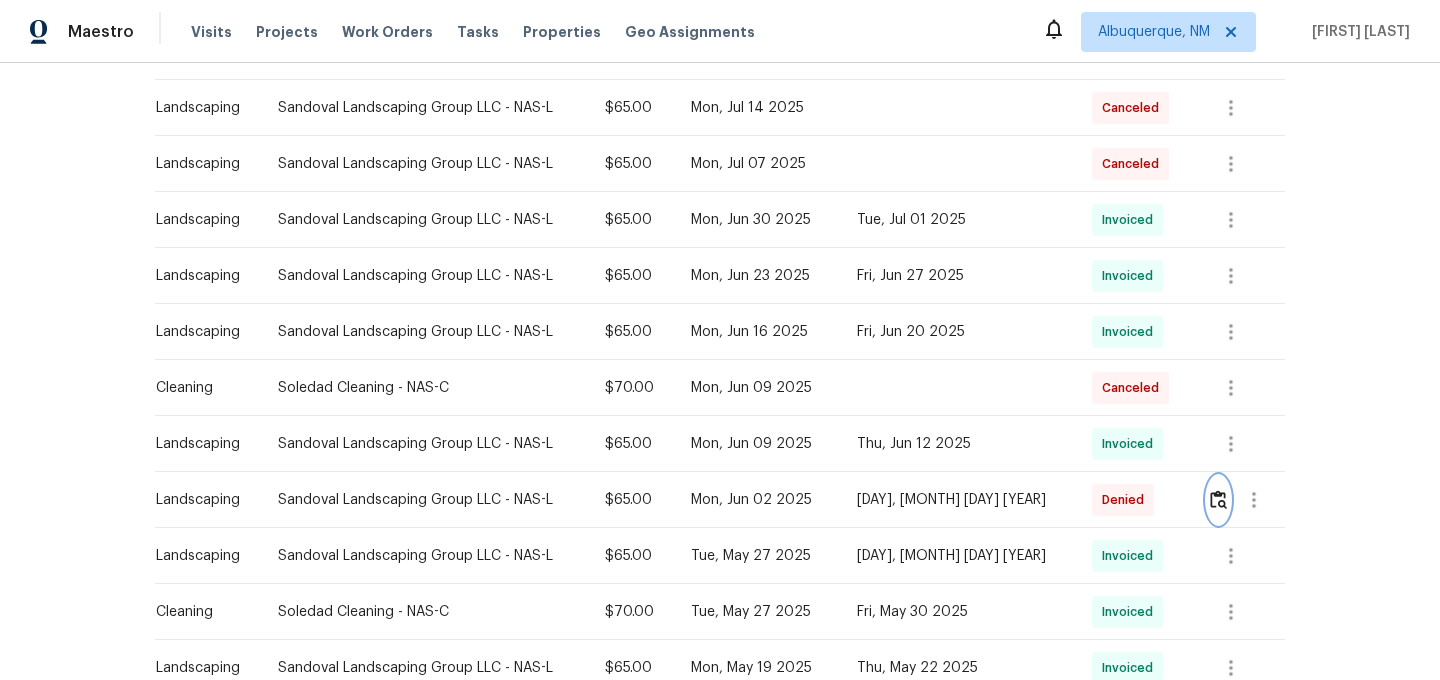 click at bounding box center (1218, 499) 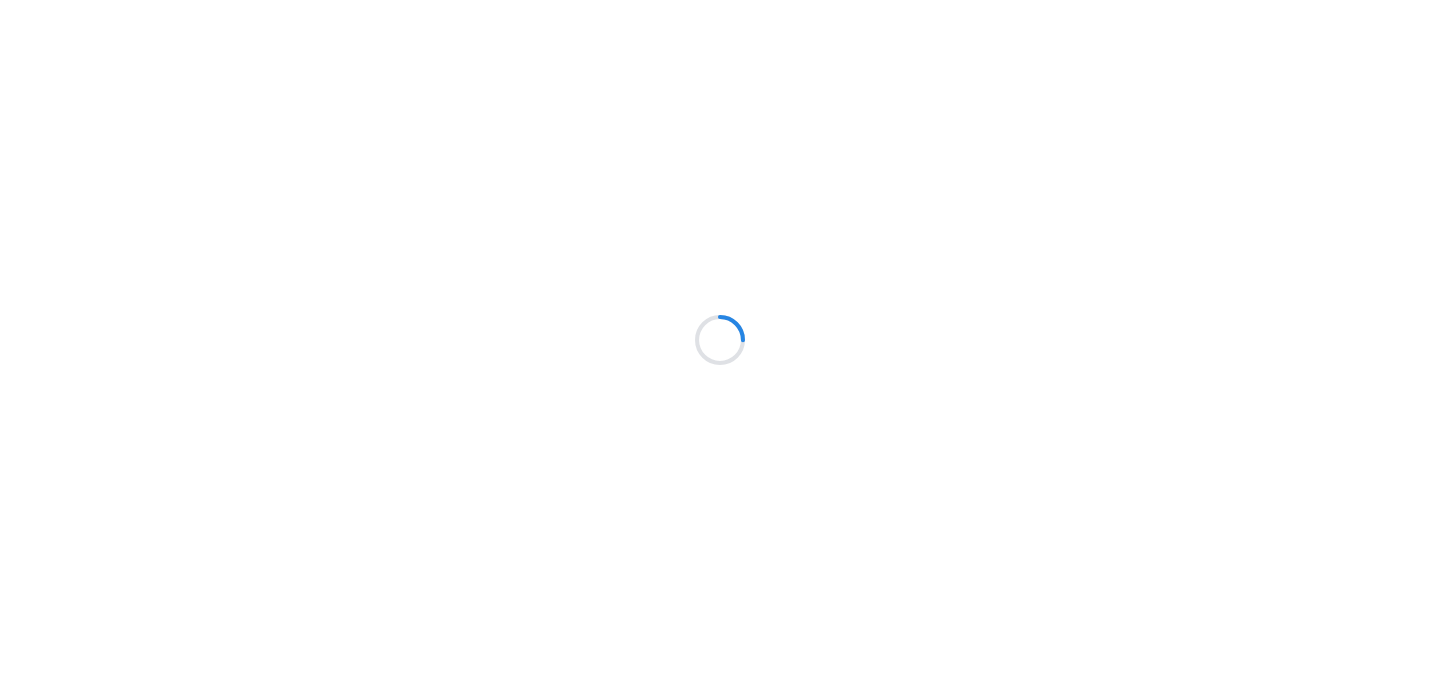 scroll, scrollTop: 0, scrollLeft: 0, axis: both 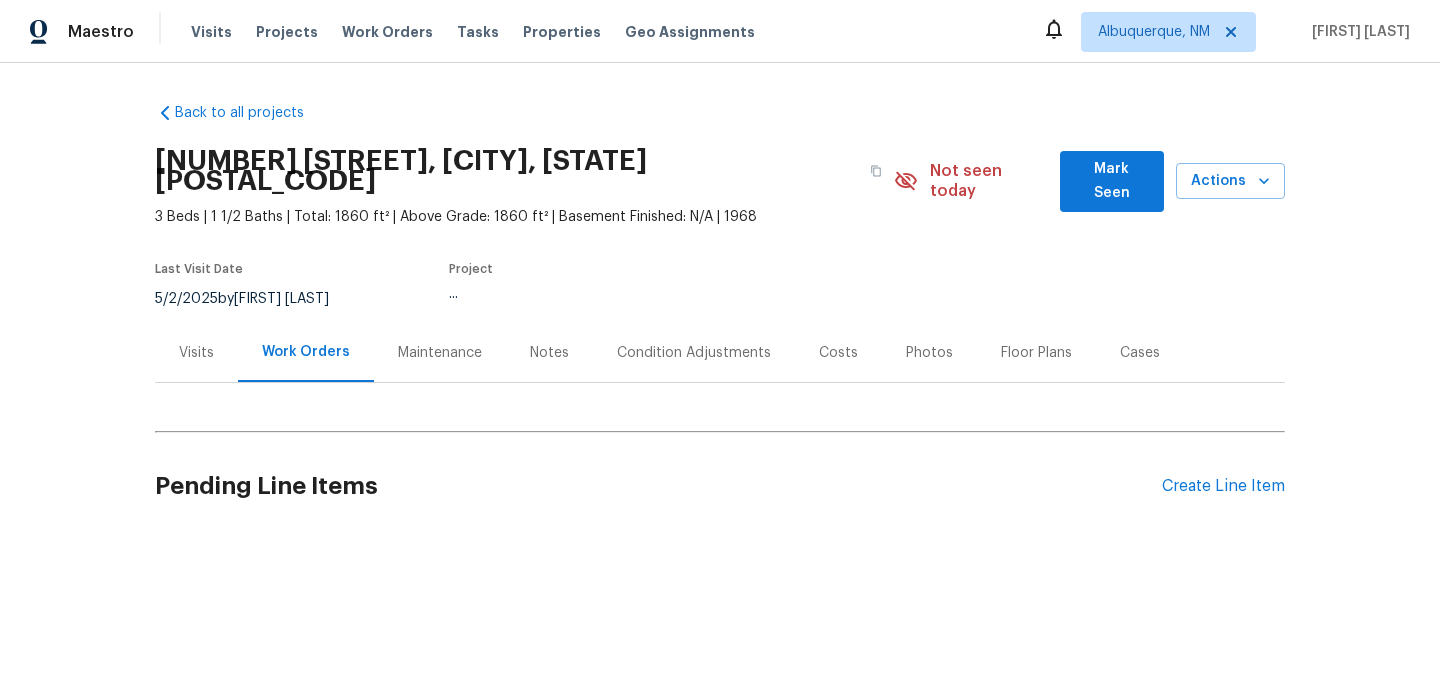 click on "Maintenance" at bounding box center (440, 353) 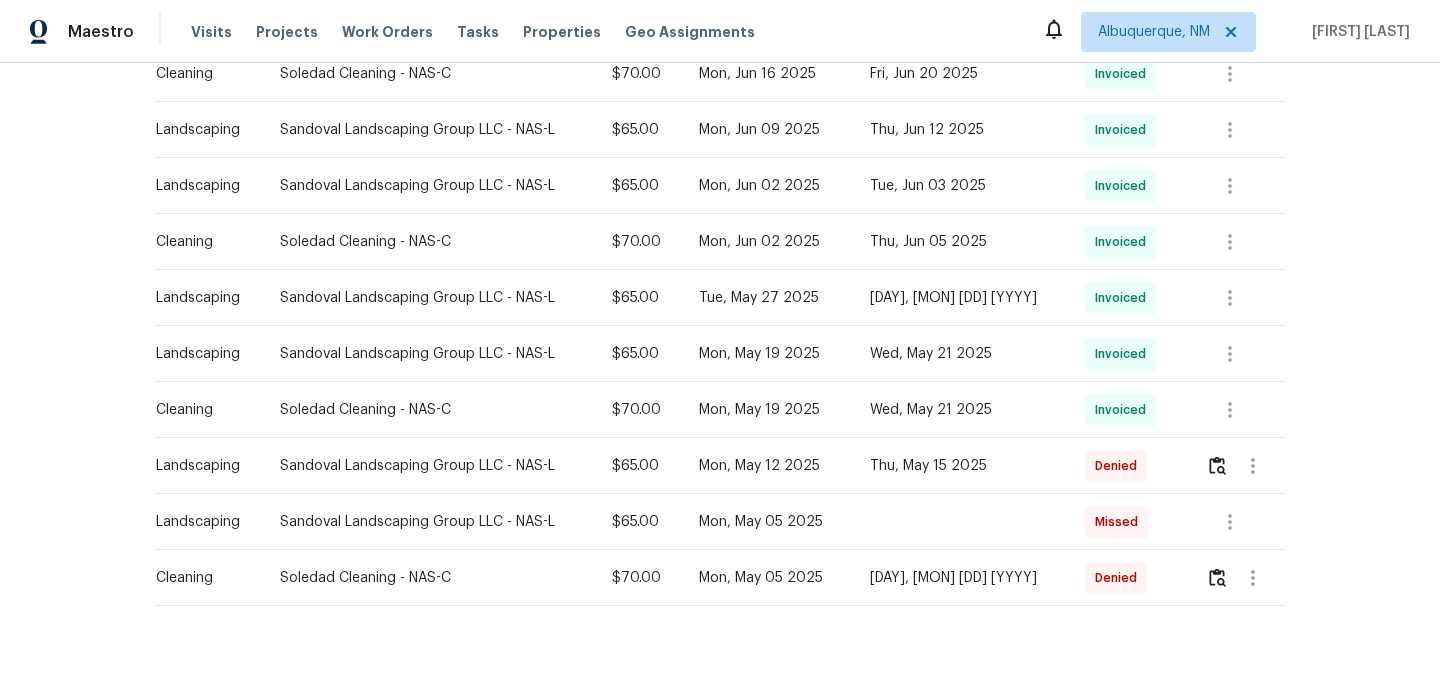 scroll, scrollTop: 993, scrollLeft: 0, axis: vertical 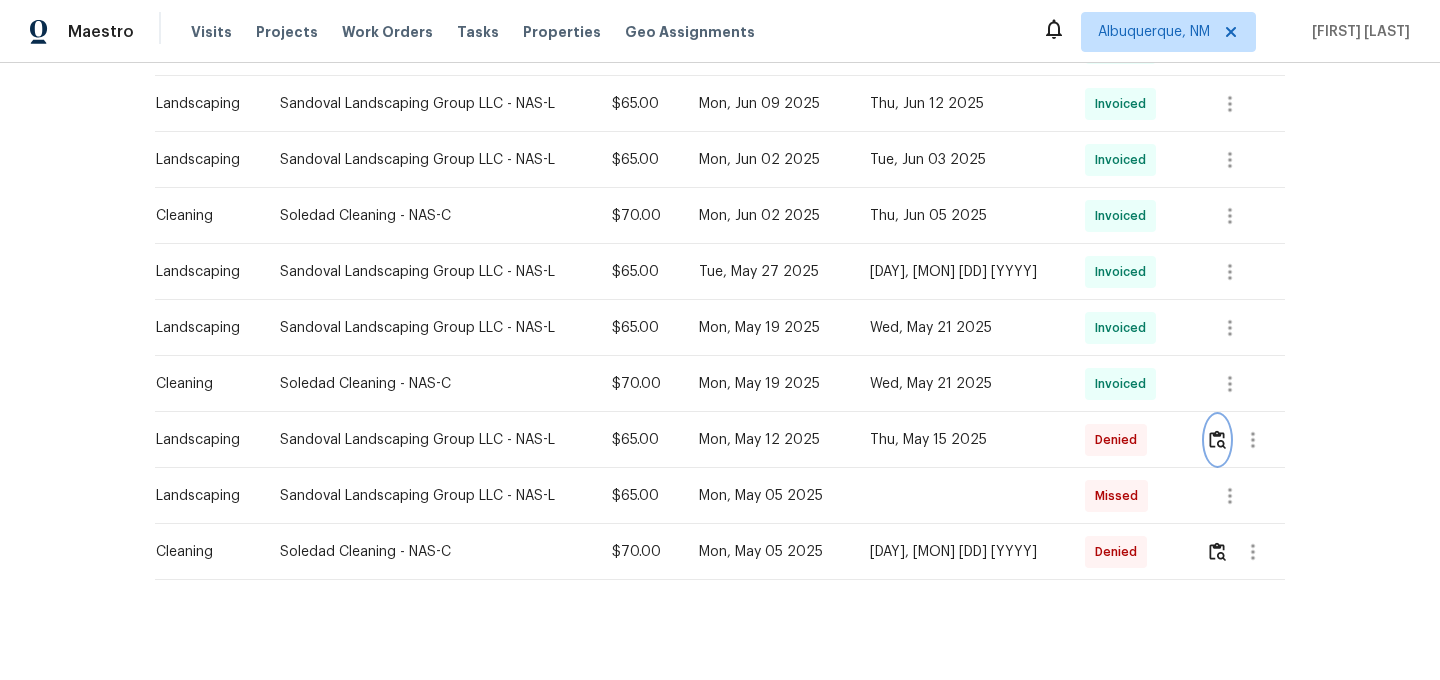 click at bounding box center (1217, 439) 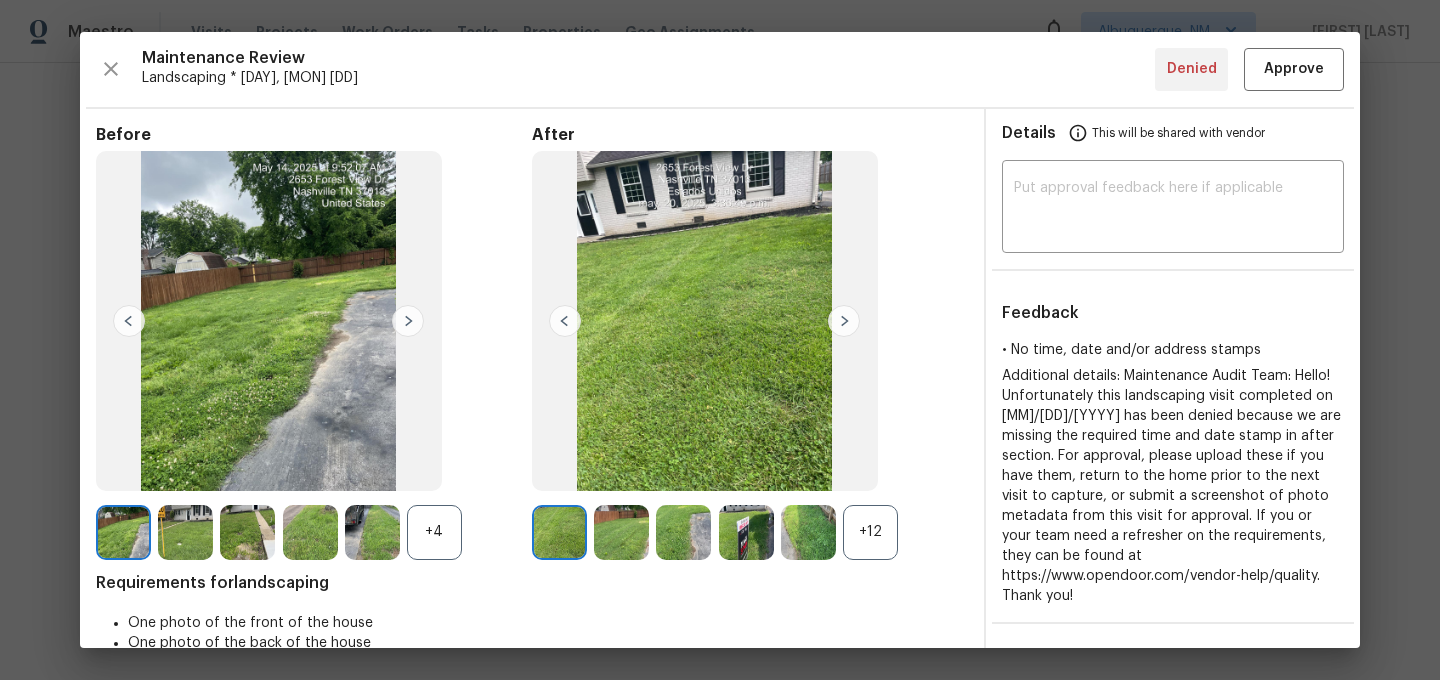 click on "+12" at bounding box center [870, 532] 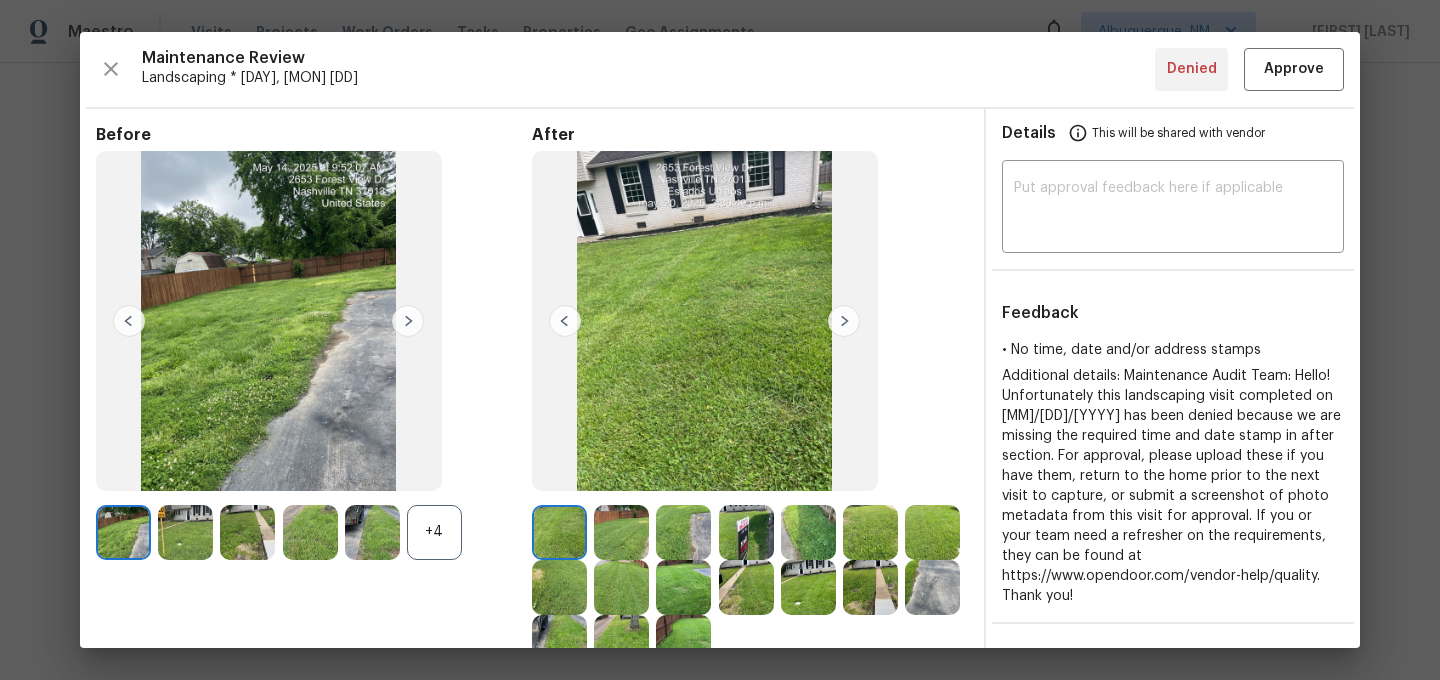click on "+4" at bounding box center (434, 532) 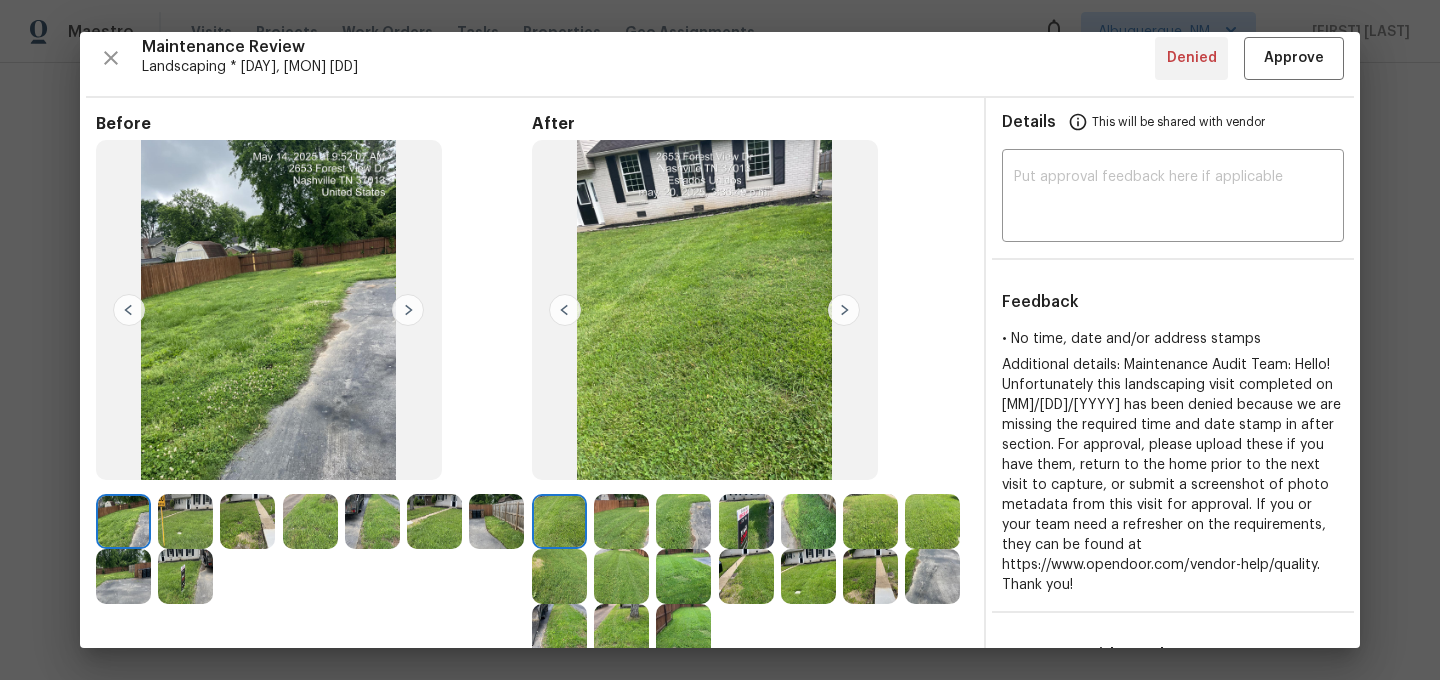 scroll, scrollTop: 0, scrollLeft: 0, axis: both 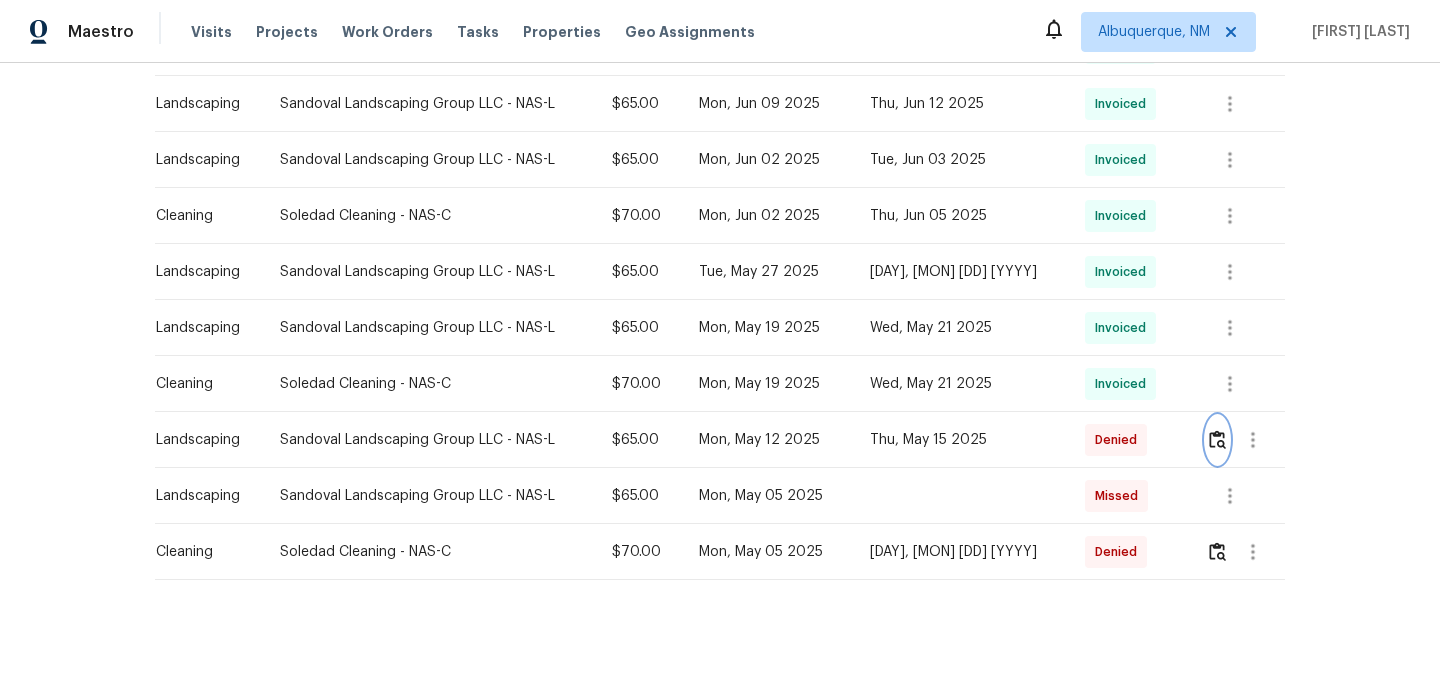 click at bounding box center [1217, 440] 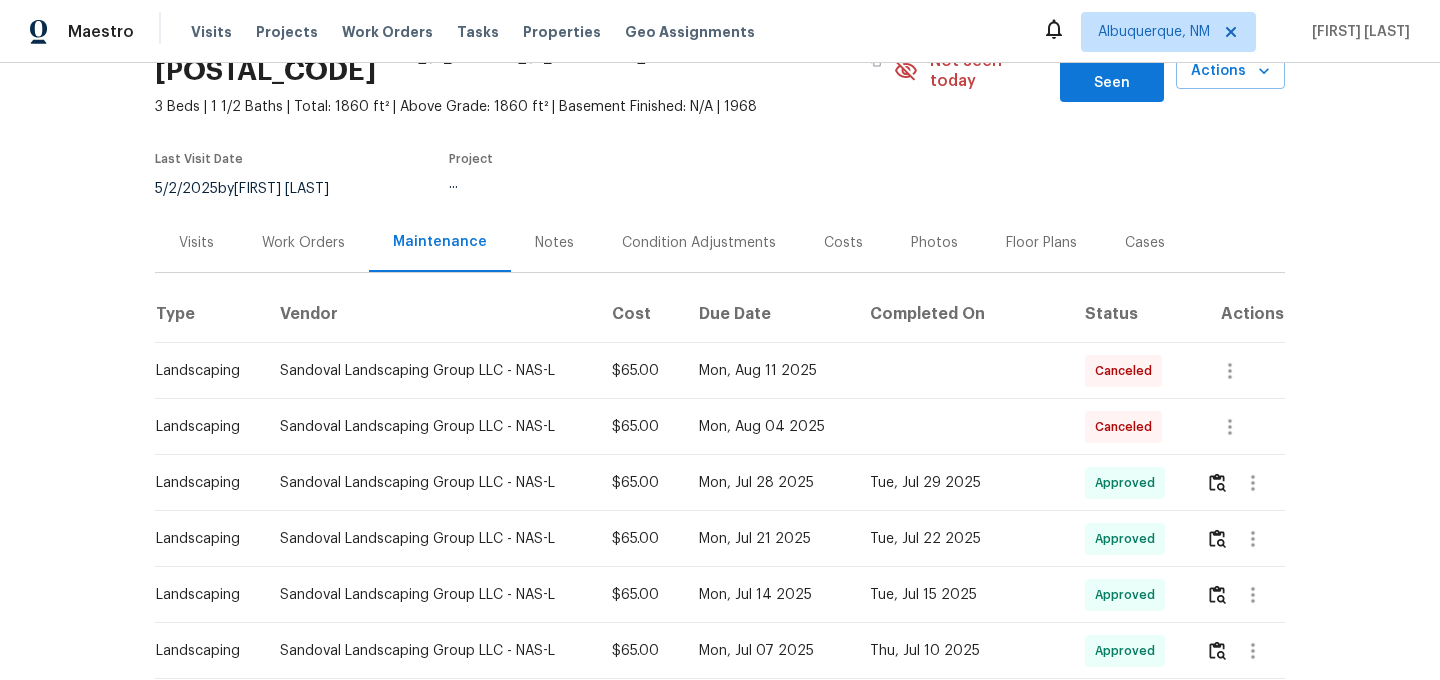 scroll, scrollTop: 0, scrollLeft: 0, axis: both 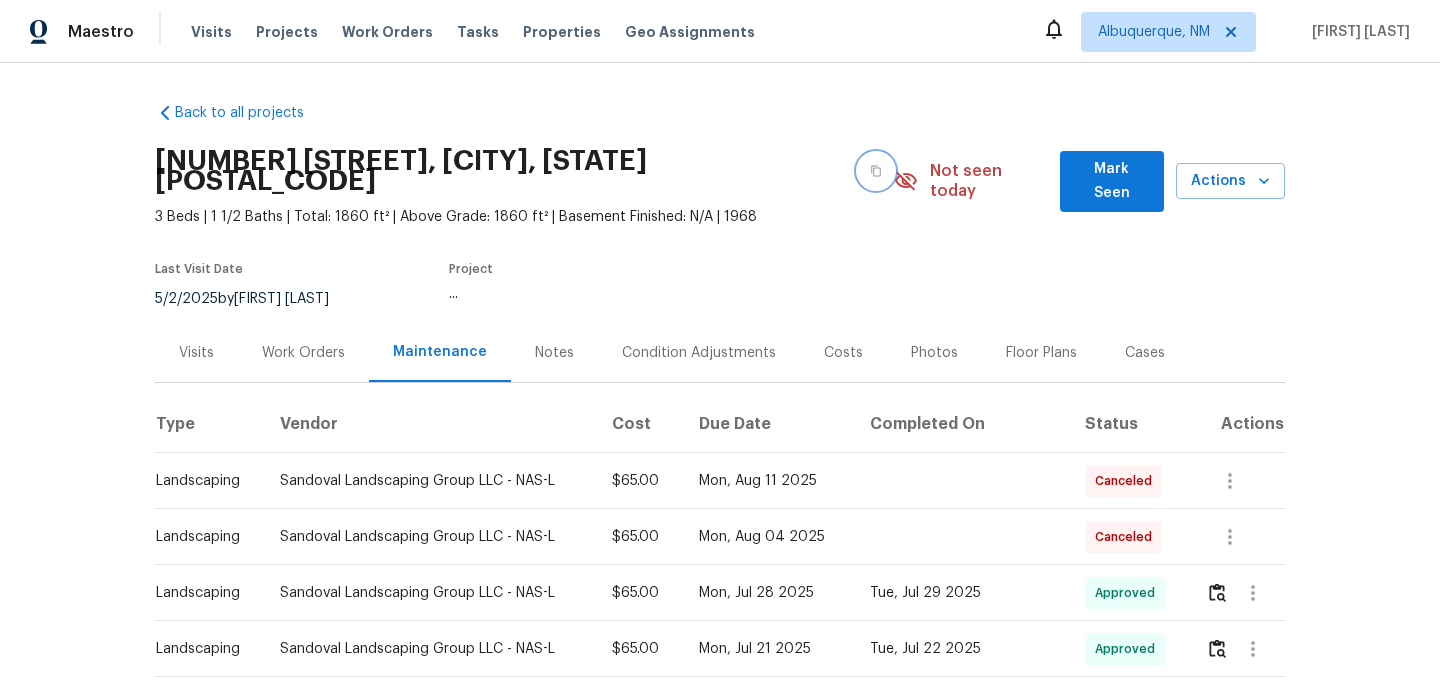 click at bounding box center [876, 171] 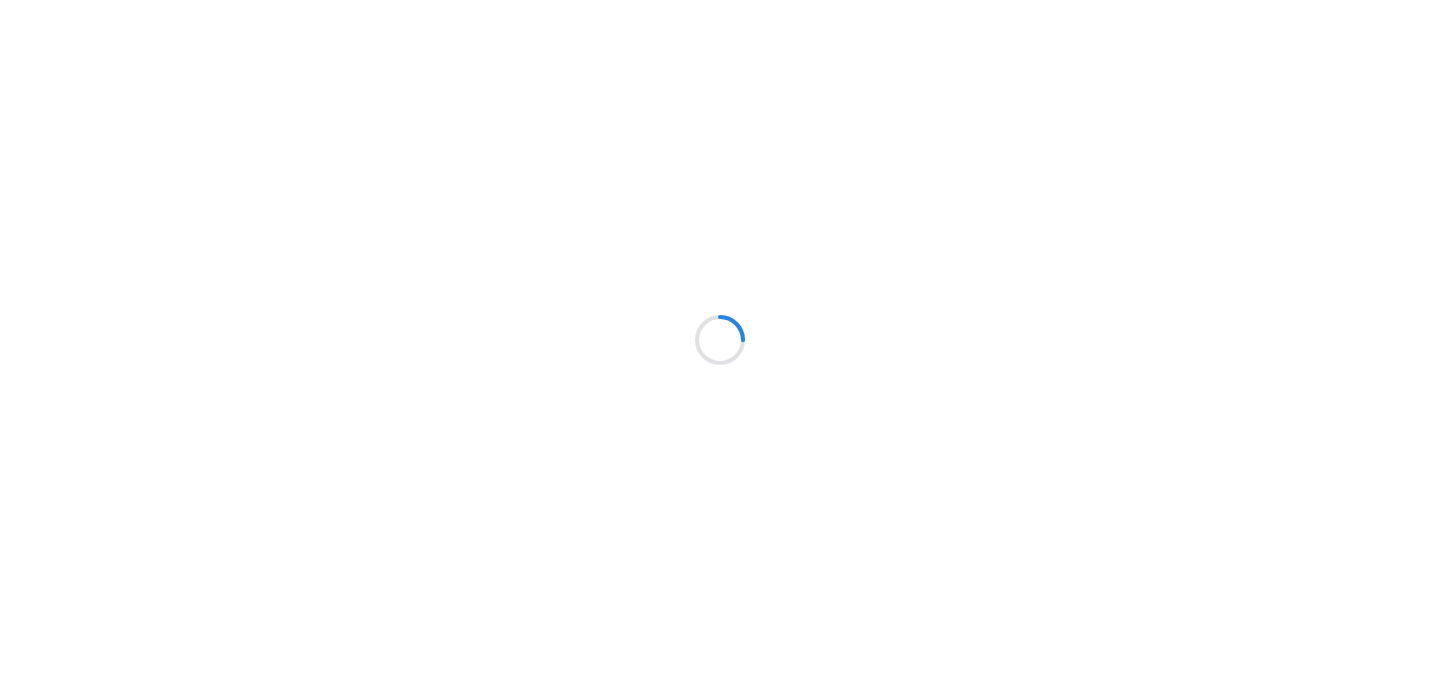 scroll, scrollTop: 0, scrollLeft: 0, axis: both 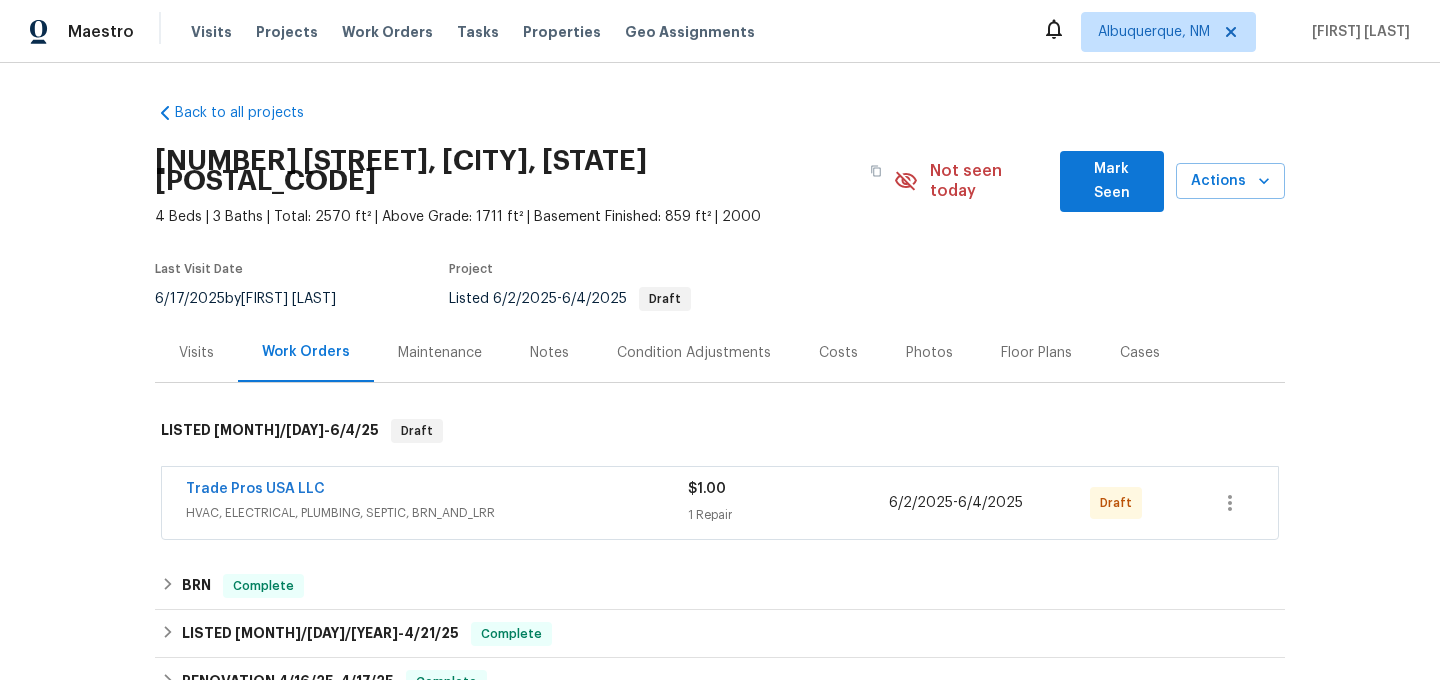 click on "Maintenance" at bounding box center [440, 353] 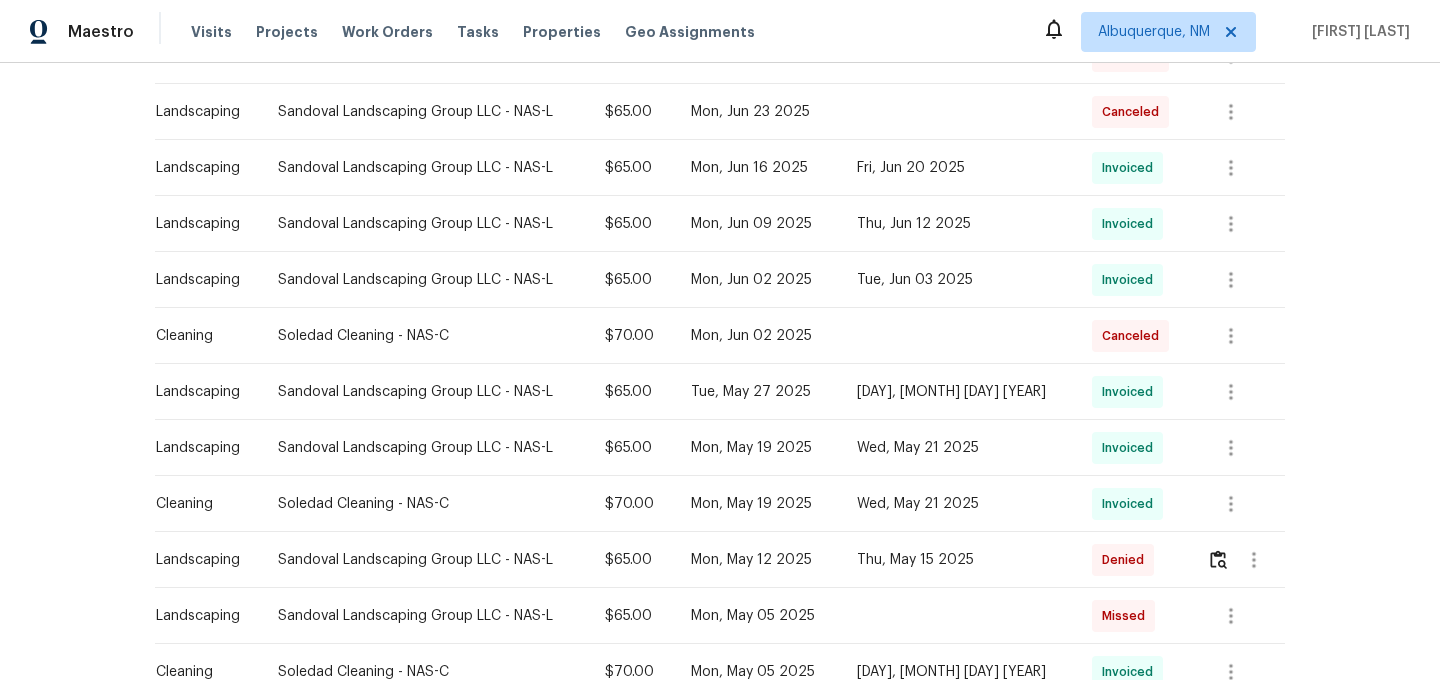 scroll, scrollTop: 631, scrollLeft: 0, axis: vertical 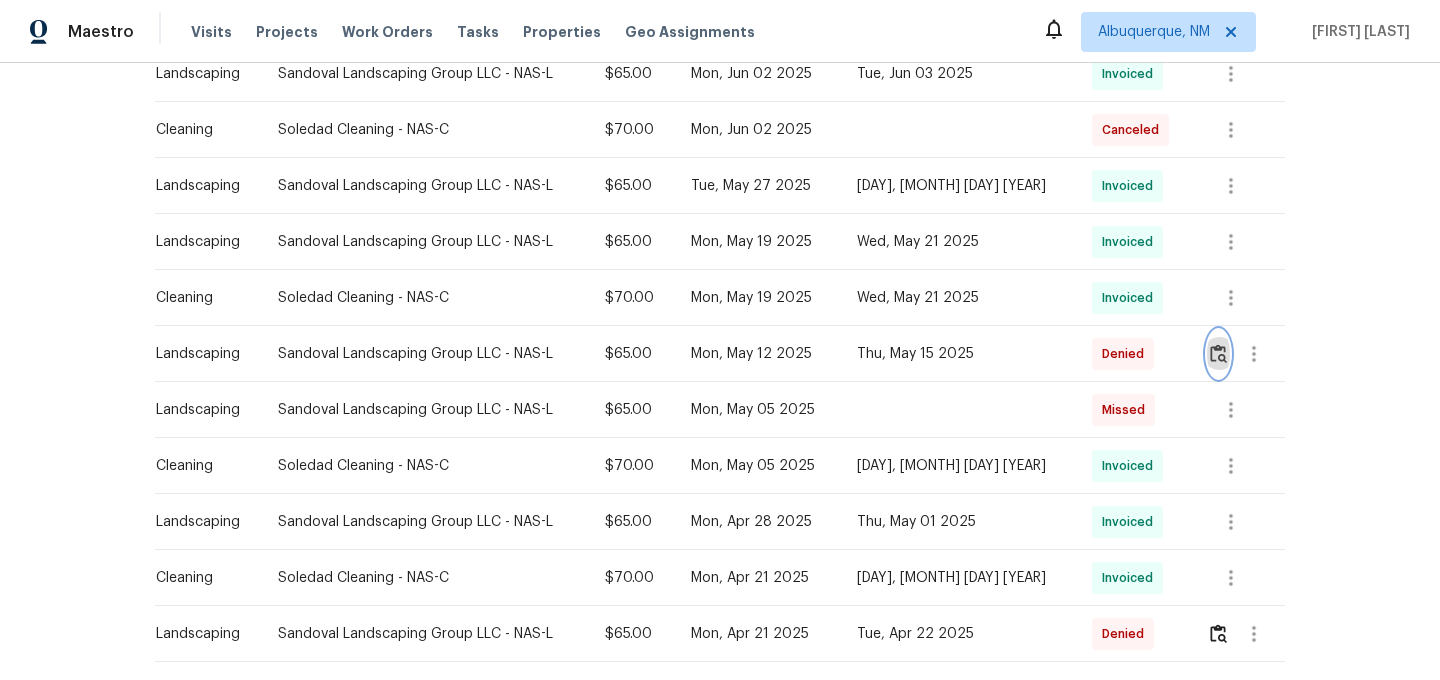 click at bounding box center (1218, 353) 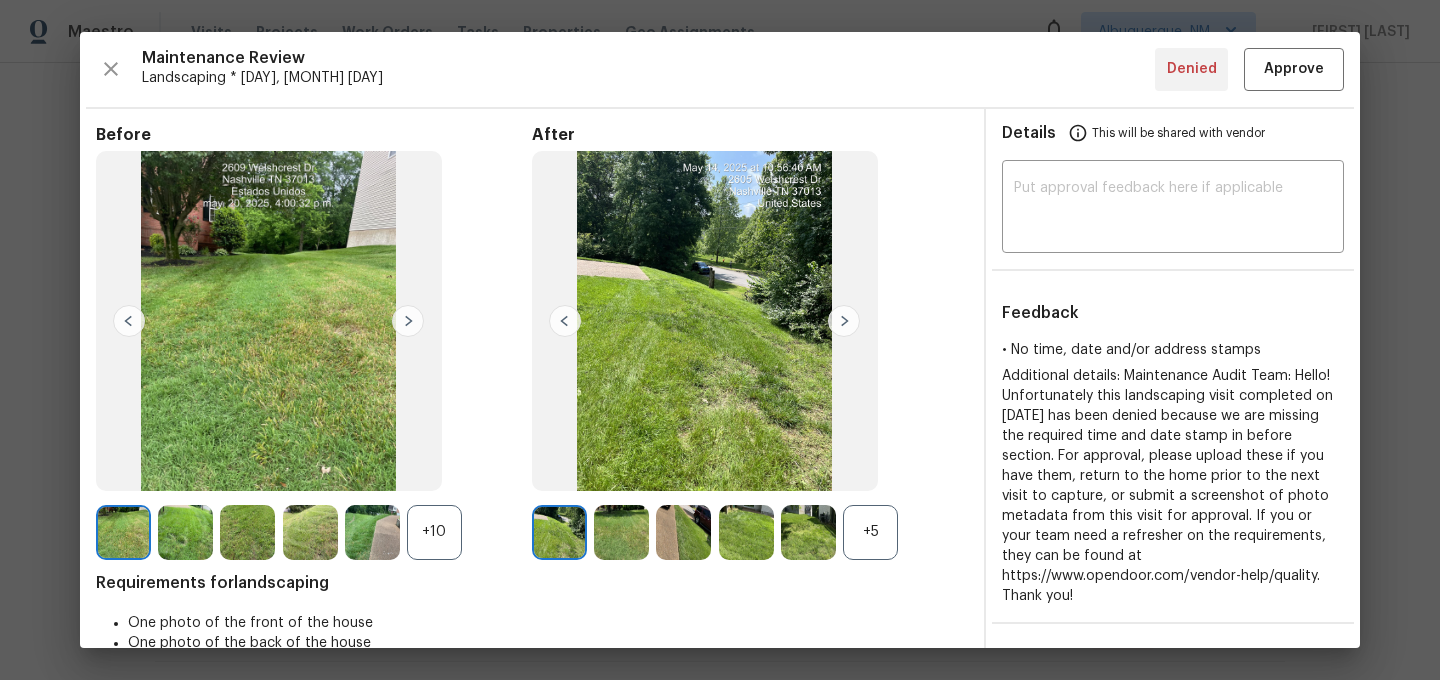 click on "+5" at bounding box center (870, 532) 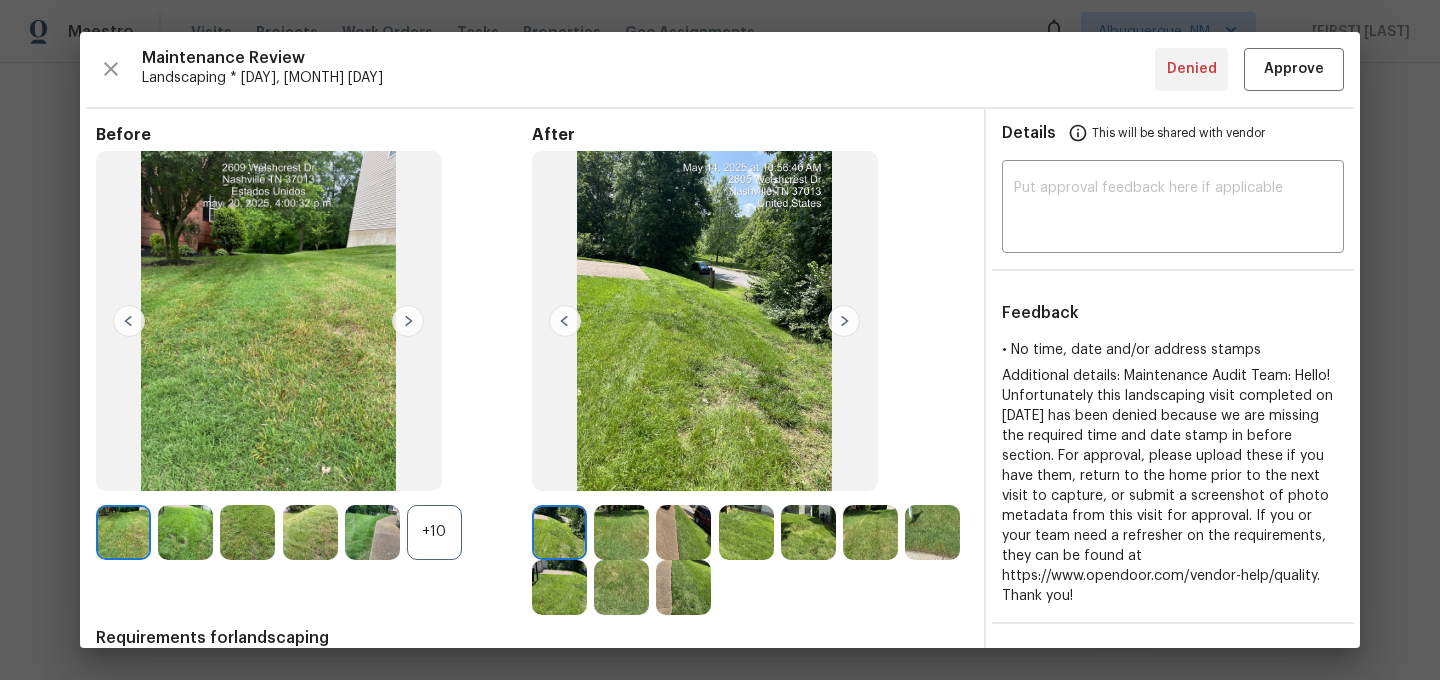 click on "+10" at bounding box center [434, 532] 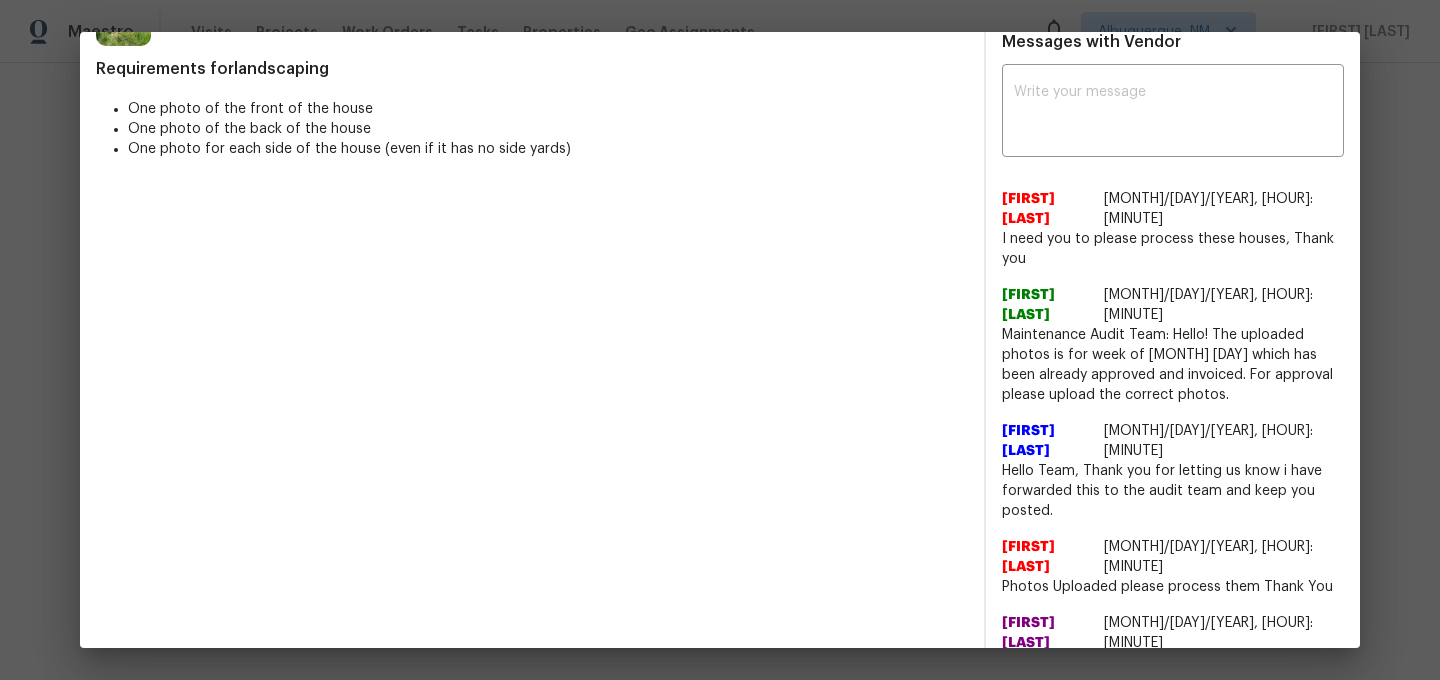 scroll, scrollTop: 611, scrollLeft: 0, axis: vertical 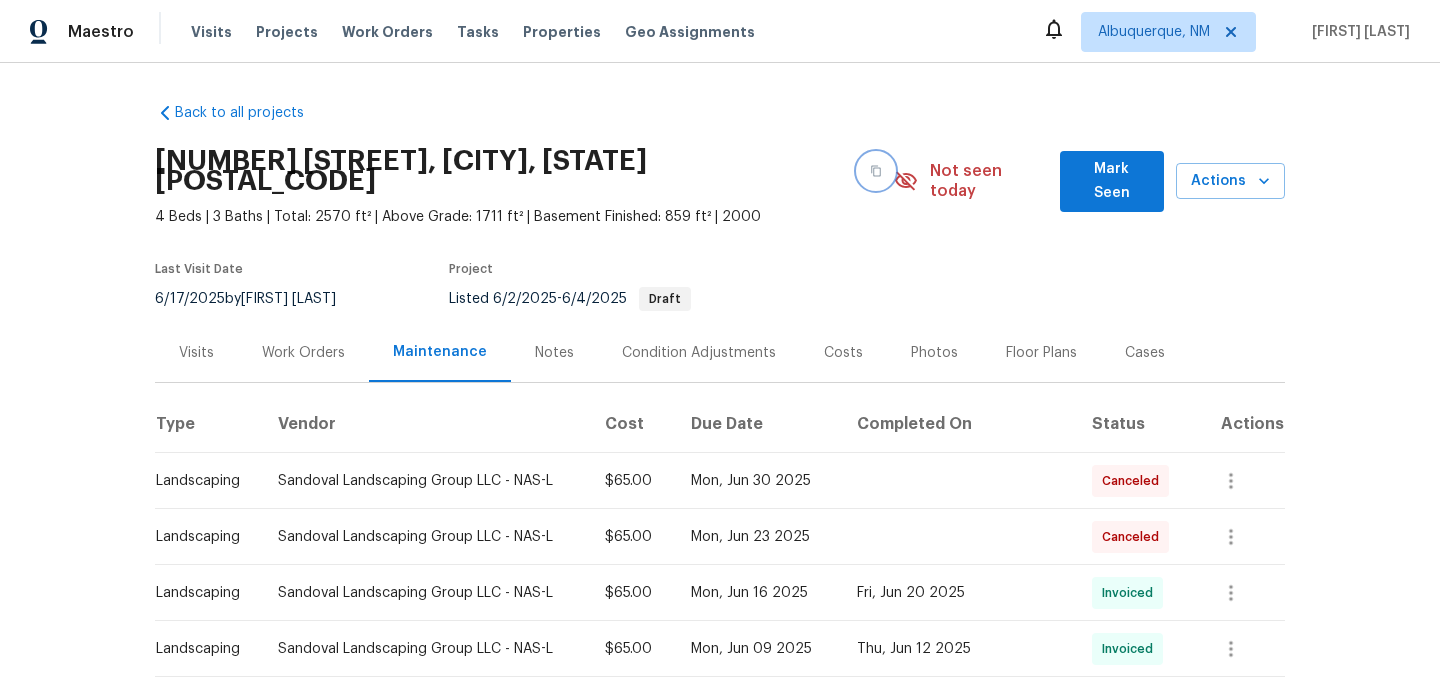 click at bounding box center [876, 171] 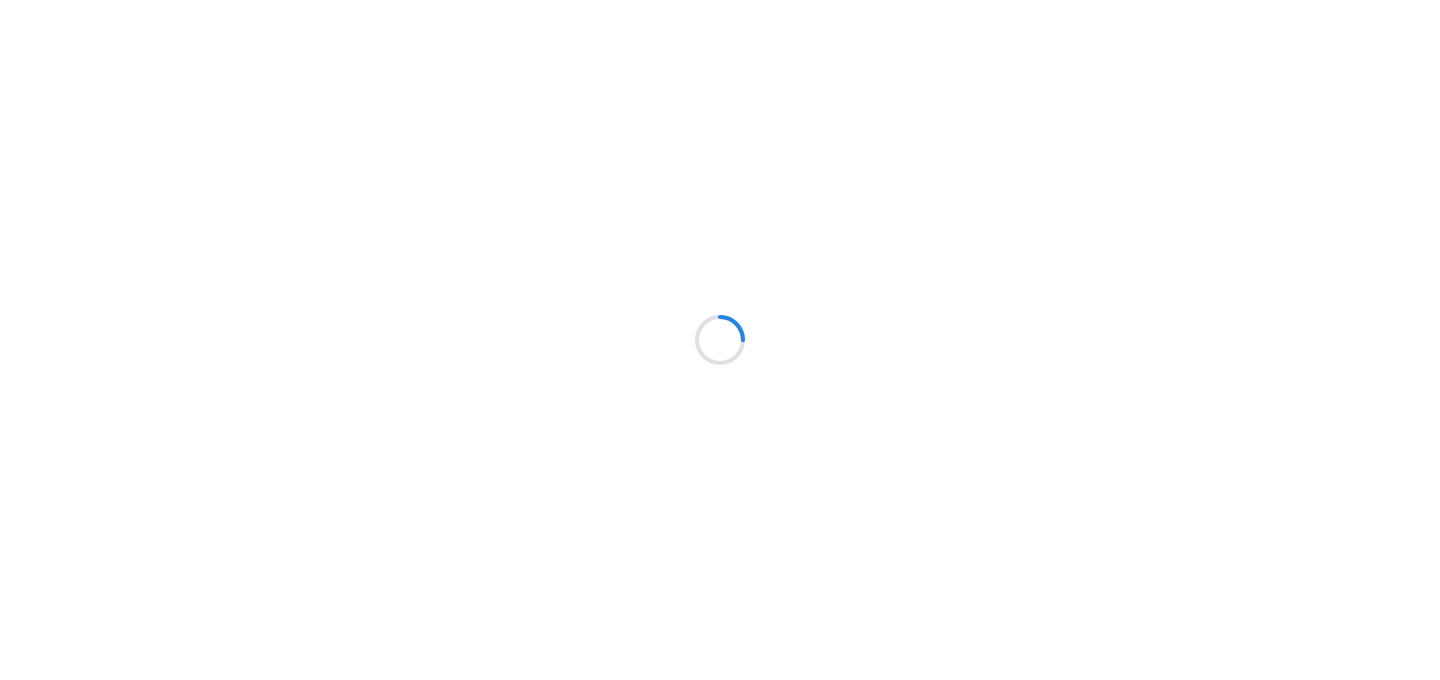 scroll, scrollTop: 0, scrollLeft: 0, axis: both 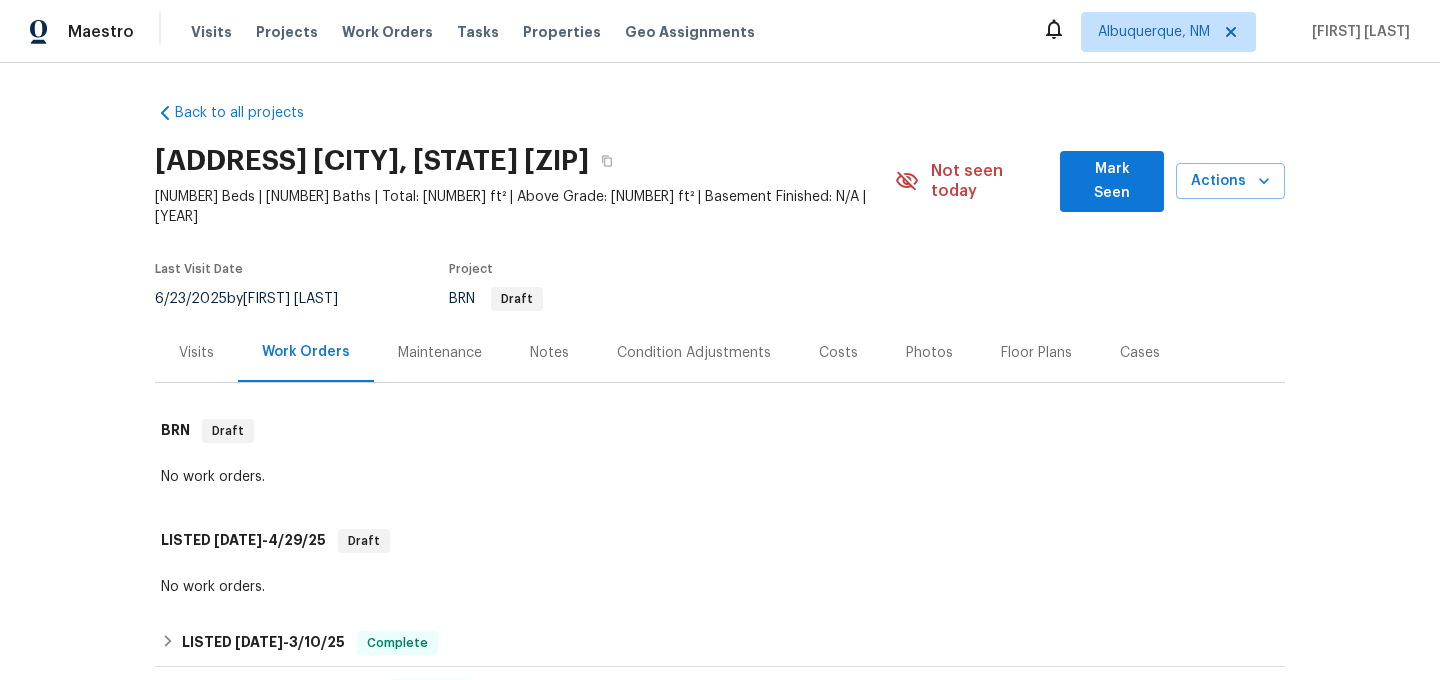 click on "Maintenance" at bounding box center [440, 353] 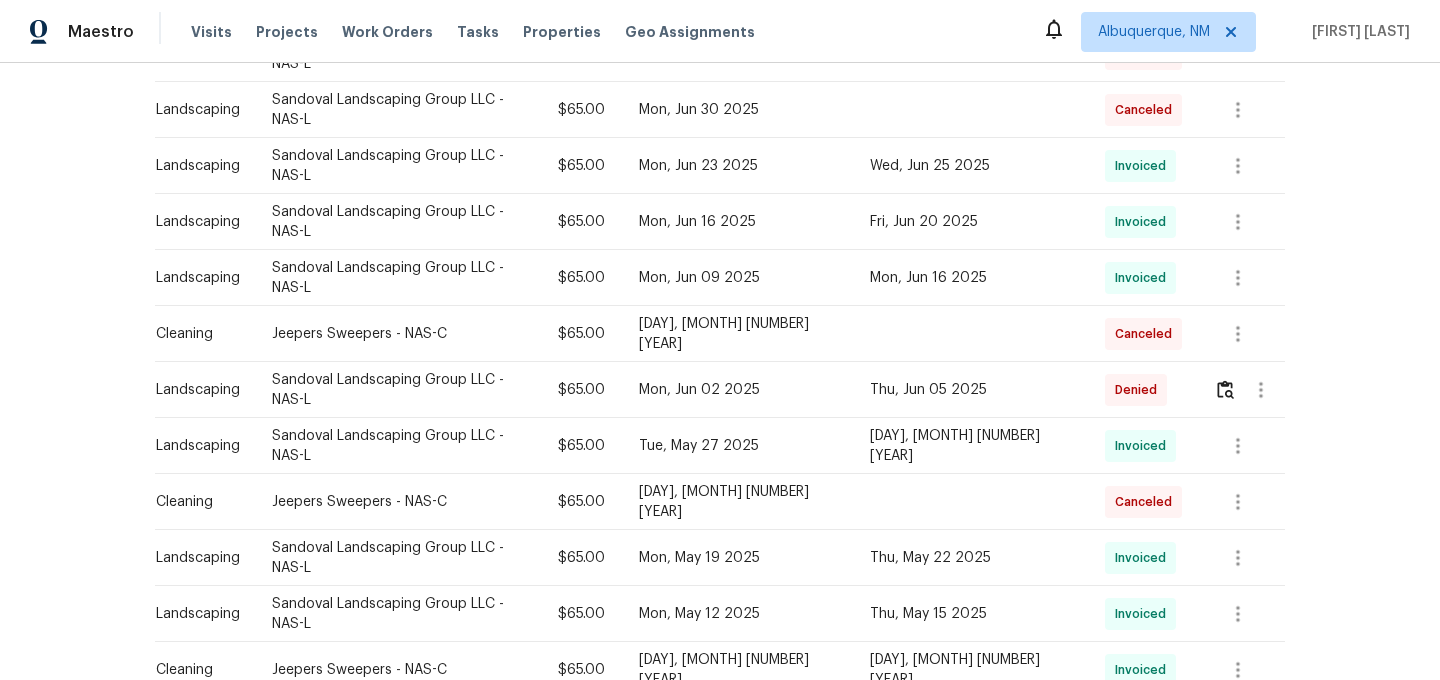 scroll, scrollTop: 430, scrollLeft: 0, axis: vertical 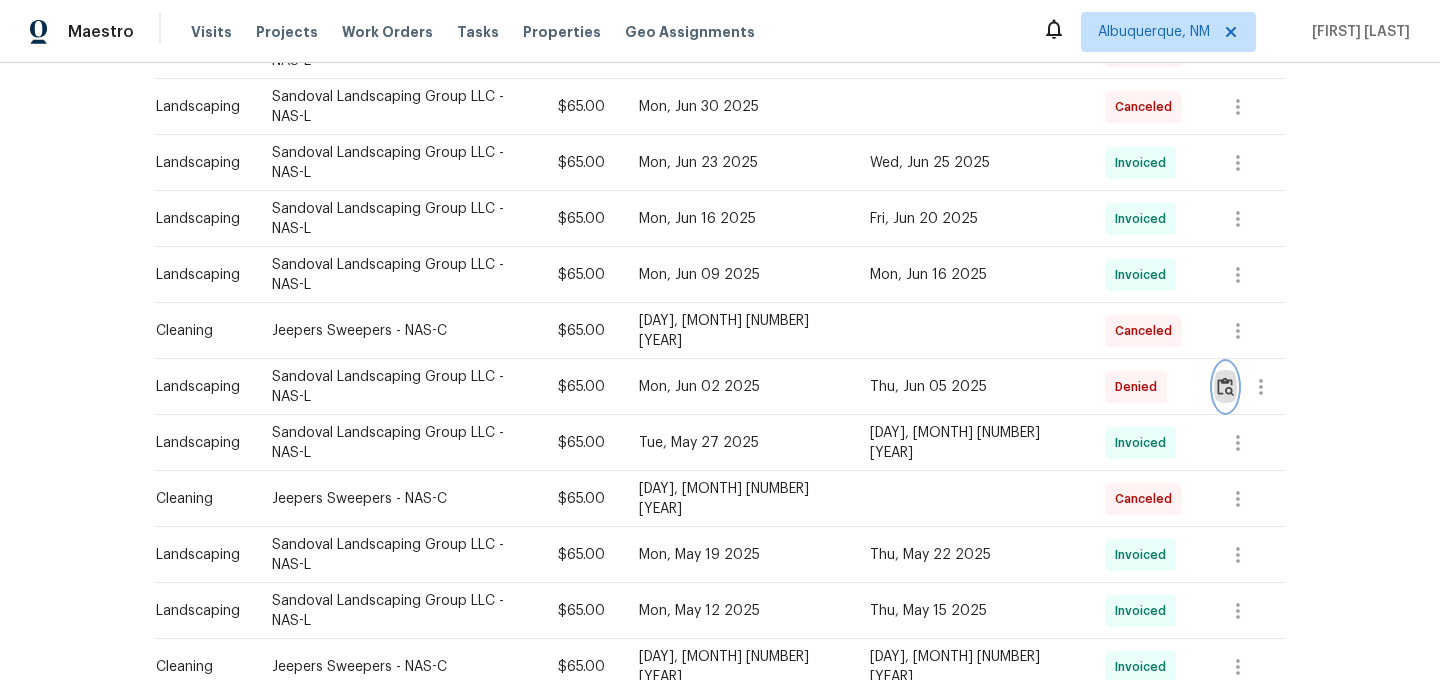 click at bounding box center [1225, 386] 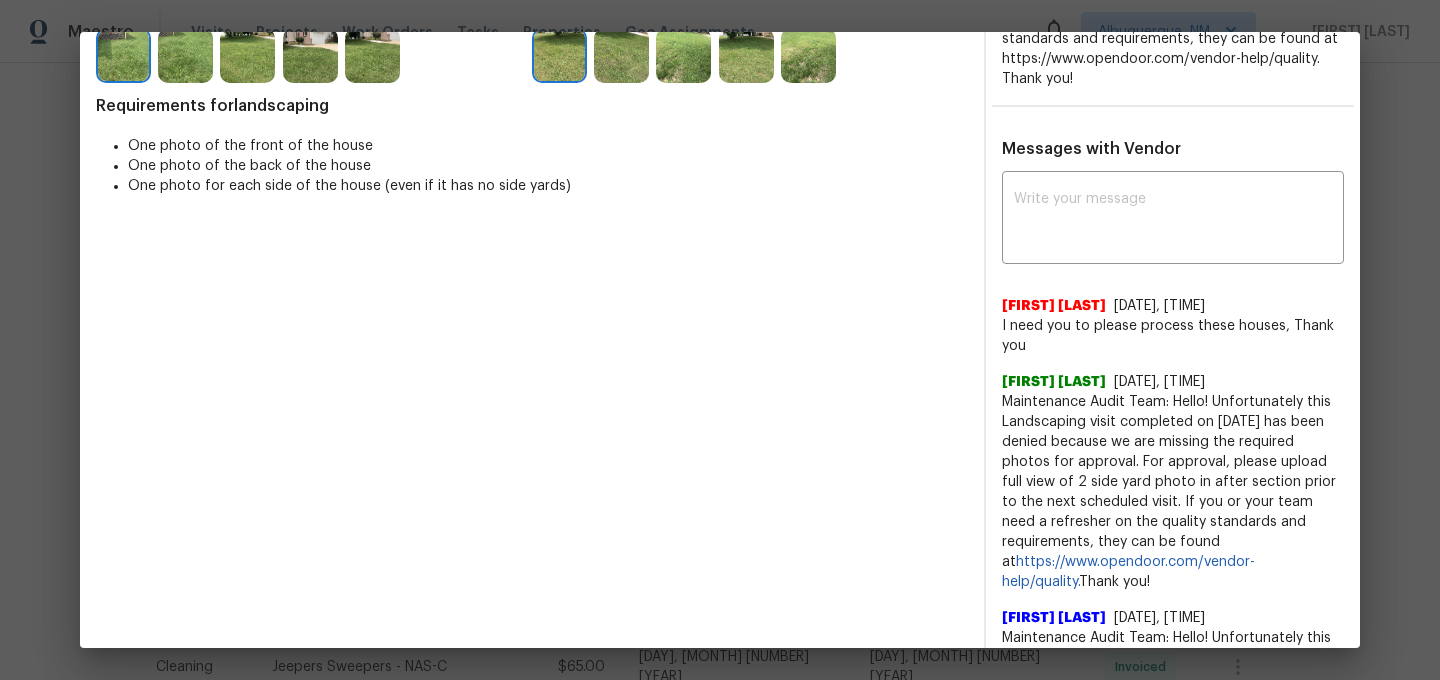 scroll, scrollTop: 571, scrollLeft: 0, axis: vertical 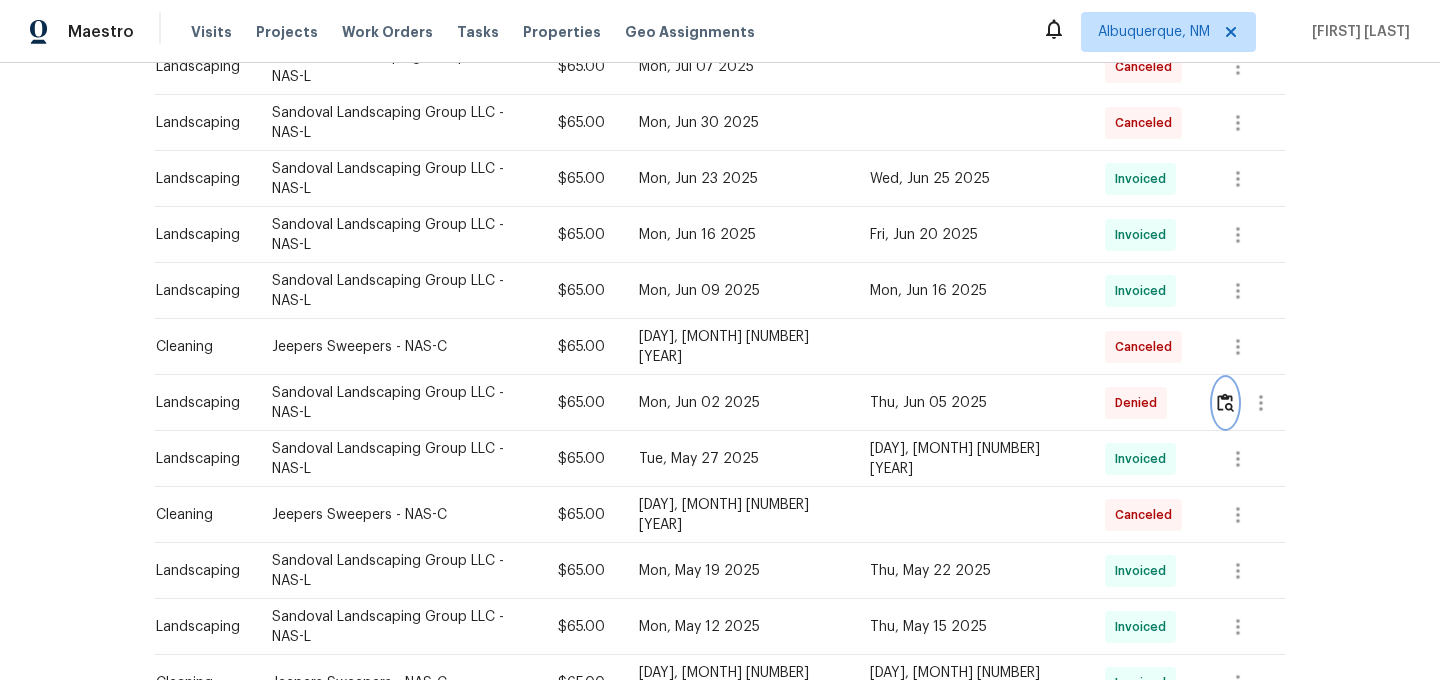 click at bounding box center [1225, 402] 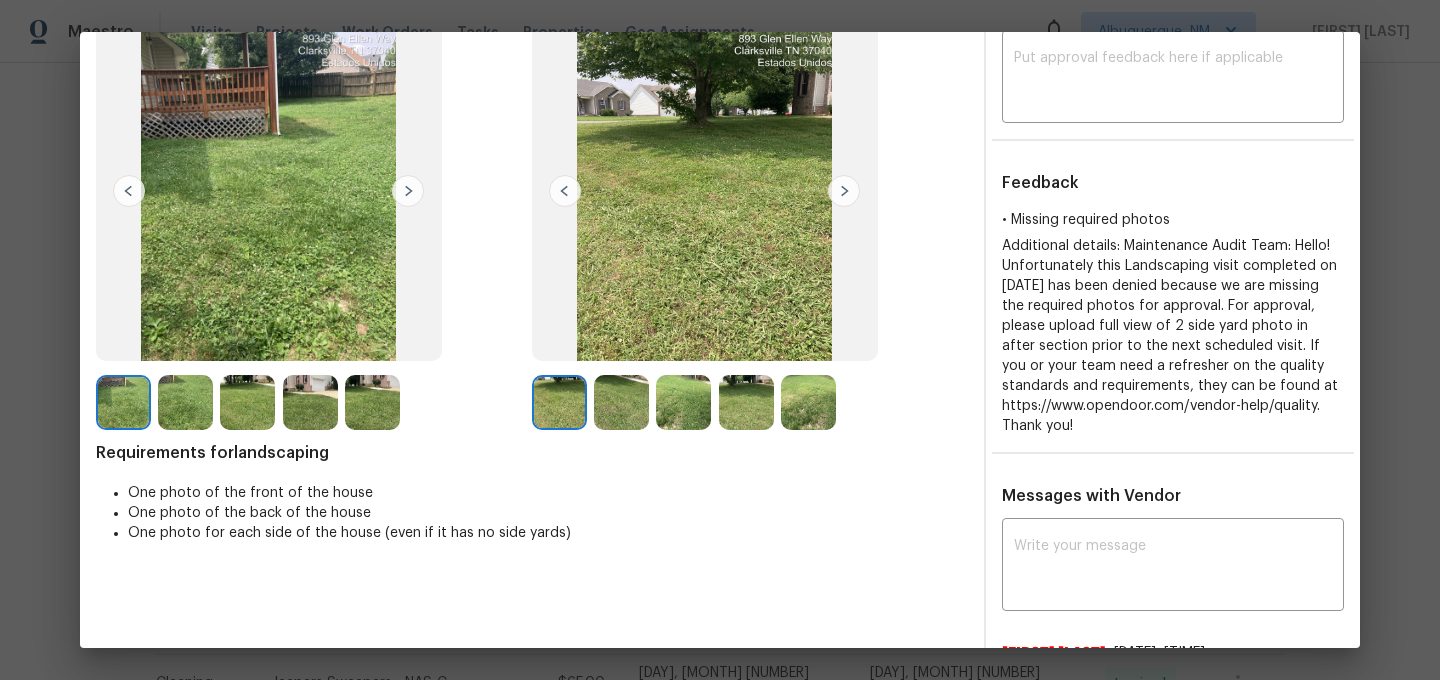 scroll, scrollTop: 108, scrollLeft: 0, axis: vertical 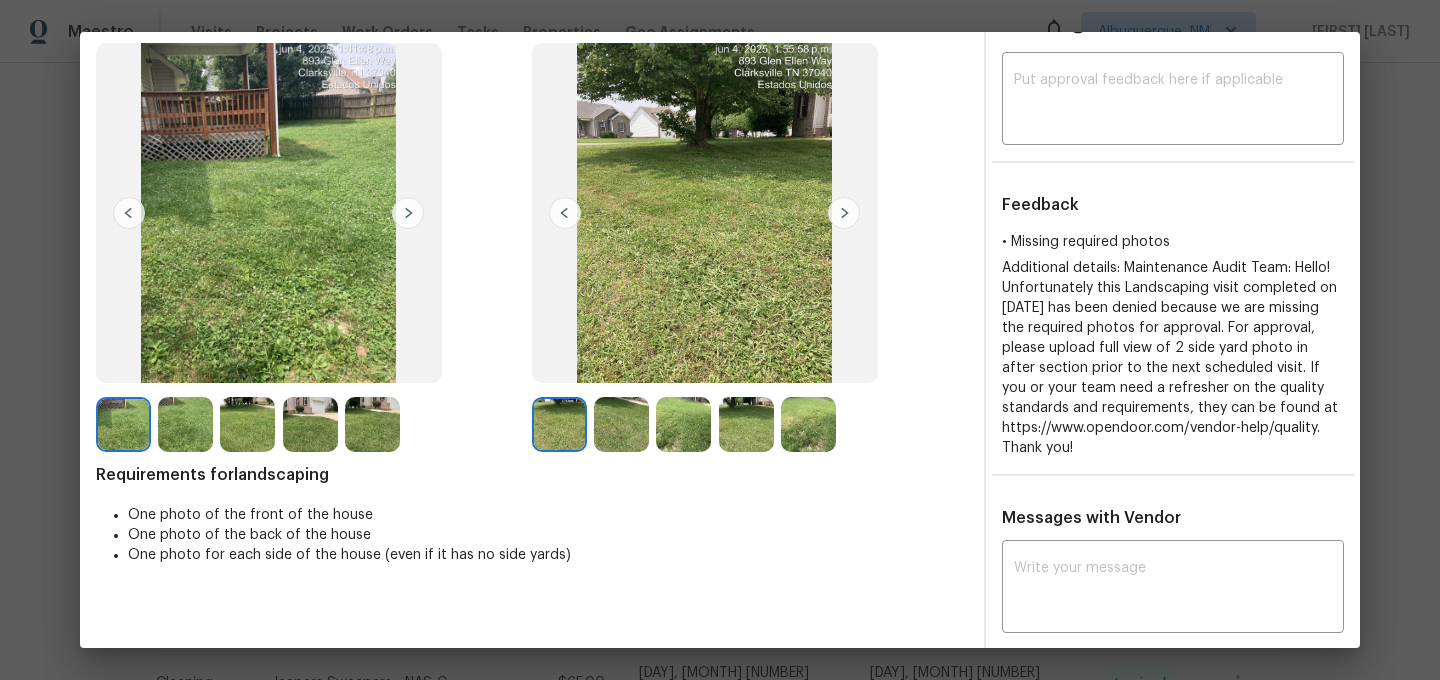 click at bounding box center (621, 424) 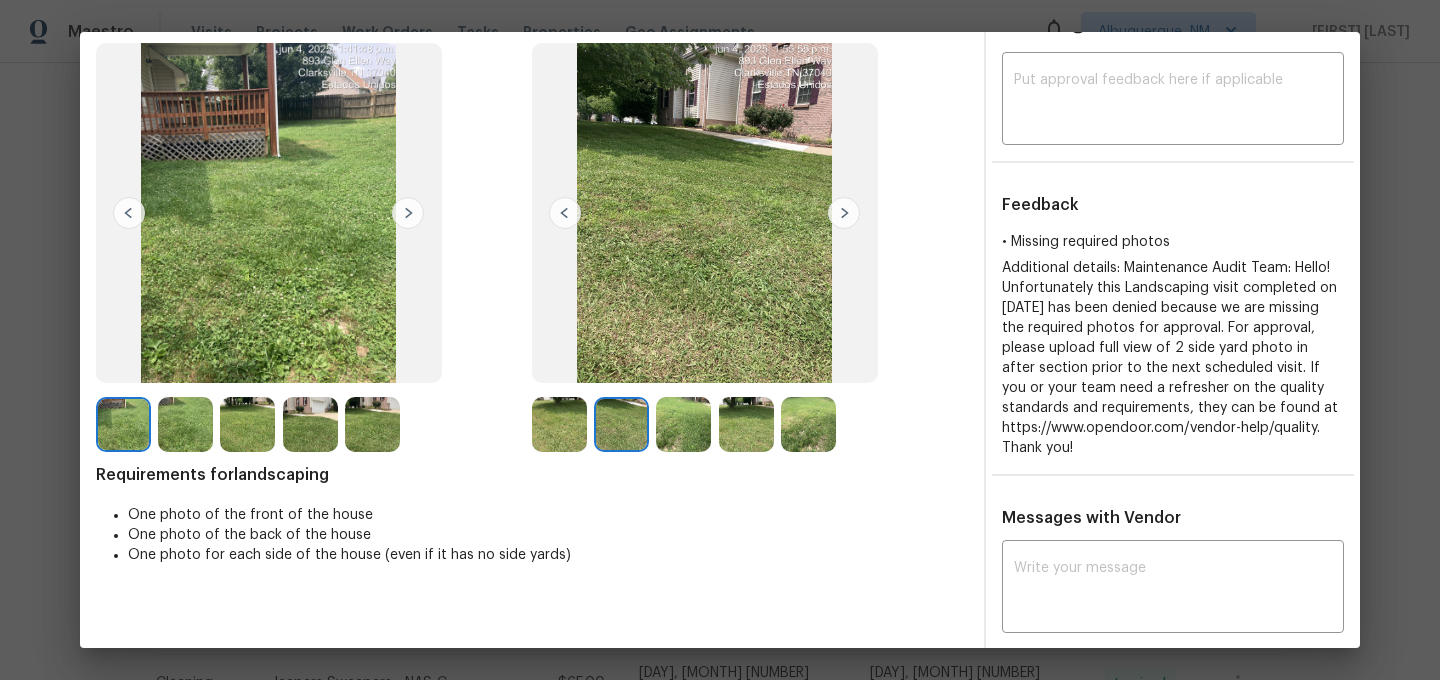 click at bounding box center (683, 424) 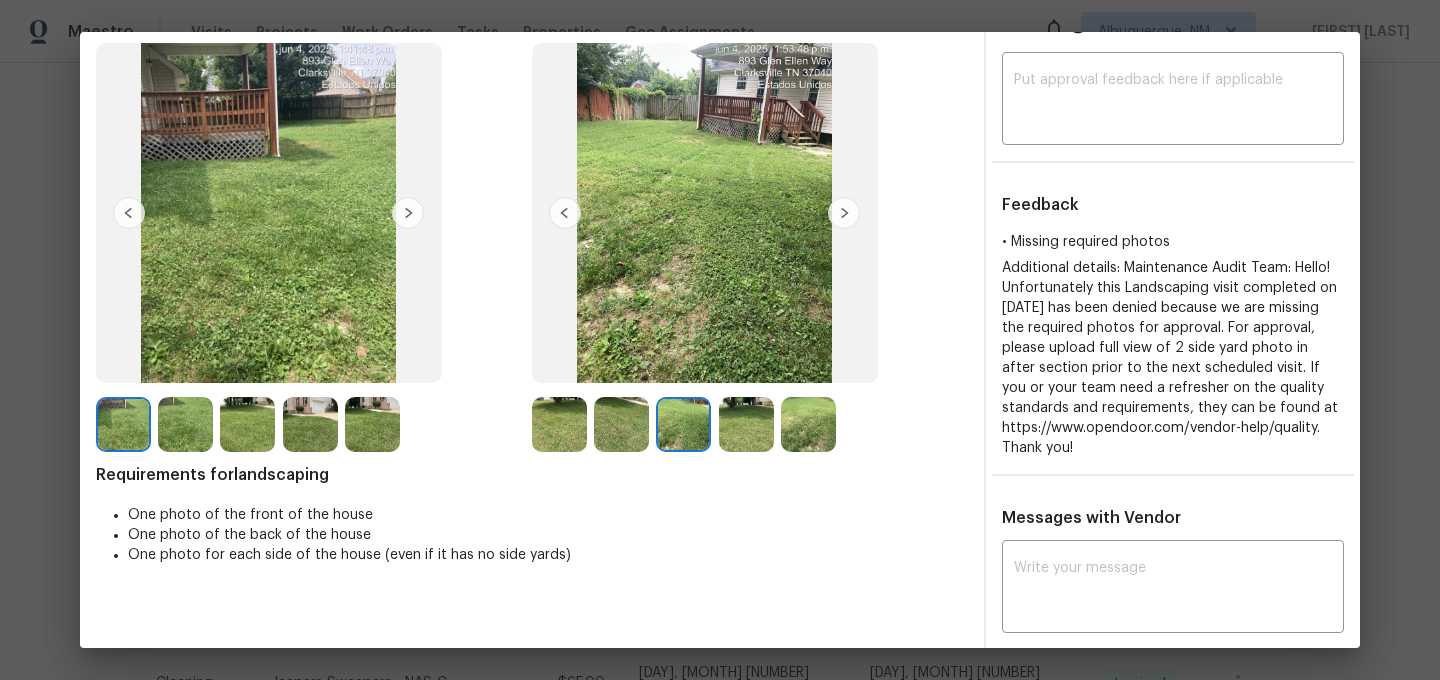 click at bounding box center [746, 424] 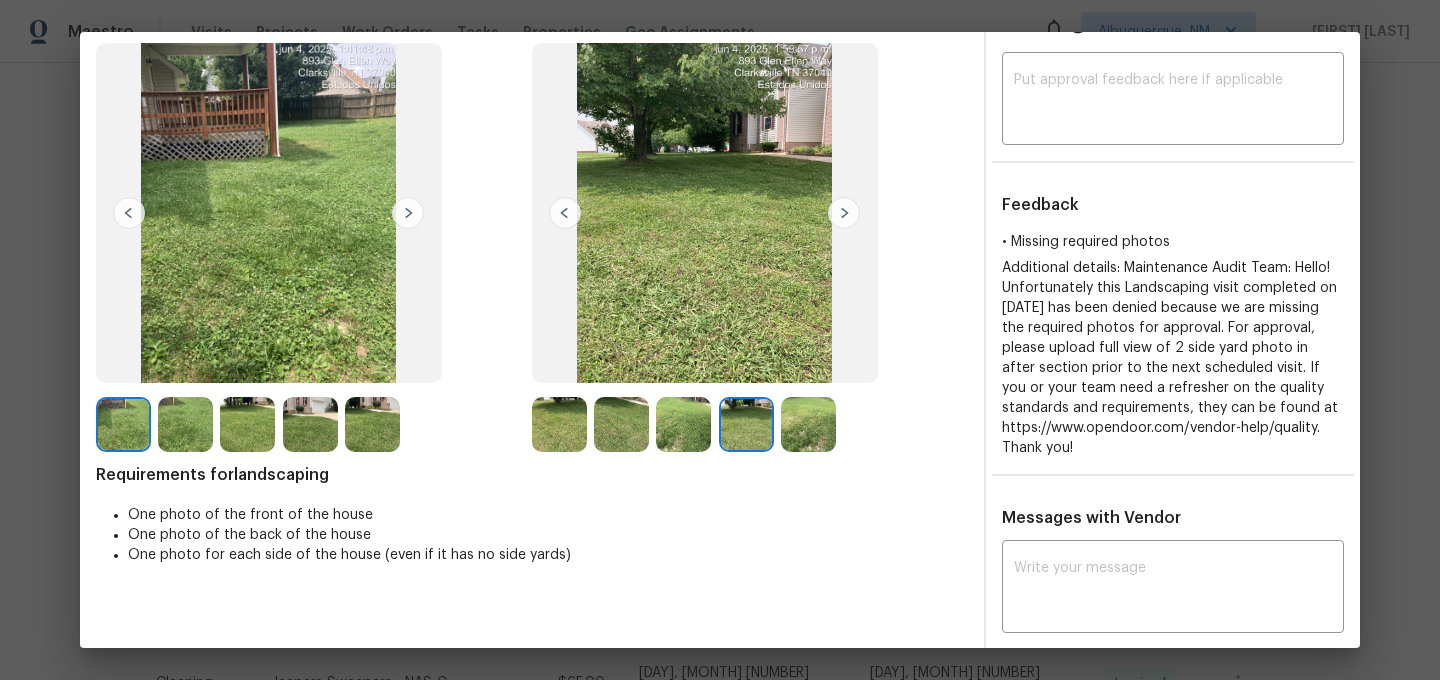 click at bounding box center [808, 424] 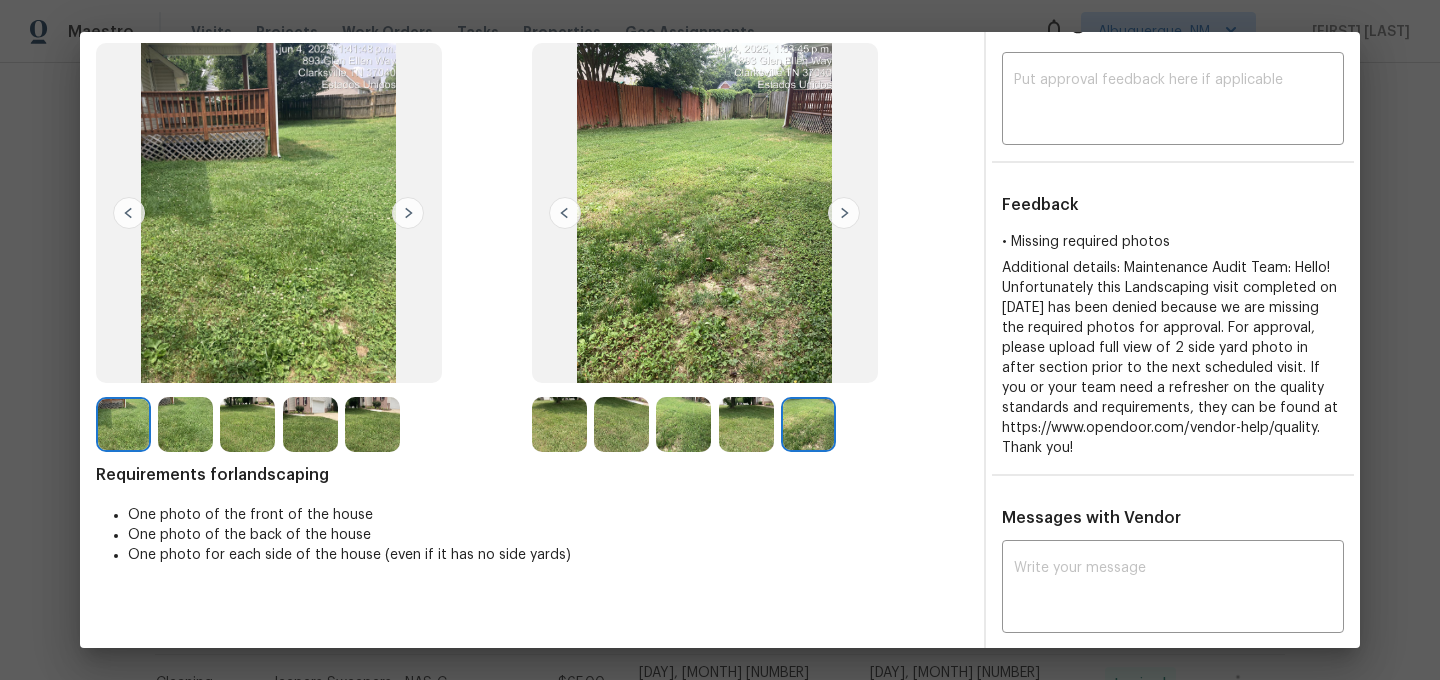 click at bounding box center (746, 424) 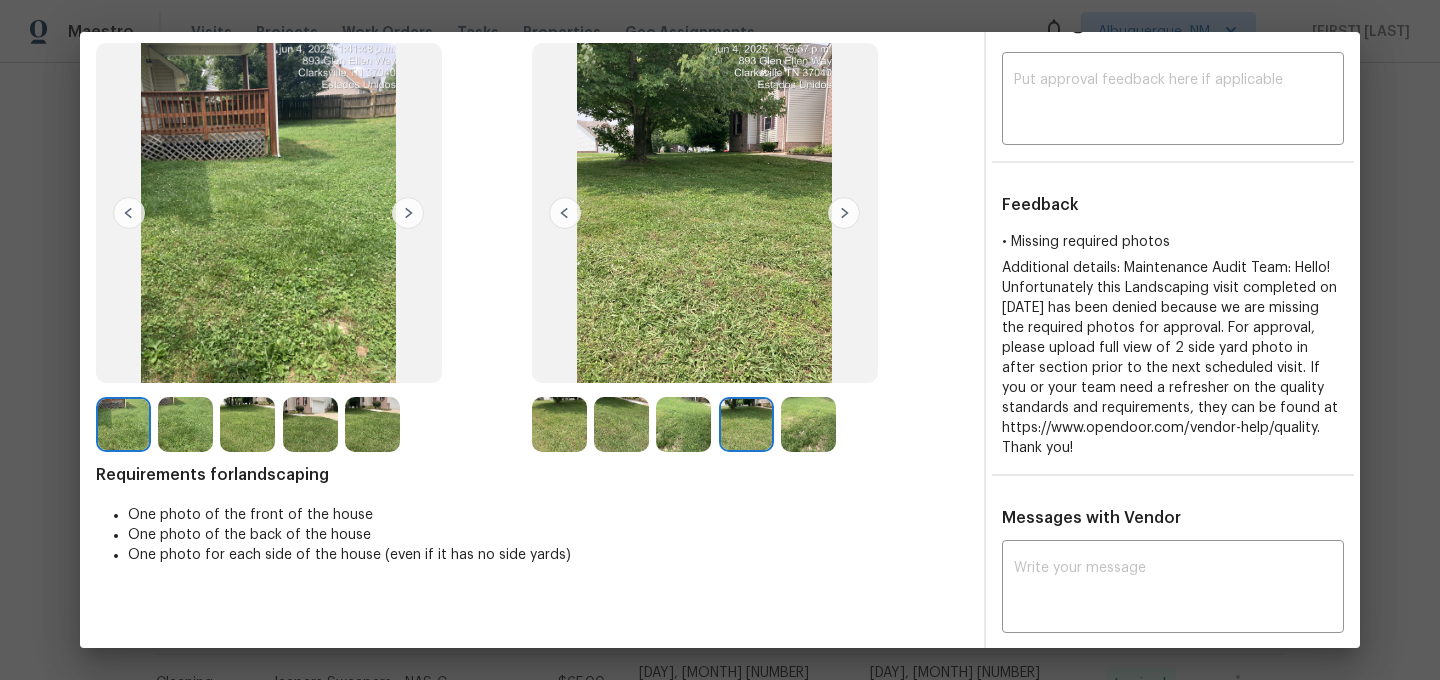 click at bounding box center [683, 424] 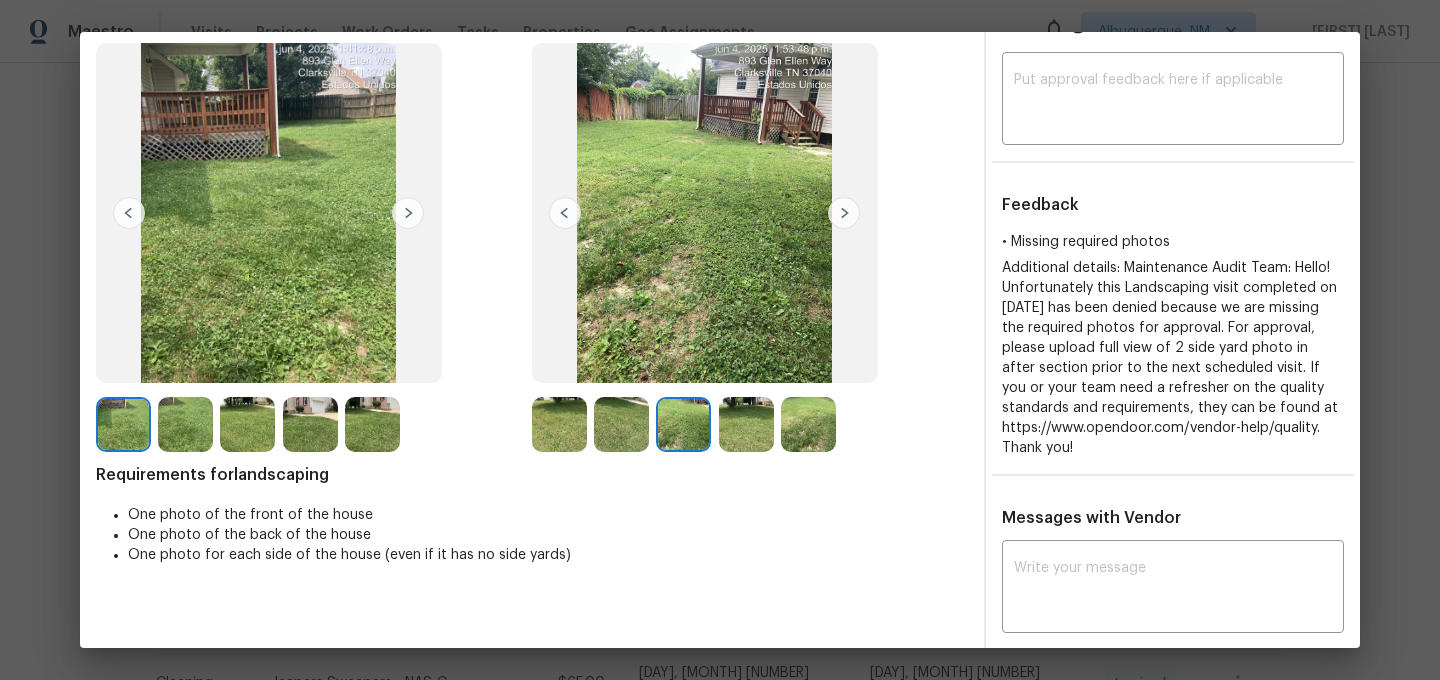 click at bounding box center (621, 424) 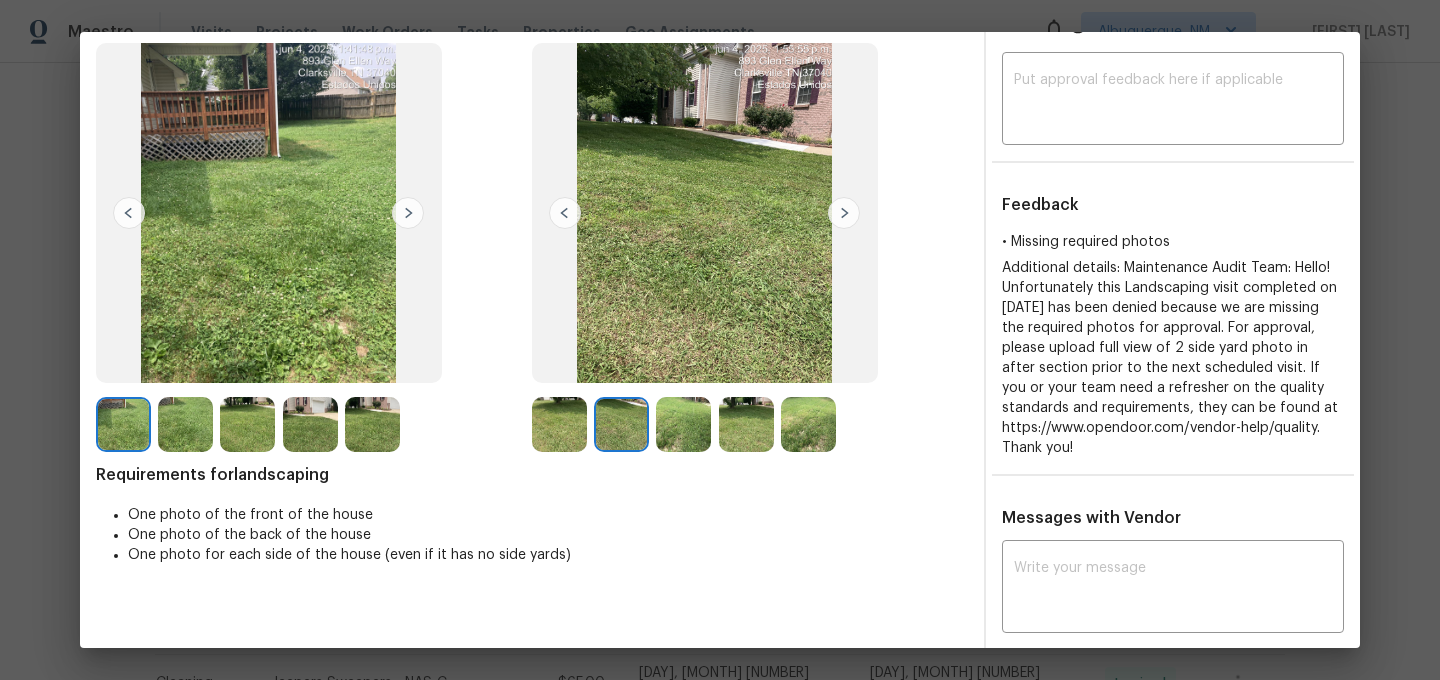 click at bounding box center (559, 424) 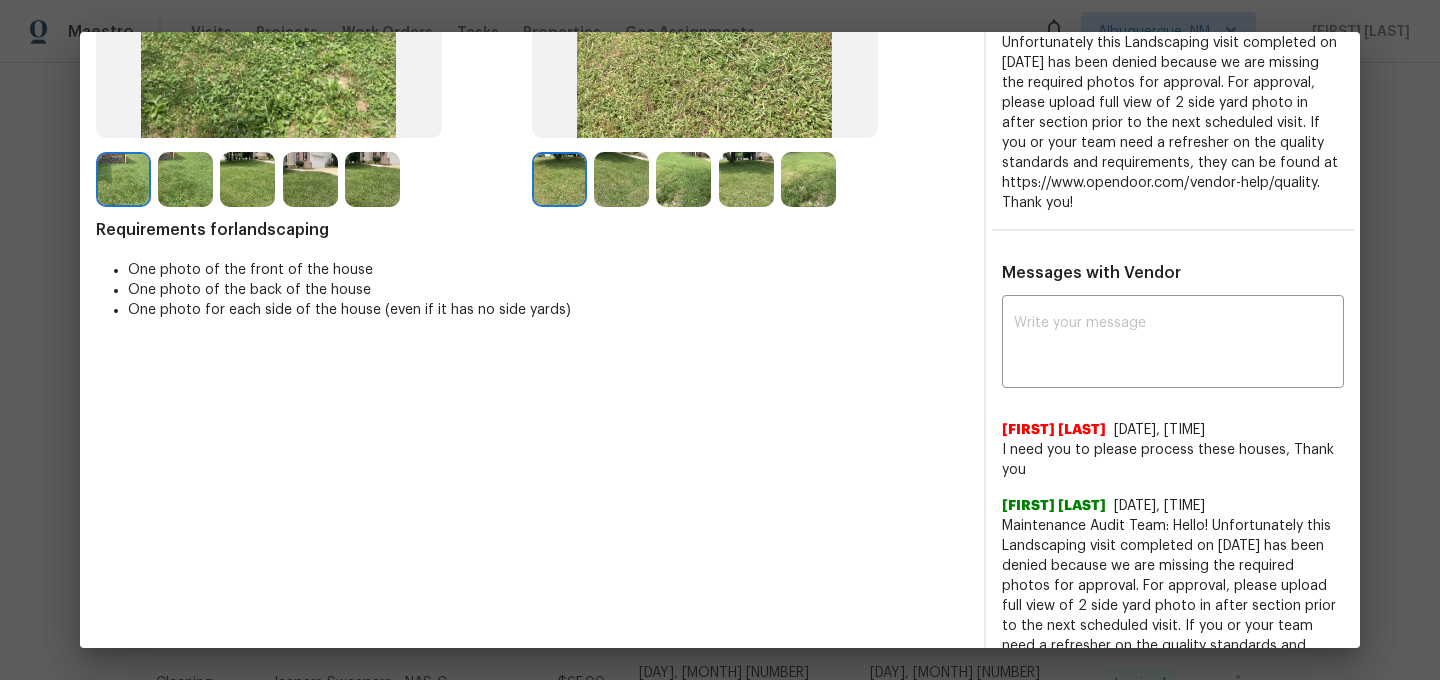 scroll, scrollTop: 413, scrollLeft: 0, axis: vertical 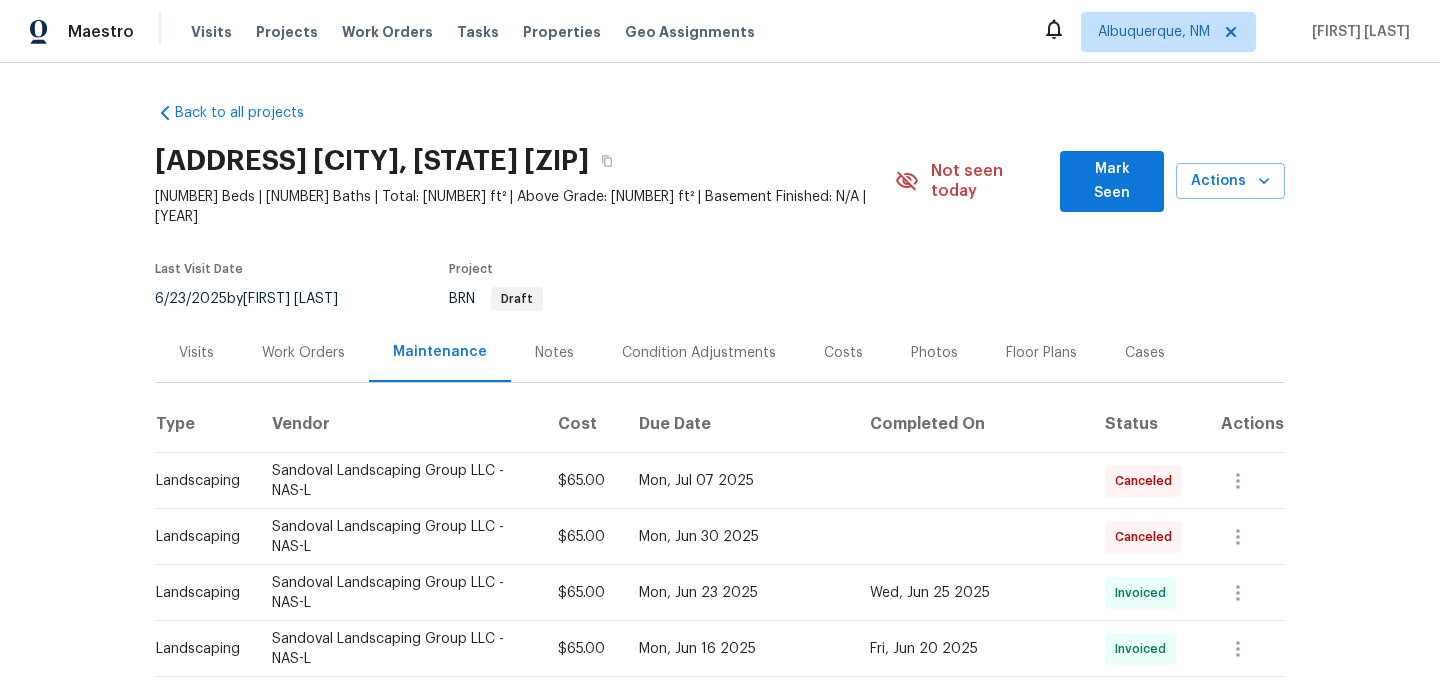 click on "893 Glen Ellen Way, Clarksville, TN 37040" at bounding box center (372, 161) 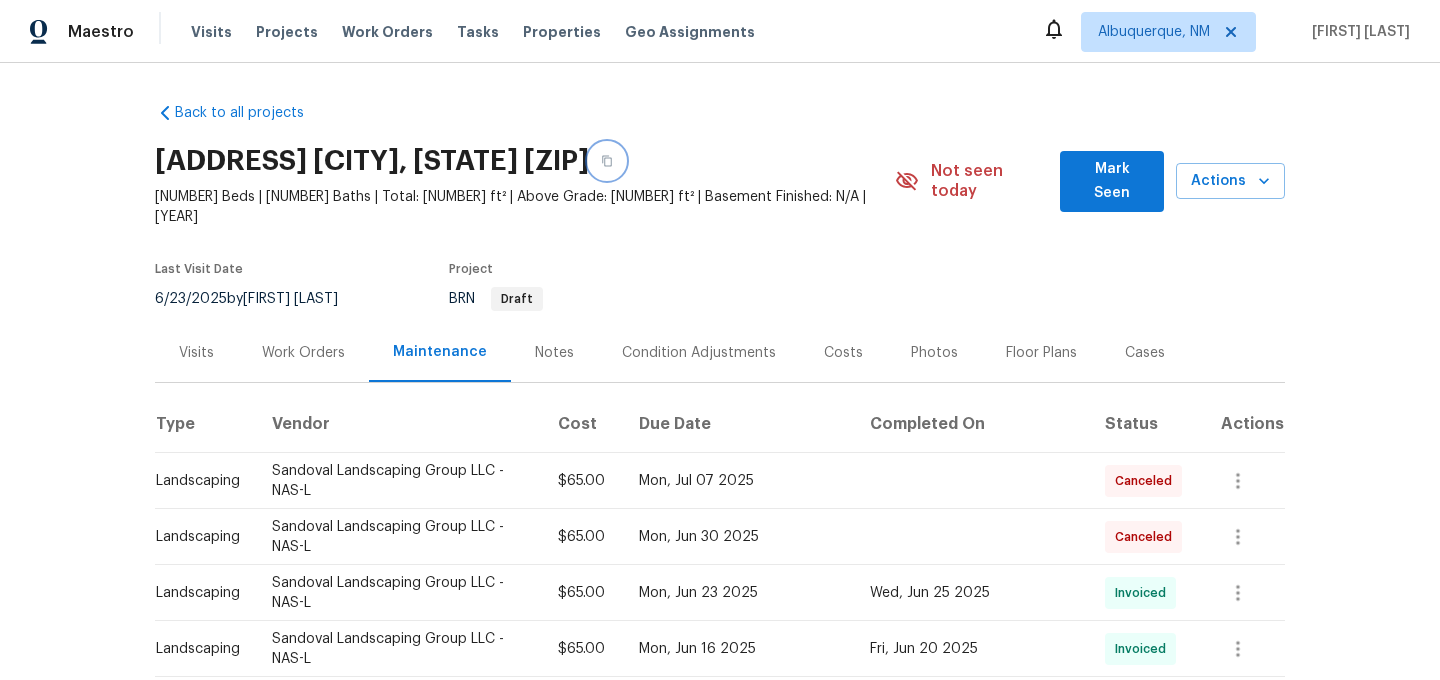 click 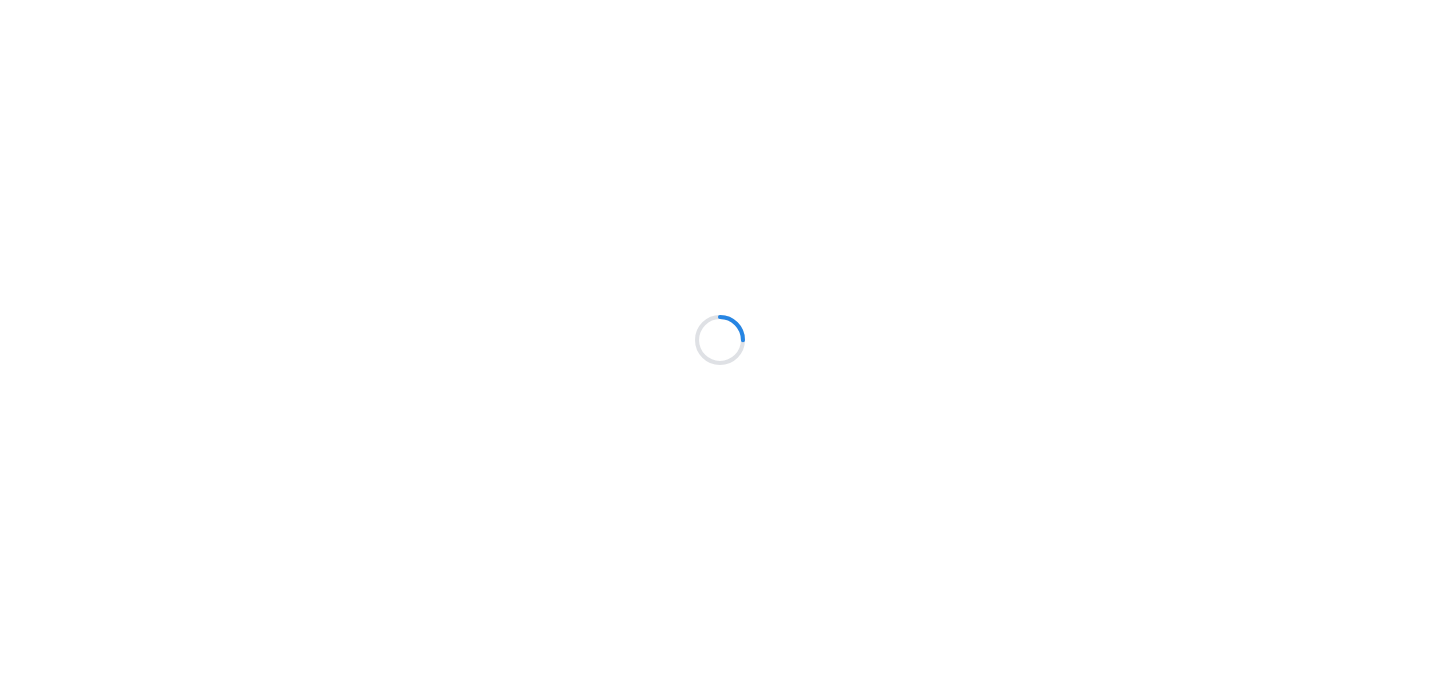 scroll, scrollTop: 0, scrollLeft: 0, axis: both 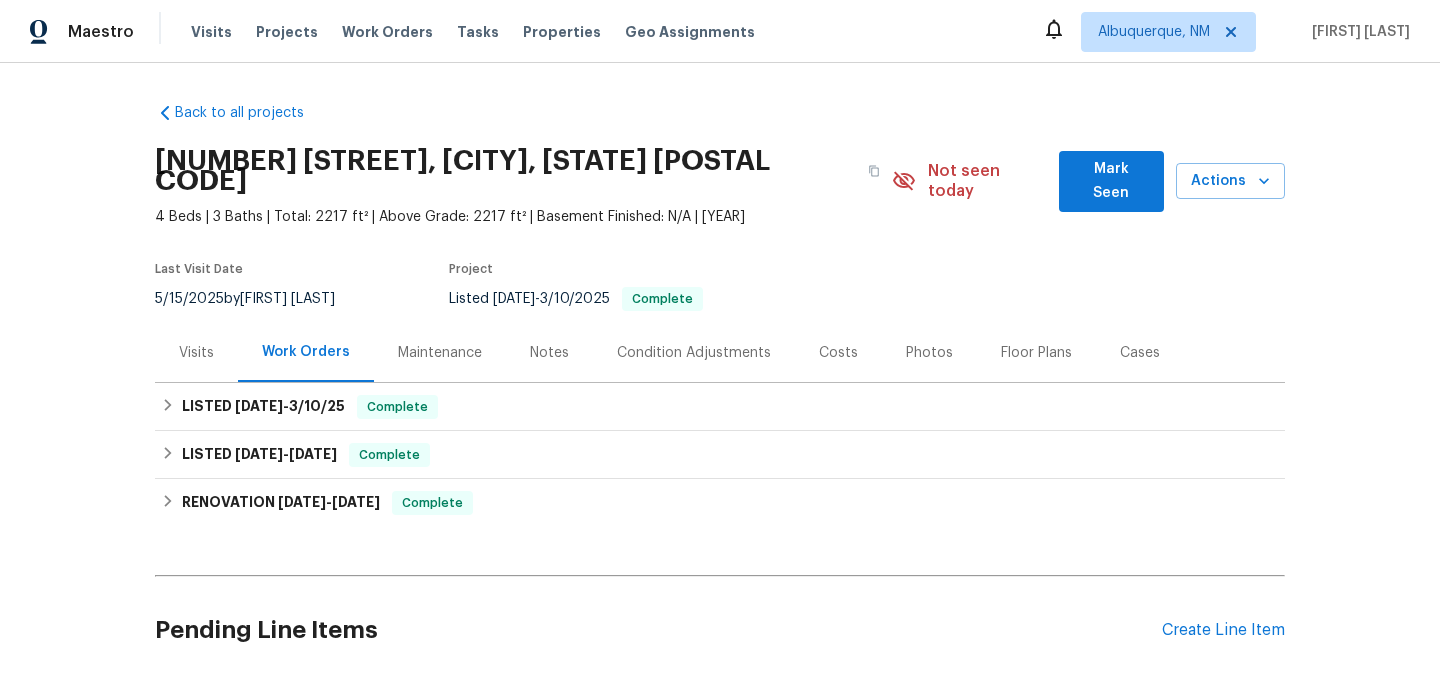 click on "Maintenance" at bounding box center [440, 353] 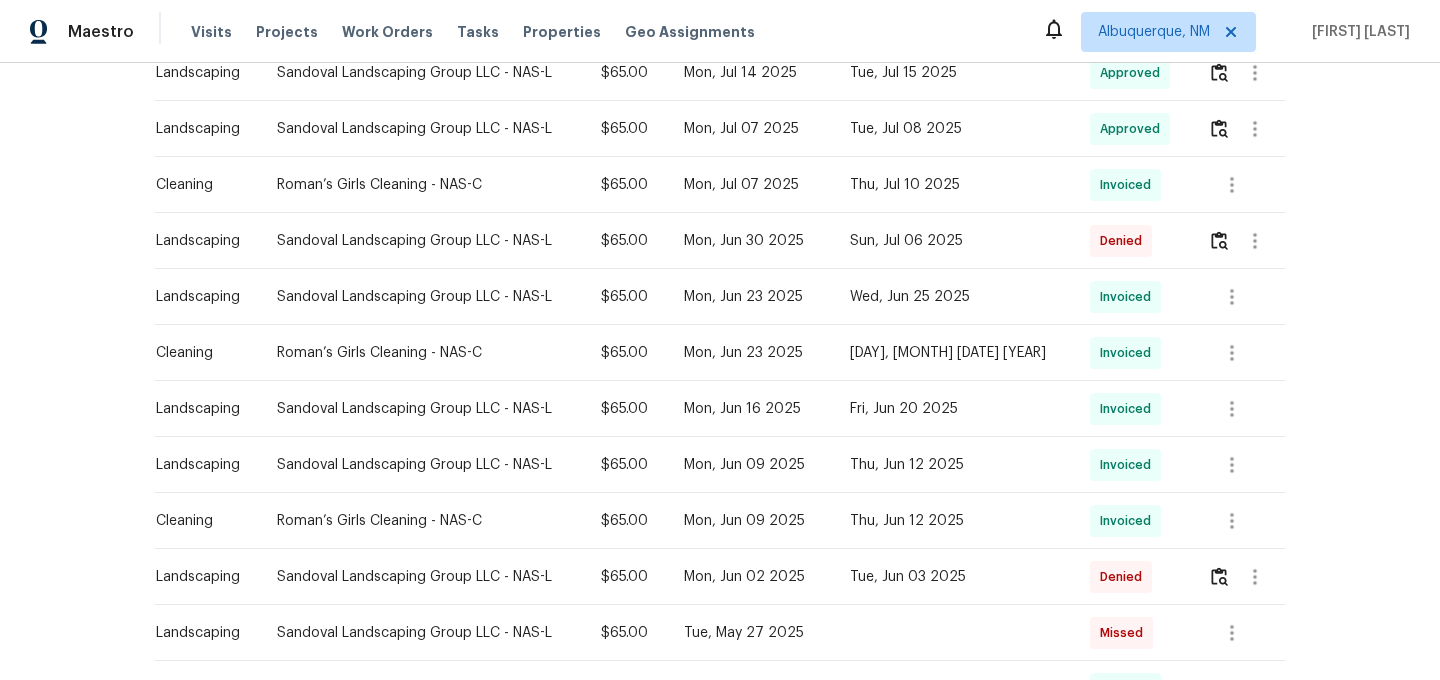 scroll, scrollTop: 734, scrollLeft: 0, axis: vertical 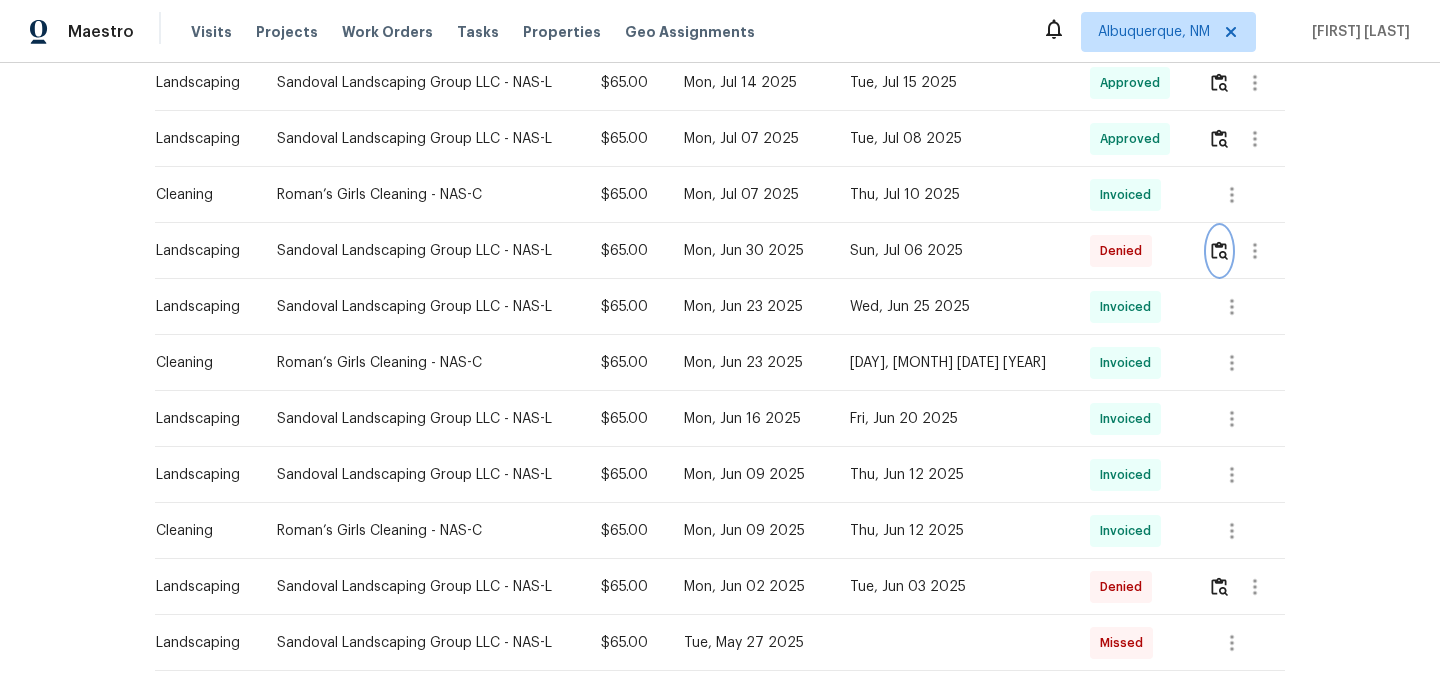 click at bounding box center [1219, 250] 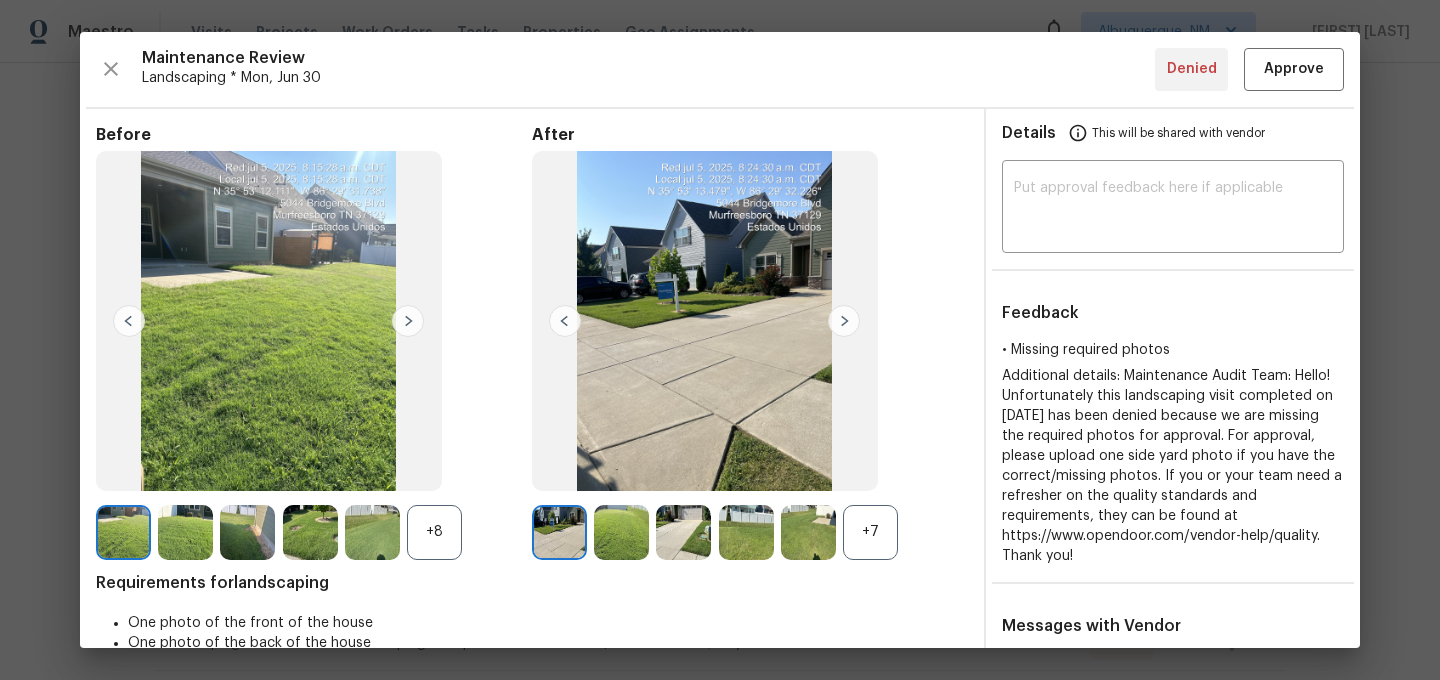 click on "+7" at bounding box center [870, 532] 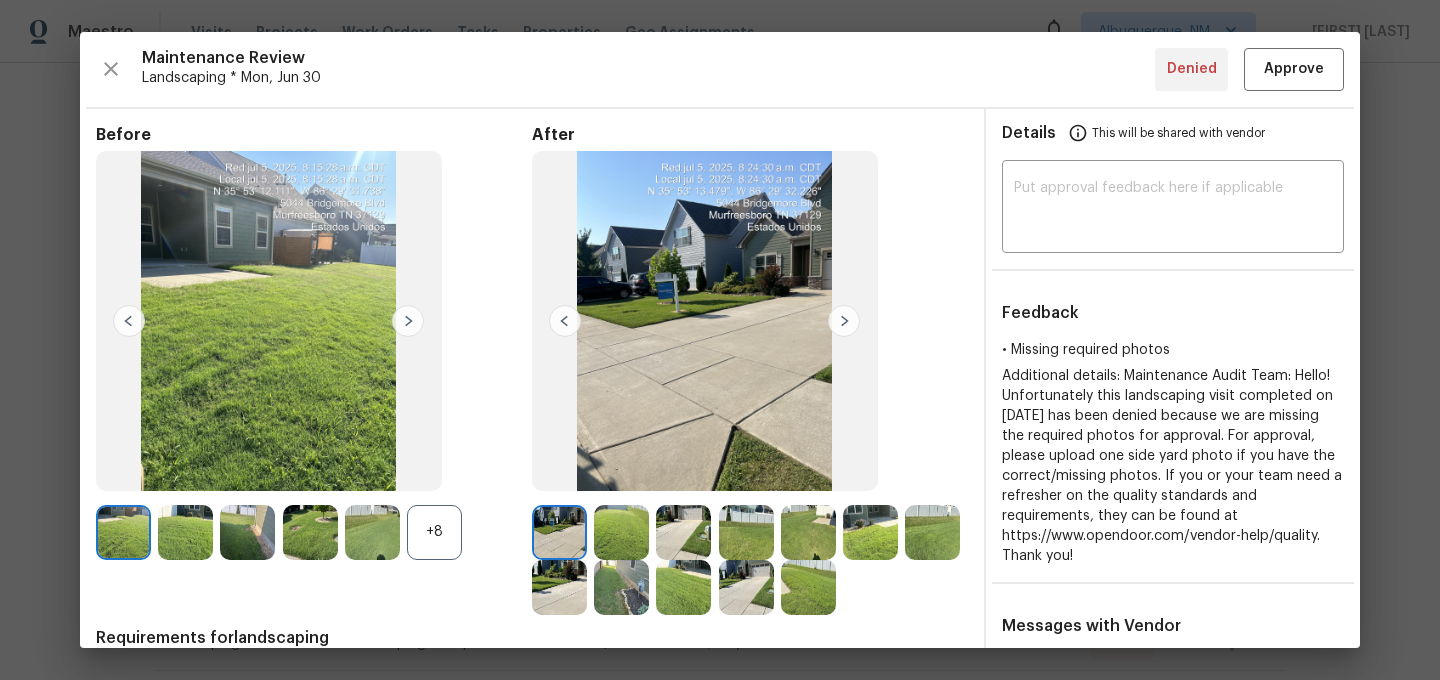 click on "+8" at bounding box center [434, 532] 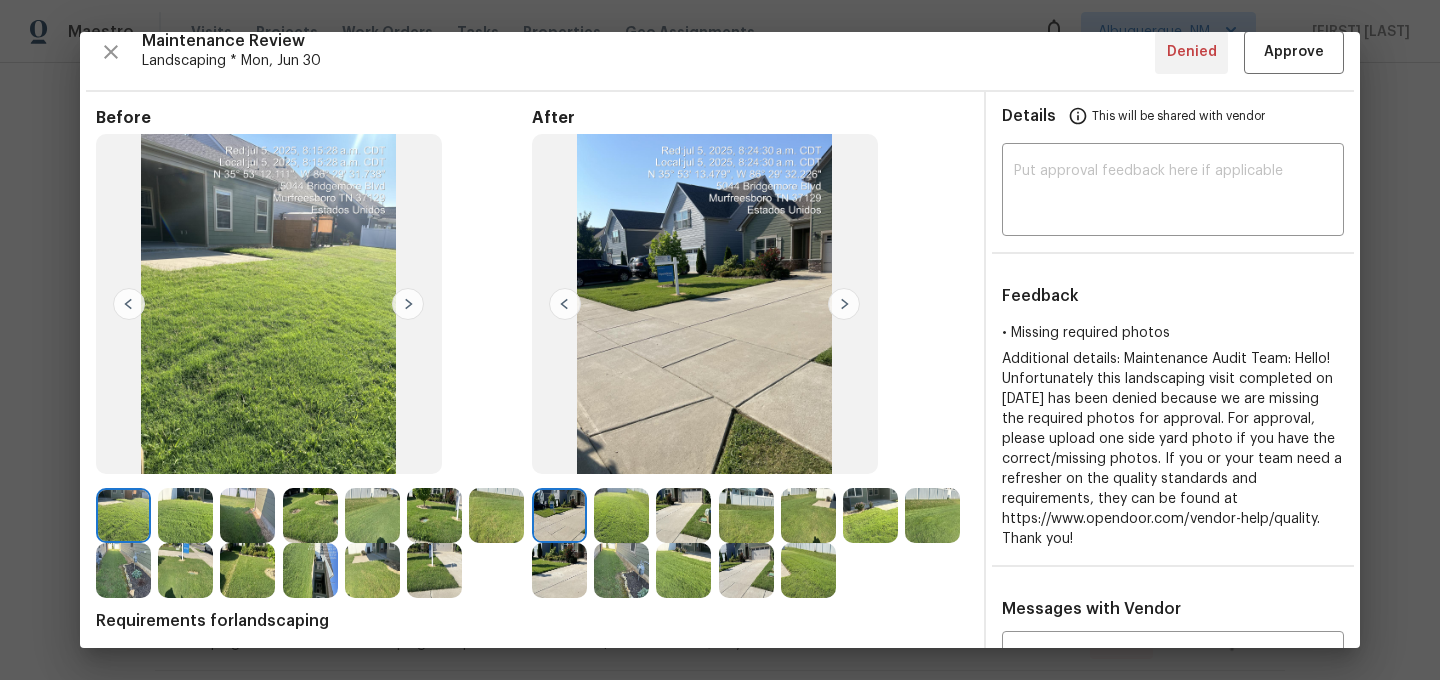 scroll, scrollTop: 0, scrollLeft: 0, axis: both 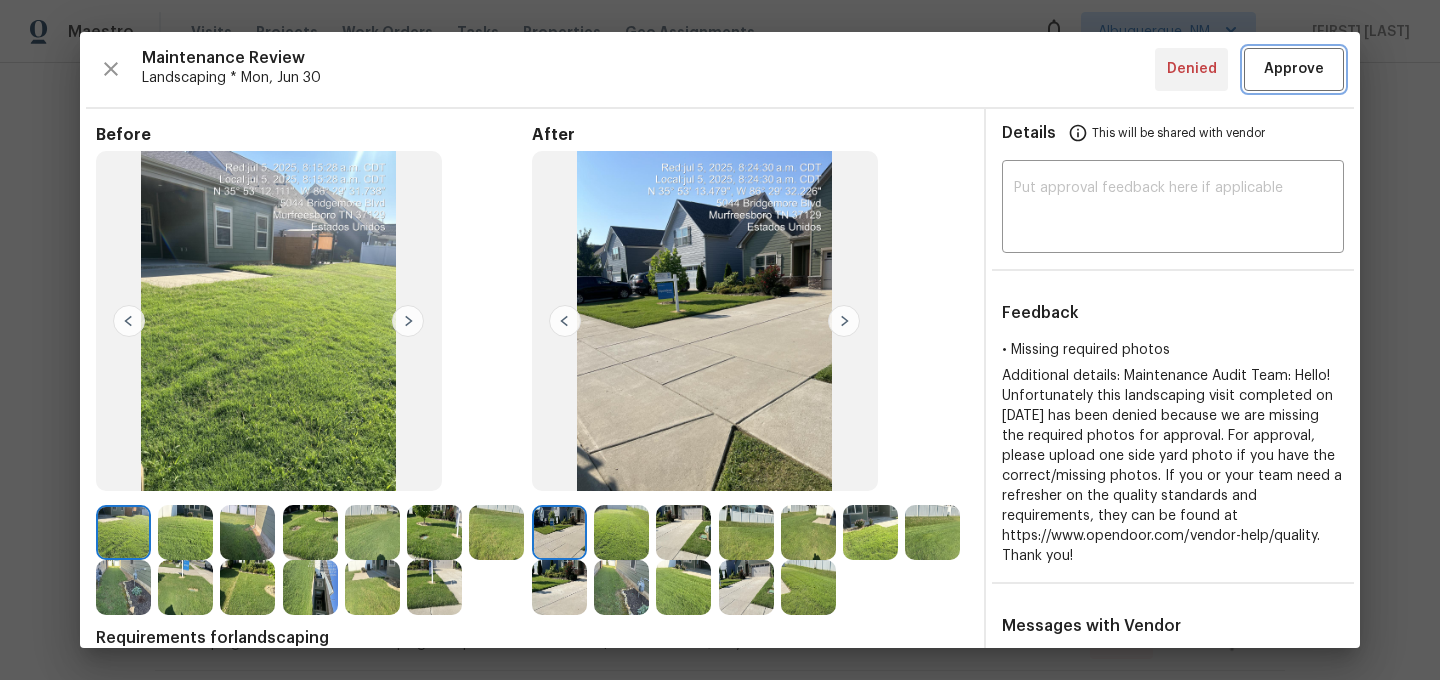 click on "Approve" at bounding box center (1294, 69) 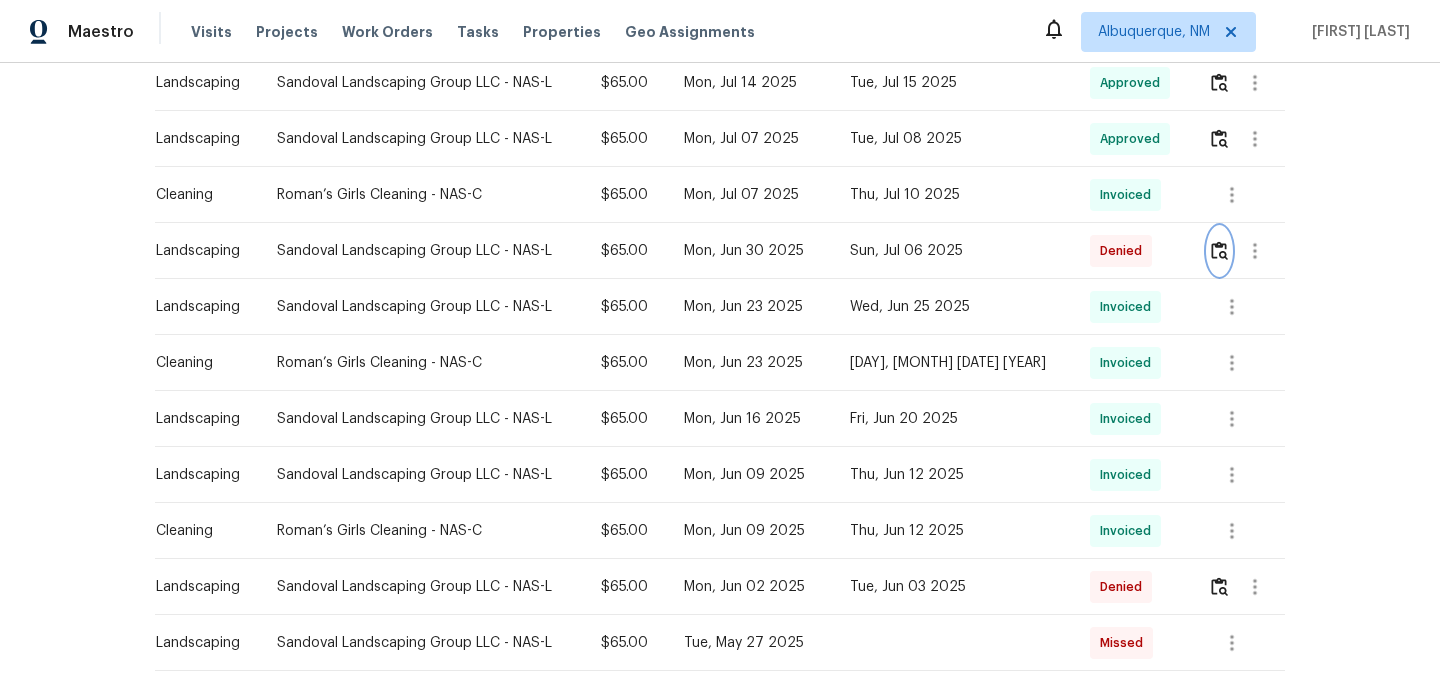 type 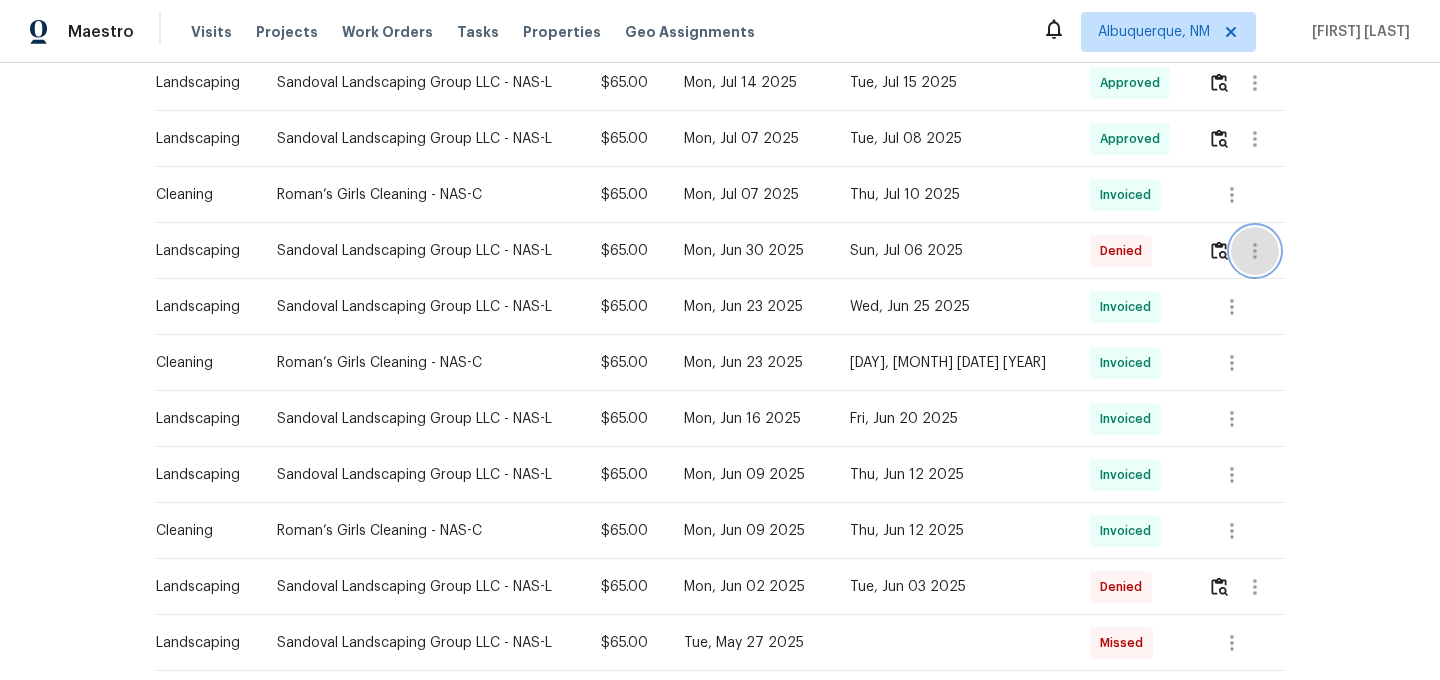 type 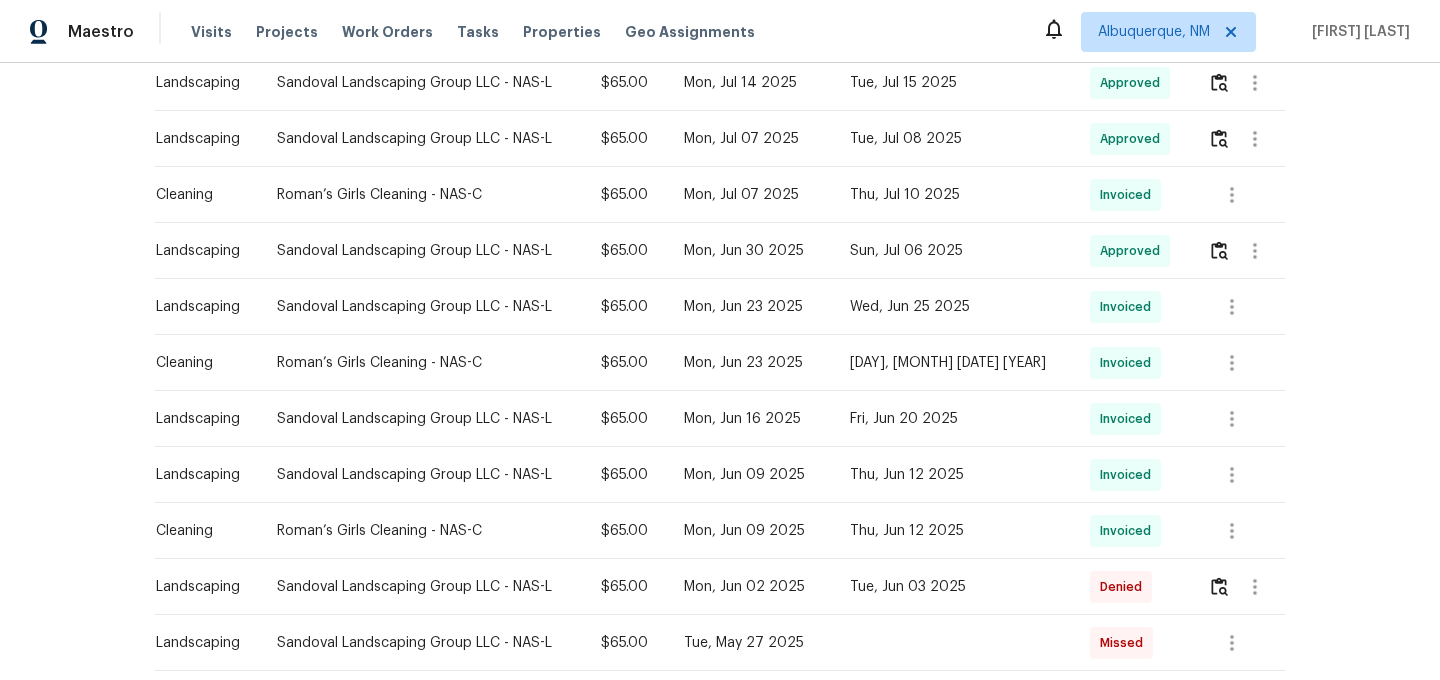 click at bounding box center [1238, 307] 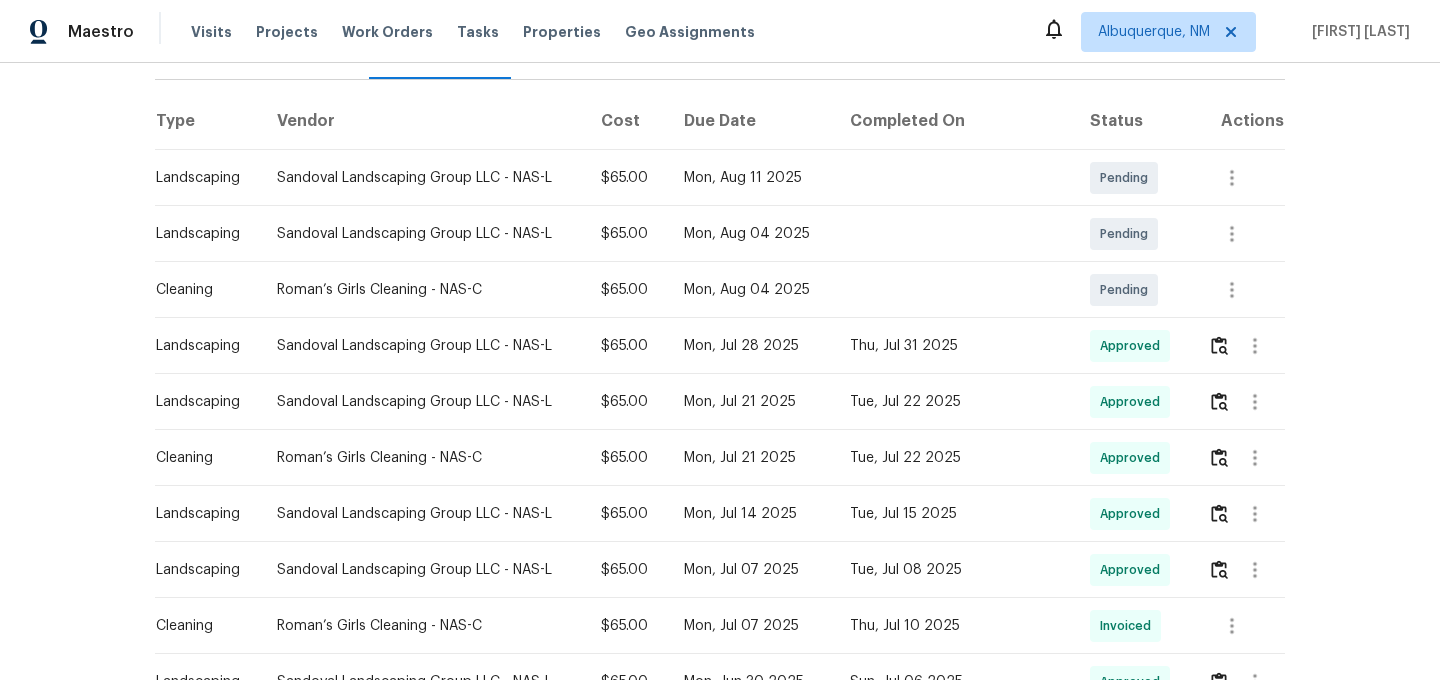 scroll, scrollTop: 0, scrollLeft: 0, axis: both 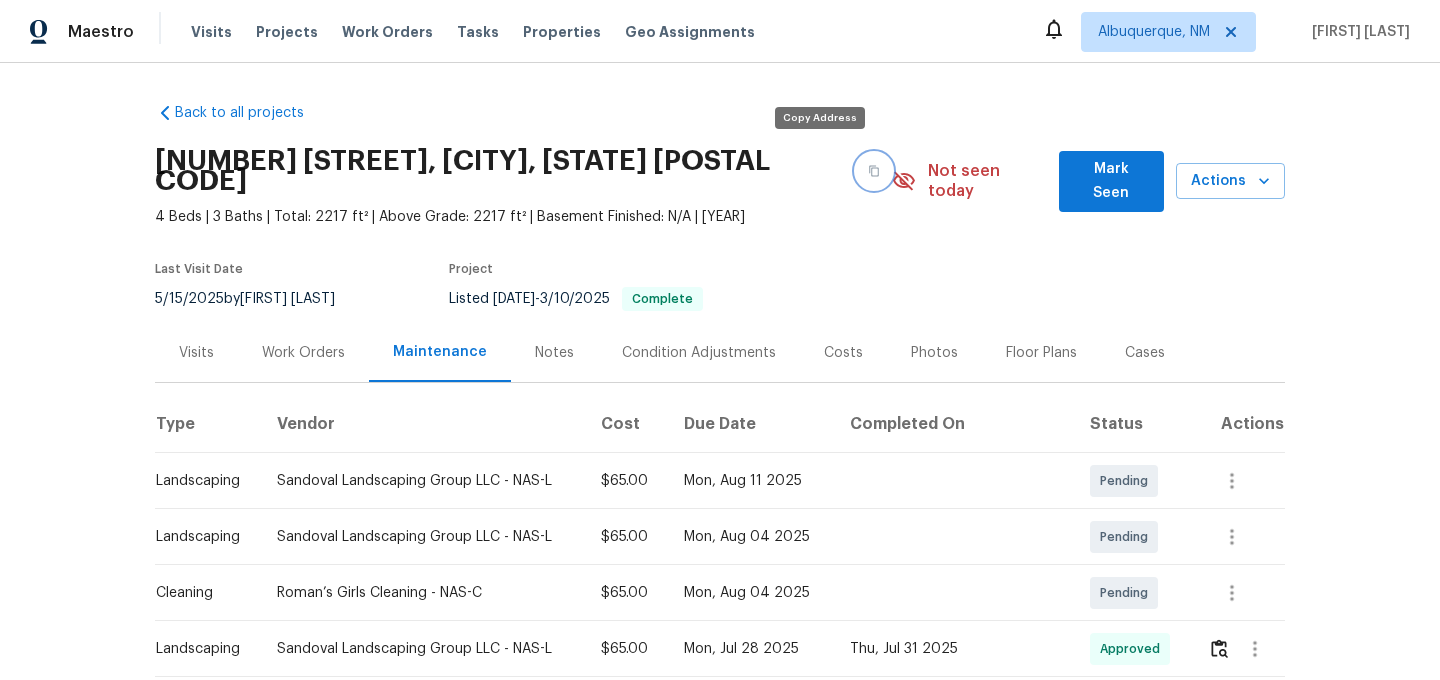 click 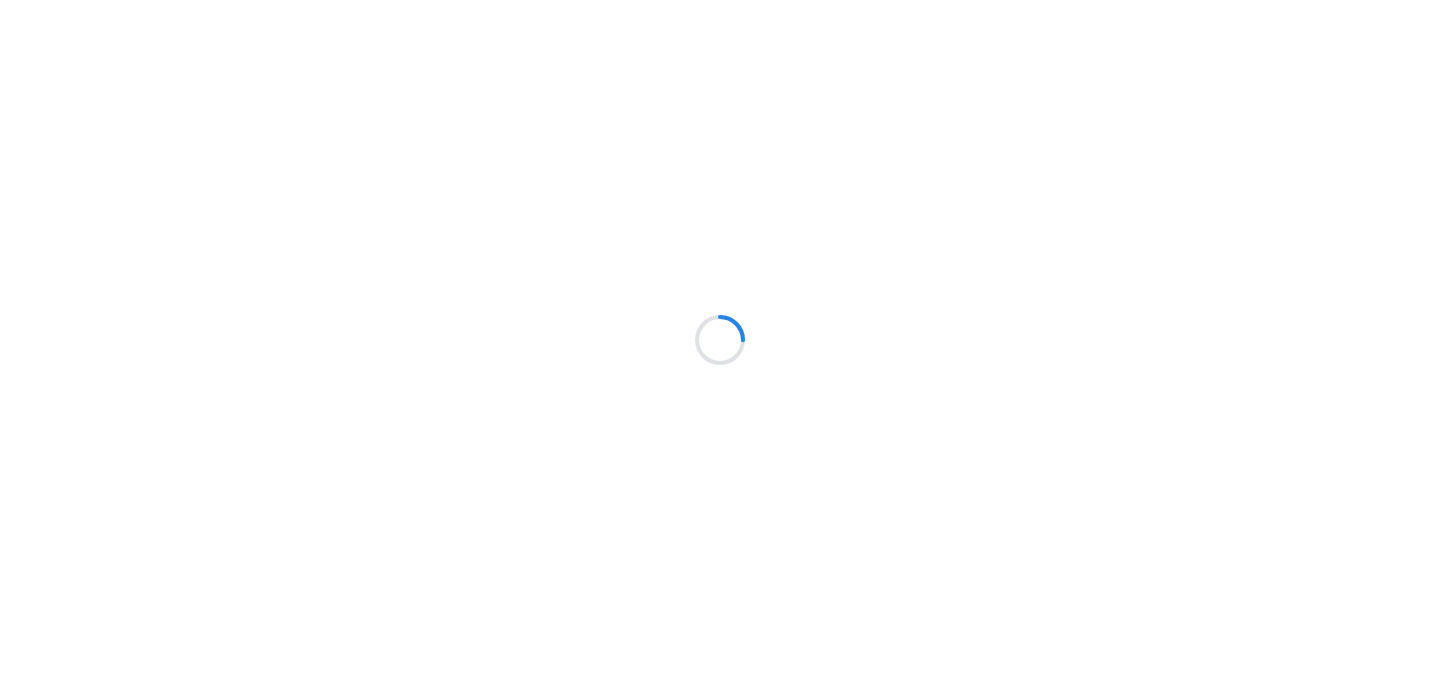 scroll, scrollTop: 0, scrollLeft: 0, axis: both 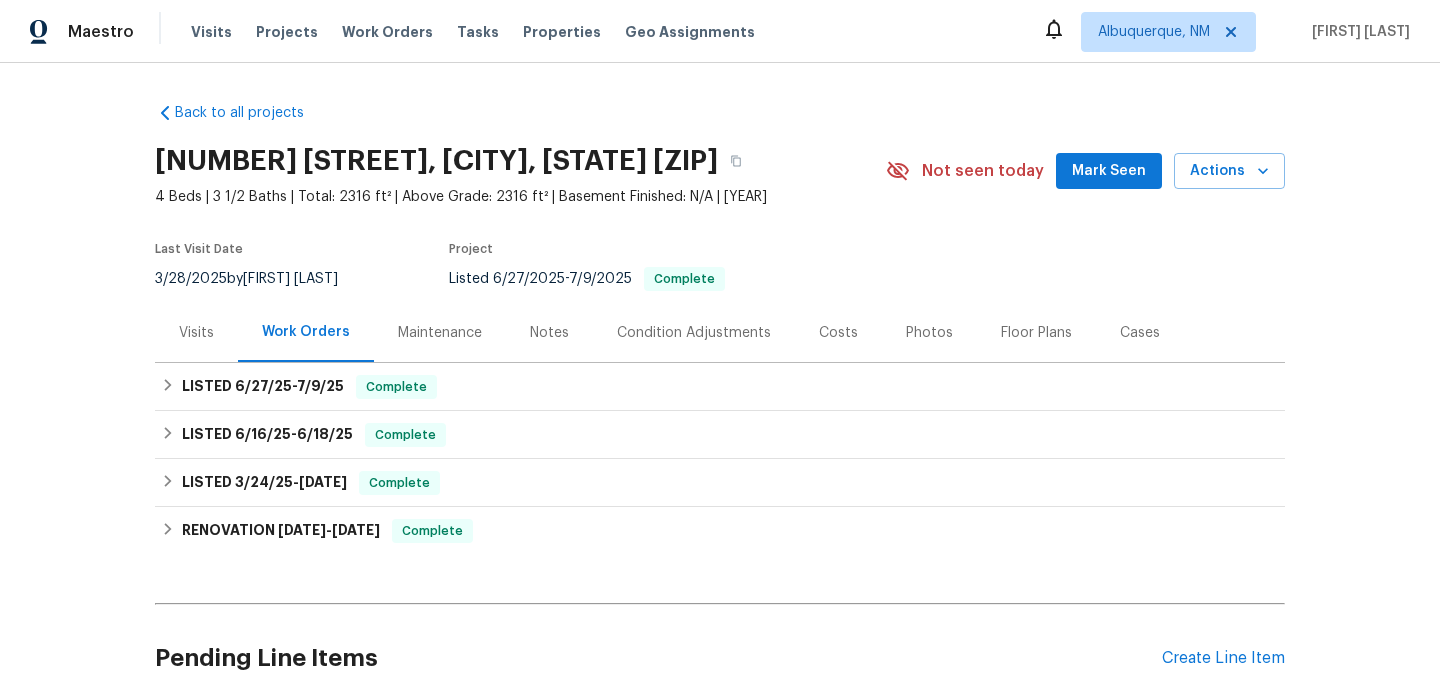 click on "Maintenance" at bounding box center [440, 333] 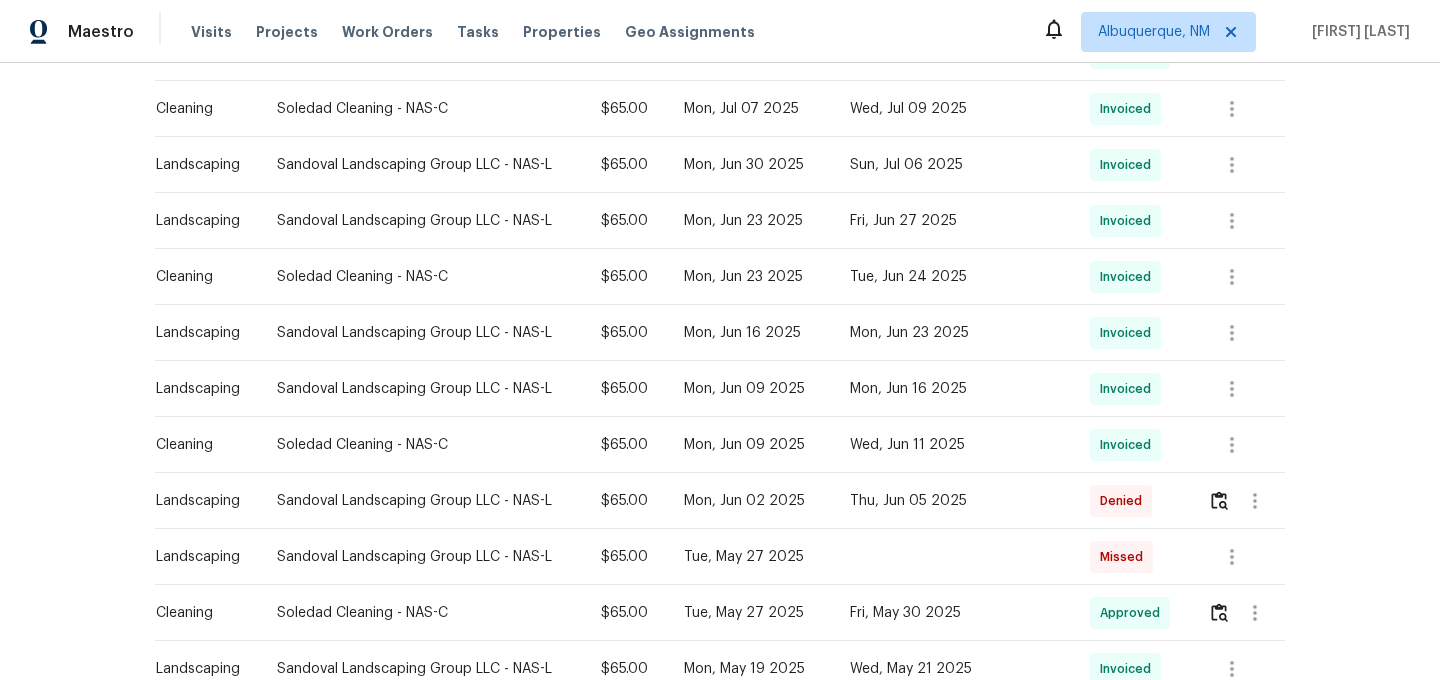 scroll, scrollTop: 941, scrollLeft: 0, axis: vertical 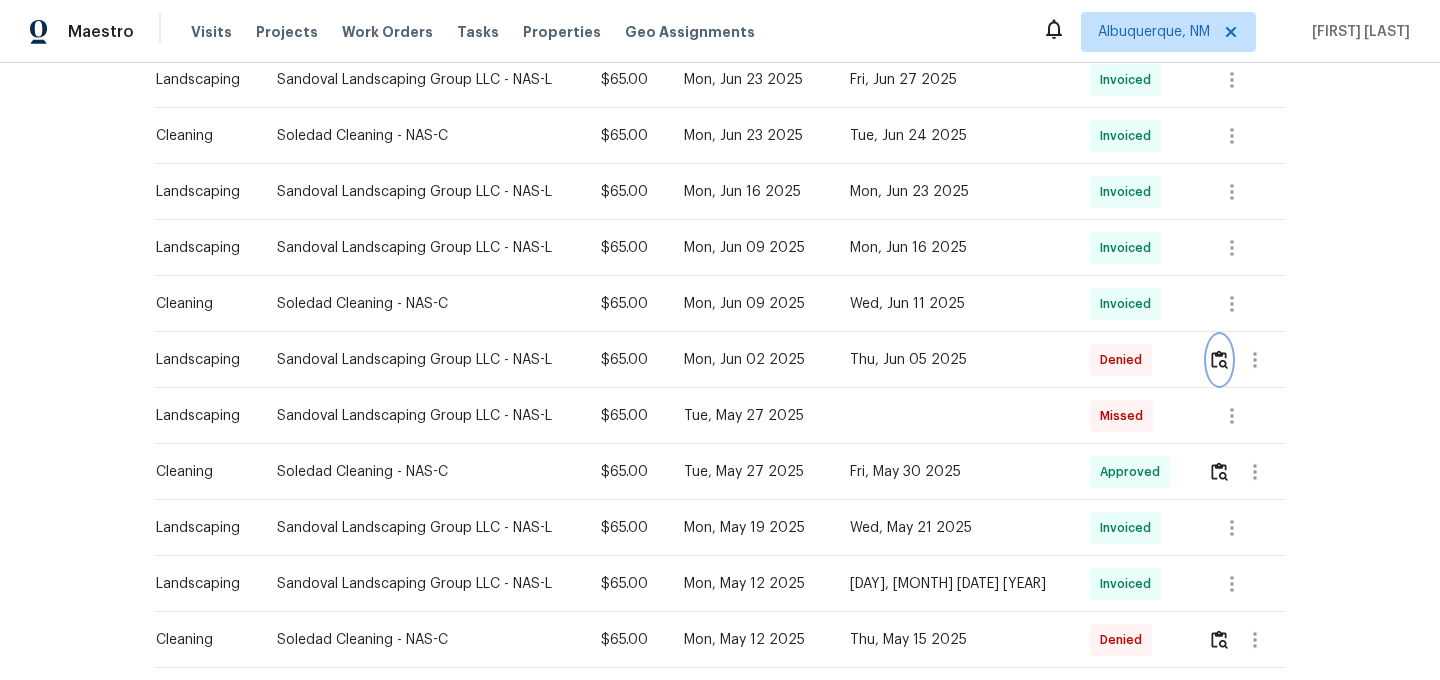 click at bounding box center (1219, 360) 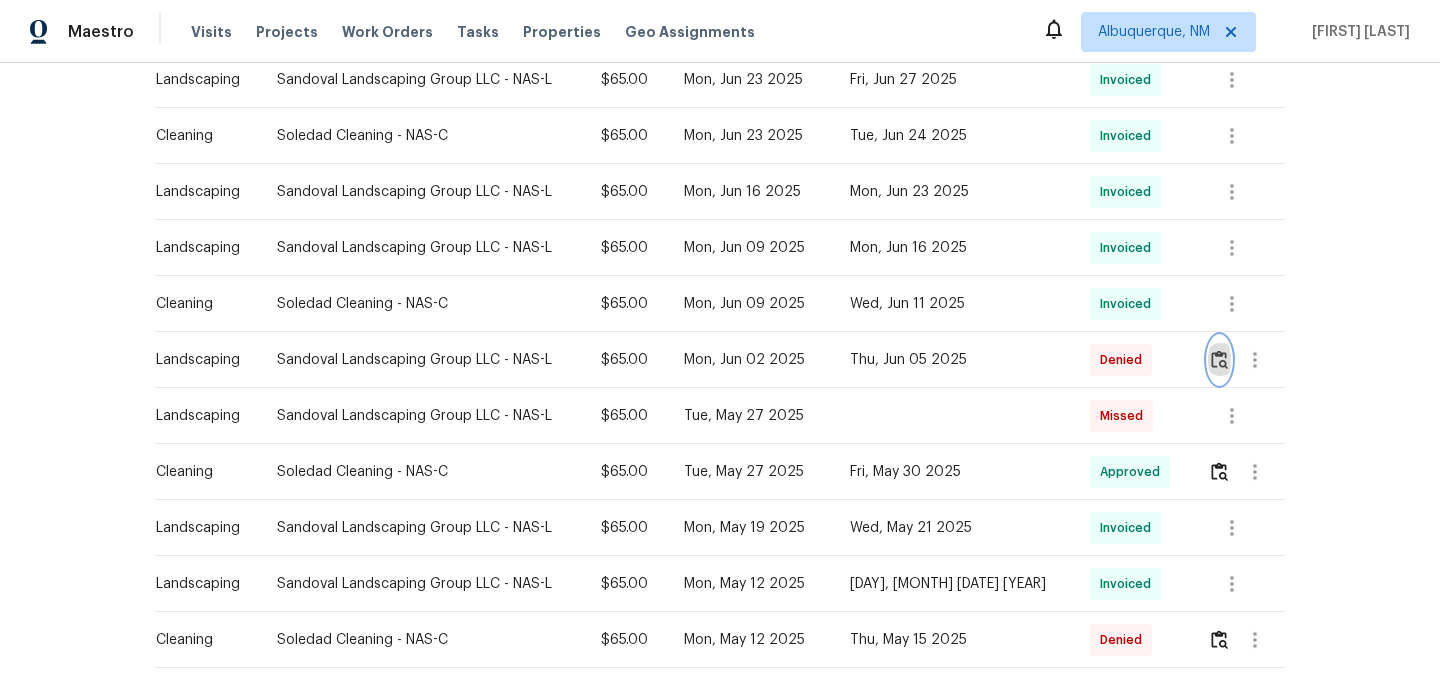 click at bounding box center [1219, 359] 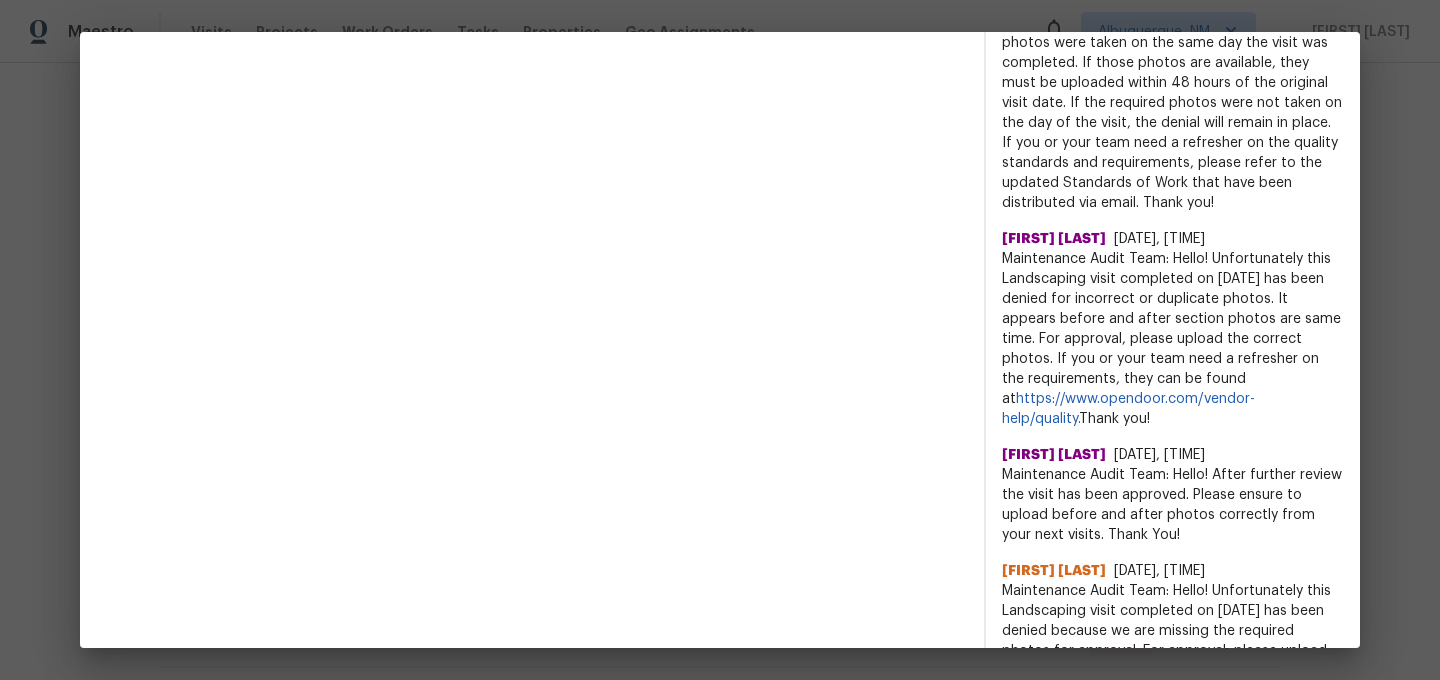 scroll, scrollTop: 1211, scrollLeft: 0, axis: vertical 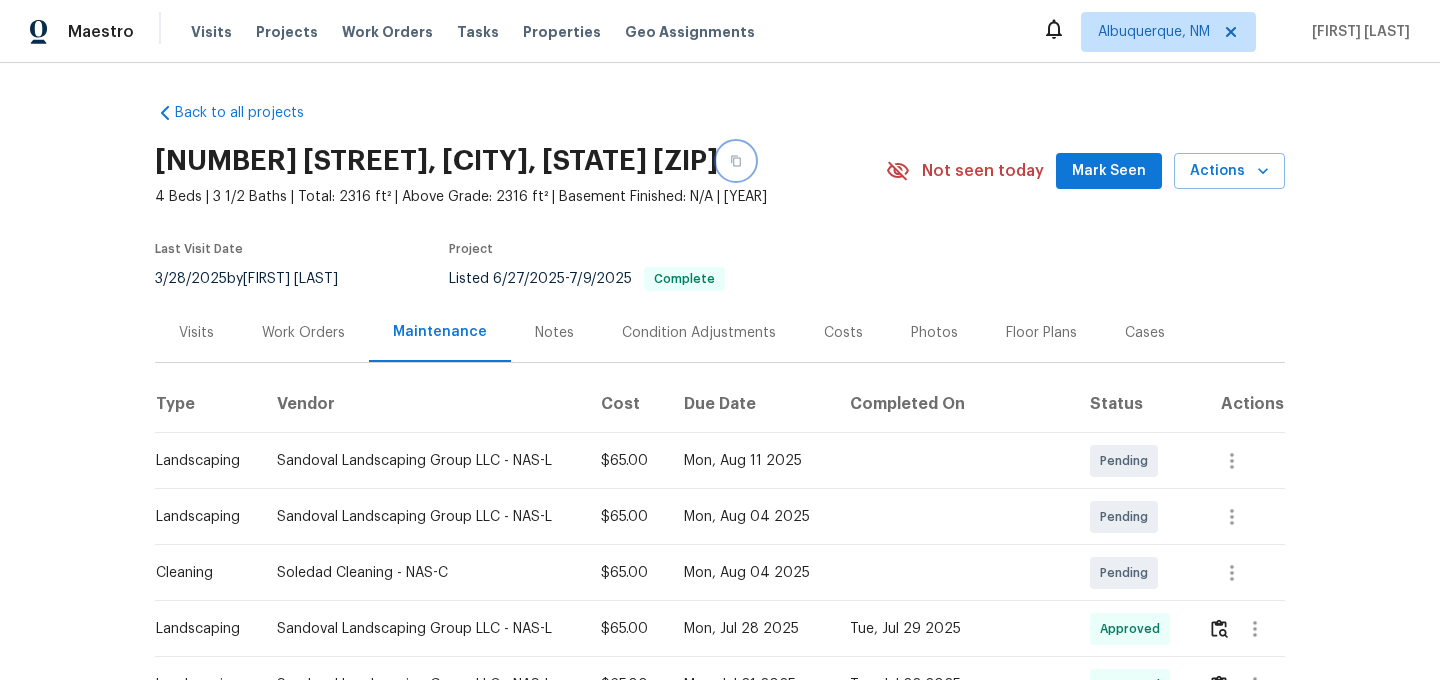 click 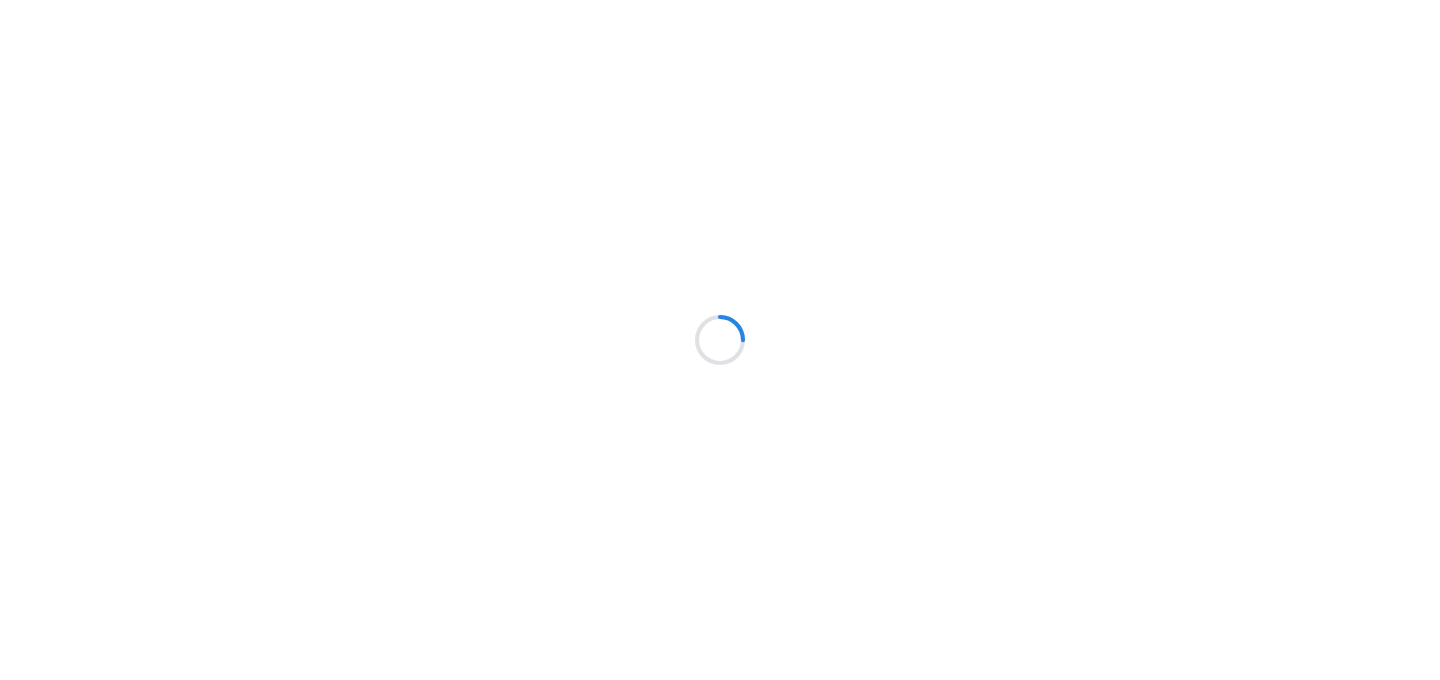 scroll, scrollTop: 0, scrollLeft: 0, axis: both 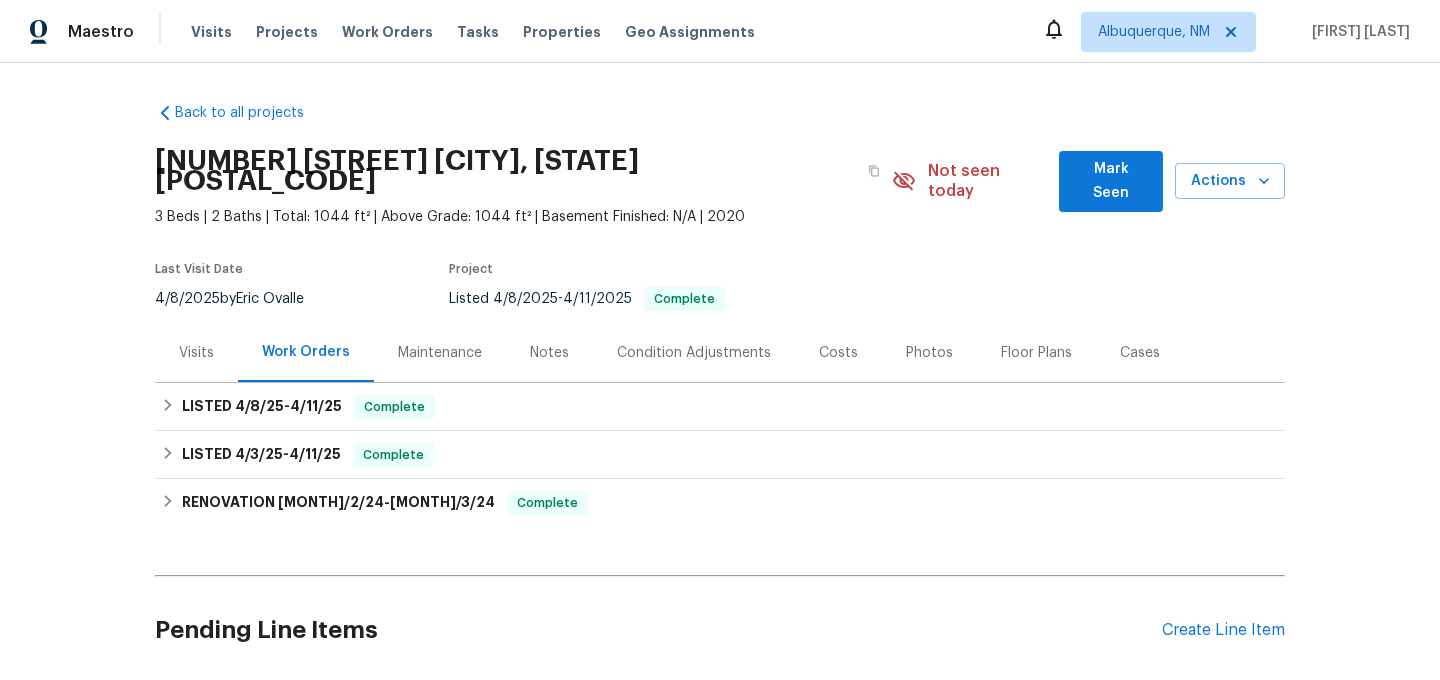 click on "Maintenance" at bounding box center [440, 352] 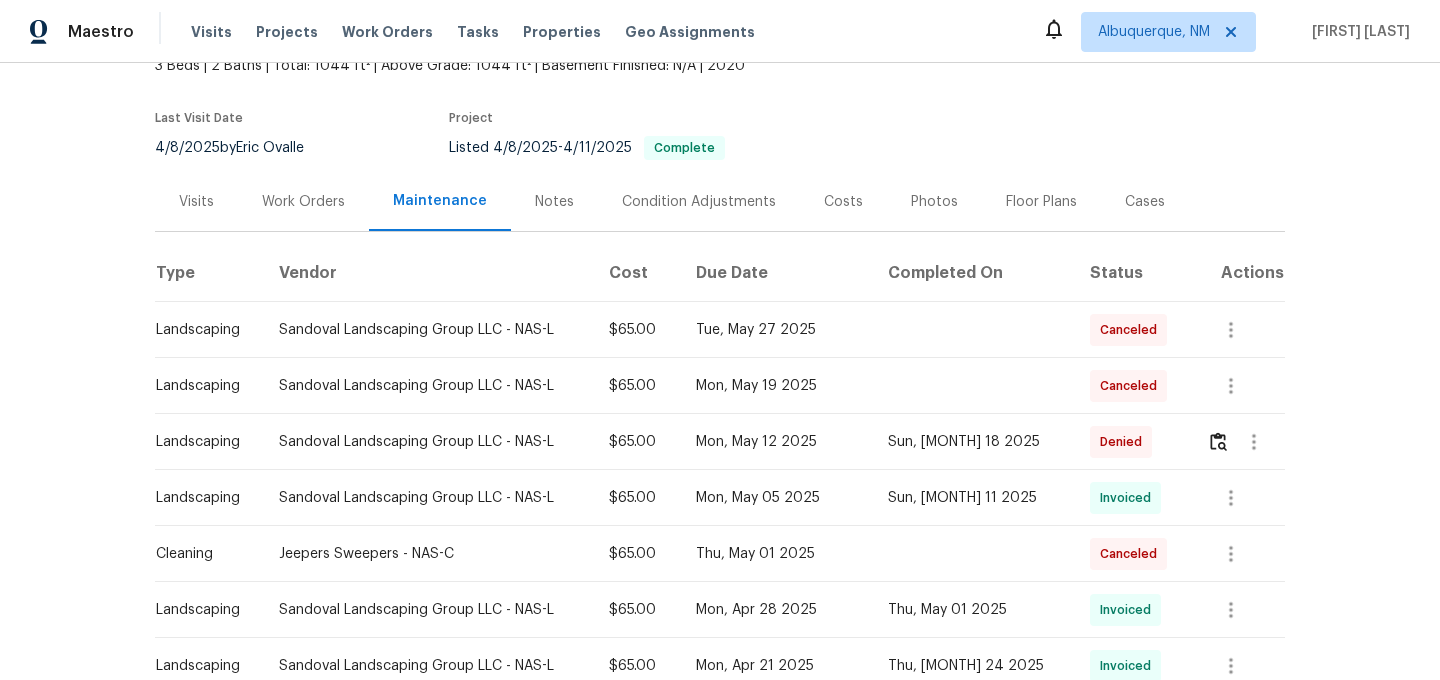 scroll, scrollTop: 190, scrollLeft: 0, axis: vertical 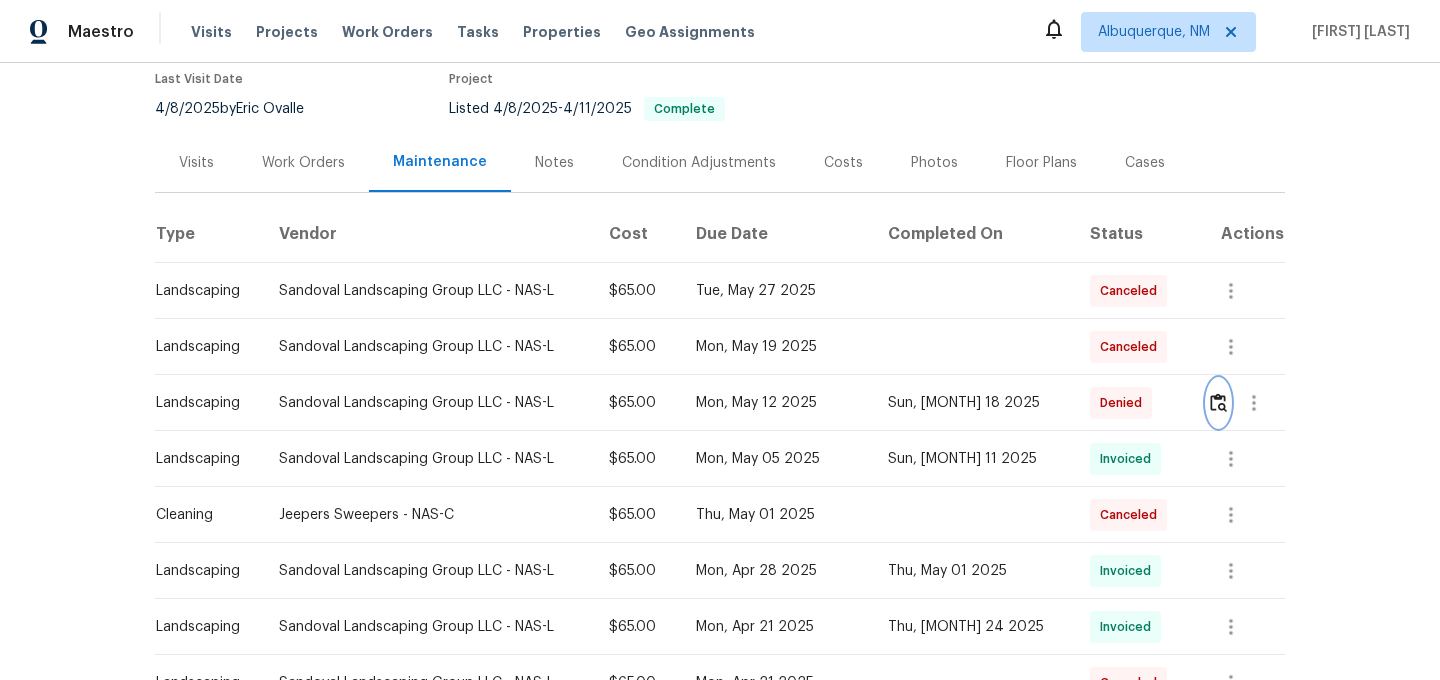 click at bounding box center (1218, 403) 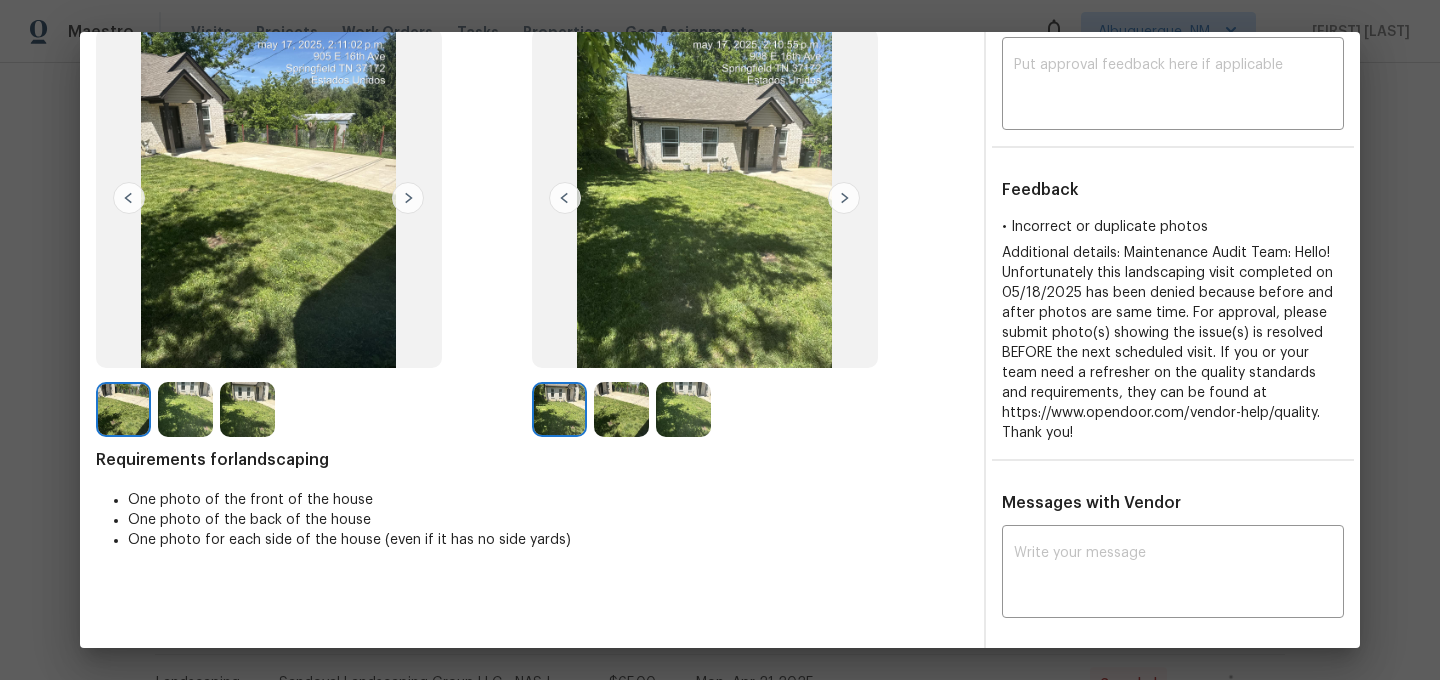scroll, scrollTop: 118, scrollLeft: 0, axis: vertical 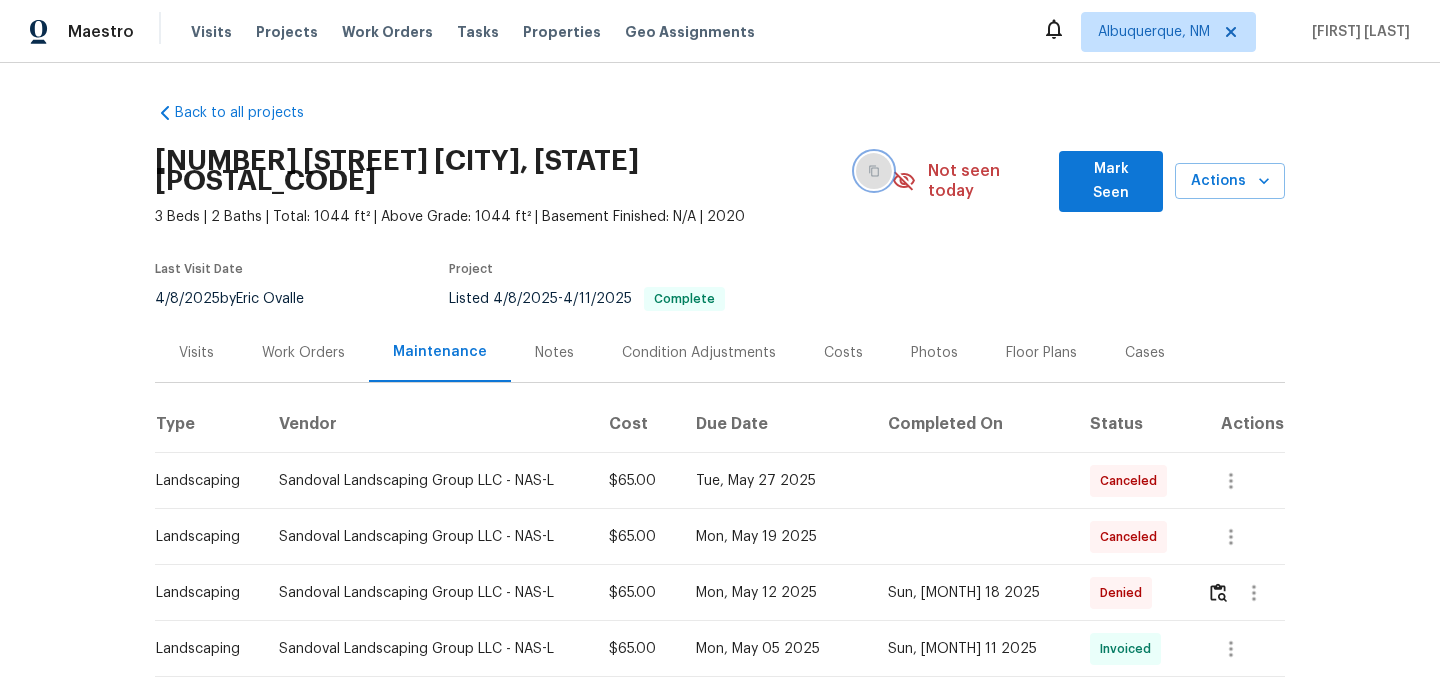 click at bounding box center [874, 171] 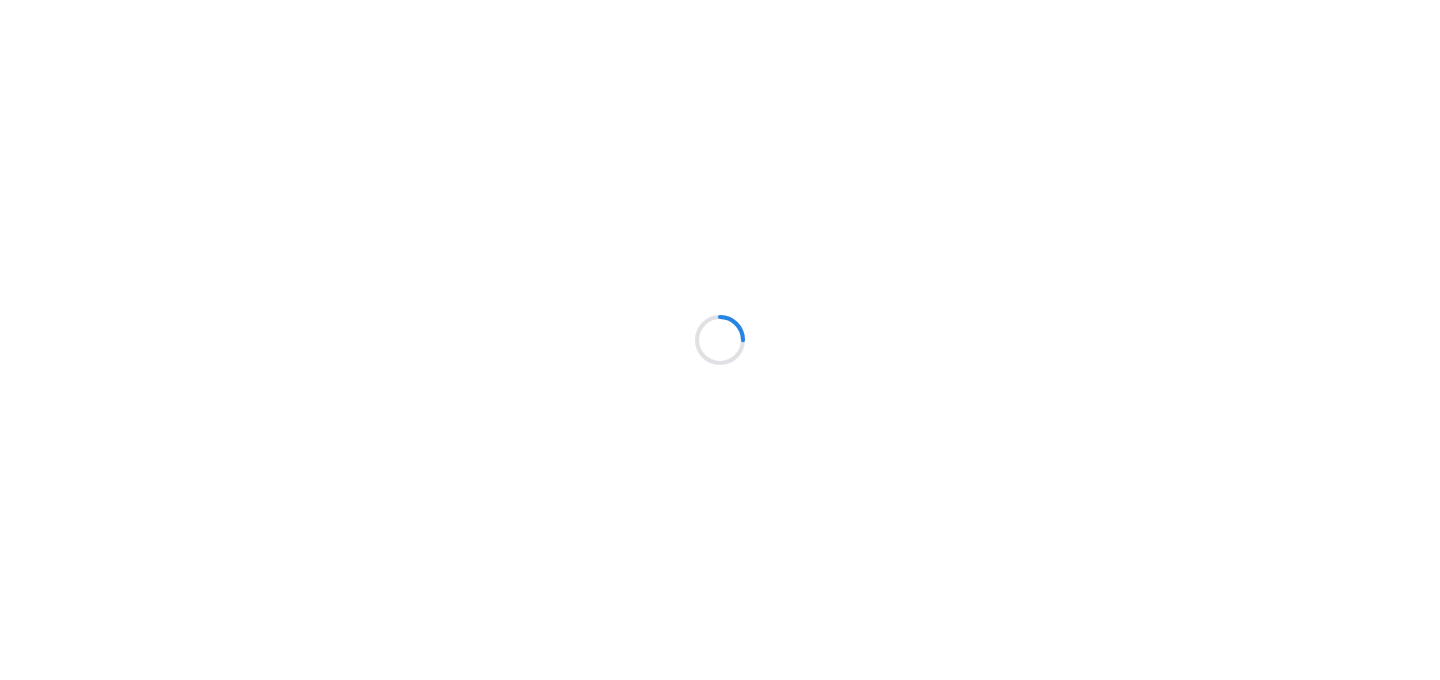scroll, scrollTop: 0, scrollLeft: 0, axis: both 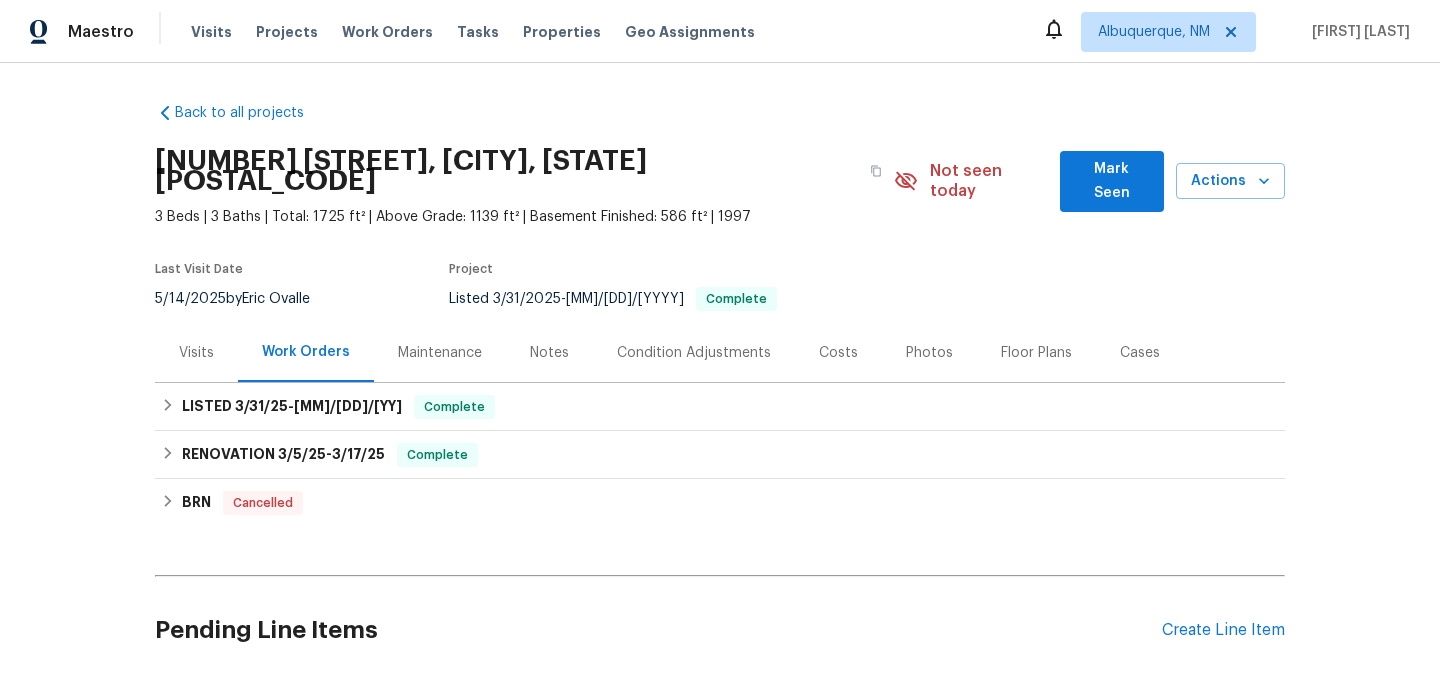 click on "Maintenance" at bounding box center (440, 353) 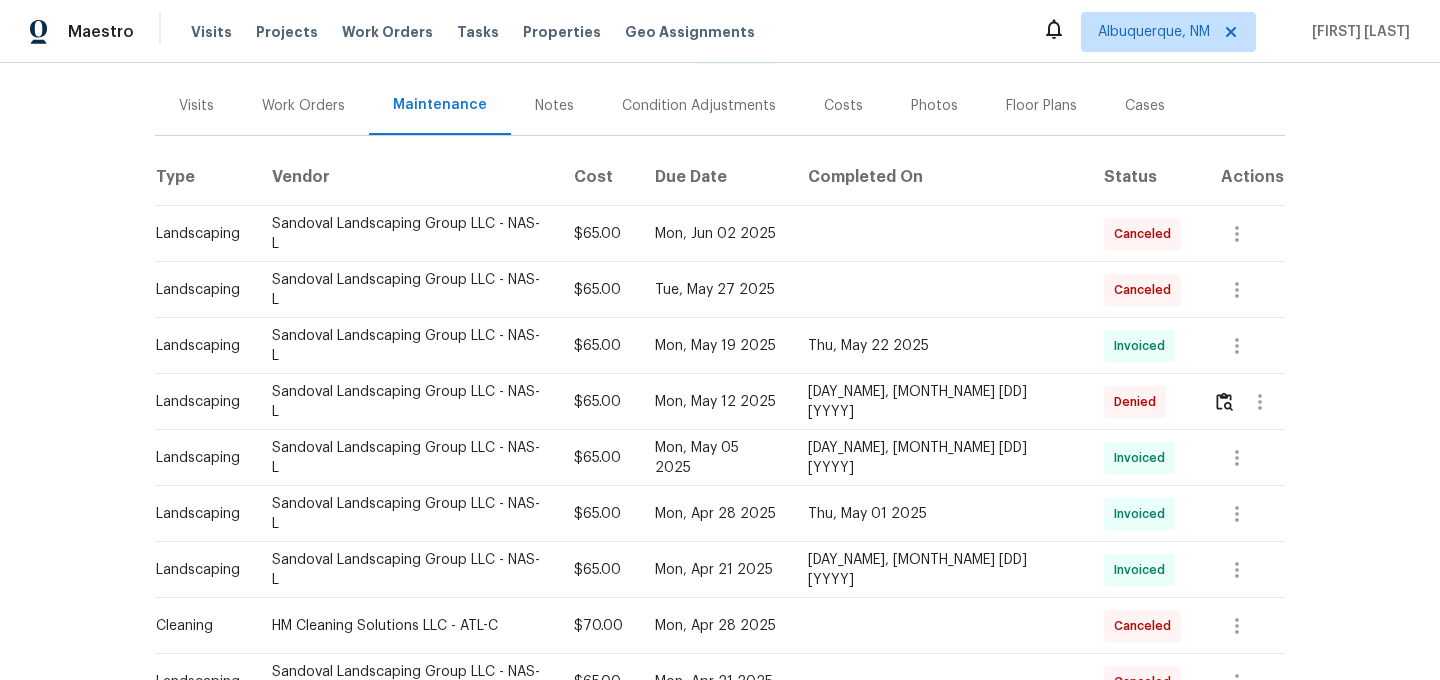 scroll, scrollTop: 248, scrollLeft: 0, axis: vertical 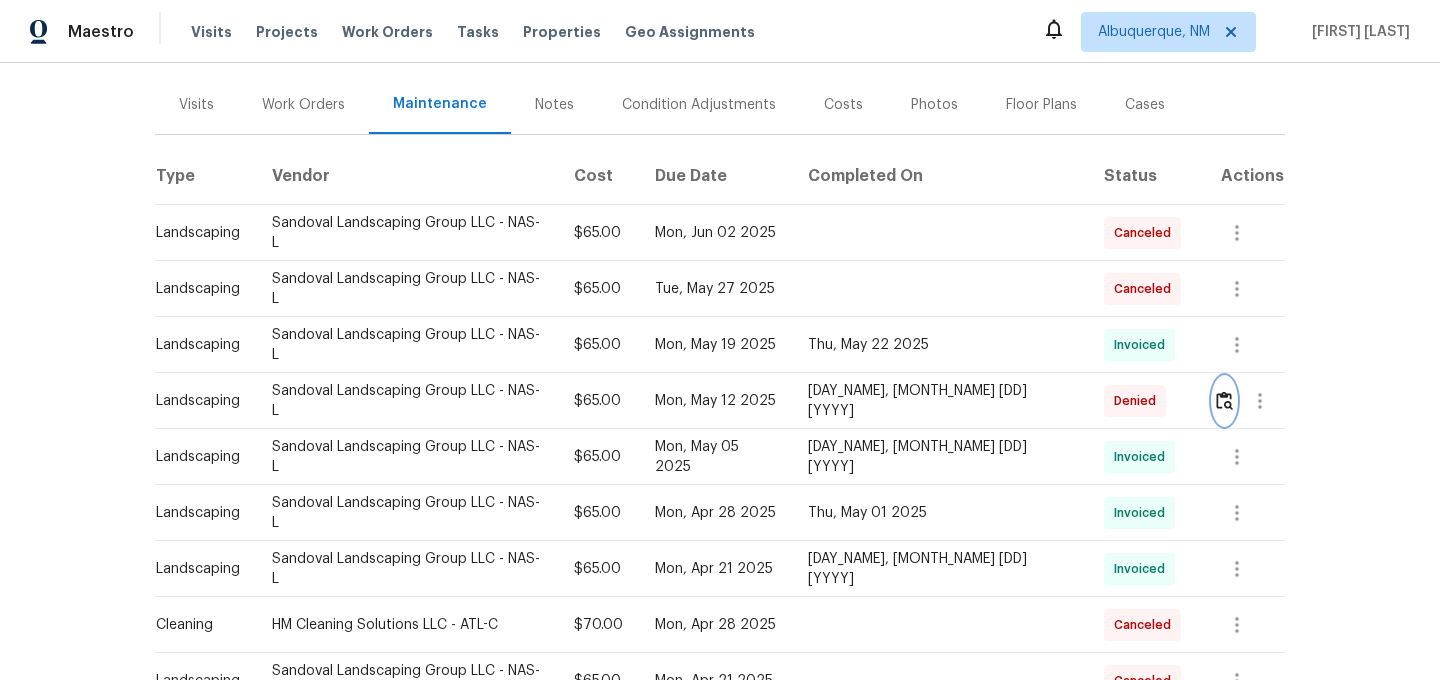 click at bounding box center [1224, 400] 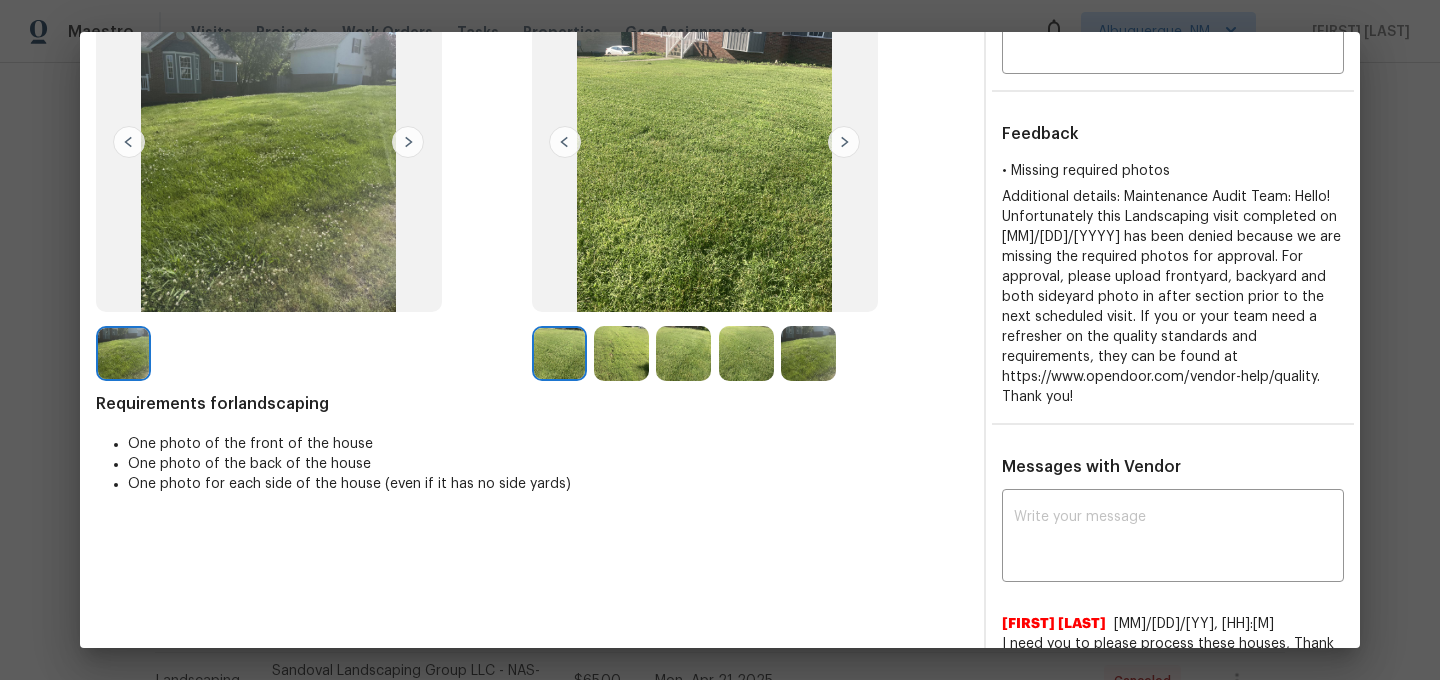 scroll, scrollTop: 160, scrollLeft: 0, axis: vertical 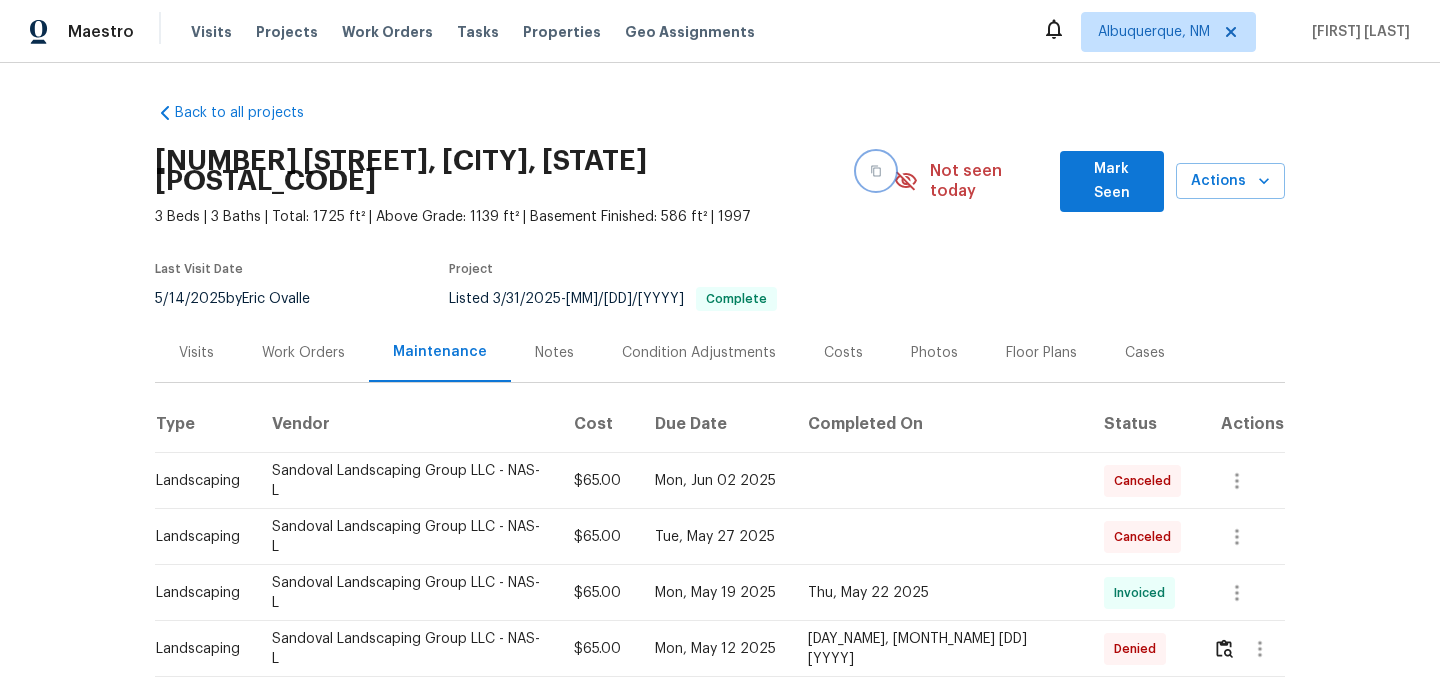 click at bounding box center [876, 171] 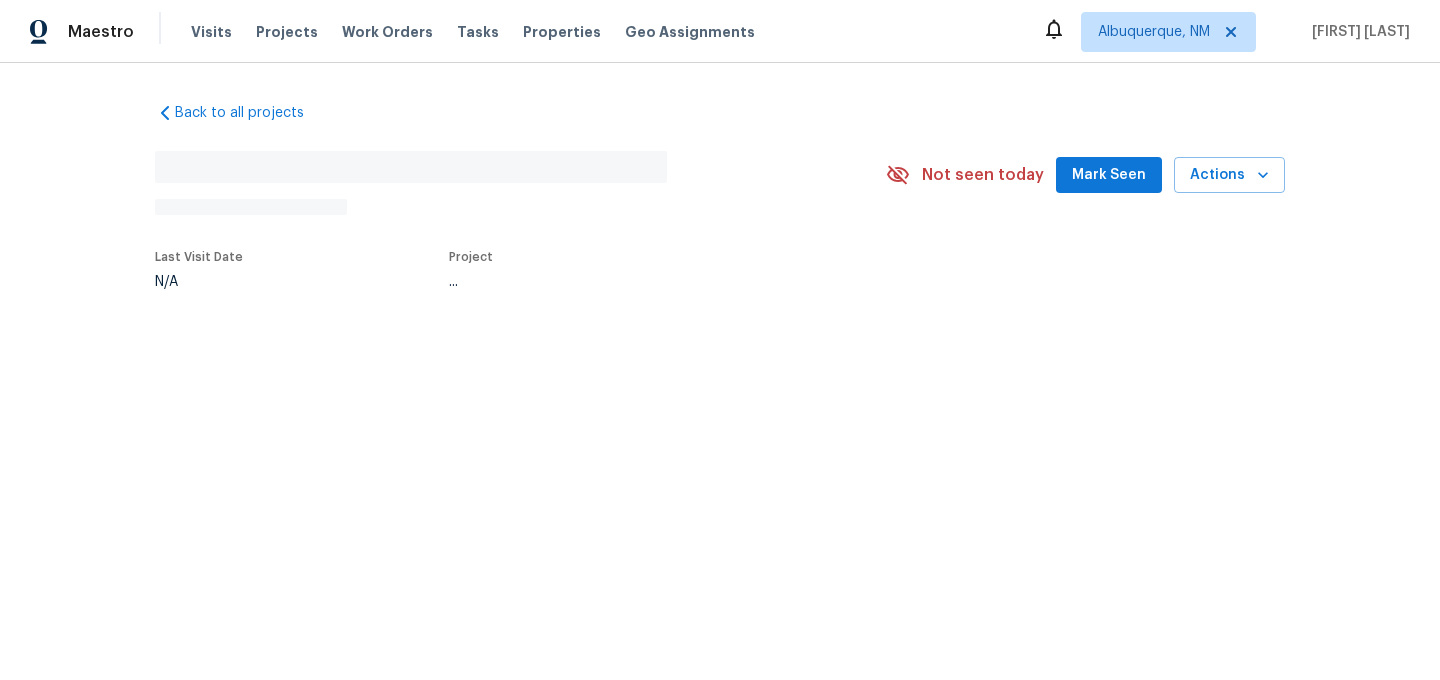 scroll, scrollTop: 0, scrollLeft: 0, axis: both 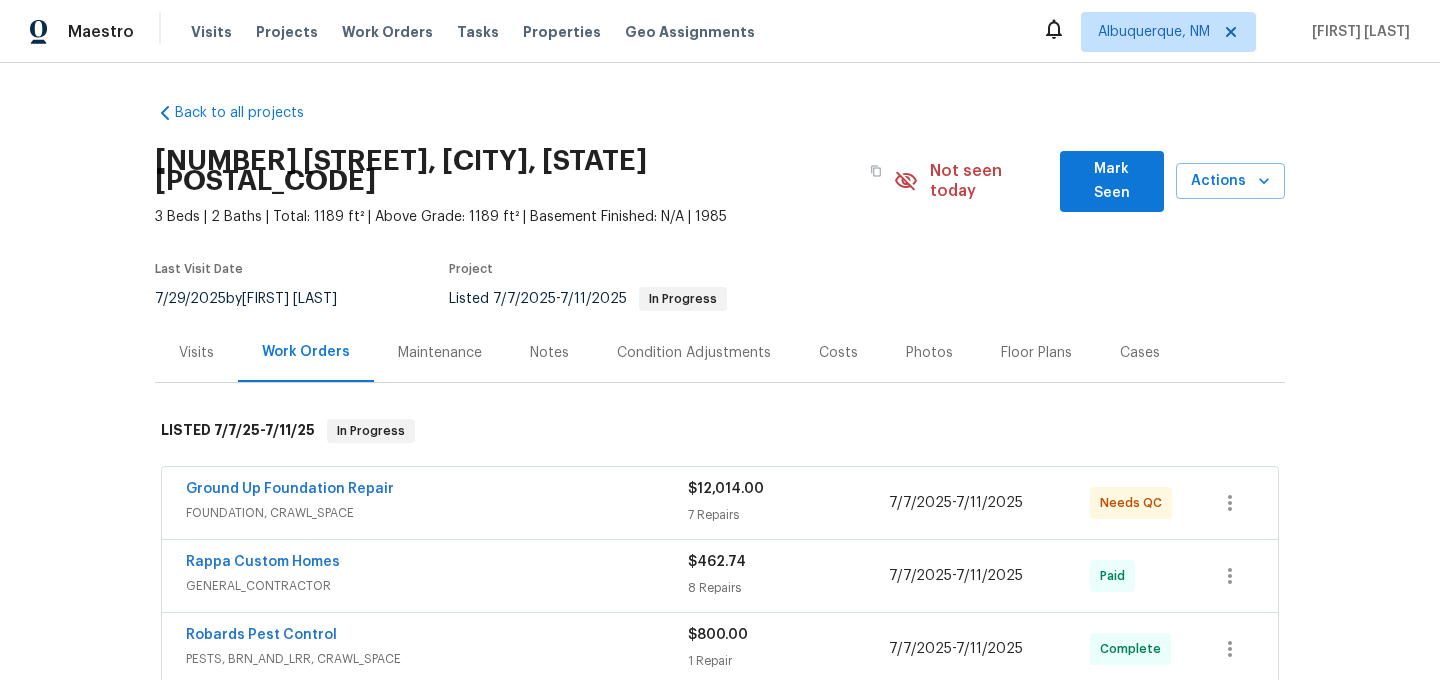 click on "Maintenance" at bounding box center (440, 353) 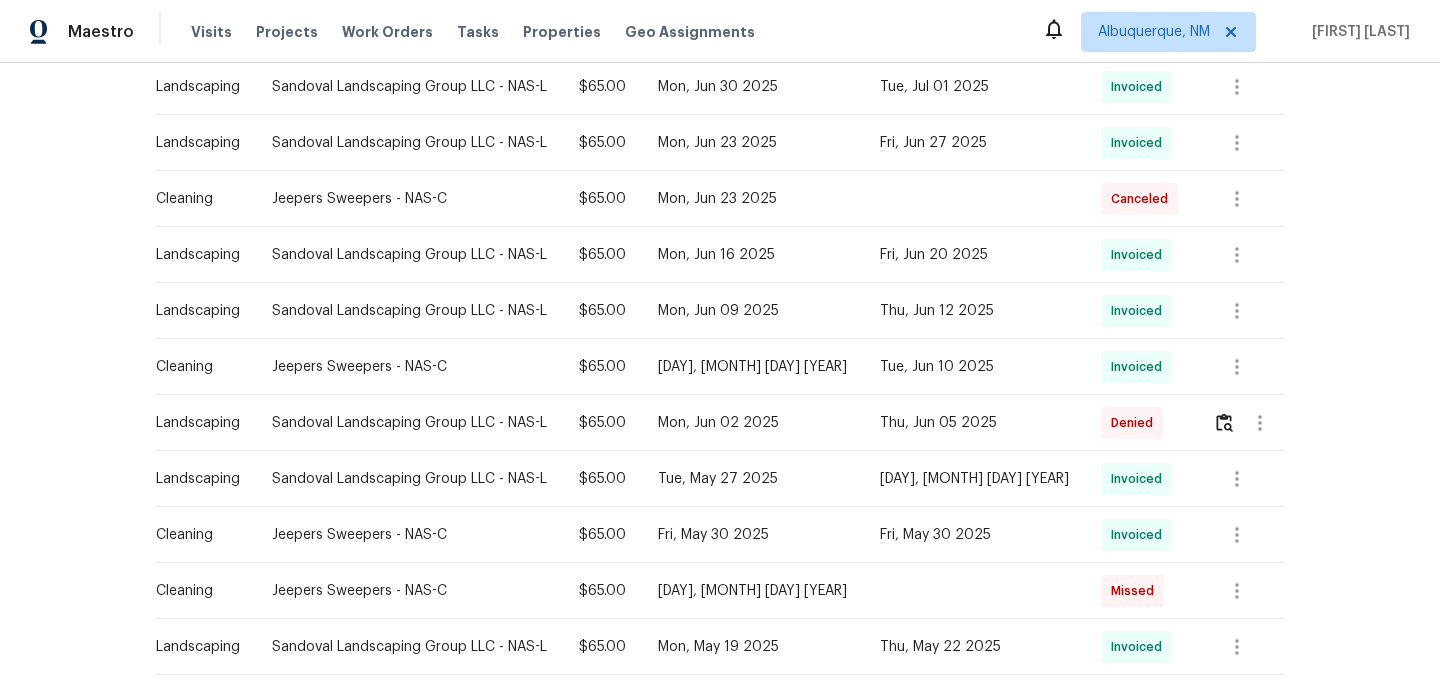 scroll, scrollTop: 850, scrollLeft: 0, axis: vertical 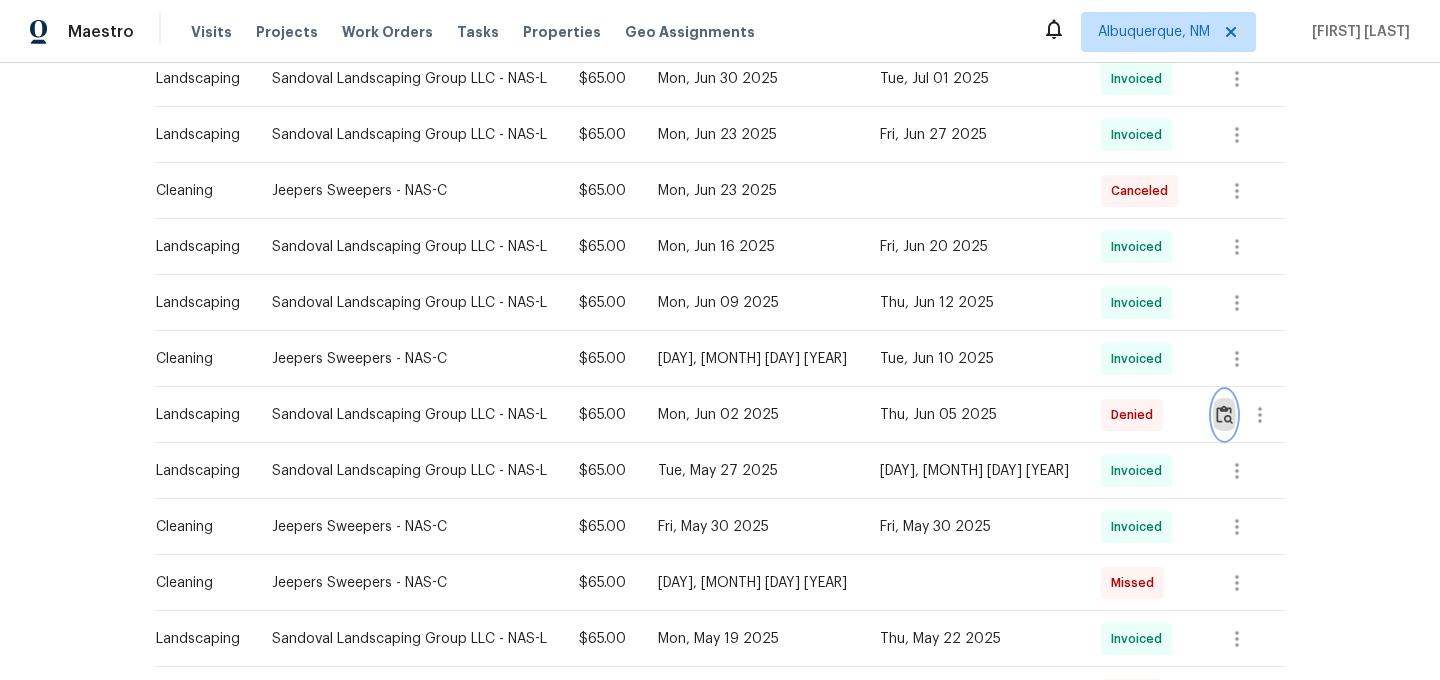 click at bounding box center (1224, 414) 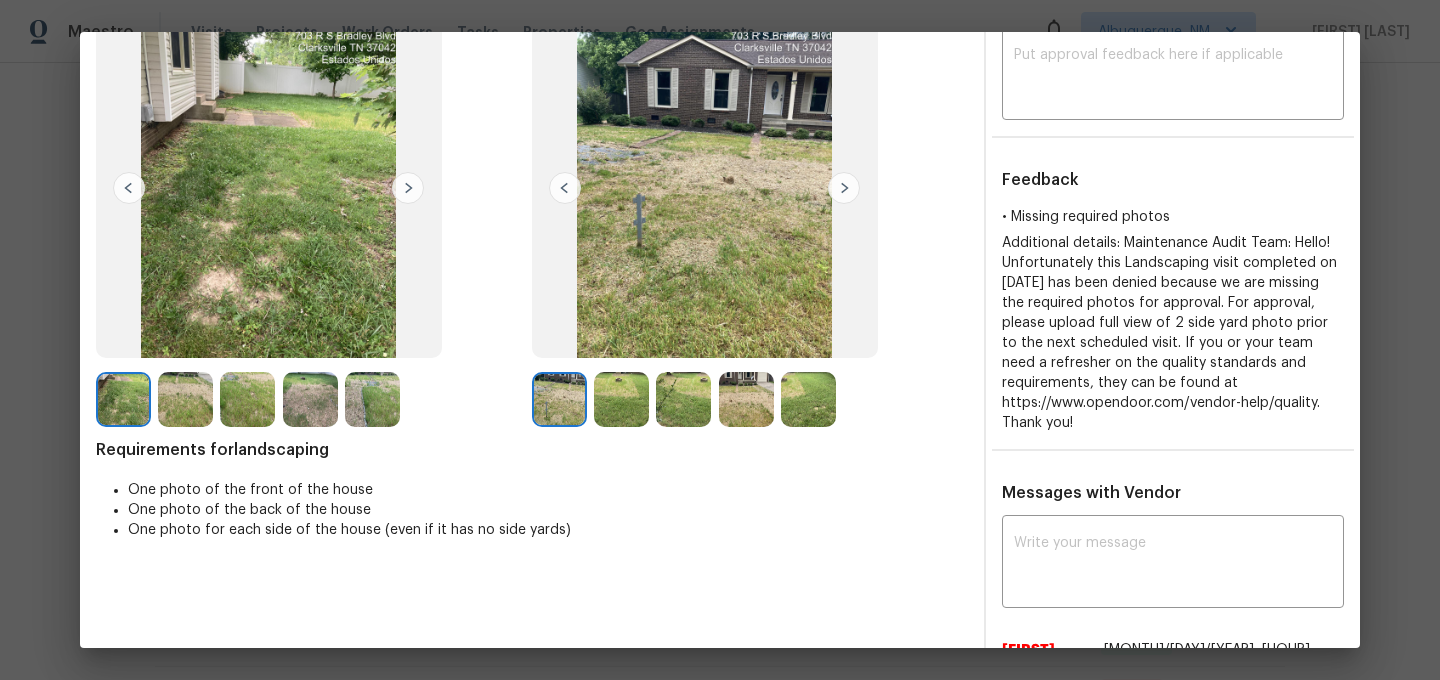 scroll, scrollTop: 71, scrollLeft: 0, axis: vertical 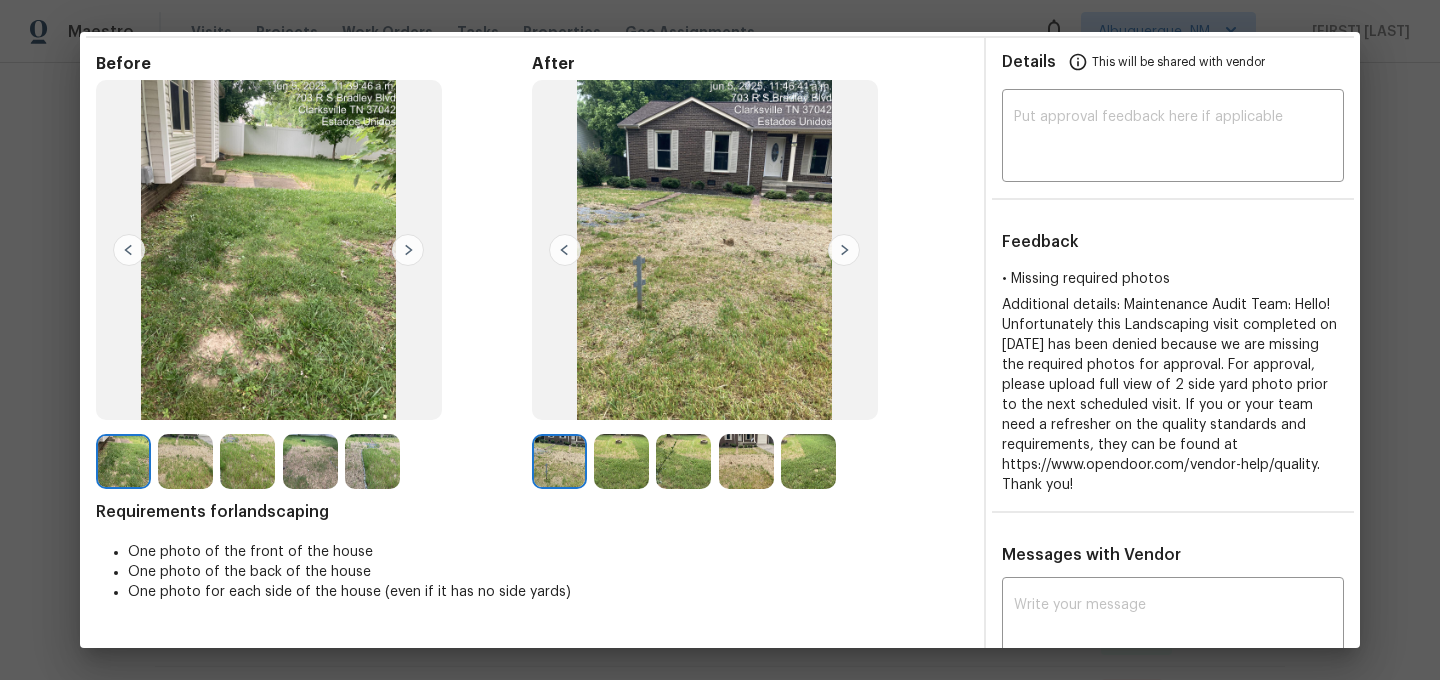 click at bounding box center [621, 461] 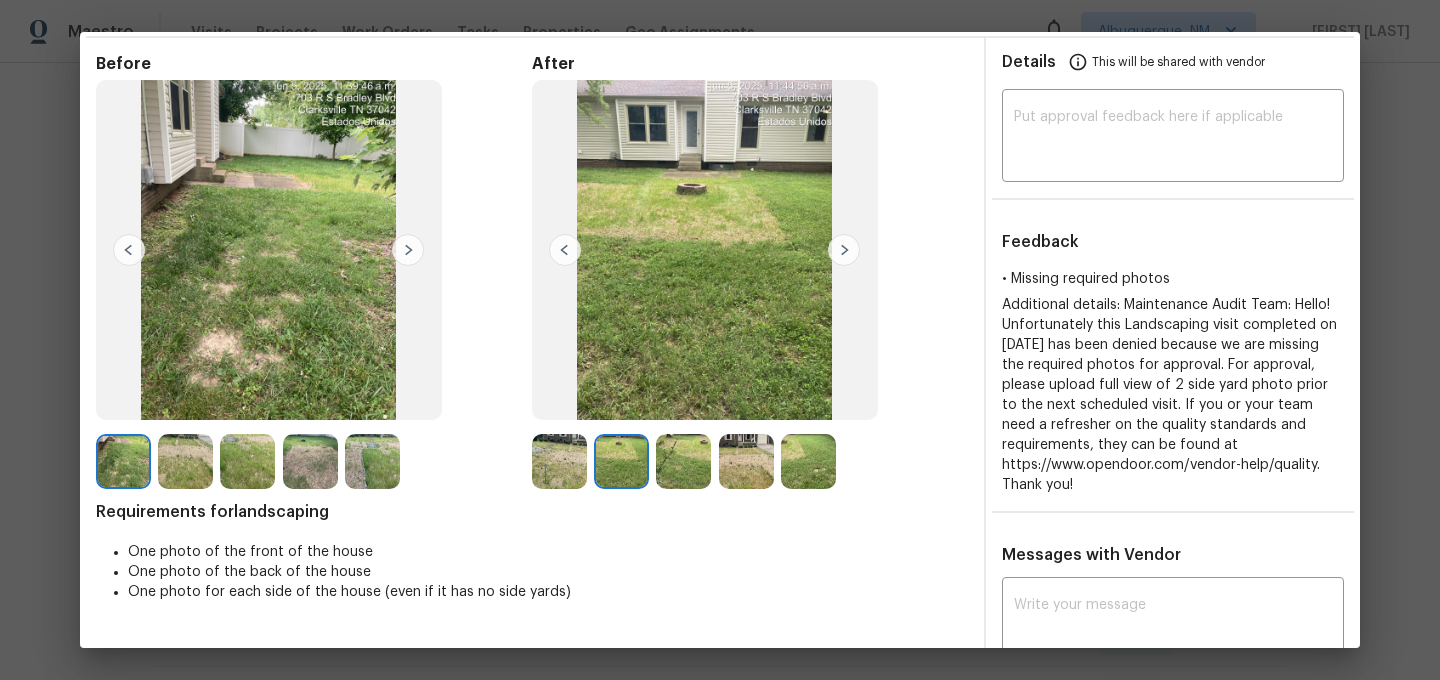 click at bounding box center (683, 461) 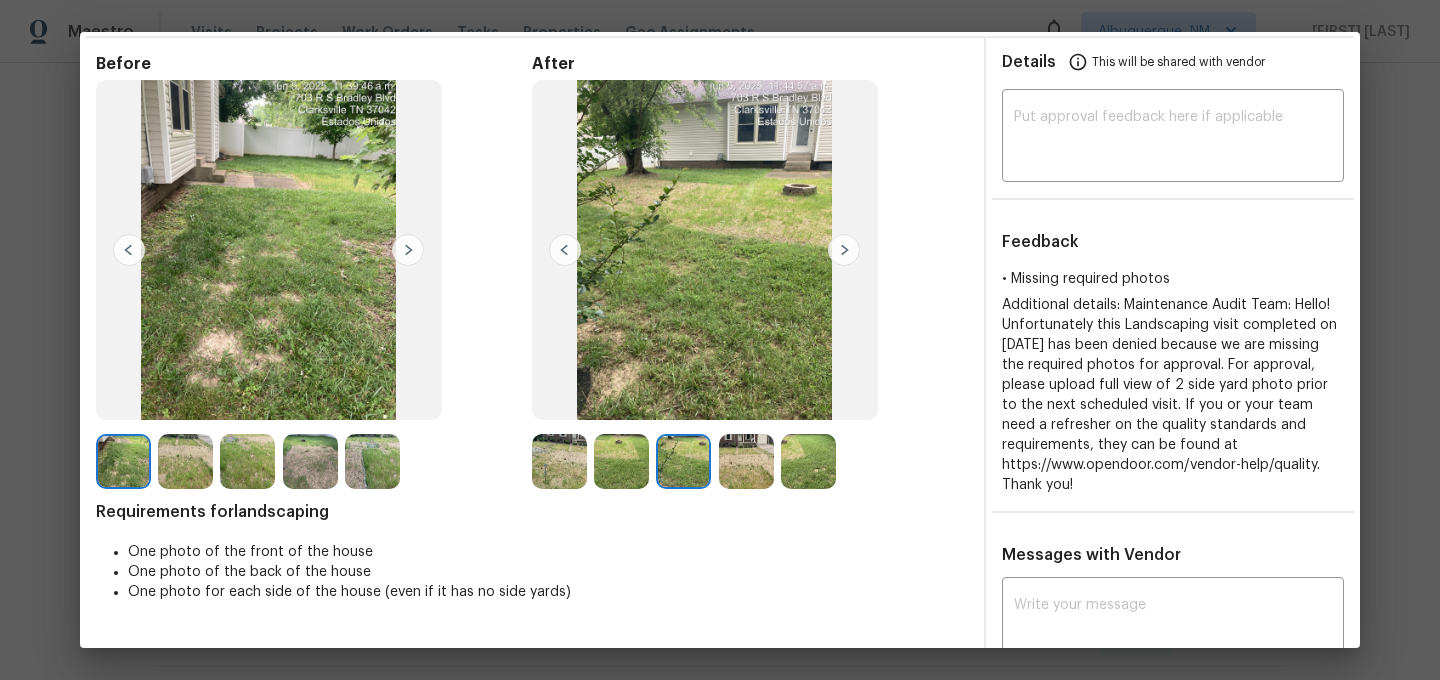 click at bounding box center [746, 461] 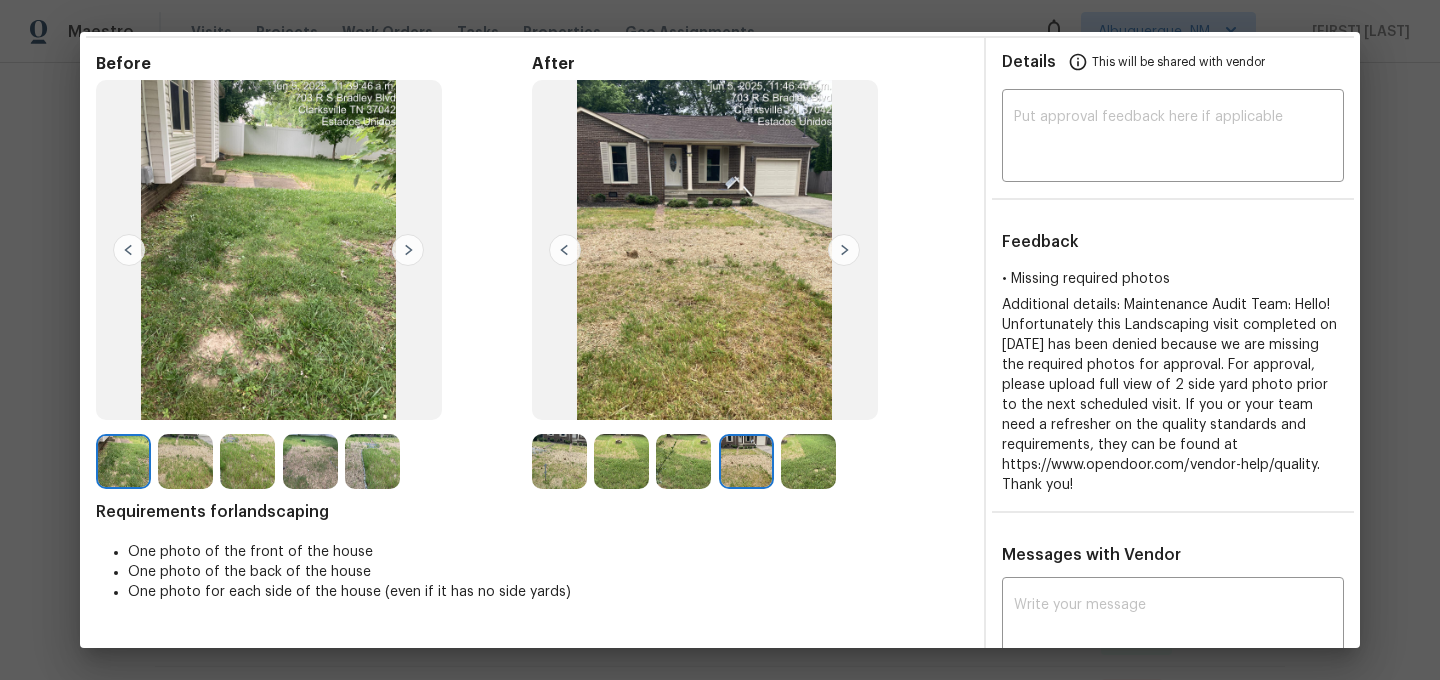 click at bounding box center (808, 461) 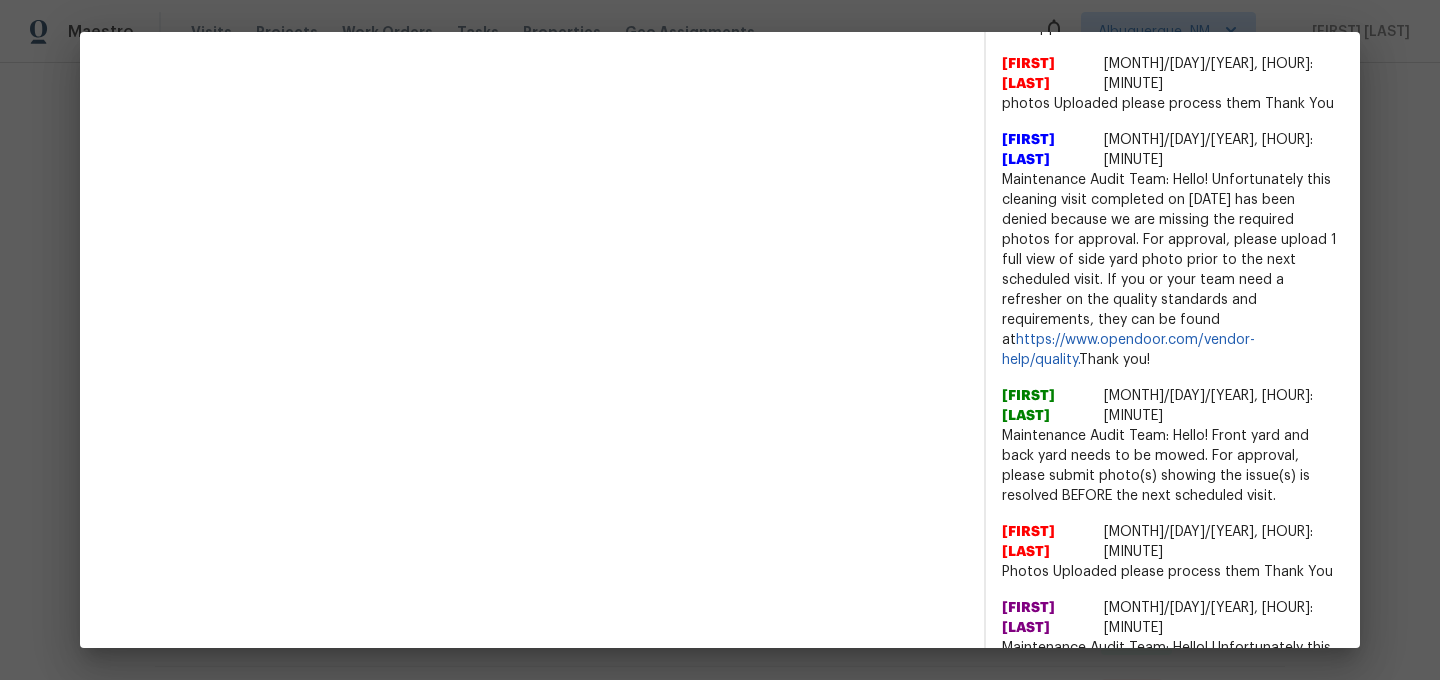 scroll, scrollTop: 977, scrollLeft: 0, axis: vertical 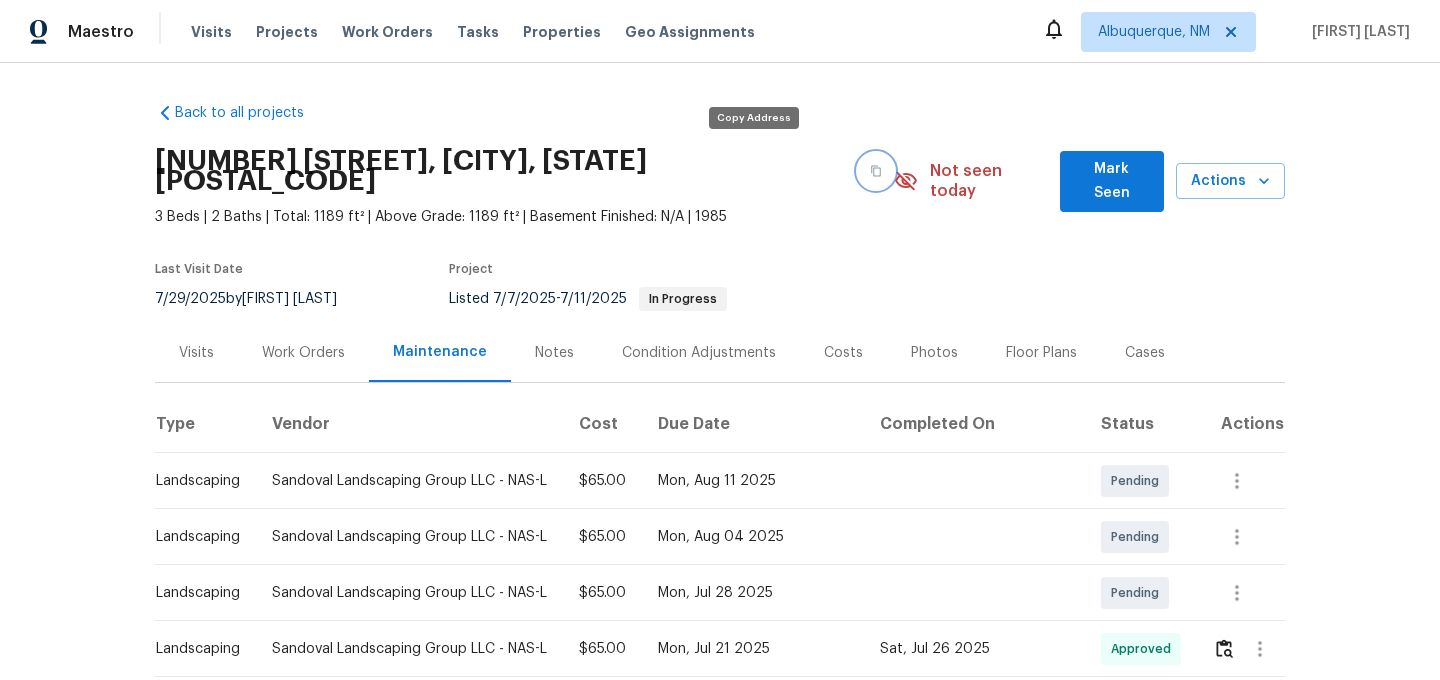 click at bounding box center (876, 171) 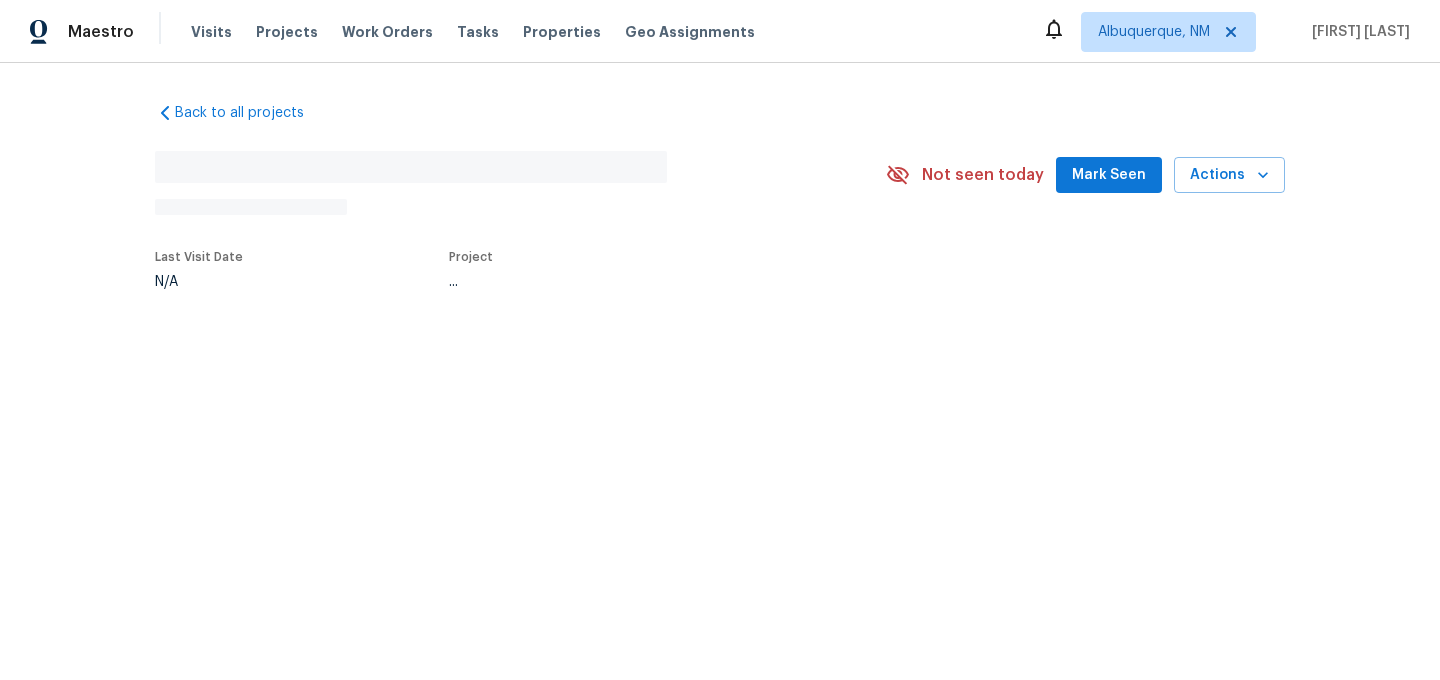 scroll, scrollTop: 0, scrollLeft: 0, axis: both 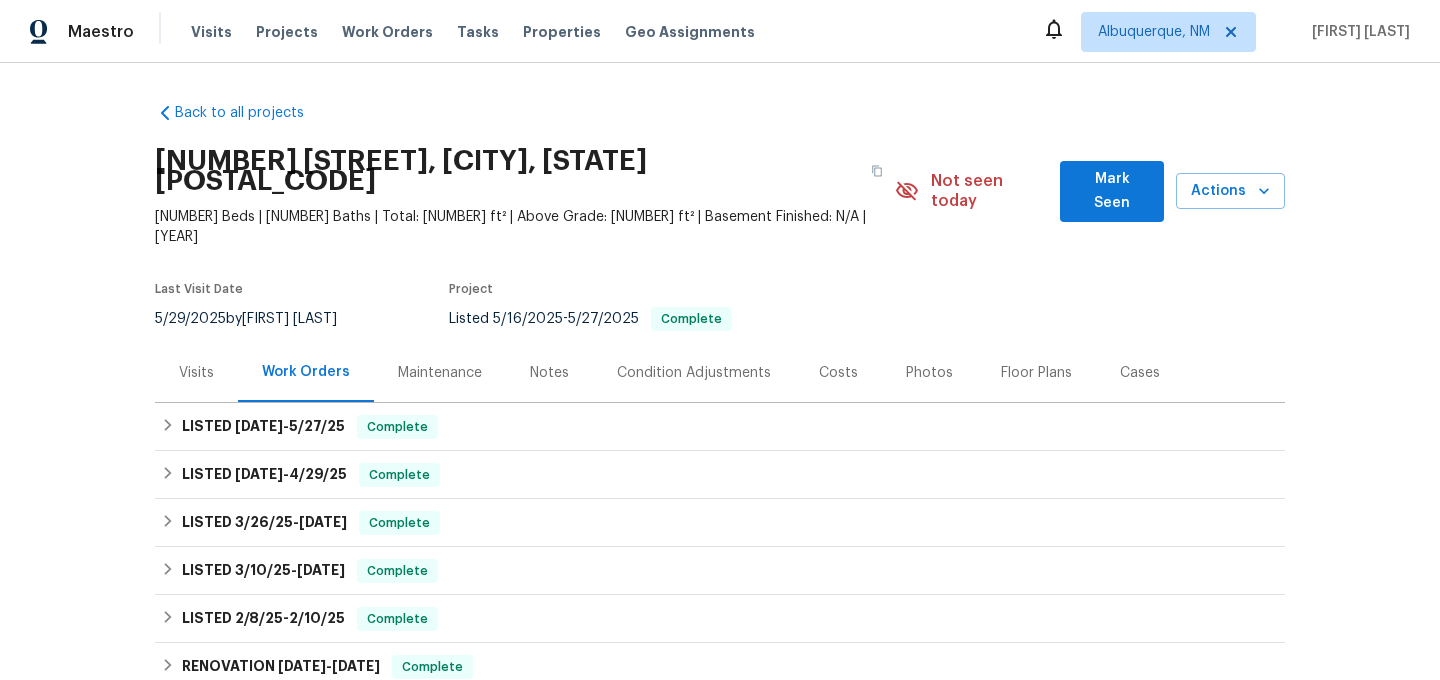click on "Maintenance" at bounding box center (440, 373) 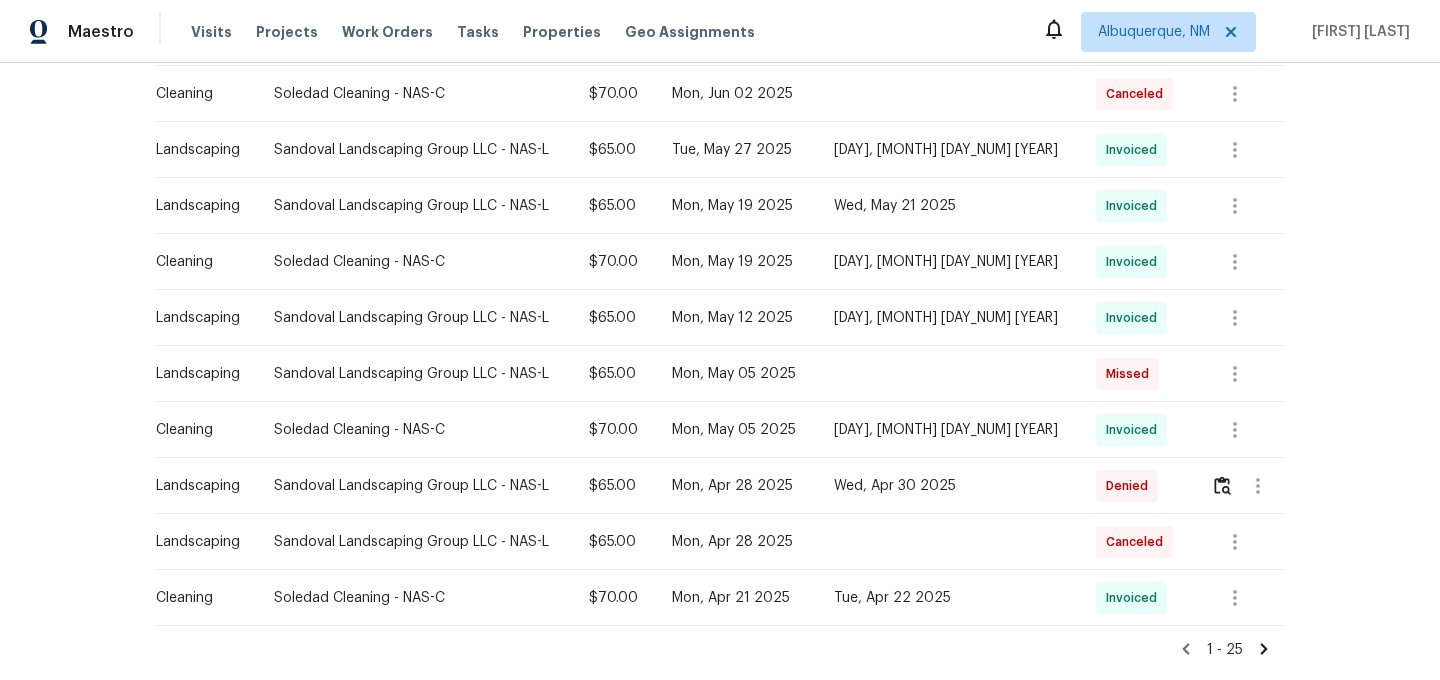 scroll, scrollTop: 1306, scrollLeft: 0, axis: vertical 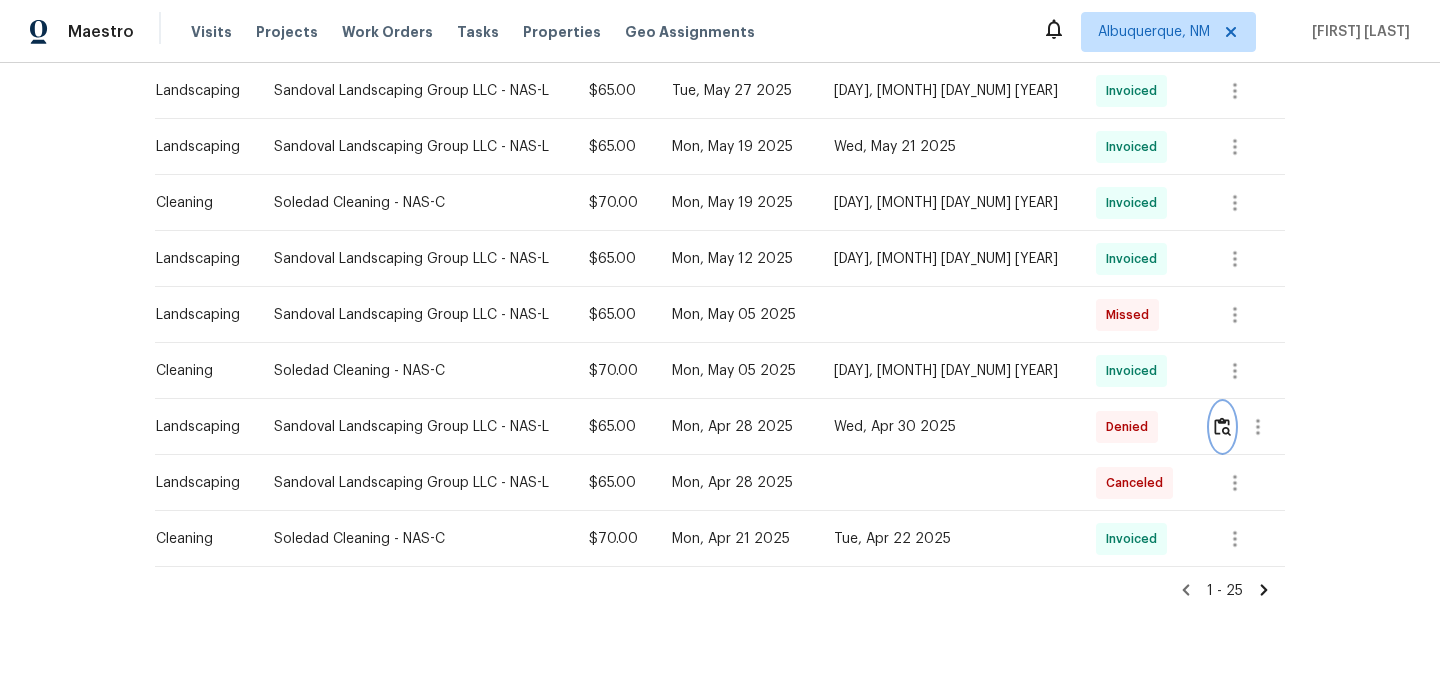 click at bounding box center (1222, 427) 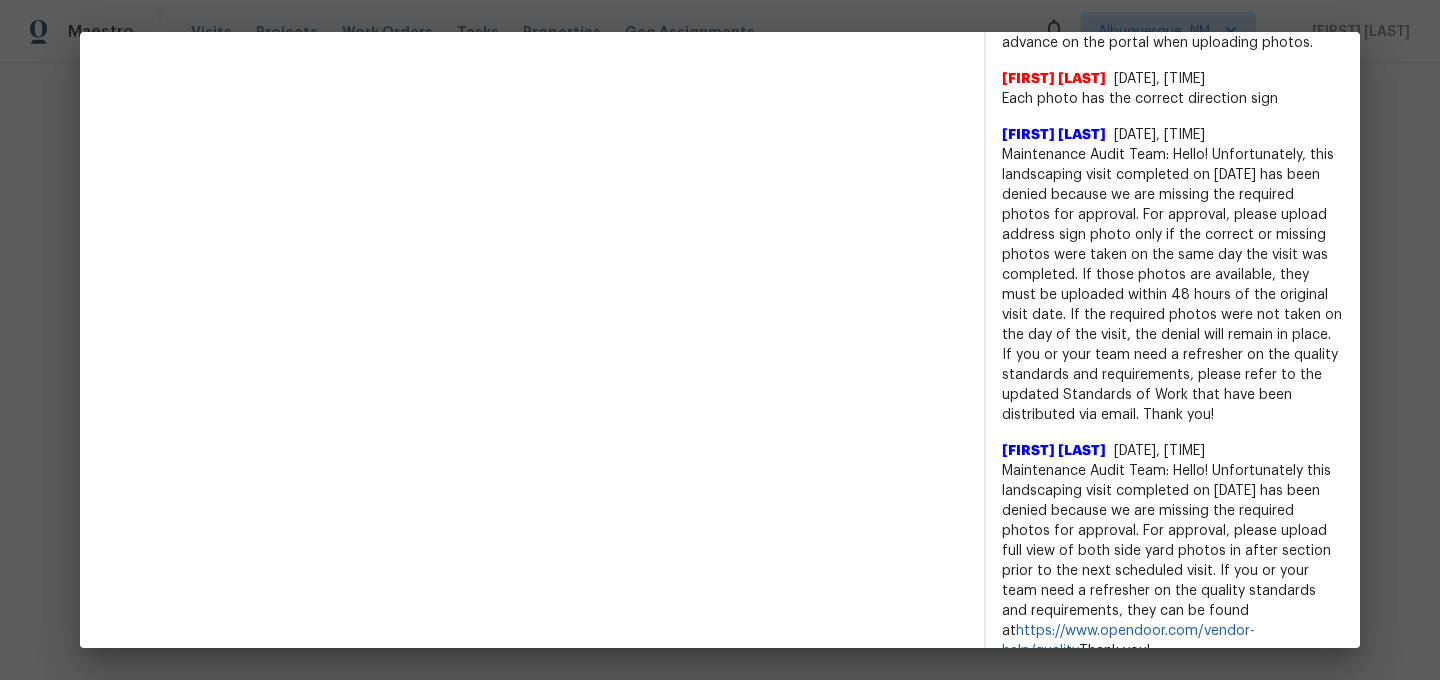 scroll, scrollTop: 1004, scrollLeft: 0, axis: vertical 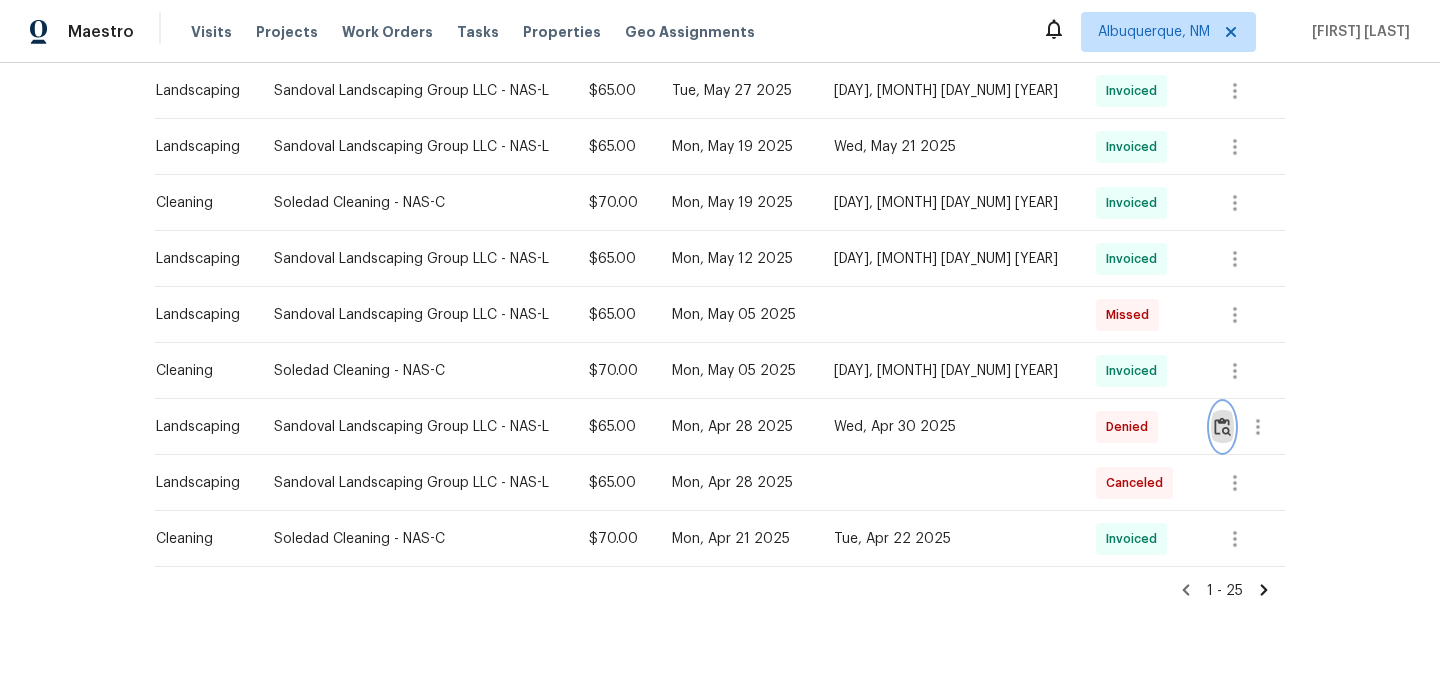 click at bounding box center (1222, 426) 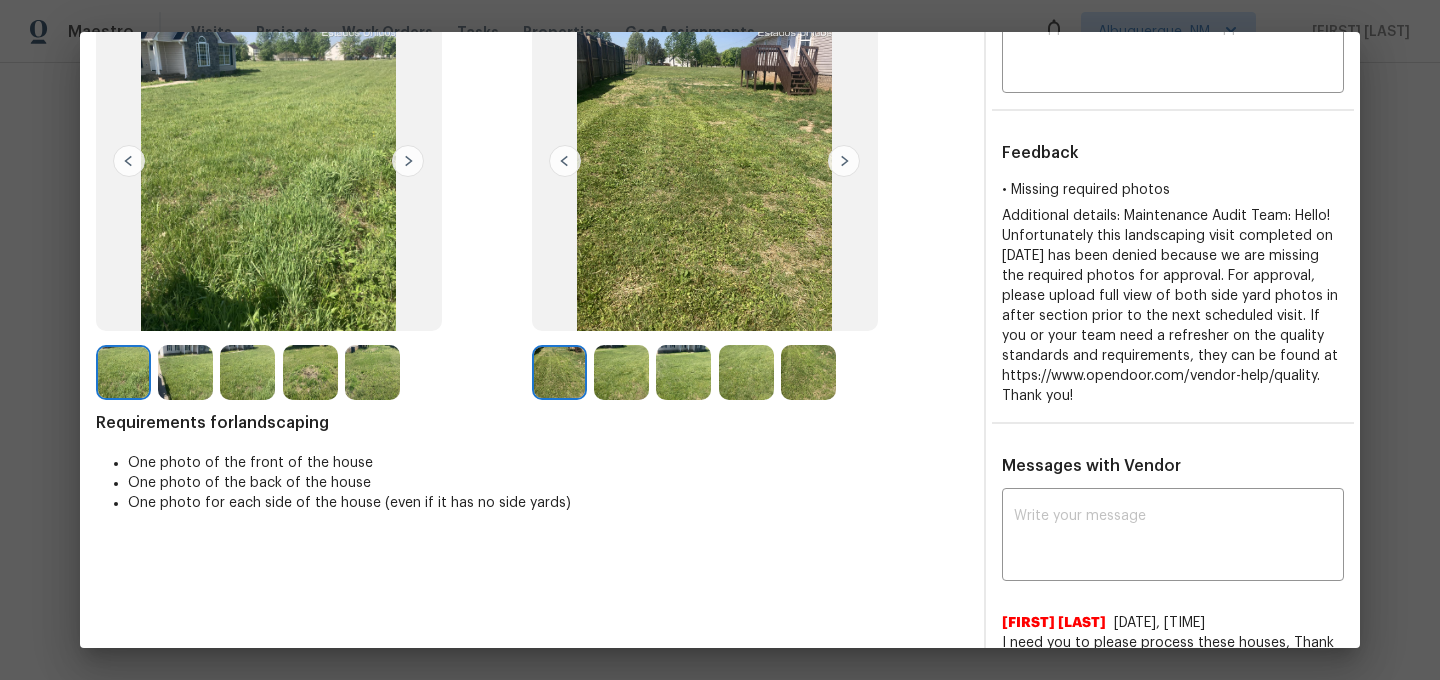 scroll, scrollTop: 0, scrollLeft: 0, axis: both 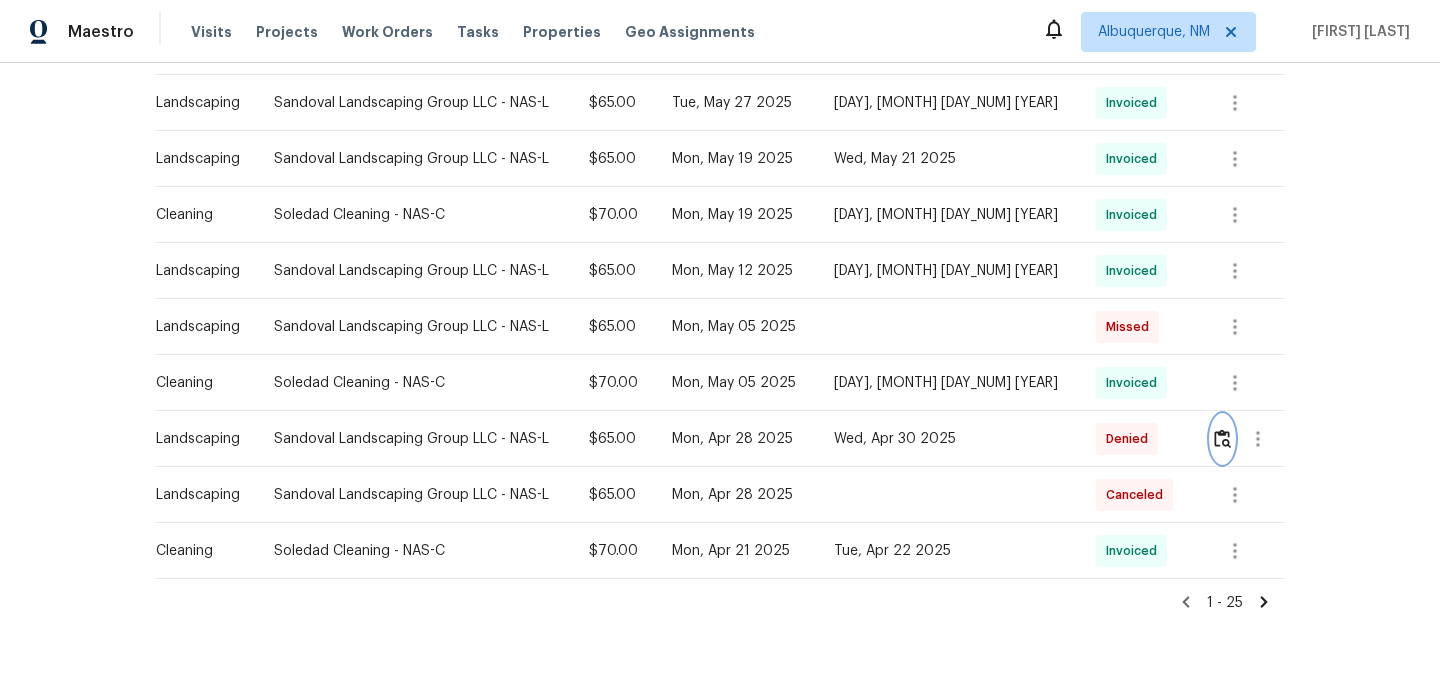 click at bounding box center (1222, 439) 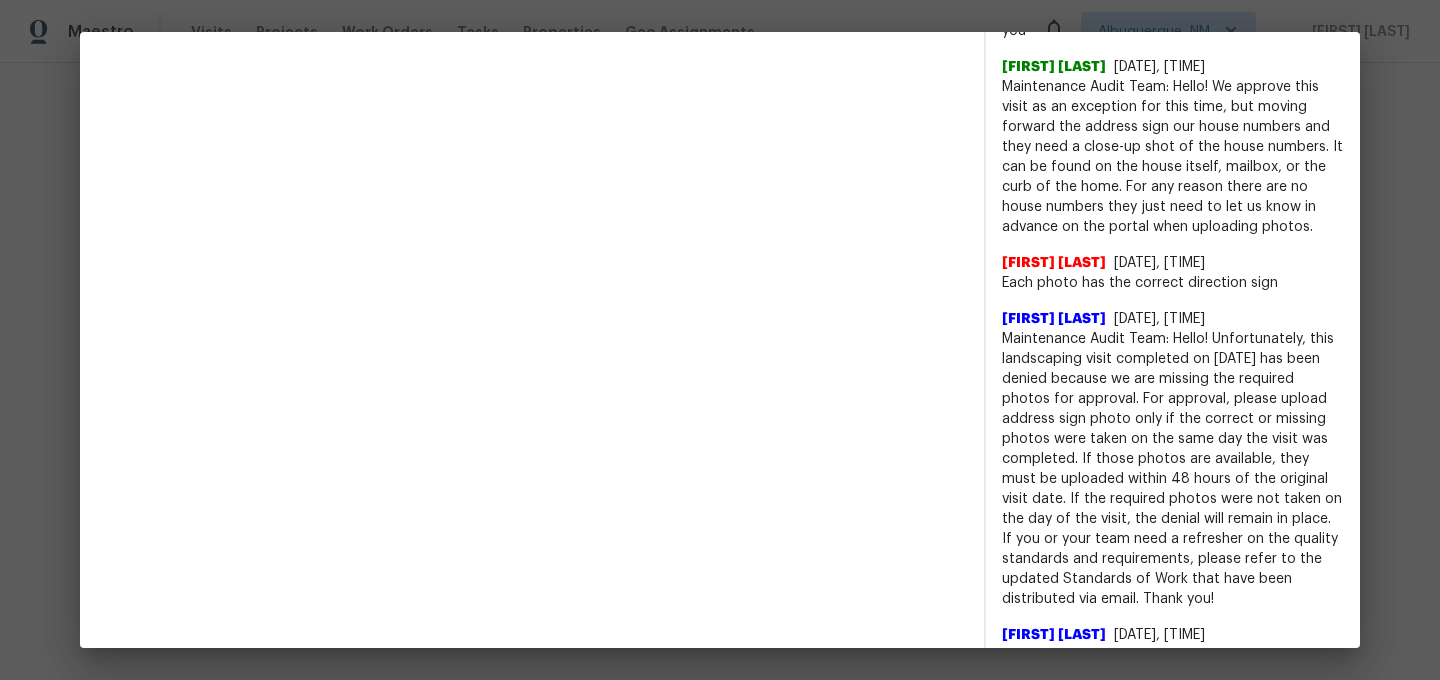 scroll, scrollTop: 1004, scrollLeft: 0, axis: vertical 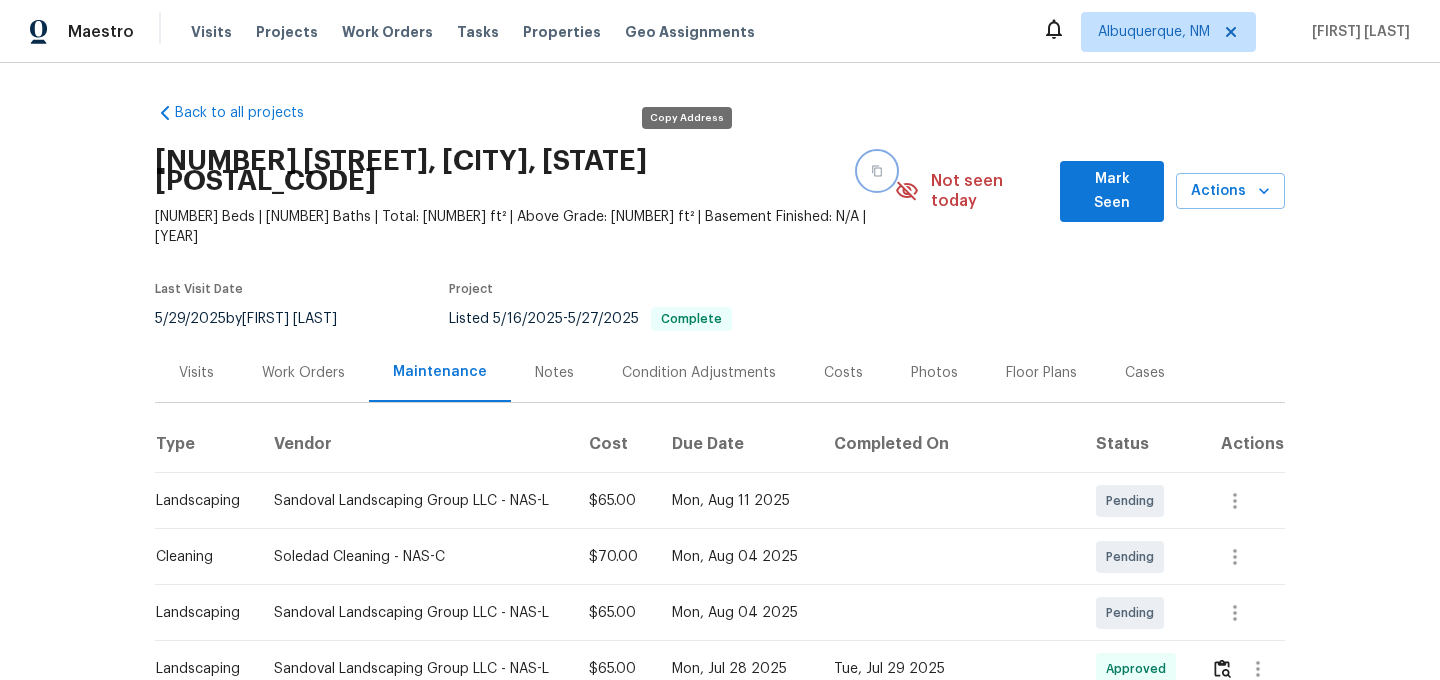 click at bounding box center (877, 171) 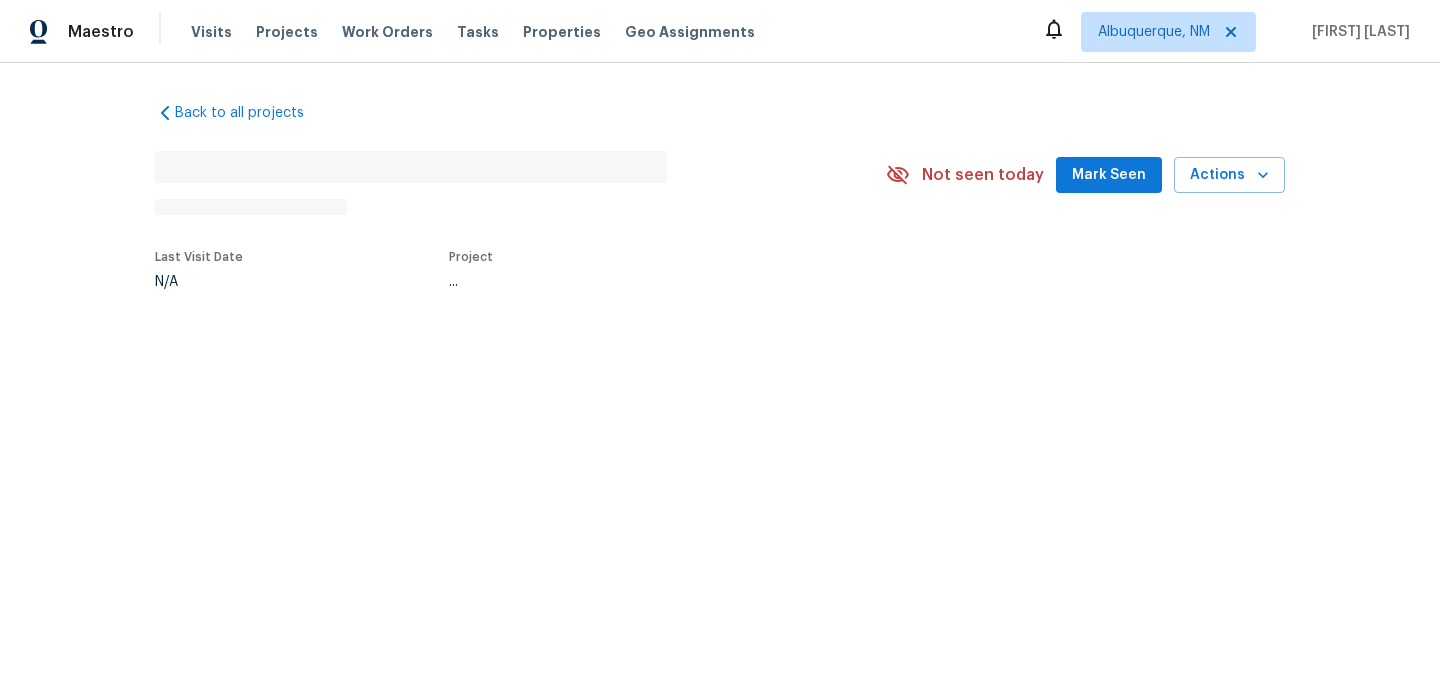 scroll, scrollTop: 0, scrollLeft: 0, axis: both 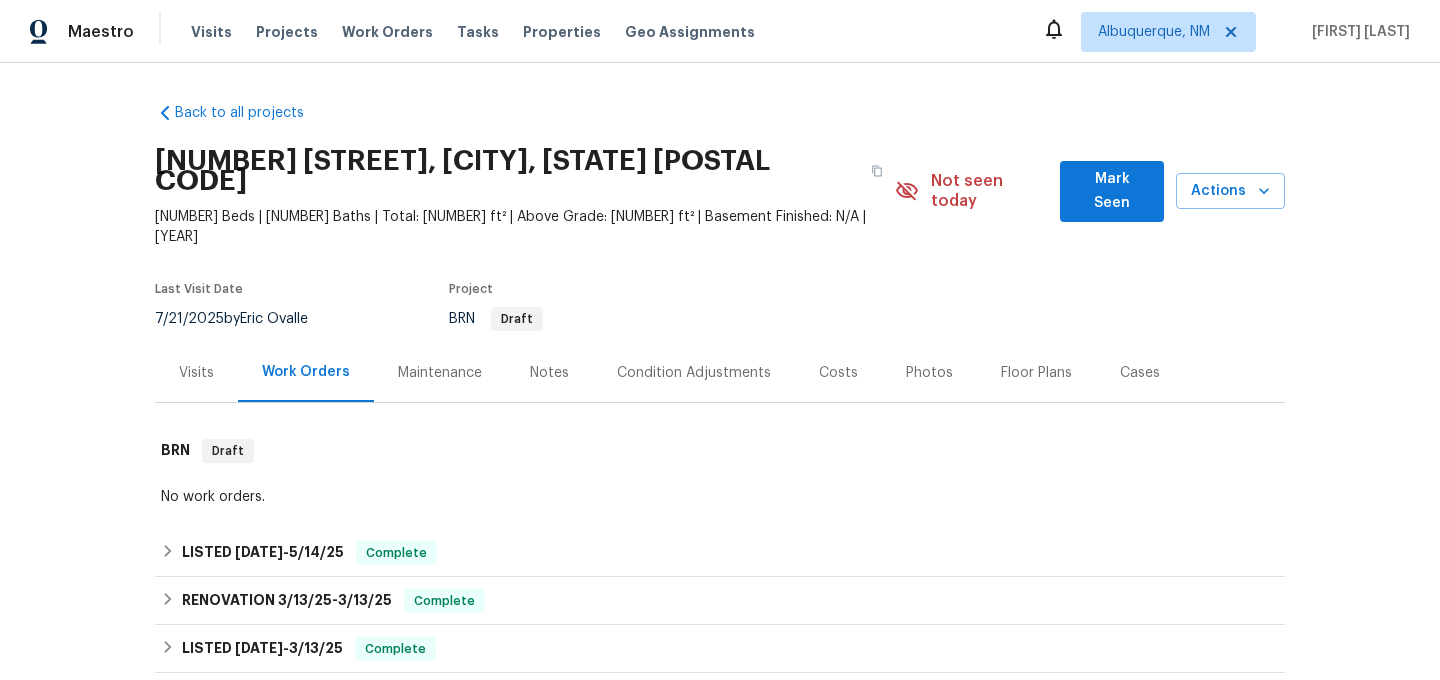 click on "Maintenance" at bounding box center (440, 373) 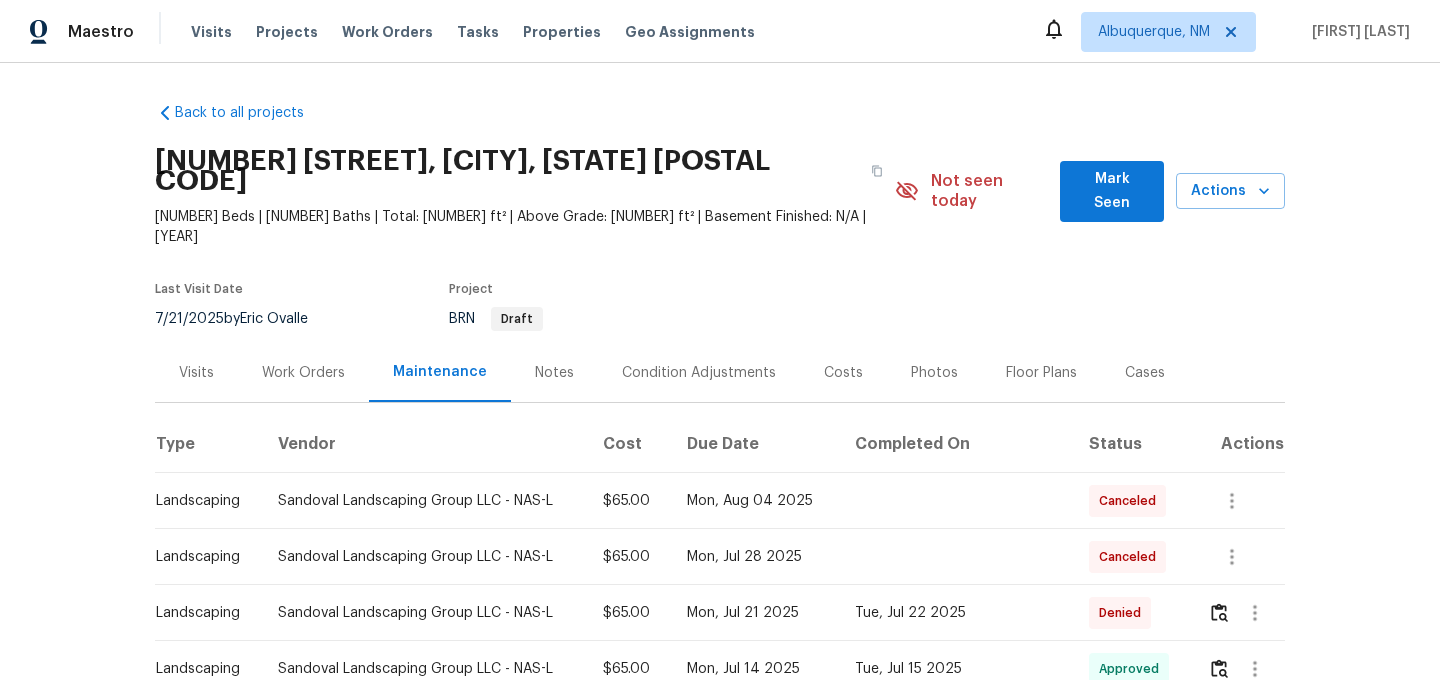scroll, scrollTop: 142, scrollLeft: 0, axis: vertical 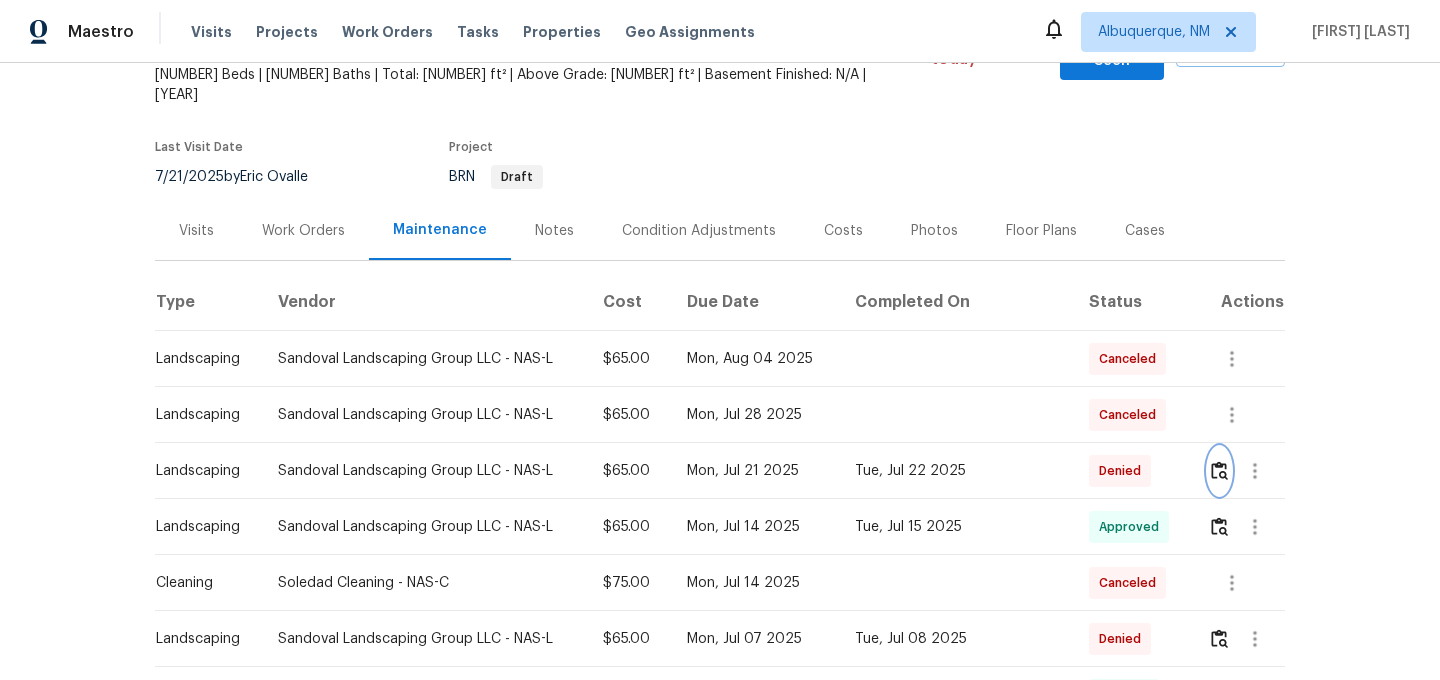 click at bounding box center (1219, 471) 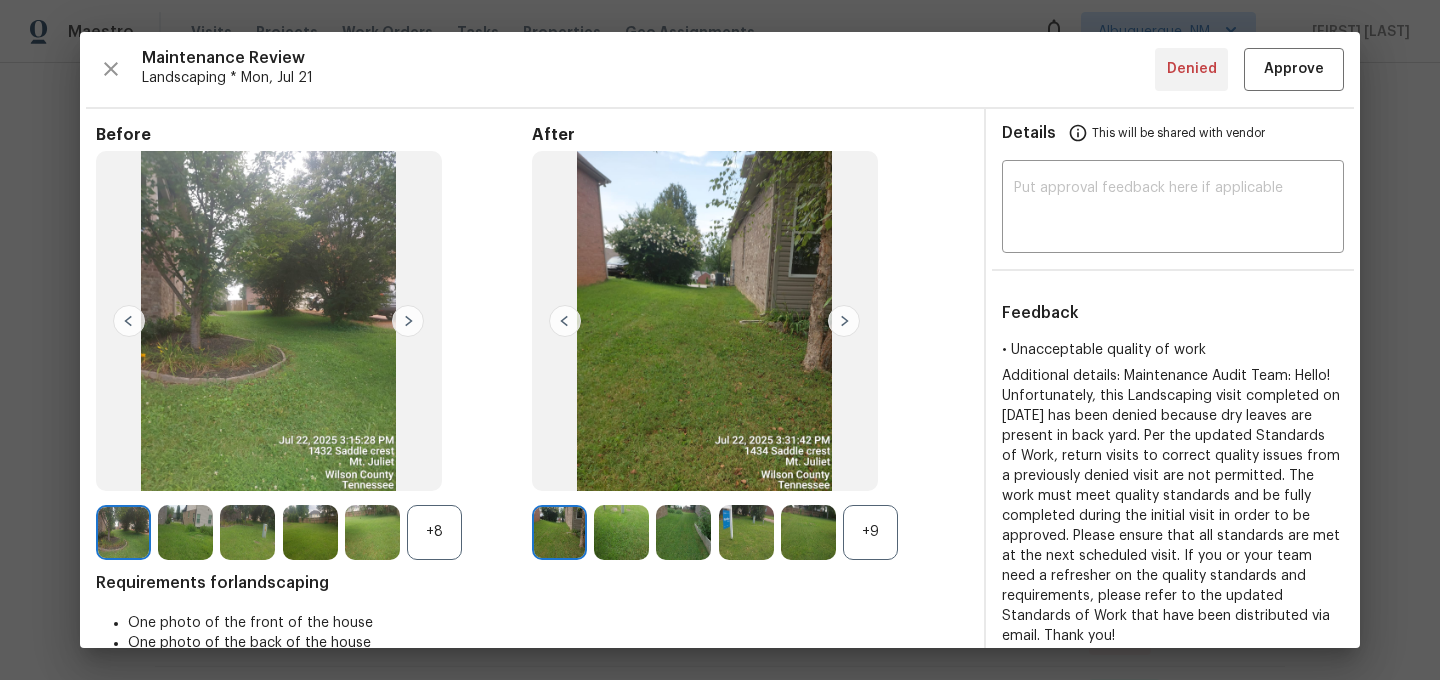 click on "+9" at bounding box center [870, 532] 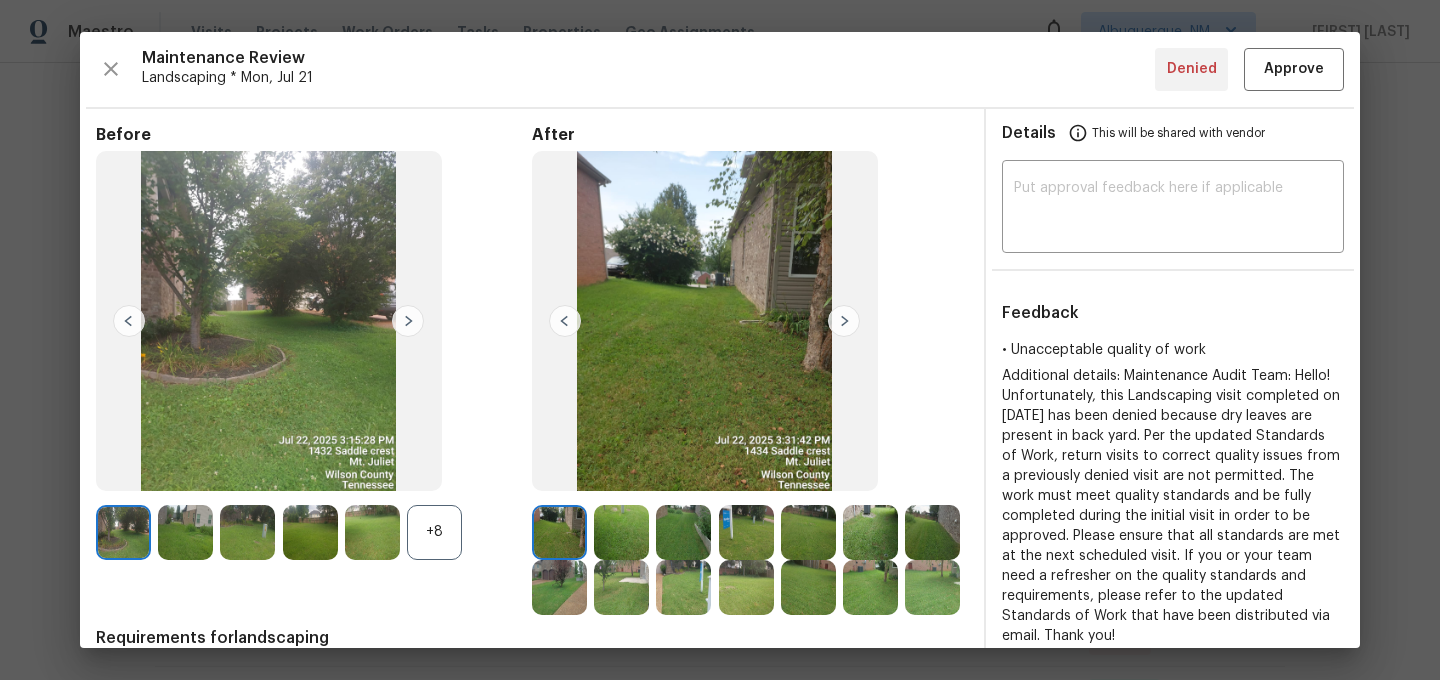 click on "+8" at bounding box center (434, 532) 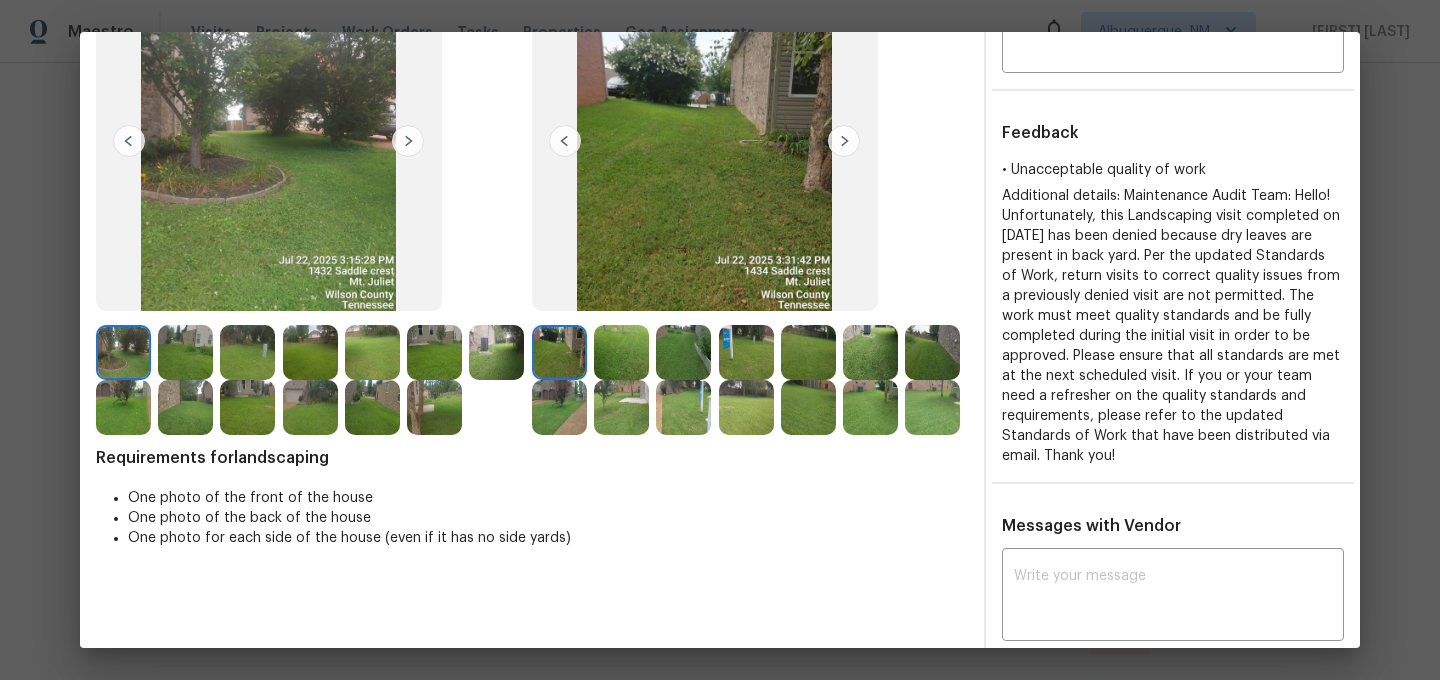 scroll, scrollTop: 164, scrollLeft: 0, axis: vertical 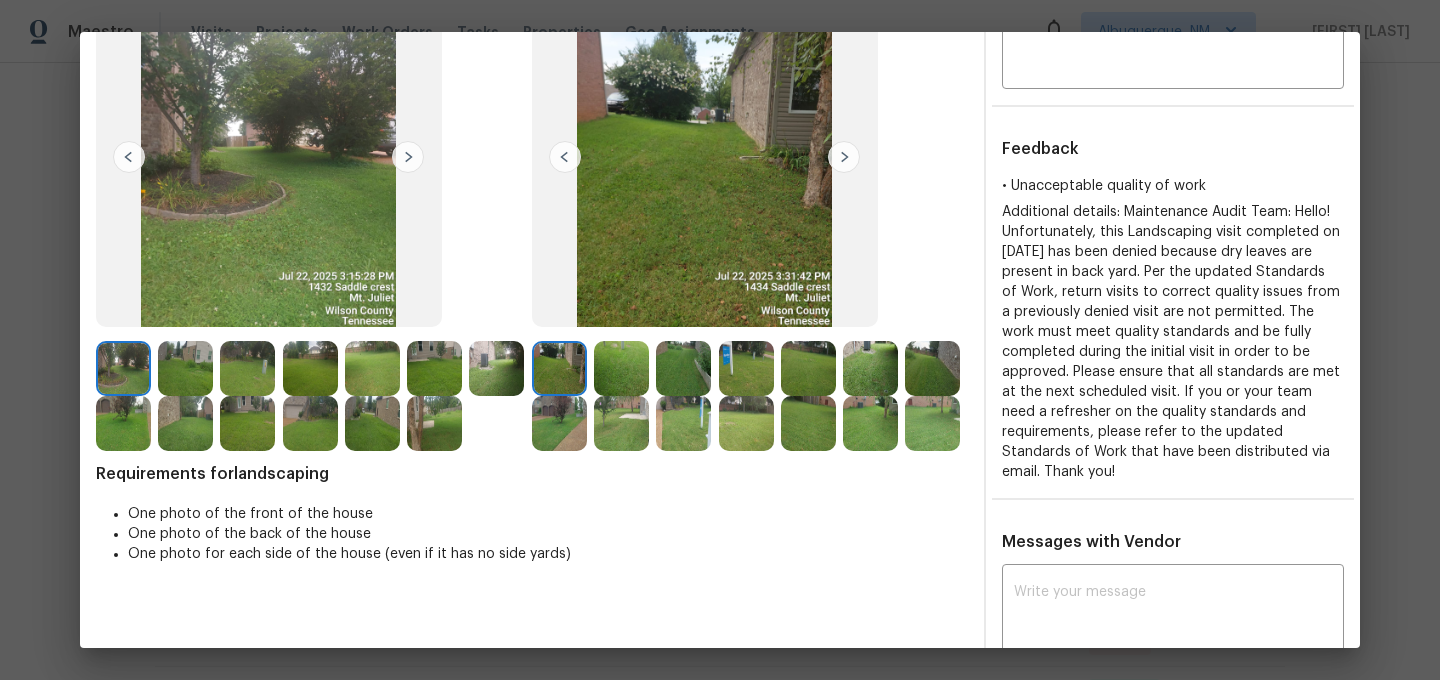 click at bounding box center (870, 368) 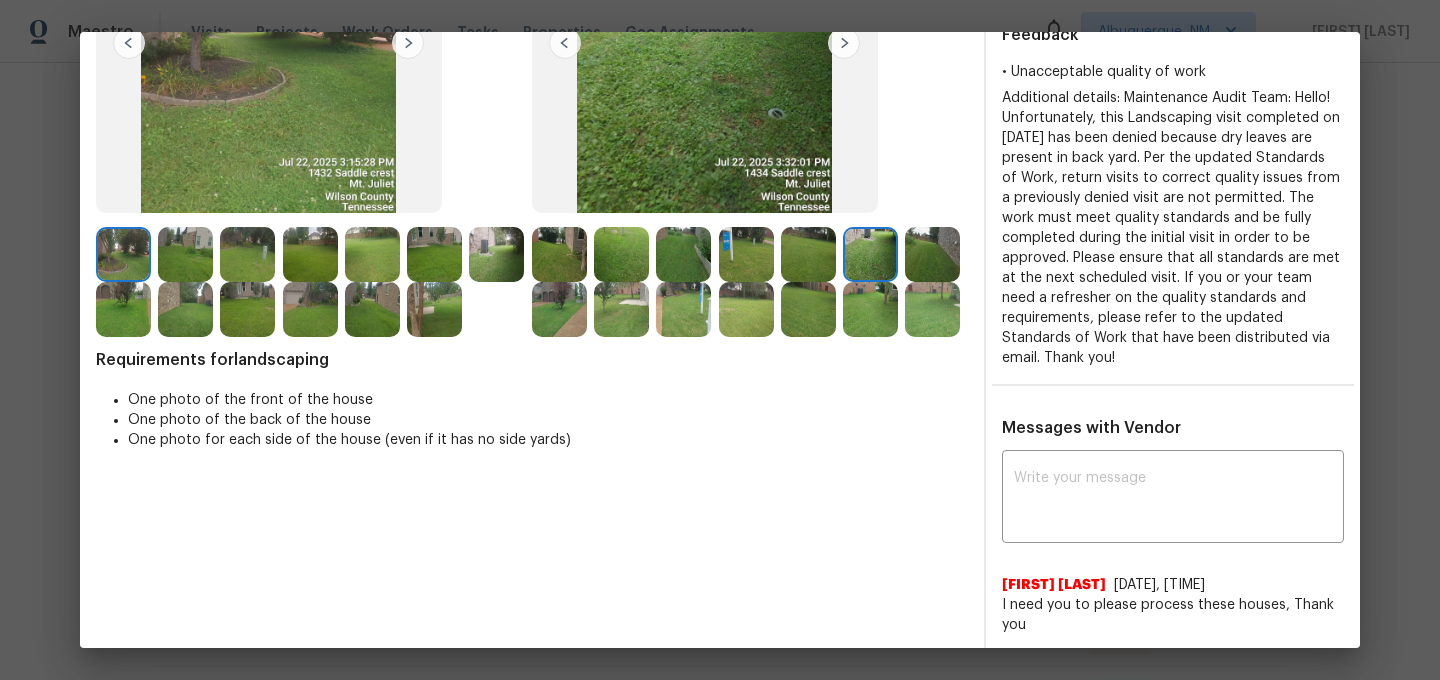 scroll, scrollTop: 235, scrollLeft: 0, axis: vertical 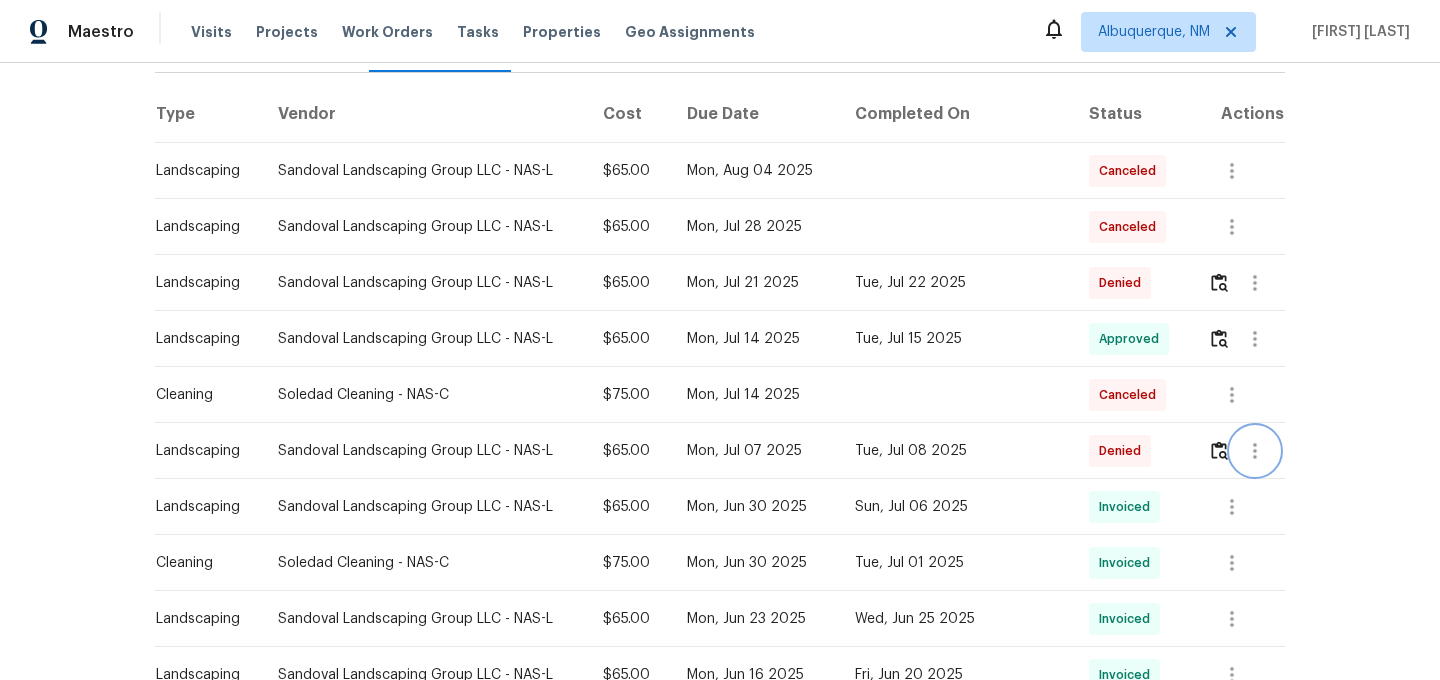 click at bounding box center (1255, 451) 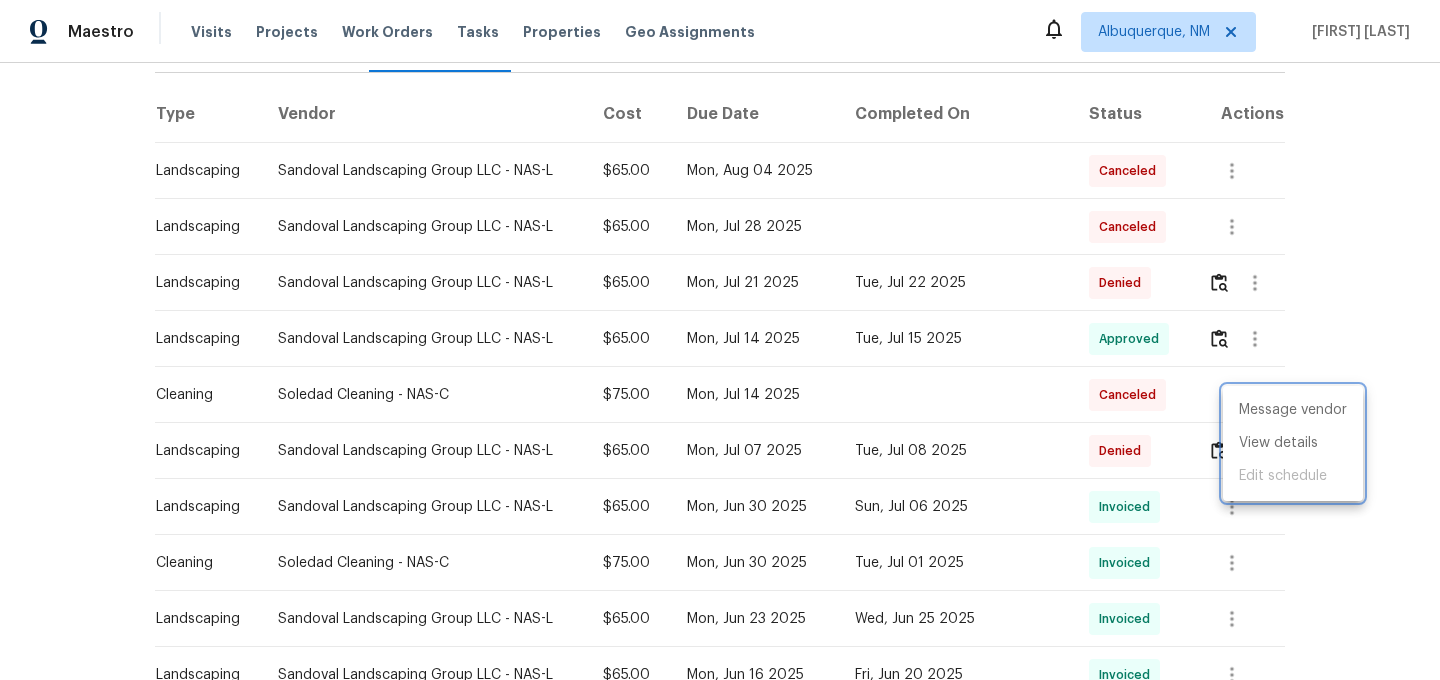 click at bounding box center (720, 340) 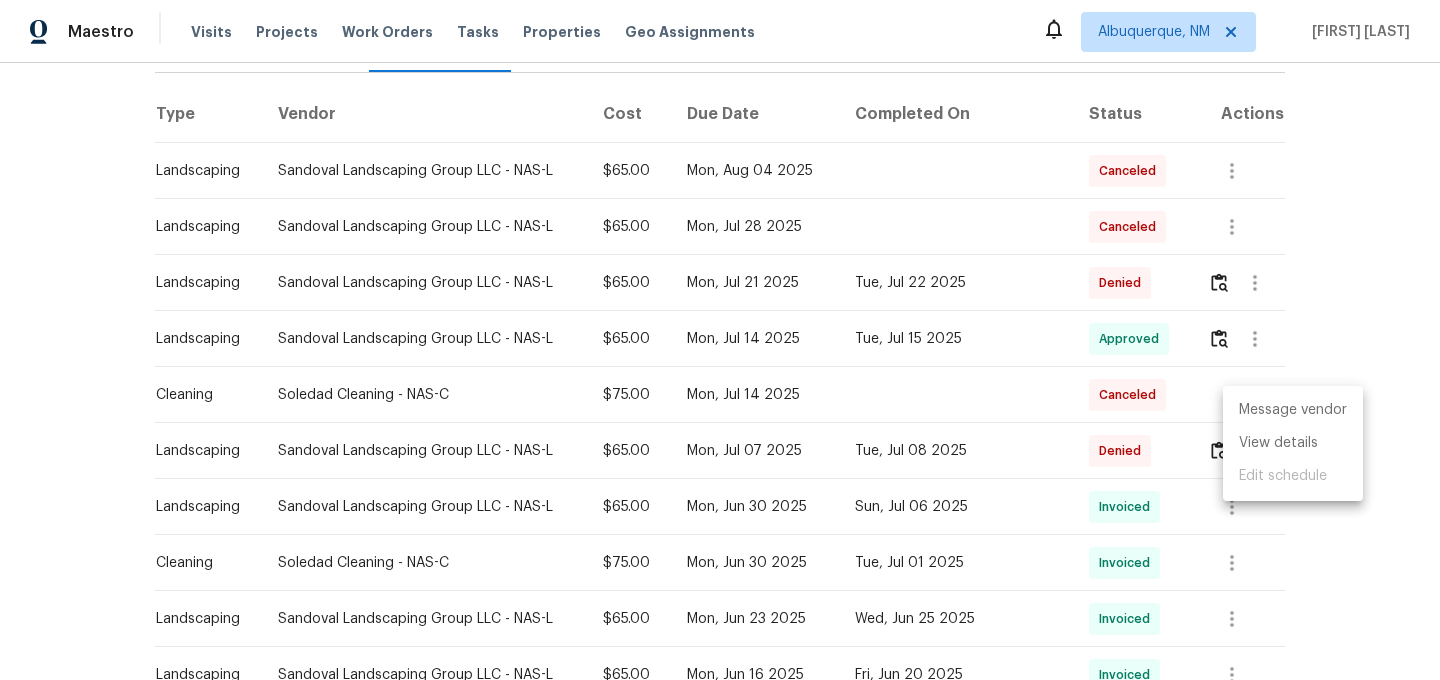 click on "Message vendor View details Edit schedule" at bounding box center (720, 340) 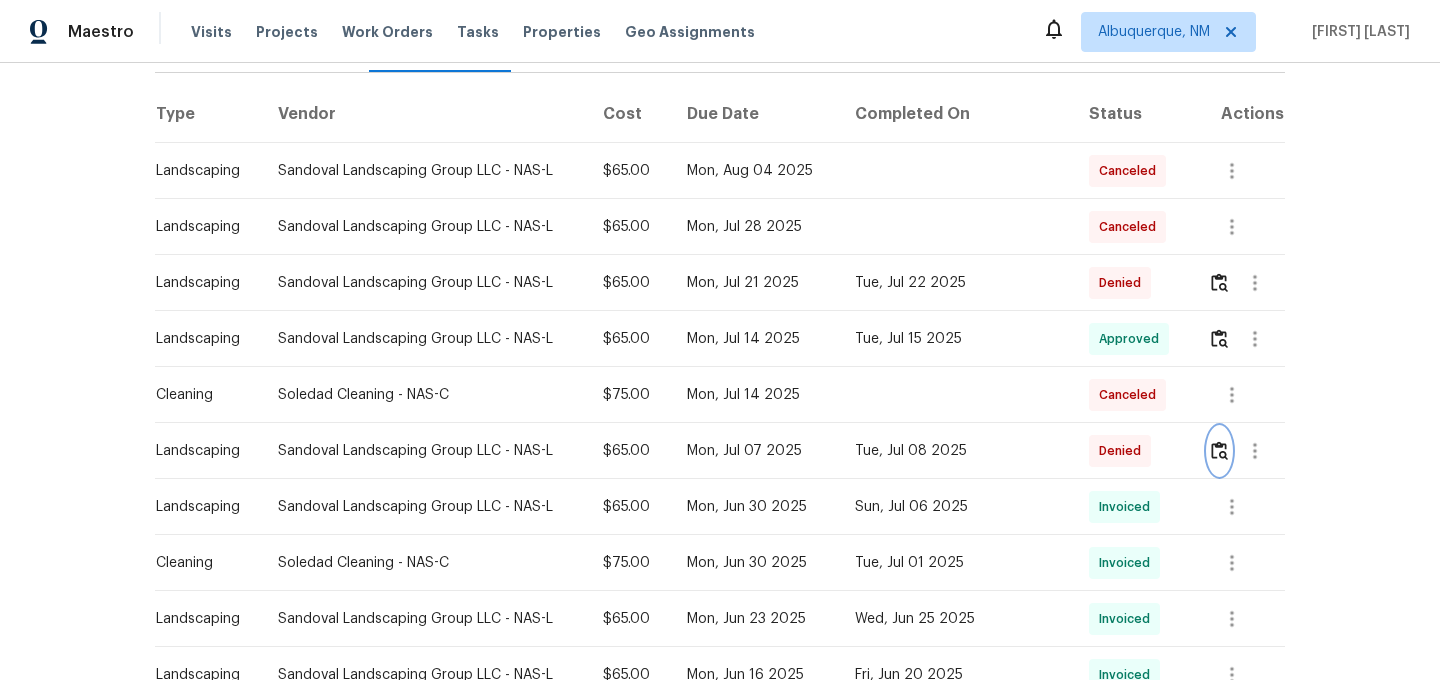 click at bounding box center (1219, 450) 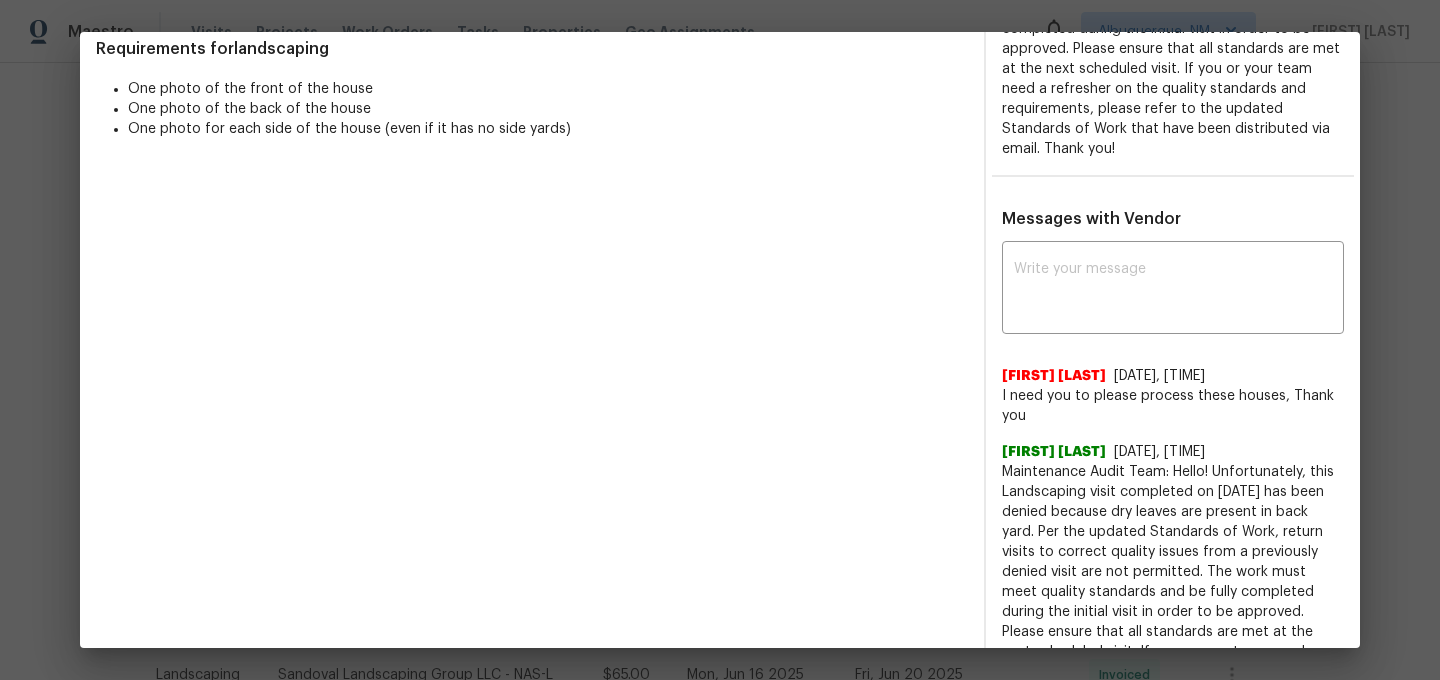 scroll, scrollTop: 498, scrollLeft: 0, axis: vertical 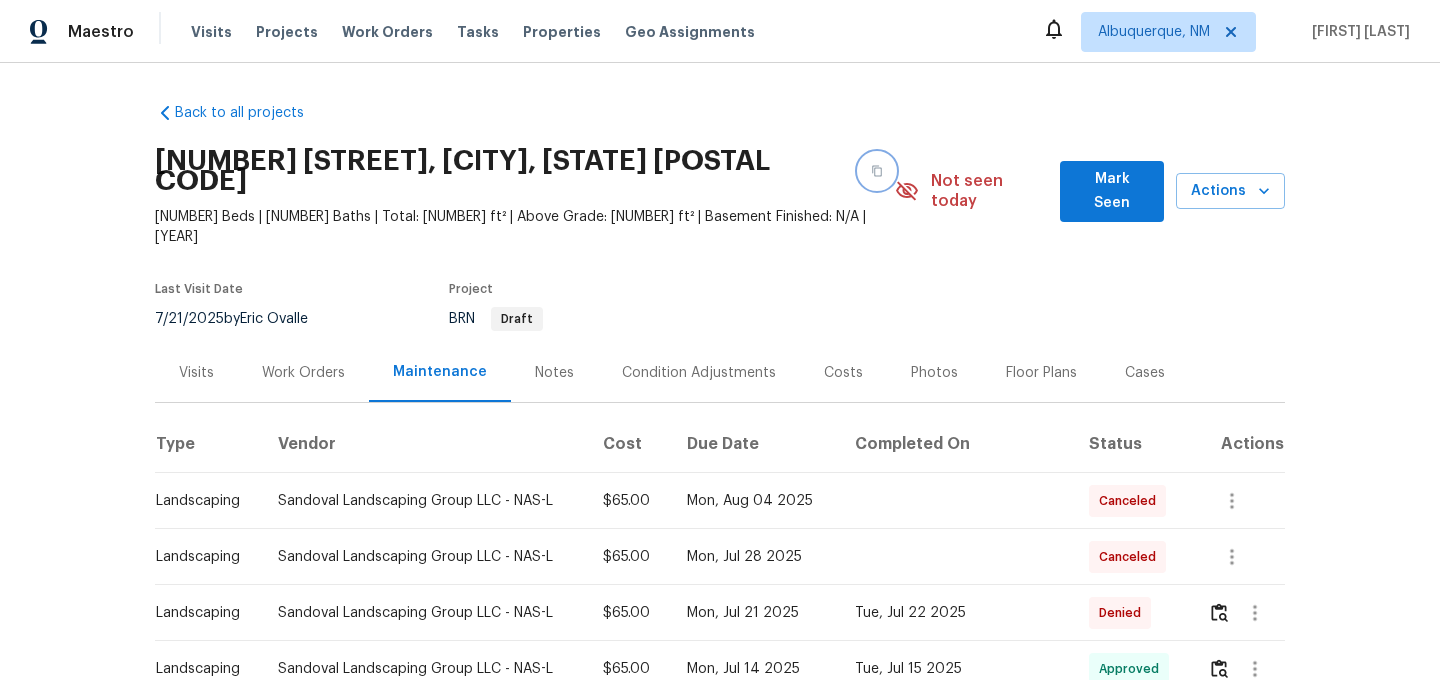 click at bounding box center [877, 171] 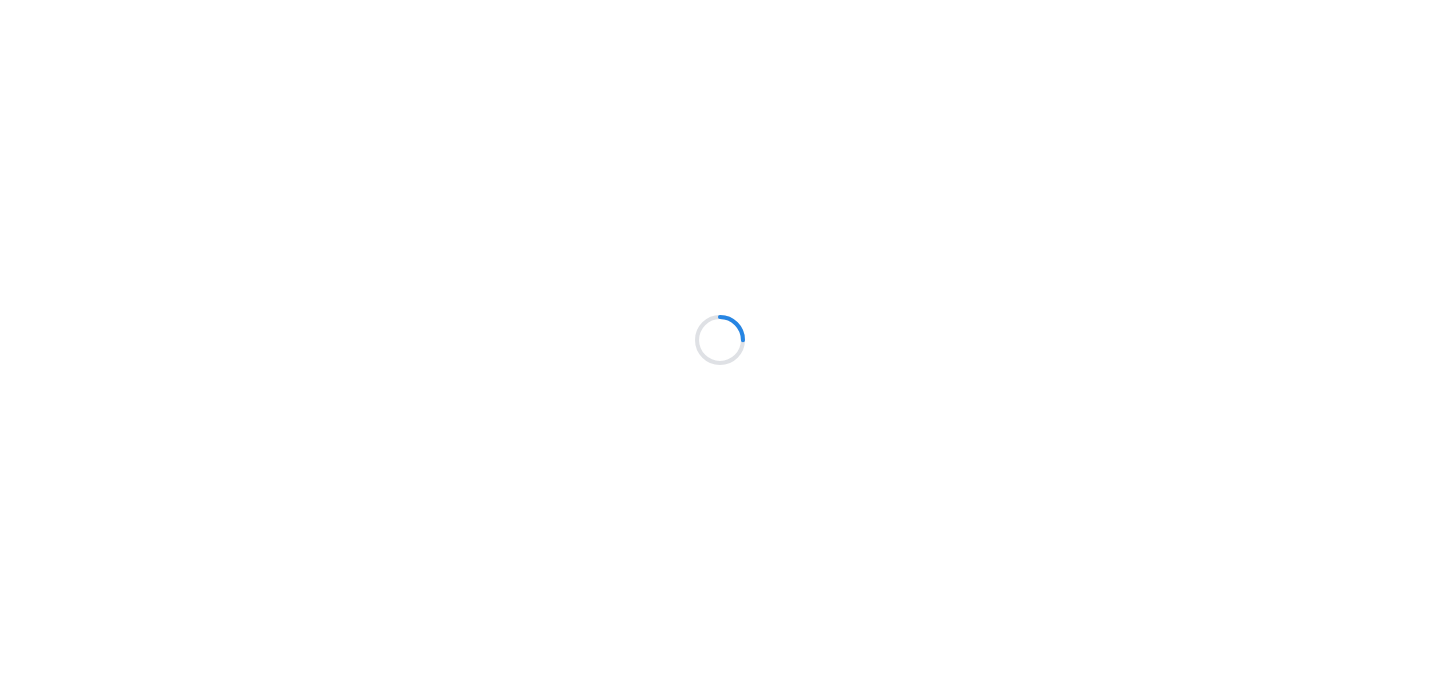 scroll, scrollTop: 0, scrollLeft: 0, axis: both 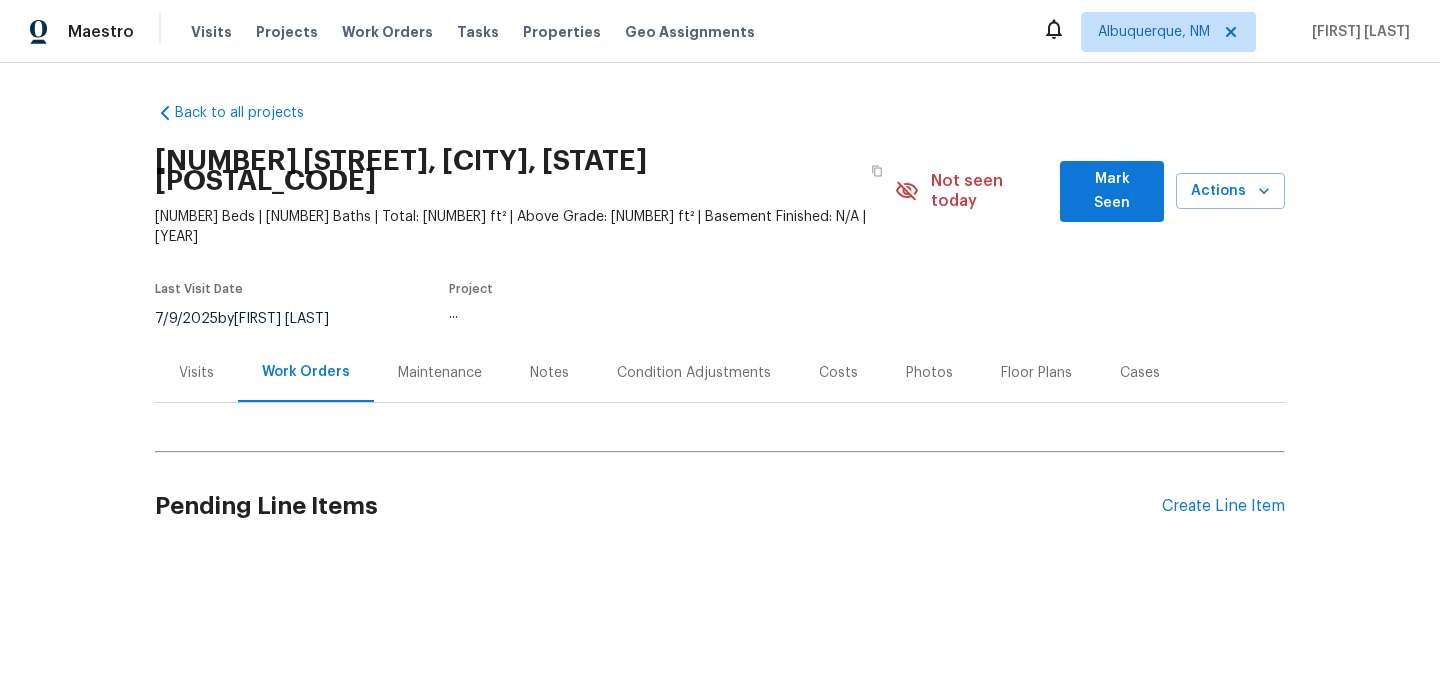 click on "Maintenance" at bounding box center [440, 373] 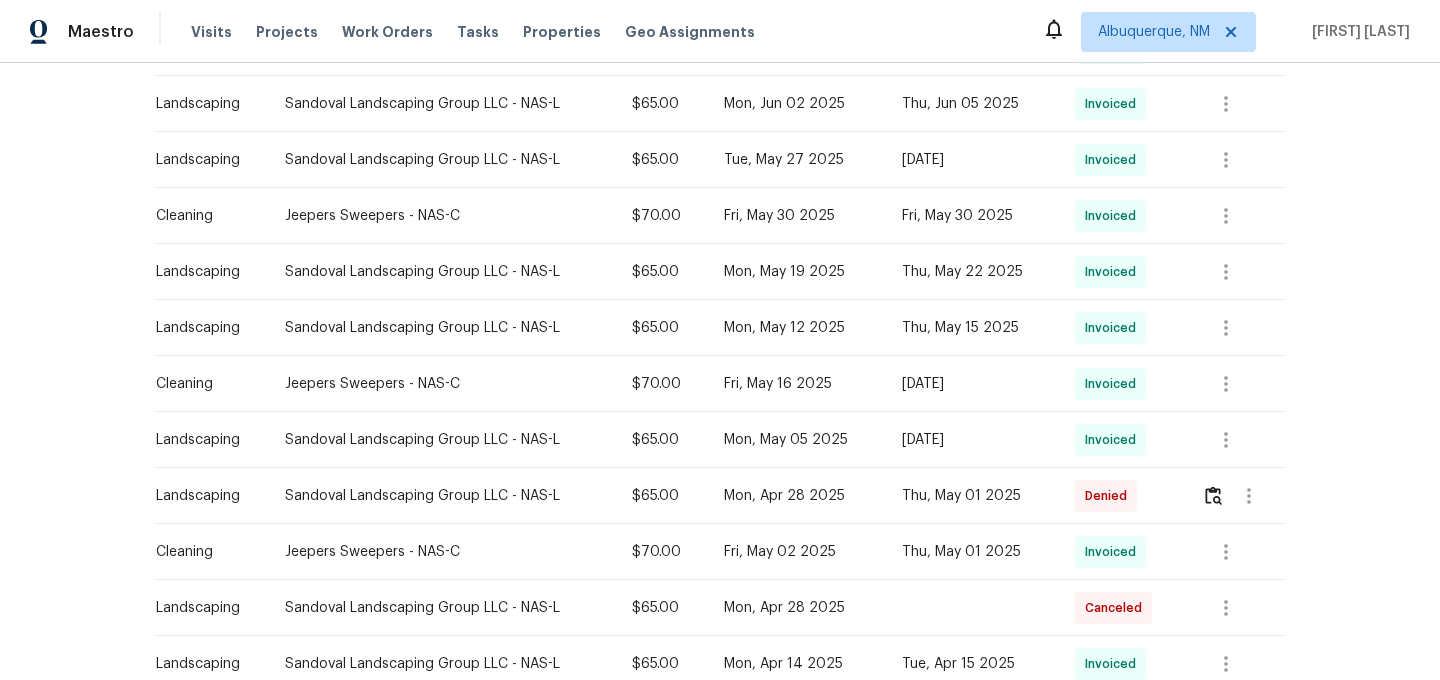 scroll, scrollTop: 1029, scrollLeft: 0, axis: vertical 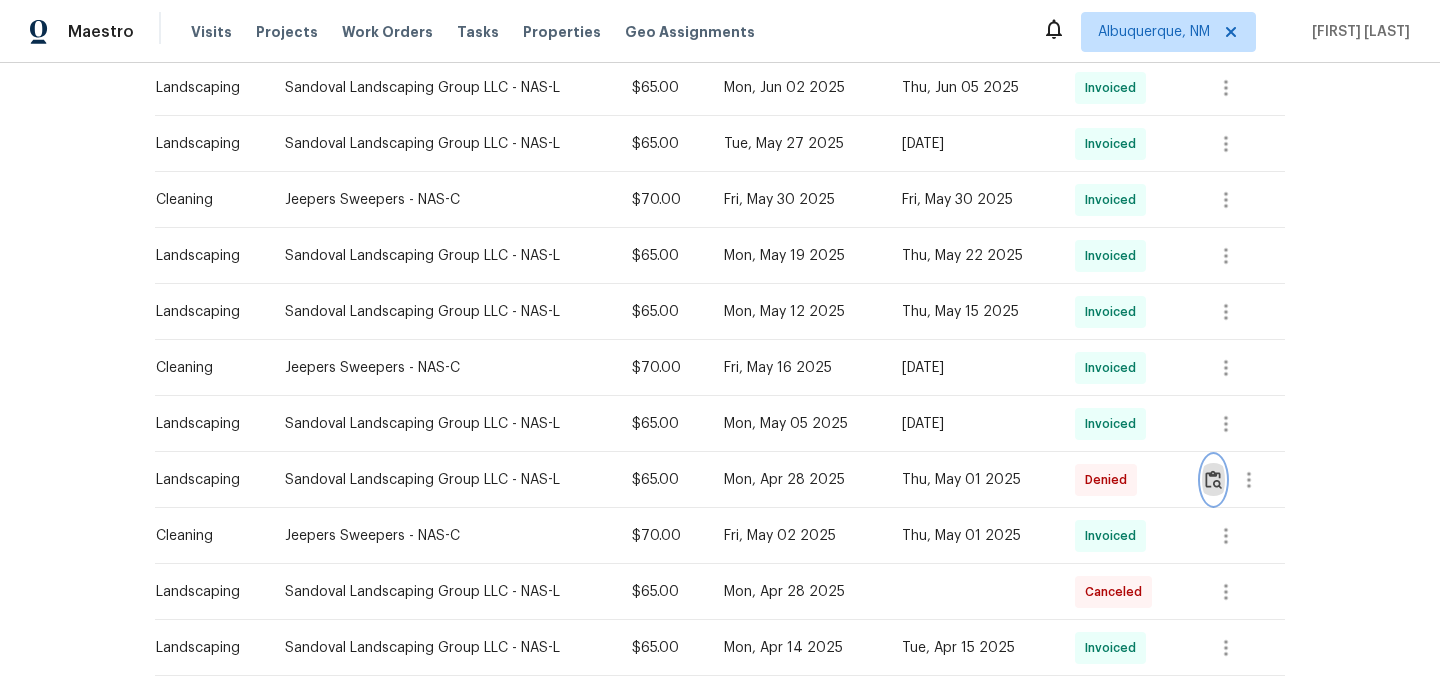 click at bounding box center [1213, 479] 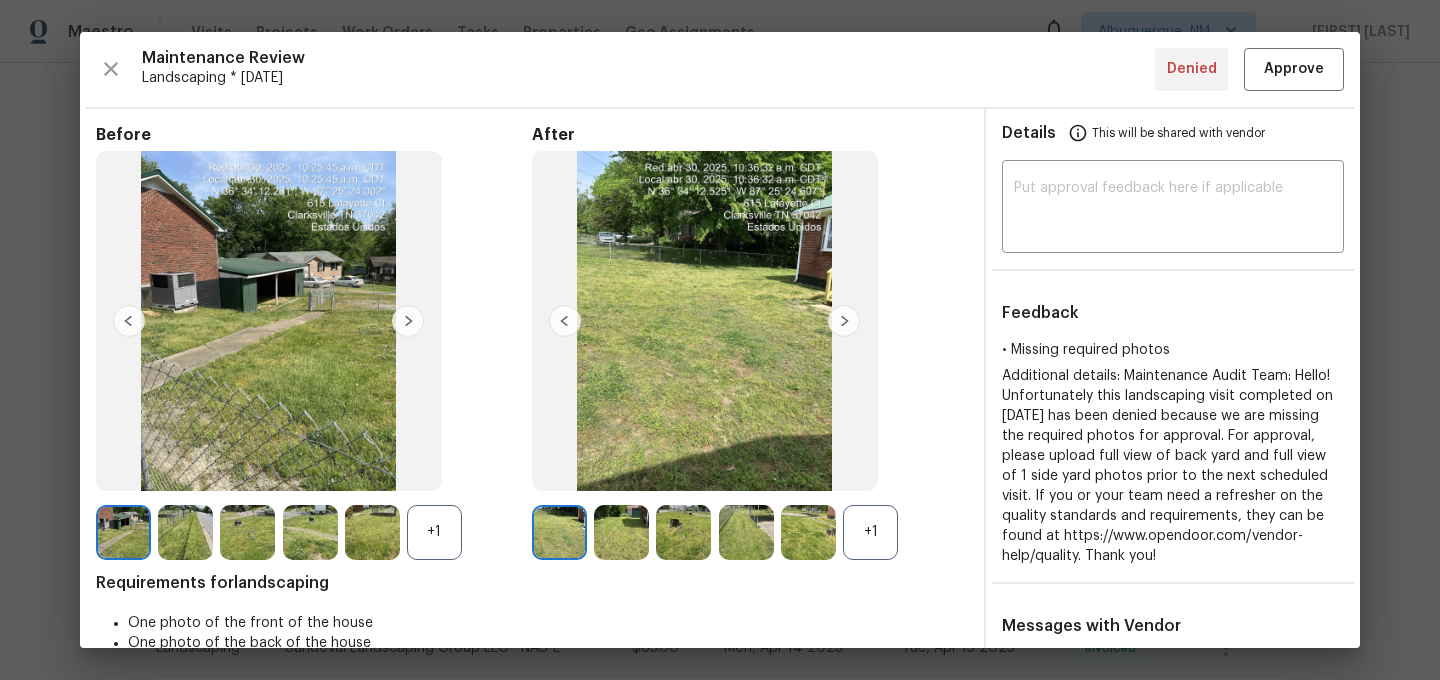 click on "+1" at bounding box center [870, 532] 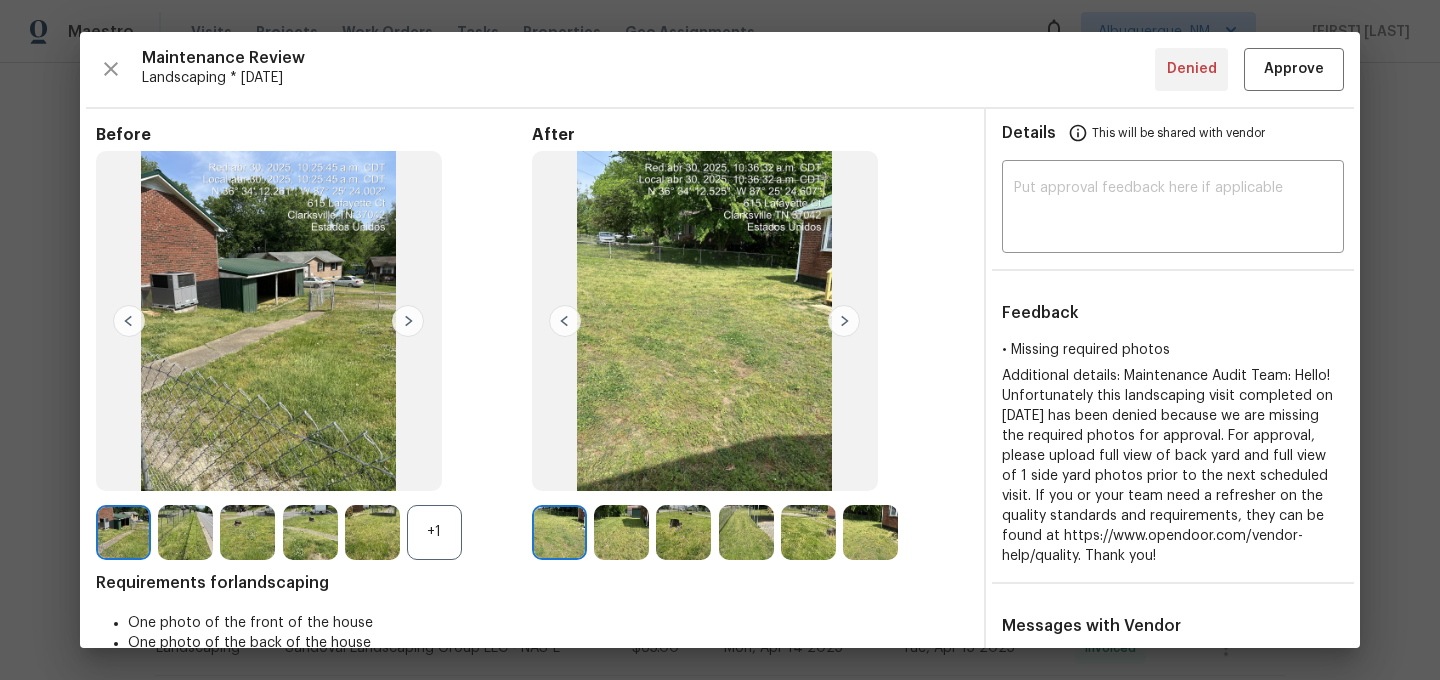 click on "+1" at bounding box center (434, 532) 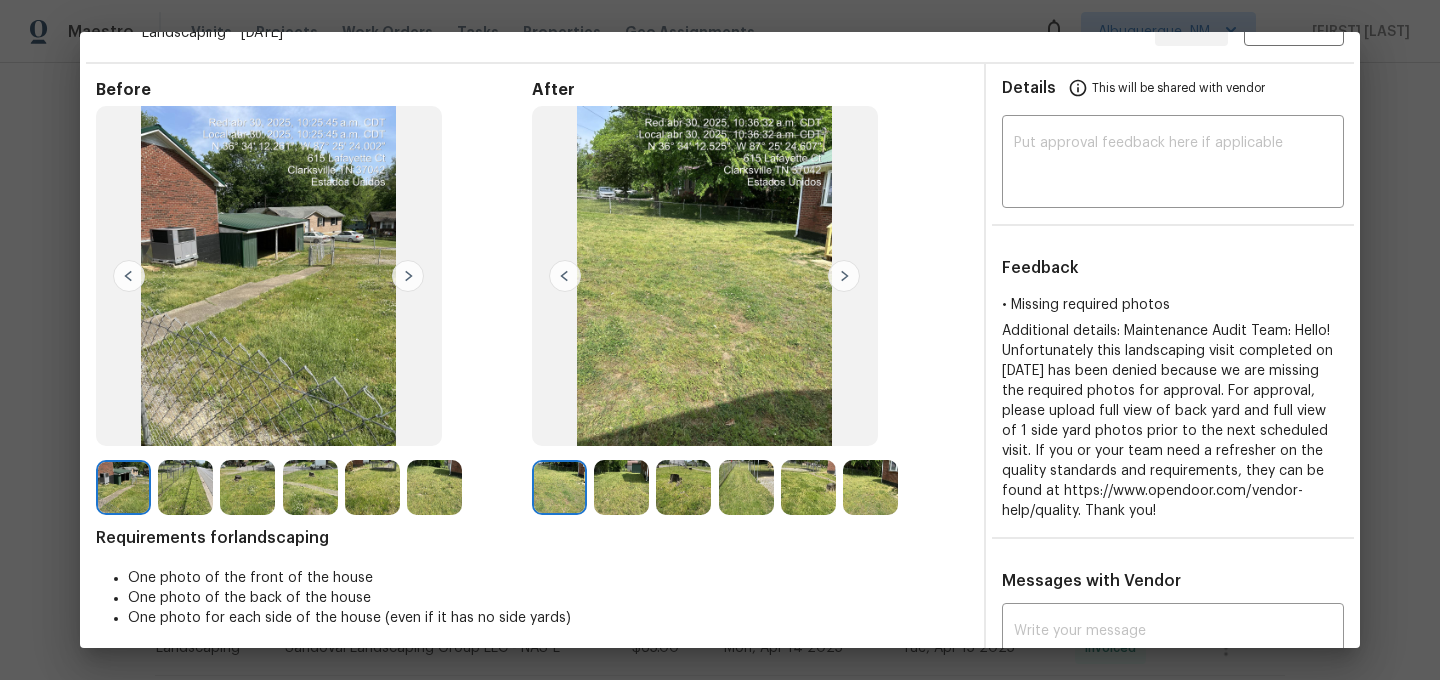 scroll, scrollTop: 32, scrollLeft: 0, axis: vertical 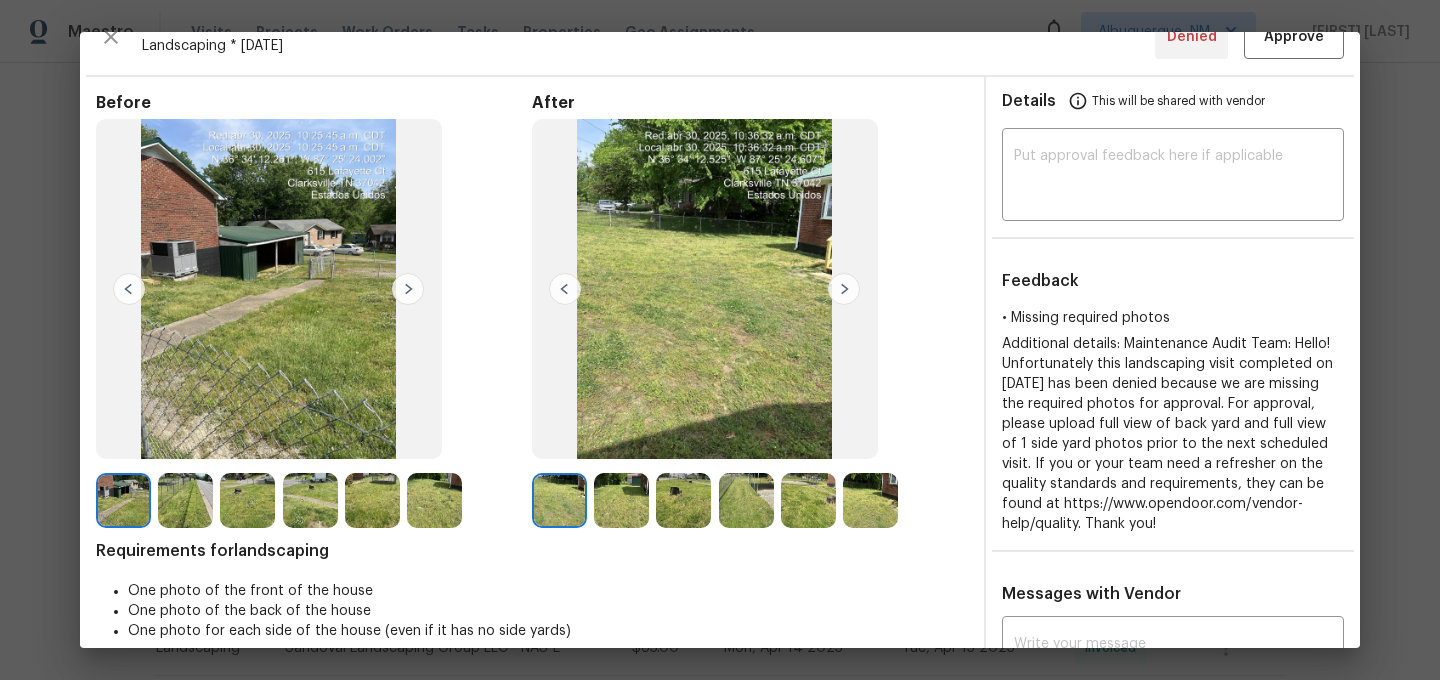 click at bounding box center (870, 500) 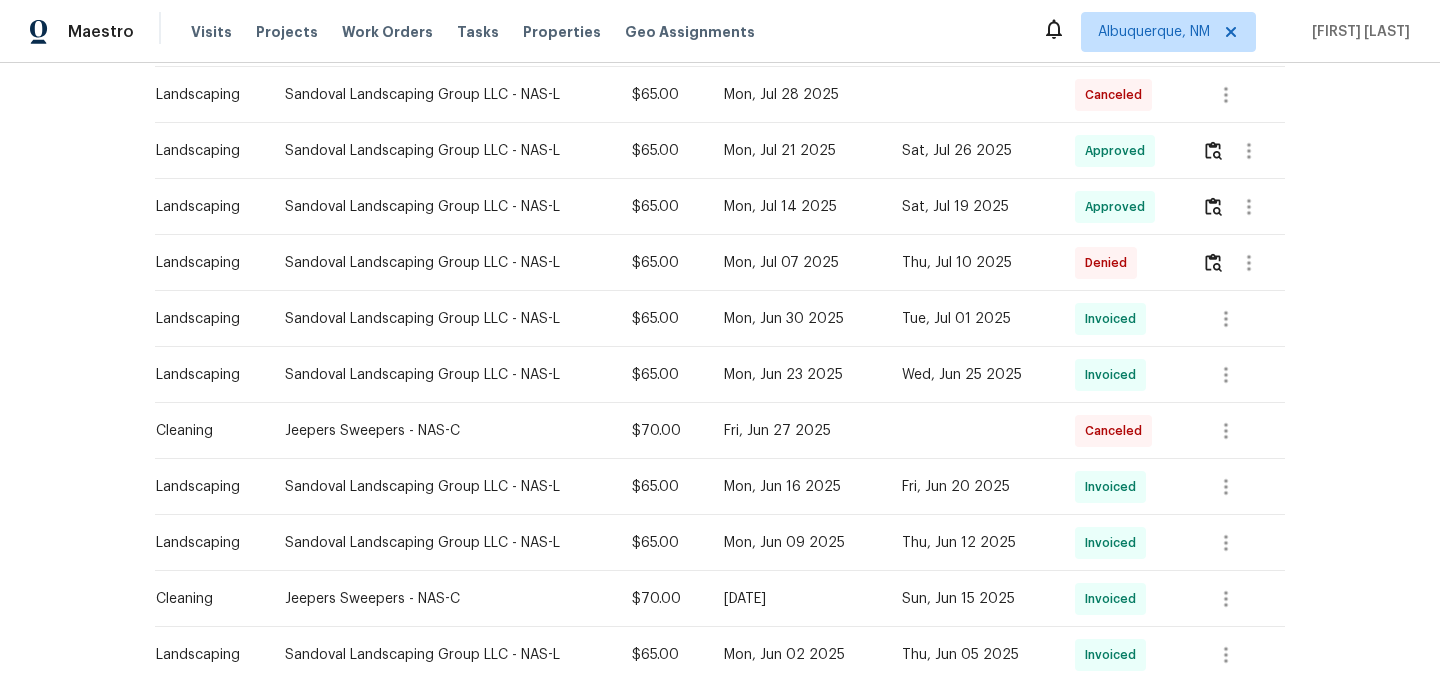 scroll, scrollTop: 438, scrollLeft: 0, axis: vertical 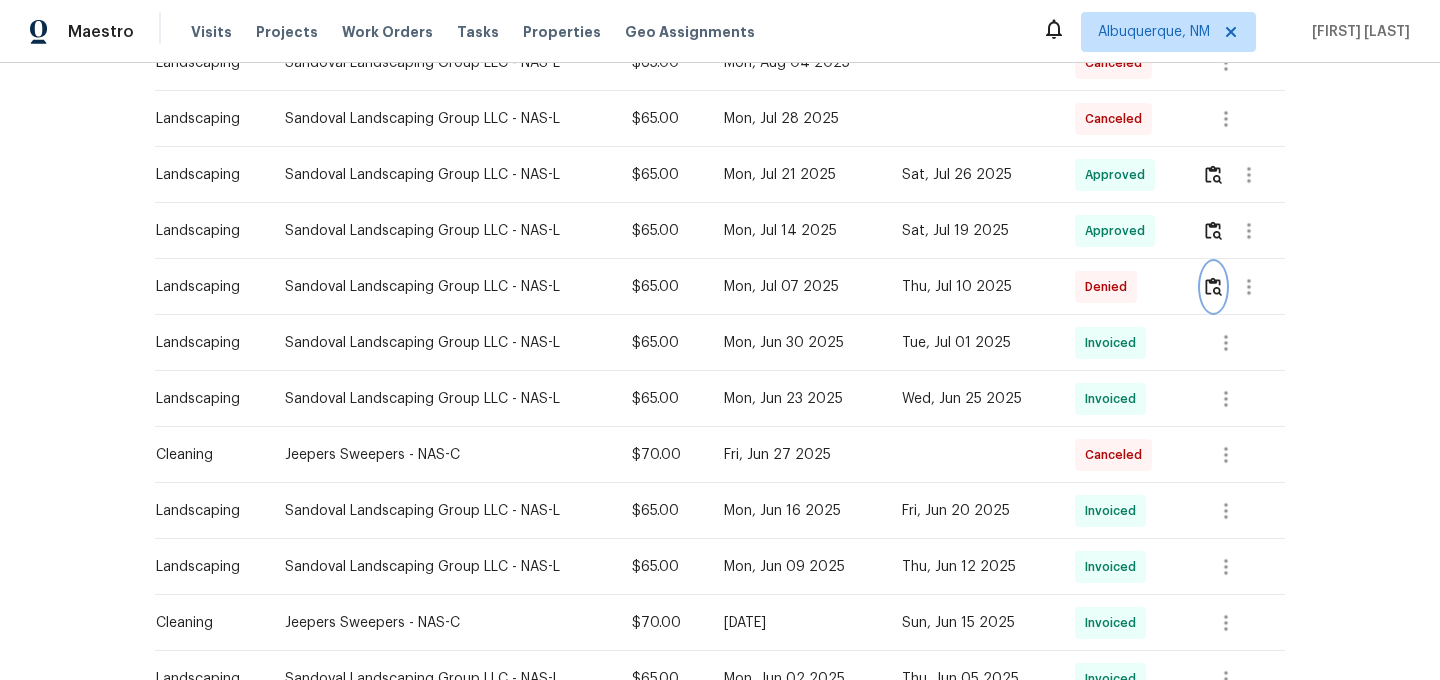 click at bounding box center [1213, 286] 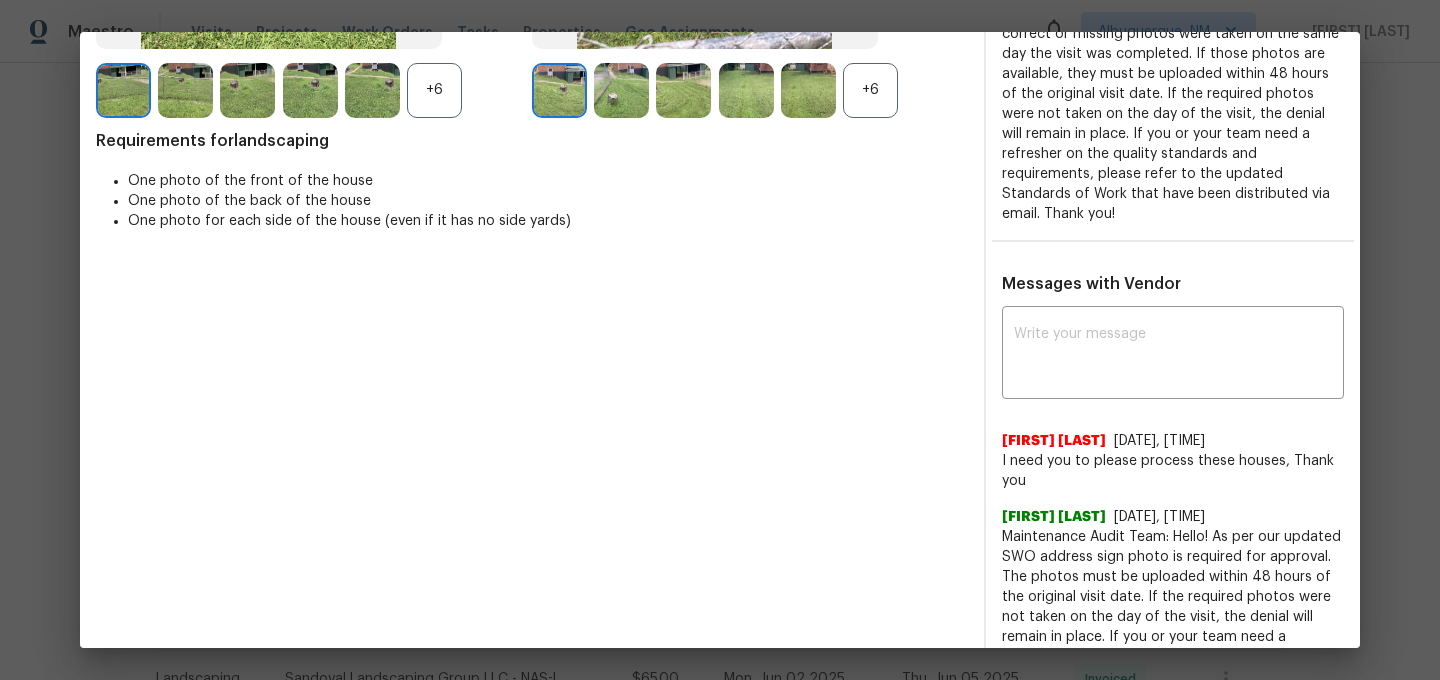 scroll, scrollTop: 149, scrollLeft: 0, axis: vertical 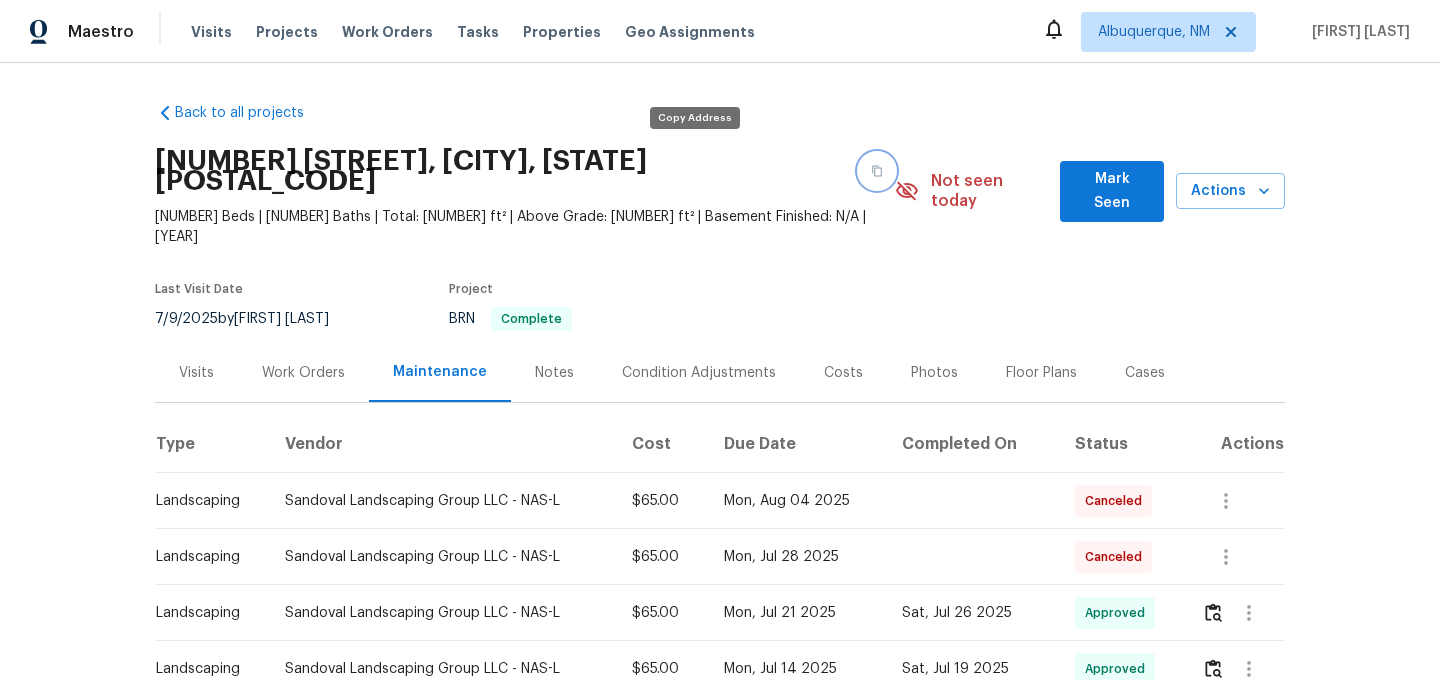 click 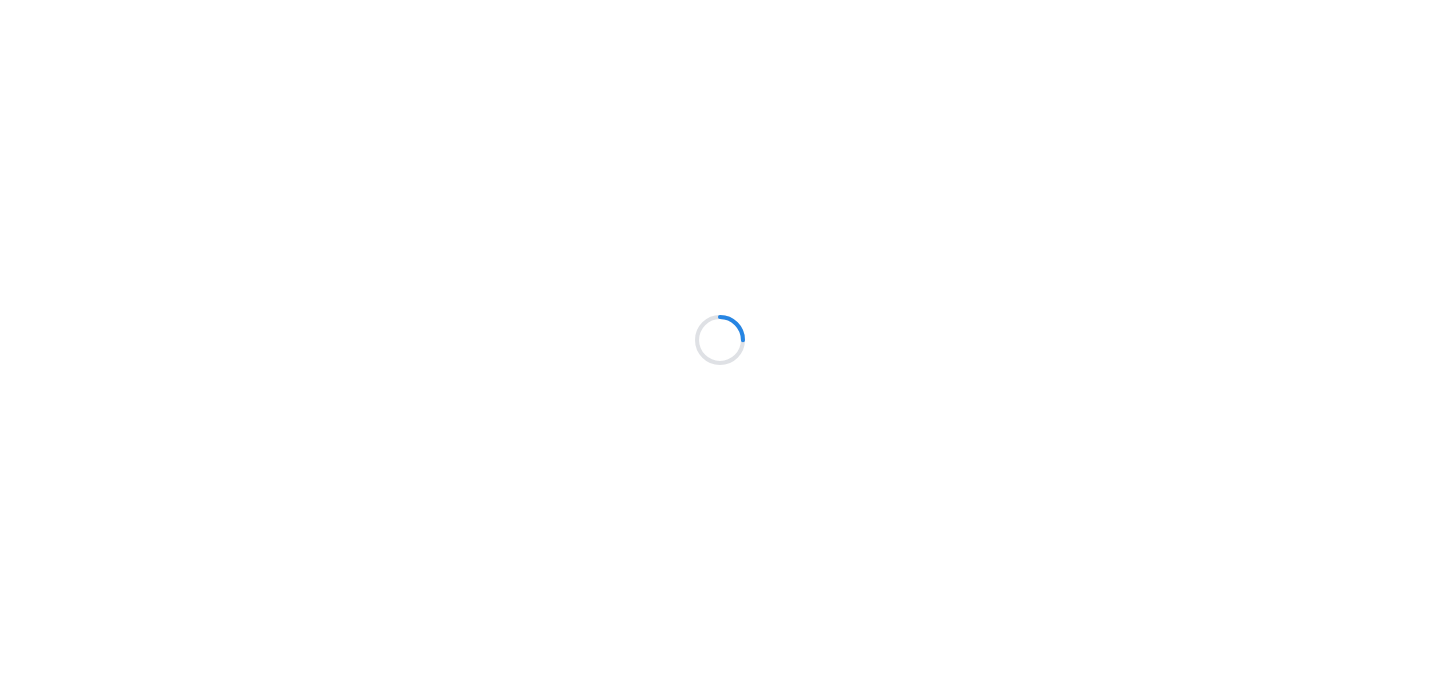 scroll, scrollTop: 0, scrollLeft: 0, axis: both 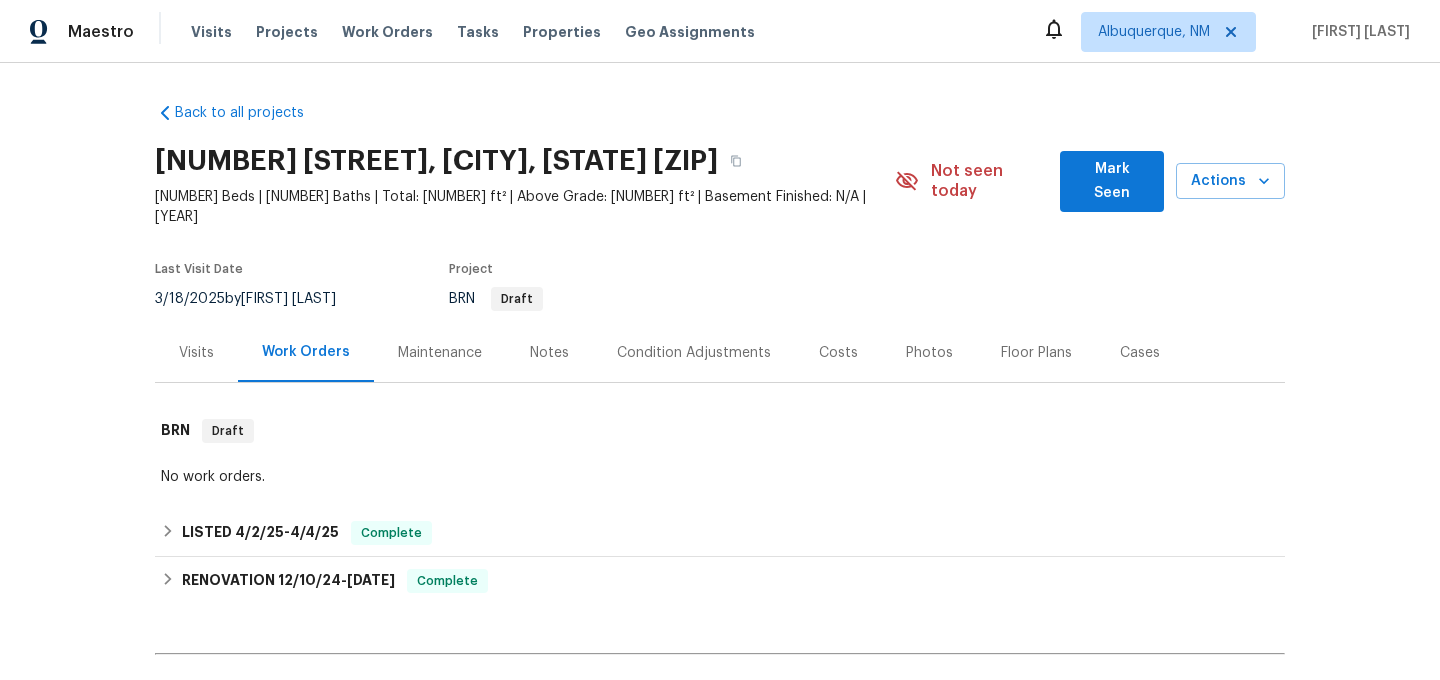 click on "Maintenance" at bounding box center (440, 352) 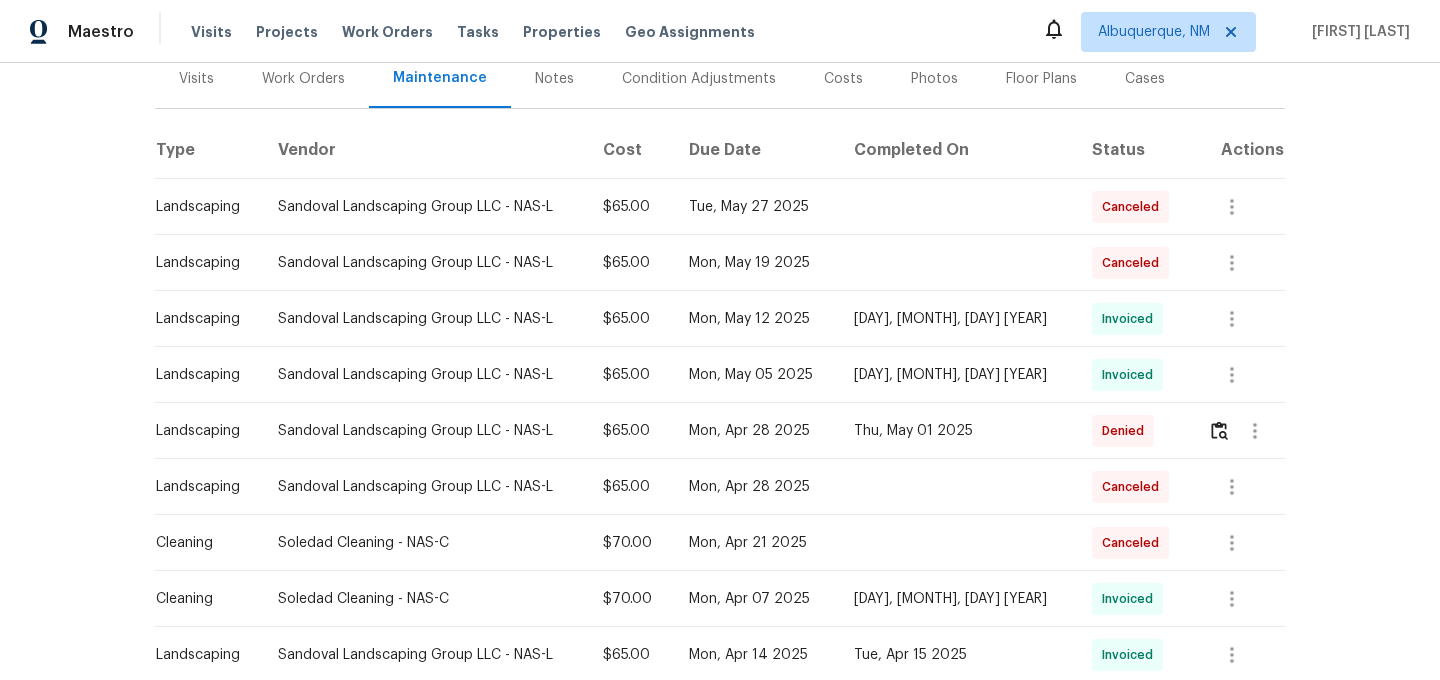 scroll, scrollTop: 383, scrollLeft: 0, axis: vertical 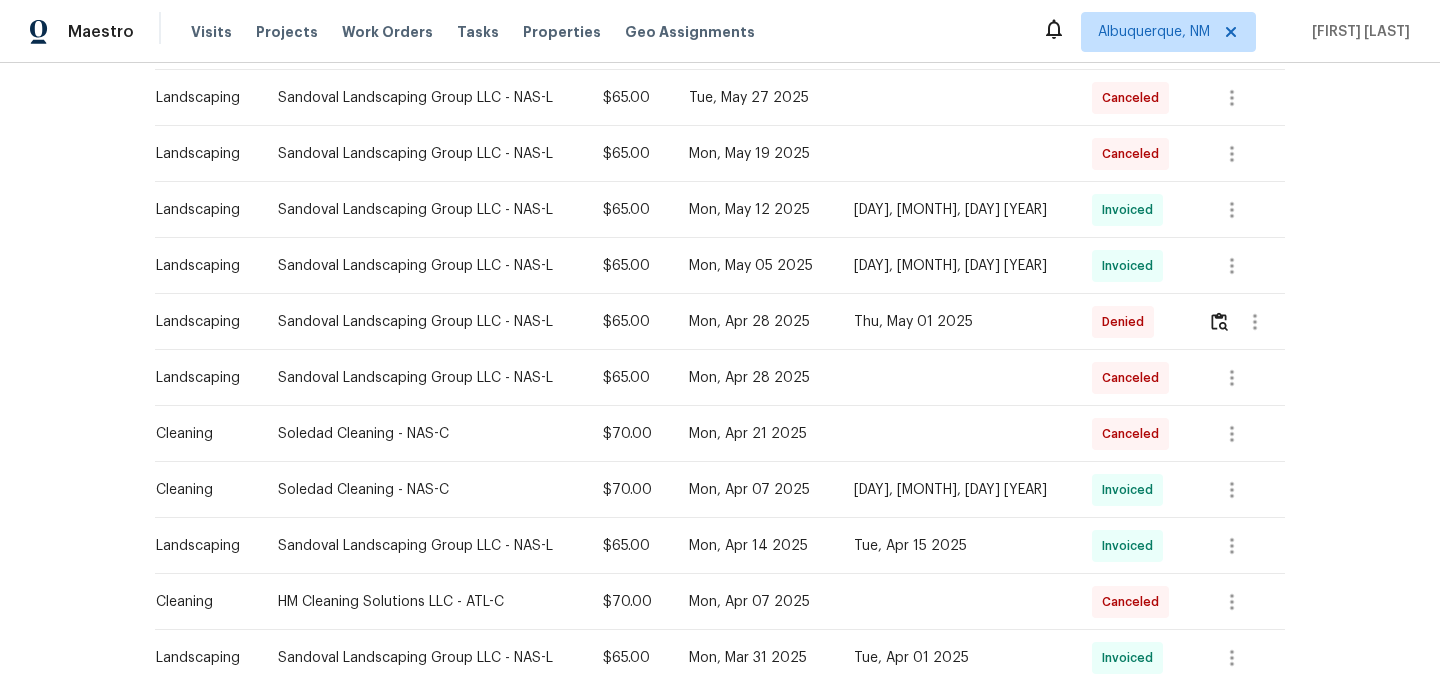 click at bounding box center (1238, 322) 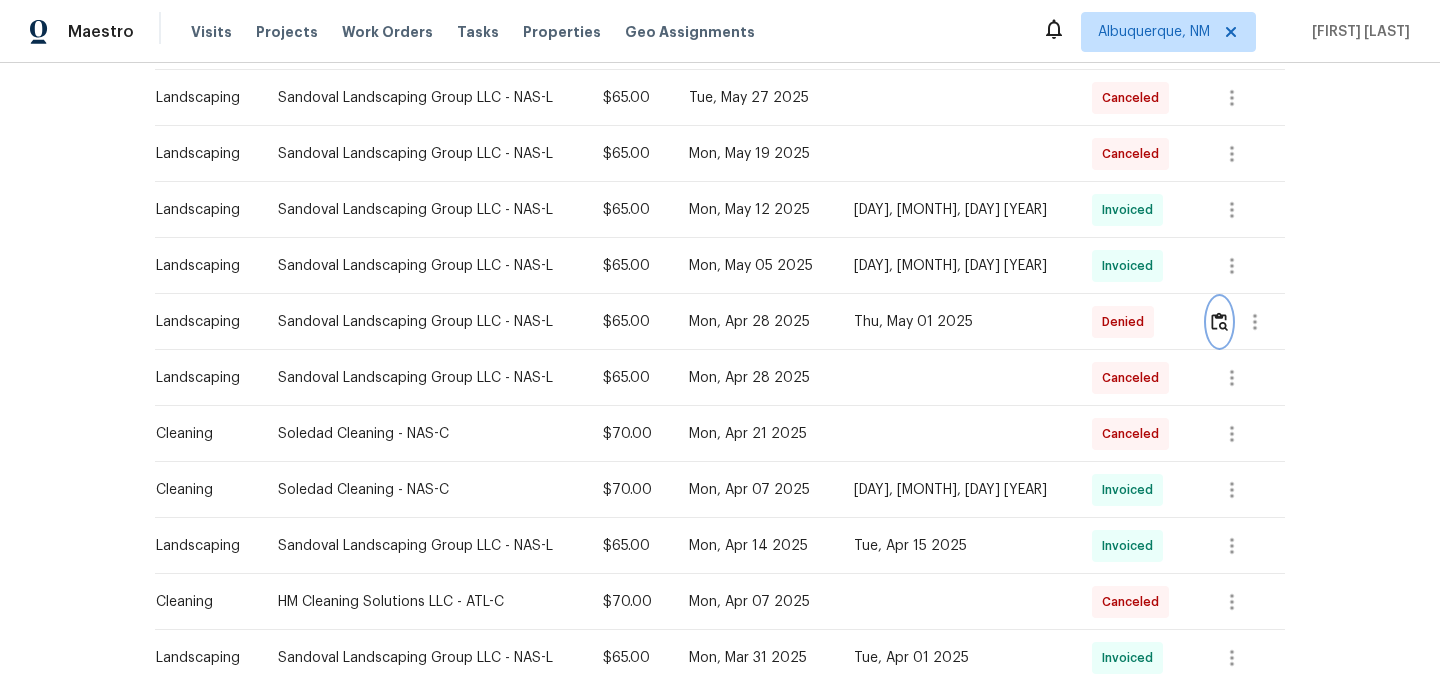 click at bounding box center (1219, 321) 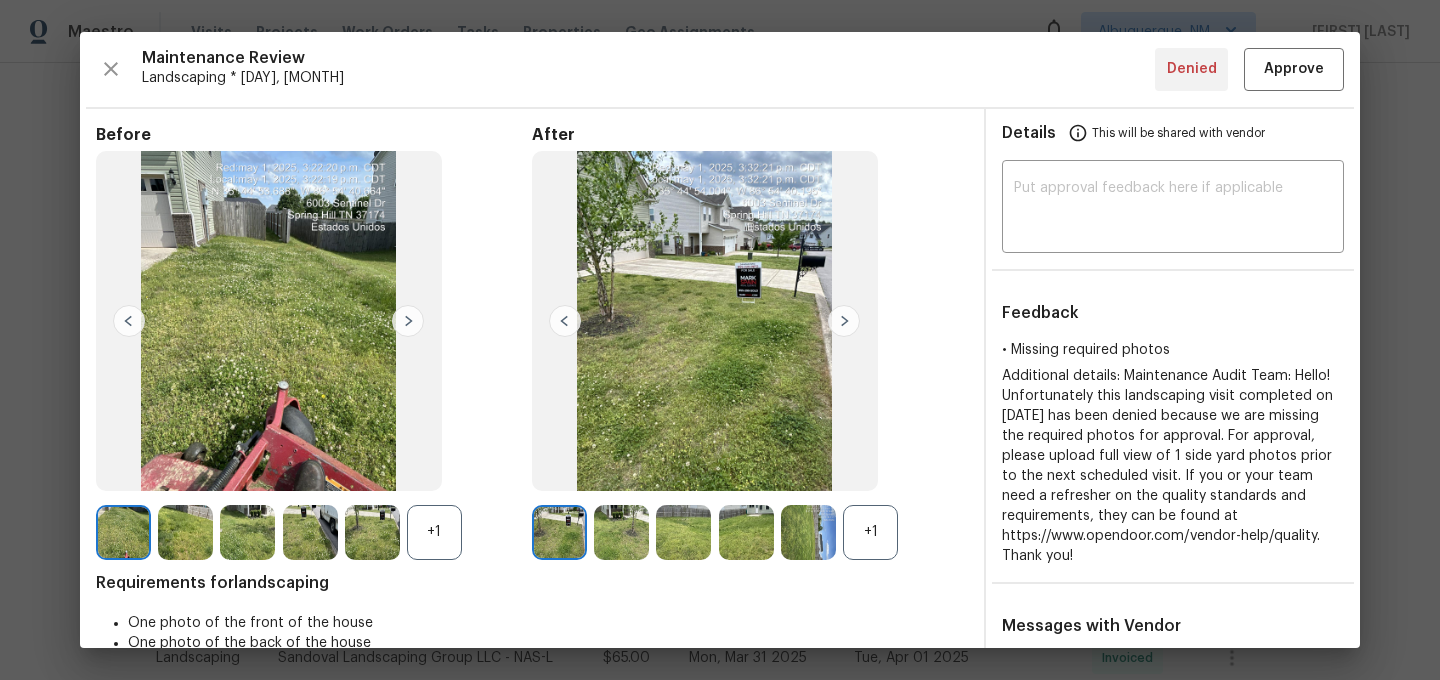 click on "+1" at bounding box center [870, 532] 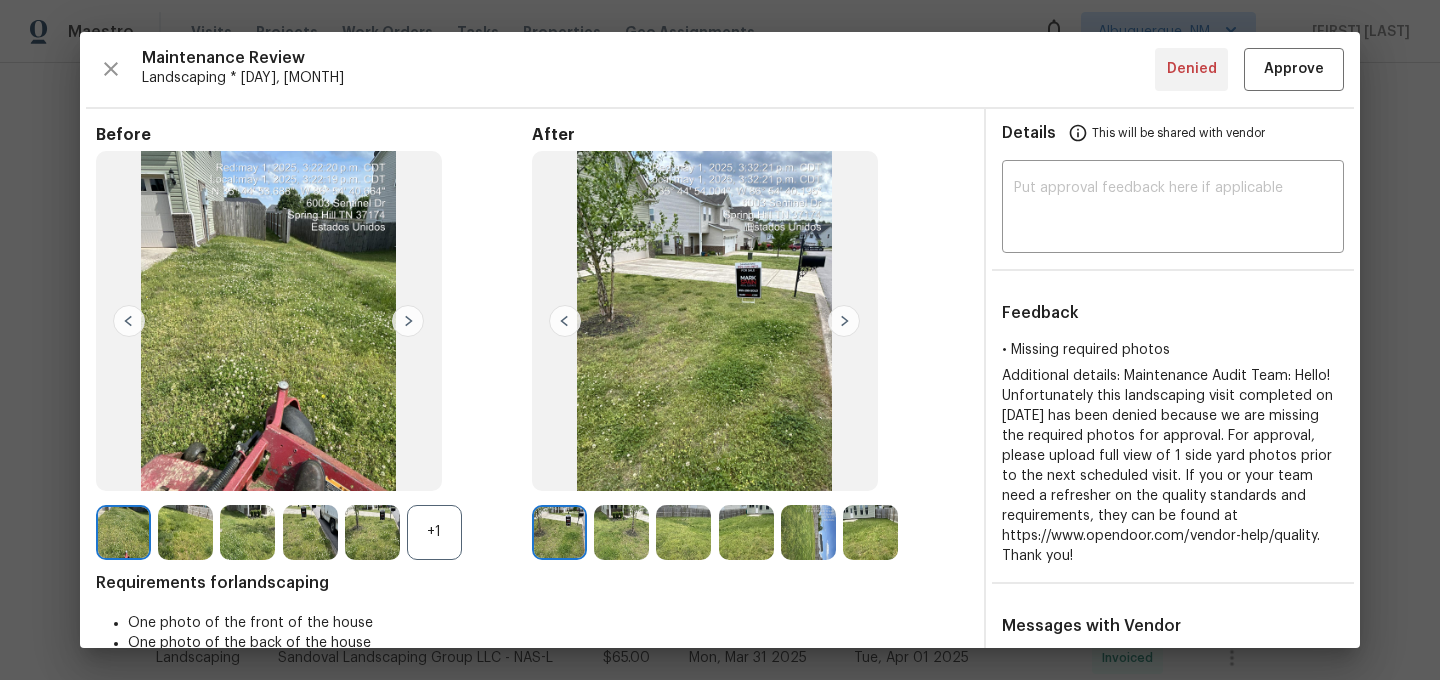 click on "+1" at bounding box center (434, 532) 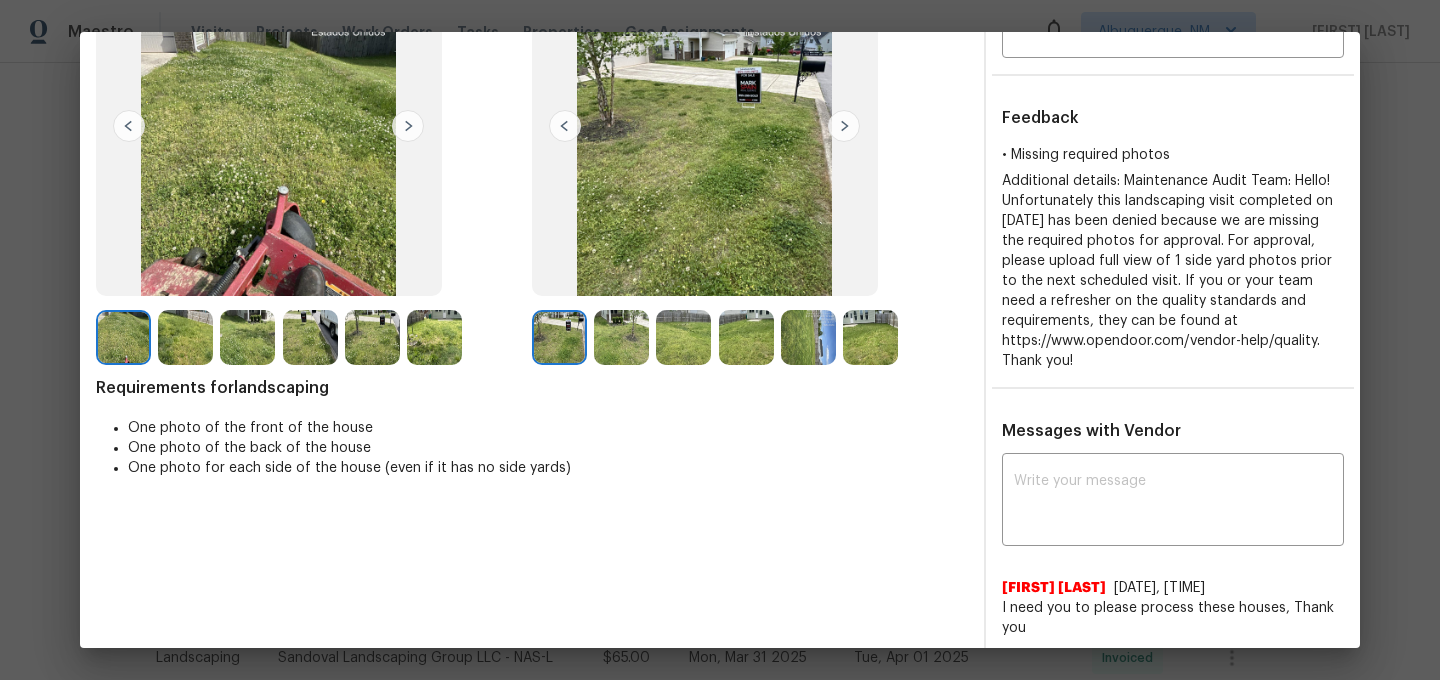 scroll, scrollTop: 416, scrollLeft: 0, axis: vertical 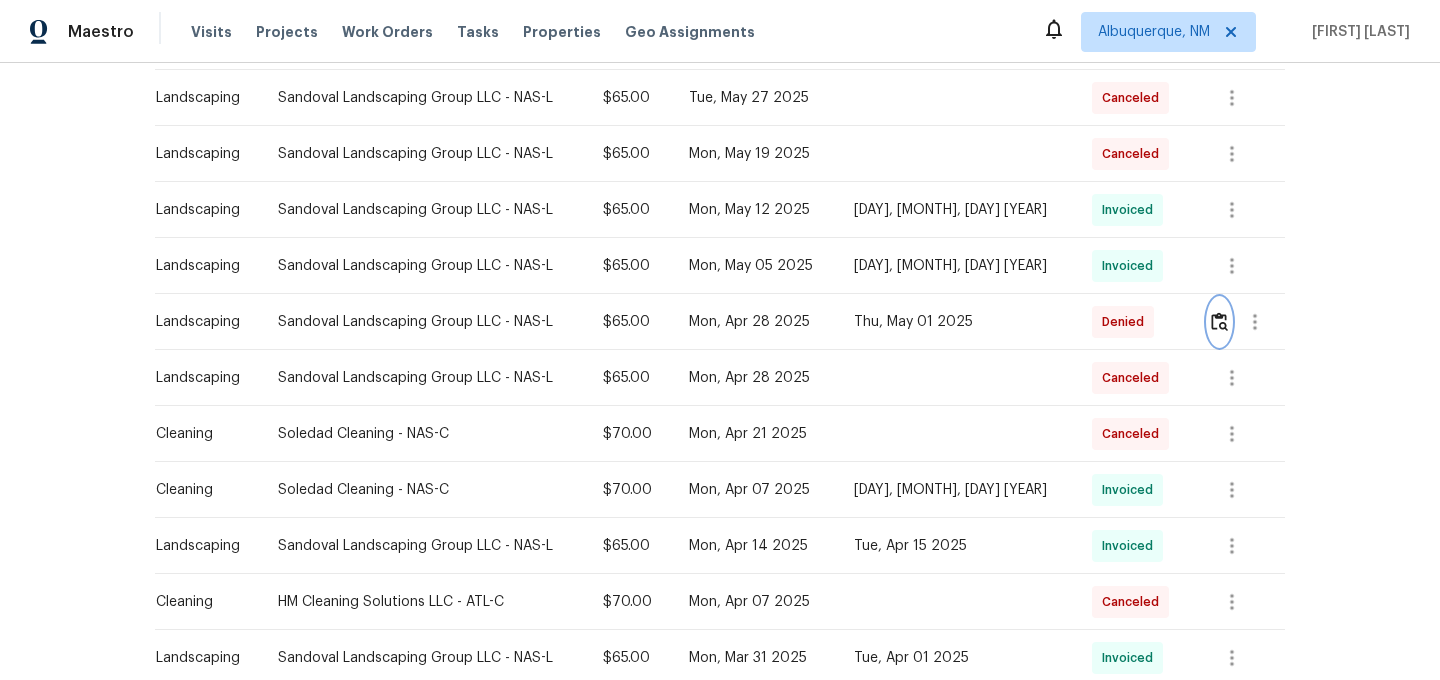 click at bounding box center [1219, 321] 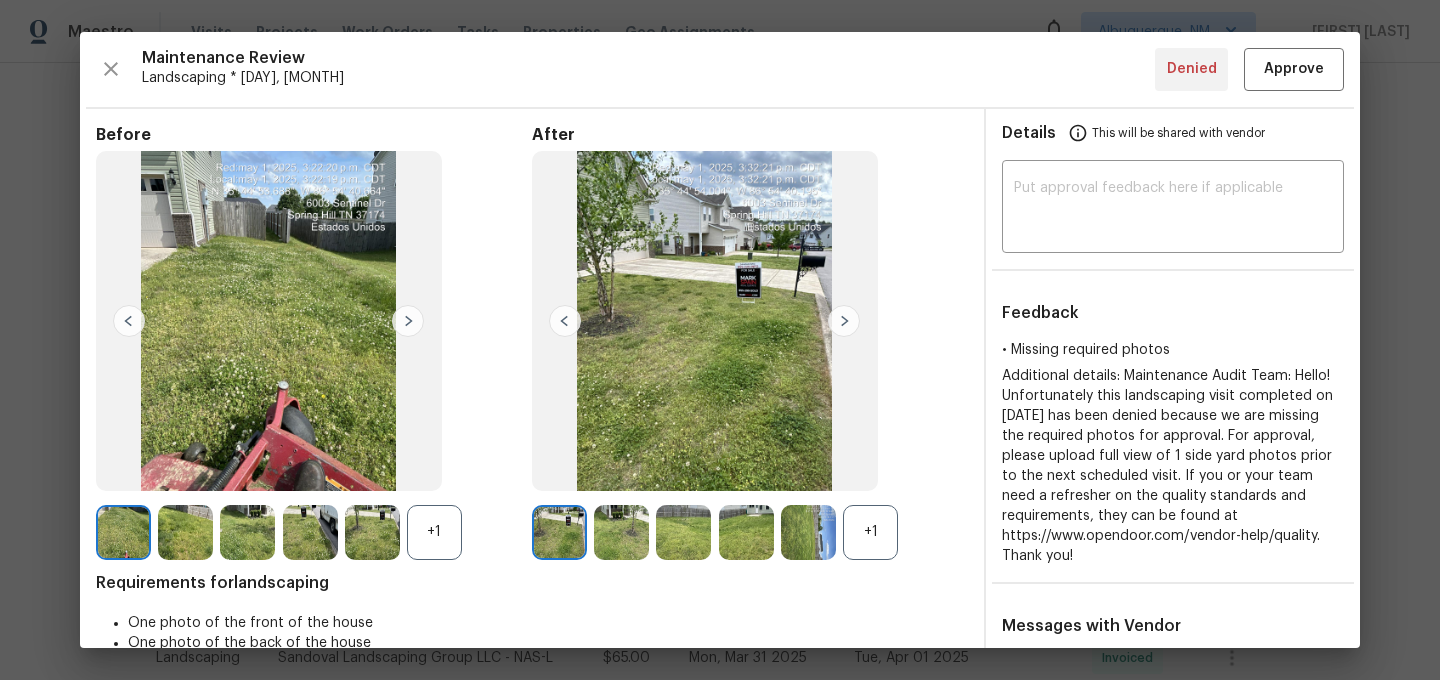 click on "+1" at bounding box center [870, 532] 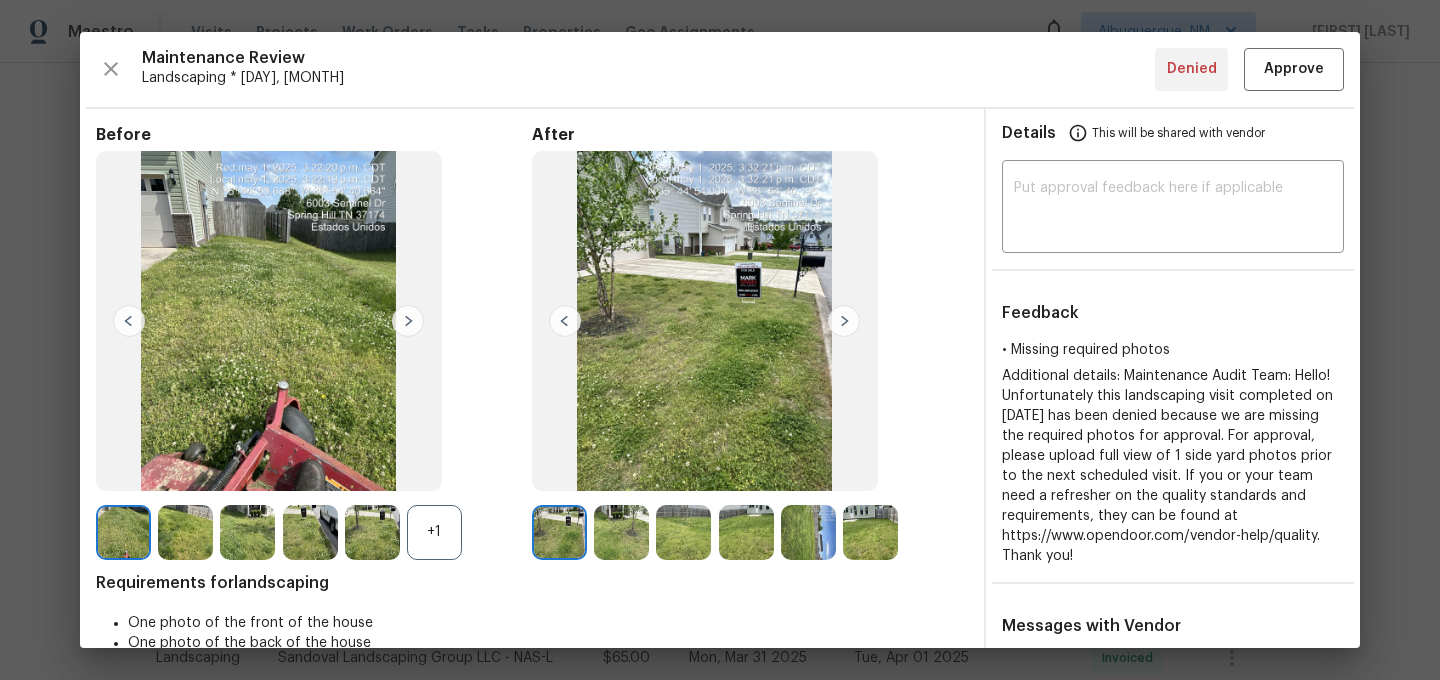 click on "• Missing required photos Additional details: Maintenance Audit Team: Hello! Unfortunately this landscaping visit completed on 05/01/2025 has been denied because we are missing the required photos for approval. For approval, please upload full view of 1 side yard photos prior to the next scheduled visit. If you or your team need a refresher on the quality standards and requirements, they can be found at https://www.opendoor.com/vendor-help/quality. Thank you!" at bounding box center (1173, 453) 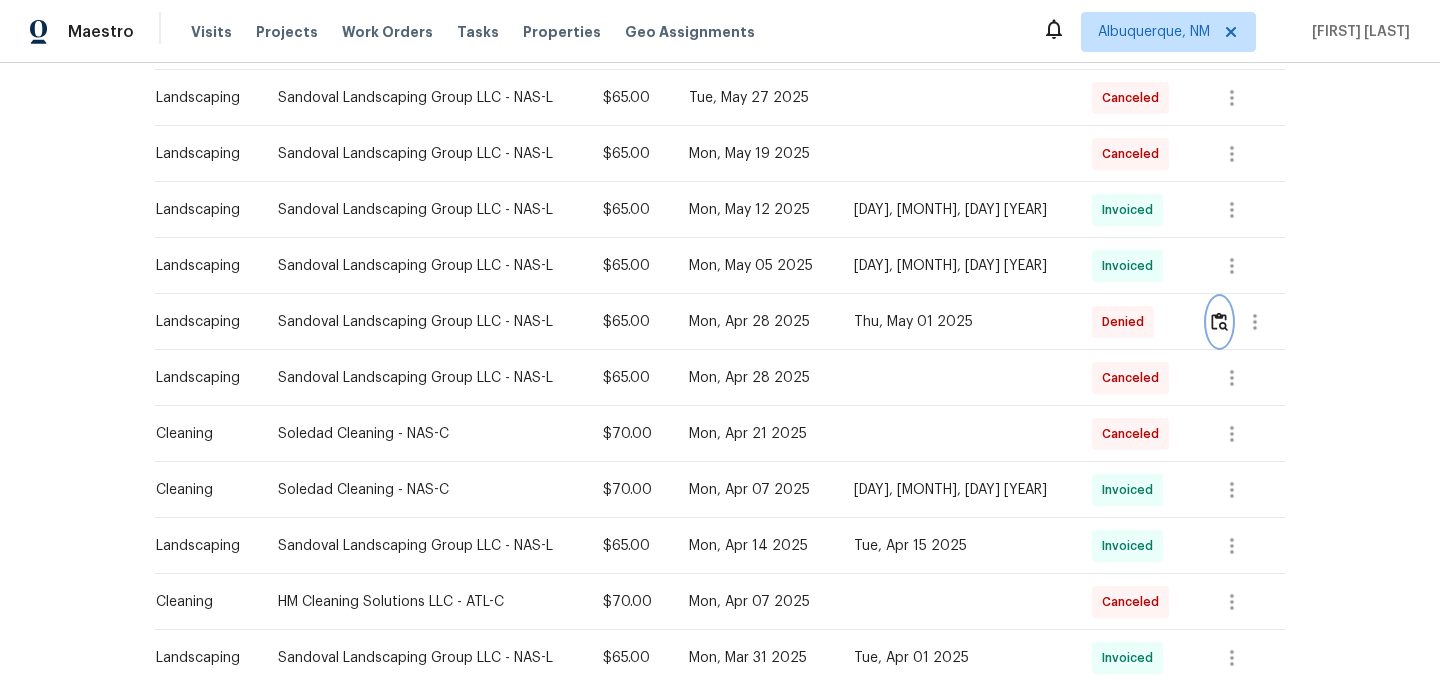 scroll, scrollTop: 0, scrollLeft: 0, axis: both 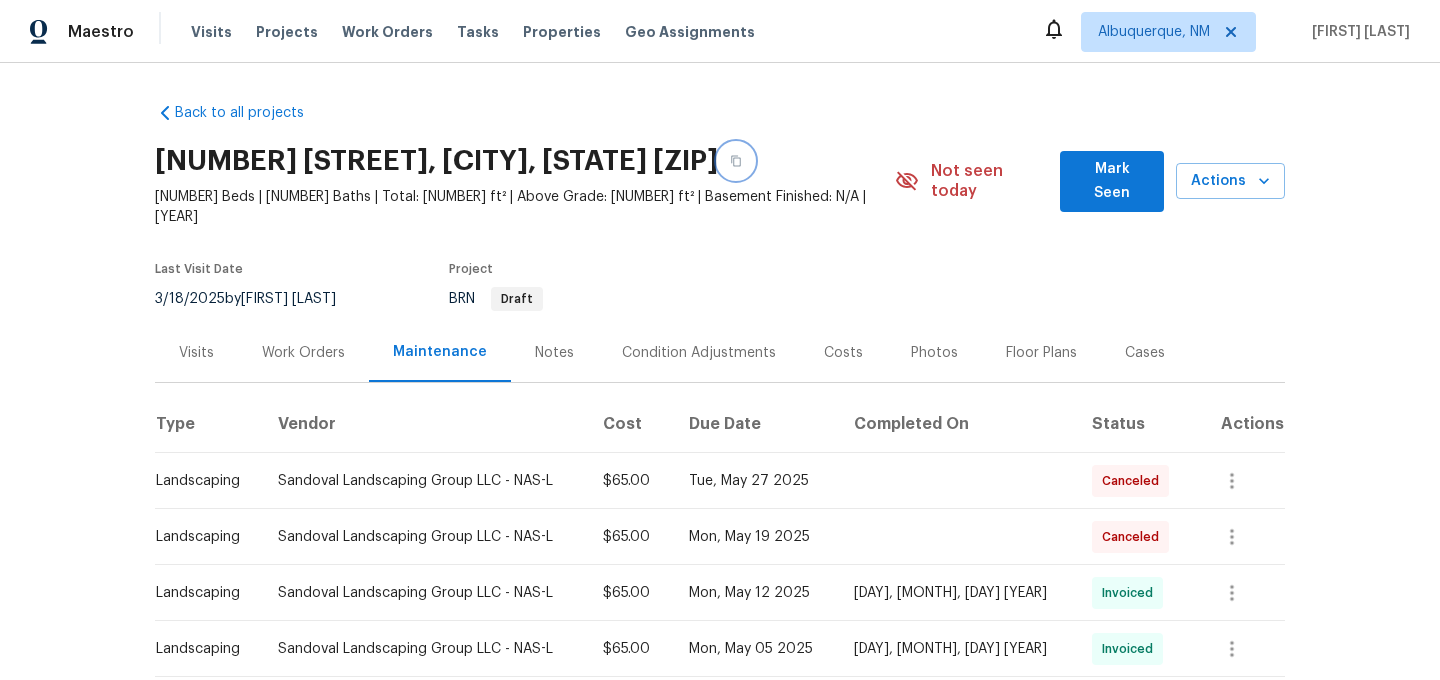 click 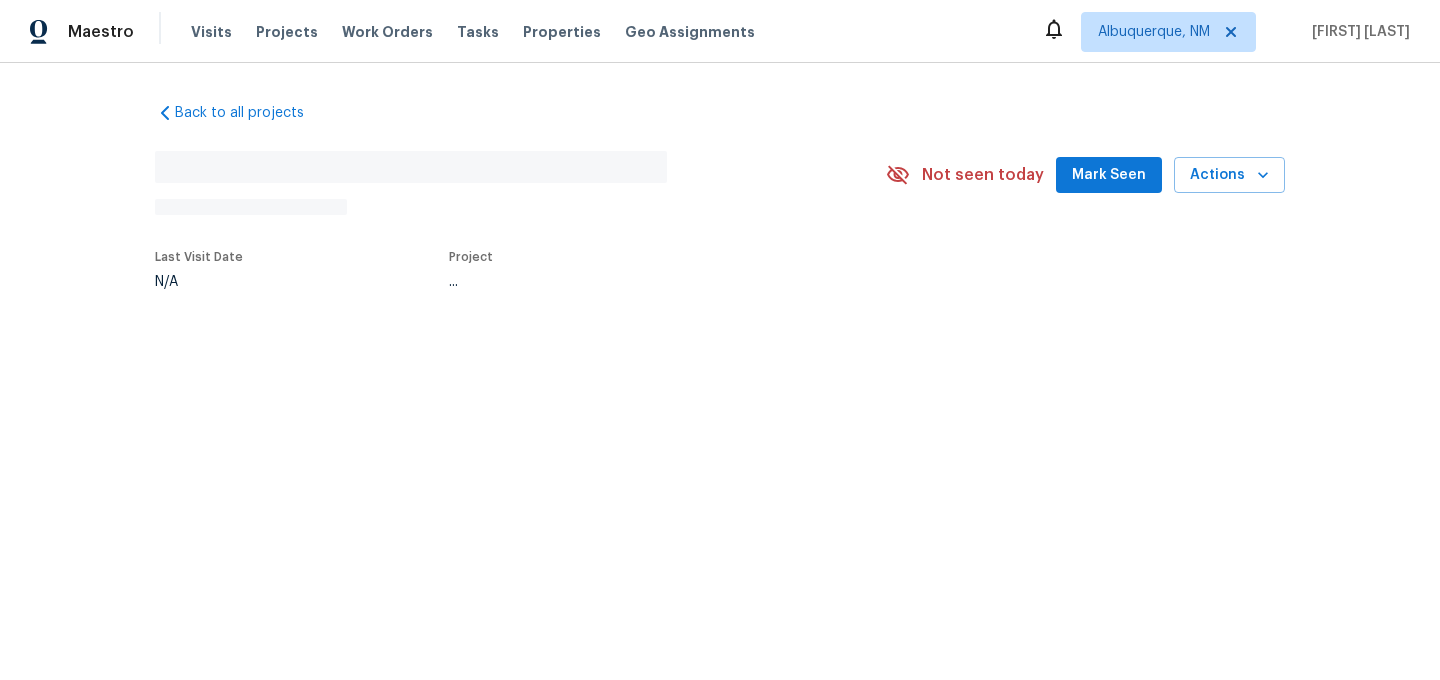 scroll, scrollTop: 0, scrollLeft: 0, axis: both 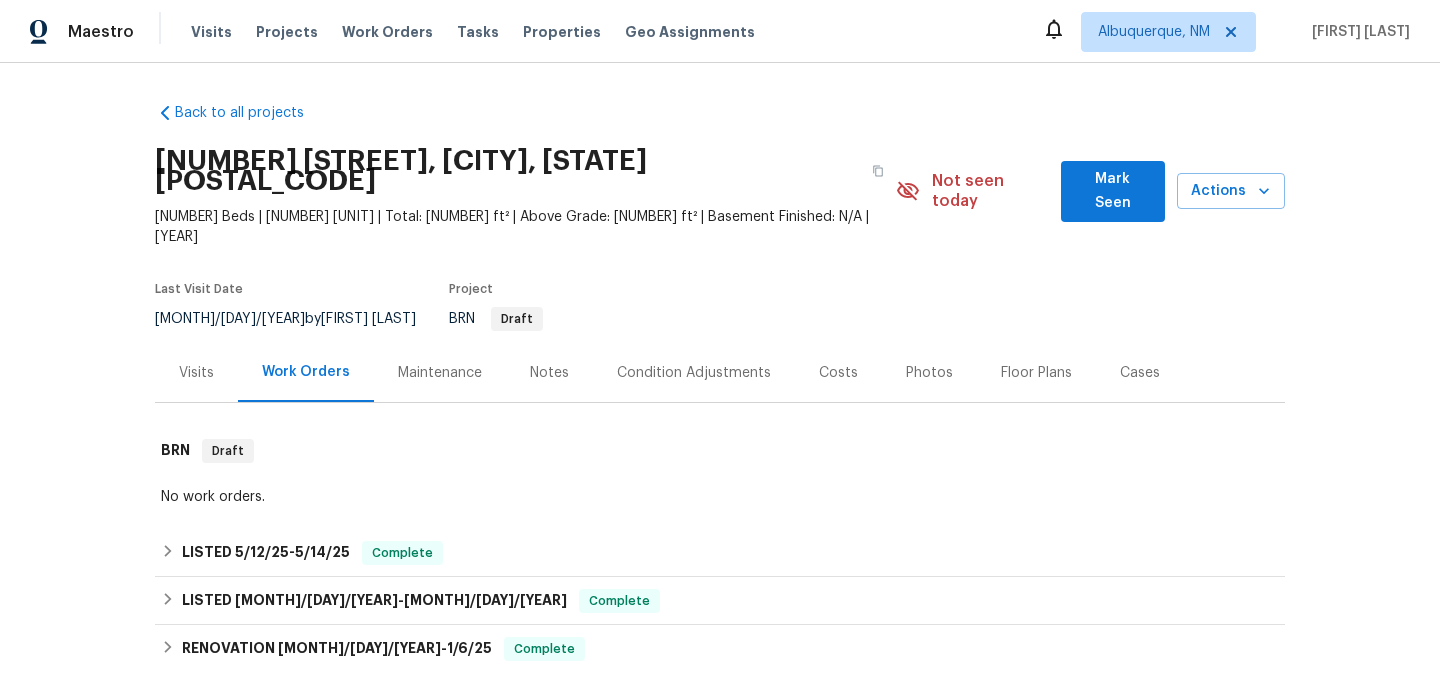 click on "Maintenance" at bounding box center (440, 372) 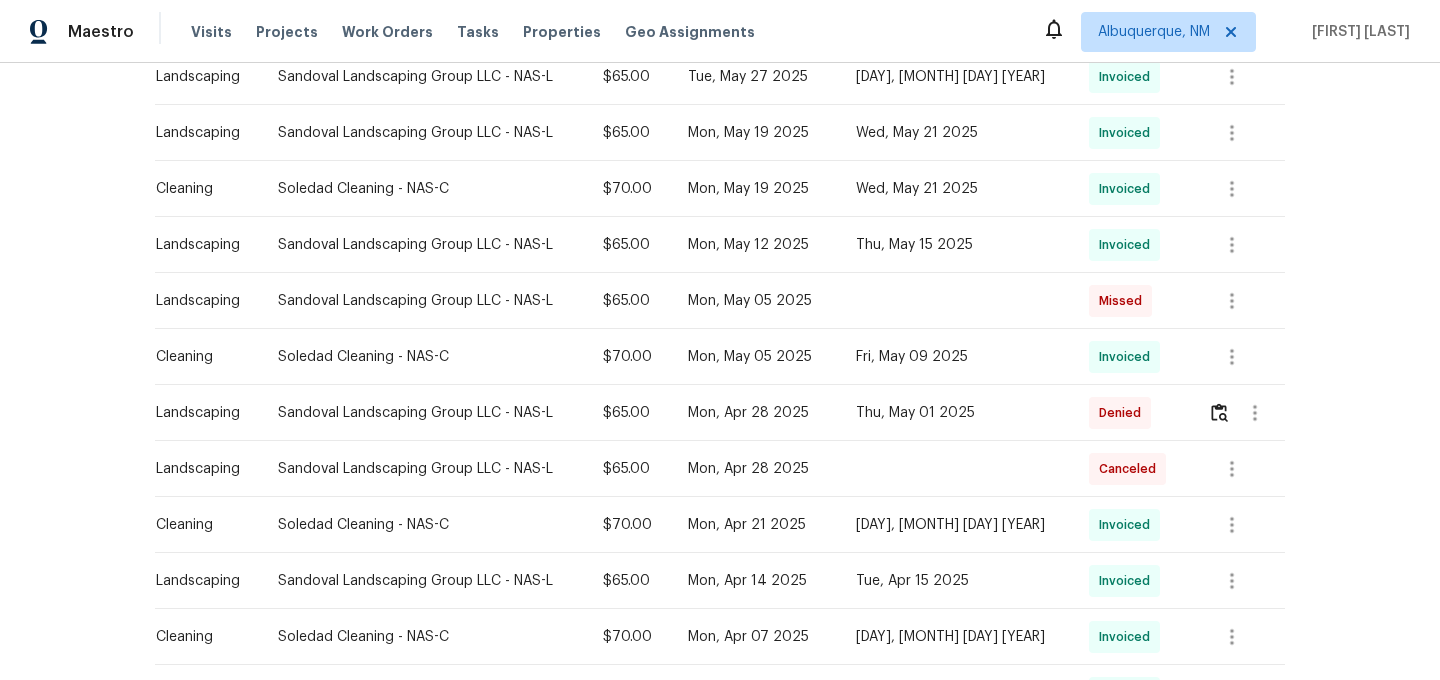 scroll, scrollTop: 1168, scrollLeft: 0, axis: vertical 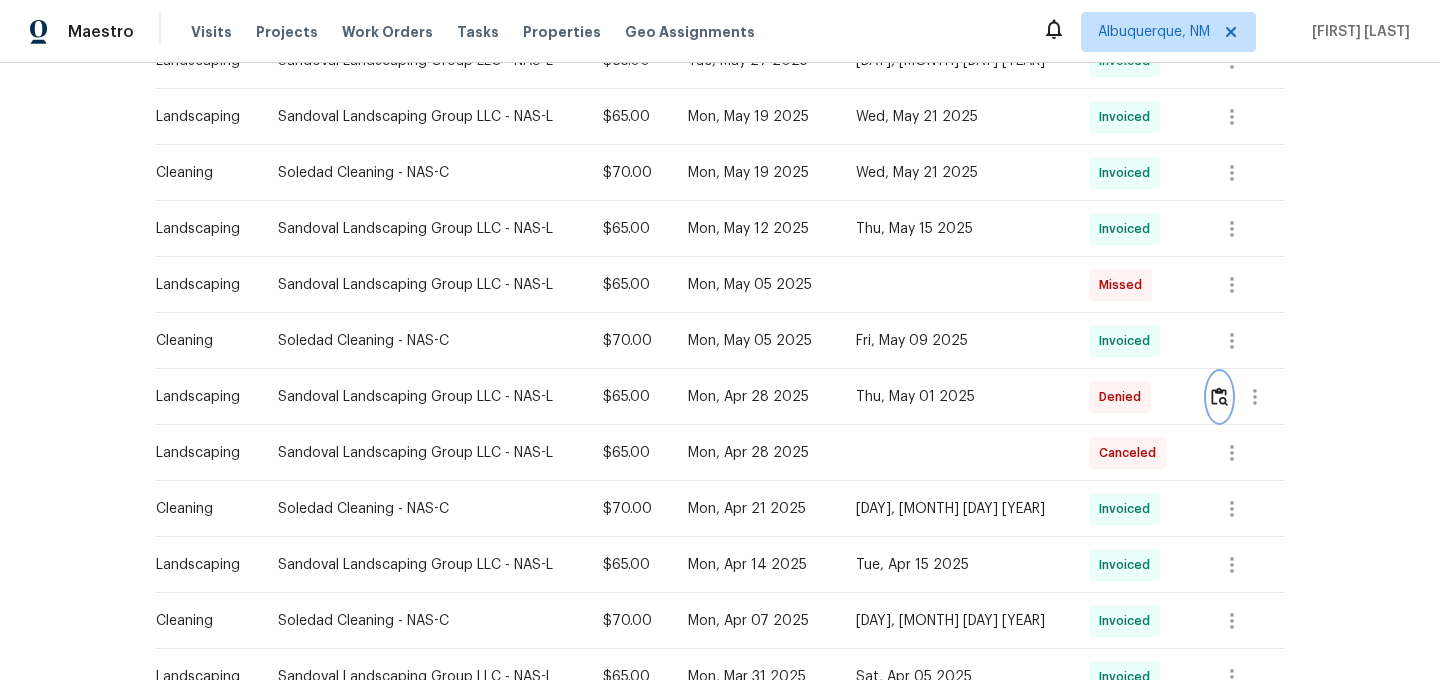 click at bounding box center (1219, 396) 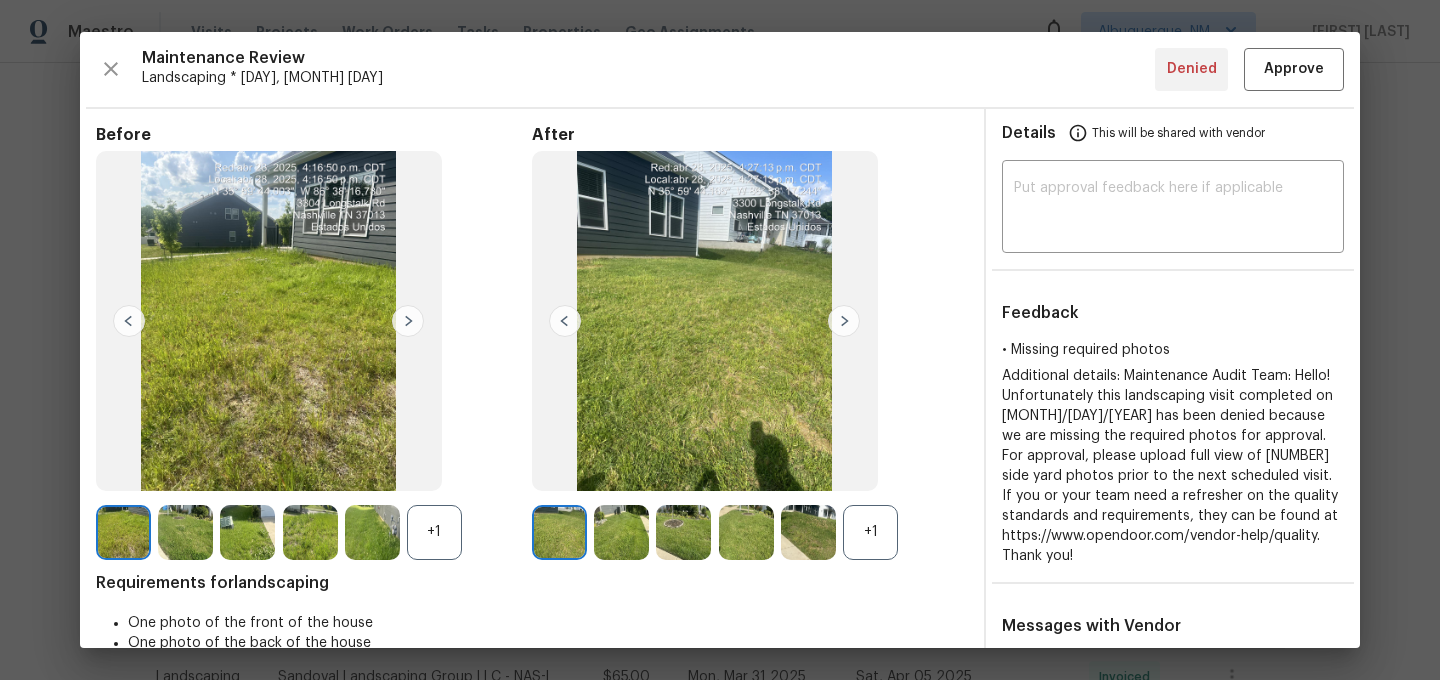 click on "+1" at bounding box center (434, 532) 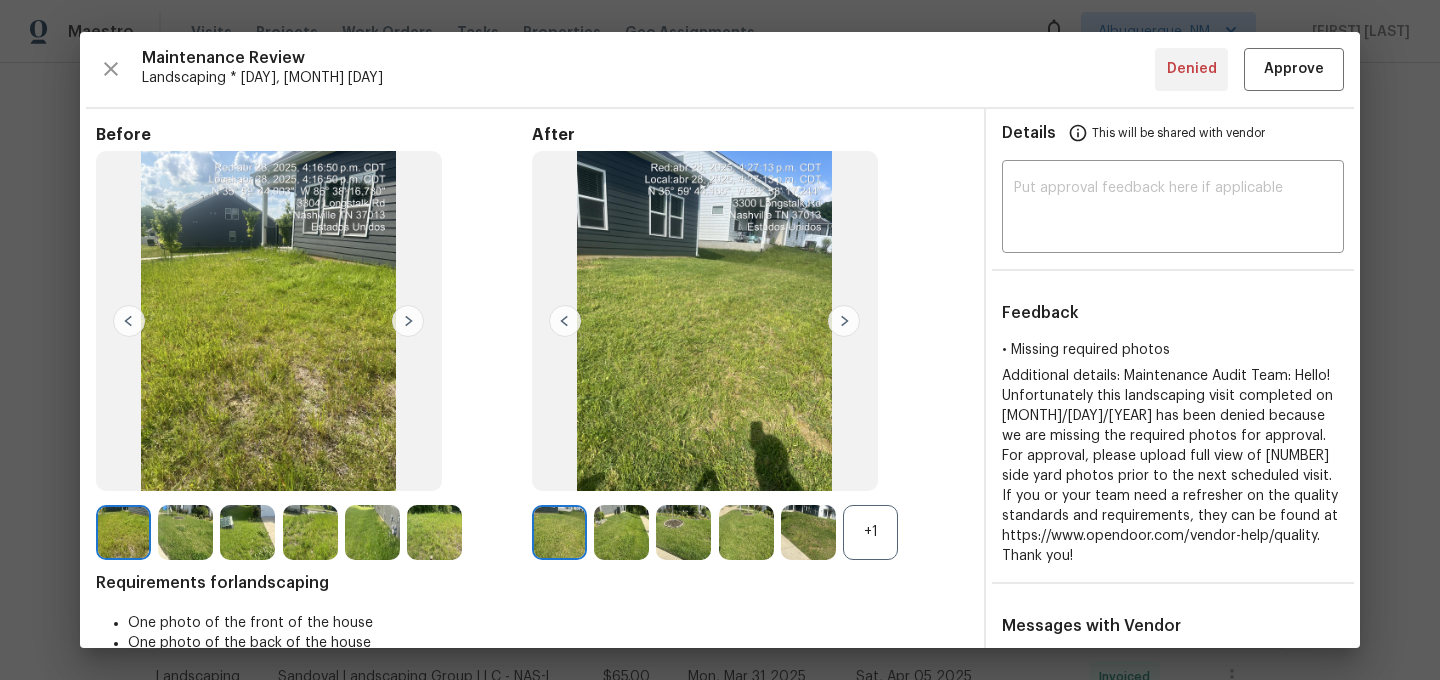 click on "+1" at bounding box center [870, 532] 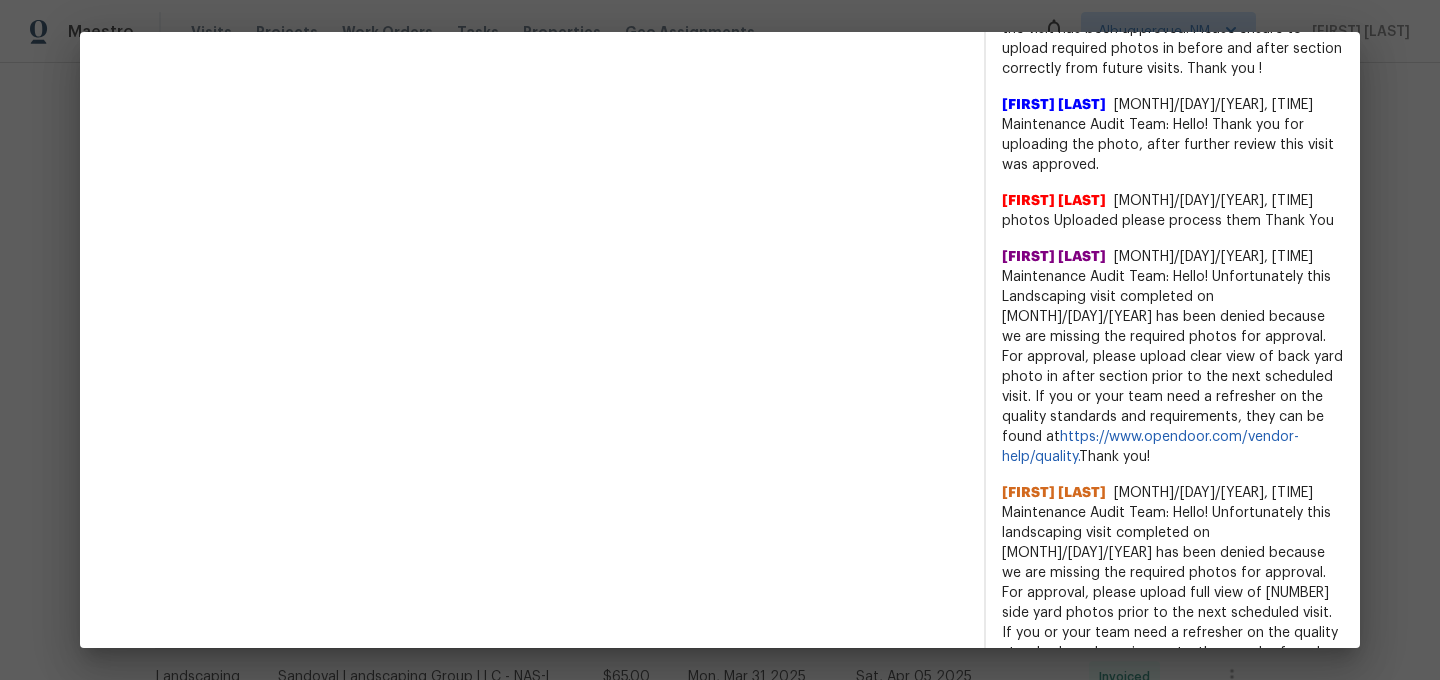 scroll, scrollTop: 920, scrollLeft: 0, axis: vertical 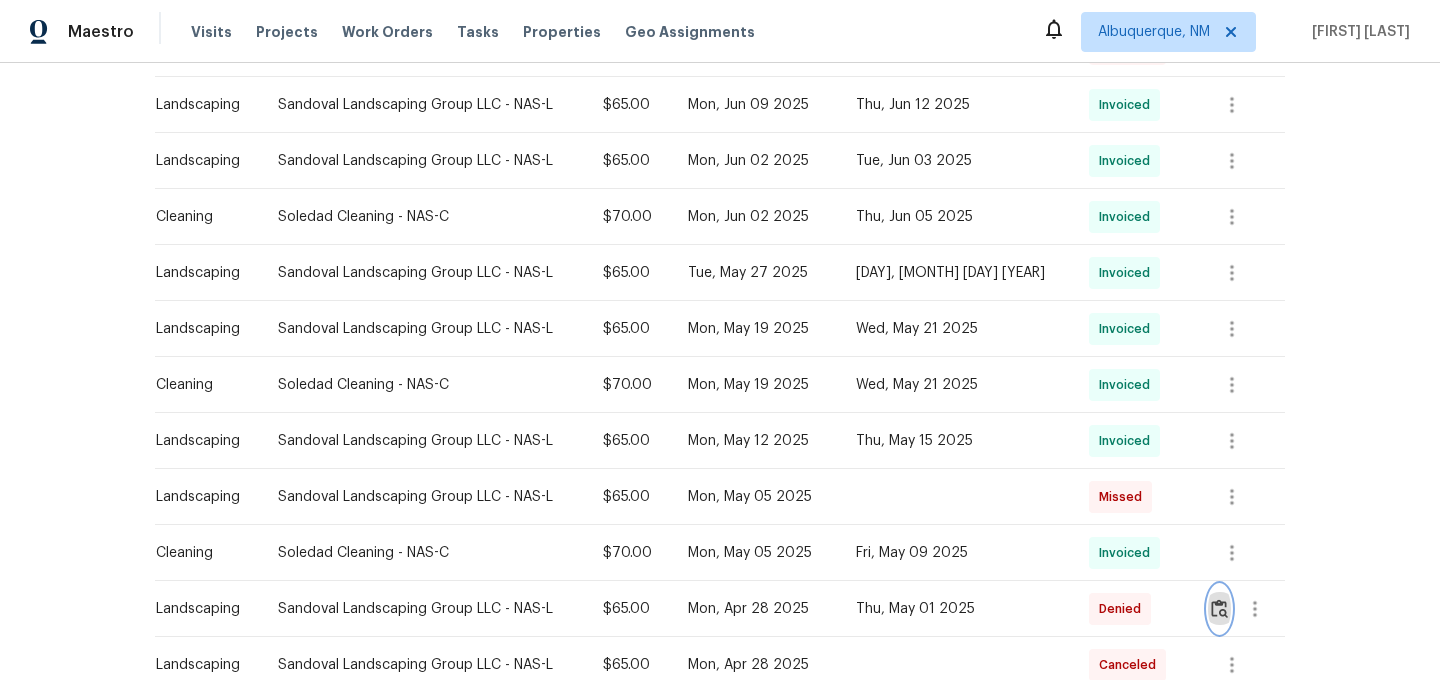 click at bounding box center (1219, 608) 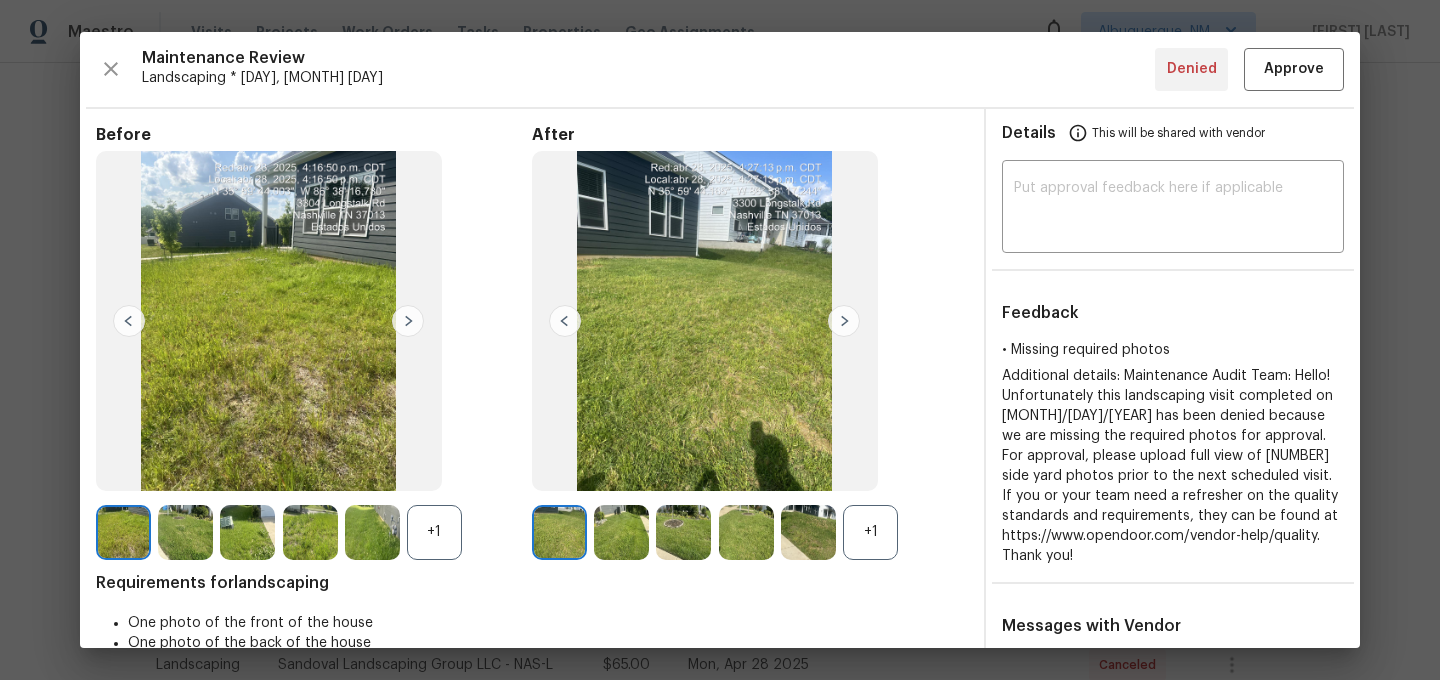 click on "+1" at bounding box center (870, 532) 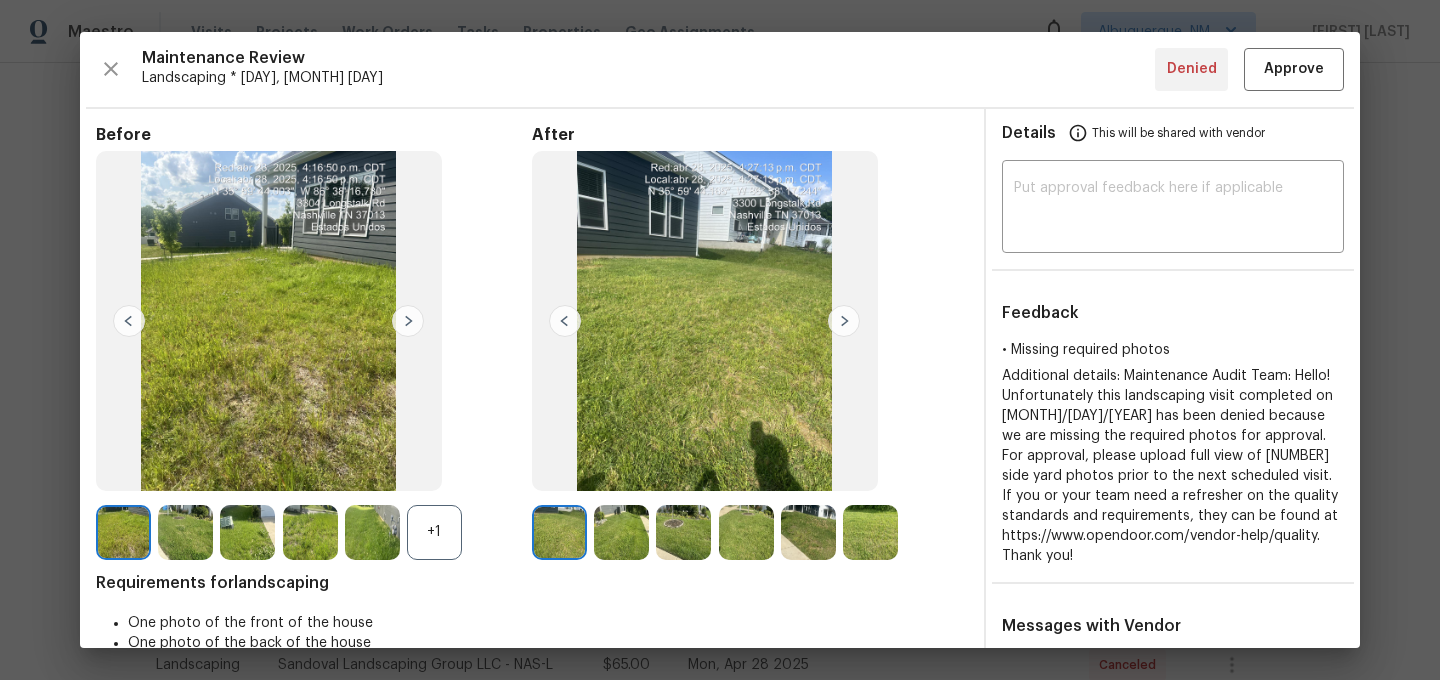 click on "+1" at bounding box center (434, 532) 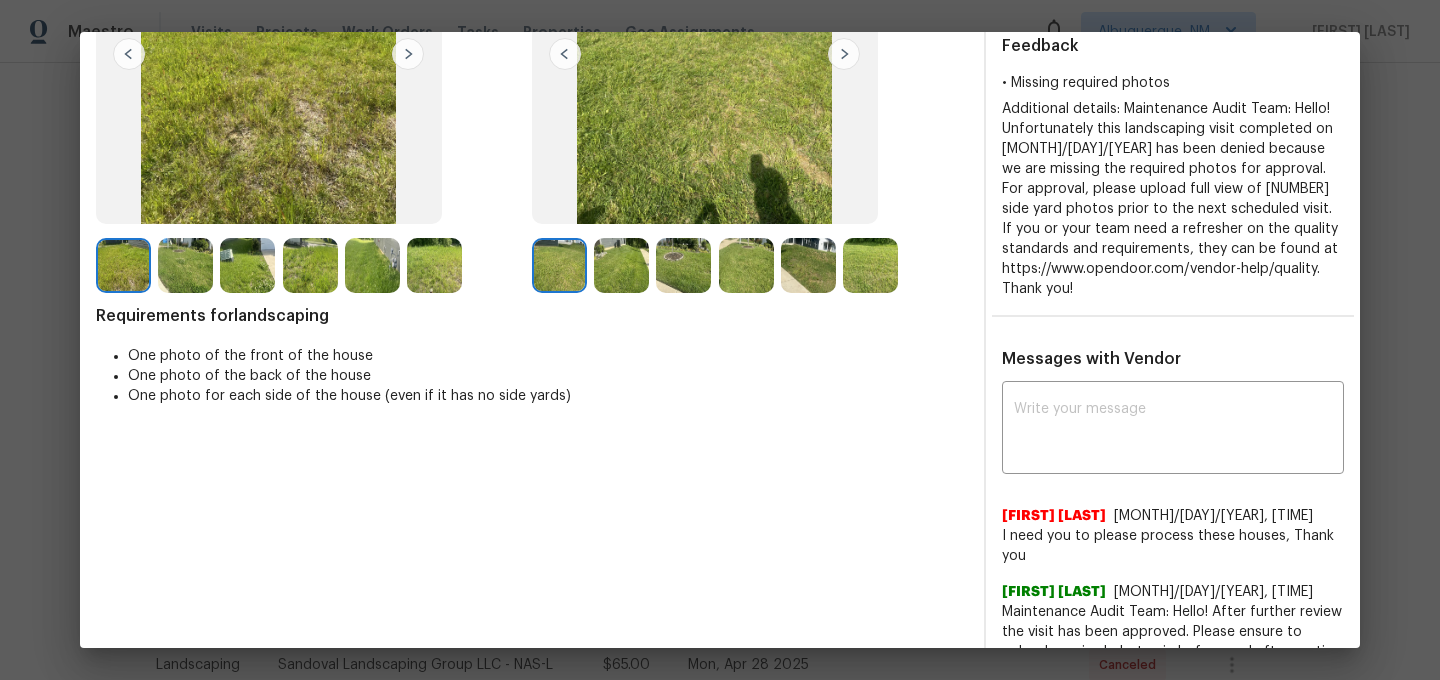 scroll, scrollTop: 0, scrollLeft: 0, axis: both 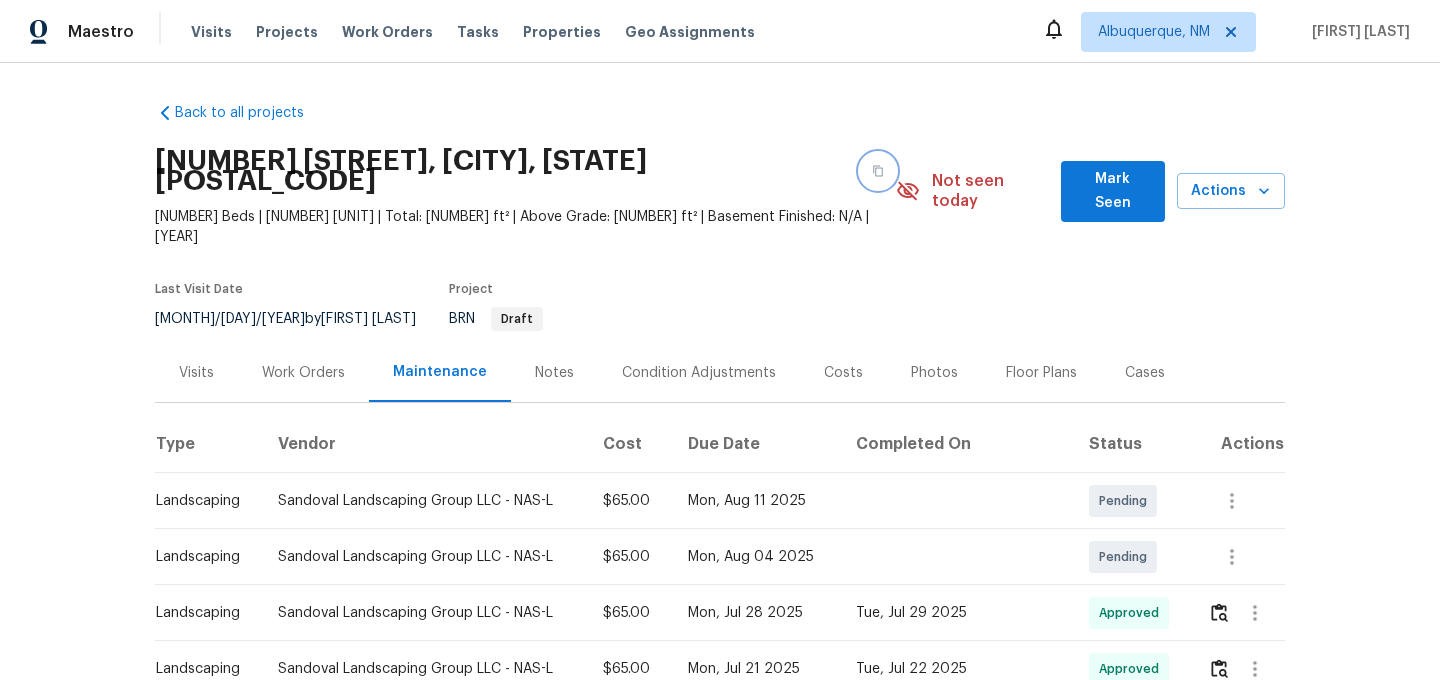 click 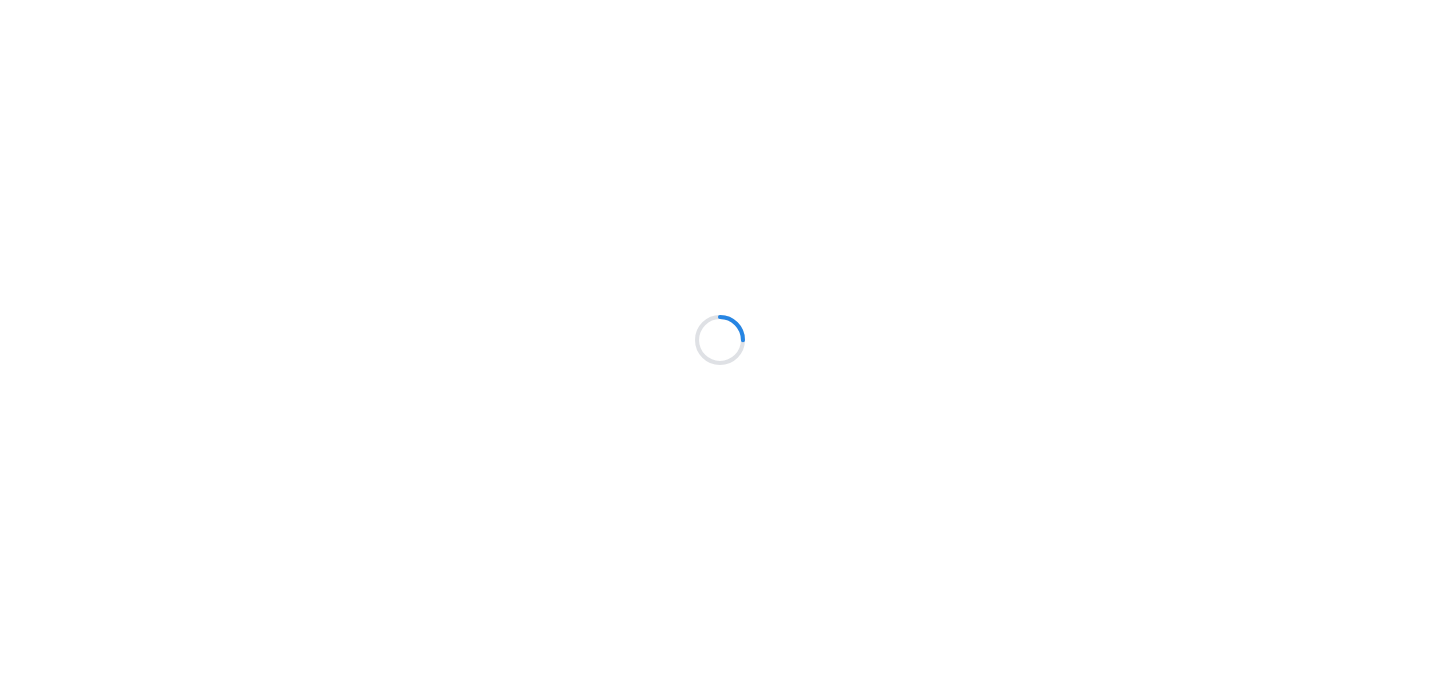 scroll, scrollTop: 0, scrollLeft: 0, axis: both 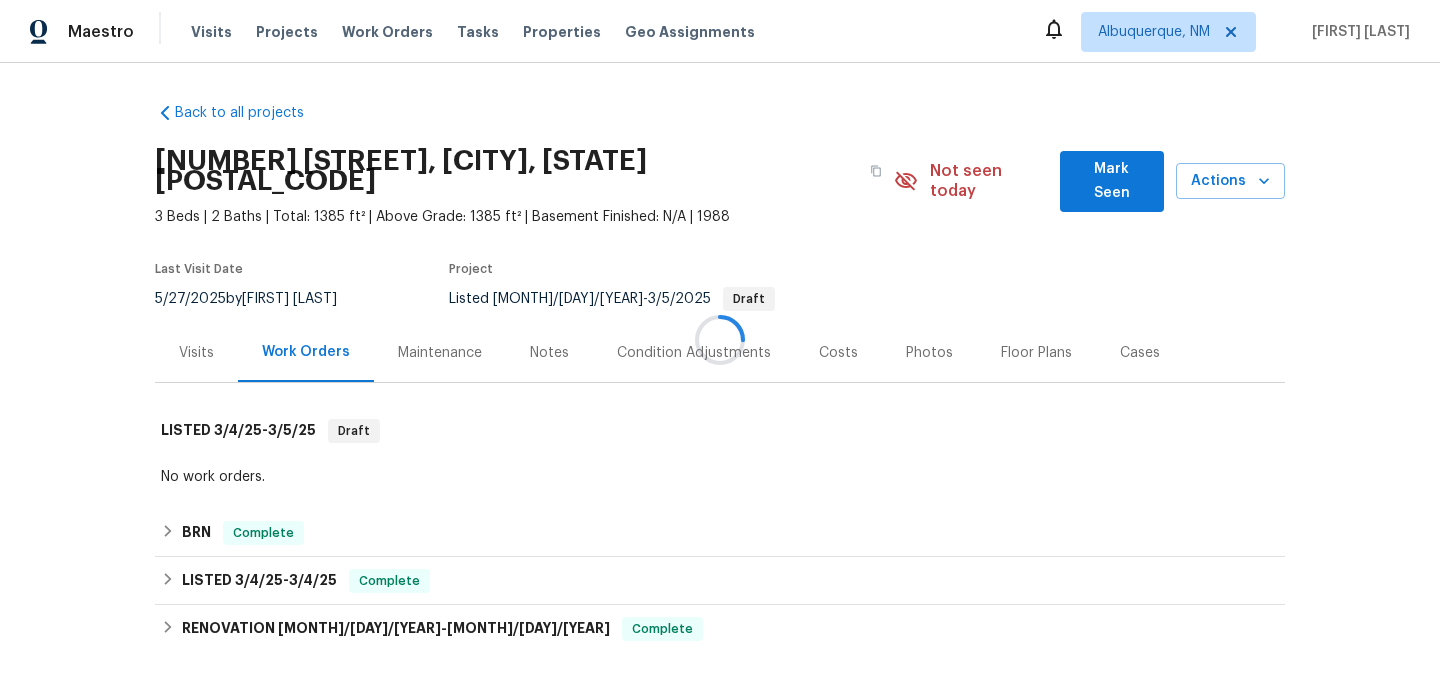 click at bounding box center (720, 340) 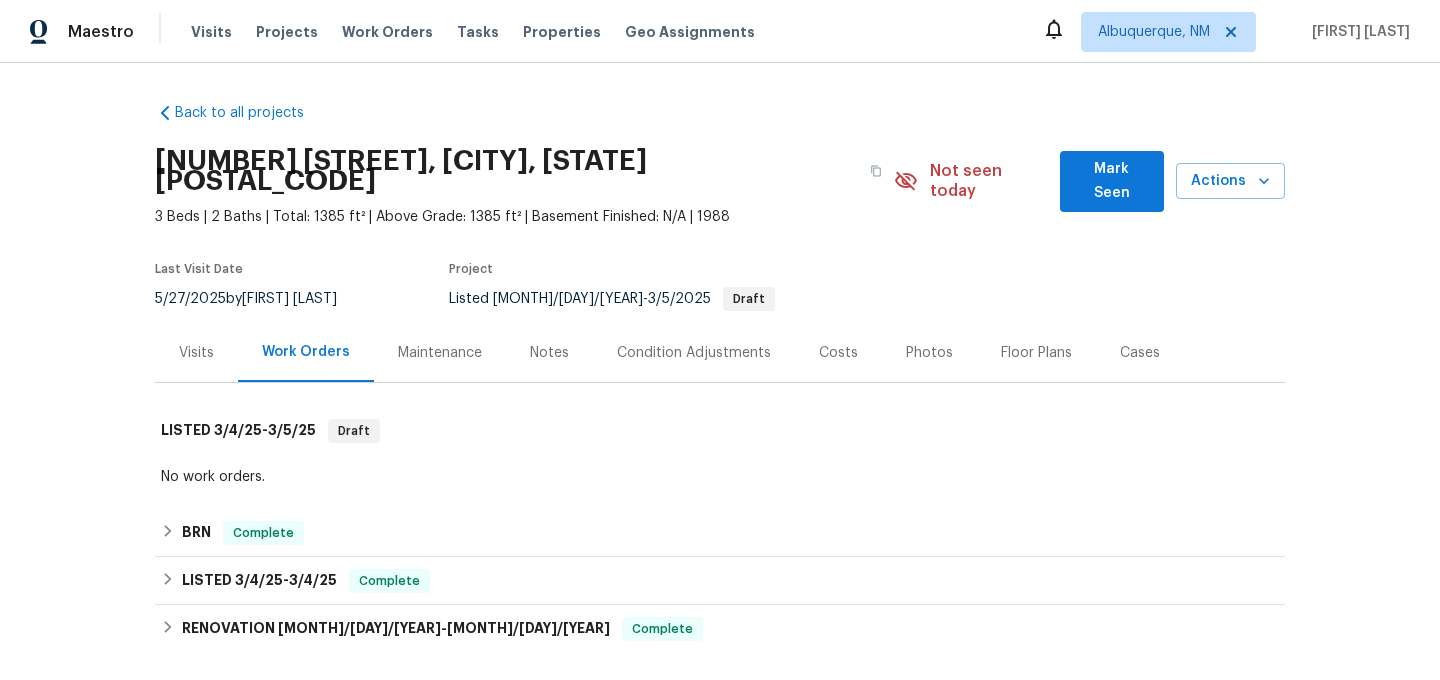 click on "Maintenance" at bounding box center [440, 352] 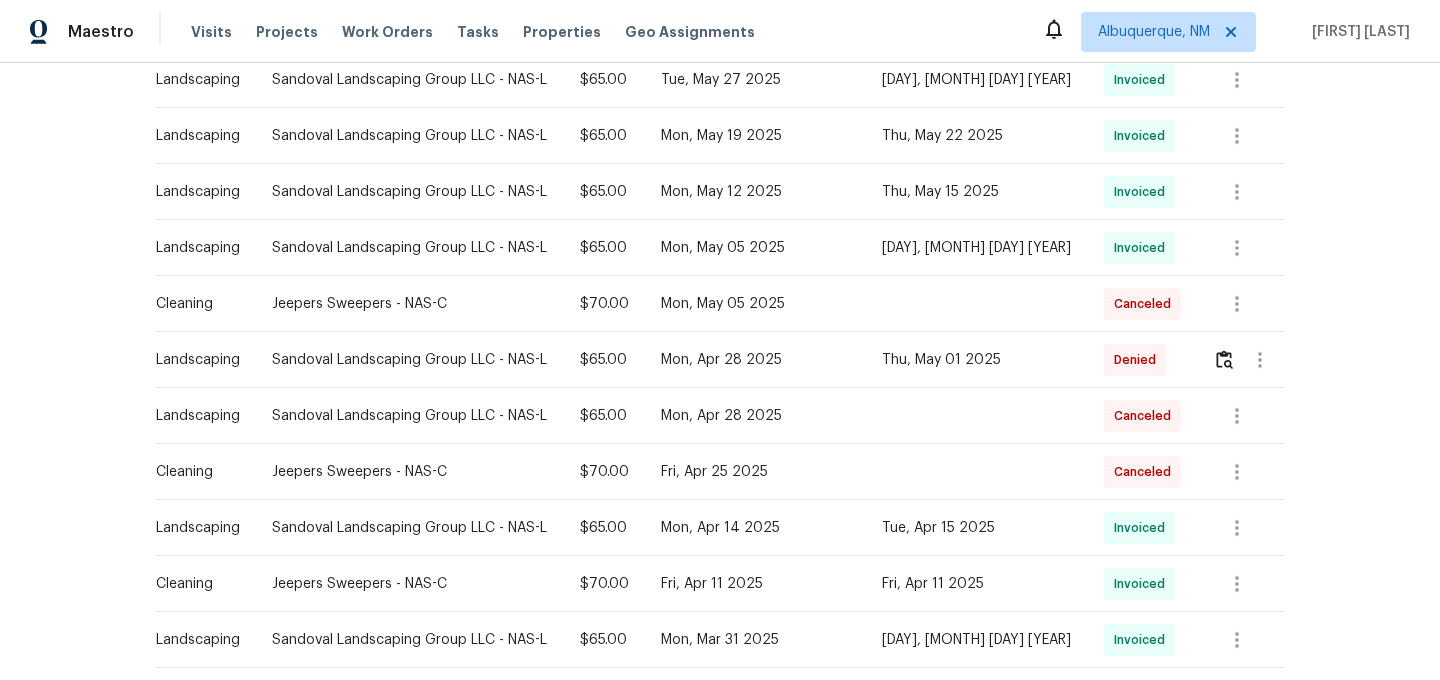 scroll, scrollTop: 707, scrollLeft: 0, axis: vertical 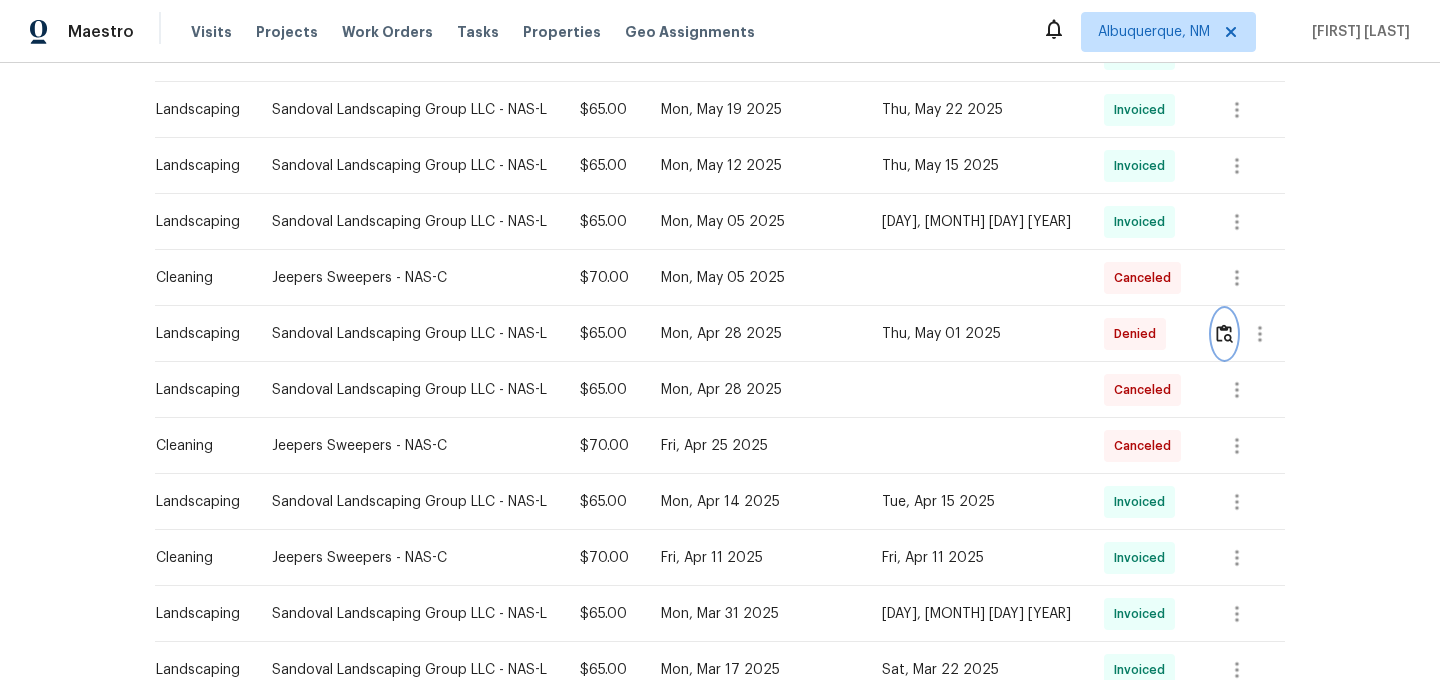 click at bounding box center [1224, 334] 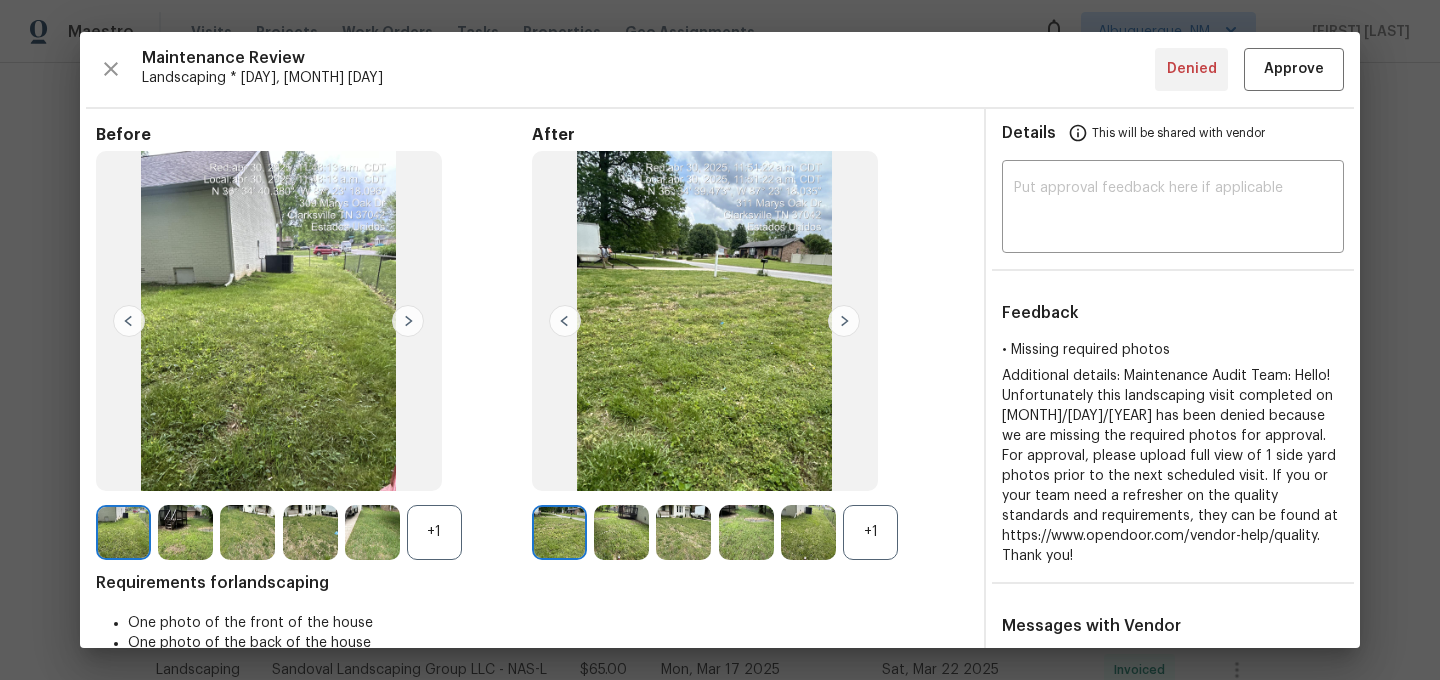 click on "+1" at bounding box center [870, 532] 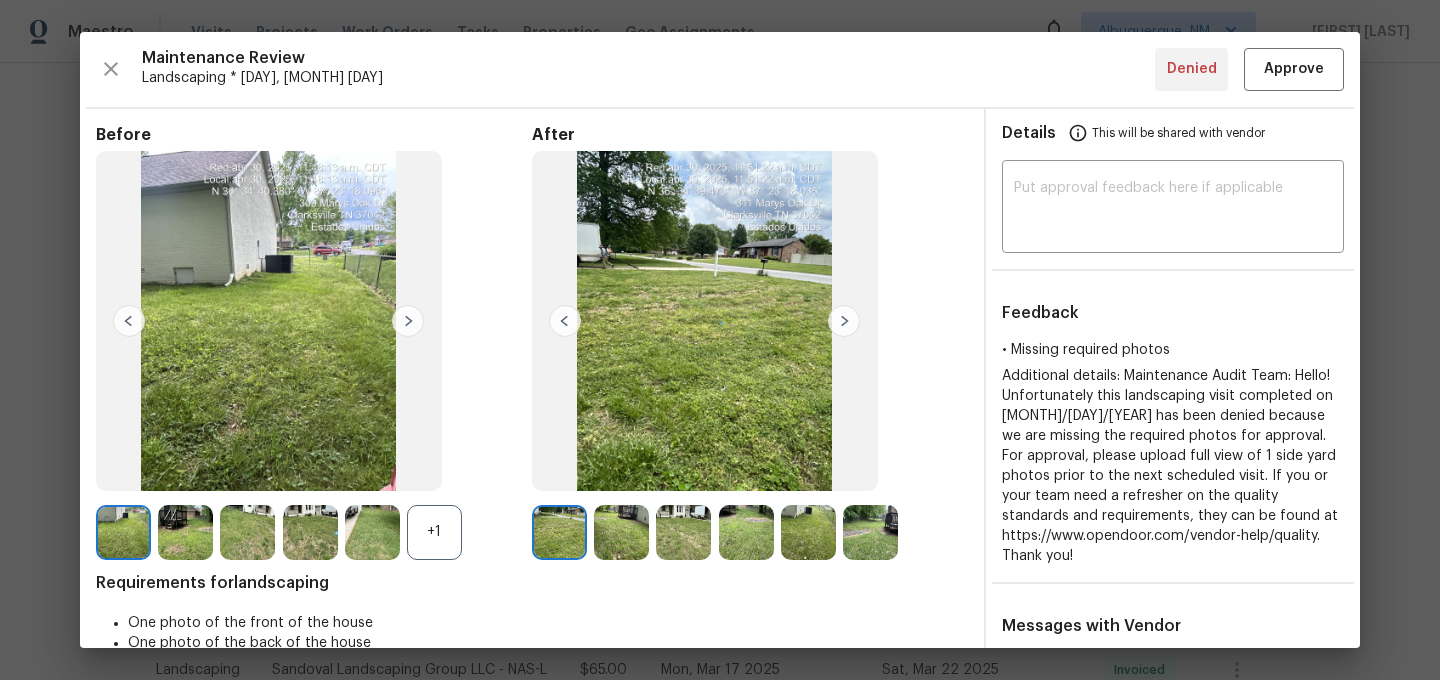 click on "+1" at bounding box center [434, 532] 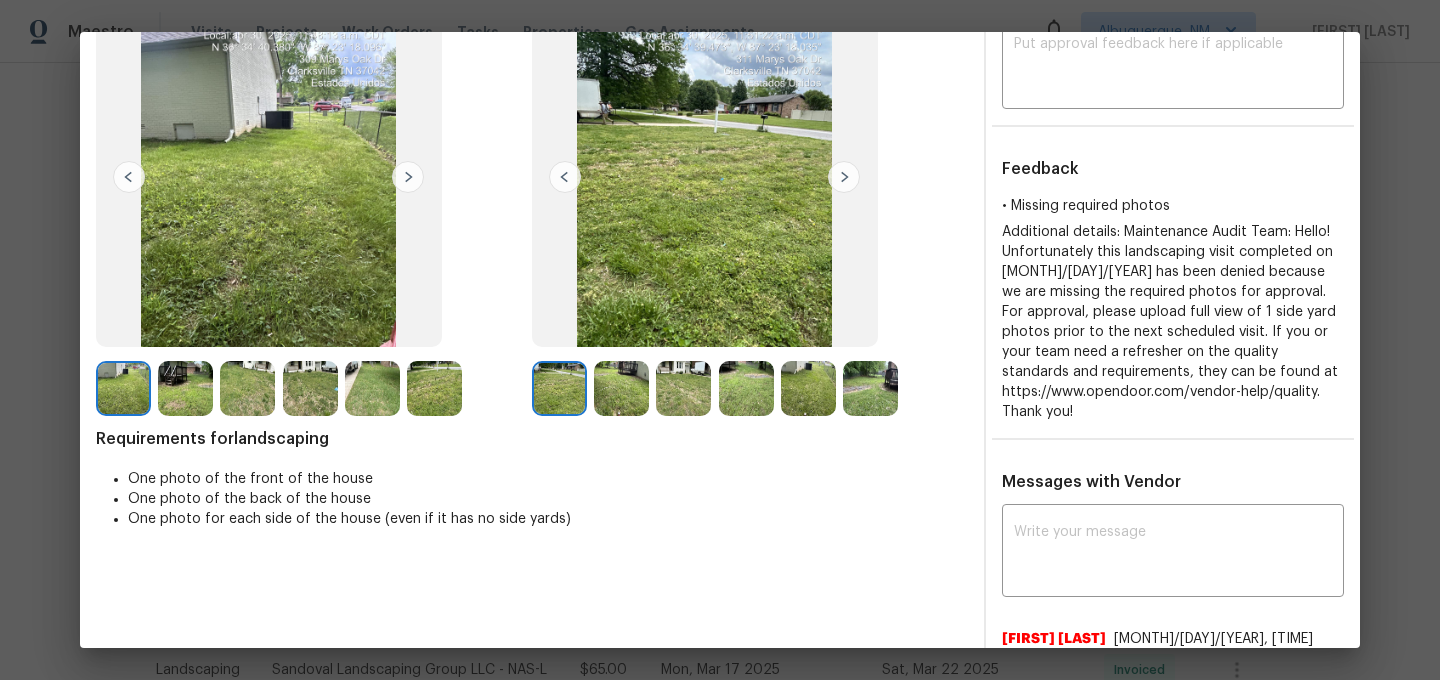 scroll, scrollTop: 0, scrollLeft: 0, axis: both 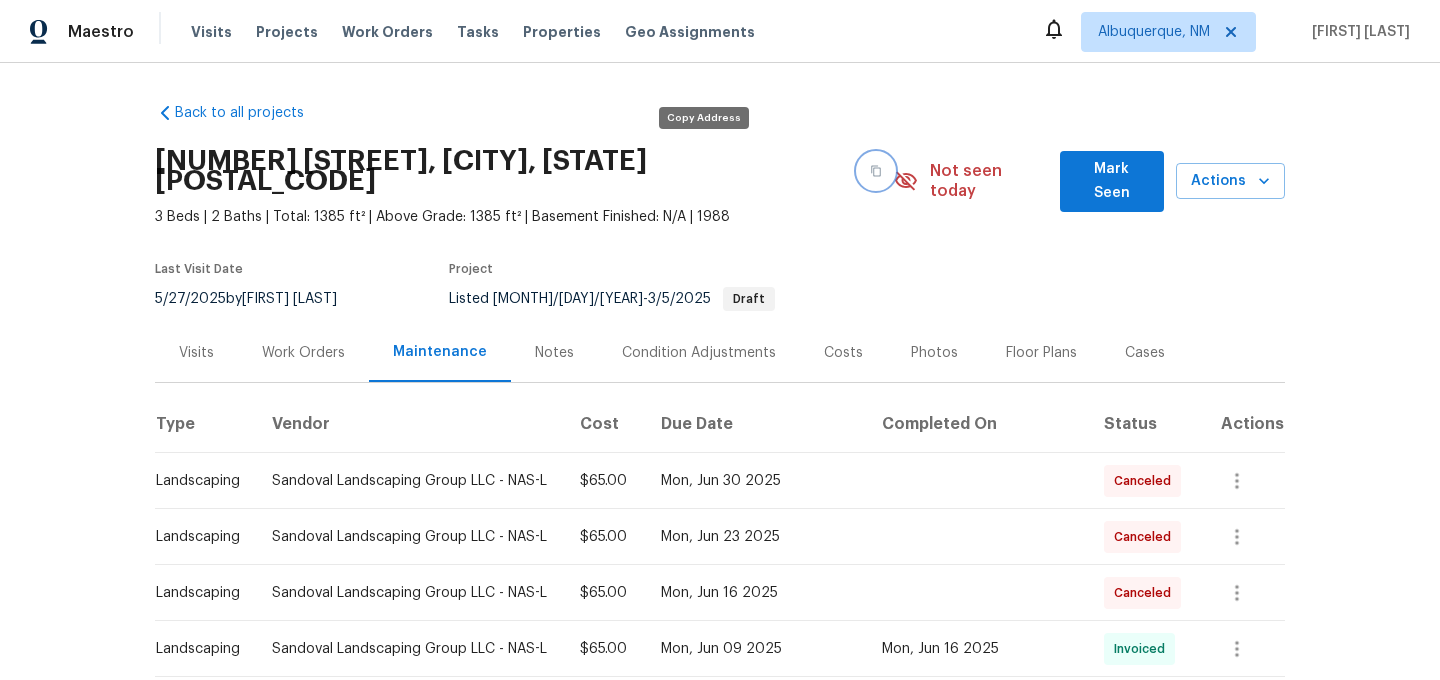 click at bounding box center [876, 171] 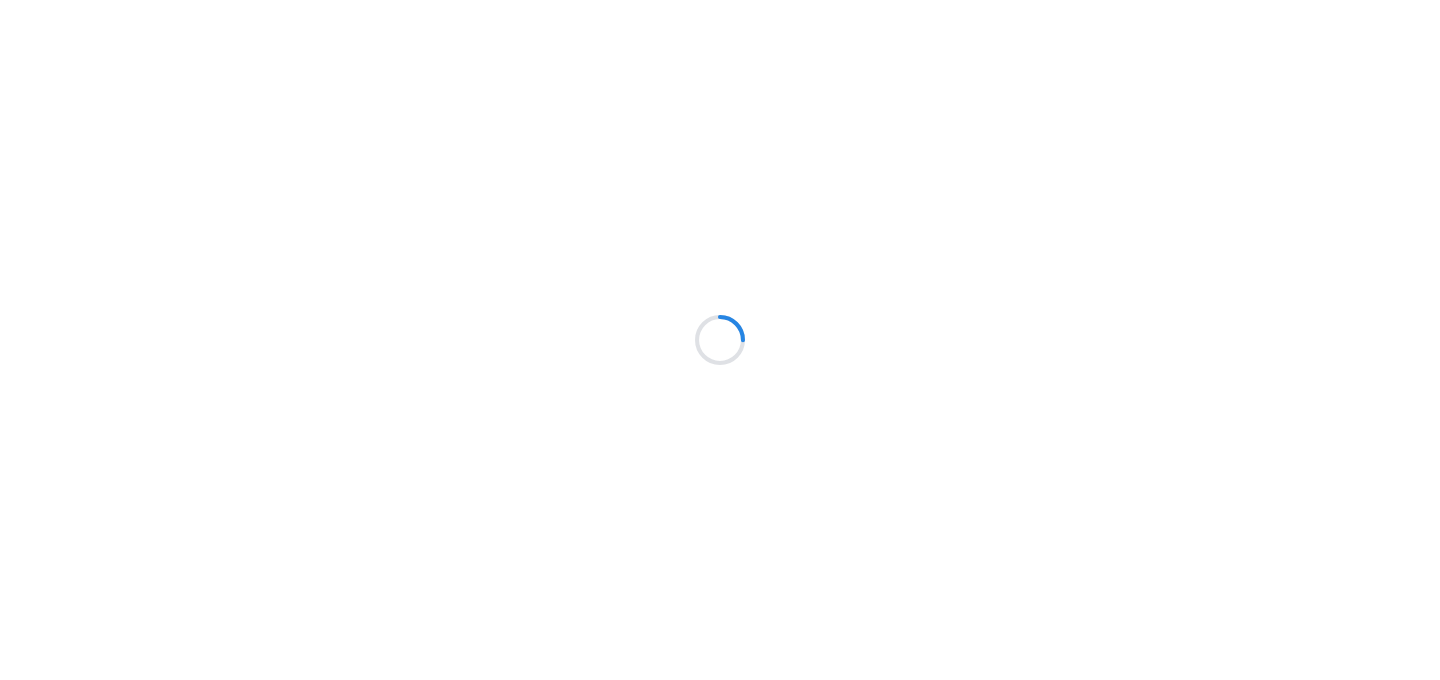 scroll, scrollTop: 0, scrollLeft: 0, axis: both 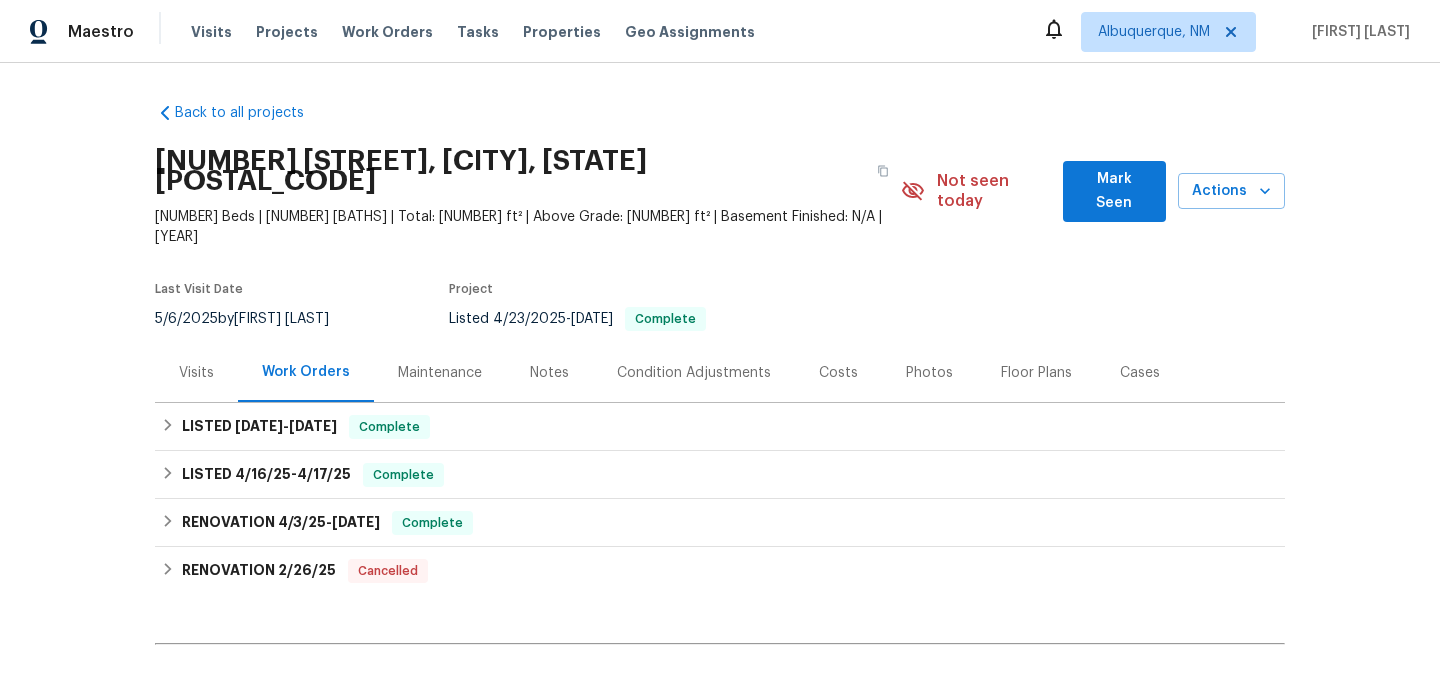 click on "Maintenance" at bounding box center (440, 373) 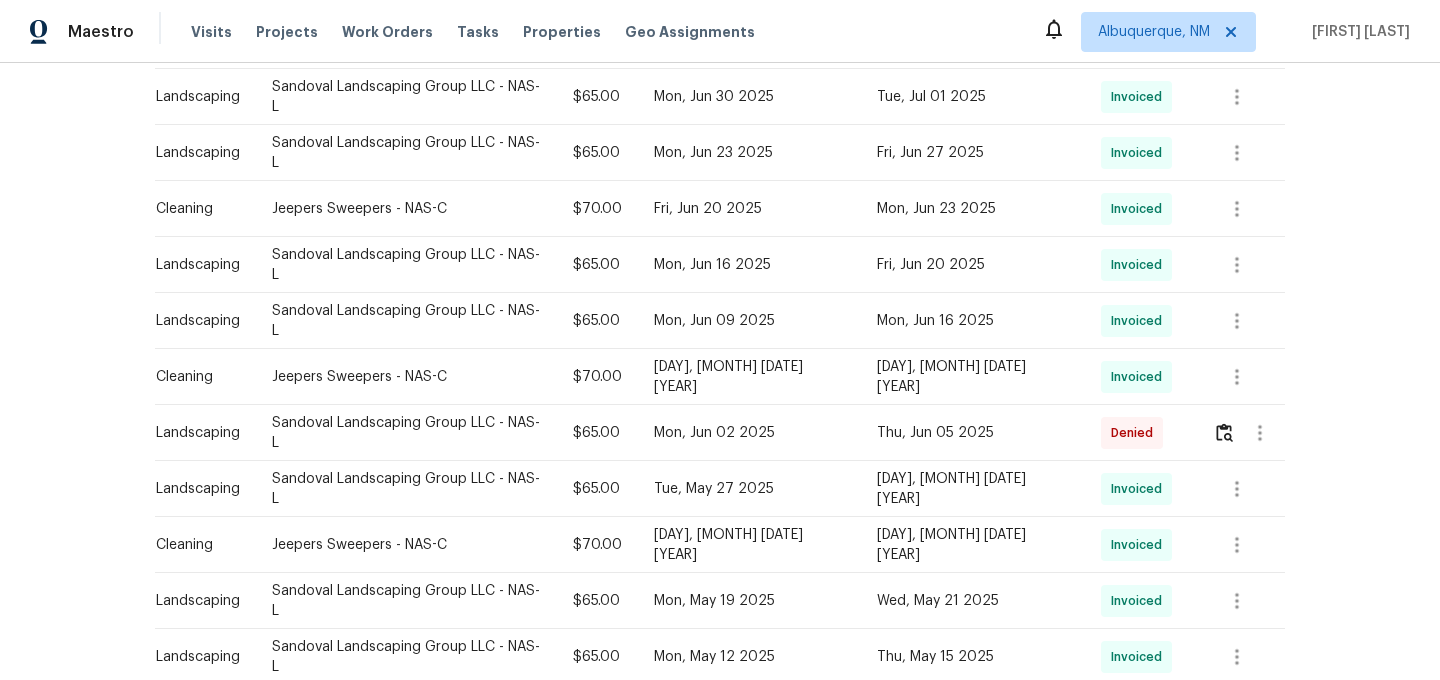 scroll, scrollTop: 1003, scrollLeft: 0, axis: vertical 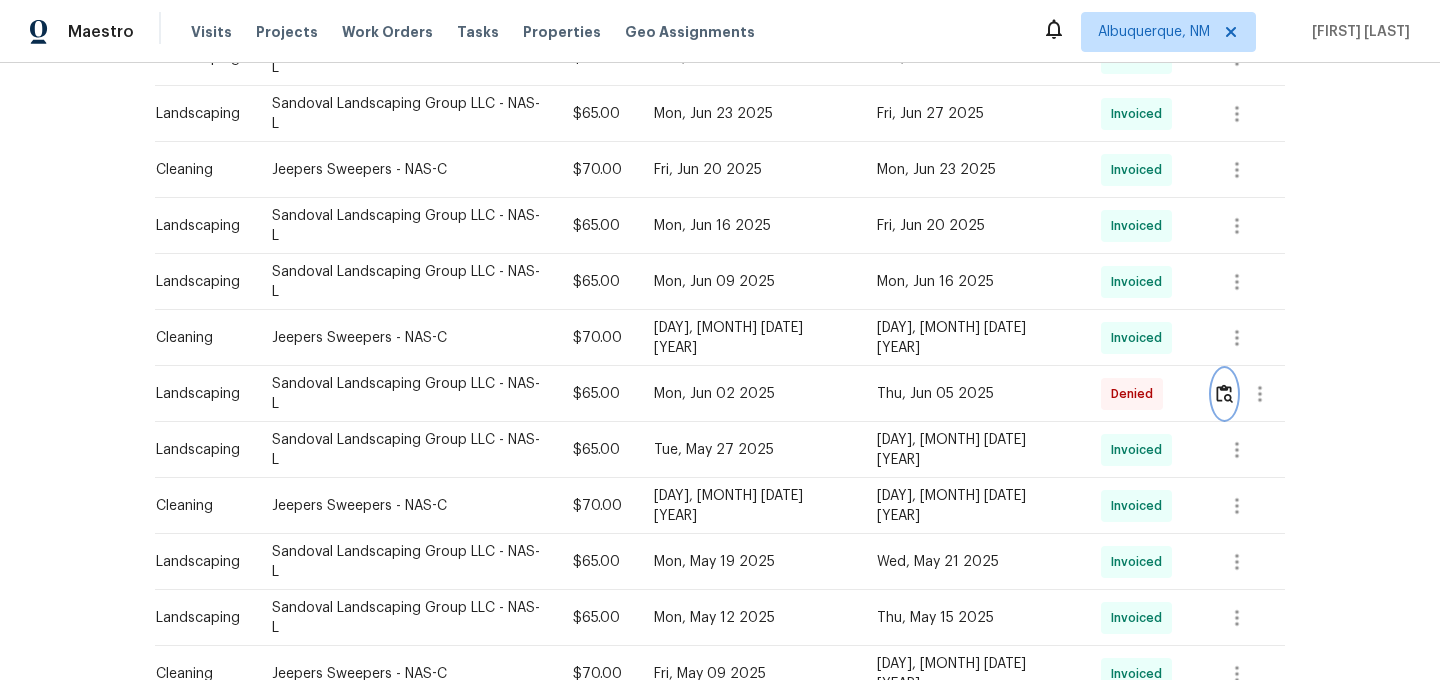 click at bounding box center (1224, 394) 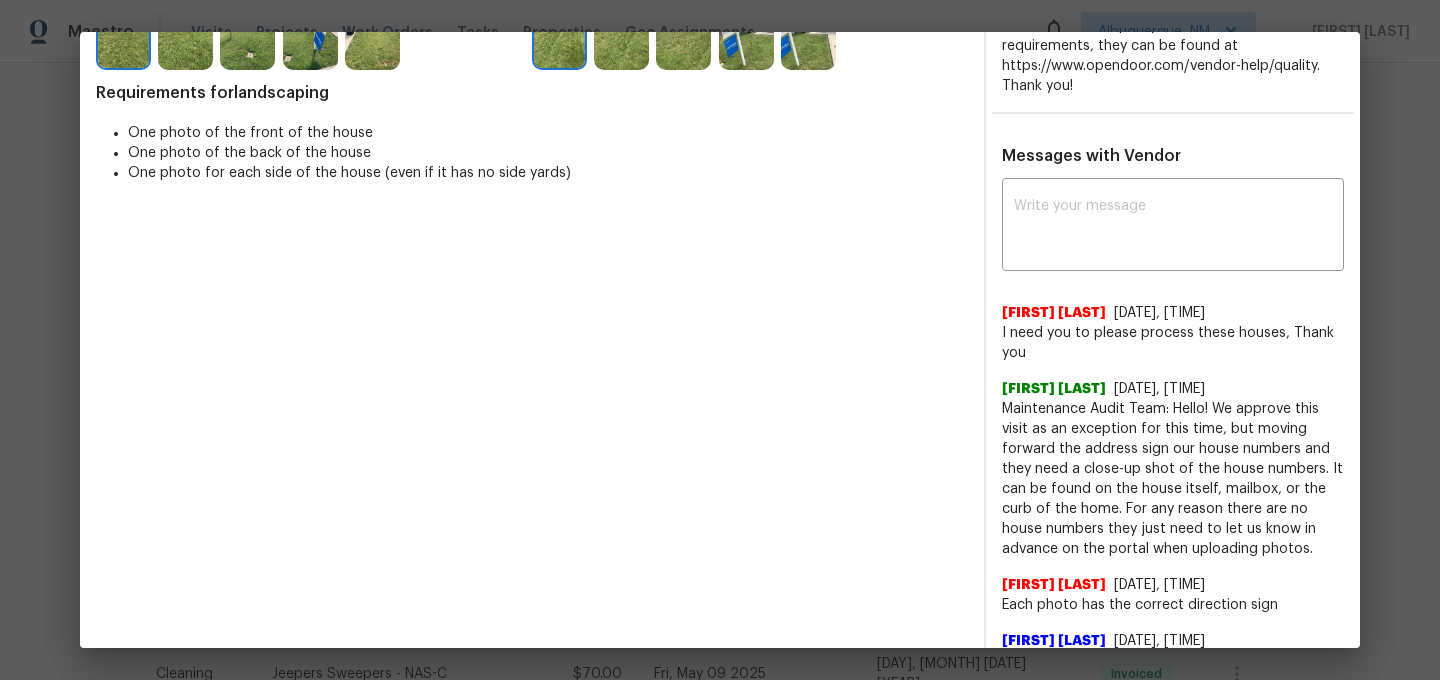 scroll, scrollTop: 411, scrollLeft: 0, axis: vertical 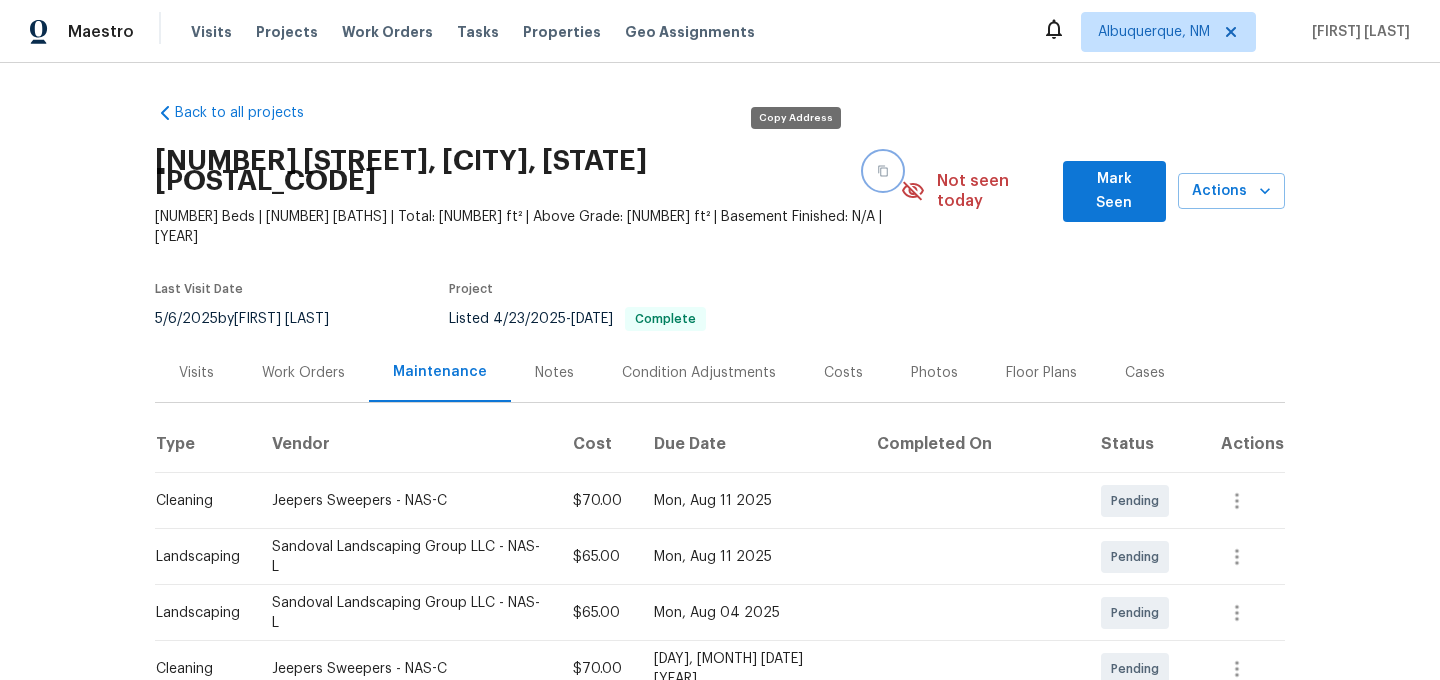click at bounding box center [883, 171] 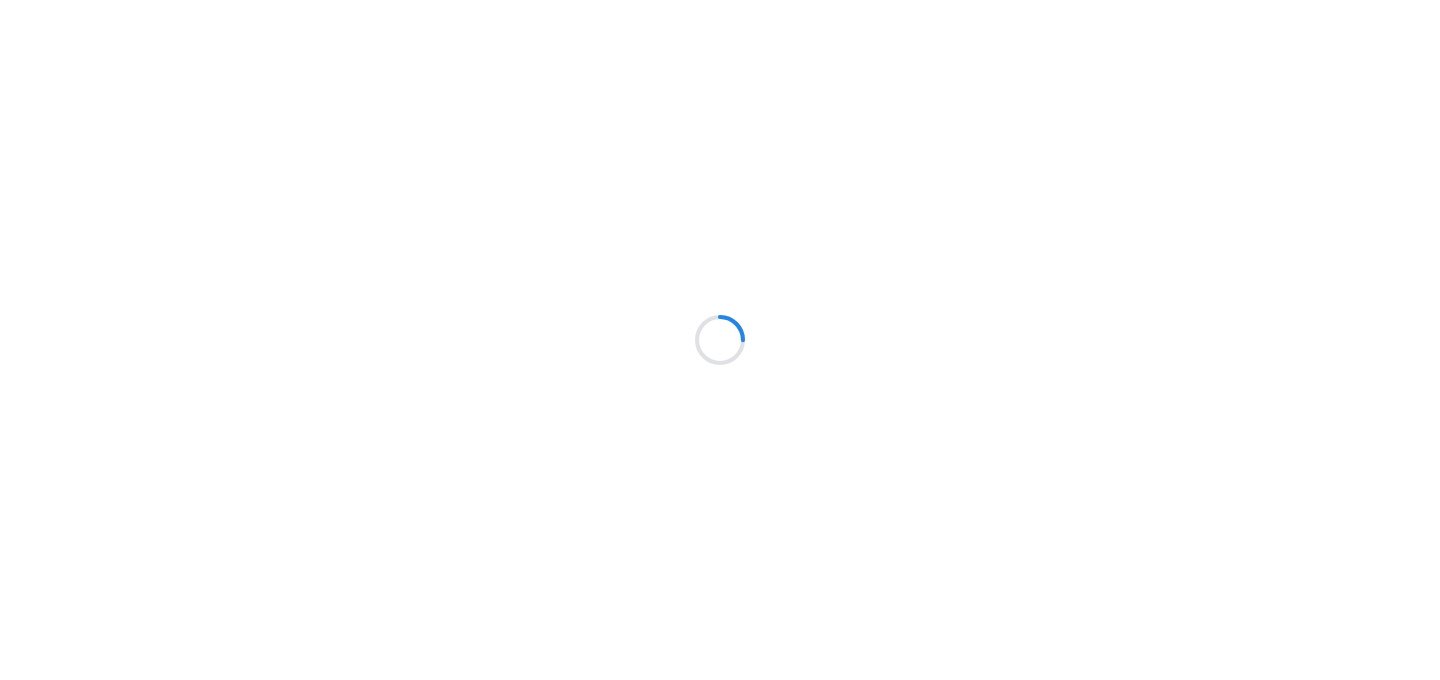 scroll, scrollTop: 0, scrollLeft: 0, axis: both 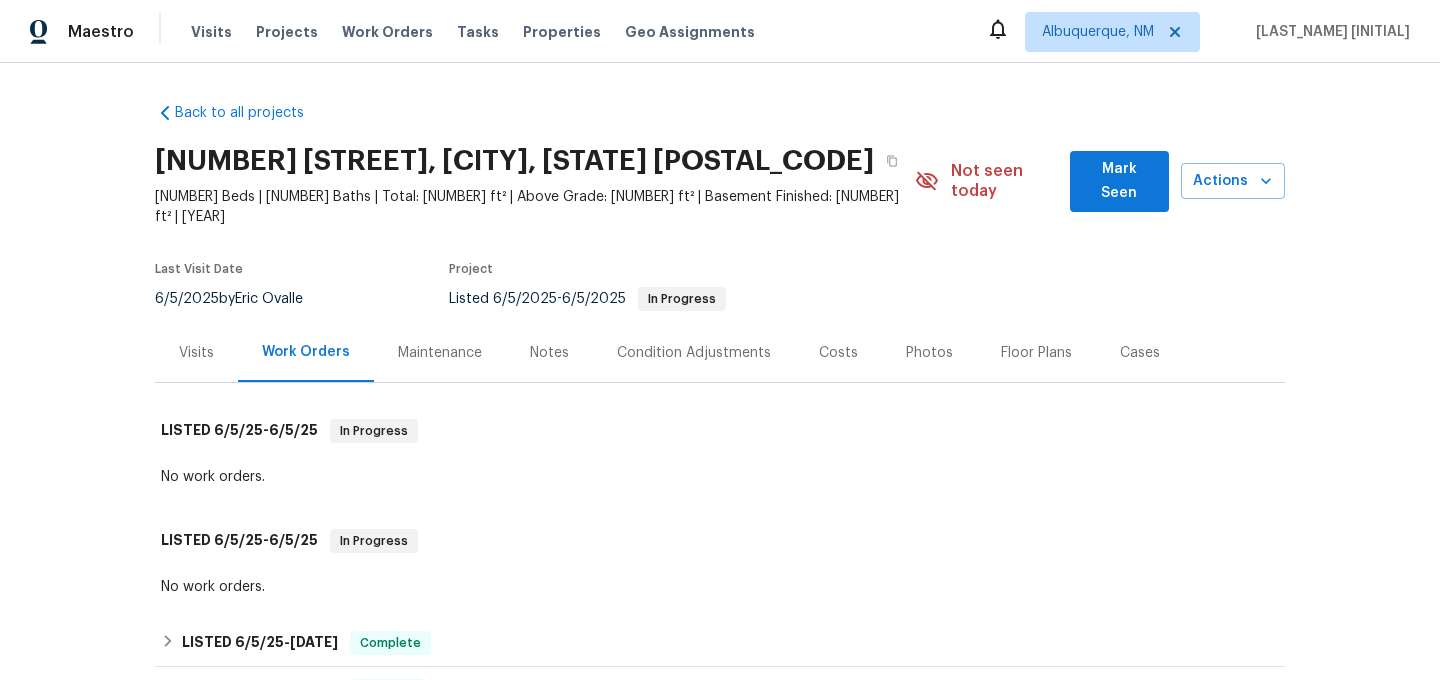click on "Maintenance" at bounding box center [440, 353] 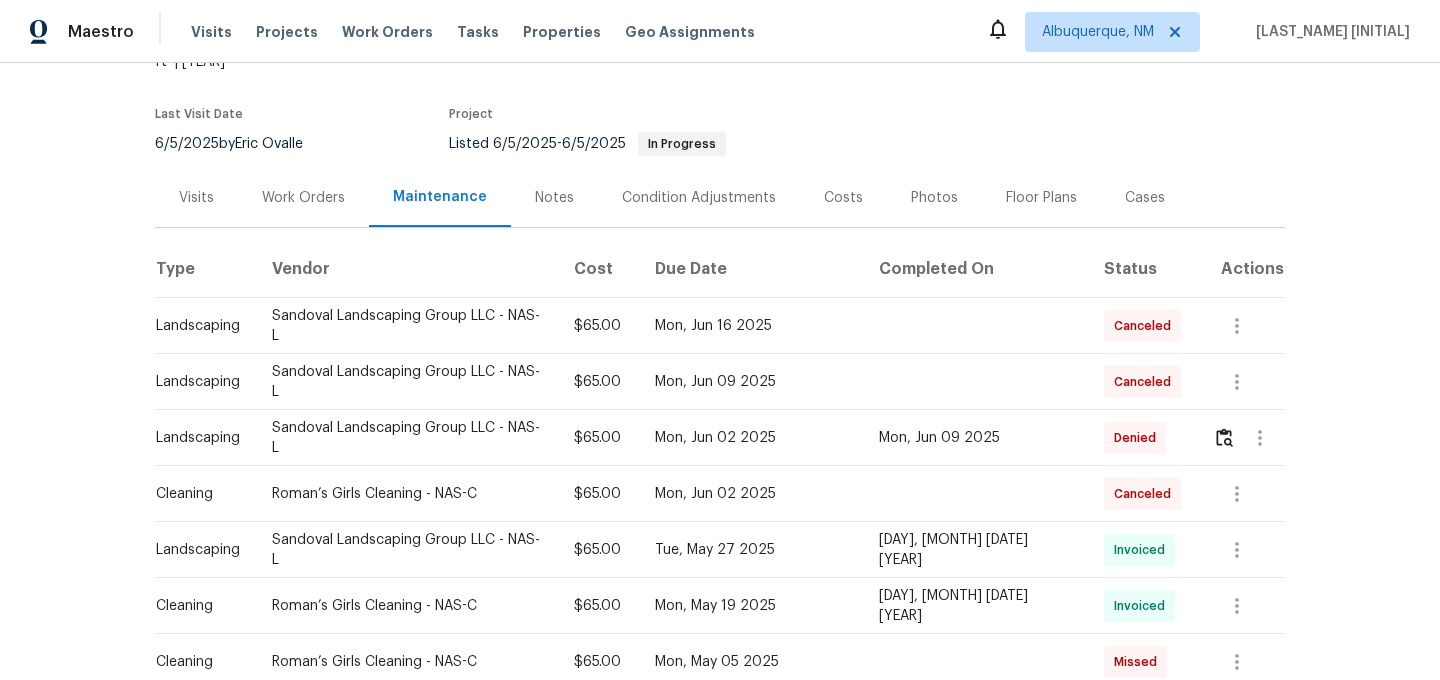 scroll, scrollTop: 110, scrollLeft: 0, axis: vertical 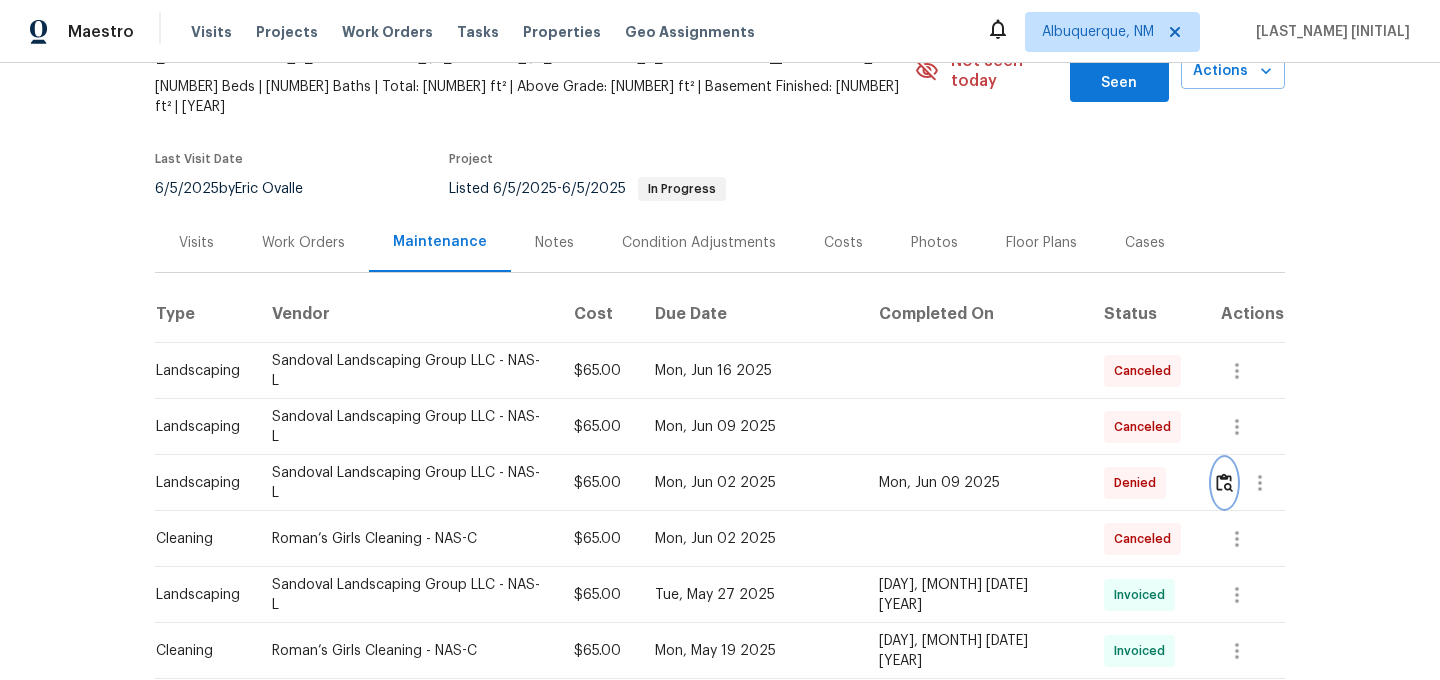 click at bounding box center (1224, 483) 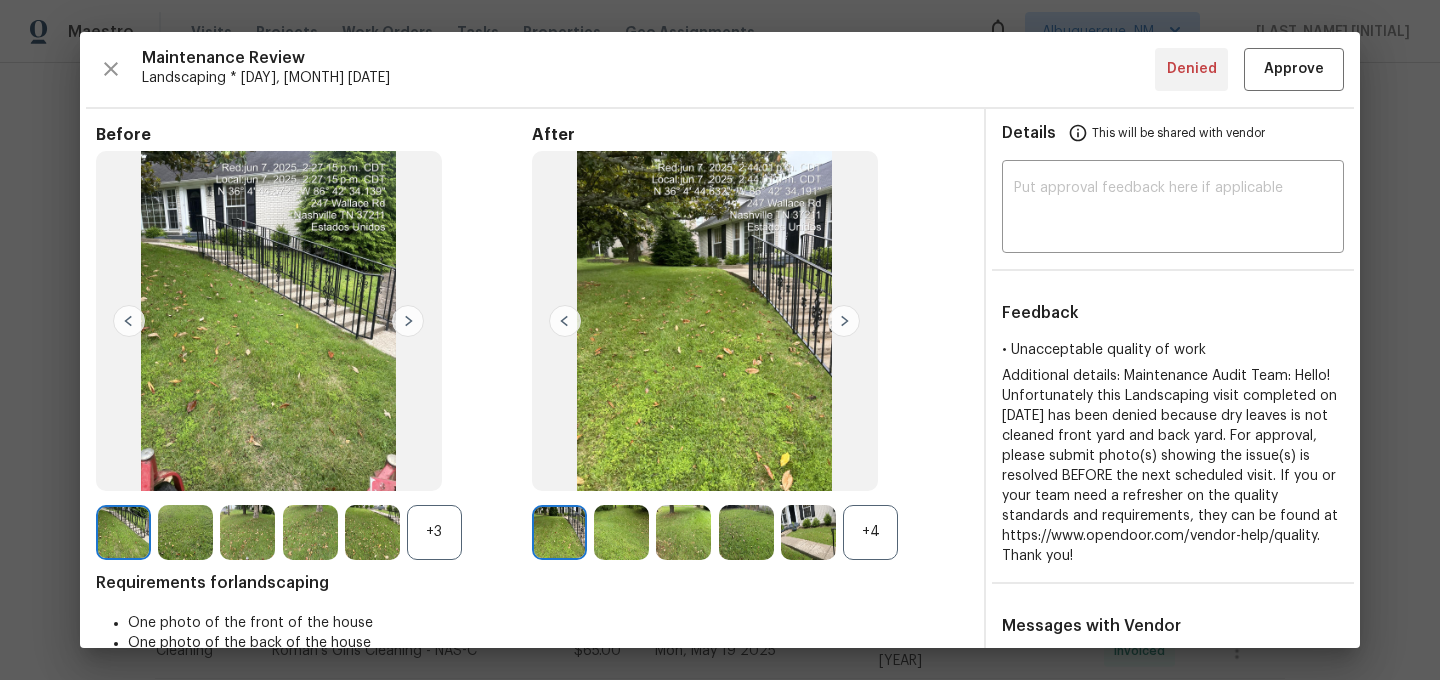 click on "+4" at bounding box center (870, 532) 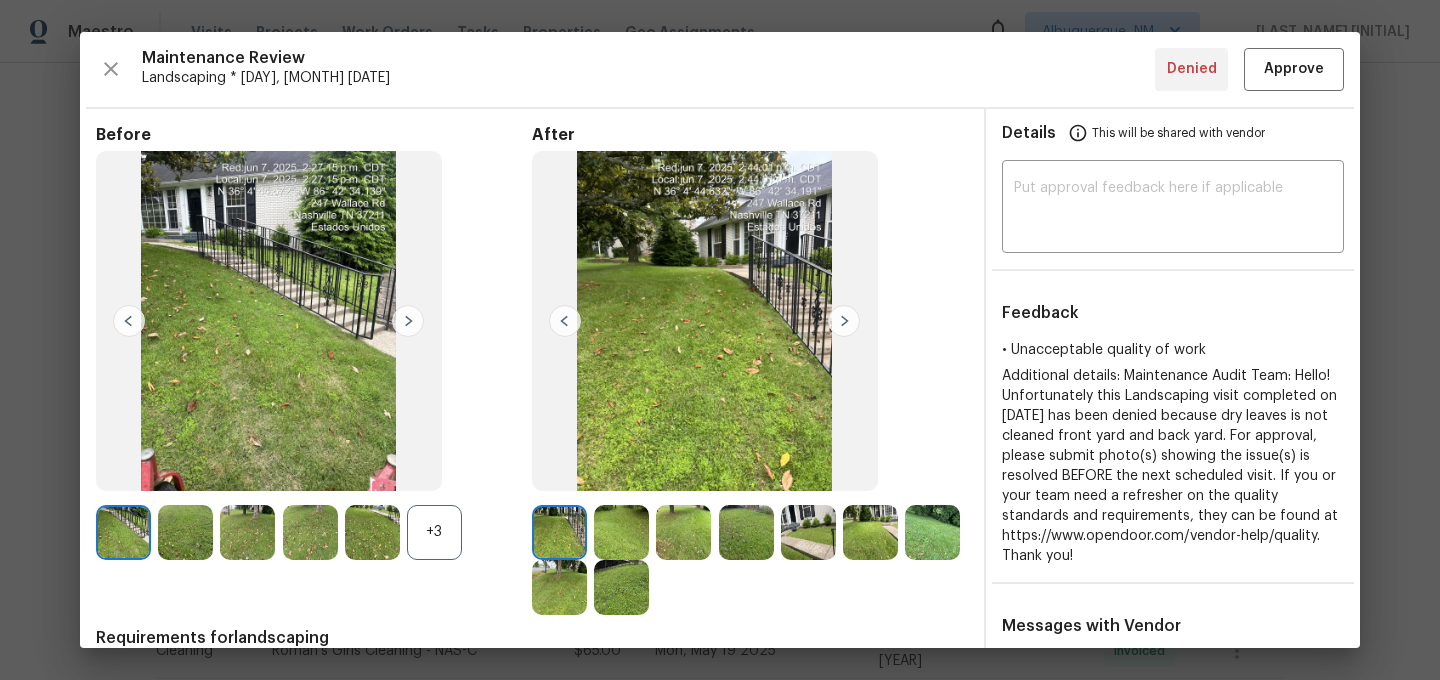 click on "+3" at bounding box center (434, 532) 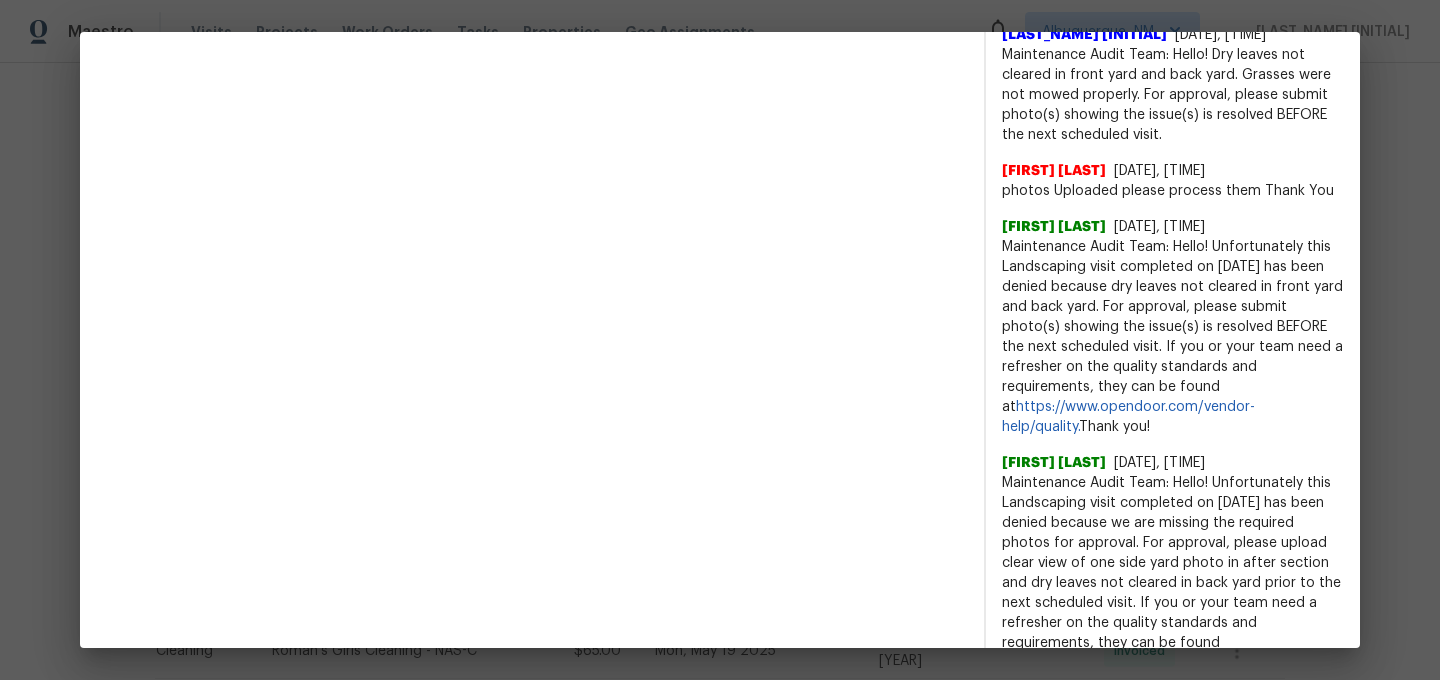 scroll, scrollTop: 1368, scrollLeft: 0, axis: vertical 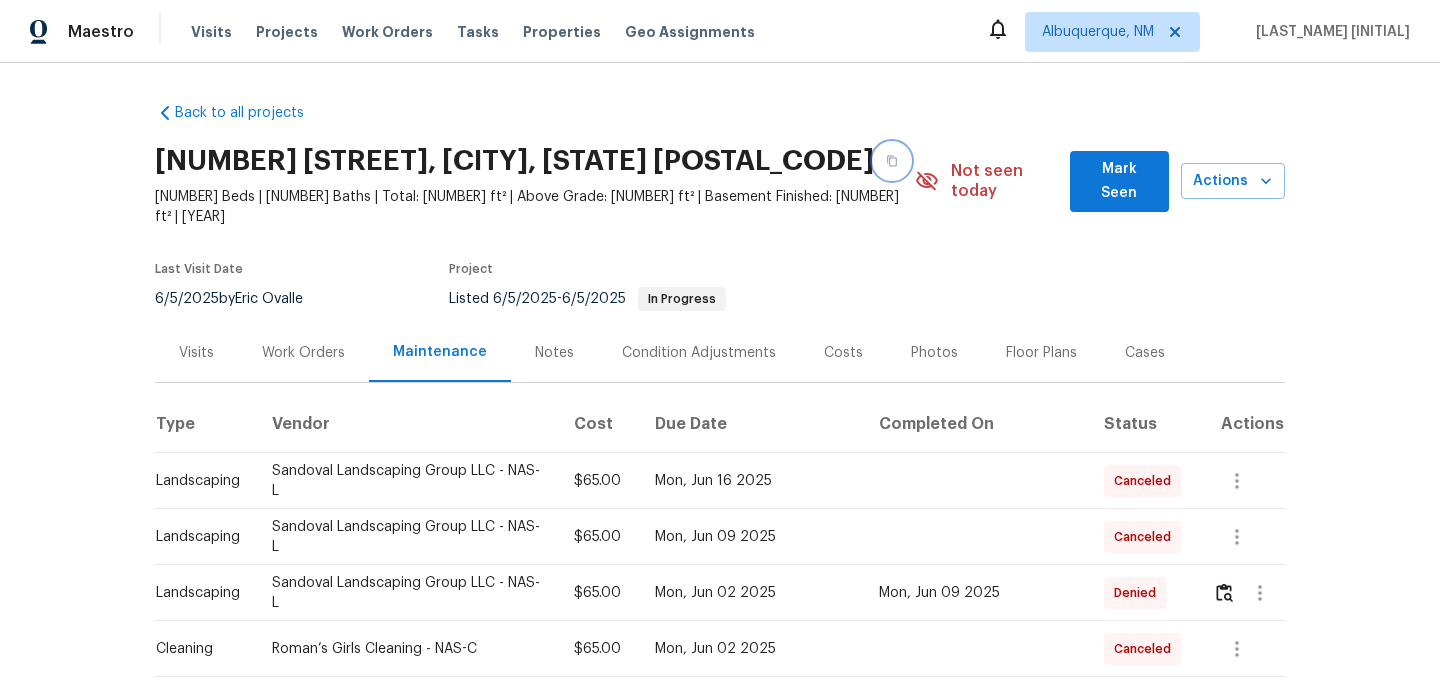 click 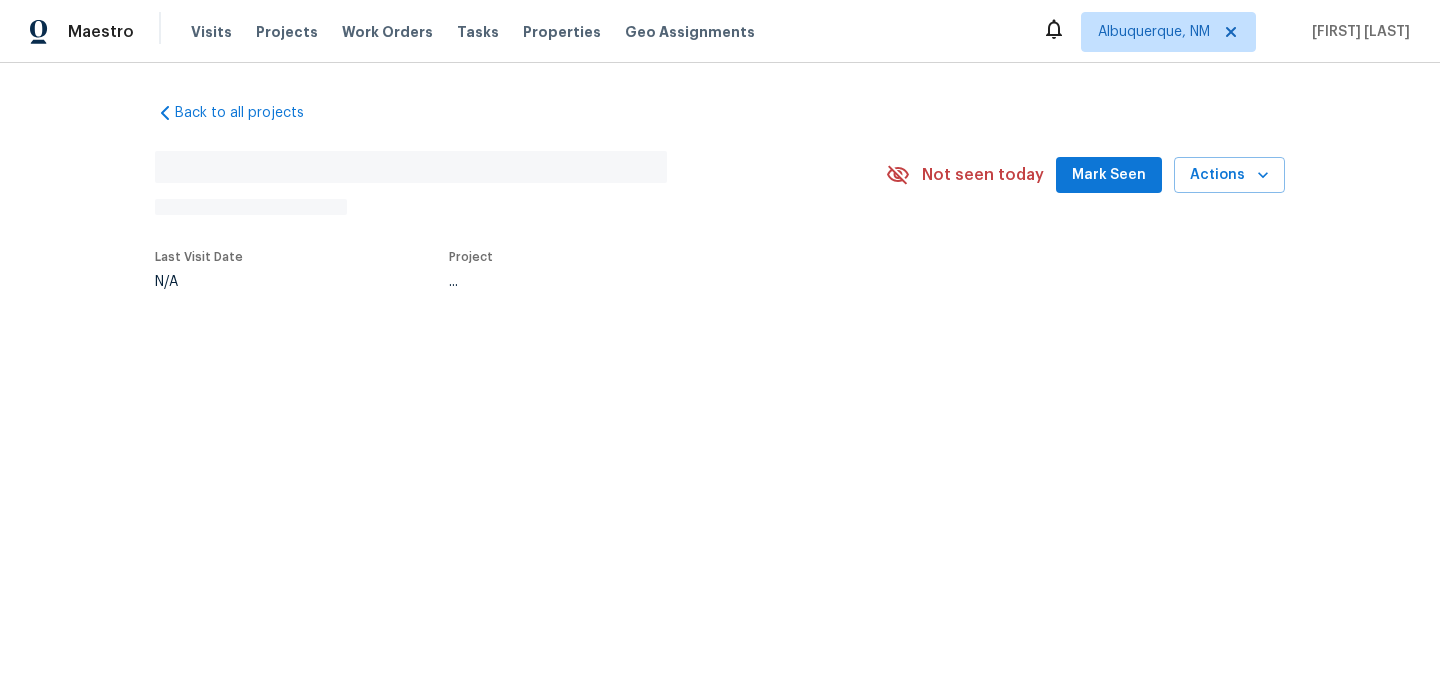 scroll, scrollTop: 0, scrollLeft: 0, axis: both 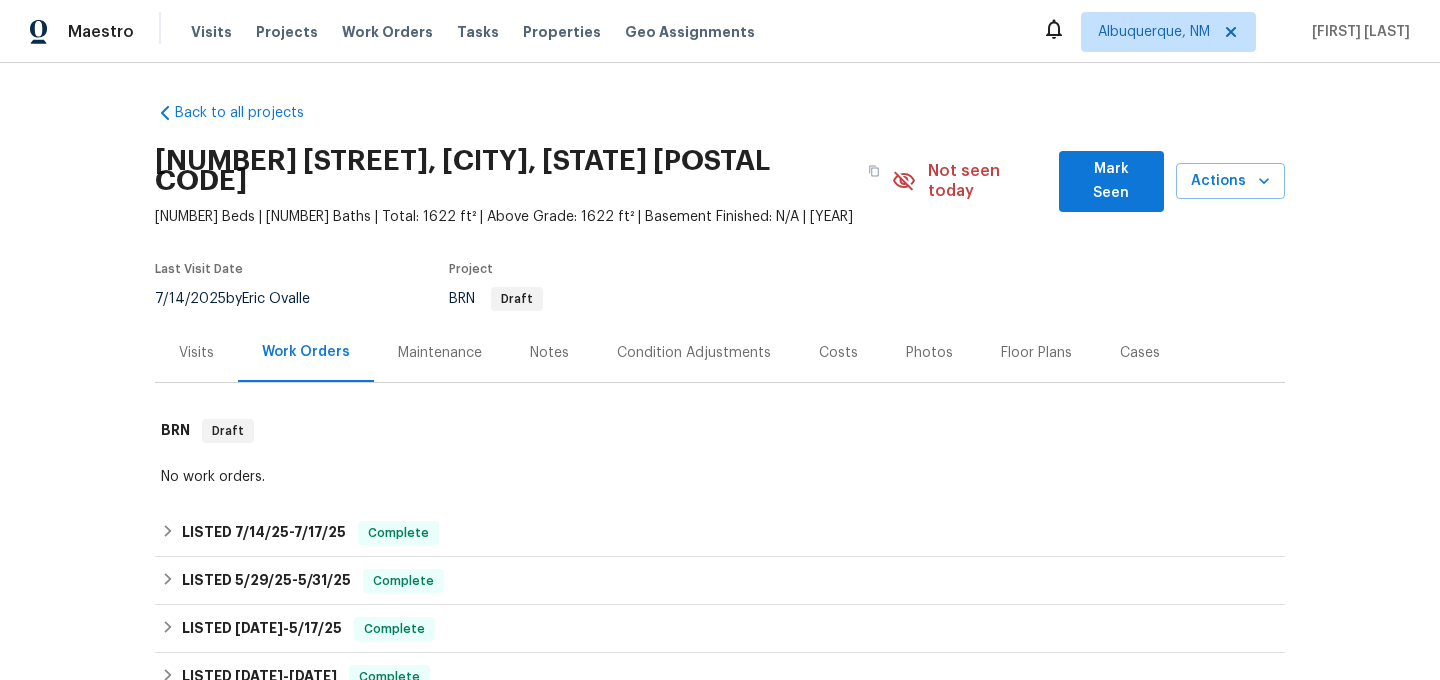 click on "Maintenance" at bounding box center [440, 353] 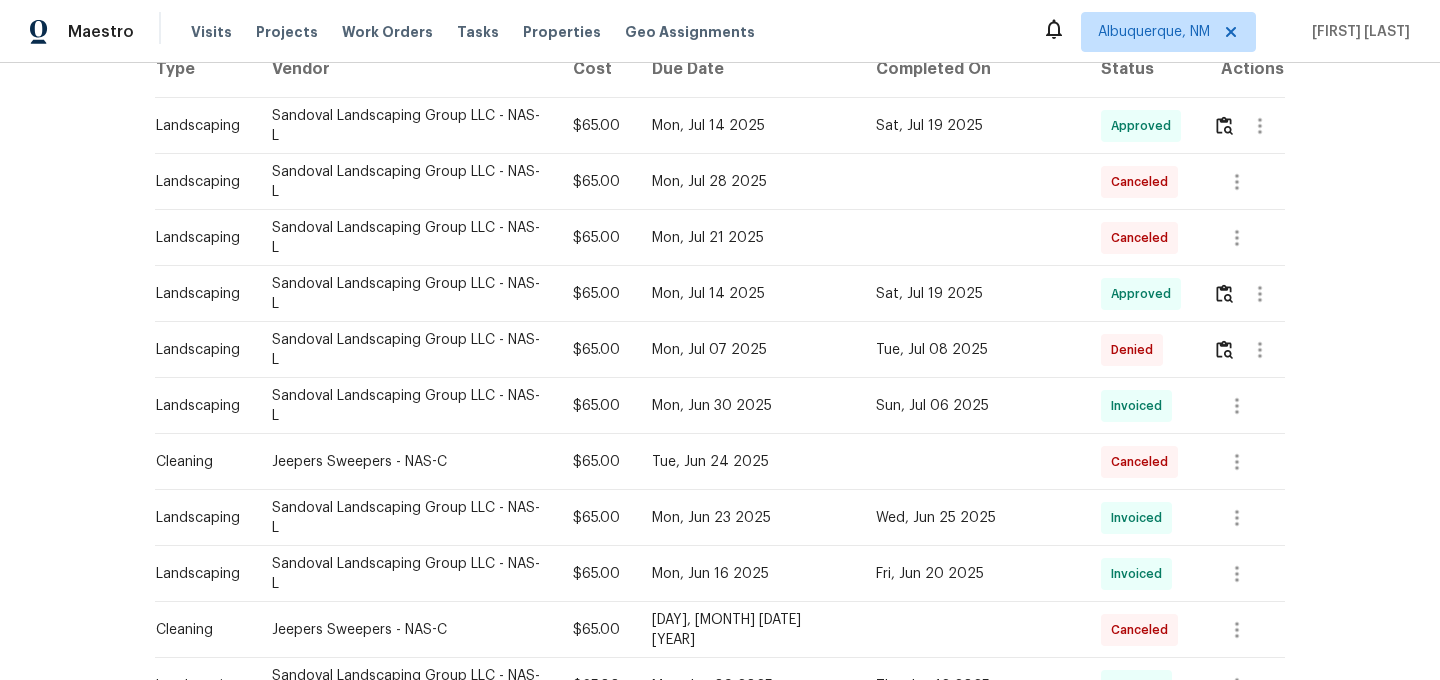 scroll, scrollTop: 359, scrollLeft: 0, axis: vertical 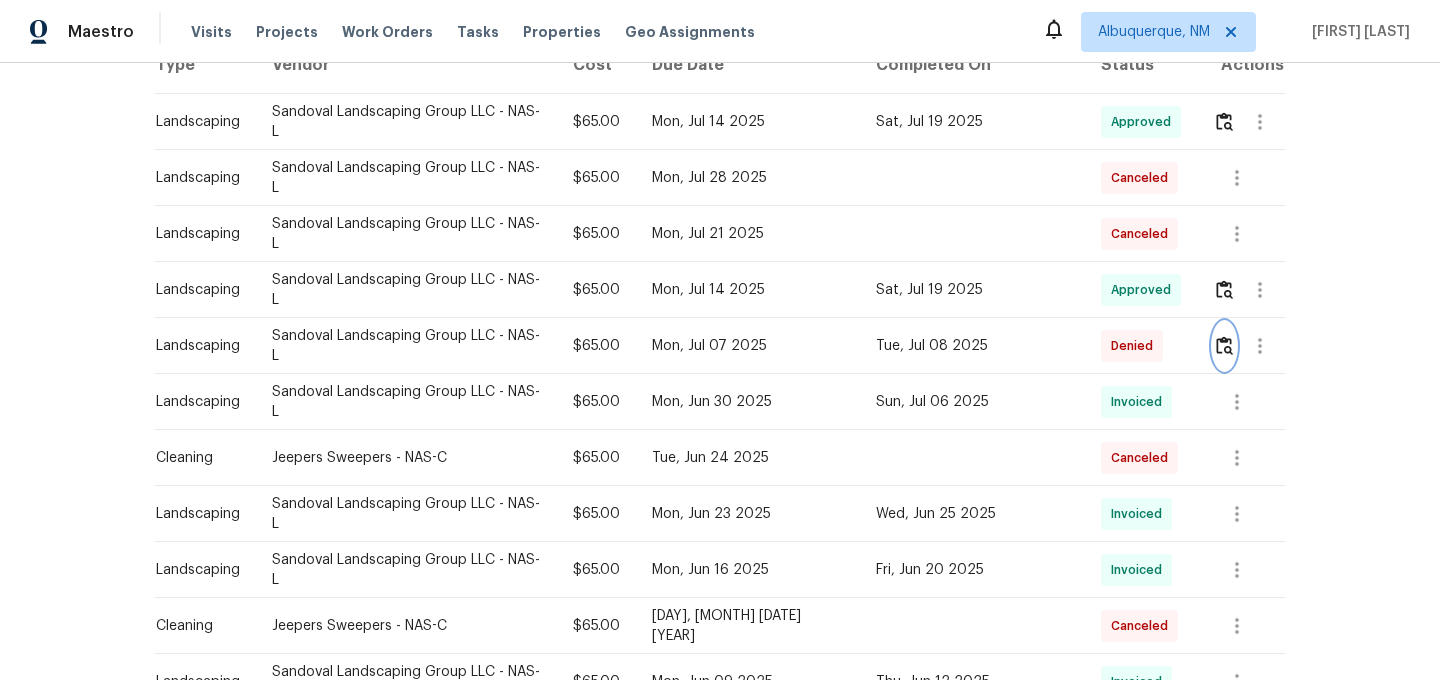 click at bounding box center (1224, 345) 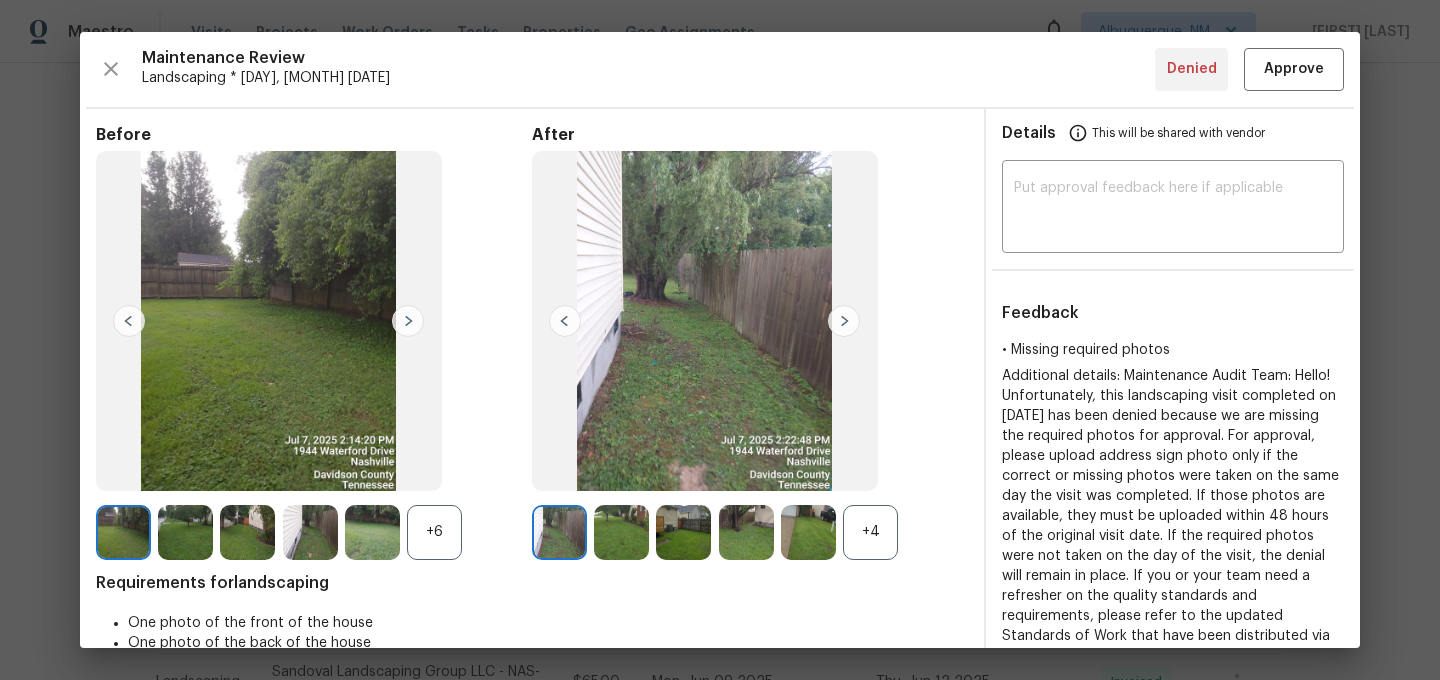 click on "+4" at bounding box center (870, 532) 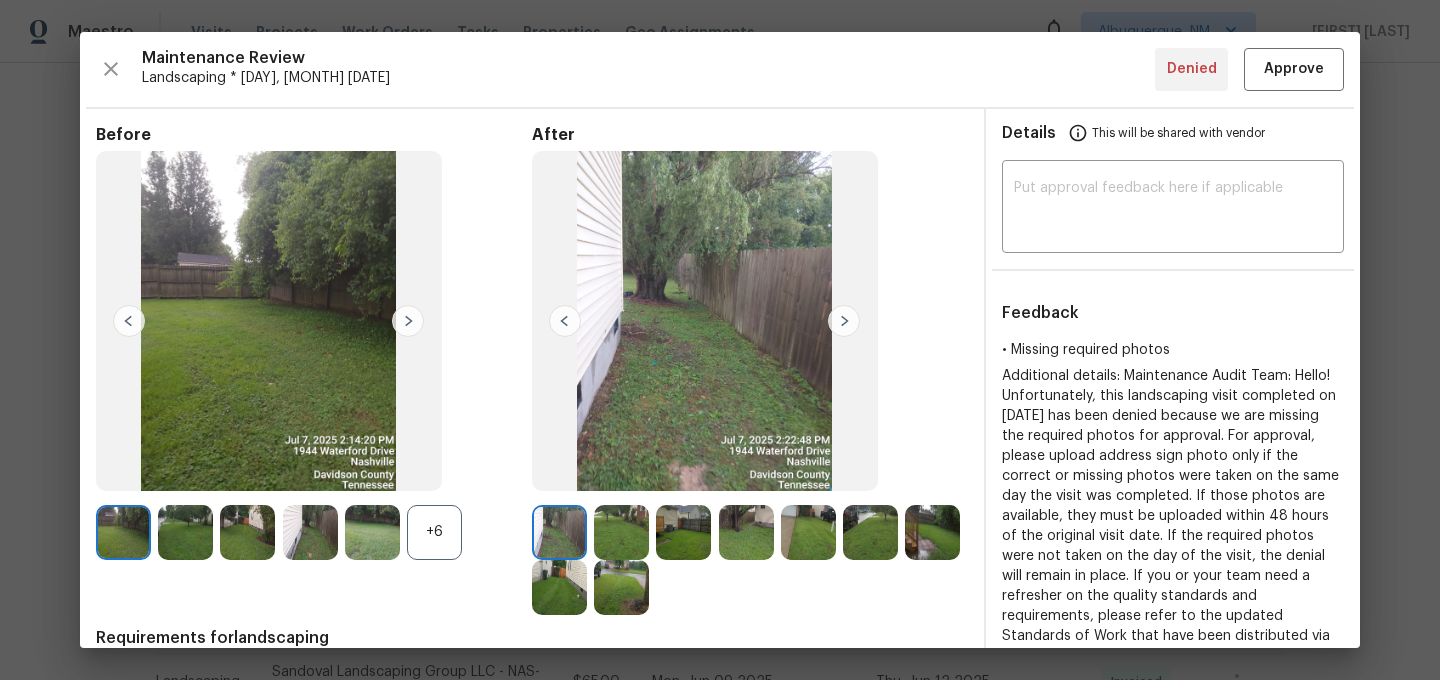 click on "+6" at bounding box center [434, 532] 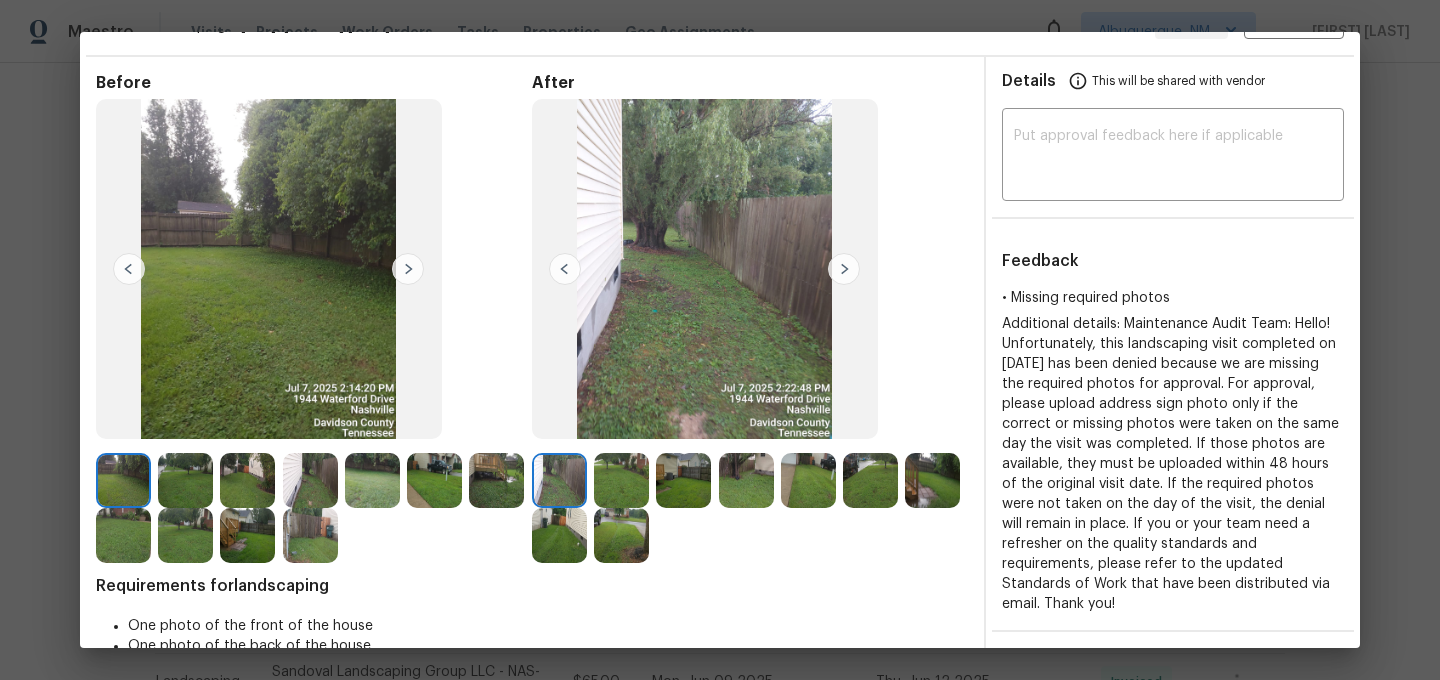 scroll, scrollTop: 10, scrollLeft: 0, axis: vertical 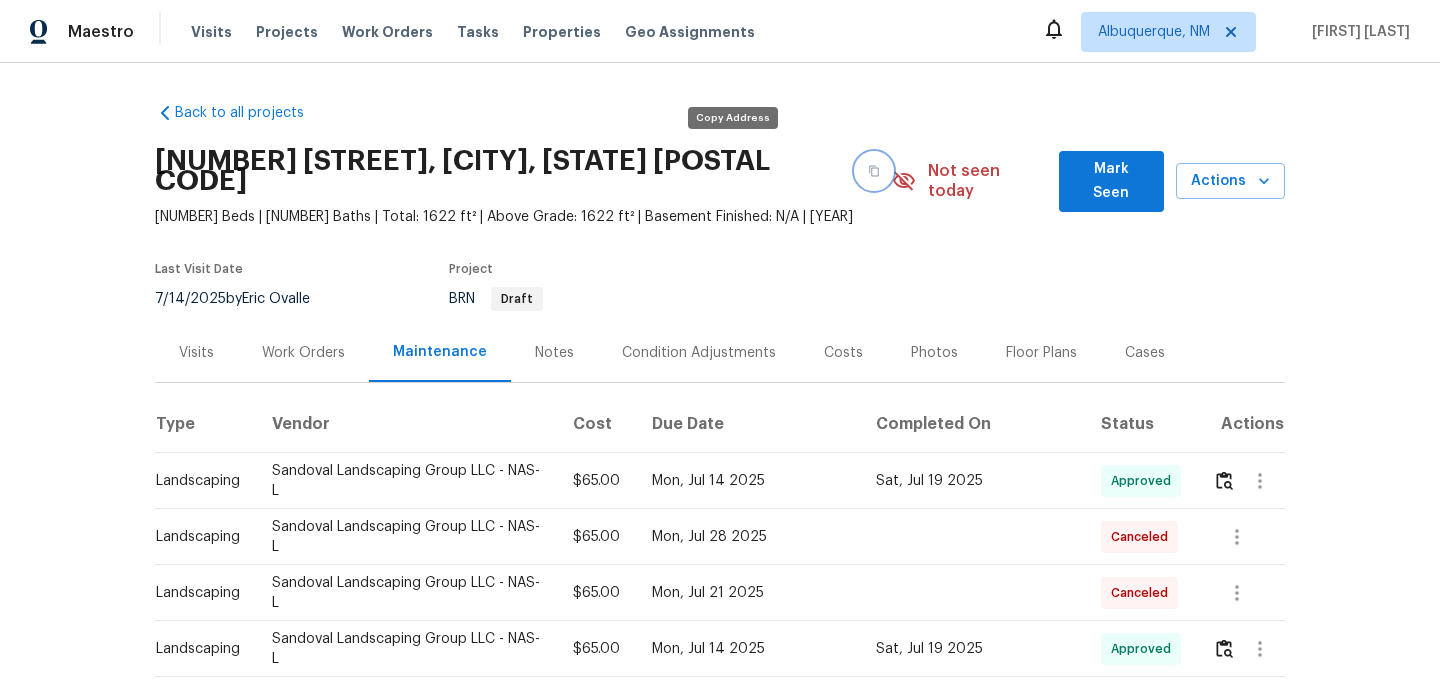 click at bounding box center [874, 171] 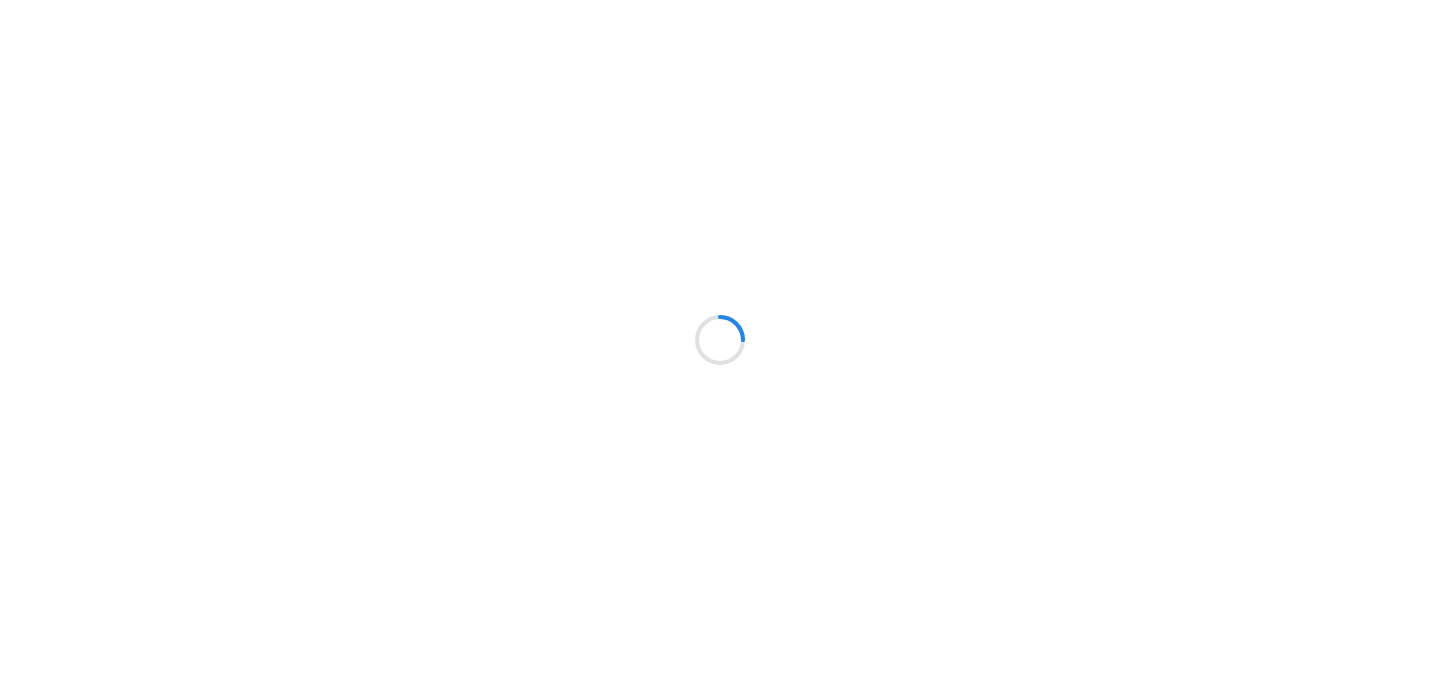 scroll, scrollTop: 0, scrollLeft: 0, axis: both 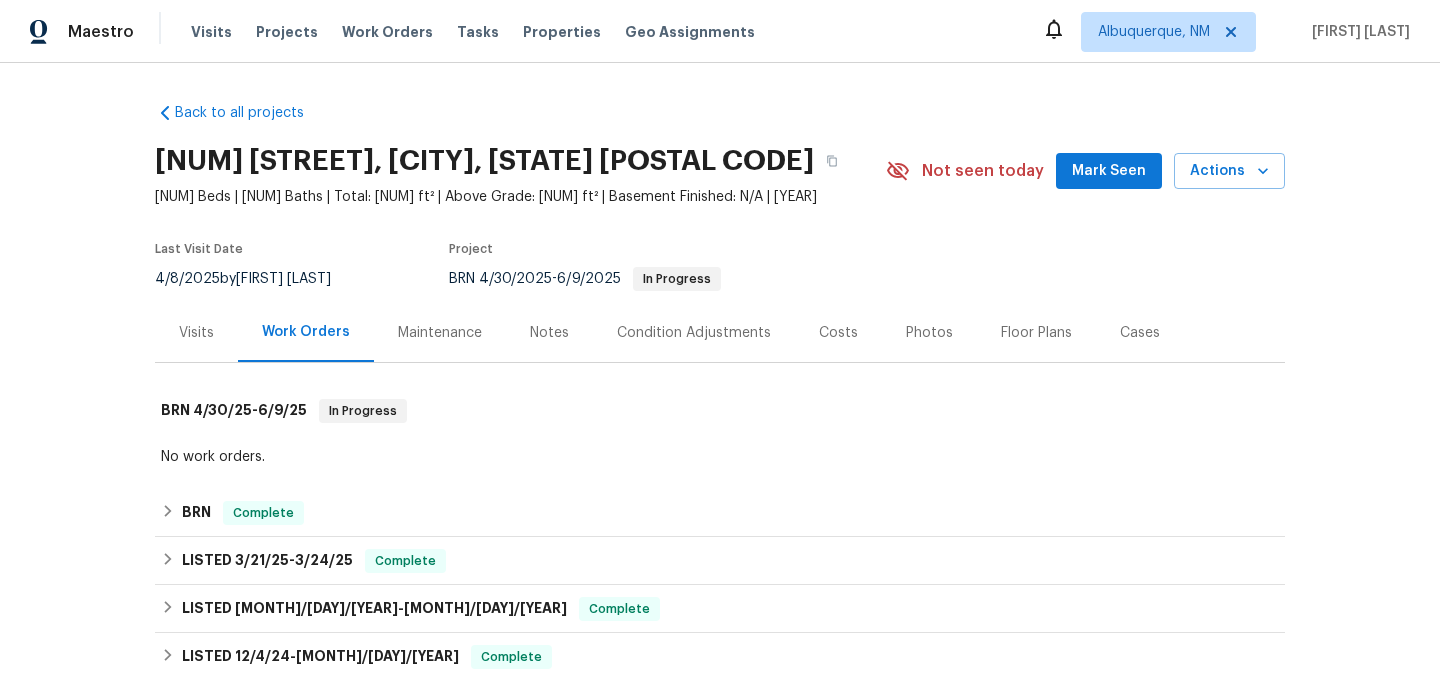 click on "Maintenance" at bounding box center [440, 333] 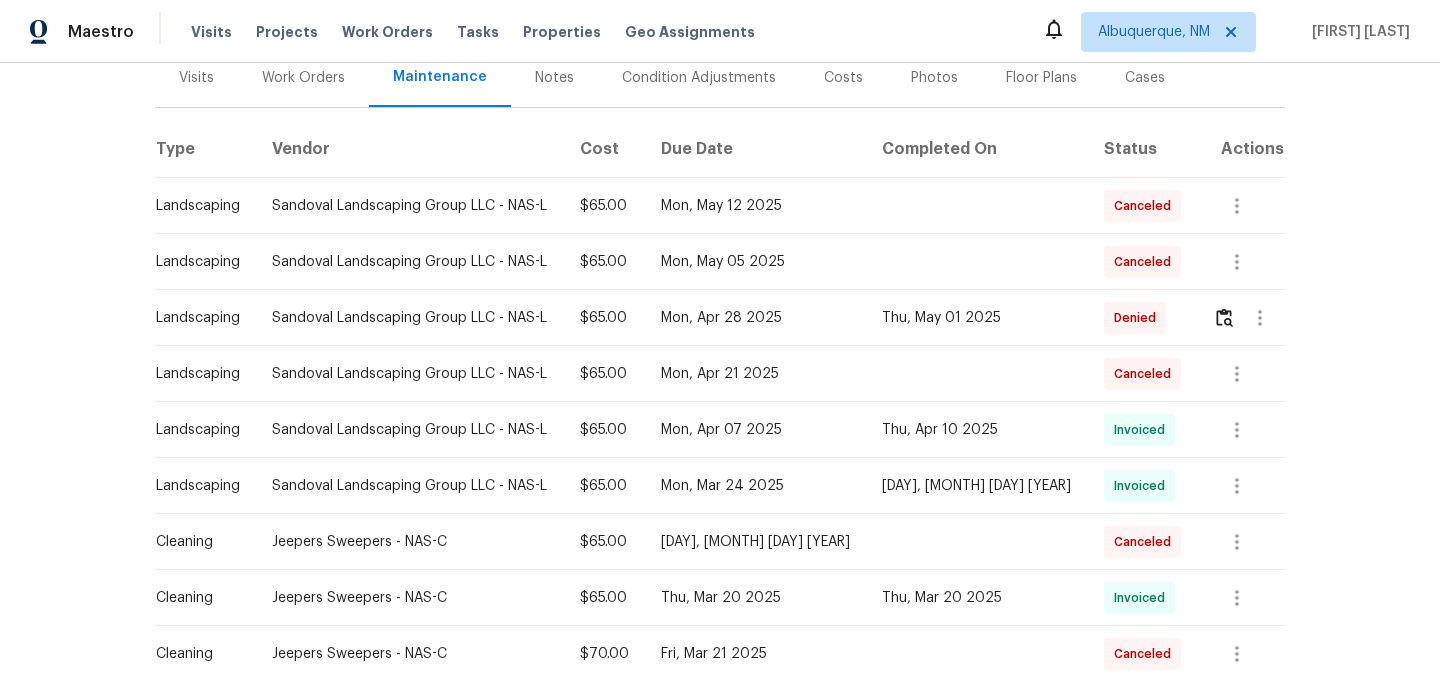 scroll, scrollTop: 348, scrollLeft: 0, axis: vertical 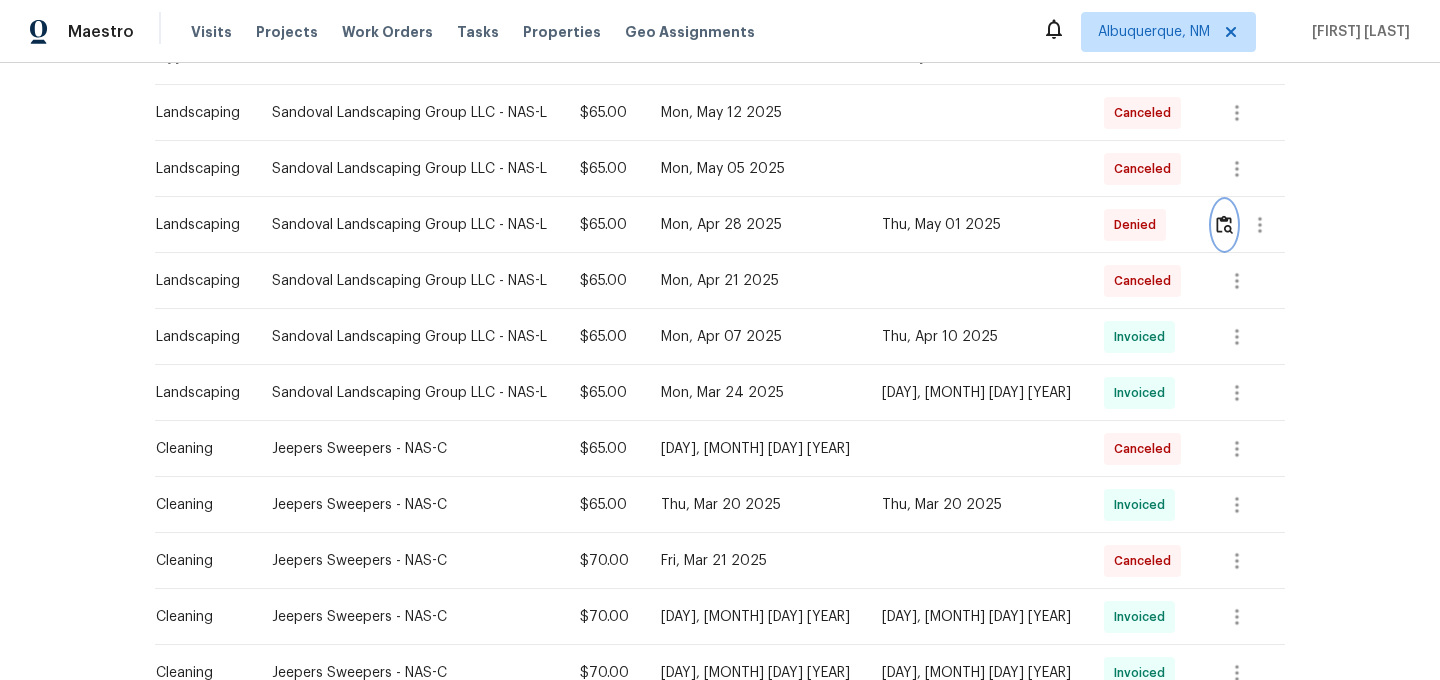 click at bounding box center (1224, 224) 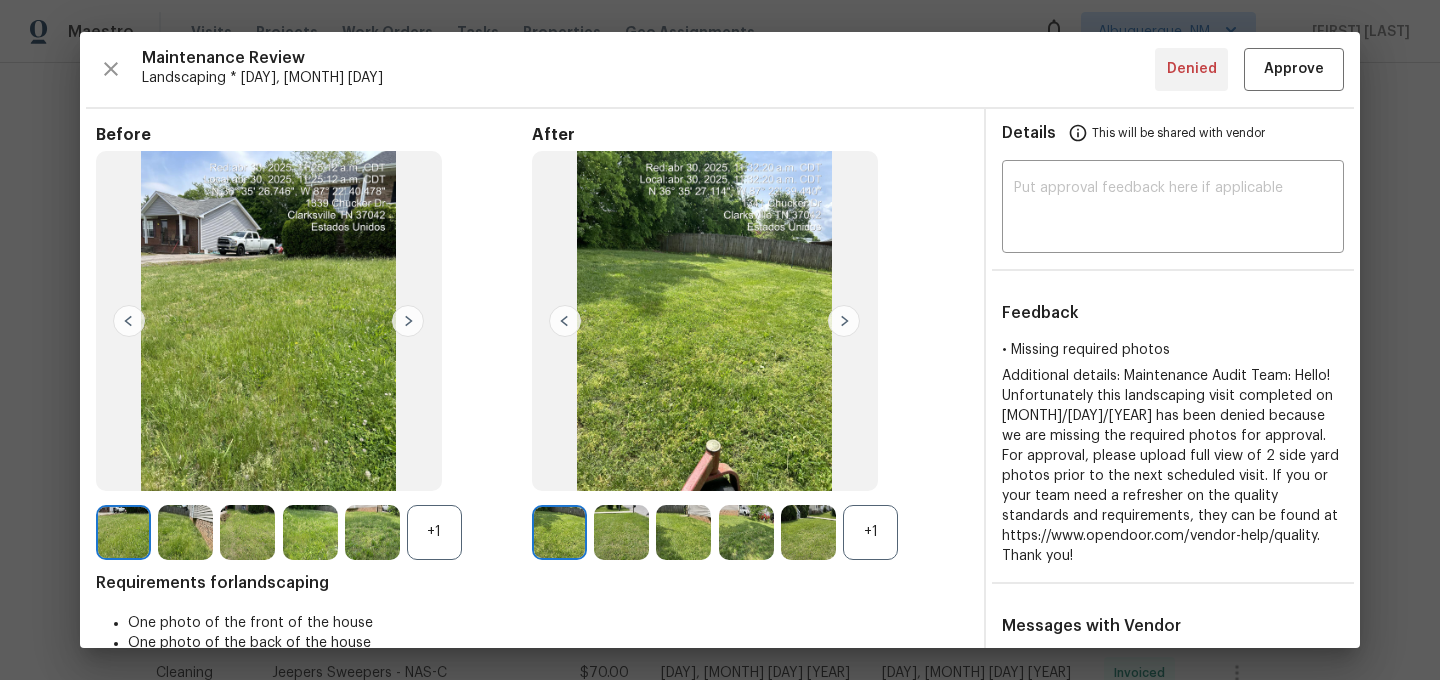 click on "+1" at bounding box center [870, 532] 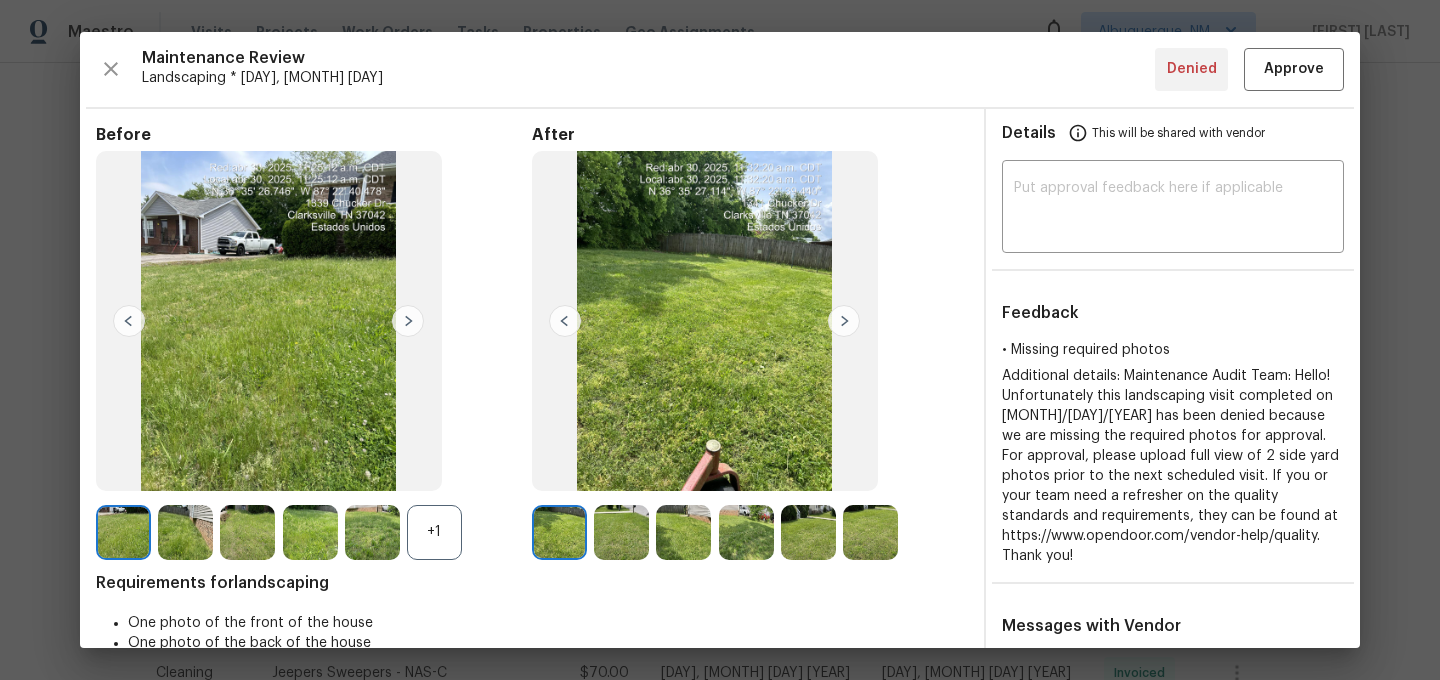 click on "+1" at bounding box center (434, 532) 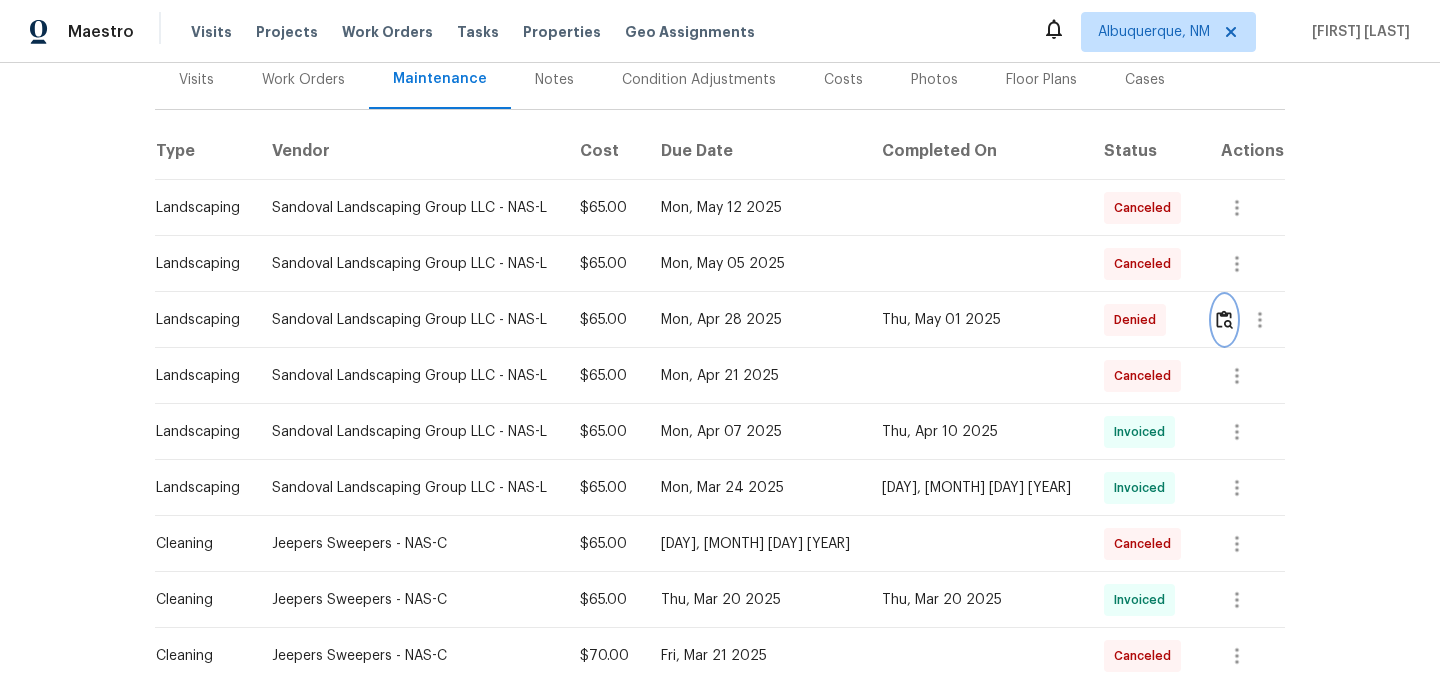 scroll, scrollTop: 294, scrollLeft: 0, axis: vertical 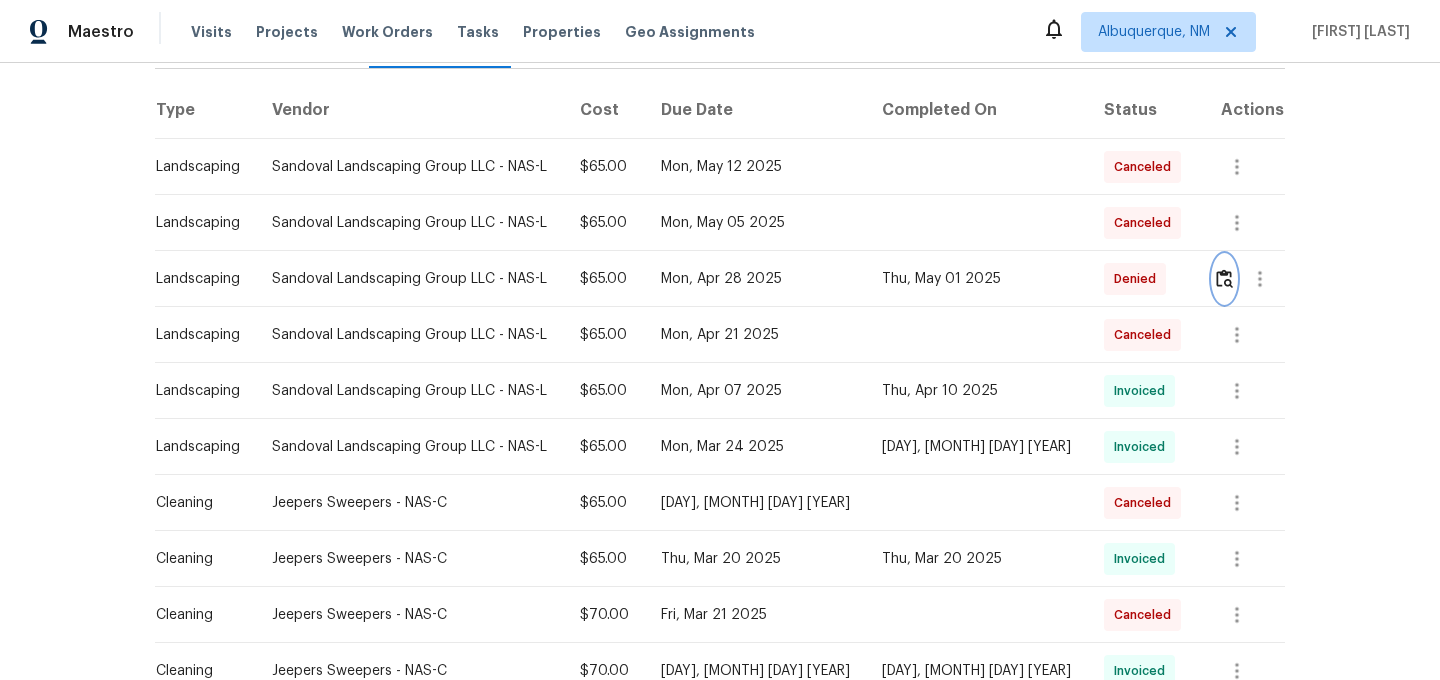 click at bounding box center (1224, 278) 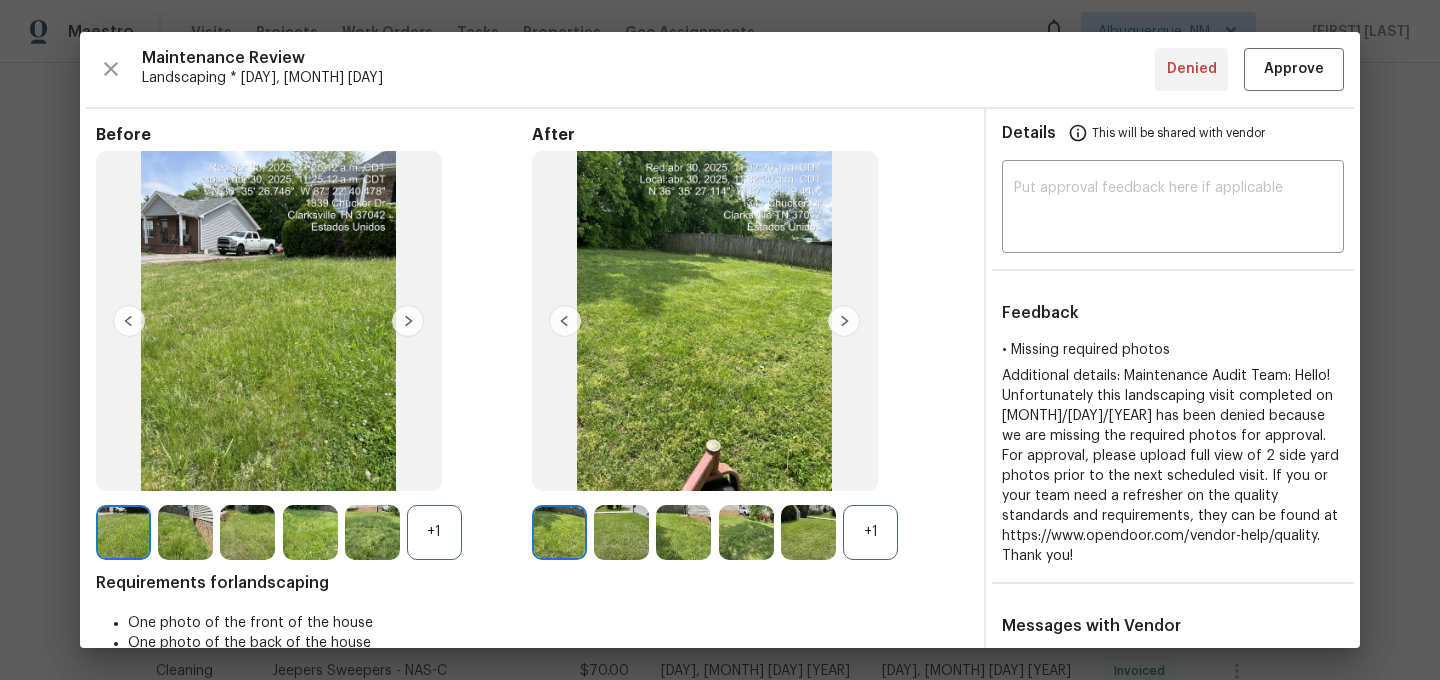 click on "+1" at bounding box center (870, 532) 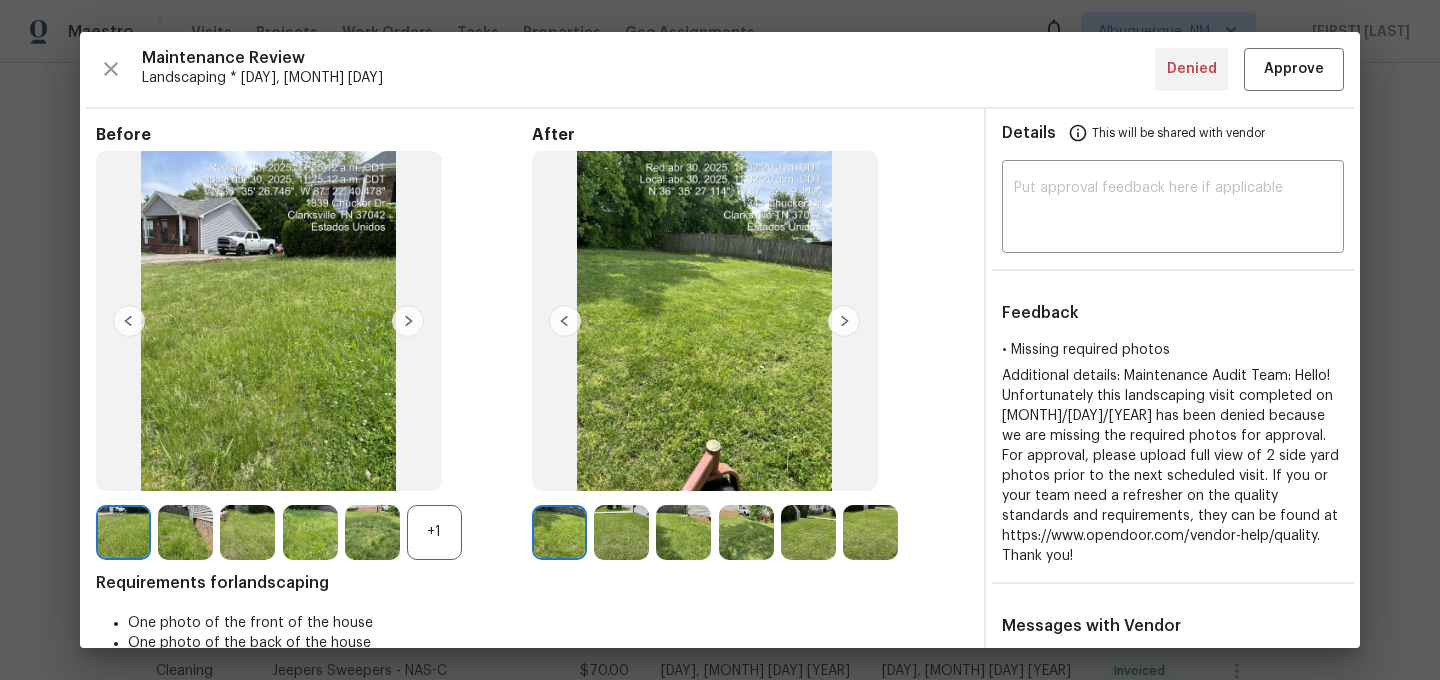click on "+1" at bounding box center [434, 532] 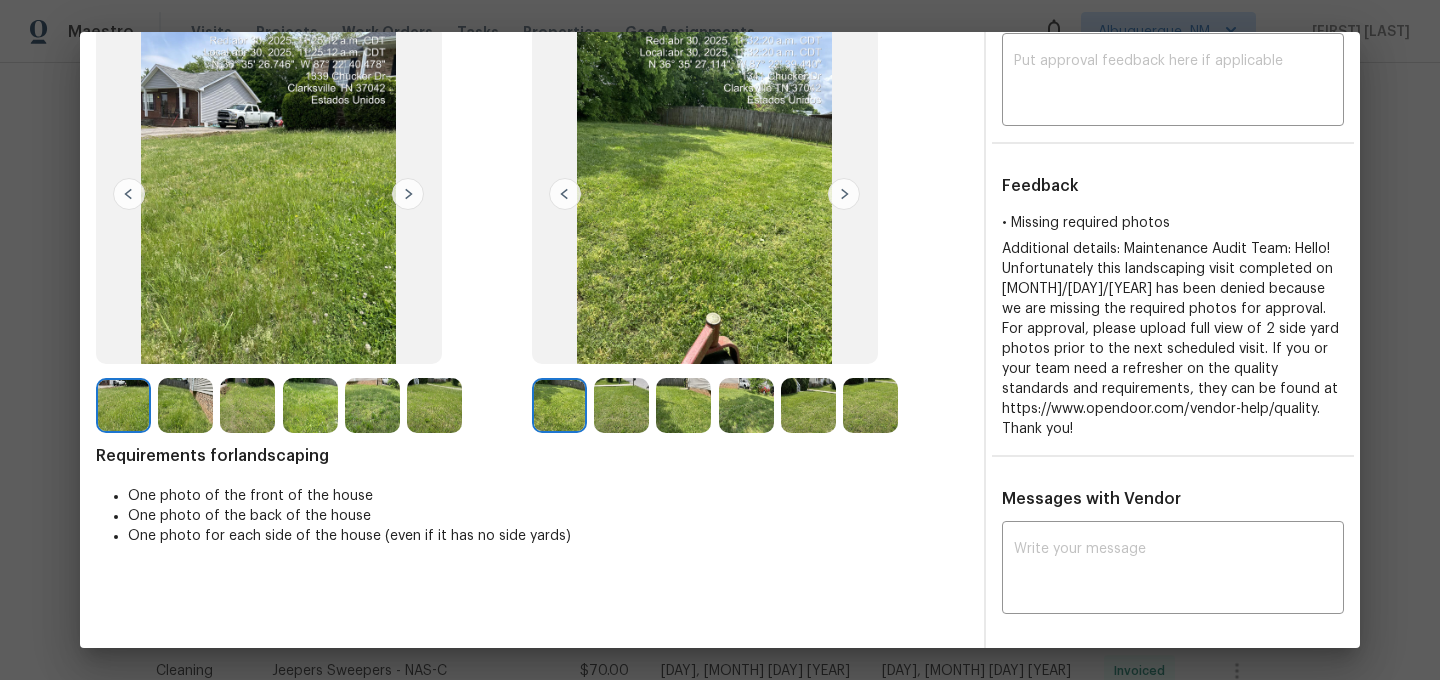 scroll, scrollTop: 81, scrollLeft: 0, axis: vertical 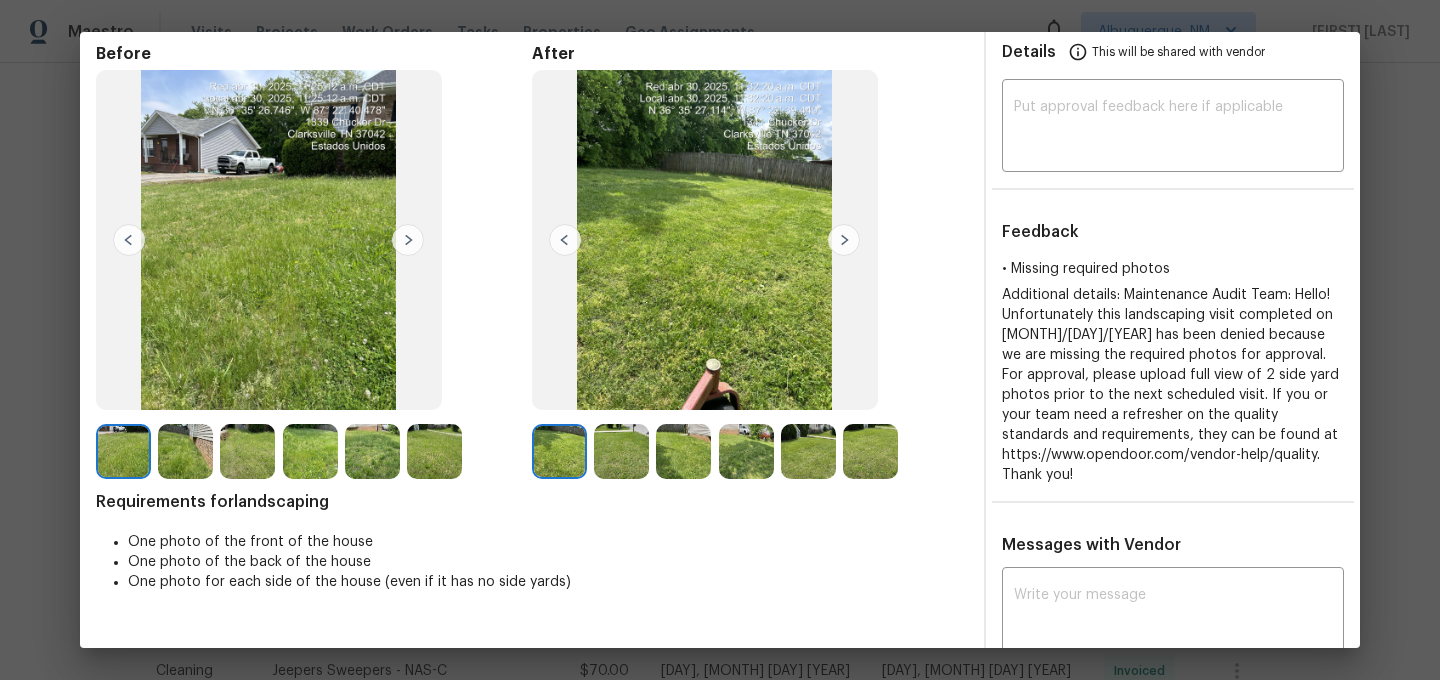 click on "Additional details: Maintenance Audit Team: Hello! Unfortunately this landscaping visit completed on 05/01/2025 has been denied because we are missing the required photos for approval. For approval, please upload full view of 2 side yard photos prior to the next scheduled visit. If you or your team need a refresher on the quality standards and requirements, they can be found at https://www.opendoor.com/vendor-help/quality. Thank you!" at bounding box center (1170, 385) 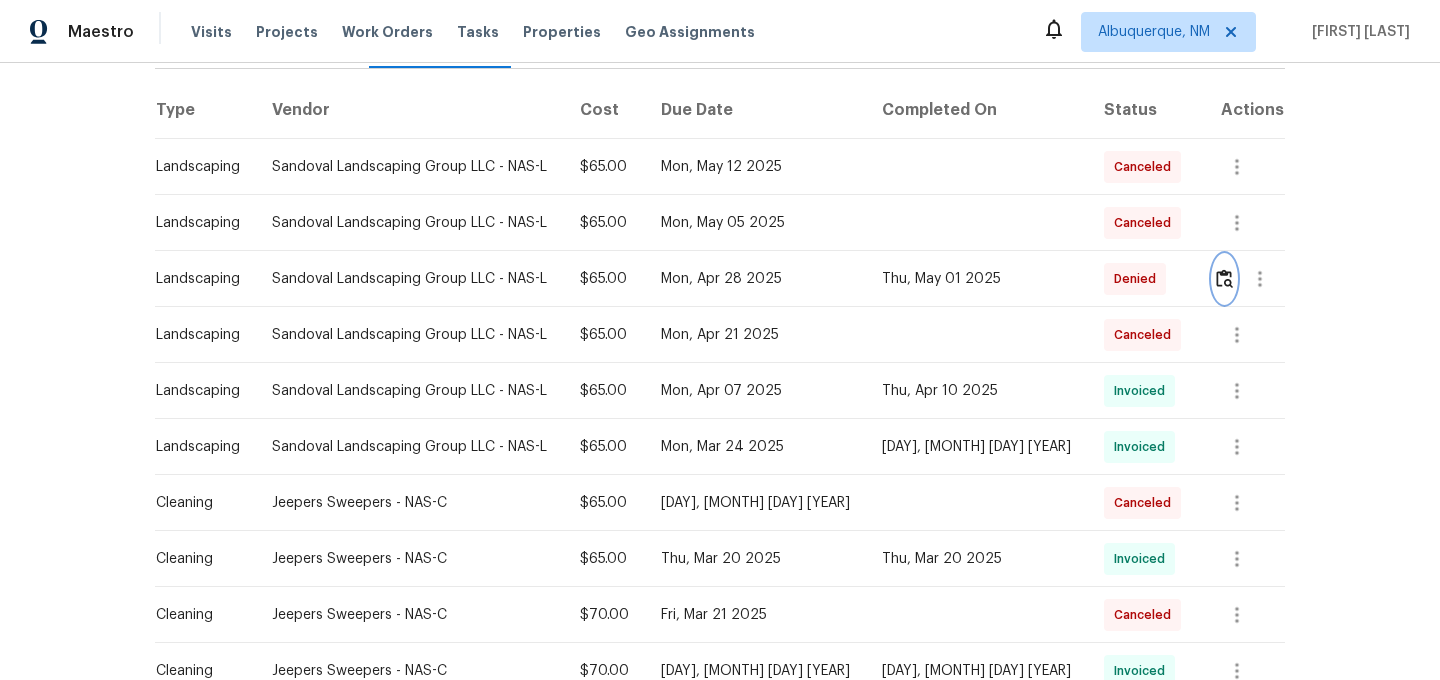 scroll, scrollTop: 0, scrollLeft: 0, axis: both 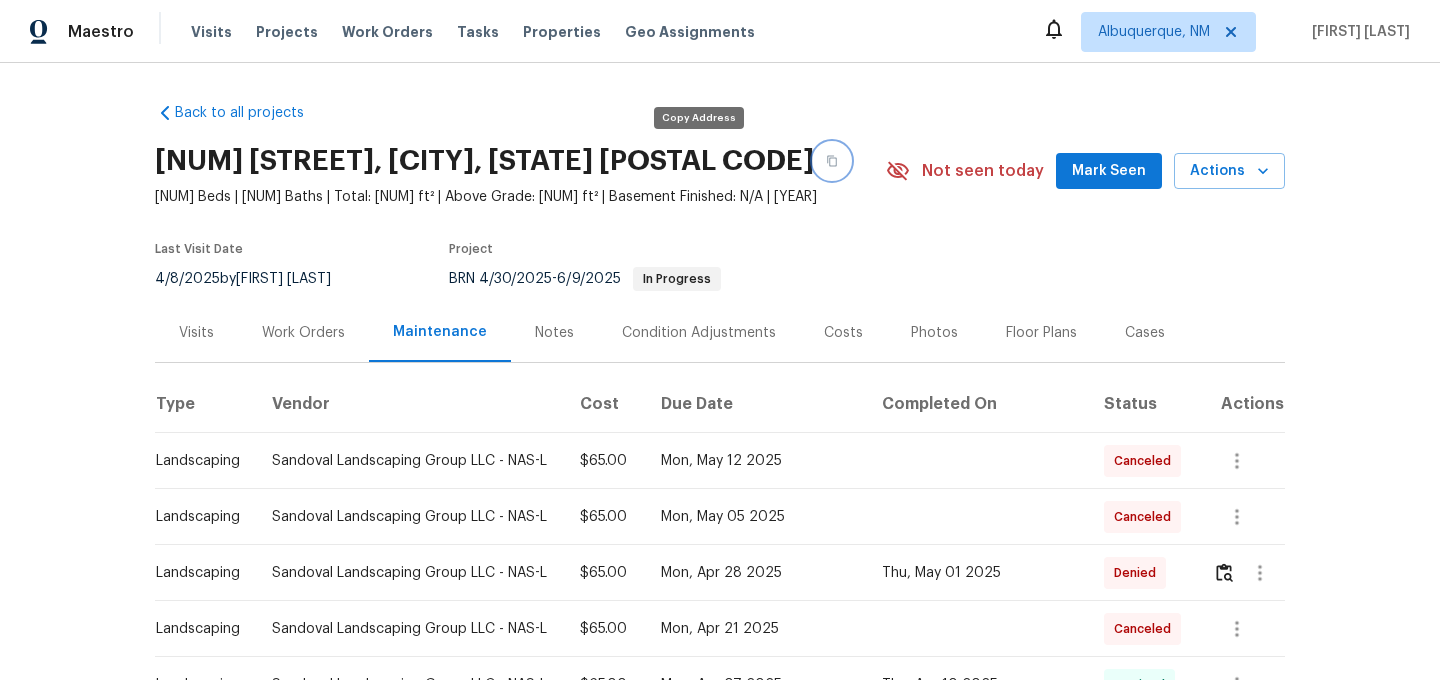 click 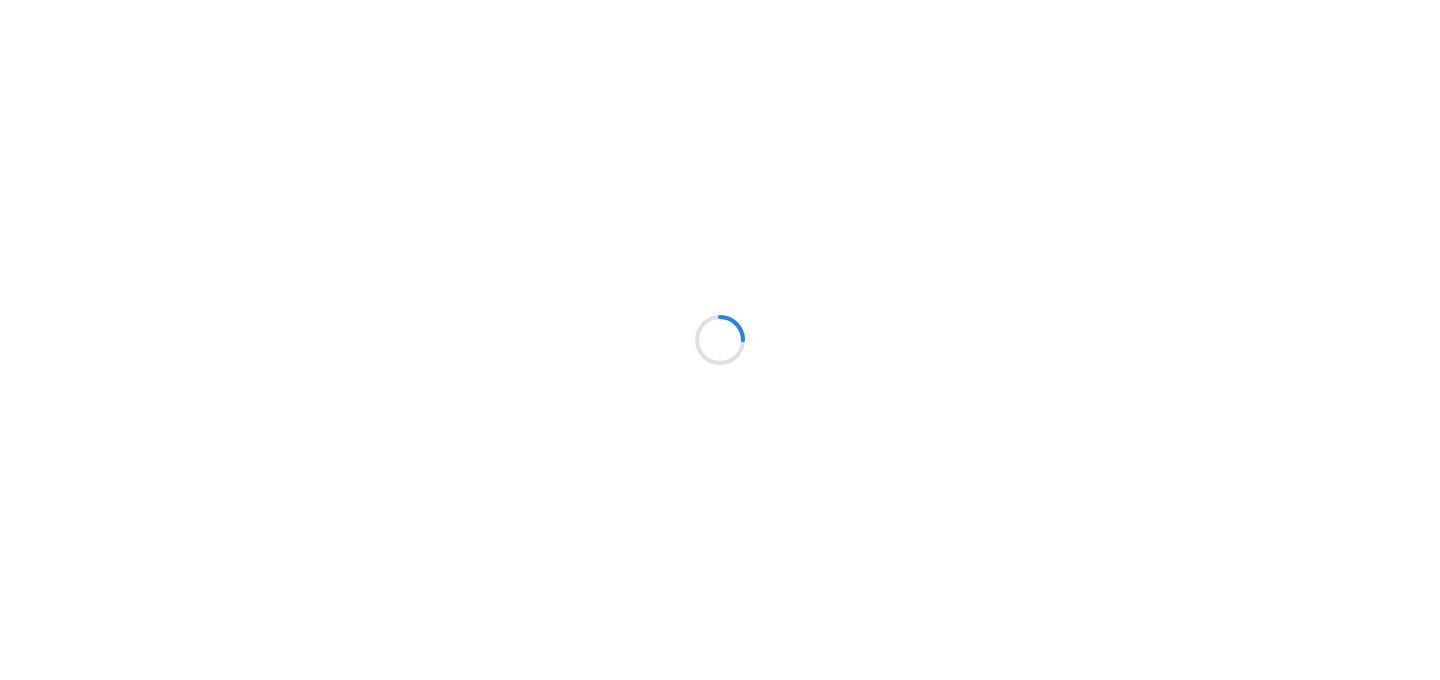 scroll, scrollTop: 0, scrollLeft: 0, axis: both 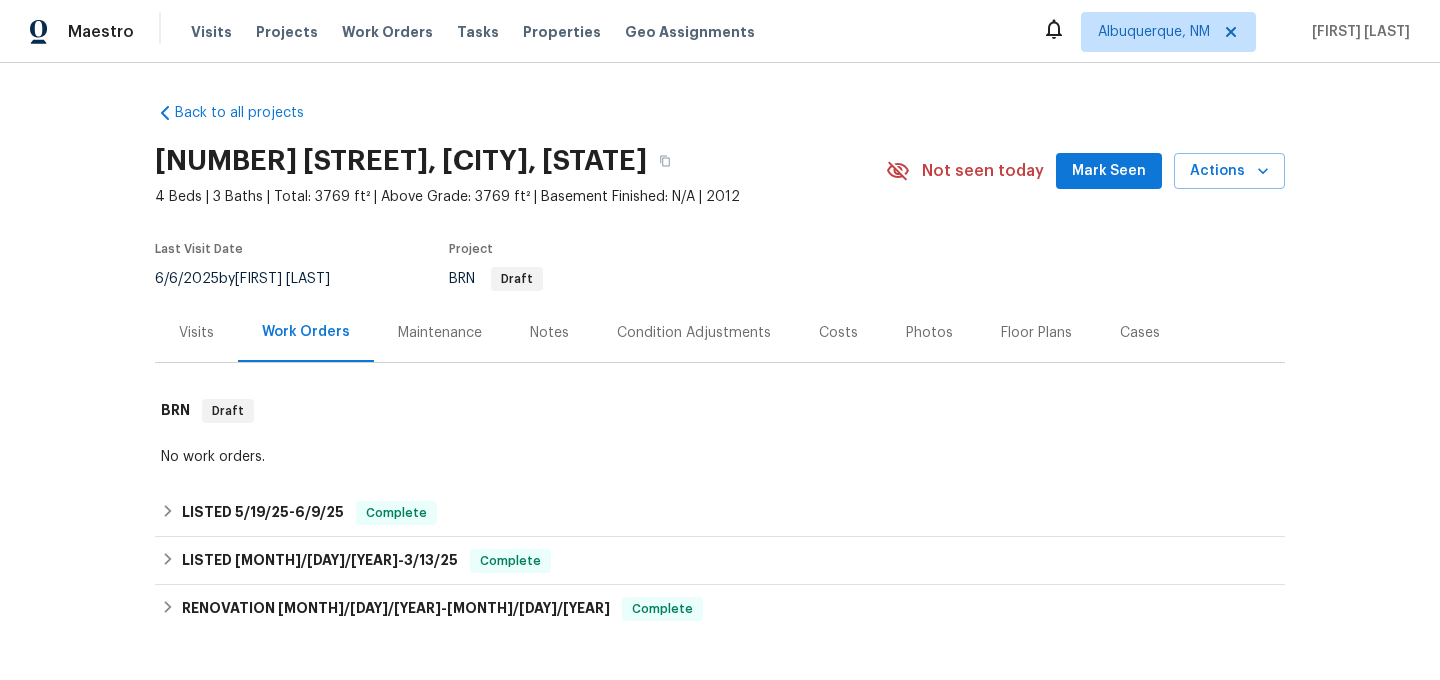 click on "Maintenance" at bounding box center [440, 332] 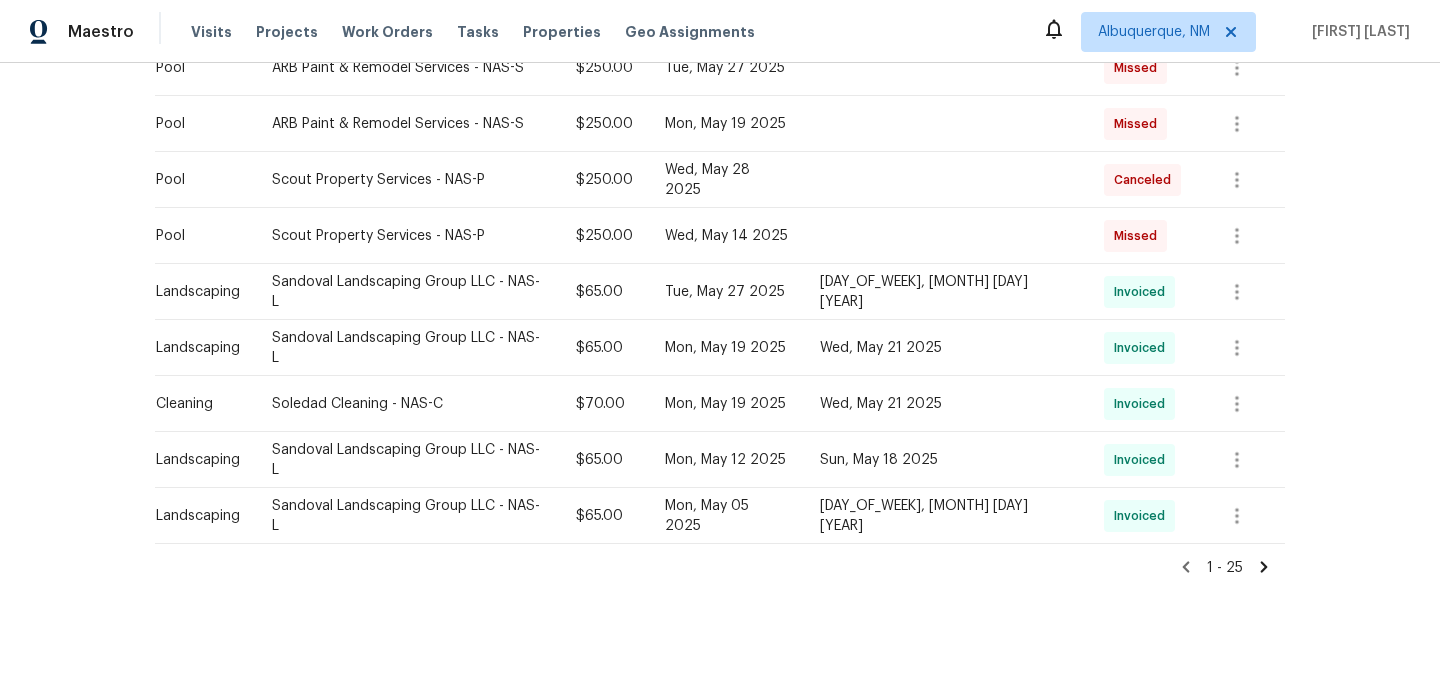scroll, scrollTop: 1306, scrollLeft: 0, axis: vertical 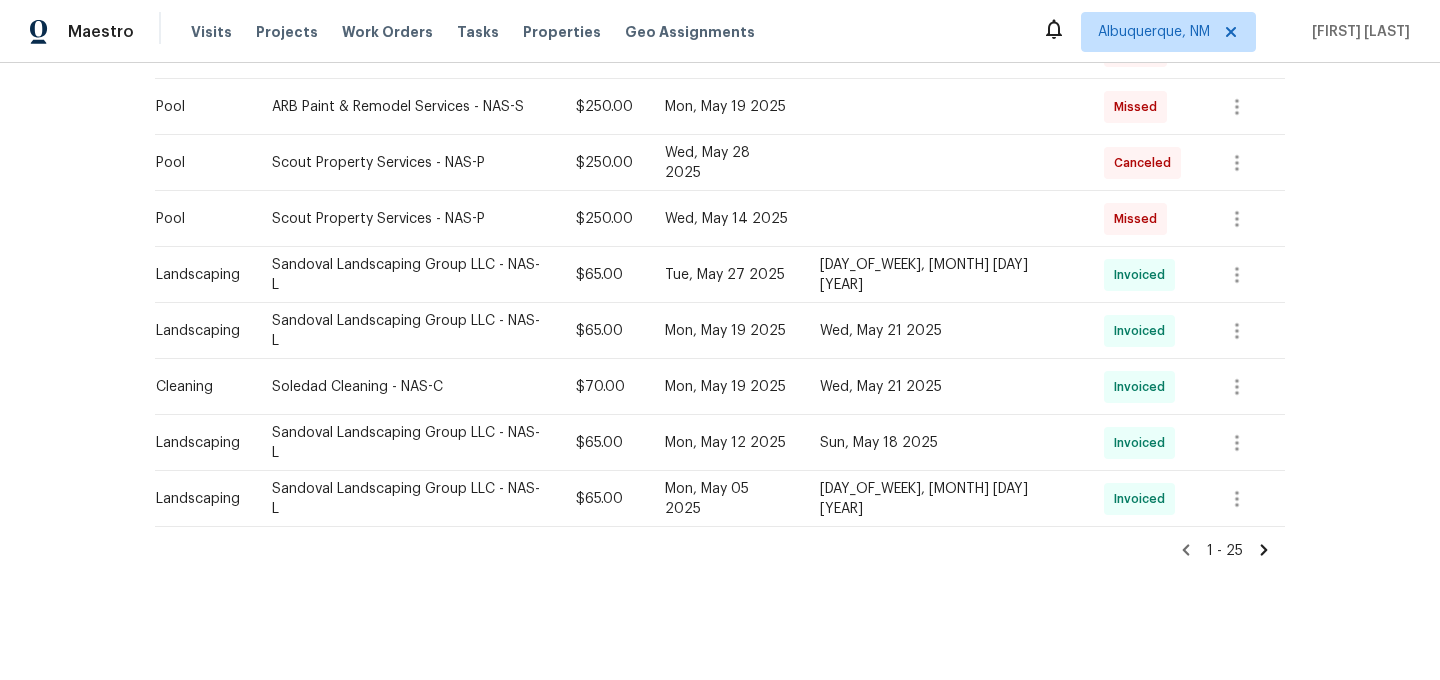 click on "Back to all projects [NUMBER] [STREET], [CITY], [STATE] 4 Beds | 3 Baths | Total: 3769 ft² | Above Grade: 3769 ft² | Basement Finished: N/A | 2012 Not seen today Mark Seen Actions Last Visit Date [MONTH]/[DAY]/[YEAR]  by  [FIRST] [LAST]   Project BRN   Draft Visits Work Orders Maintenance Notes Condition Adjustments Costs Photos Floor Plans Cases Type Vendor Cost Due Date Completed On Status Actions Landscaping Sandoval Landscaping Group LLC - NAS-L $65.00 [DAY_OF_WEEK], [MONTH] [DAY] [YEAR] Canceled Pool ARB Paint & Remodel Services - NAS-S $250.00 [DAY_OF_WEEK], [MONTH] [DAY] [YEAR] Canceled Pool ARB Paint & Remodel Services - NAS-S $250.00 [DAY_OF_WEEK], [MONTH] [DAY] [YEAR] Canceled Landscaping Sandoval Landscaping Group LLC - NAS-L $65.00 [DAY_OF_WEEK], [MONTH] [DAY] [YEAR] Missed Landscaping Sandoval Landscaping Group LLC - NAS-L $65.00 [DAY_OF_WEEK], [MONTH] [DAY] [YEAR] [DAY_OF_WEEK], [MONTH] [DAY] [YEAR] Invoiced Pool ARB Paint & Remodel Services - NAS-S $250.00 [DAY_OF_WEEK], [MONTH] [DAY] [YEAR] [DAY_OF_WEEK], [MONTH] [DAY] [YEAR] Denied Landscaping $65.00 [DAY_OF_WEEK], [MONTH] [DAY] [YEAR] Invoiced" at bounding box center (720, 371) 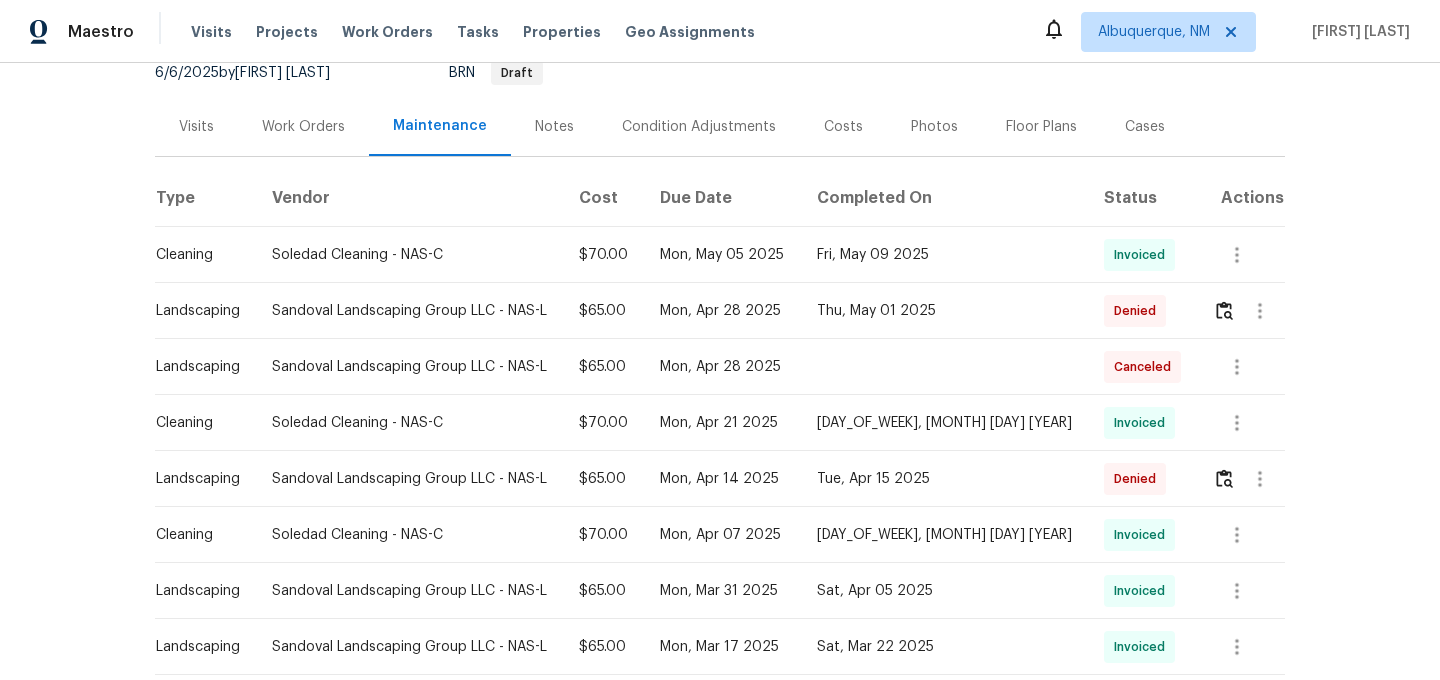 scroll, scrollTop: 222, scrollLeft: 0, axis: vertical 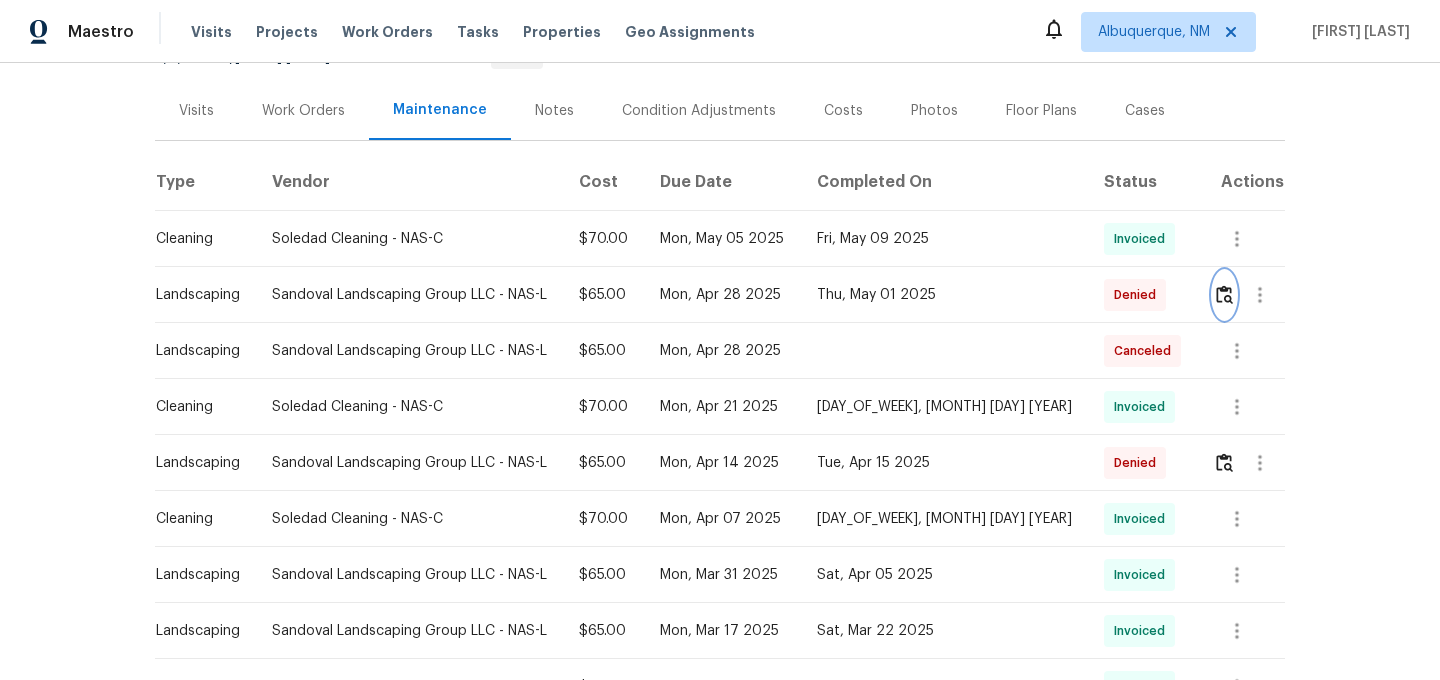 click at bounding box center [1224, 294] 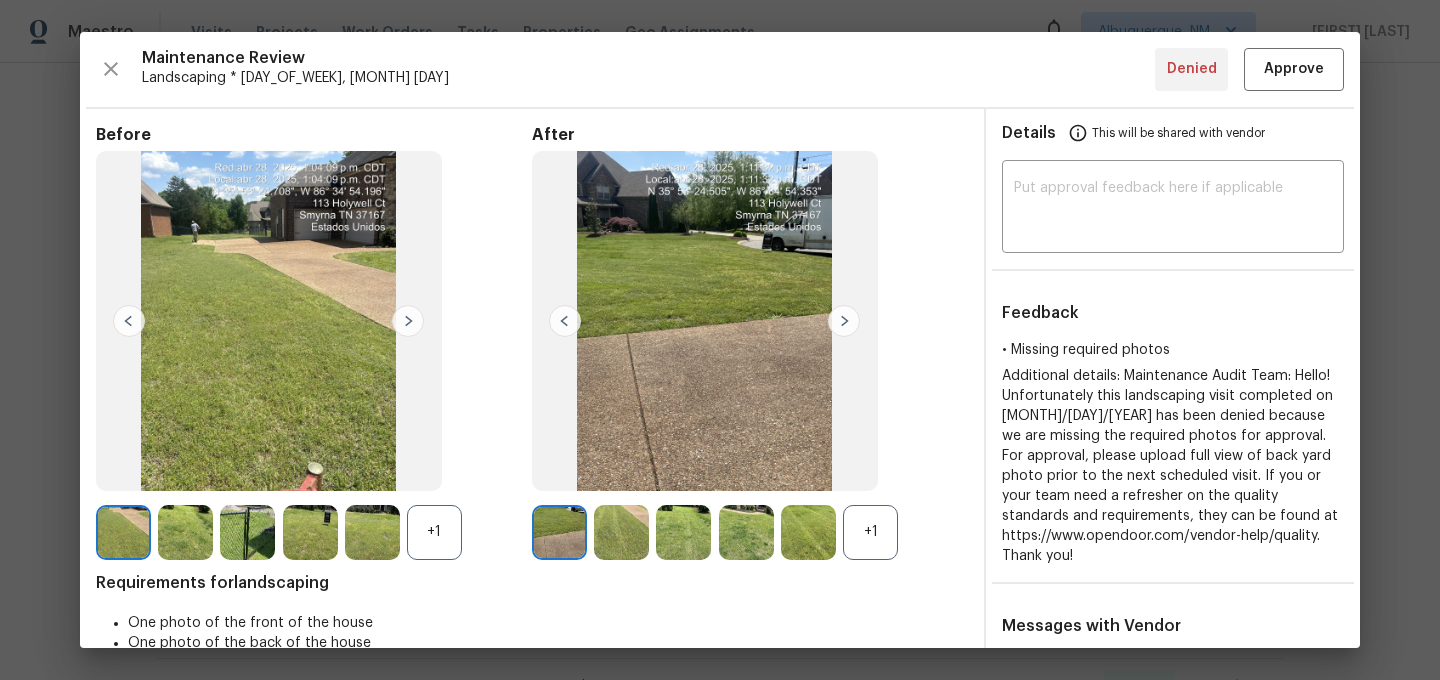 click on "+1" at bounding box center [870, 532] 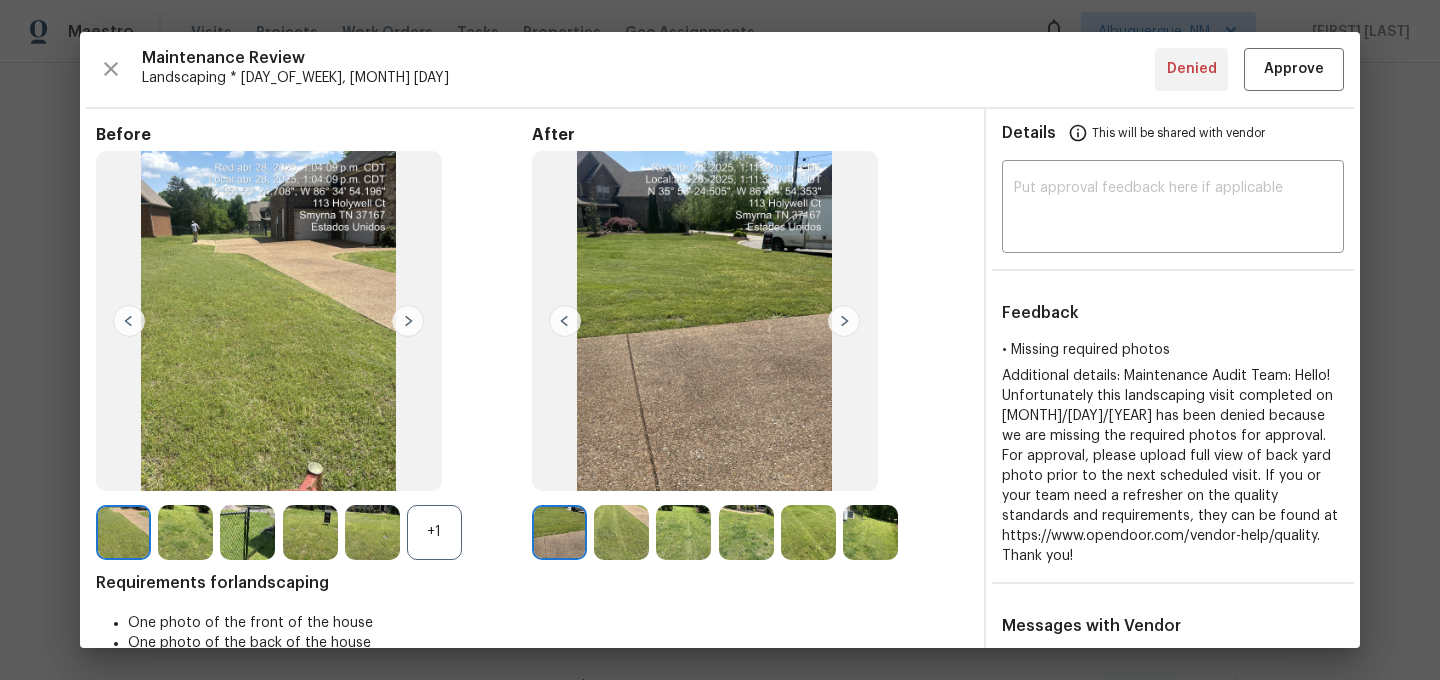 click on "+1" at bounding box center (434, 532) 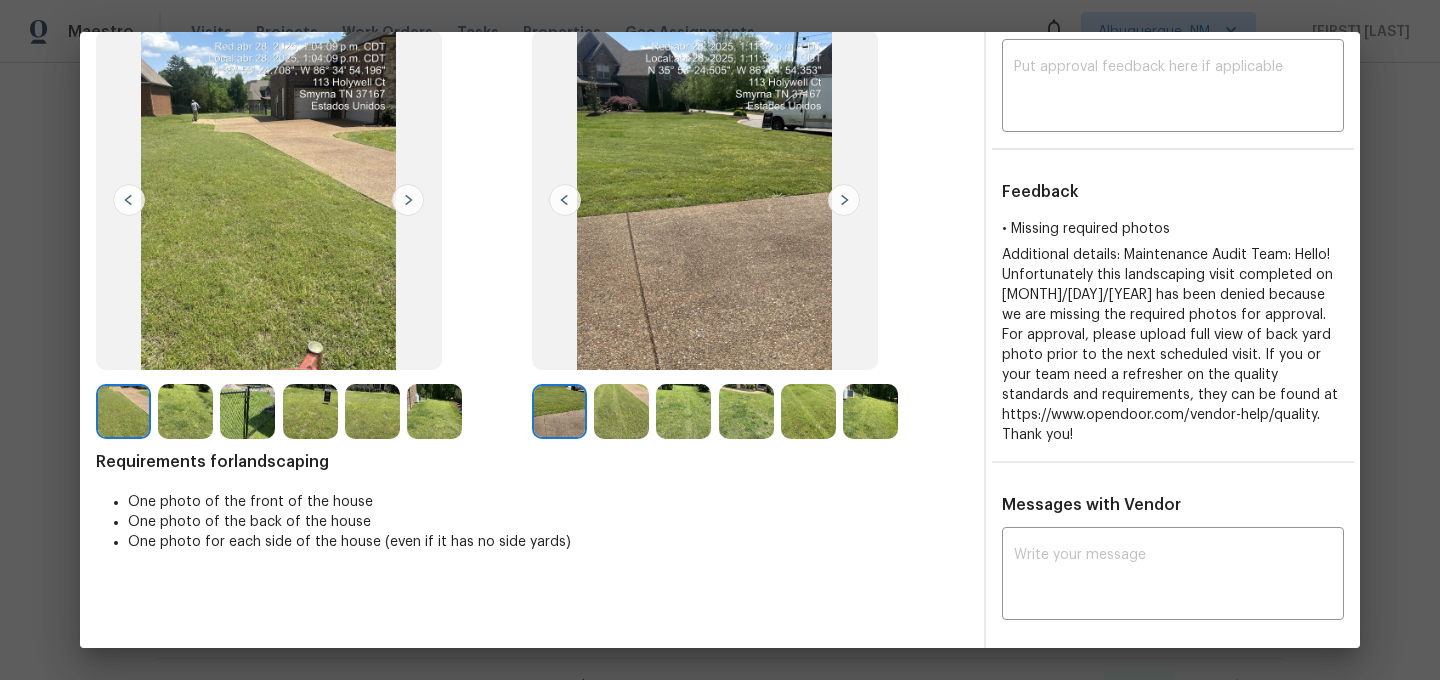 scroll, scrollTop: 61, scrollLeft: 0, axis: vertical 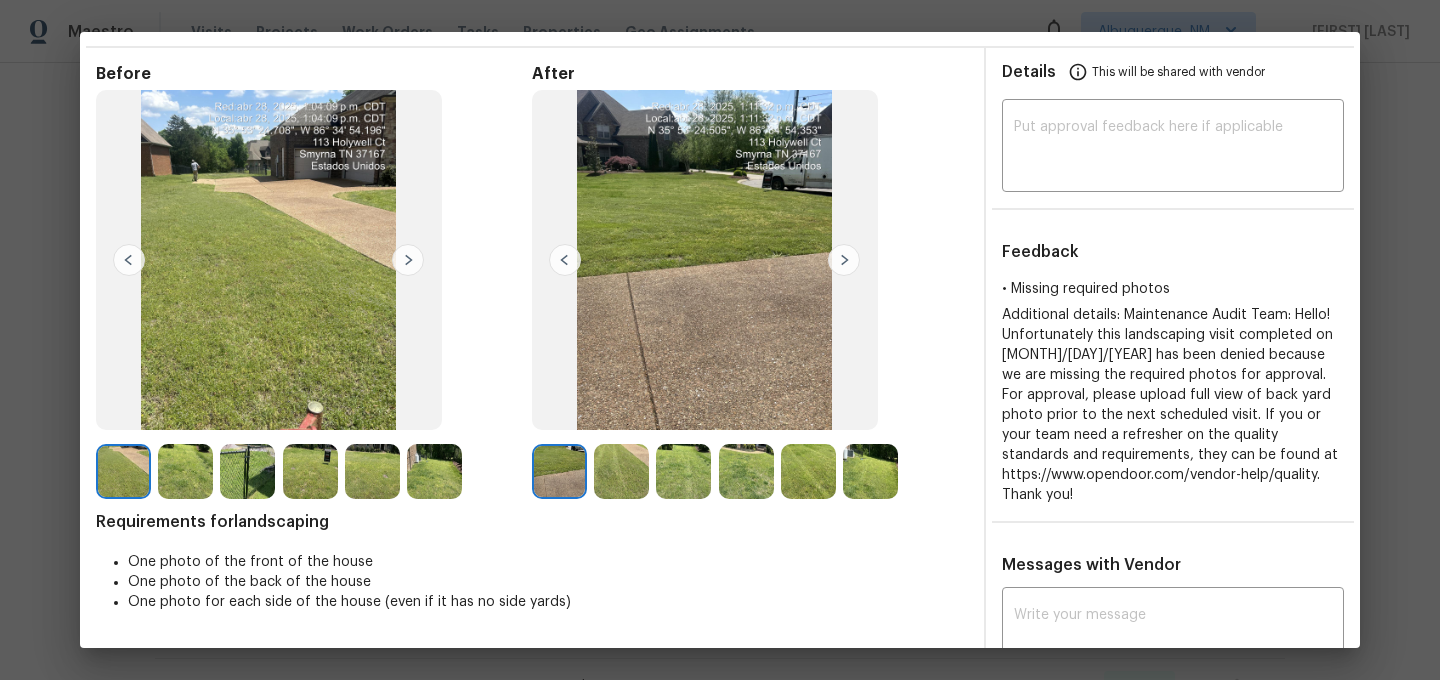 click at bounding box center (621, 471) 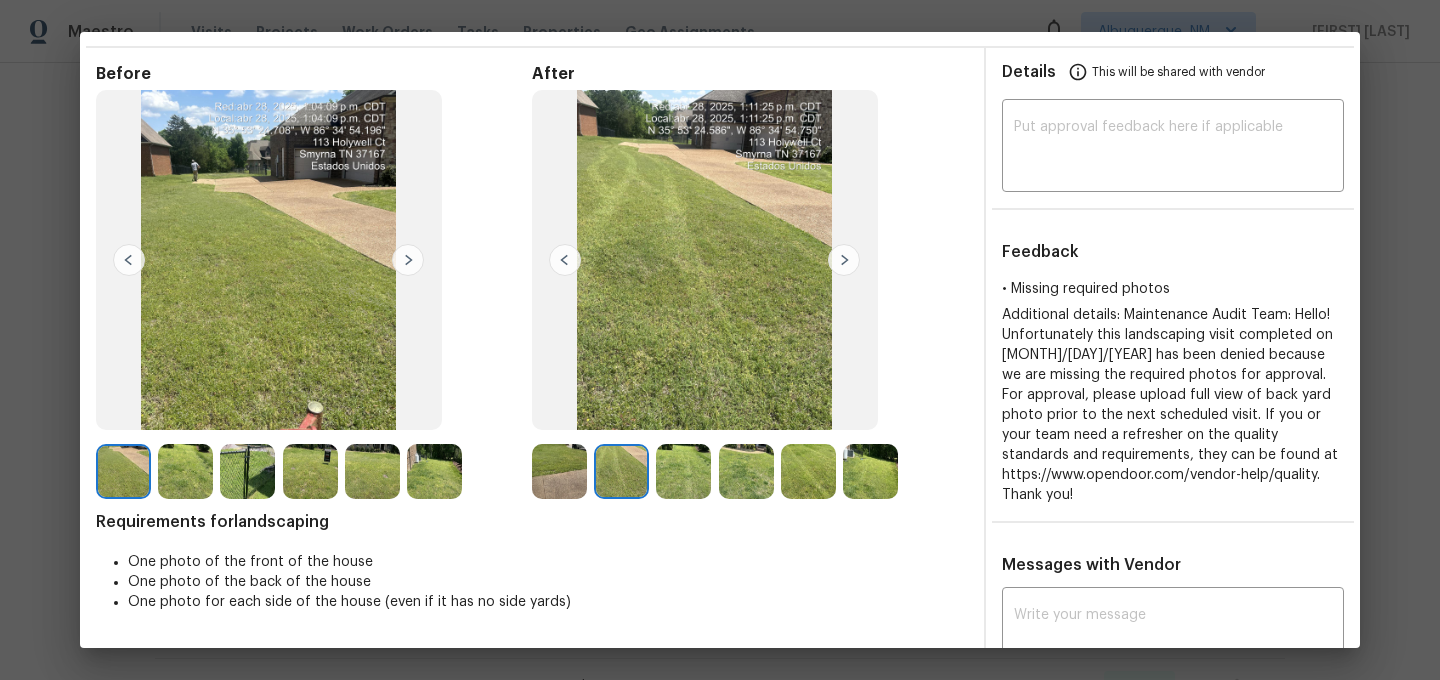 click at bounding box center [683, 471] 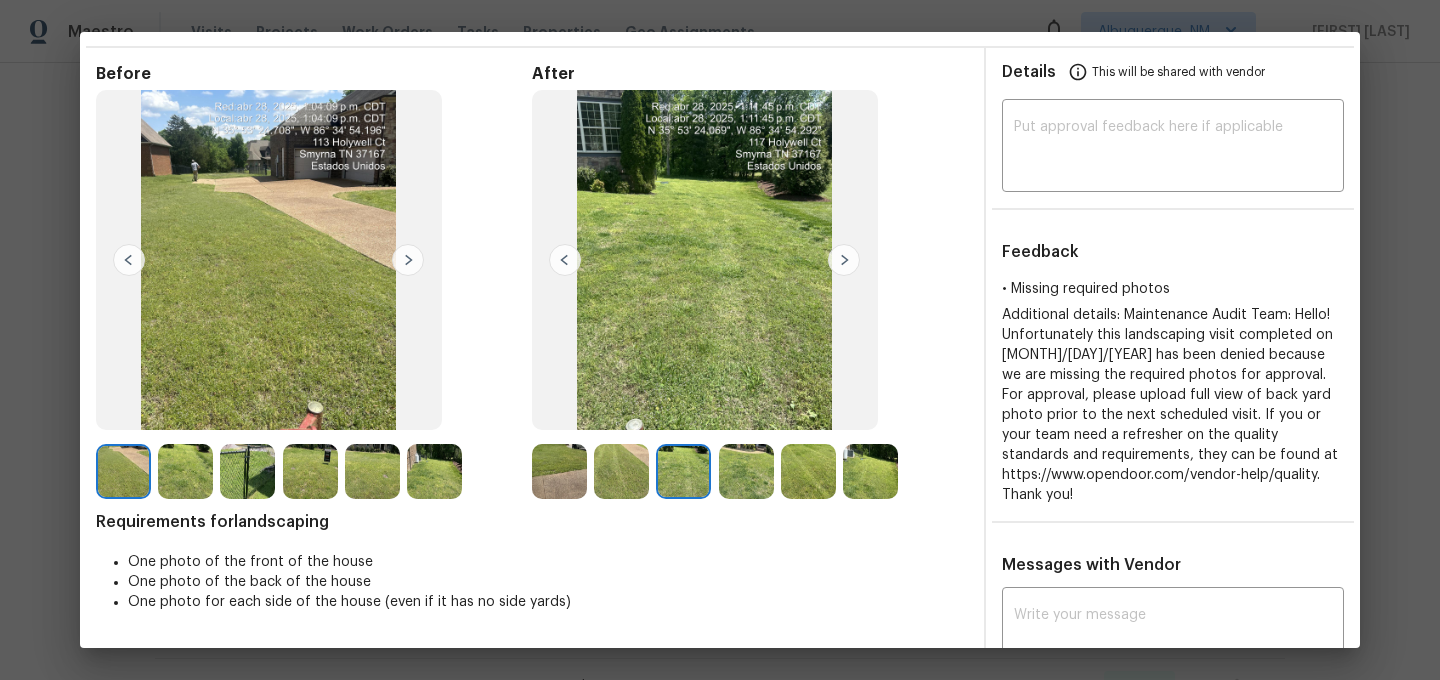 click at bounding box center (746, 471) 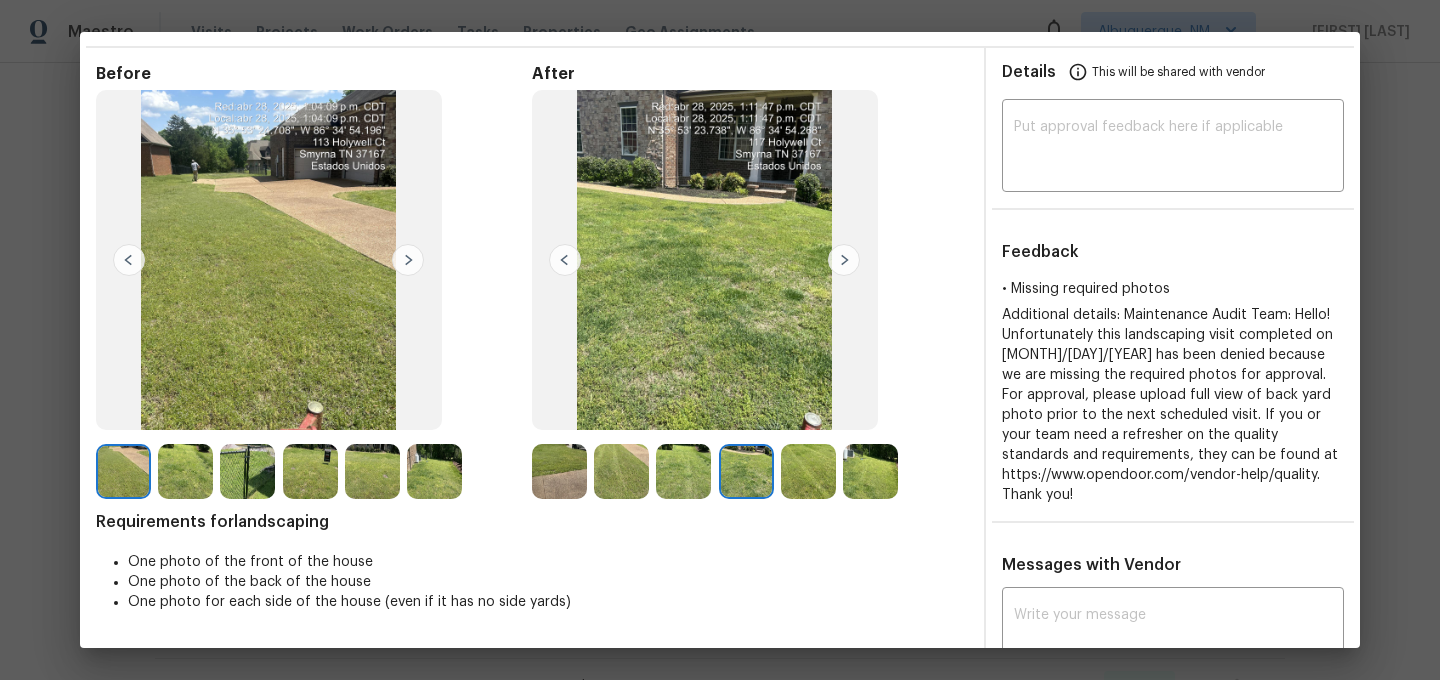 click at bounding box center (808, 471) 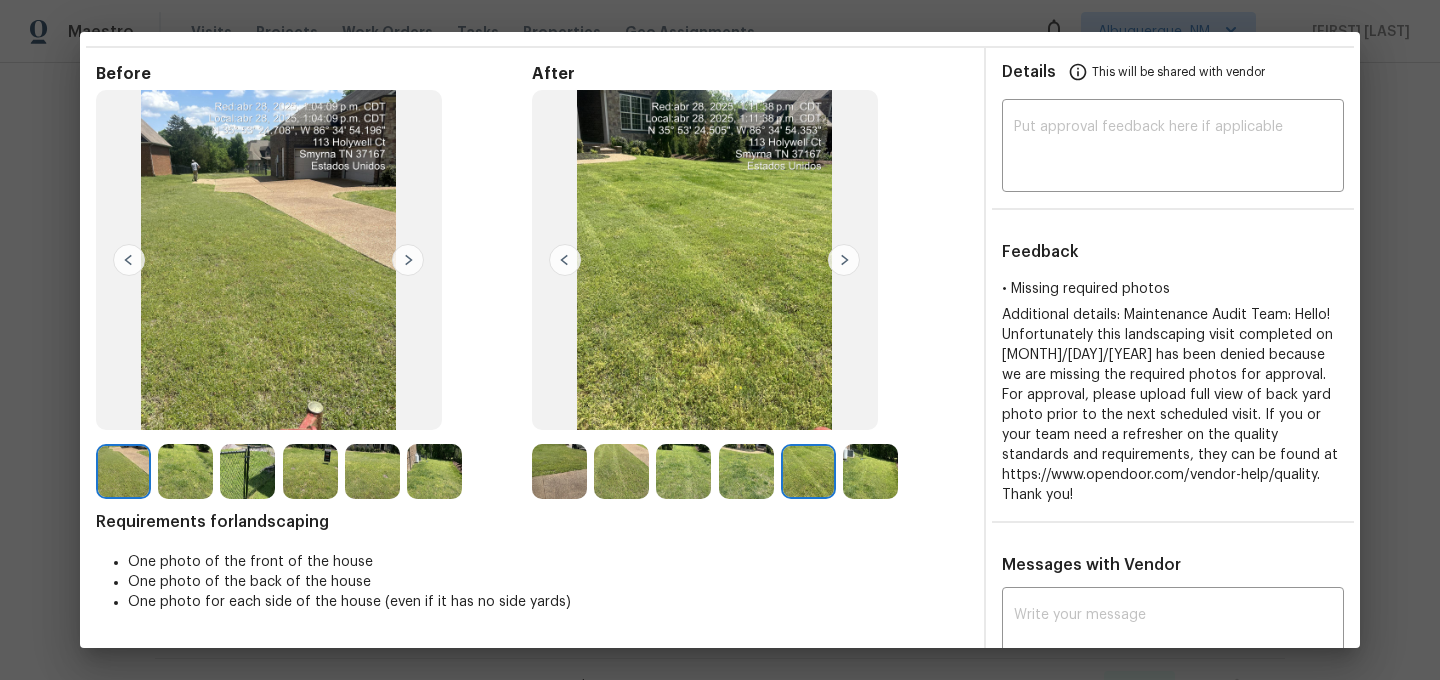 click at bounding box center (870, 471) 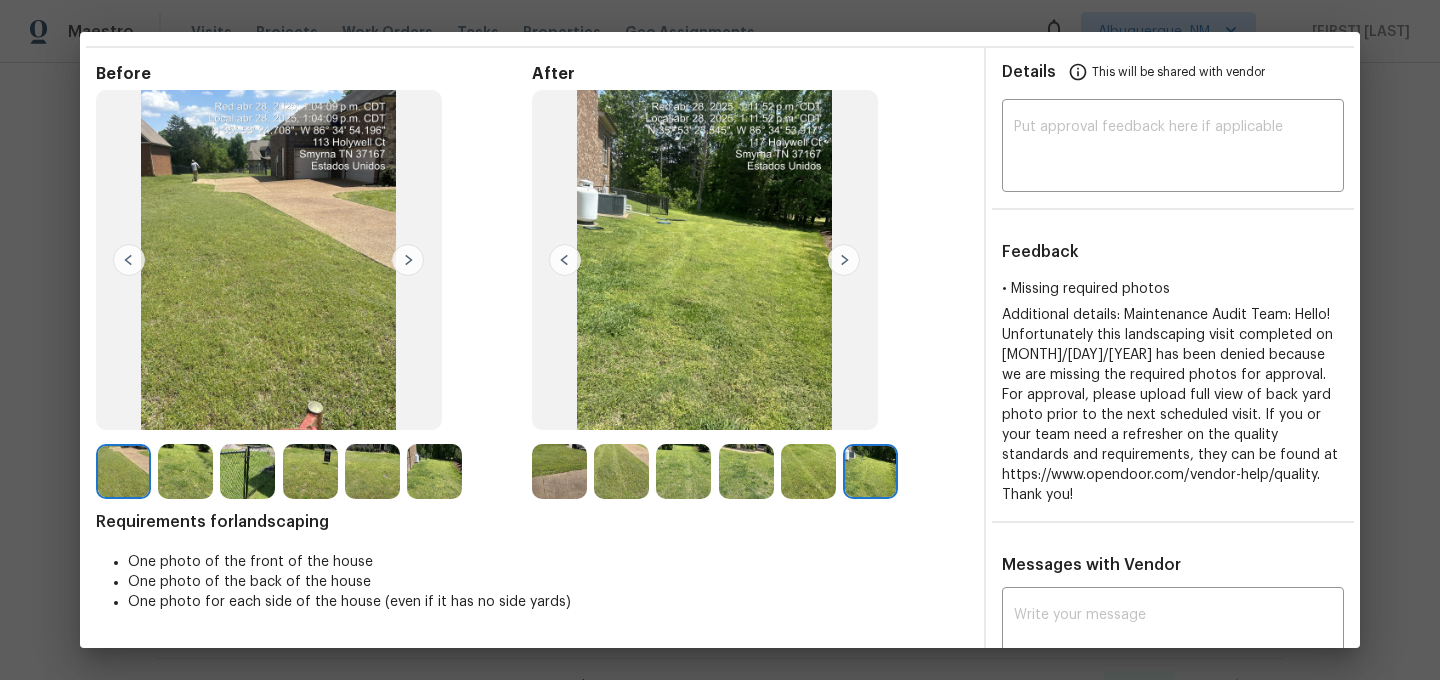 scroll, scrollTop: 0, scrollLeft: 0, axis: both 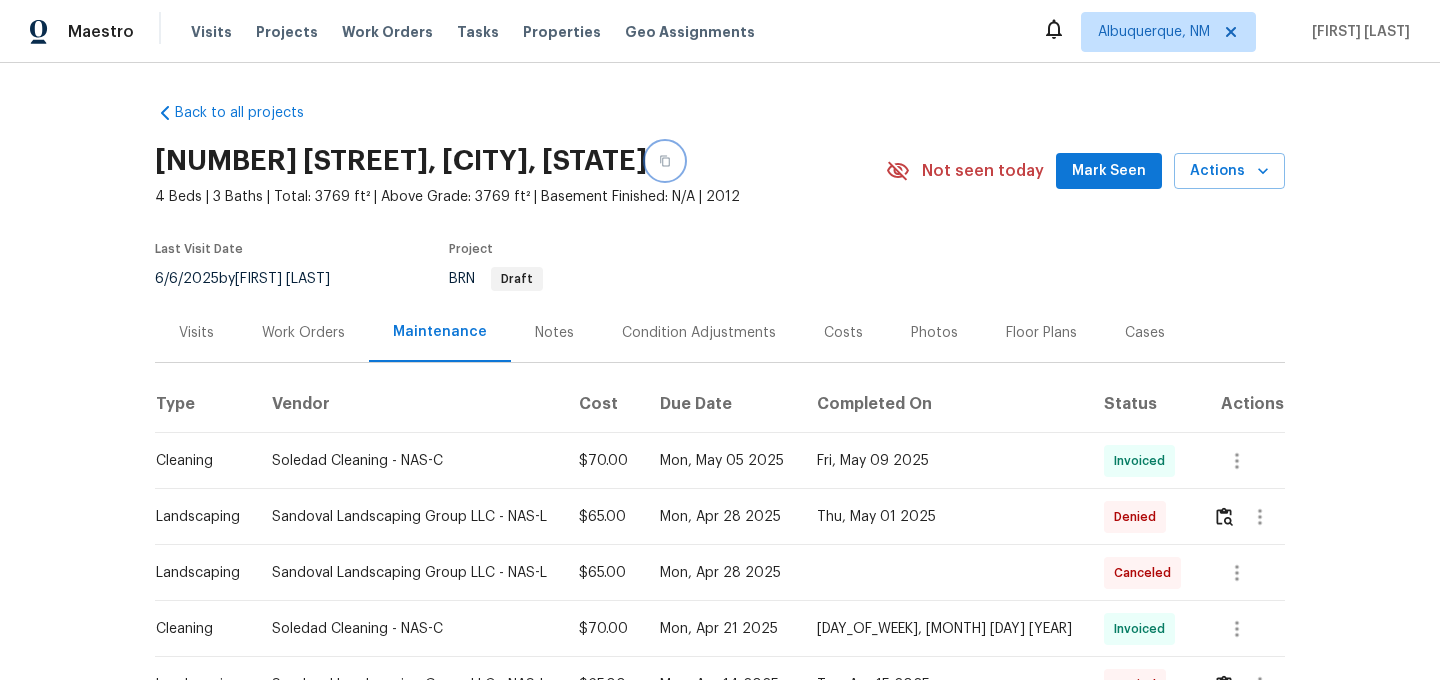 click 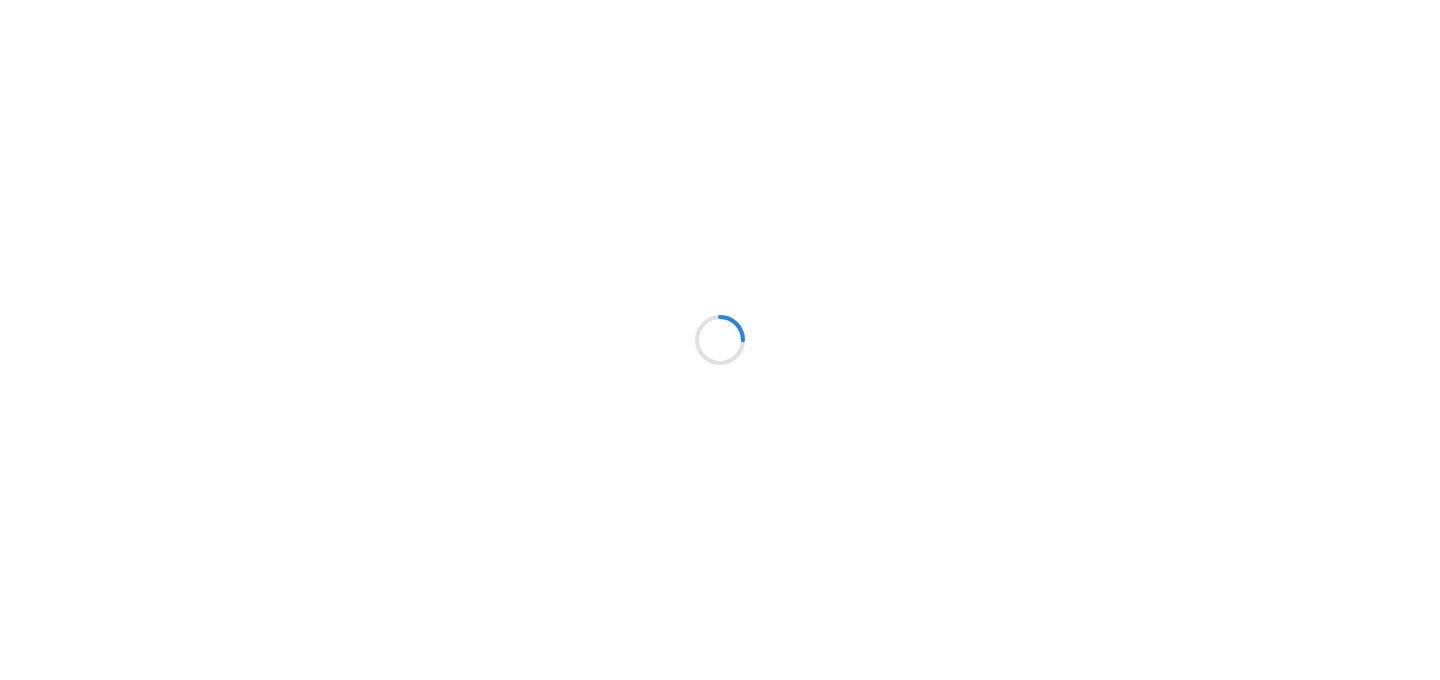 scroll, scrollTop: 0, scrollLeft: 0, axis: both 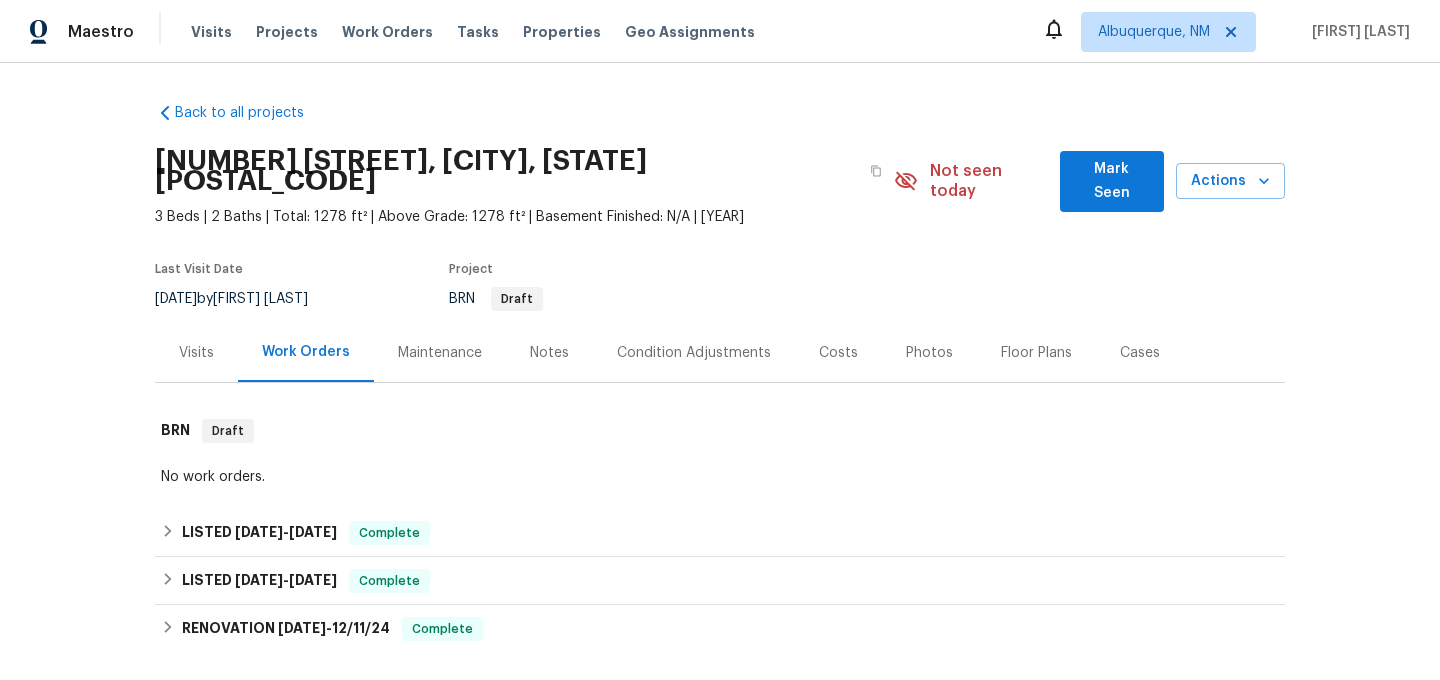 click on "Maintenance" at bounding box center [440, 353] 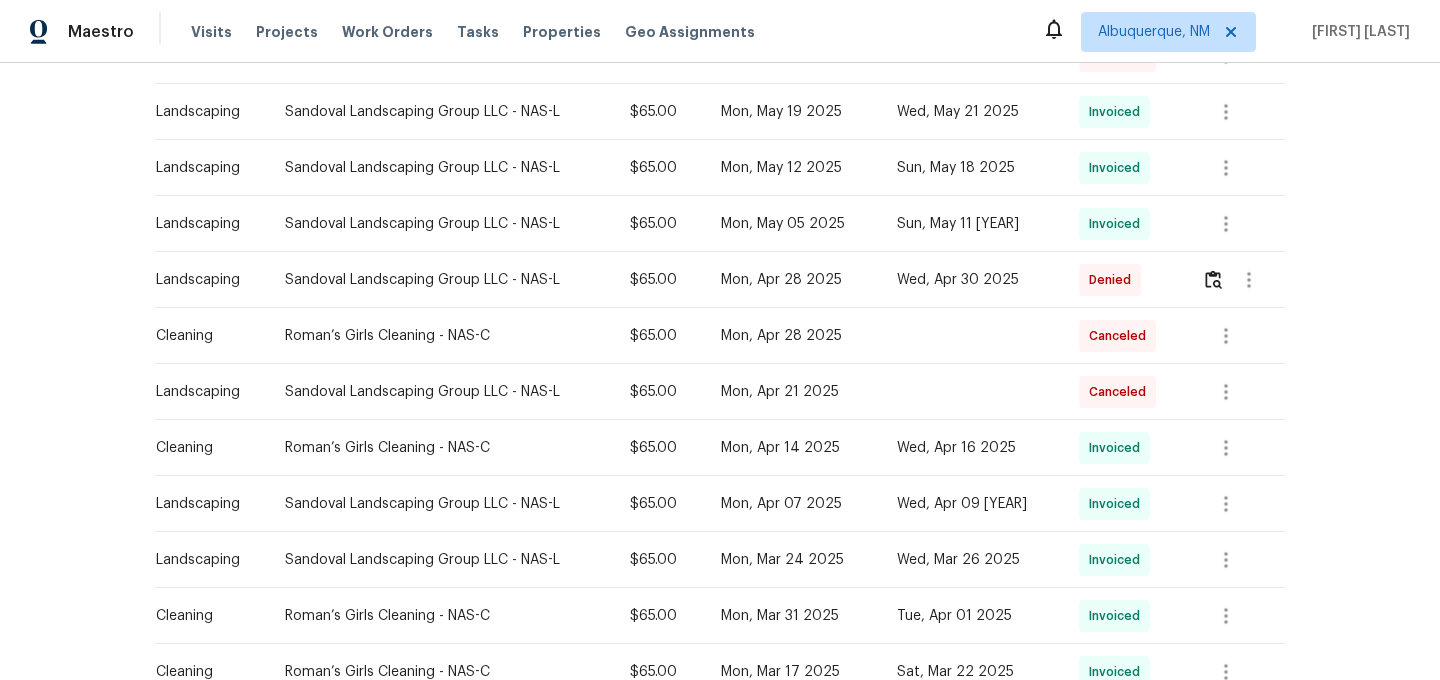 scroll, scrollTop: 550, scrollLeft: 0, axis: vertical 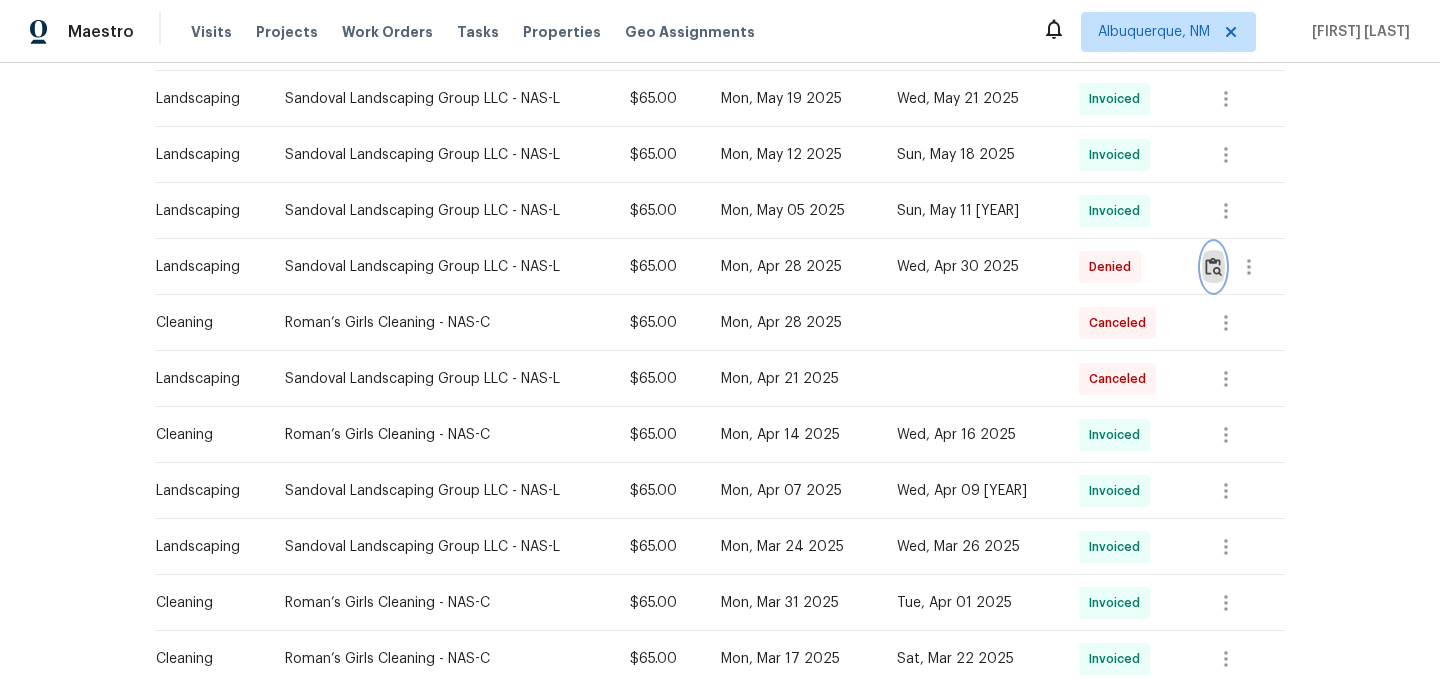 click at bounding box center (1213, 266) 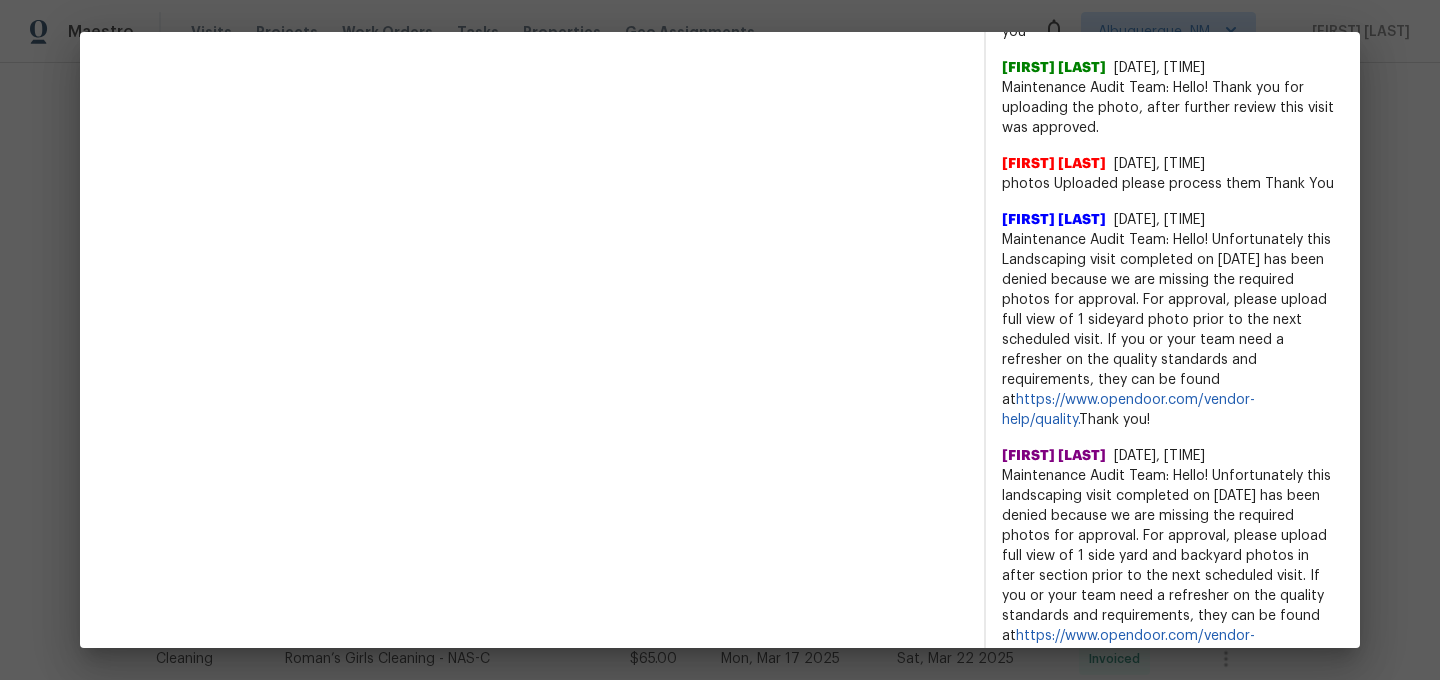 scroll, scrollTop: 804, scrollLeft: 0, axis: vertical 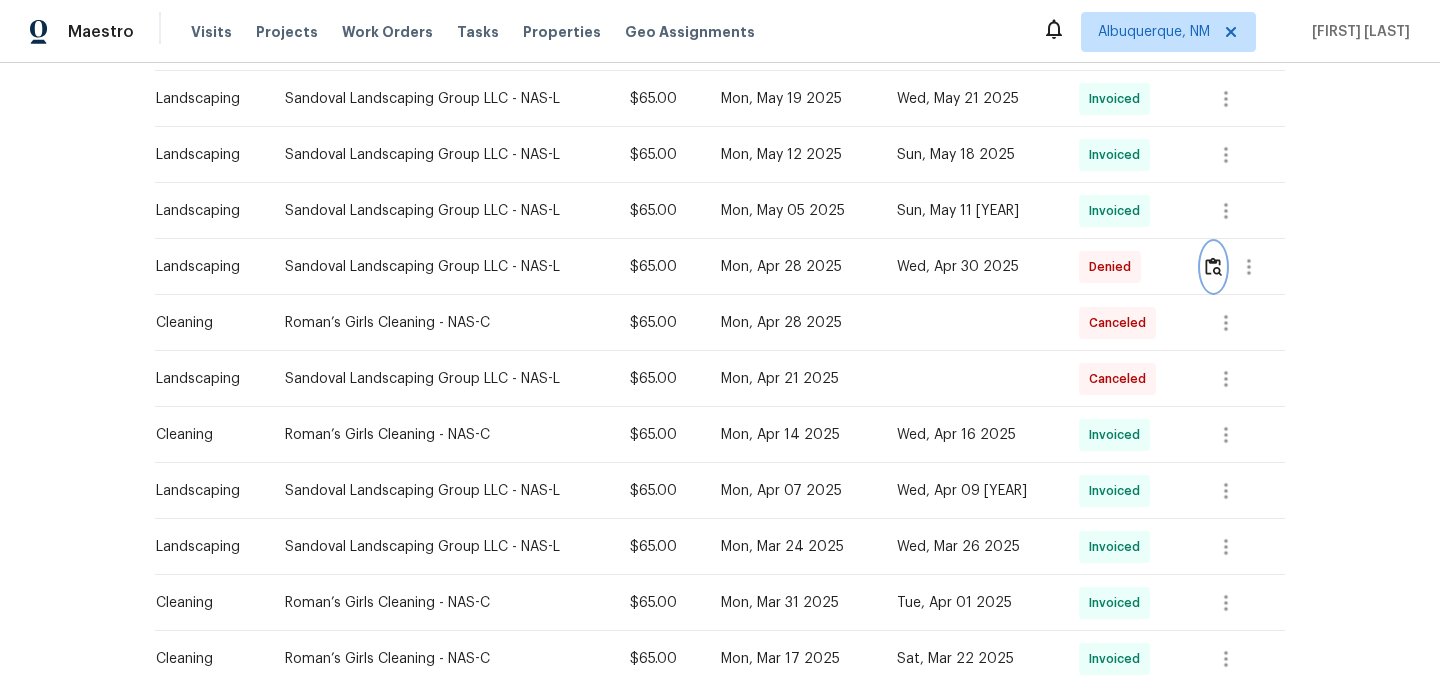 click at bounding box center (1213, 266) 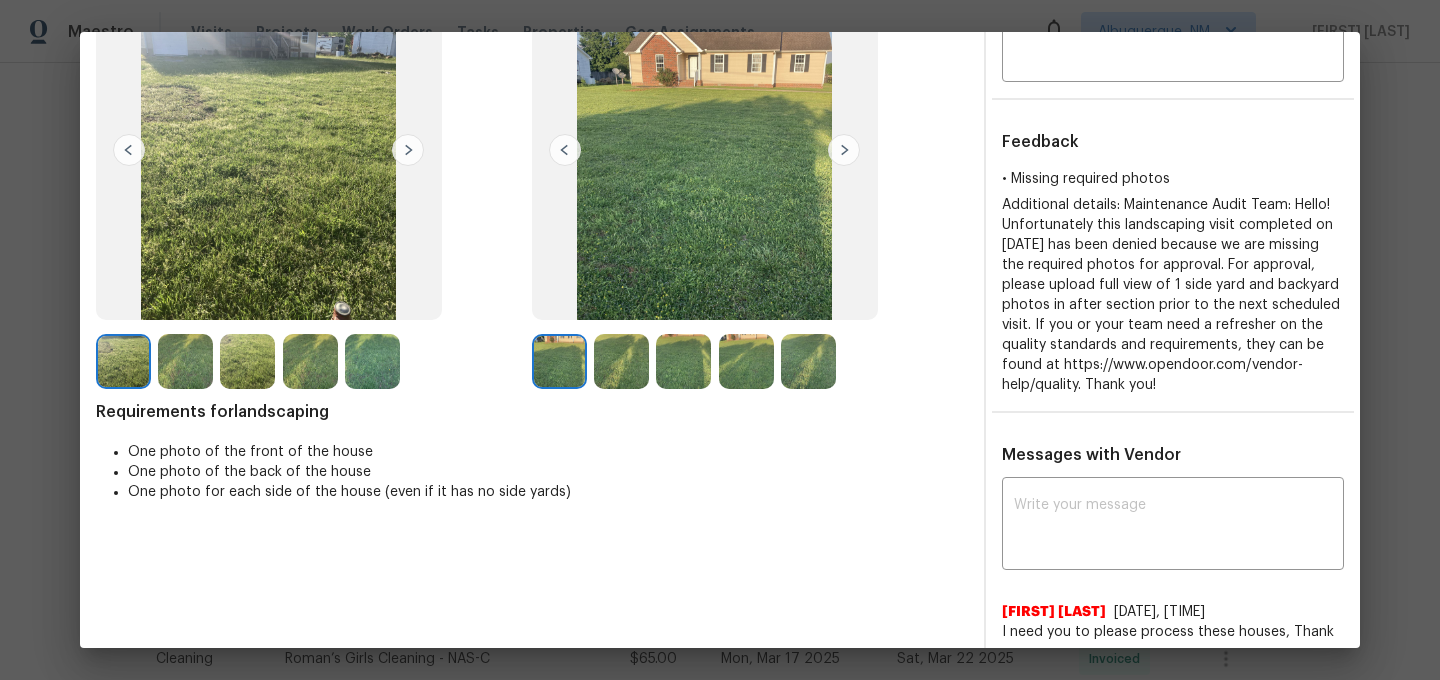 scroll, scrollTop: 80, scrollLeft: 0, axis: vertical 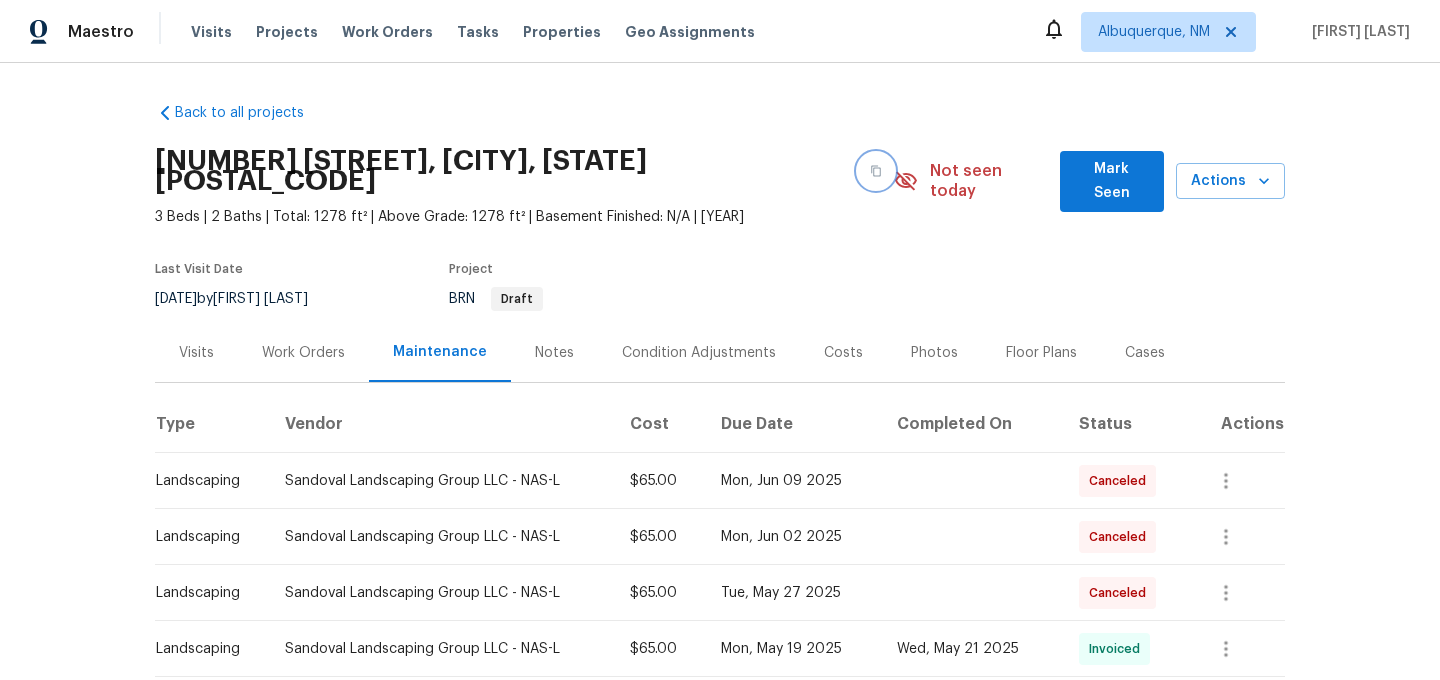 click 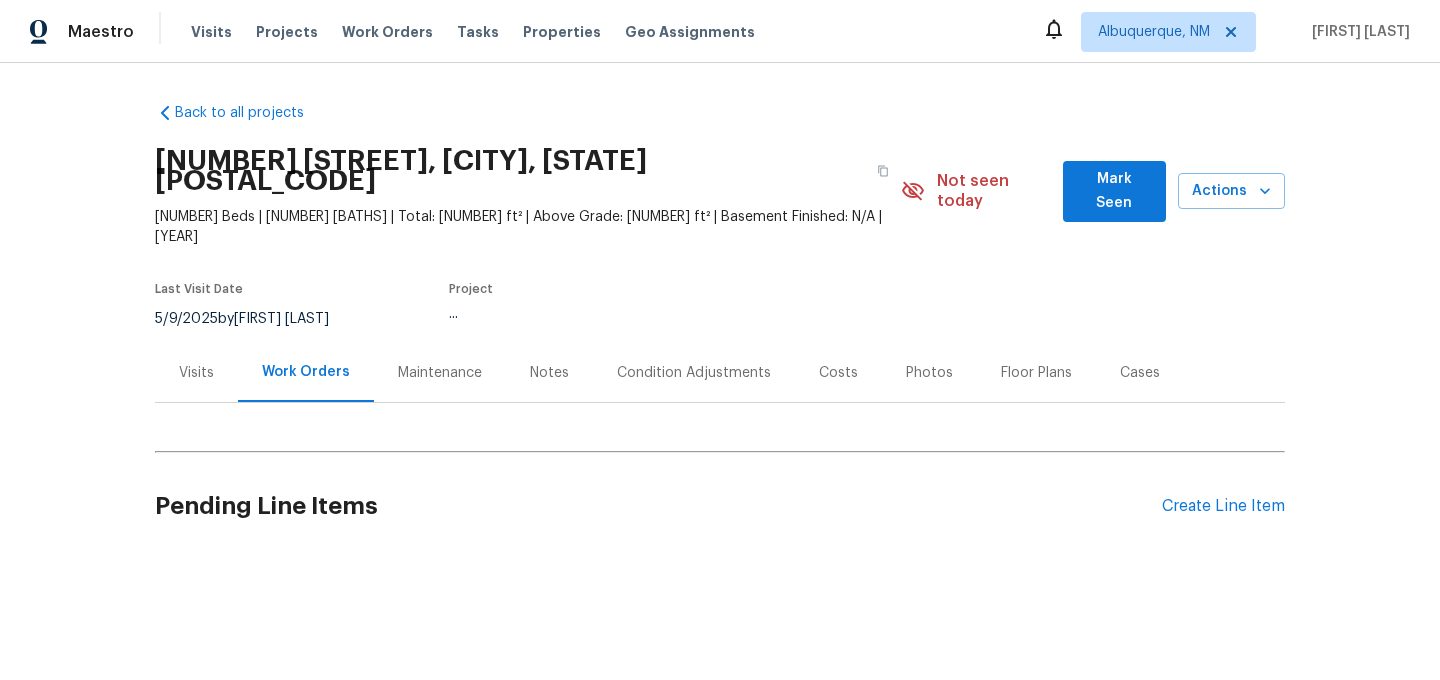 scroll, scrollTop: 0, scrollLeft: 0, axis: both 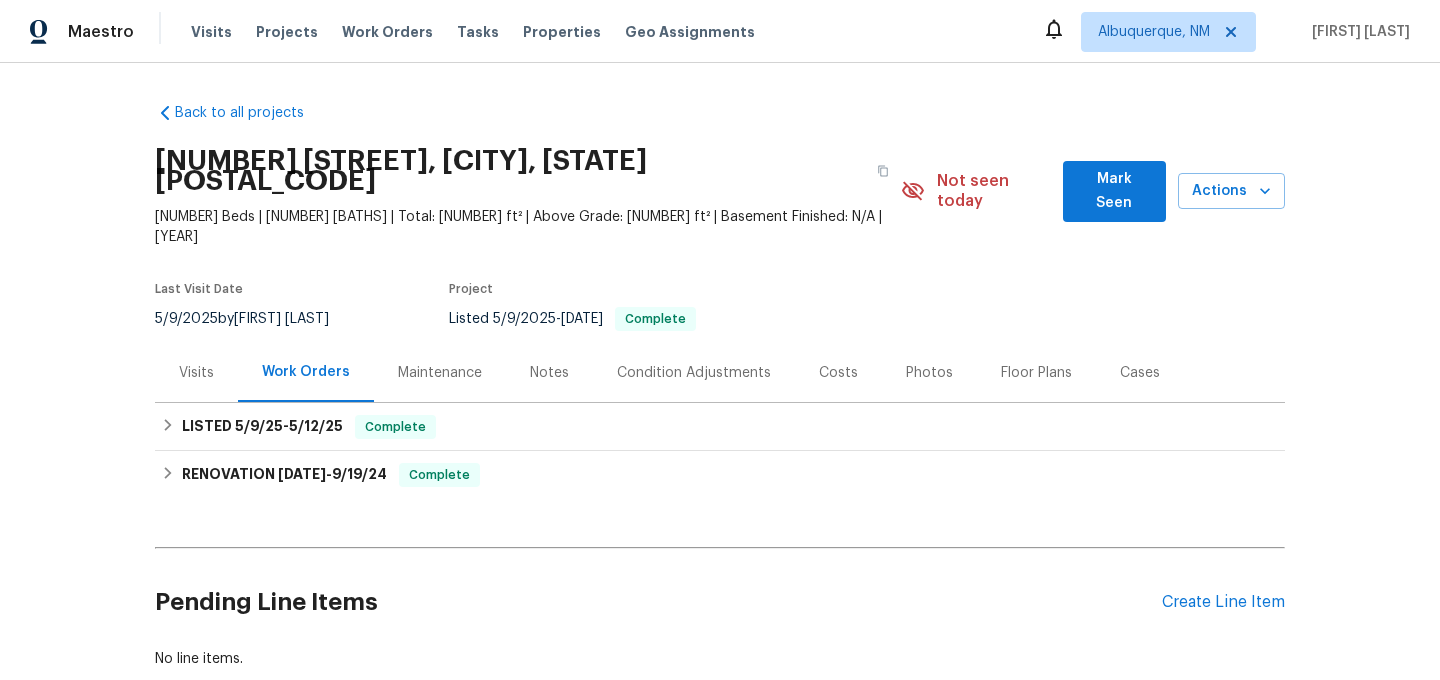 click on "Maintenance" at bounding box center [440, 373] 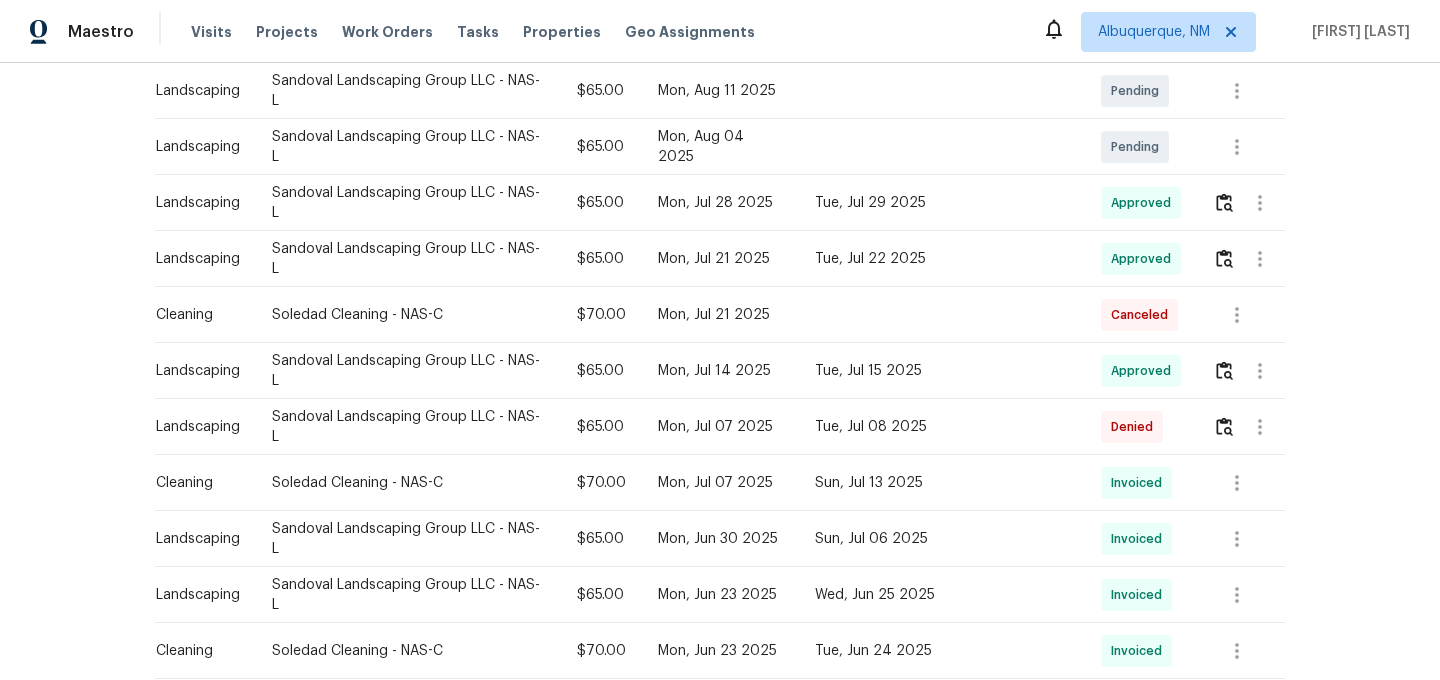 scroll, scrollTop: 457, scrollLeft: 0, axis: vertical 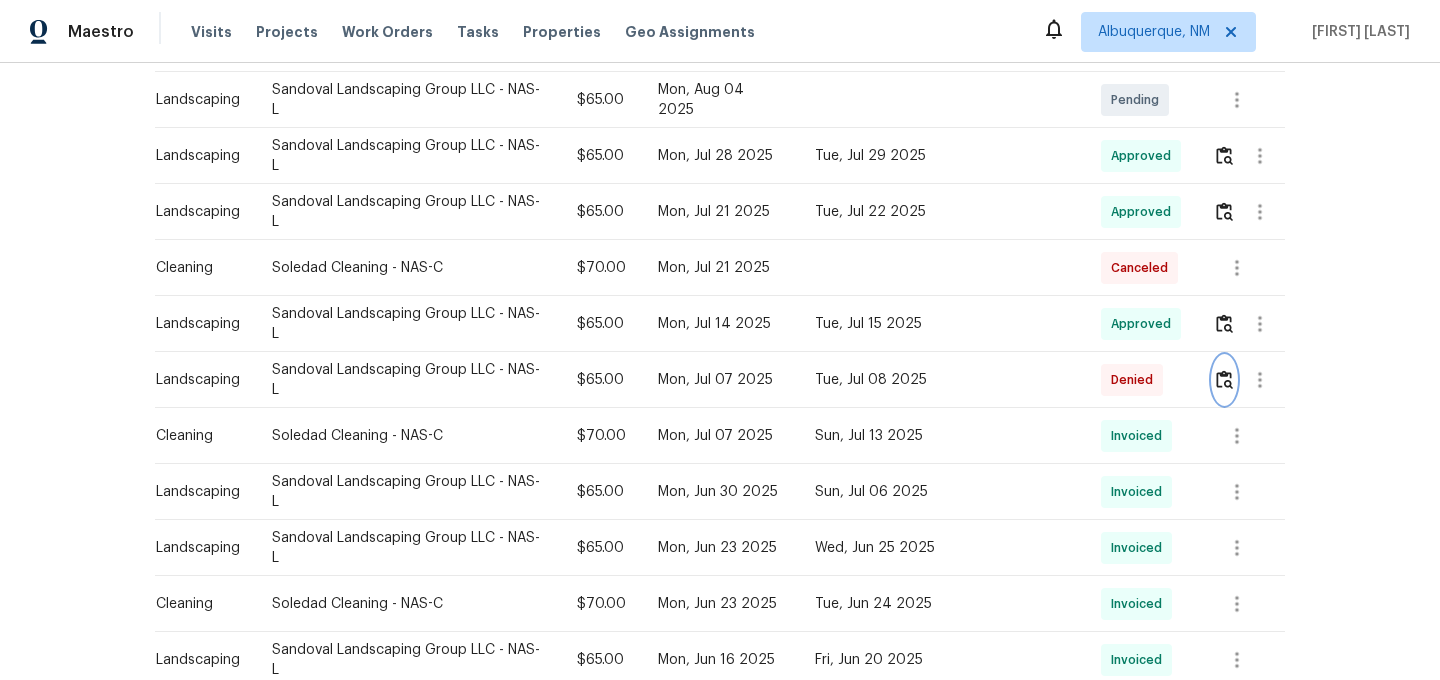 click at bounding box center (1224, 379) 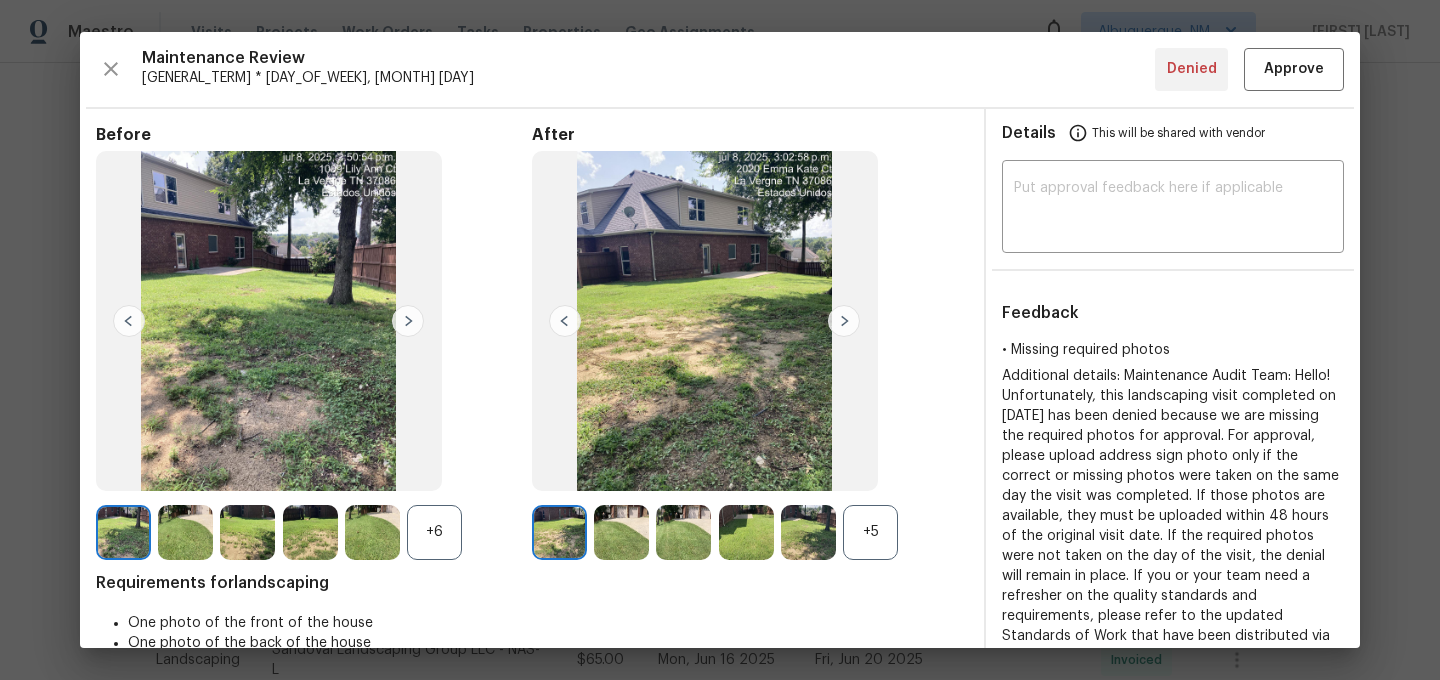 scroll, scrollTop: 599, scrollLeft: 0, axis: vertical 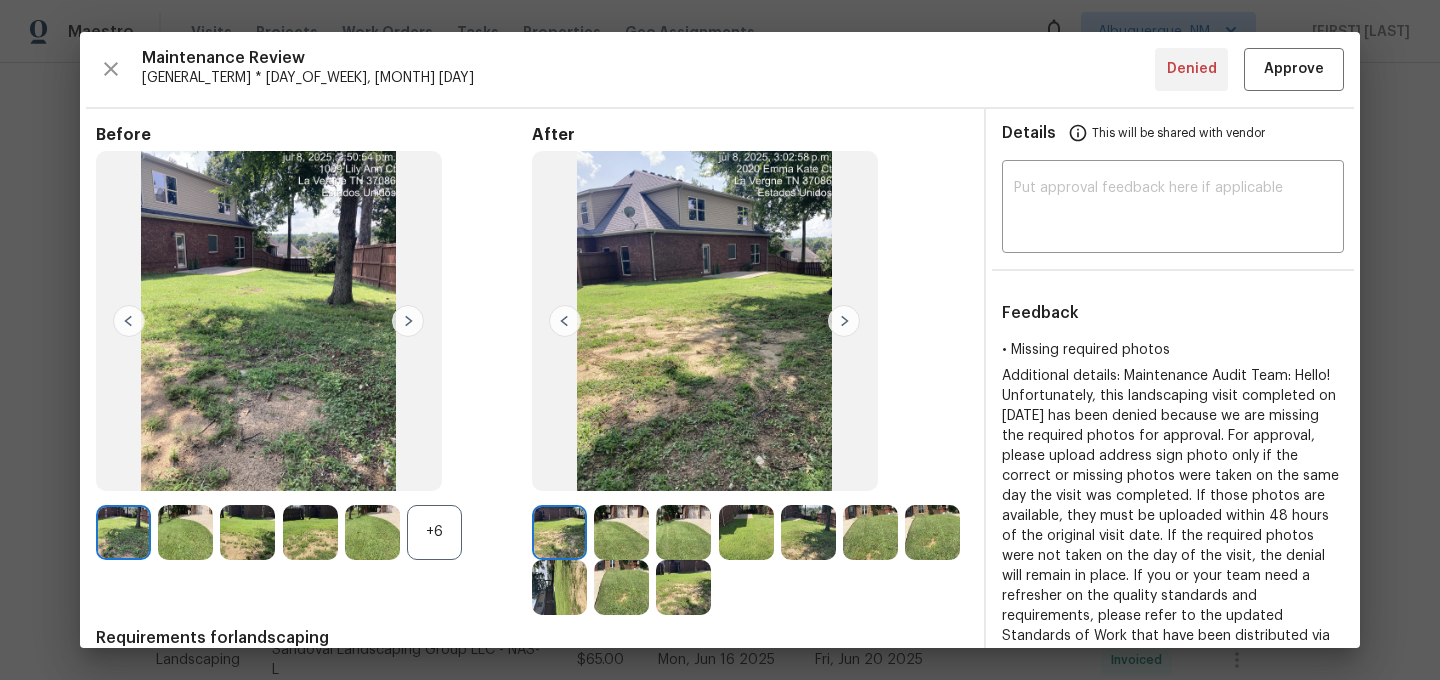 click on "+6" at bounding box center (434, 532) 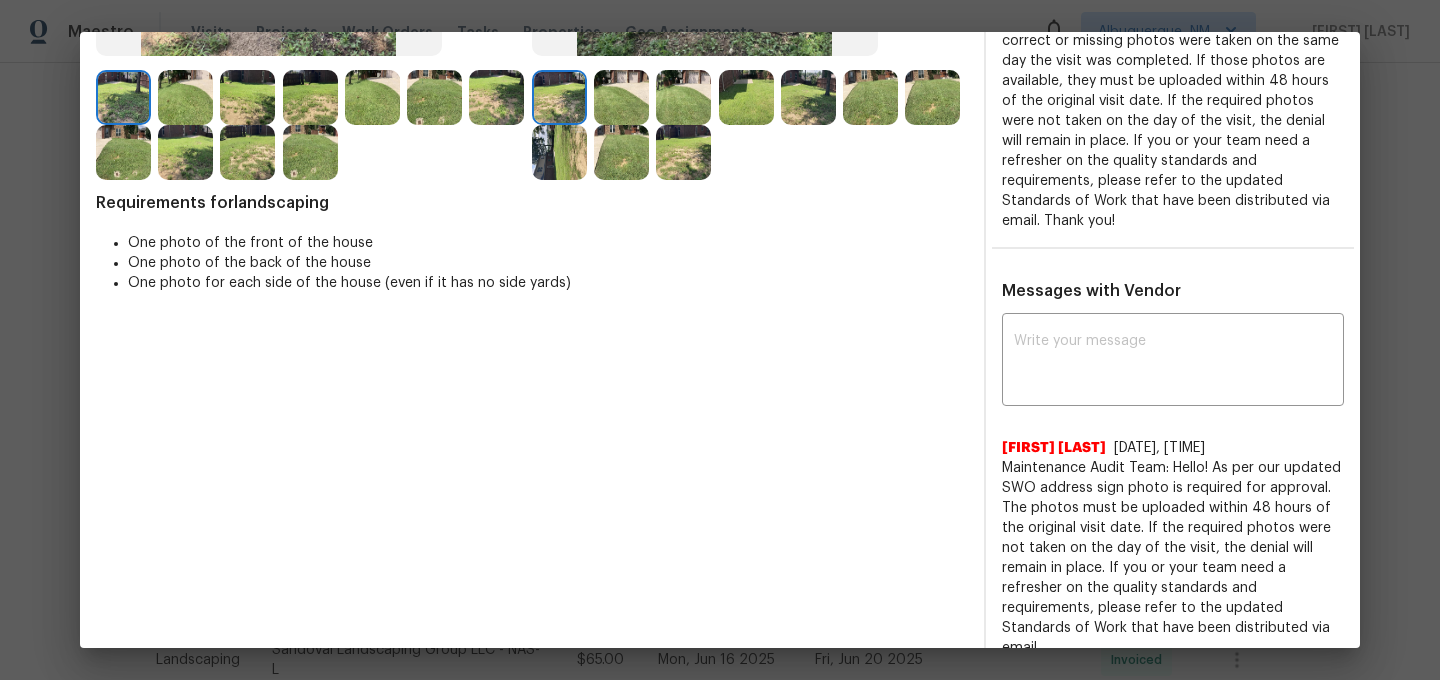 scroll, scrollTop: 0, scrollLeft: 0, axis: both 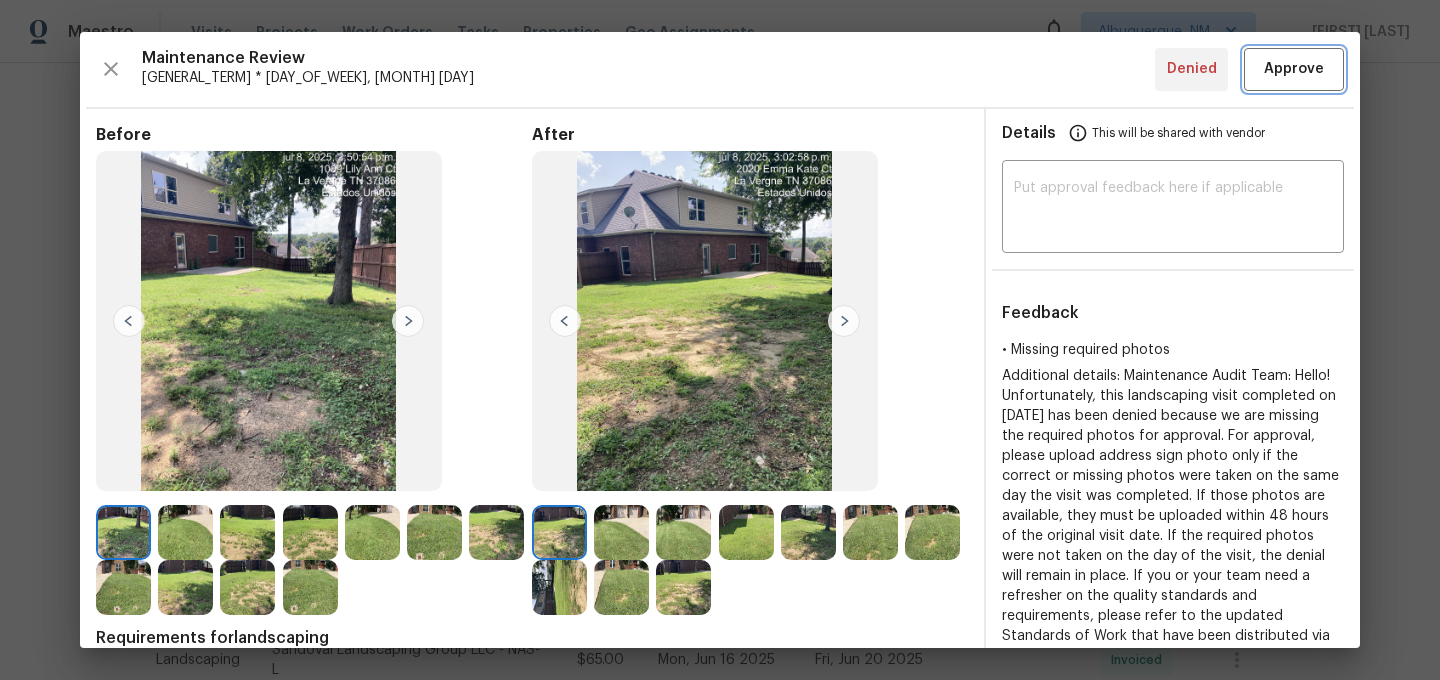 click on "Approve" at bounding box center [1294, 69] 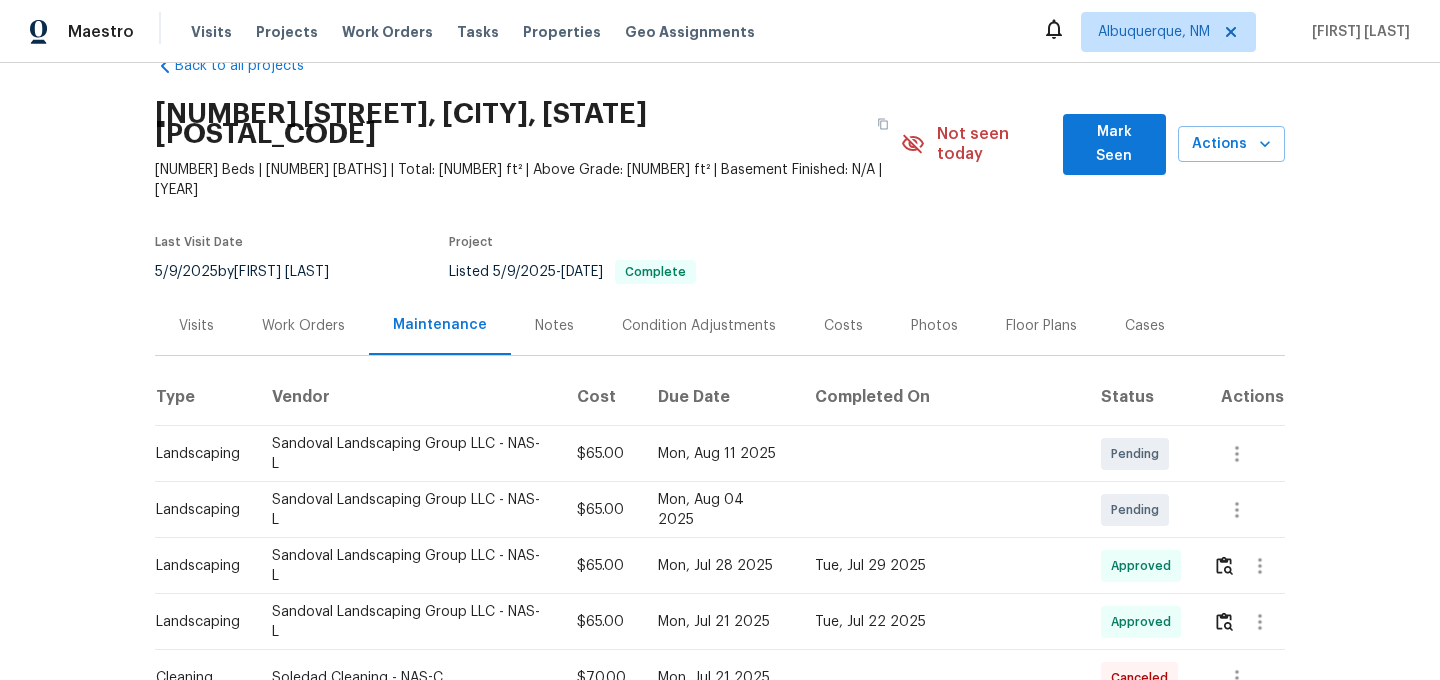scroll, scrollTop: 0, scrollLeft: 0, axis: both 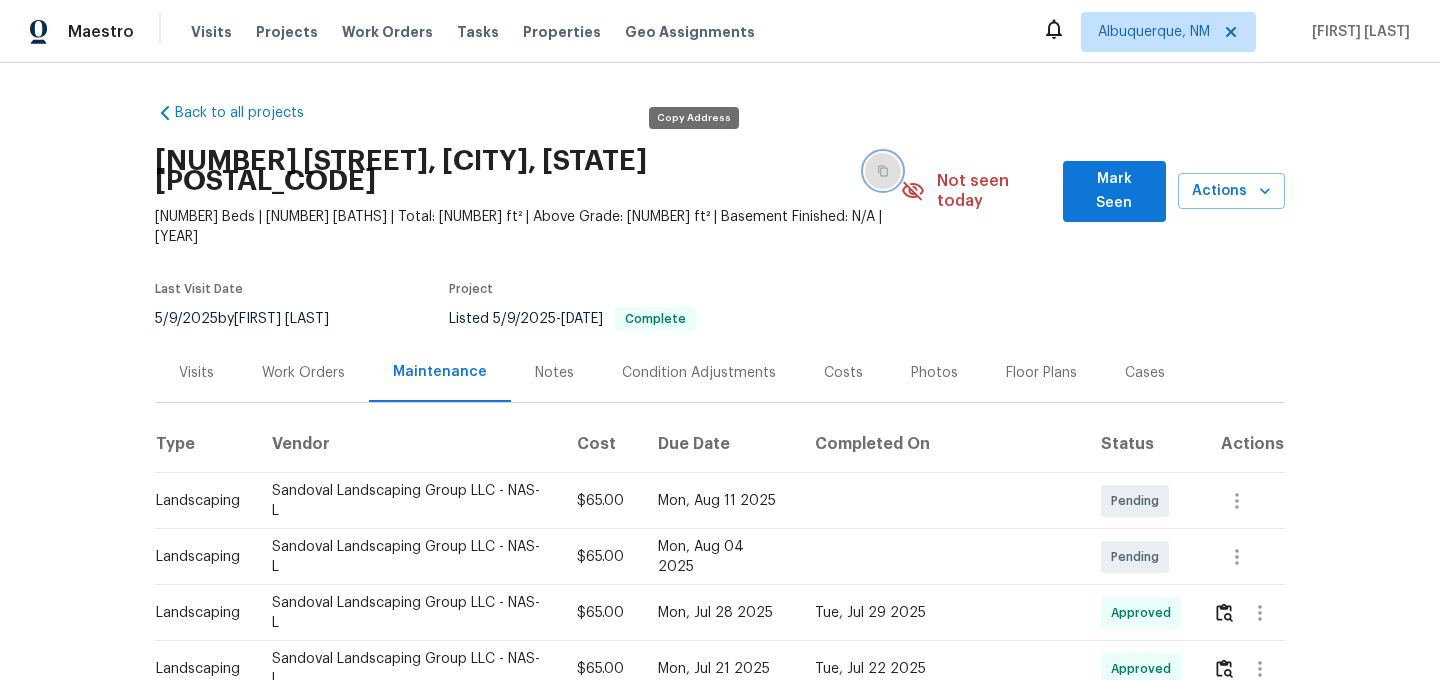 click at bounding box center (883, 171) 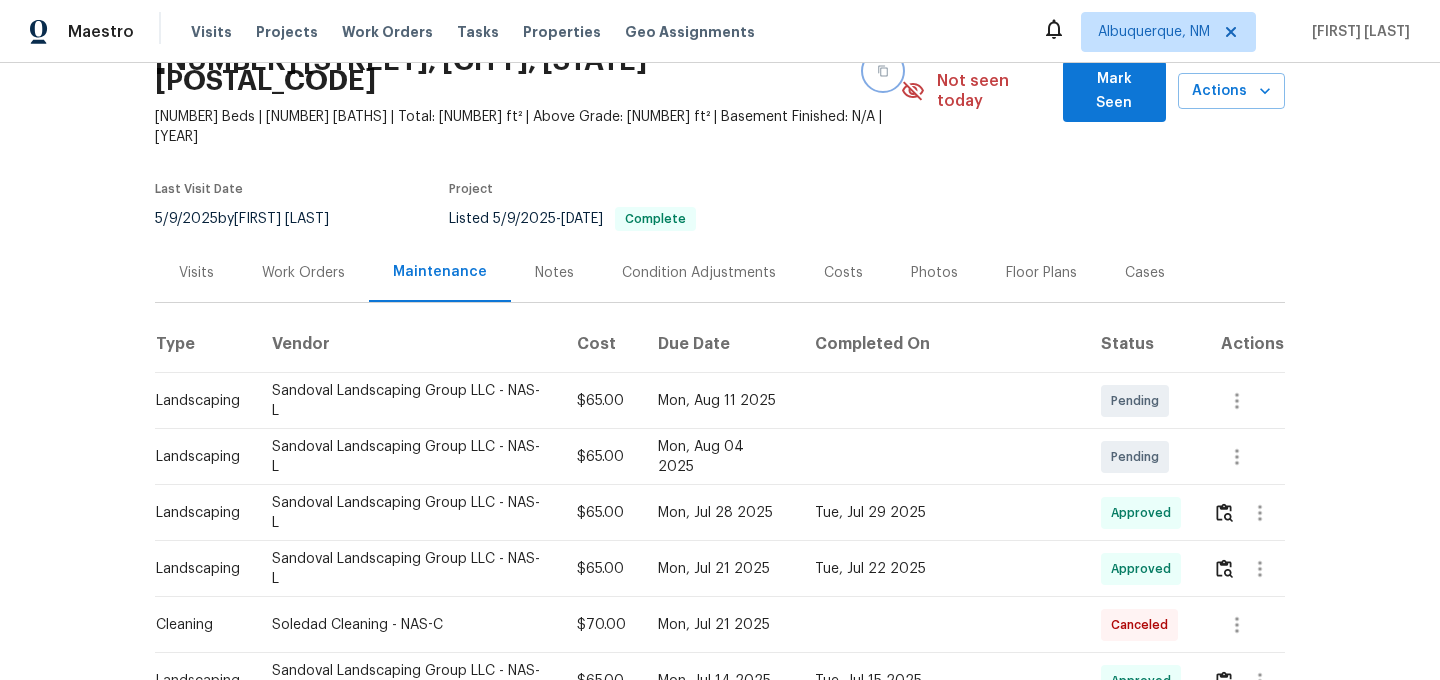 scroll, scrollTop: 0, scrollLeft: 0, axis: both 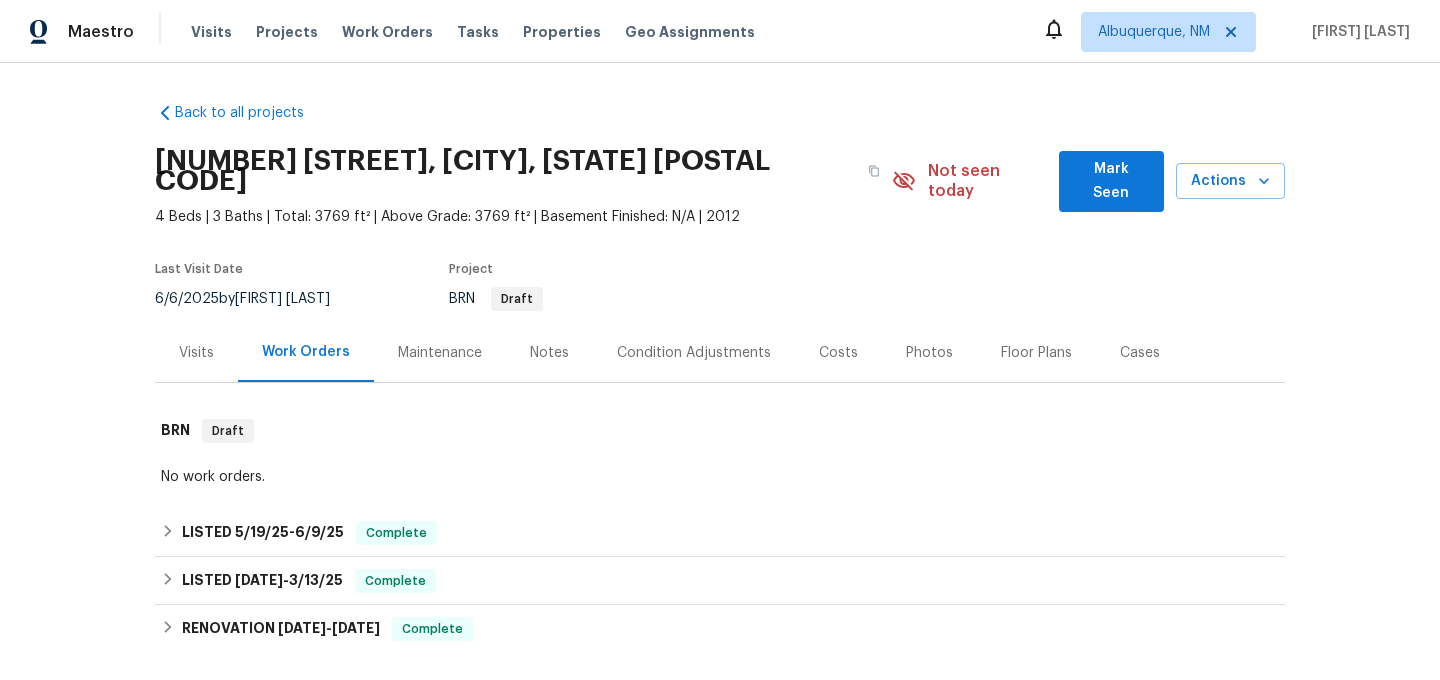 click on "Maintenance" at bounding box center [440, 353] 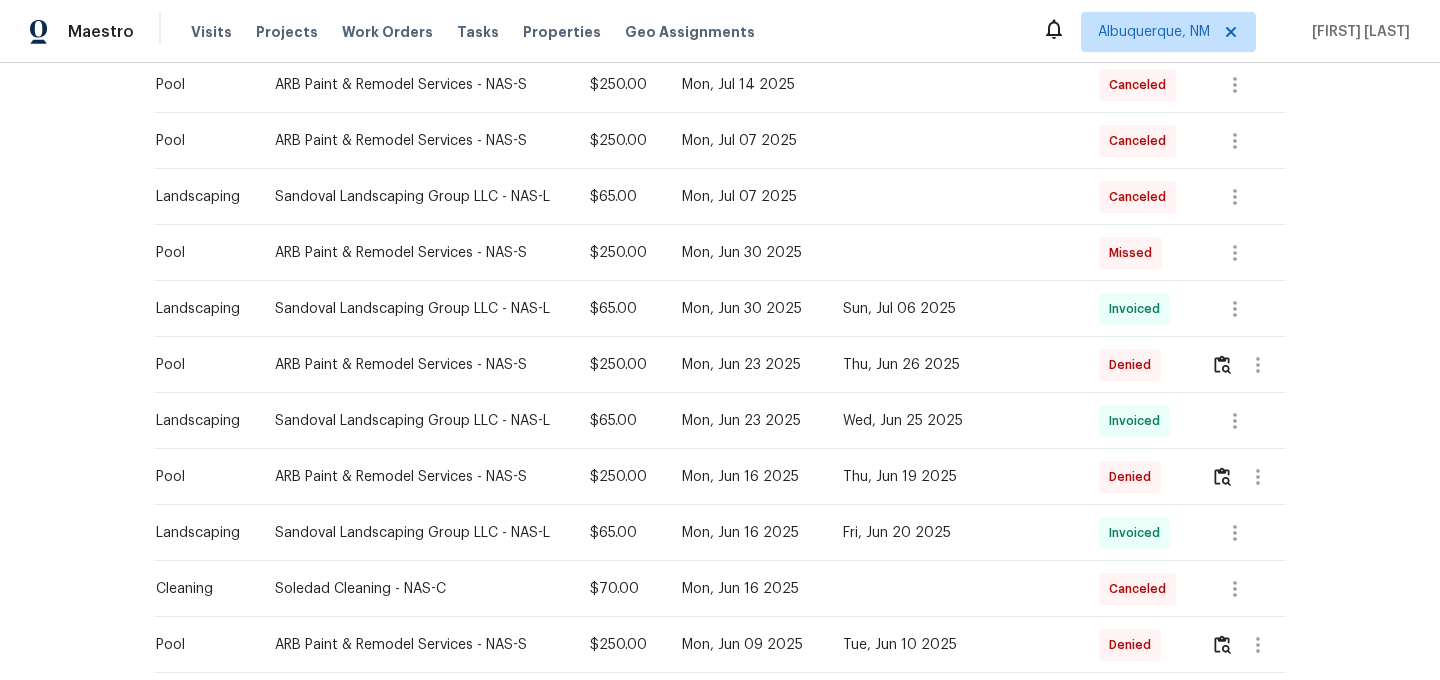 scroll, scrollTop: 460, scrollLeft: 0, axis: vertical 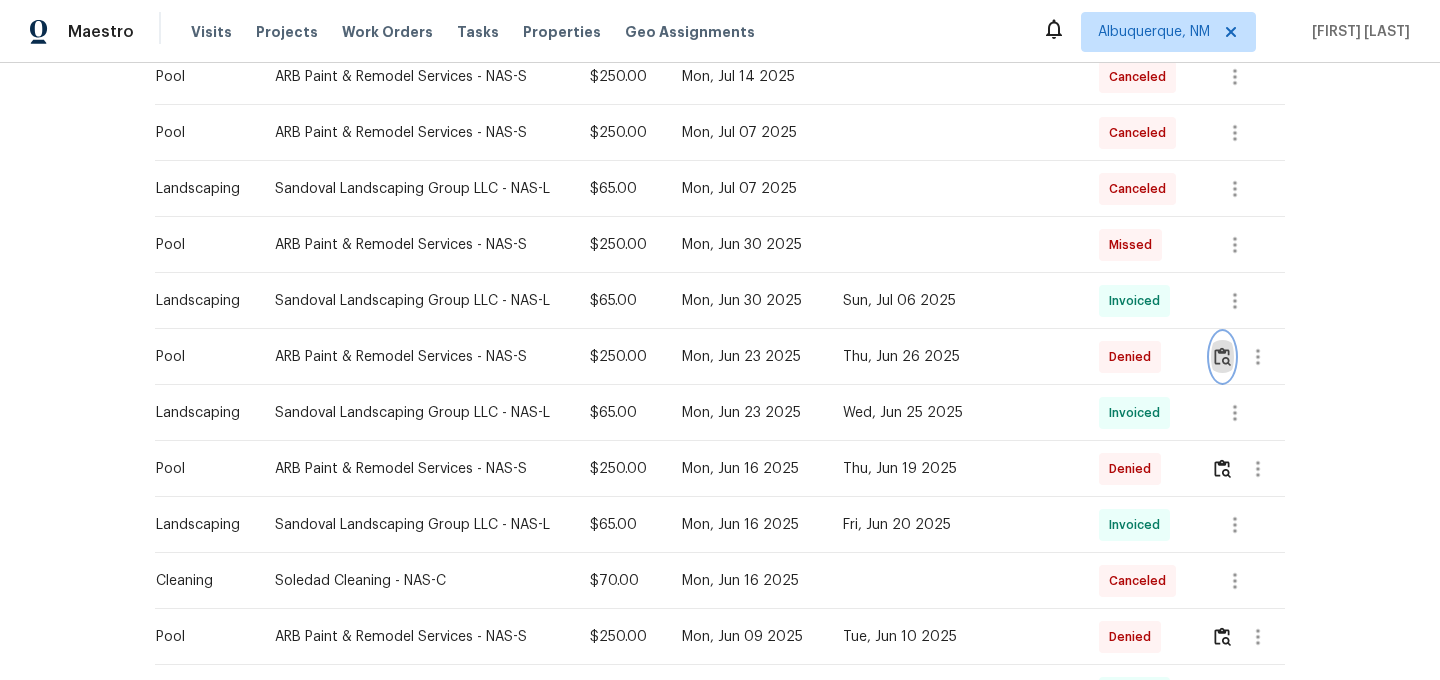 click at bounding box center (1222, 356) 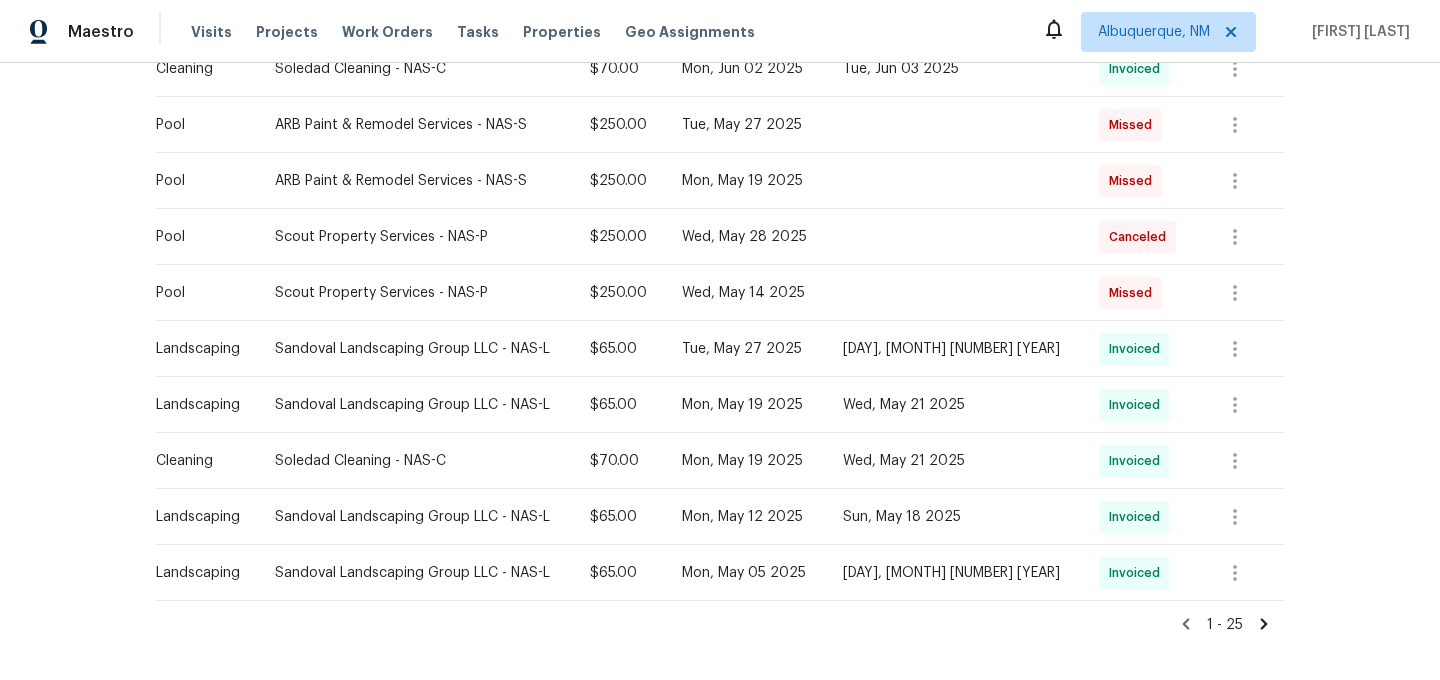 scroll, scrollTop: 1306, scrollLeft: 0, axis: vertical 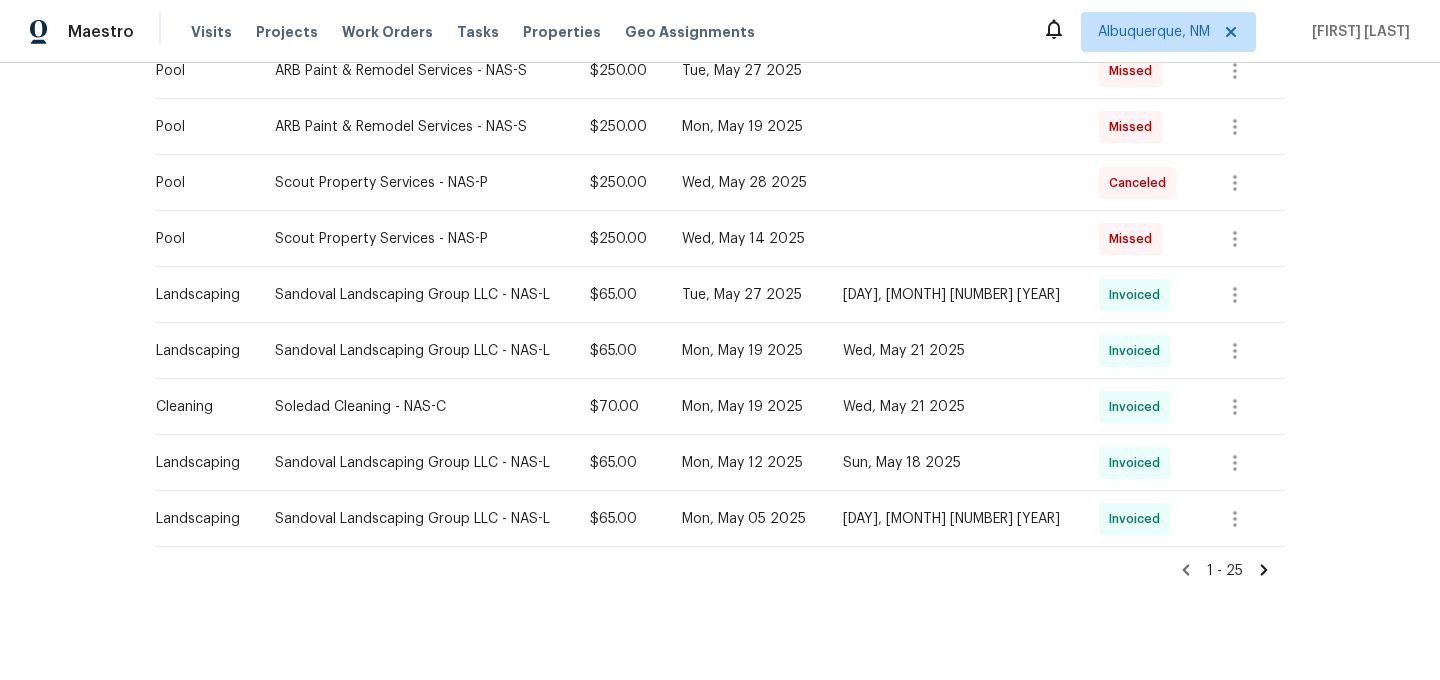 click 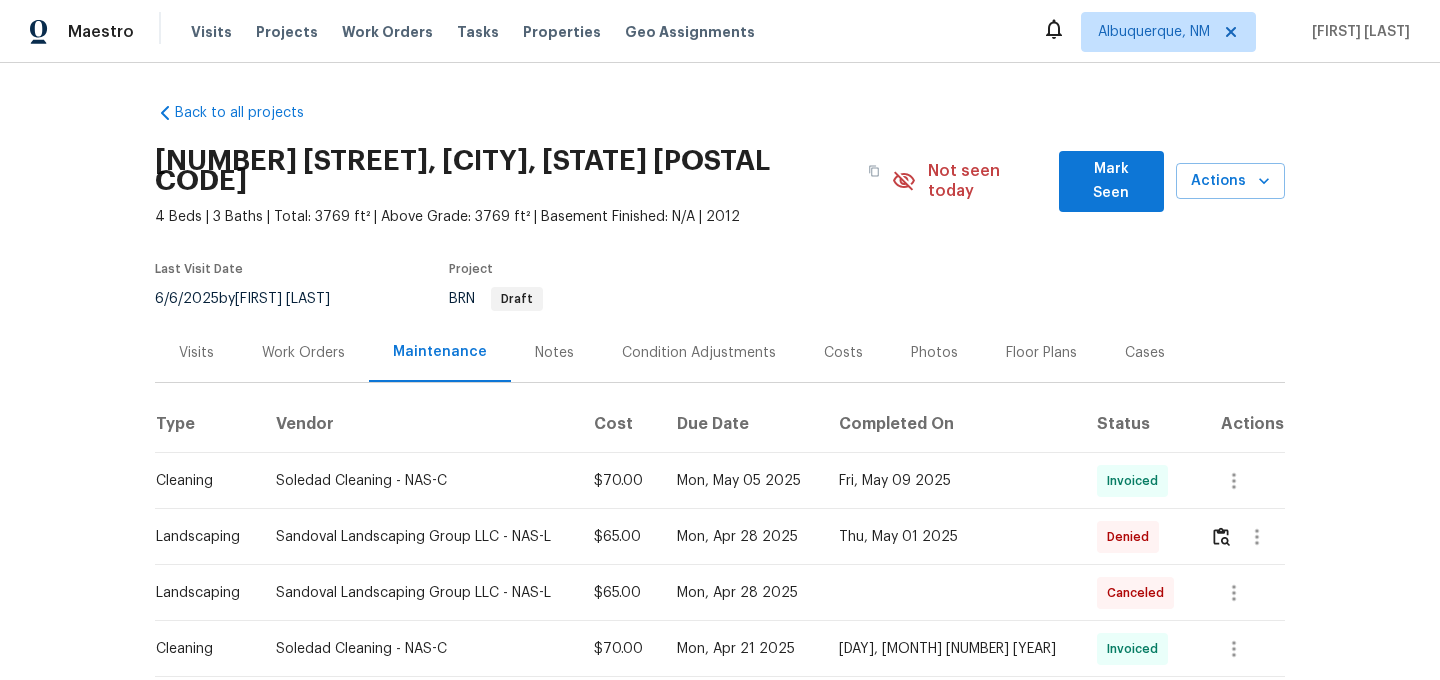 scroll, scrollTop: 149, scrollLeft: 0, axis: vertical 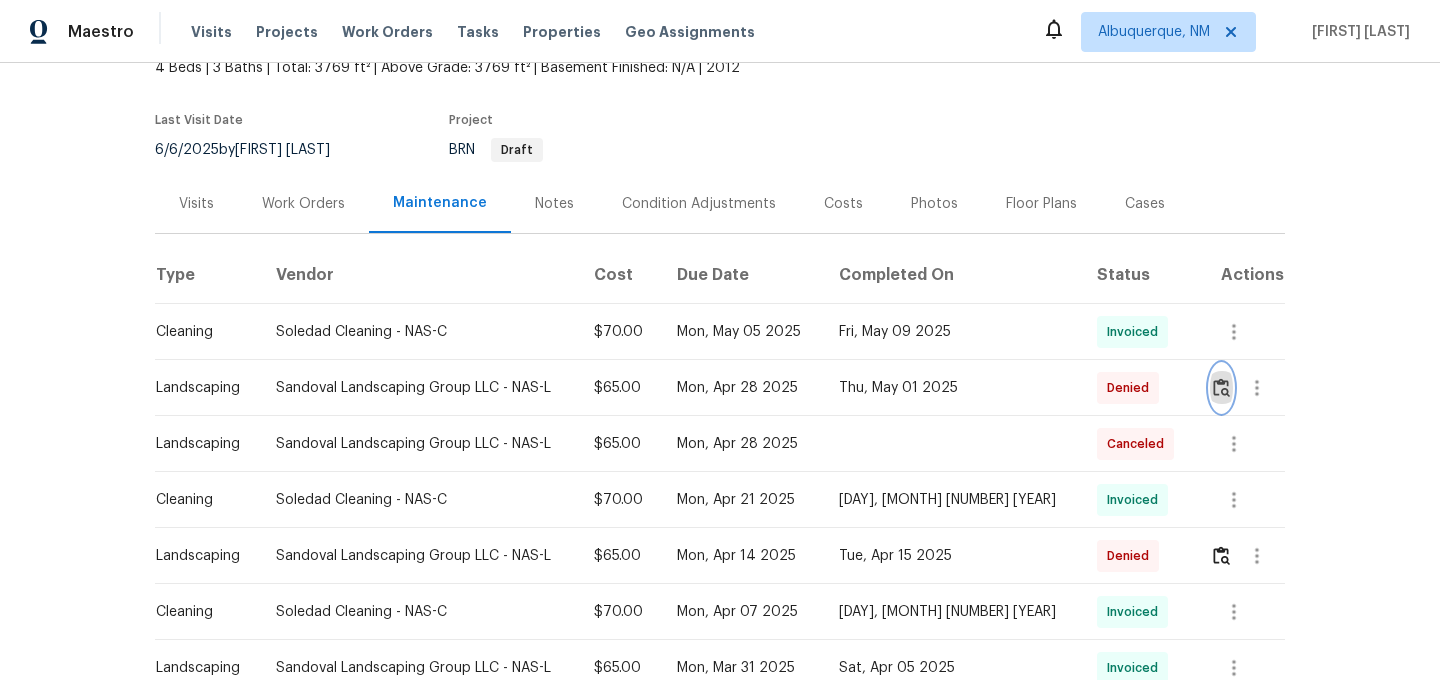 click at bounding box center (1221, 387) 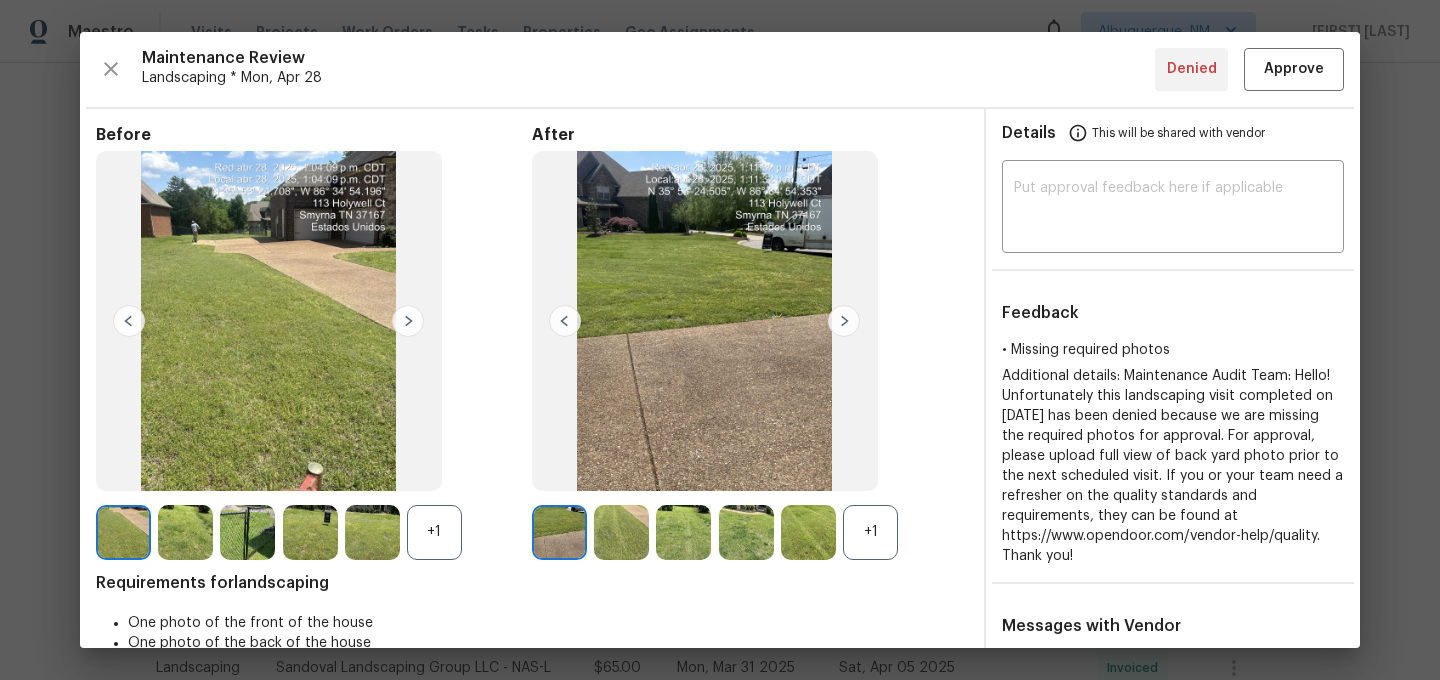 click on "+1" at bounding box center [870, 532] 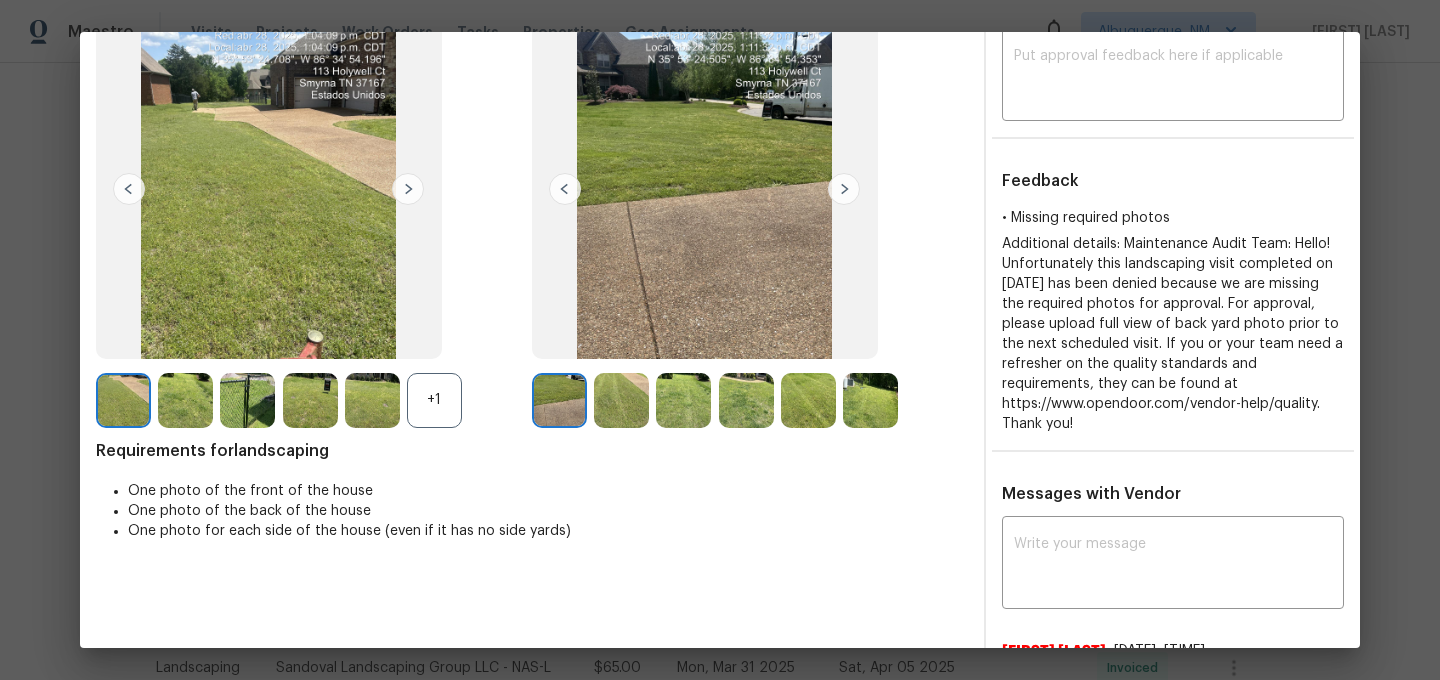 scroll, scrollTop: 32, scrollLeft: 0, axis: vertical 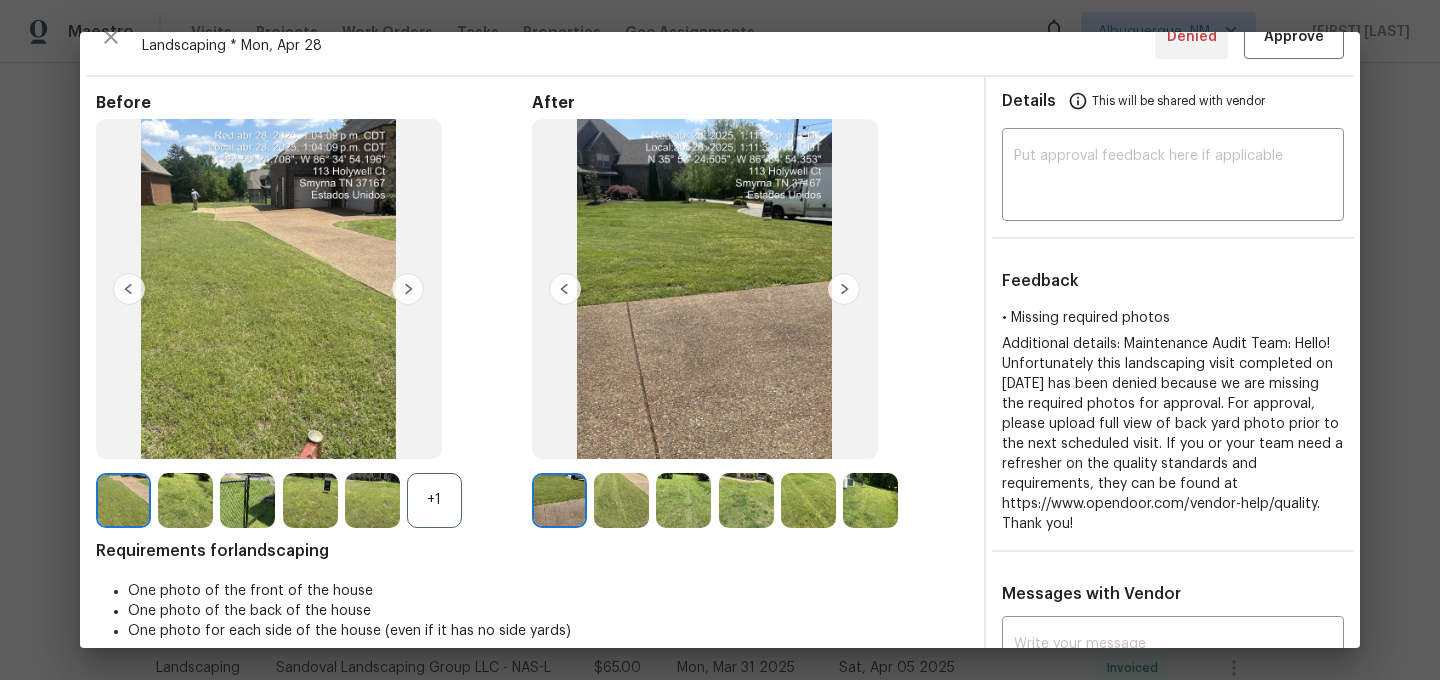 click at bounding box center (808, 500) 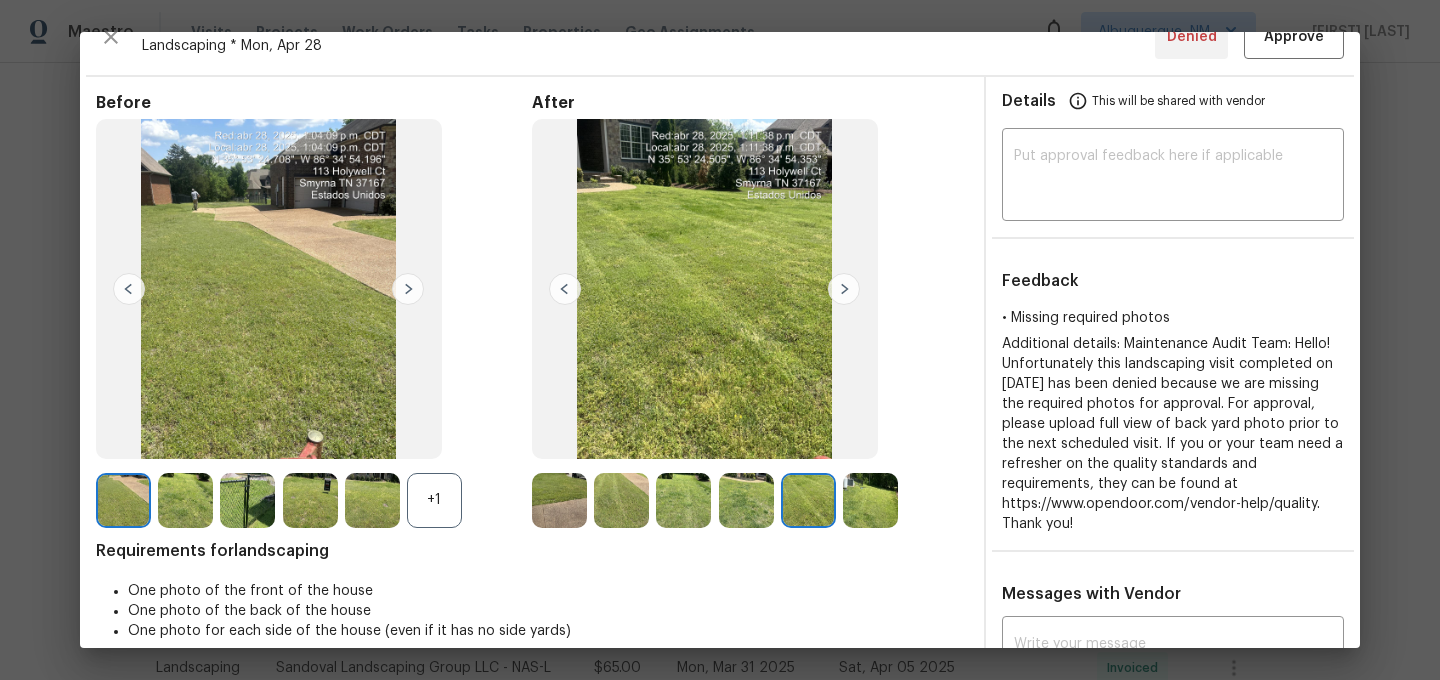 click at bounding box center (870, 500) 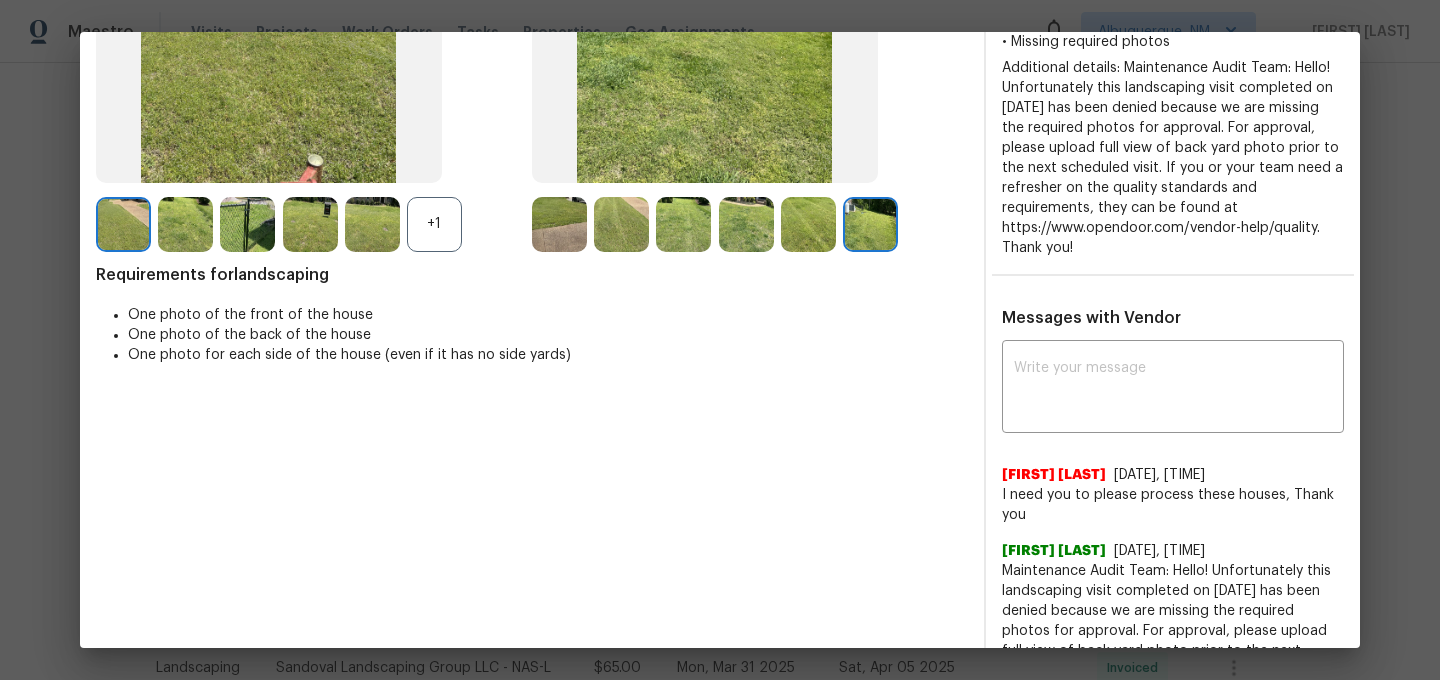 scroll, scrollTop: 416, scrollLeft: 0, axis: vertical 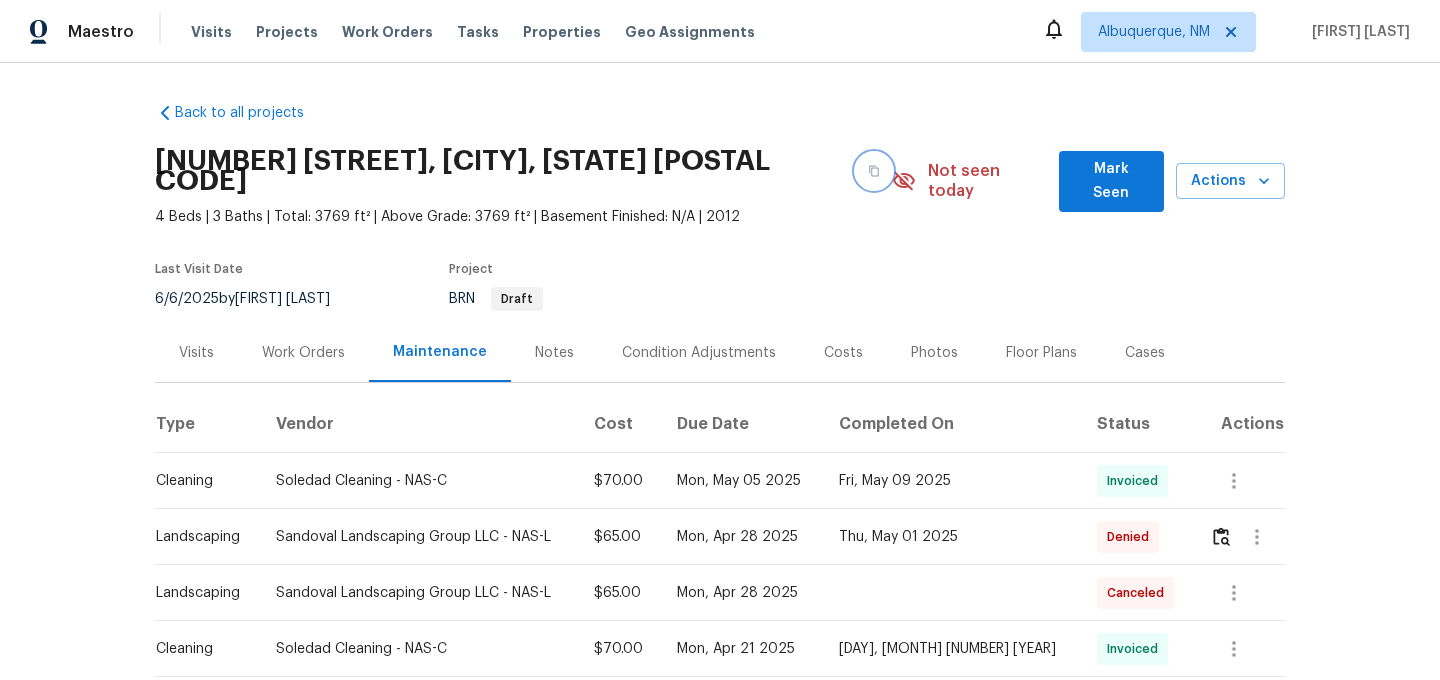click 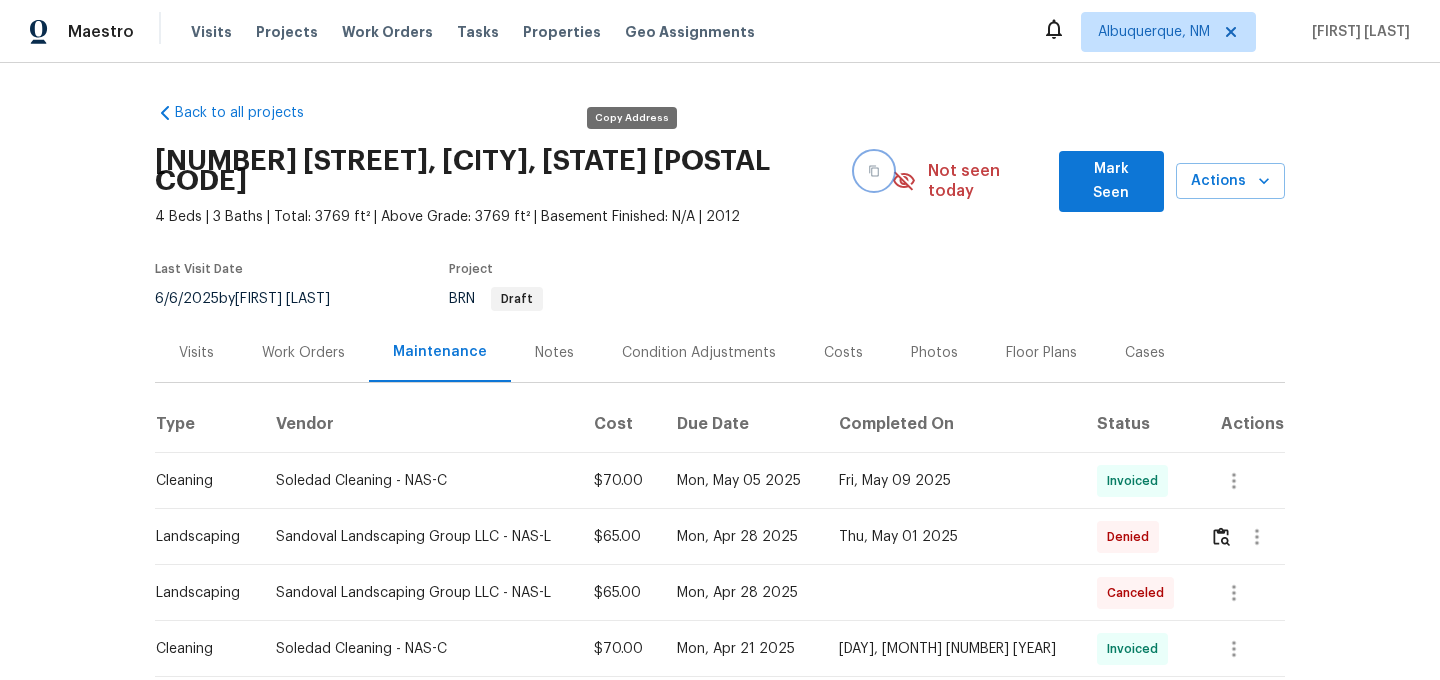 click 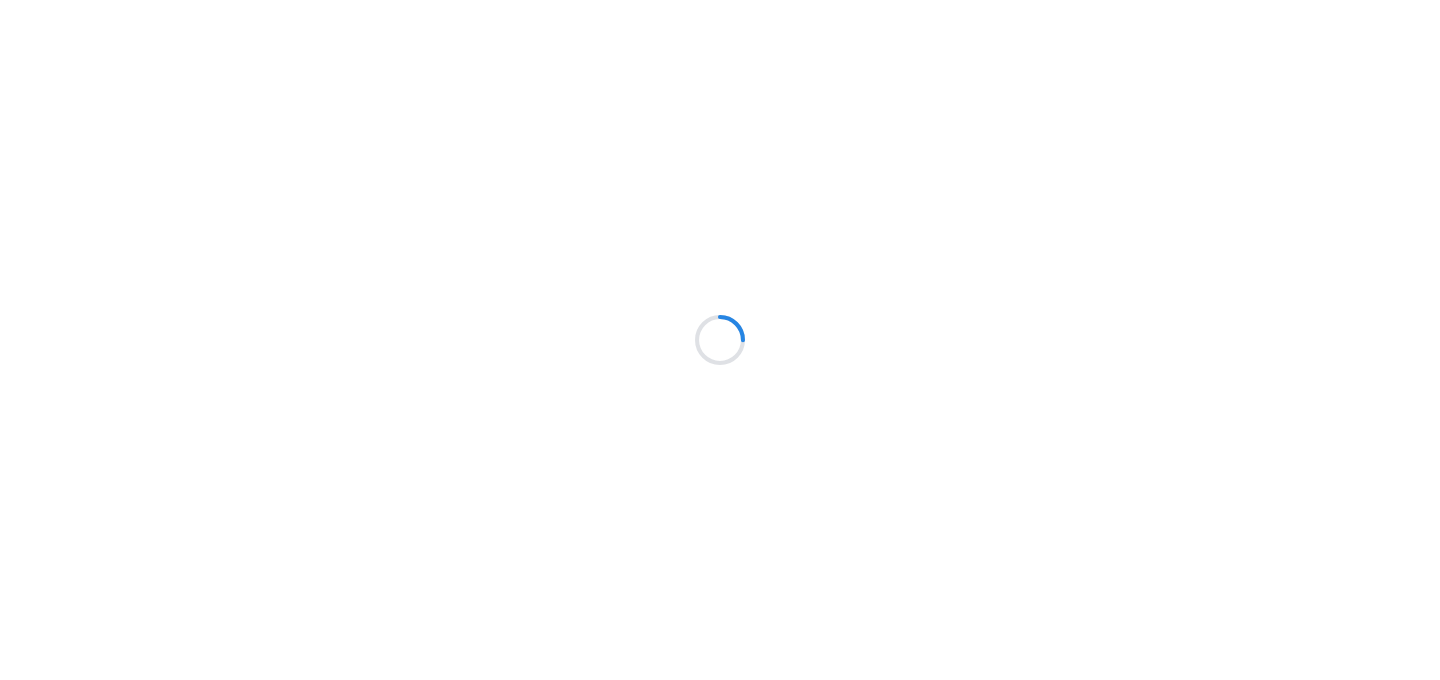scroll, scrollTop: 0, scrollLeft: 0, axis: both 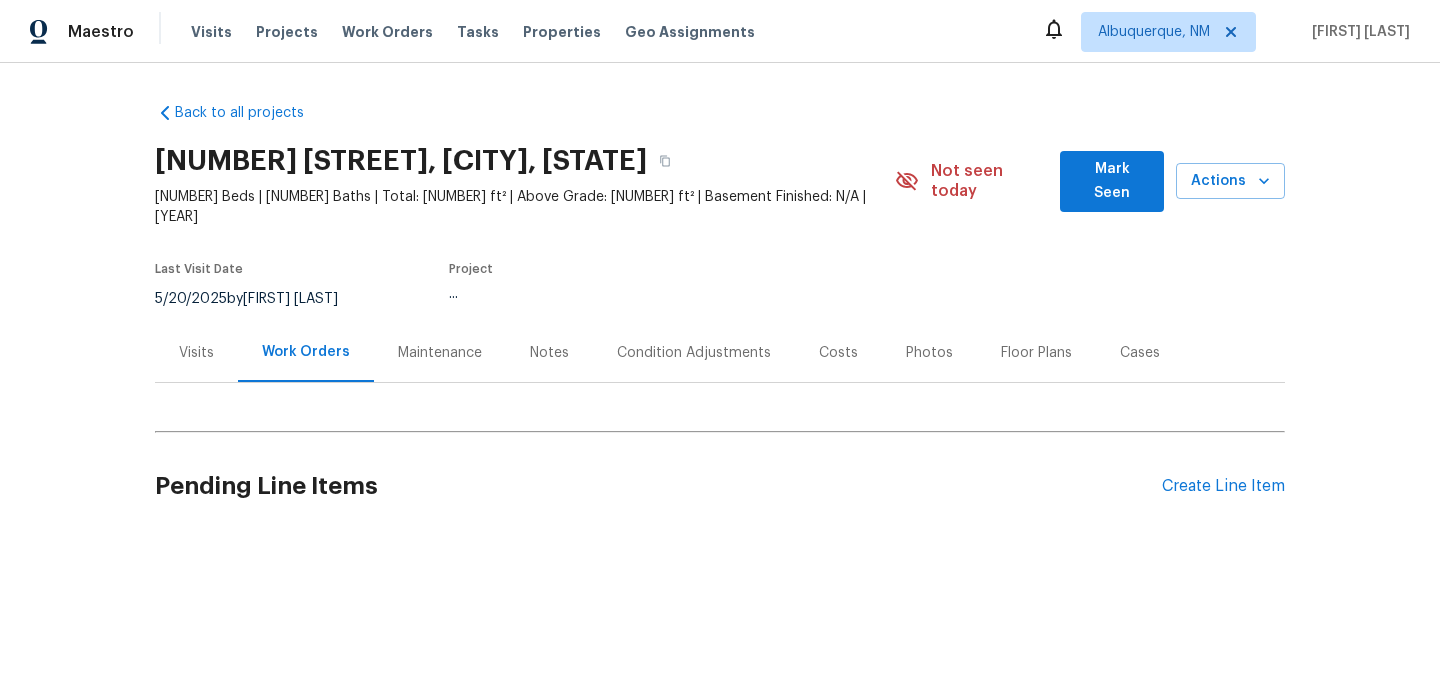 click on "Maintenance" at bounding box center (440, 353) 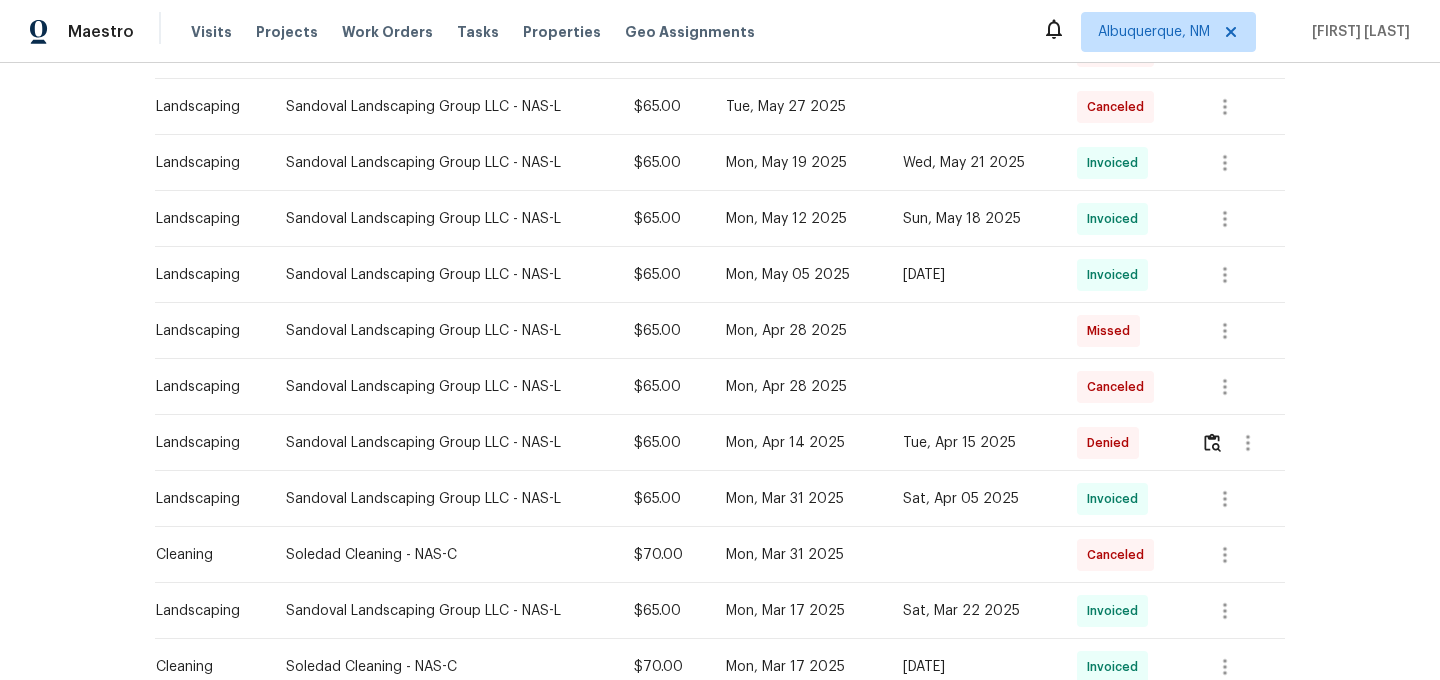 scroll, scrollTop: 485, scrollLeft: 0, axis: vertical 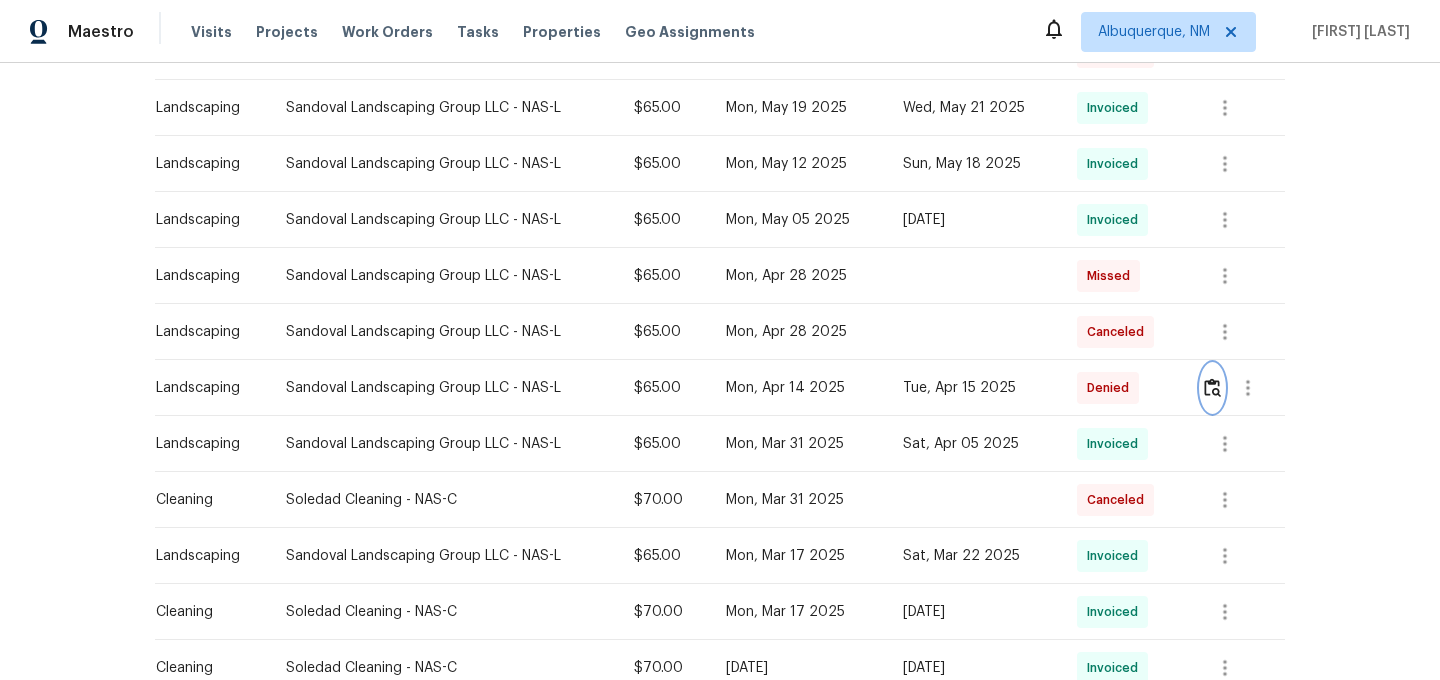 click at bounding box center [1212, 387] 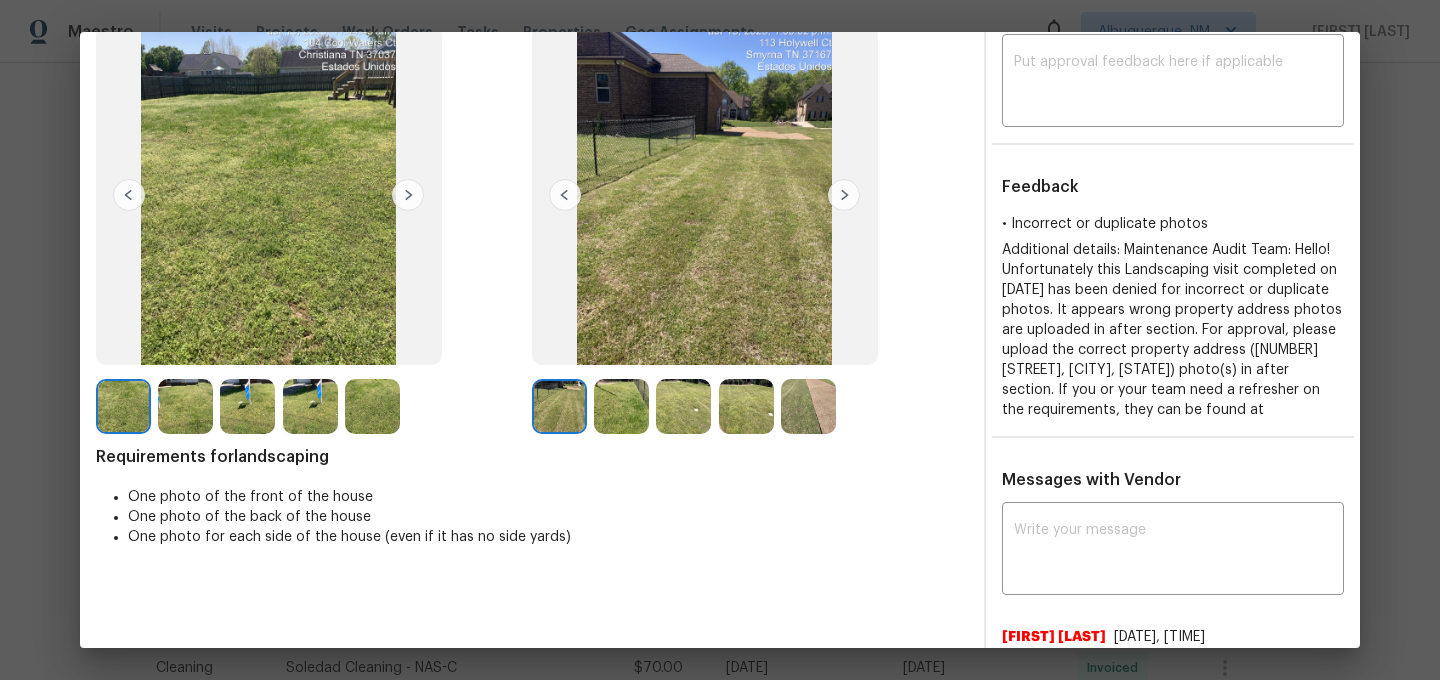 scroll, scrollTop: 0, scrollLeft: 0, axis: both 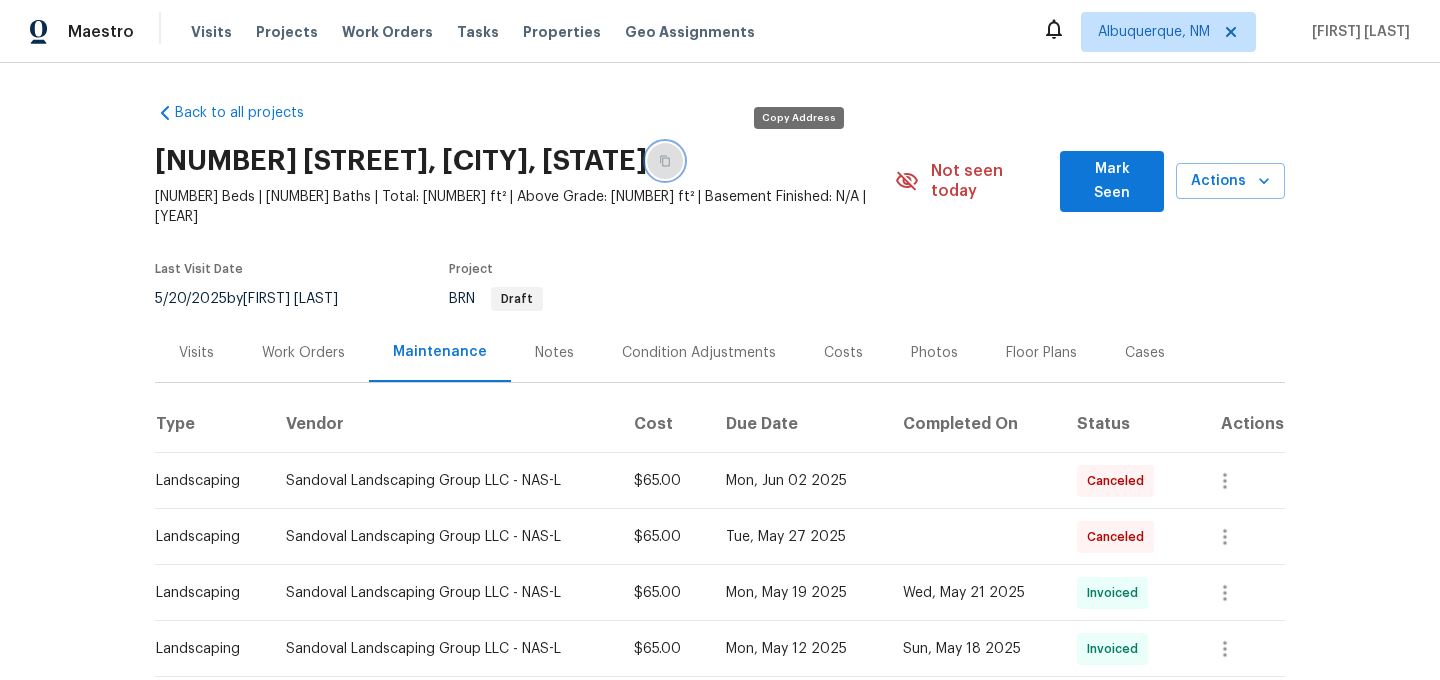 click at bounding box center (665, 161) 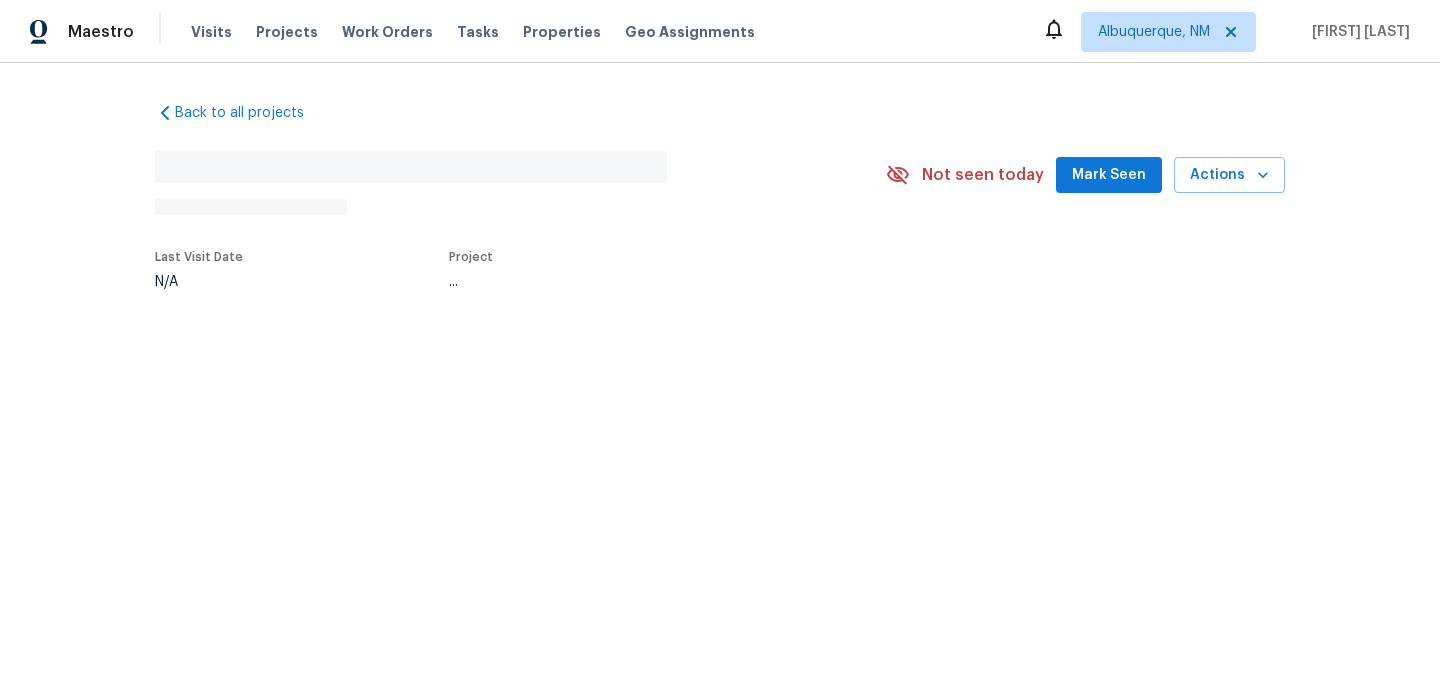 scroll, scrollTop: 0, scrollLeft: 0, axis: both 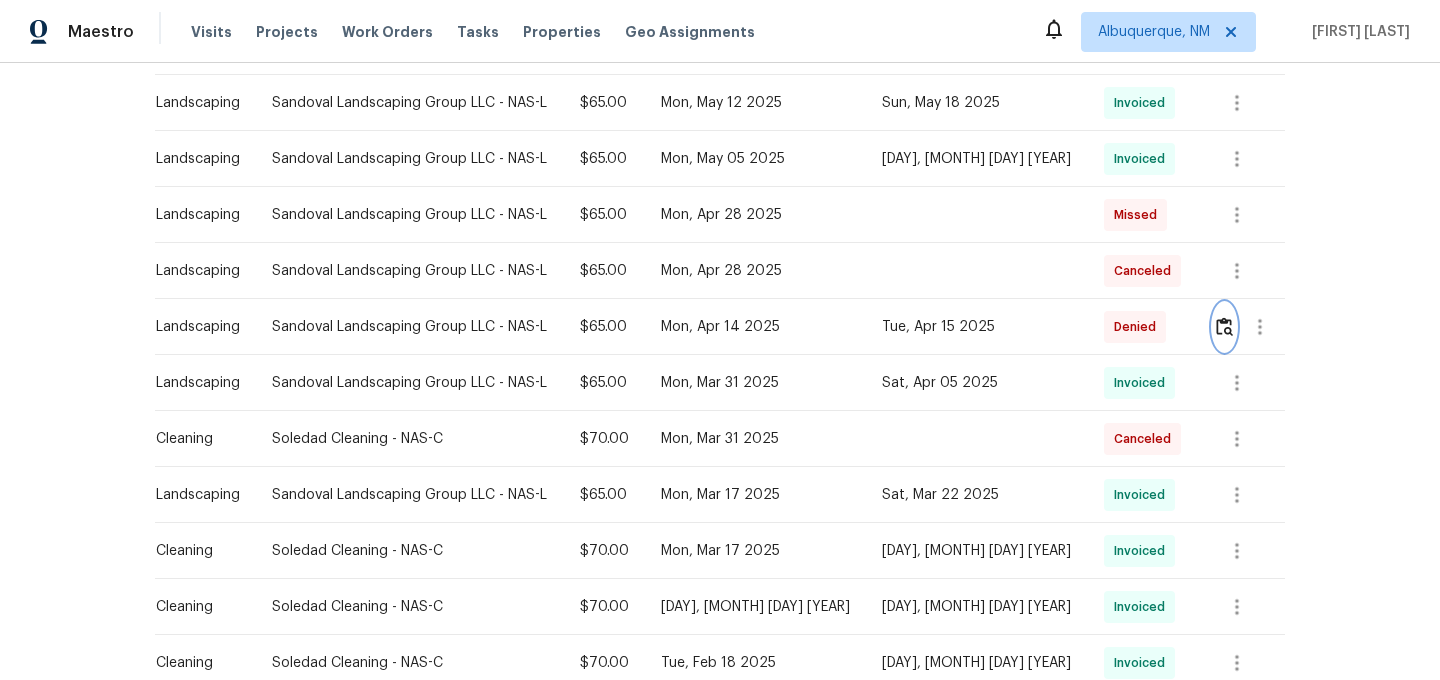 click at bounding box center (1224, 326) 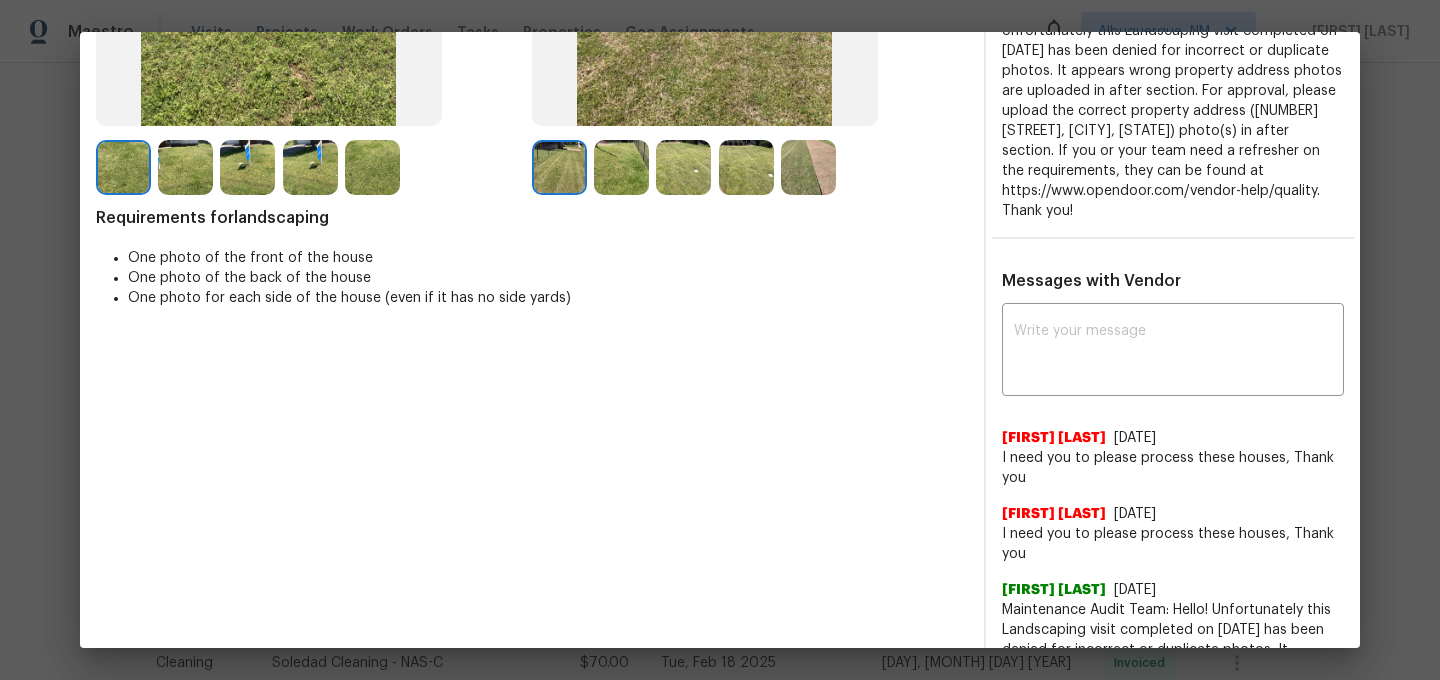 scroll, scrollTop: 552, scrollLeft: 0, axis: vertical 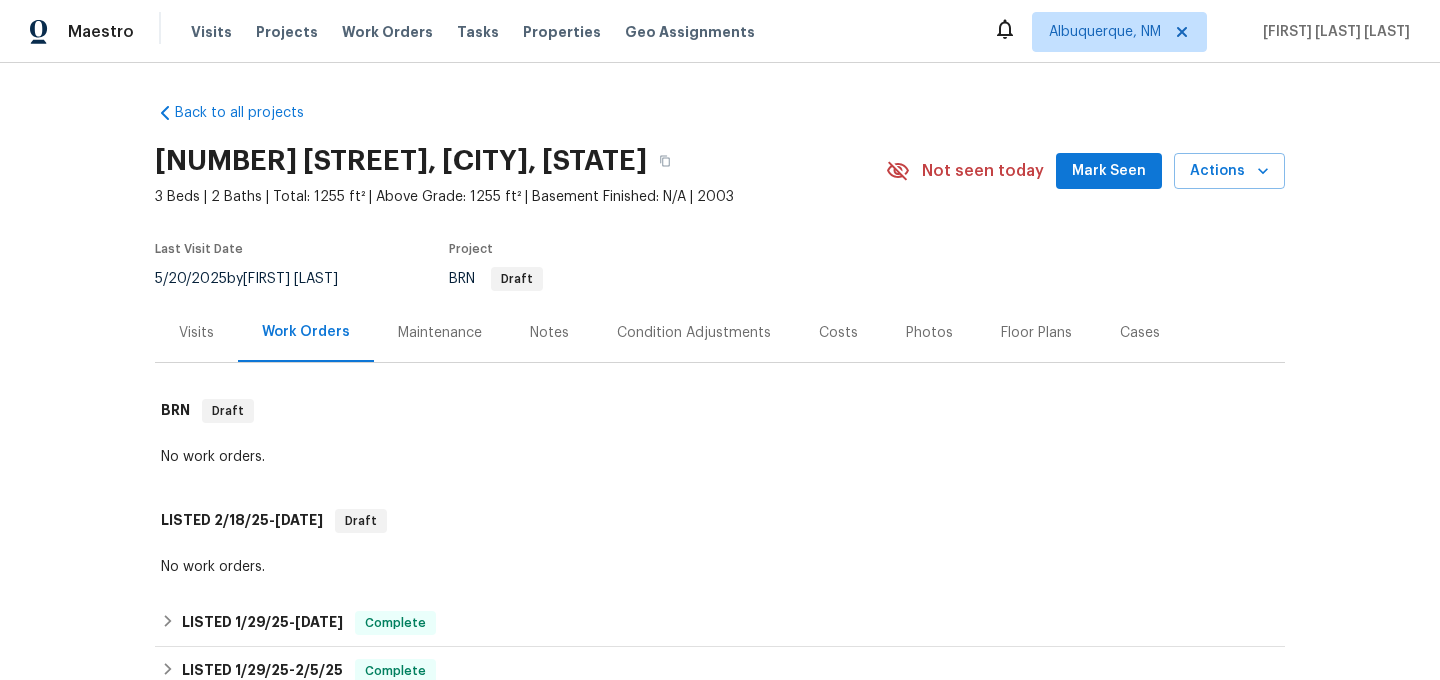 click on "Maintenance" at bounding box center (440, 333) 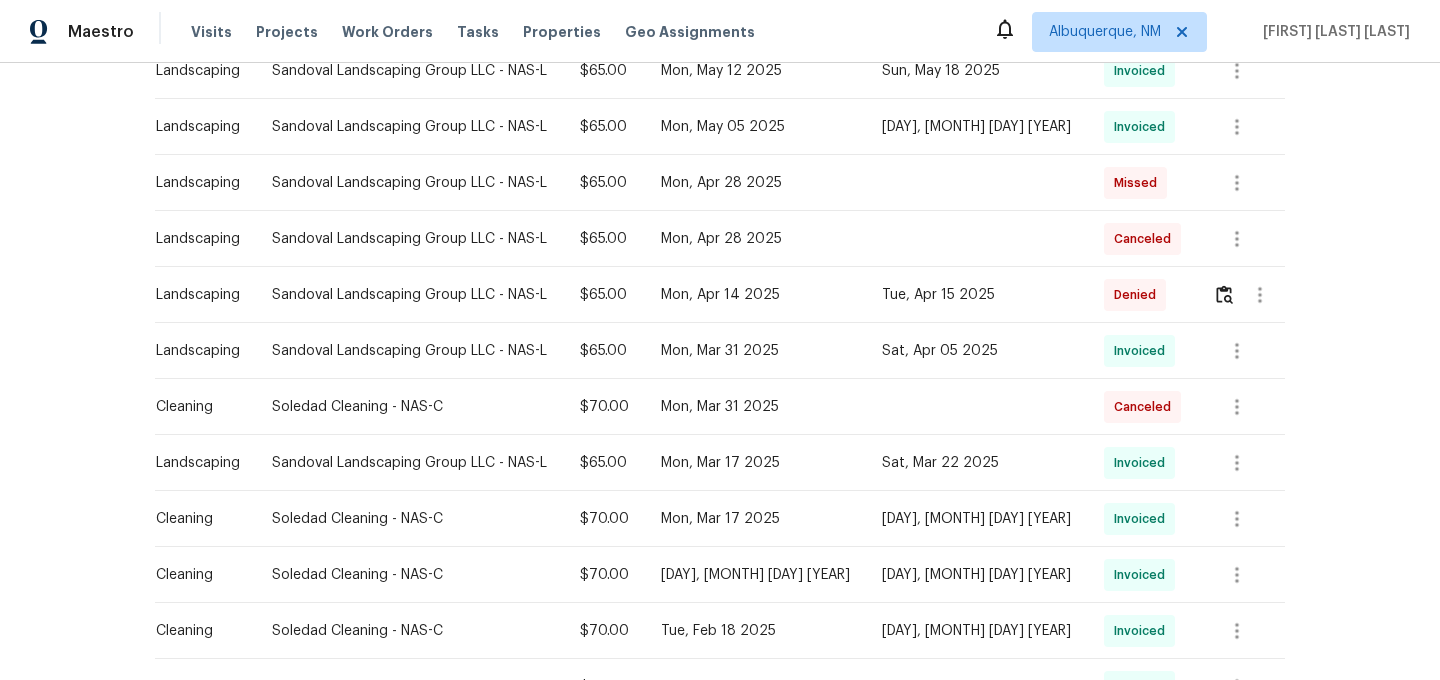 scroll, scrollTop: 571, scrollLeft: 0, axis: vertical 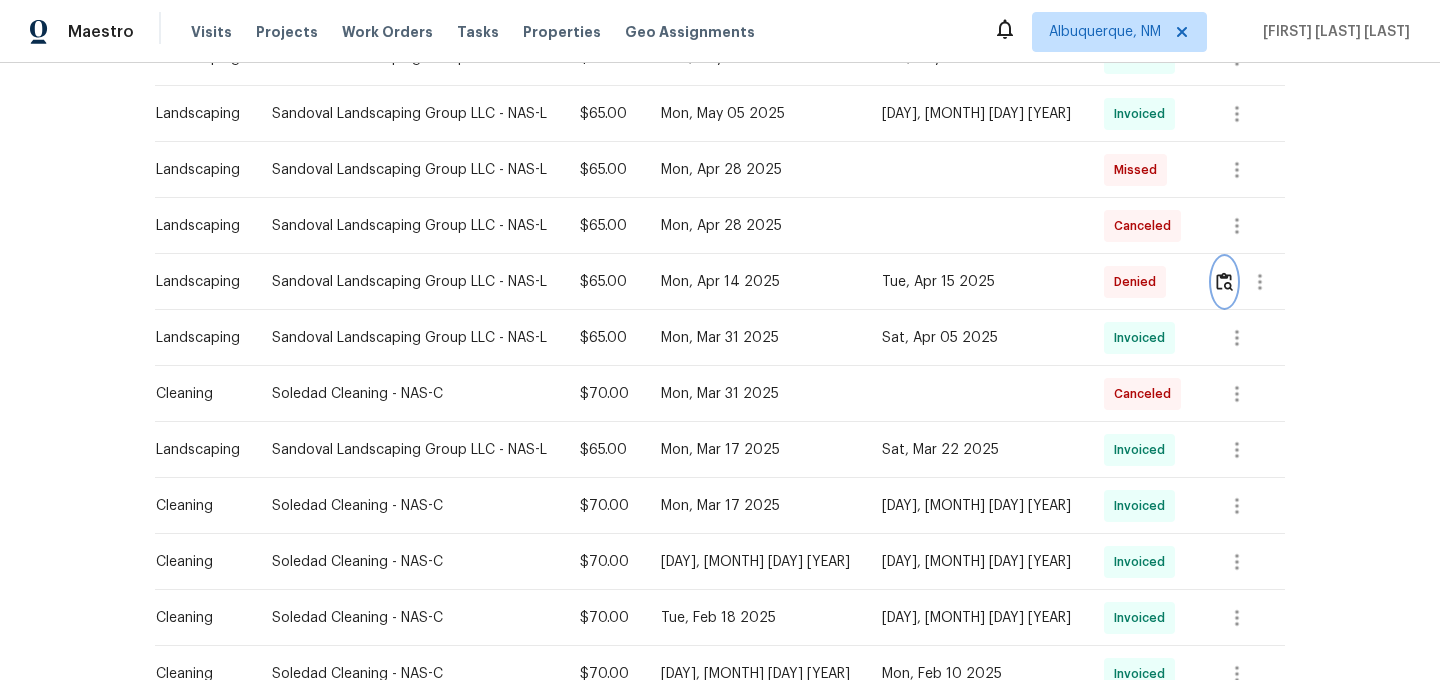 click at bounding box center (1224, 282) 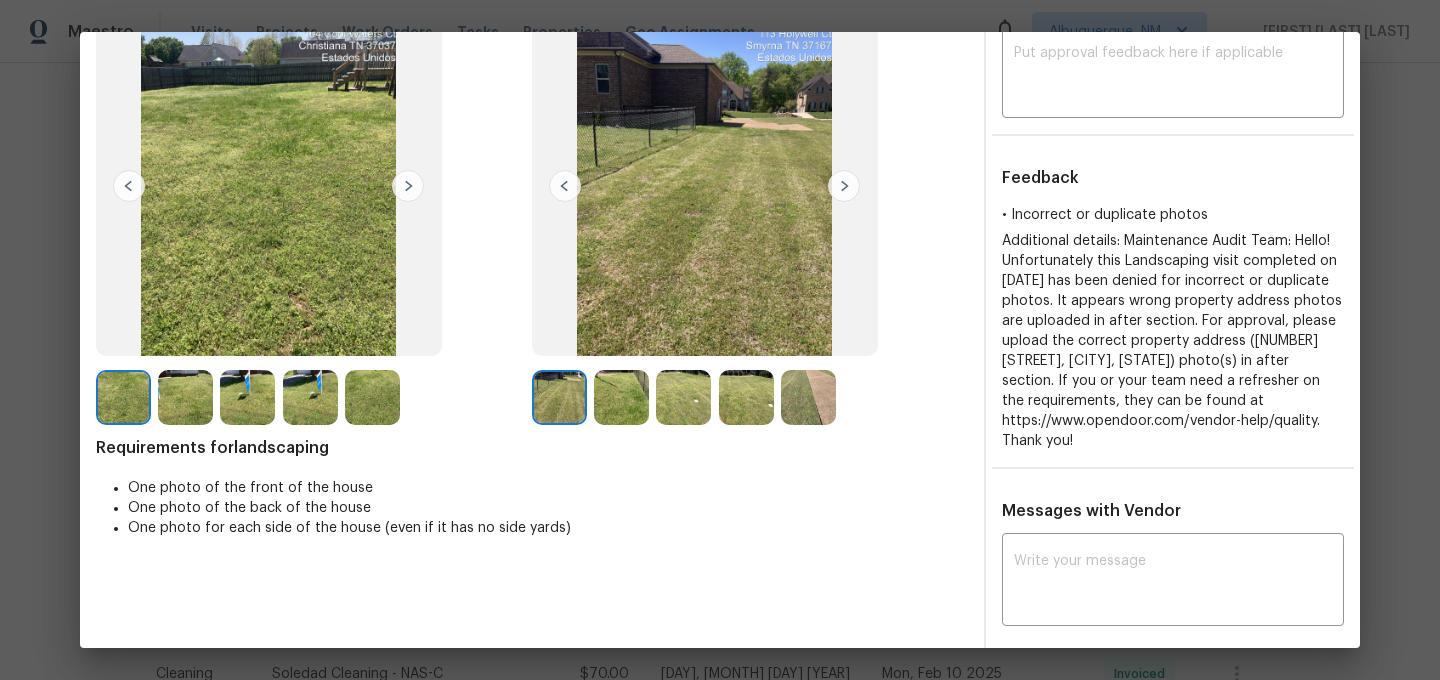 scroll, scrollTop: 0, scrollLeft: 0, axis: both 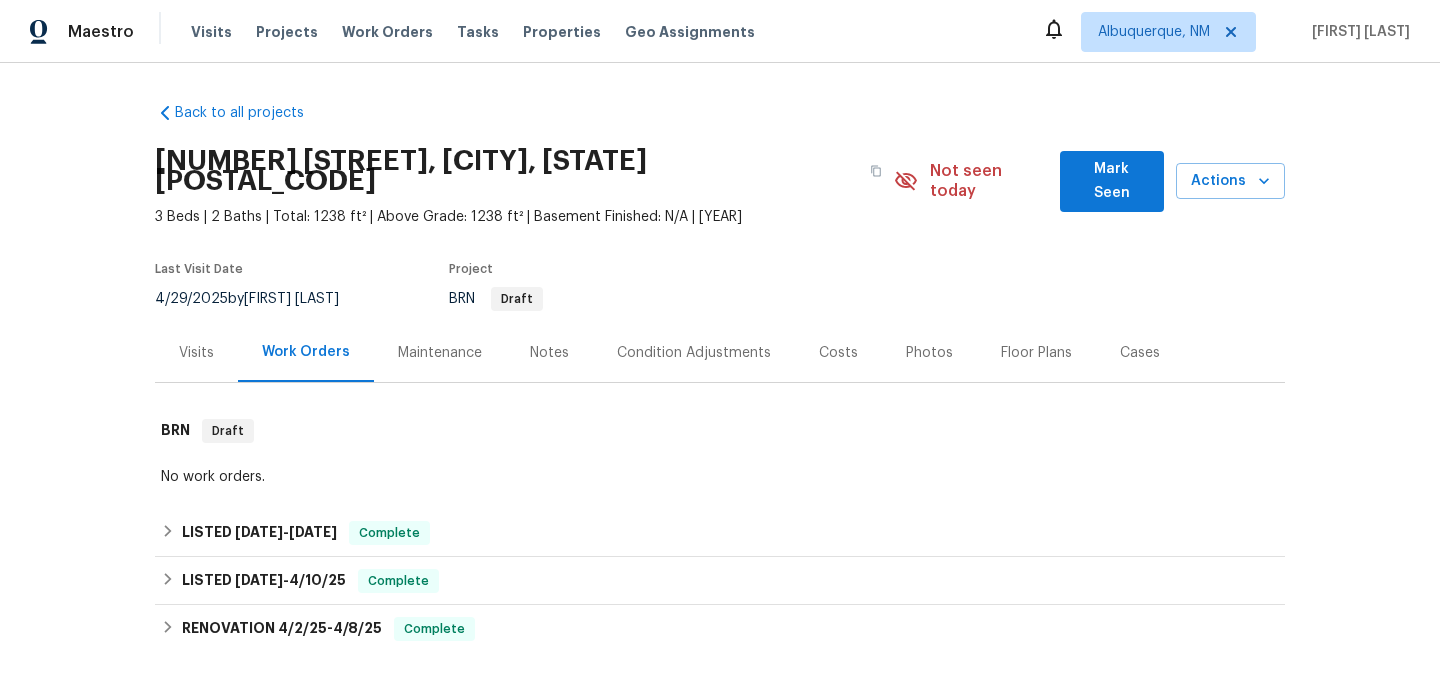 click on "Maintenance" at bounding box center (440, 352) 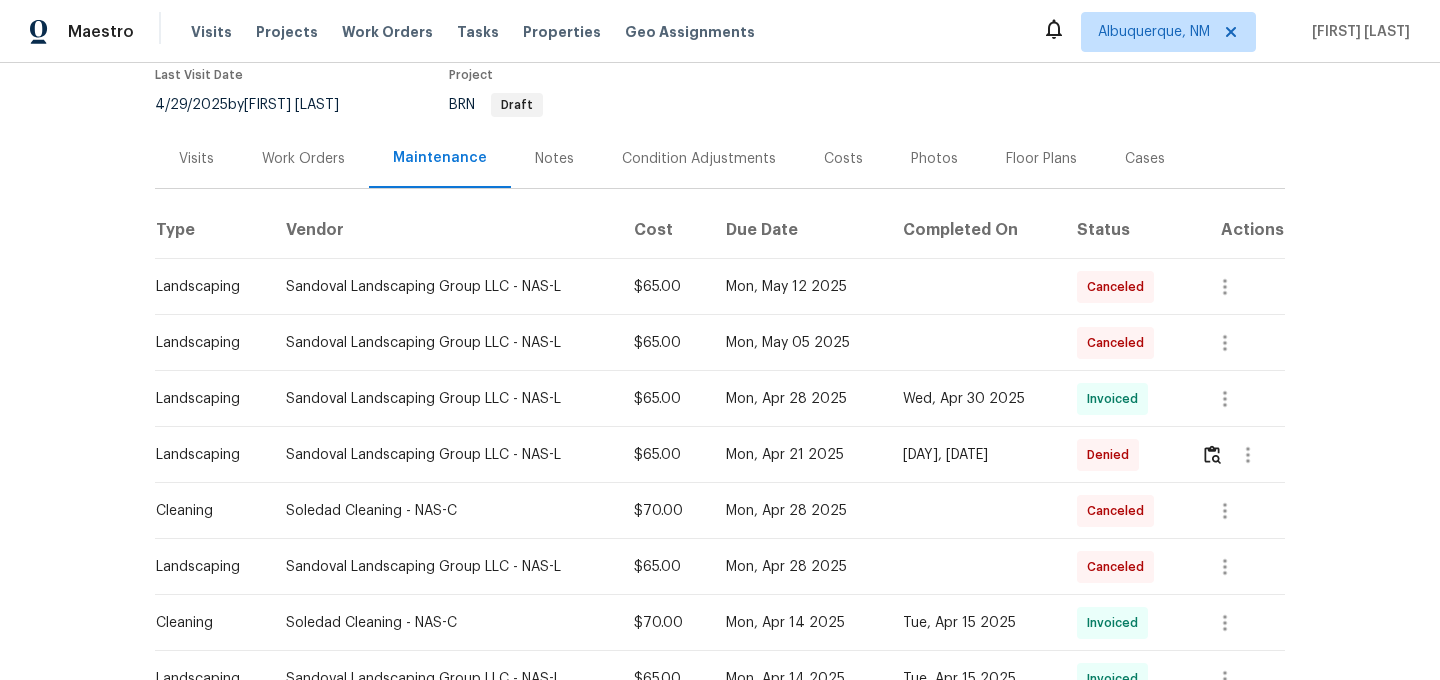 scroll, scrollTop: 219, scrollLeft: 0, axis: vertical 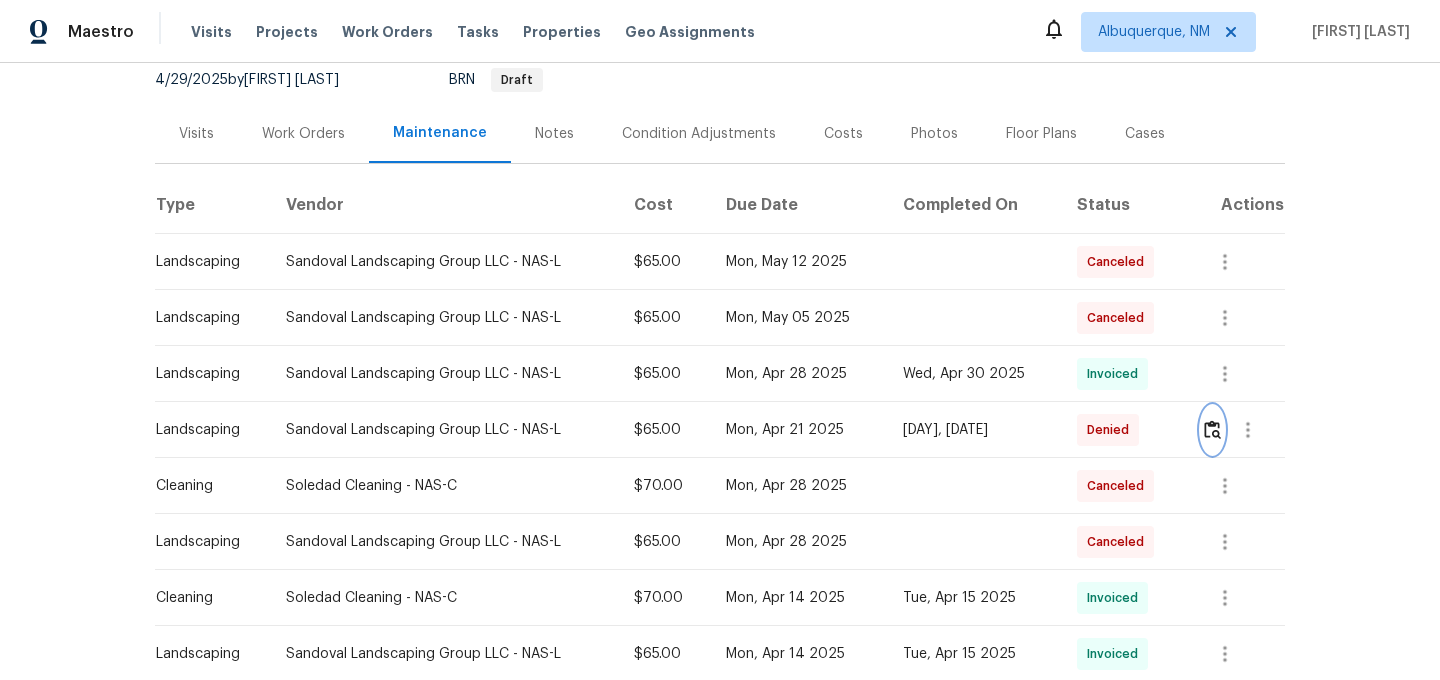 click at bounding box center [1212, 429] 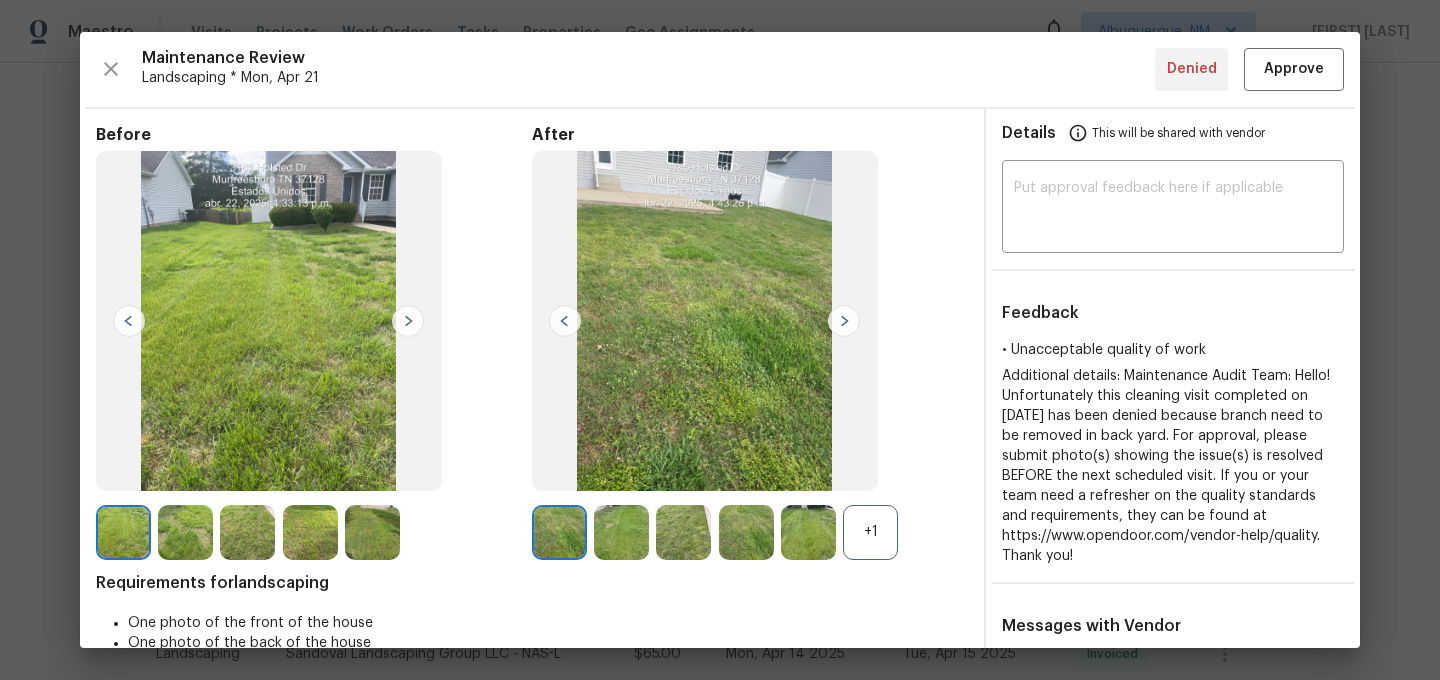 click on "+1" at bounding box center (870, 532) 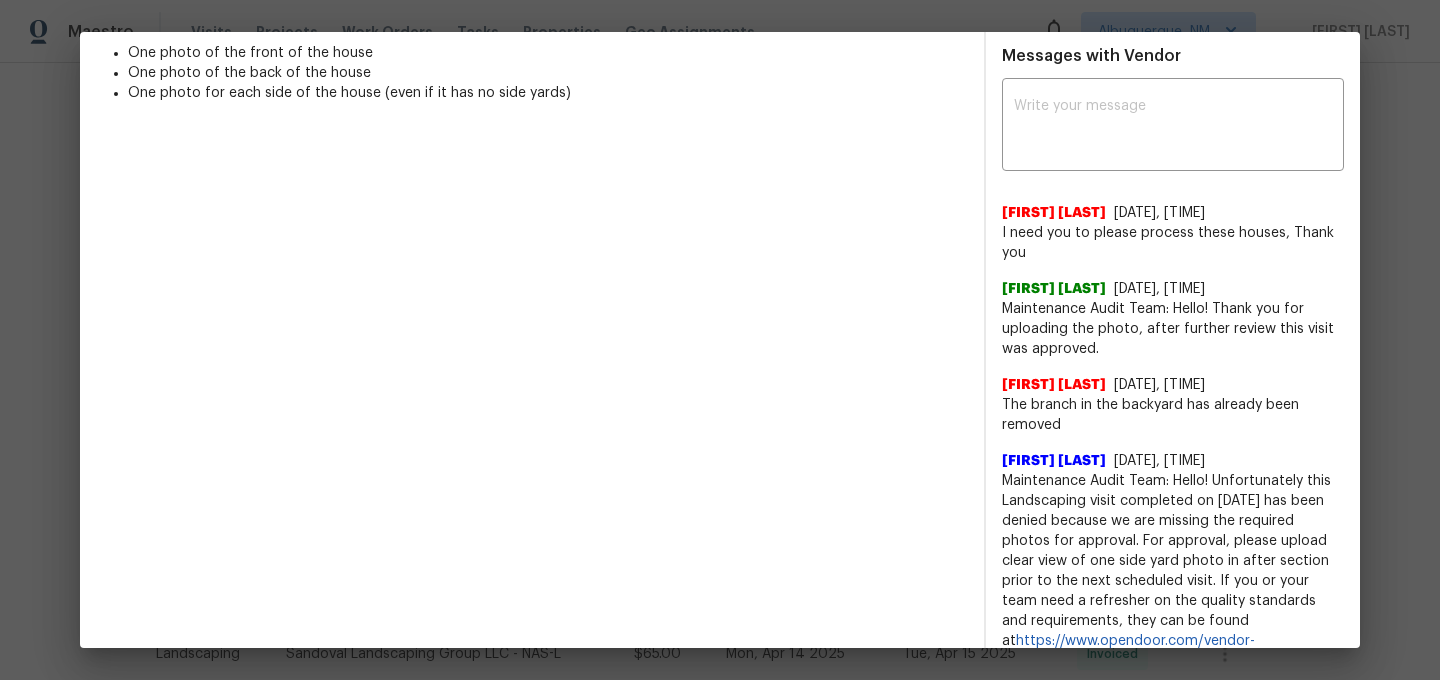 scroll, scrollTop: 596, scrollLeft: 0, axis: vertical 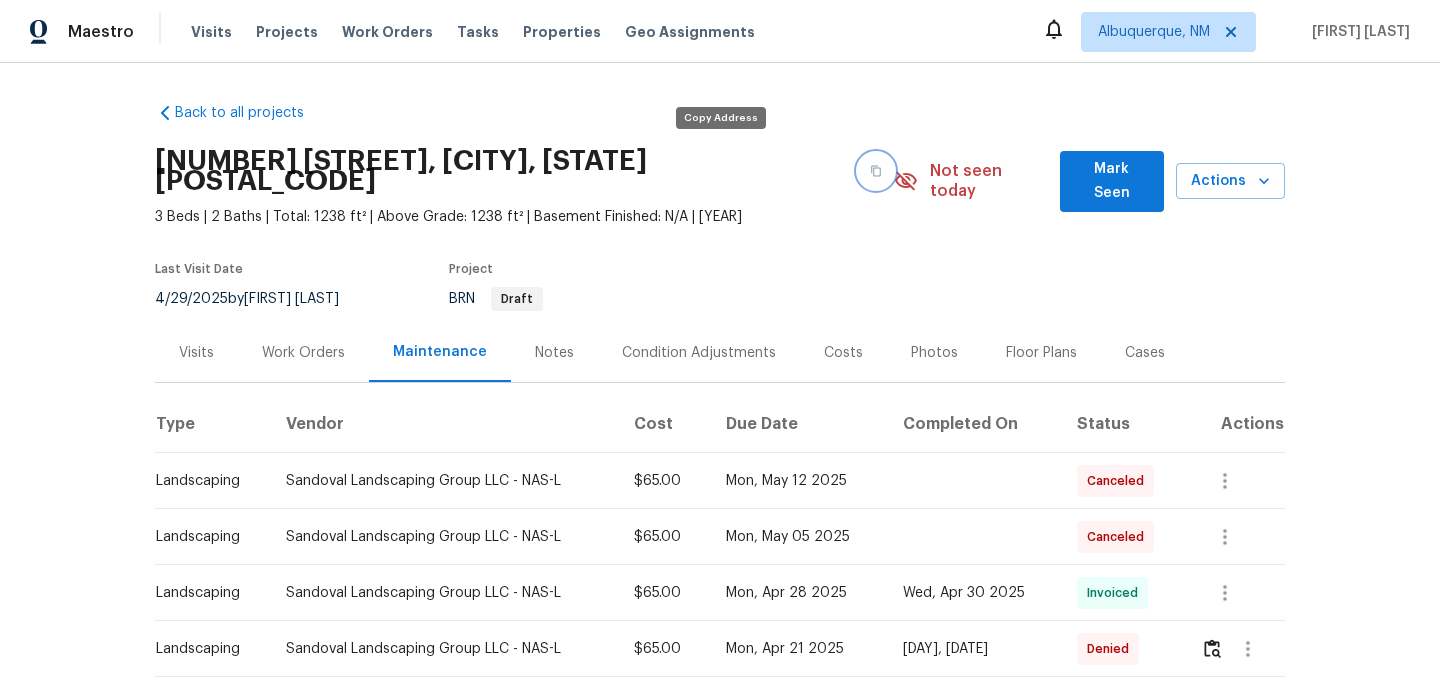 click at bounding box center [876, 171] 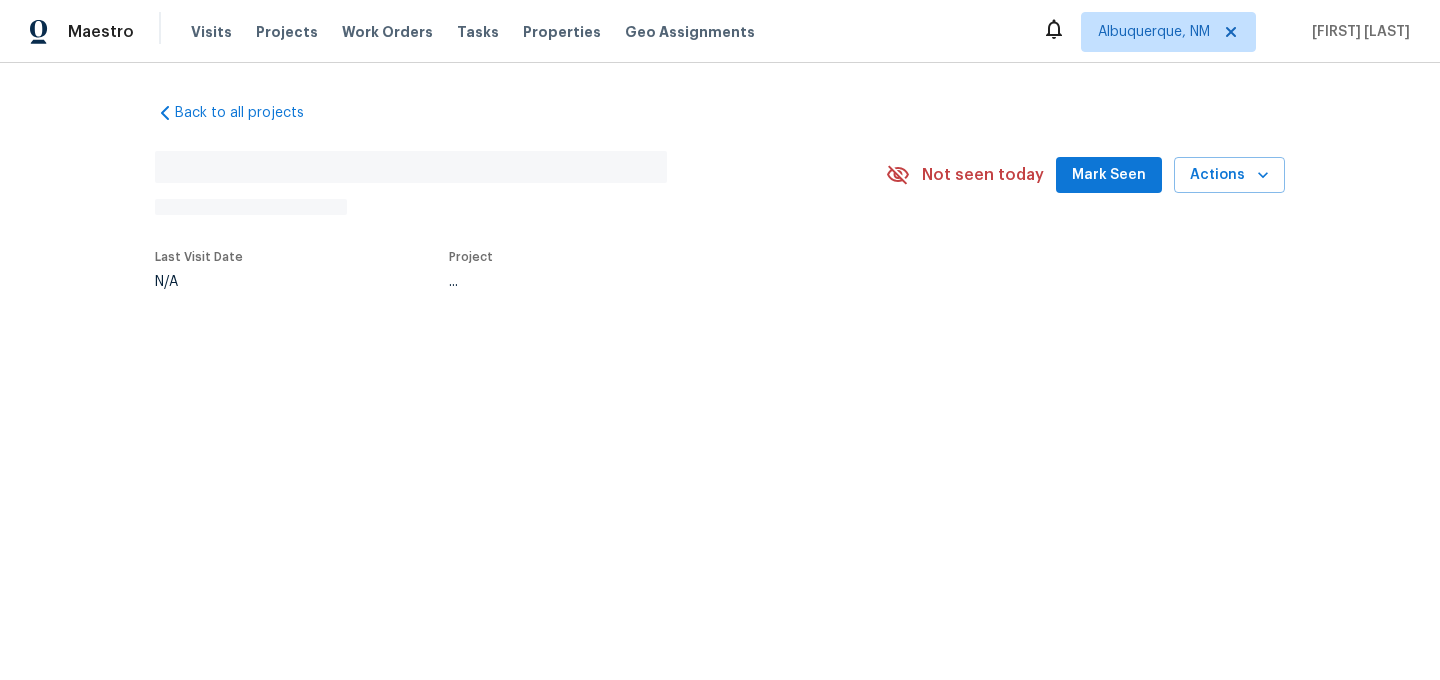 scroll, scrollTop: 0, scrollLeft: 0, axis: both 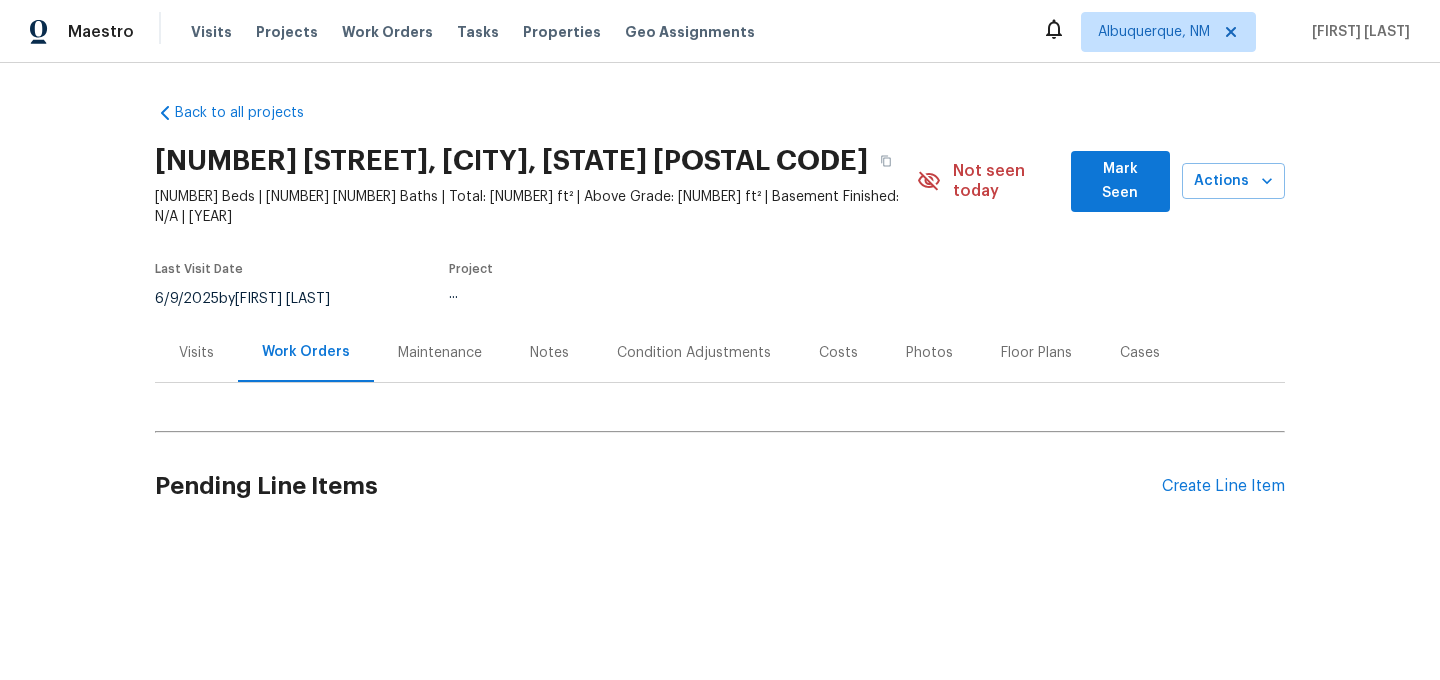 click on "Maintenance" at bounding box center (440, 353) 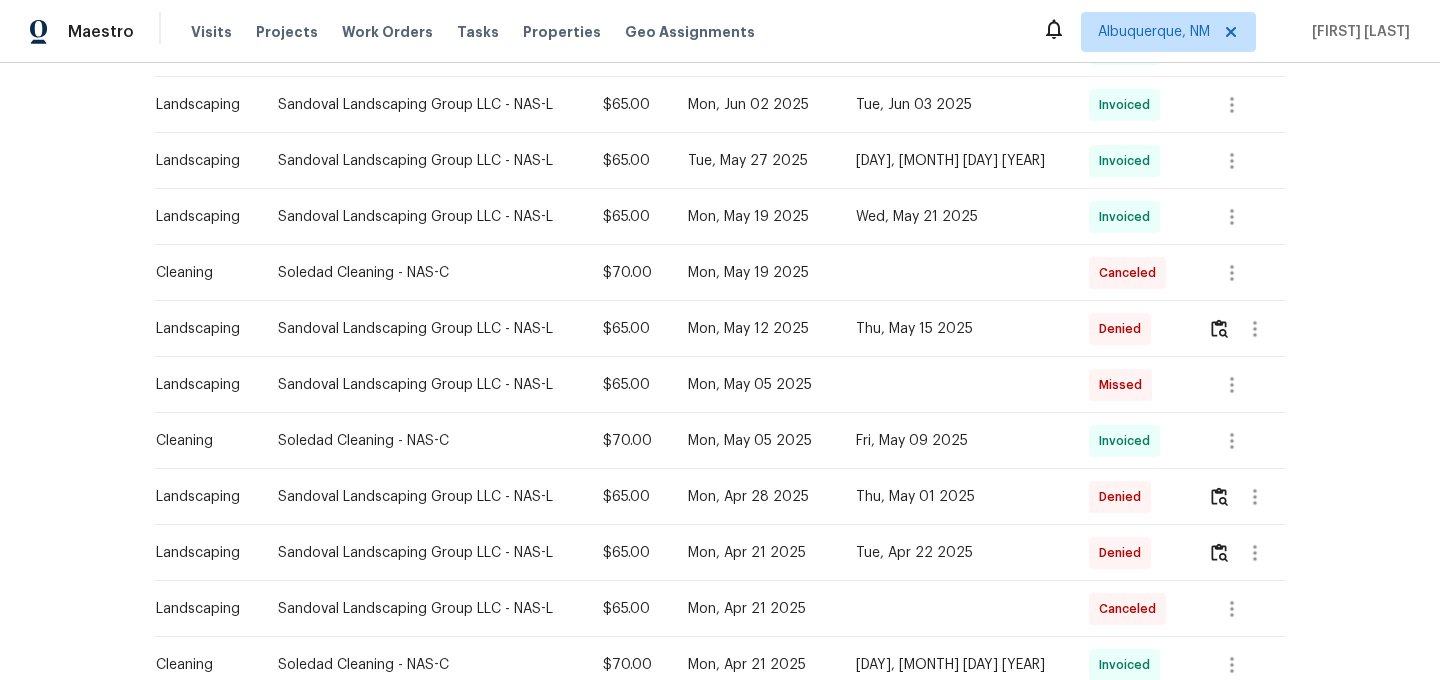 scroll, scrollTop: 944, scrollLeft: 0, axis: vertical 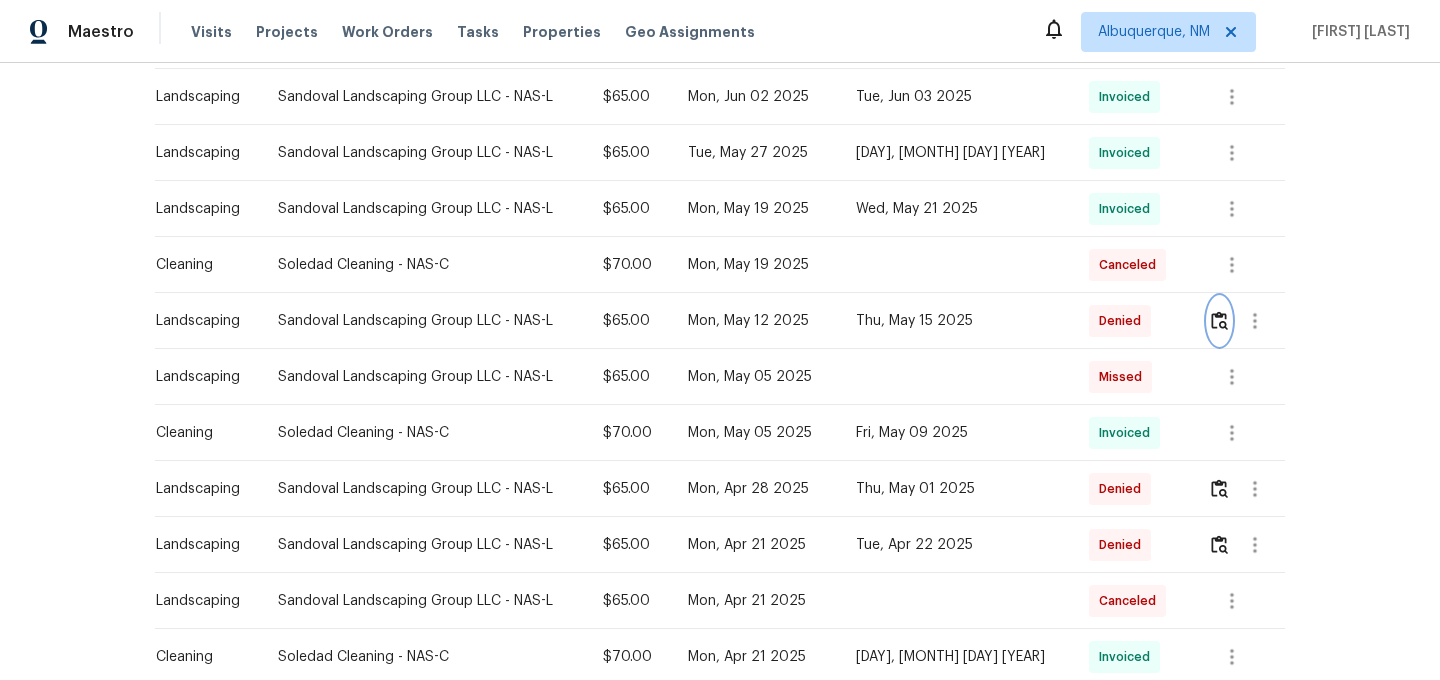 click at bounding box center [1219, 320] 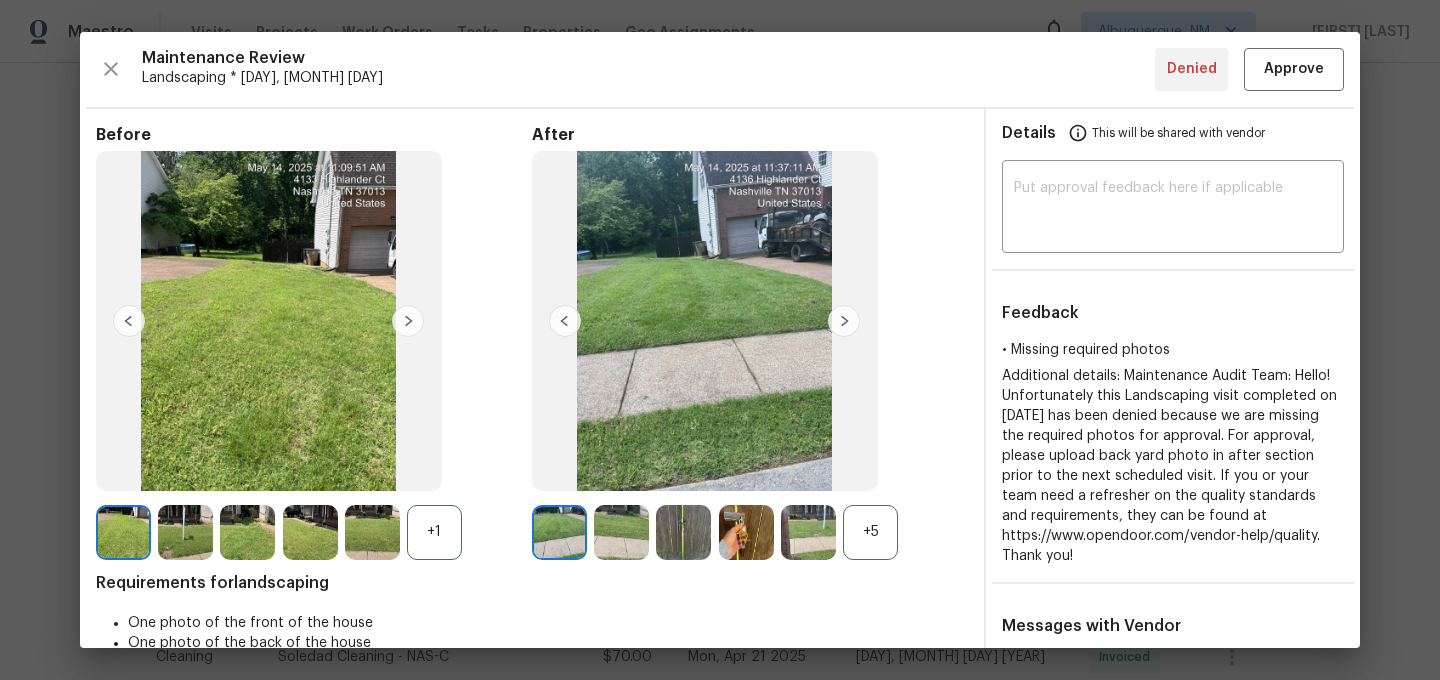 click on "+5" at bounding box center [870, 532] 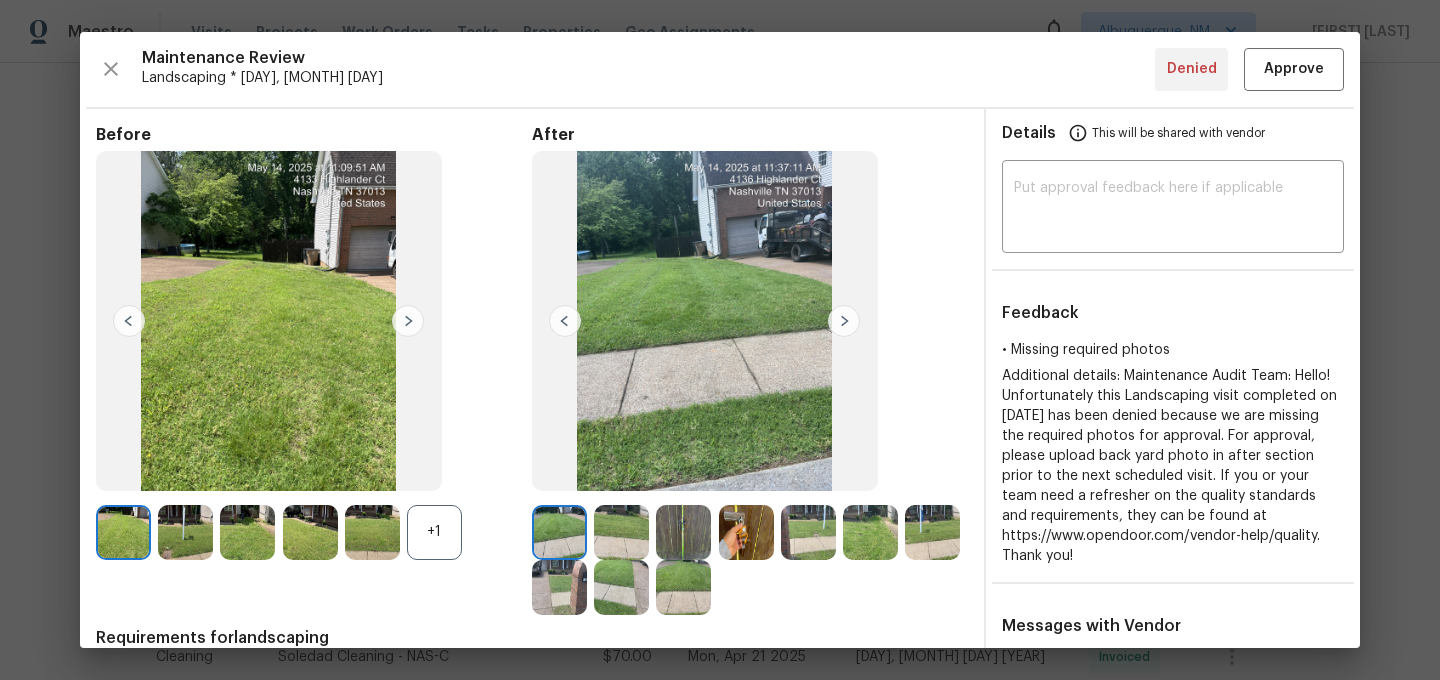 click on "+1" at bounding box center (434, 532) 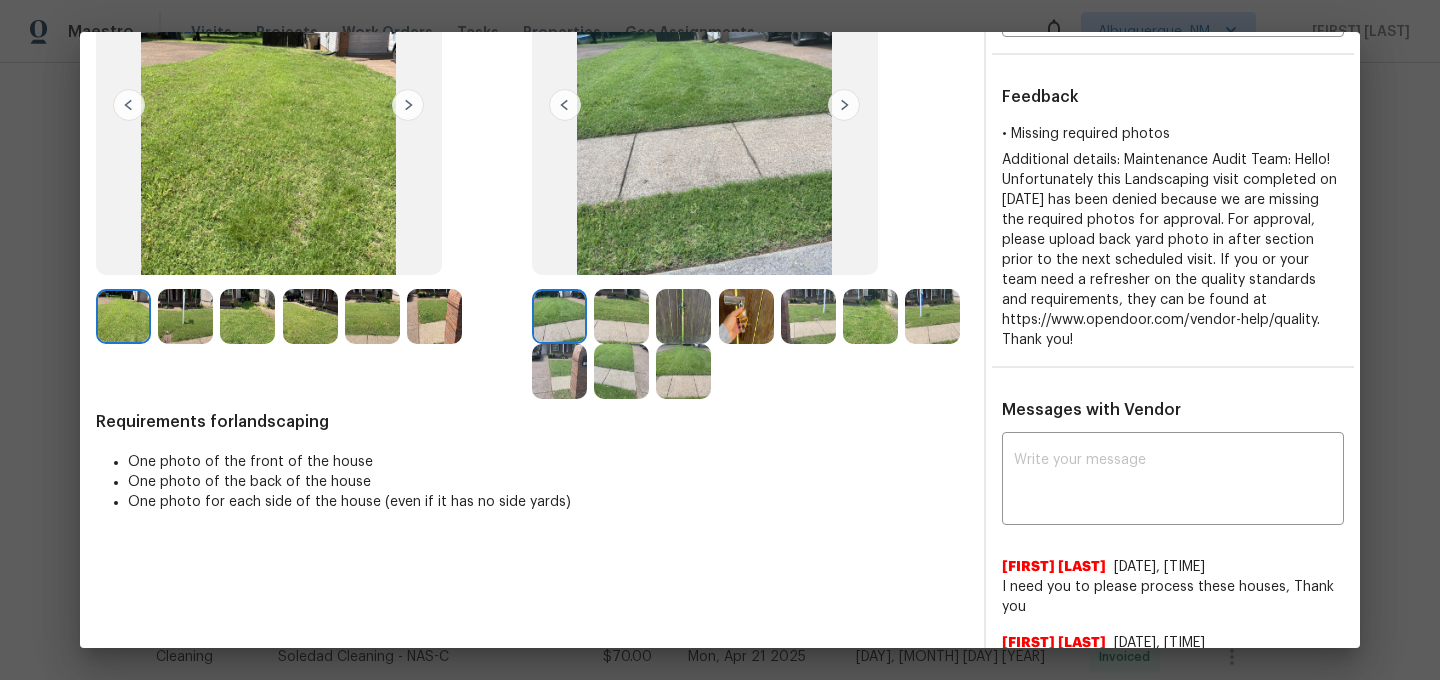scroll, scrollTop: 186, scrollLeft: 0, axis: vertical 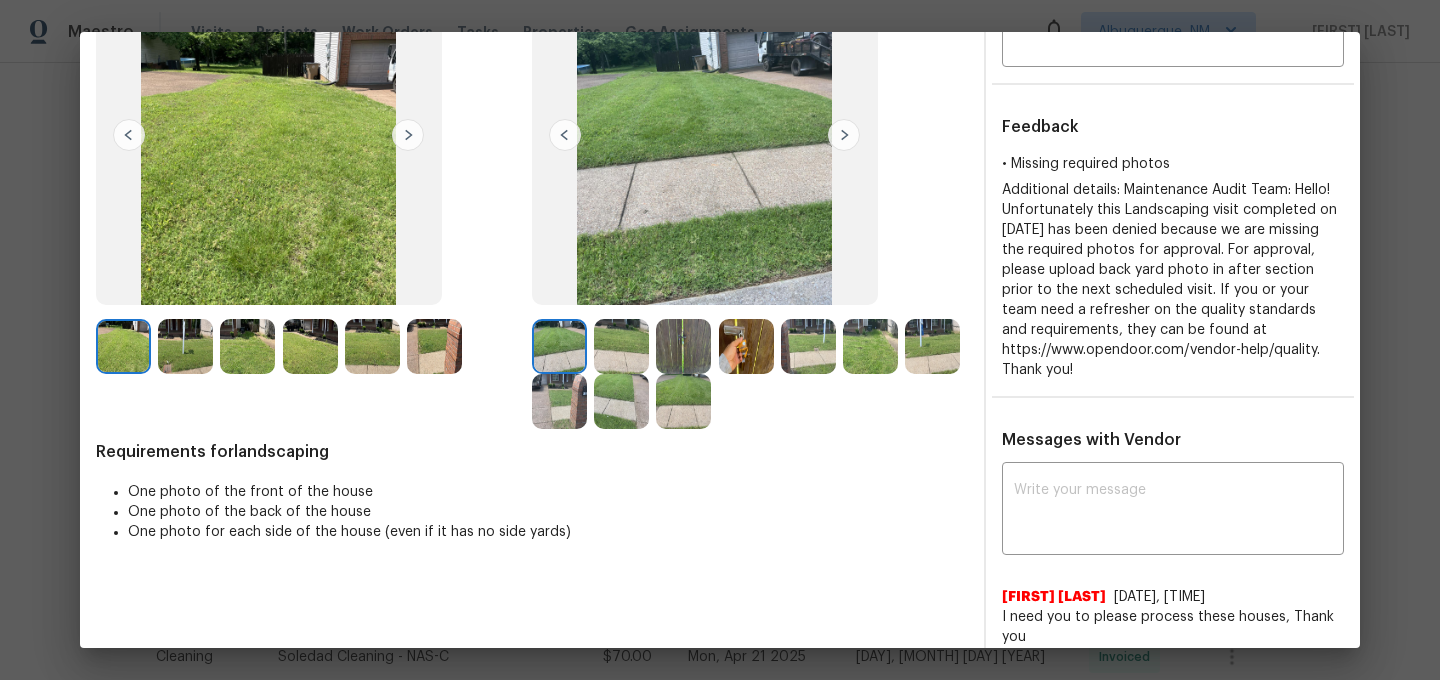 click at bounding box center (870, 346) 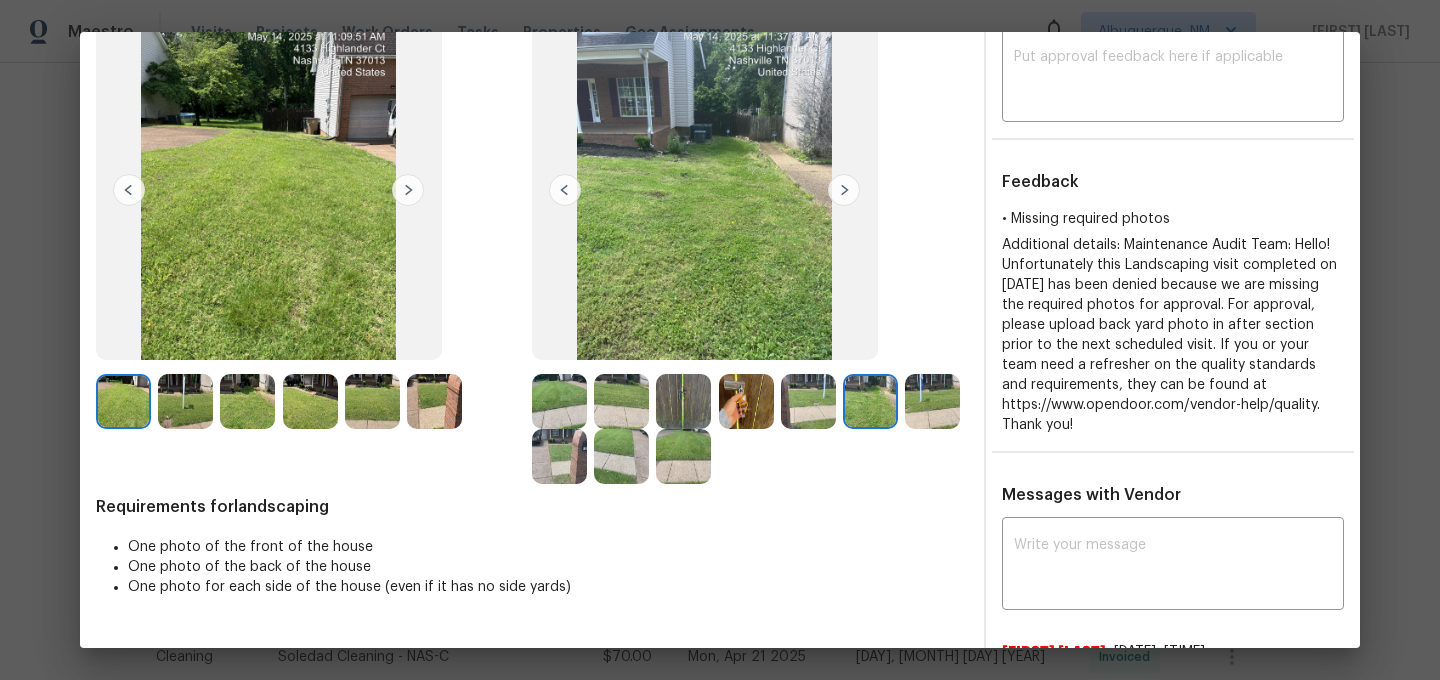 scroll, scrollTop: 77, scrollLeft: 0, axis: vertical 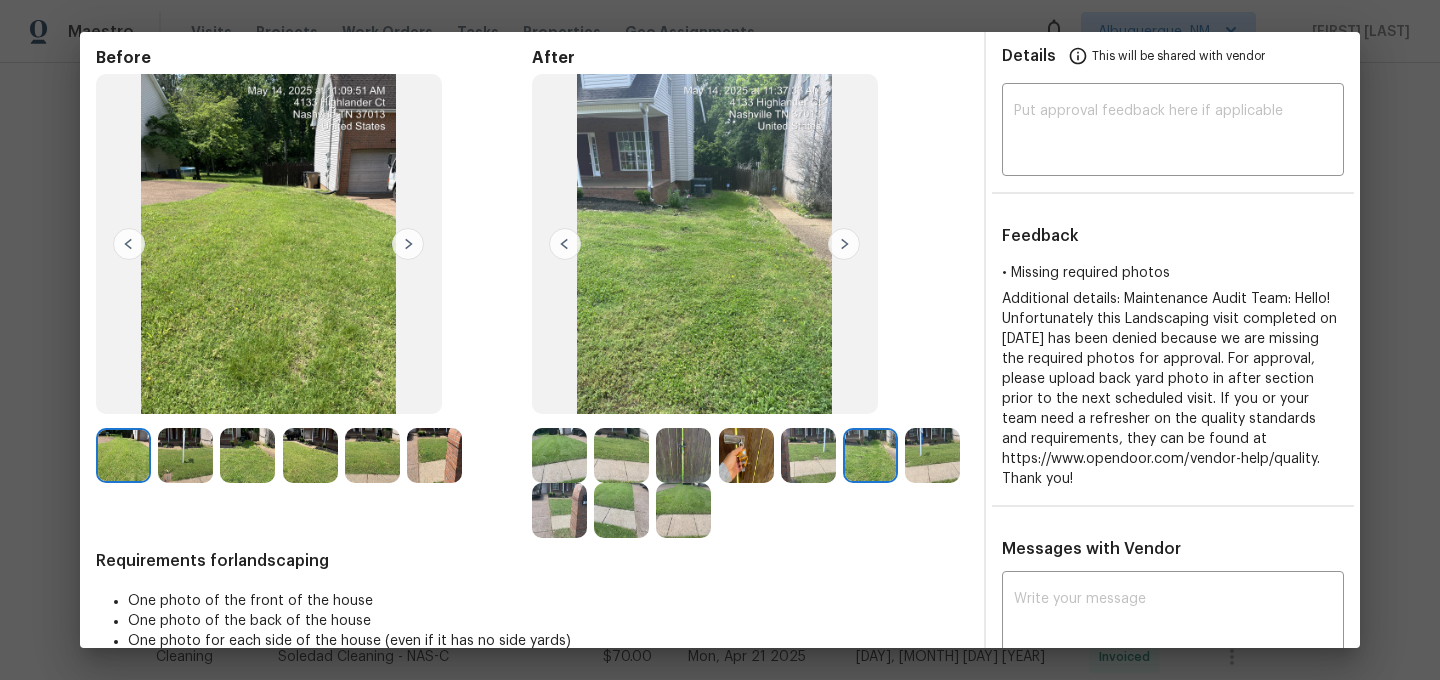 click at bounding box center (123, 455) 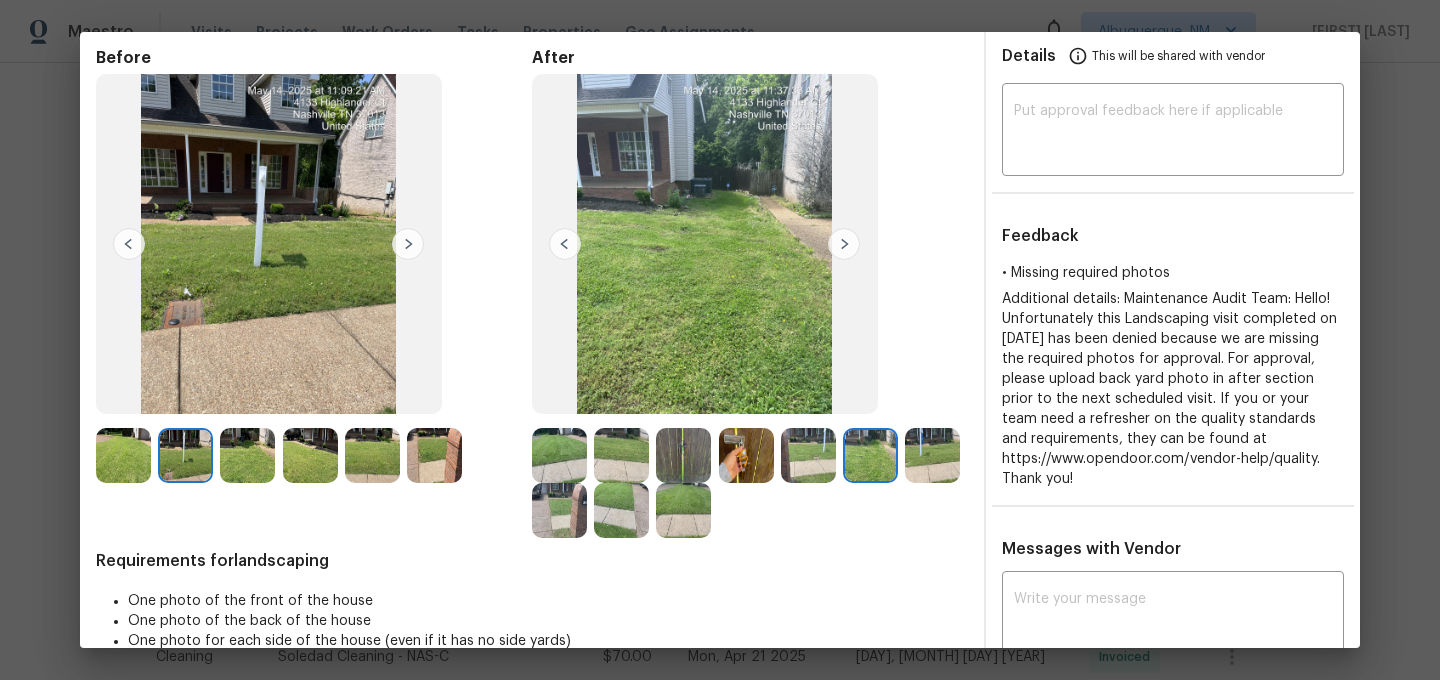 click at bounding box center (247, 455) 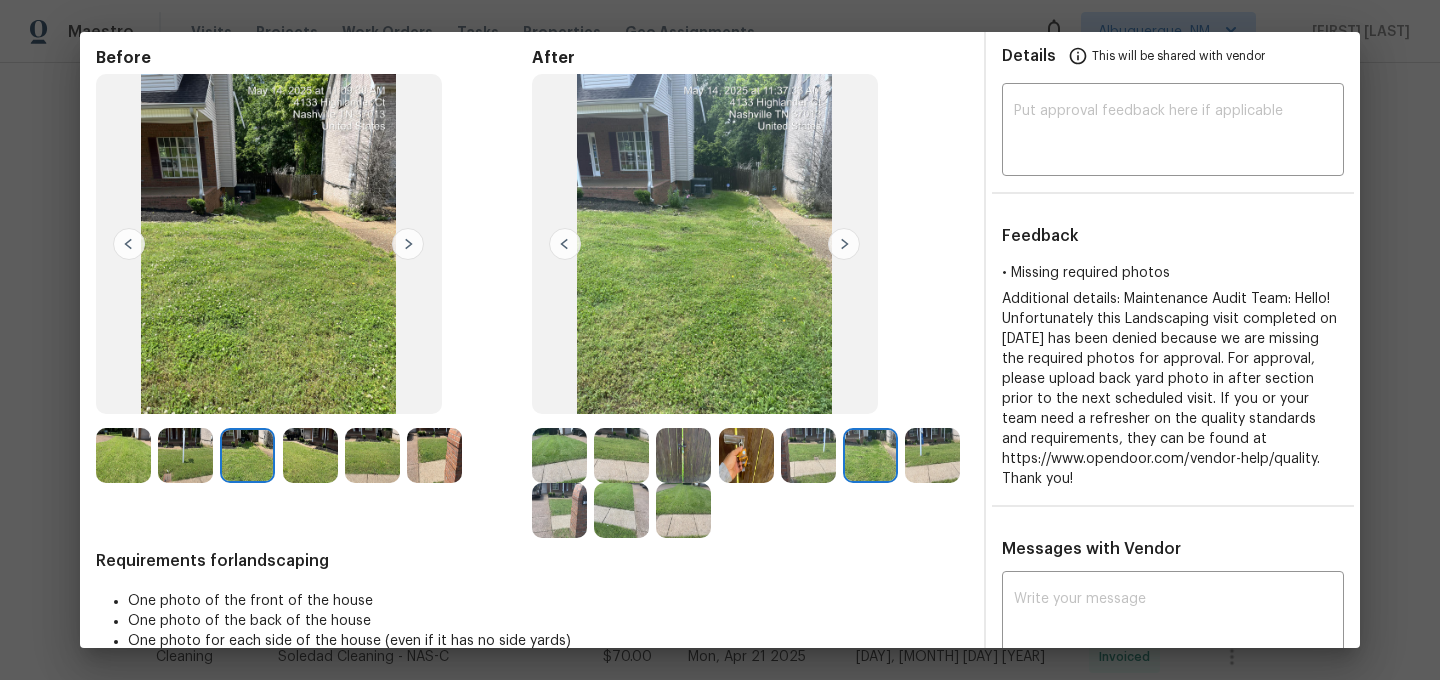 click at bounding box center (310, 455) 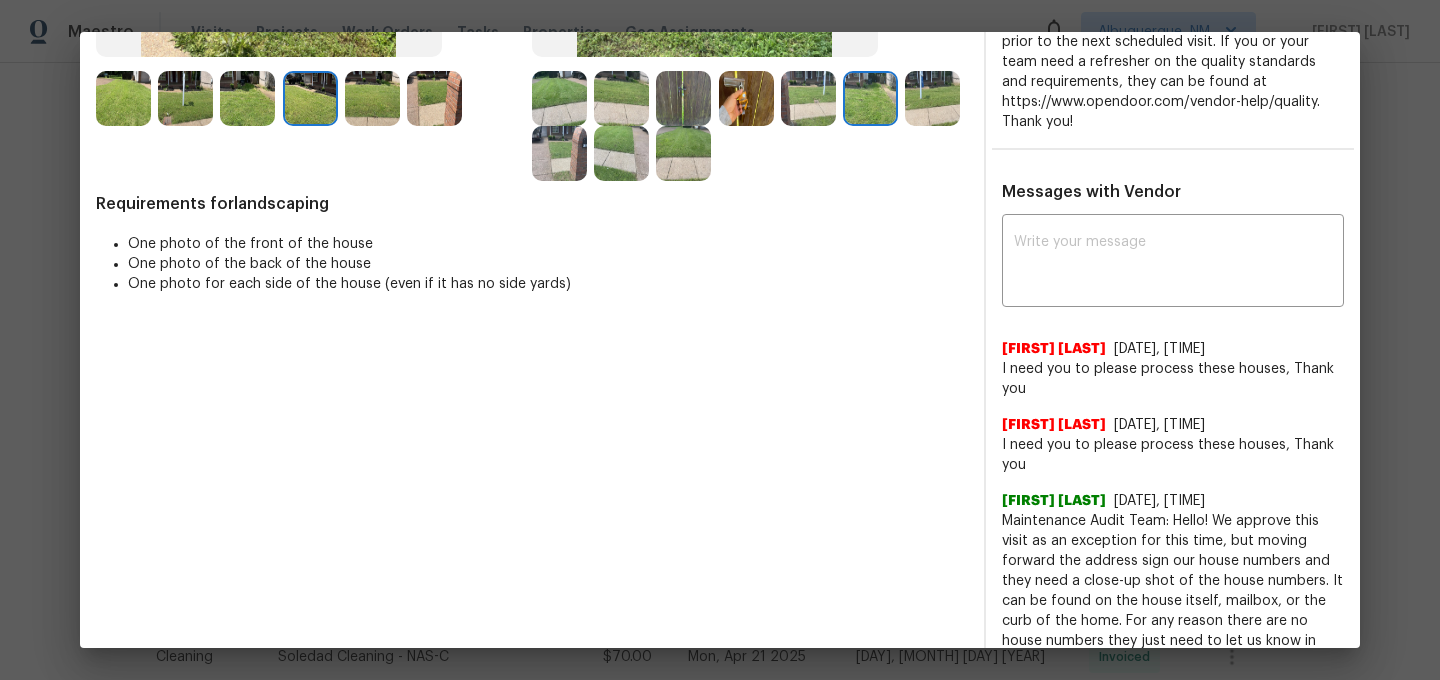 scroll, scrollTop: 437, scrollLeft: 0, axis: vertical 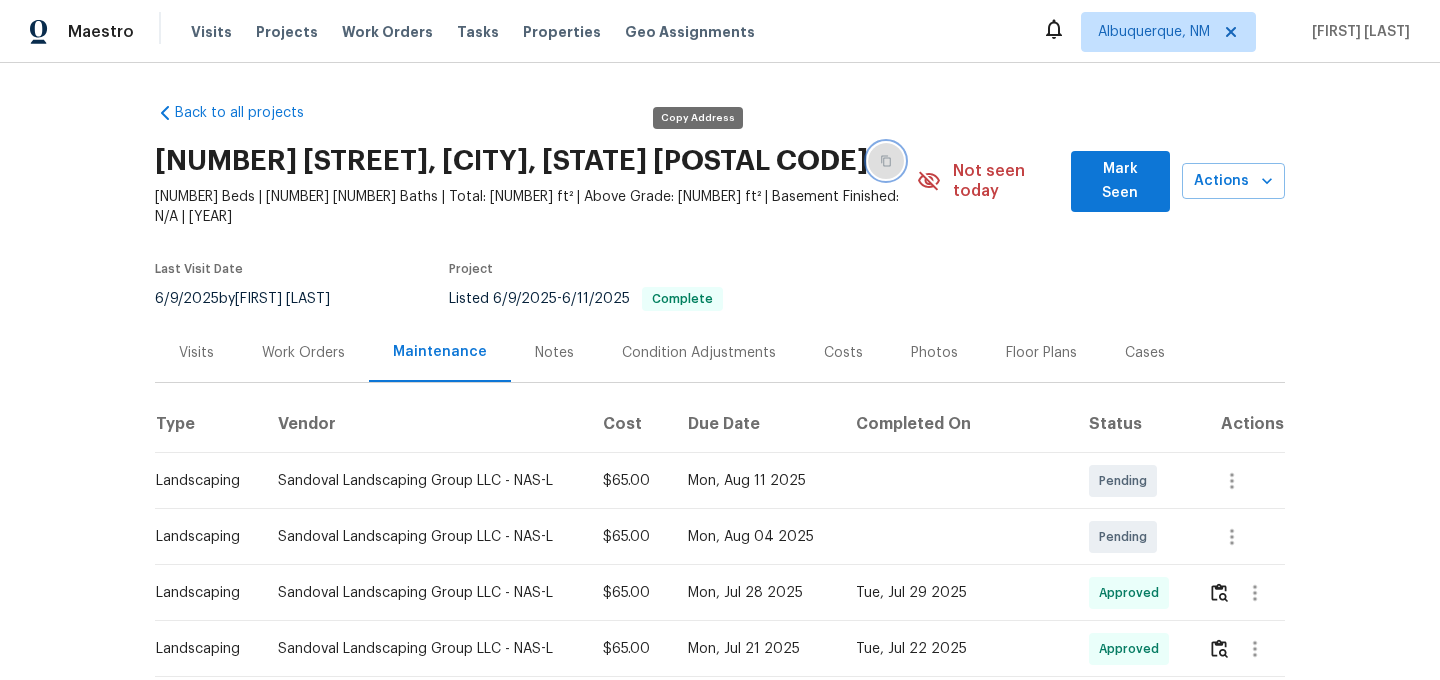 click 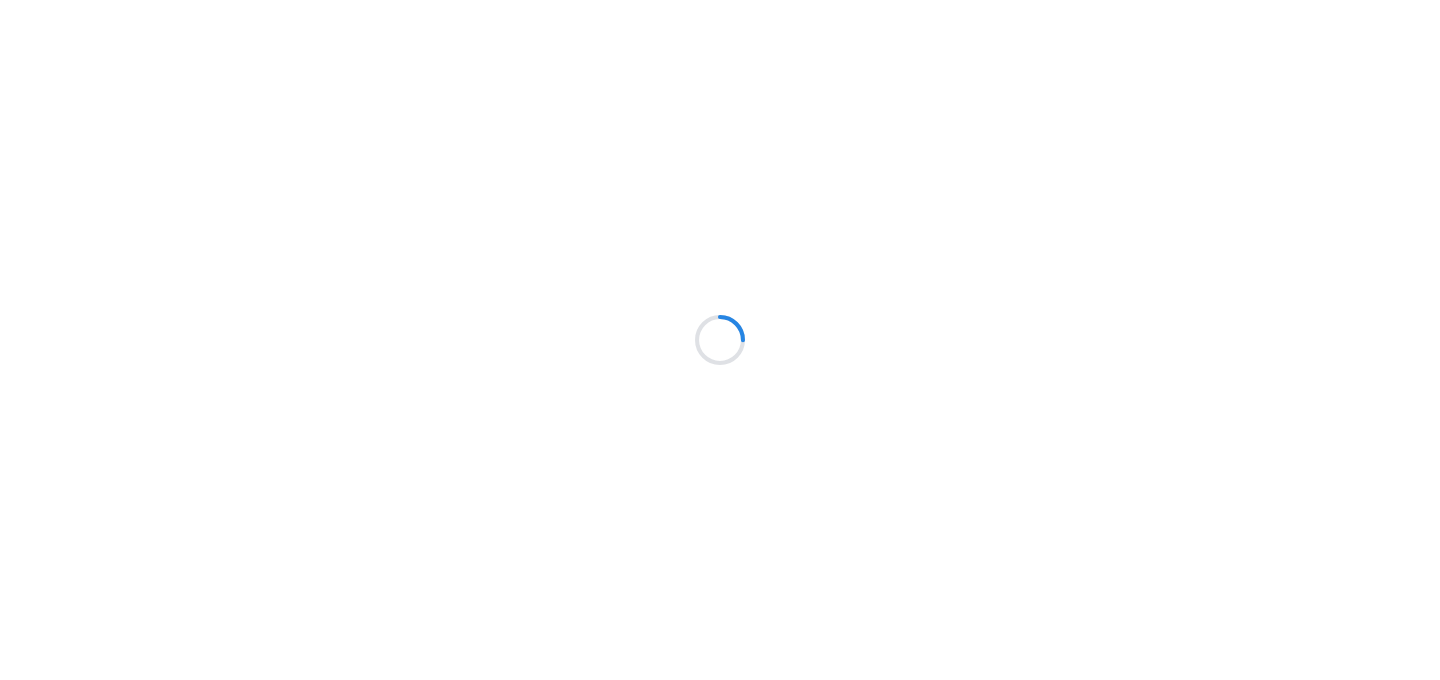scroll, scrollTop: 0, scrollLeft: 0, axis: both 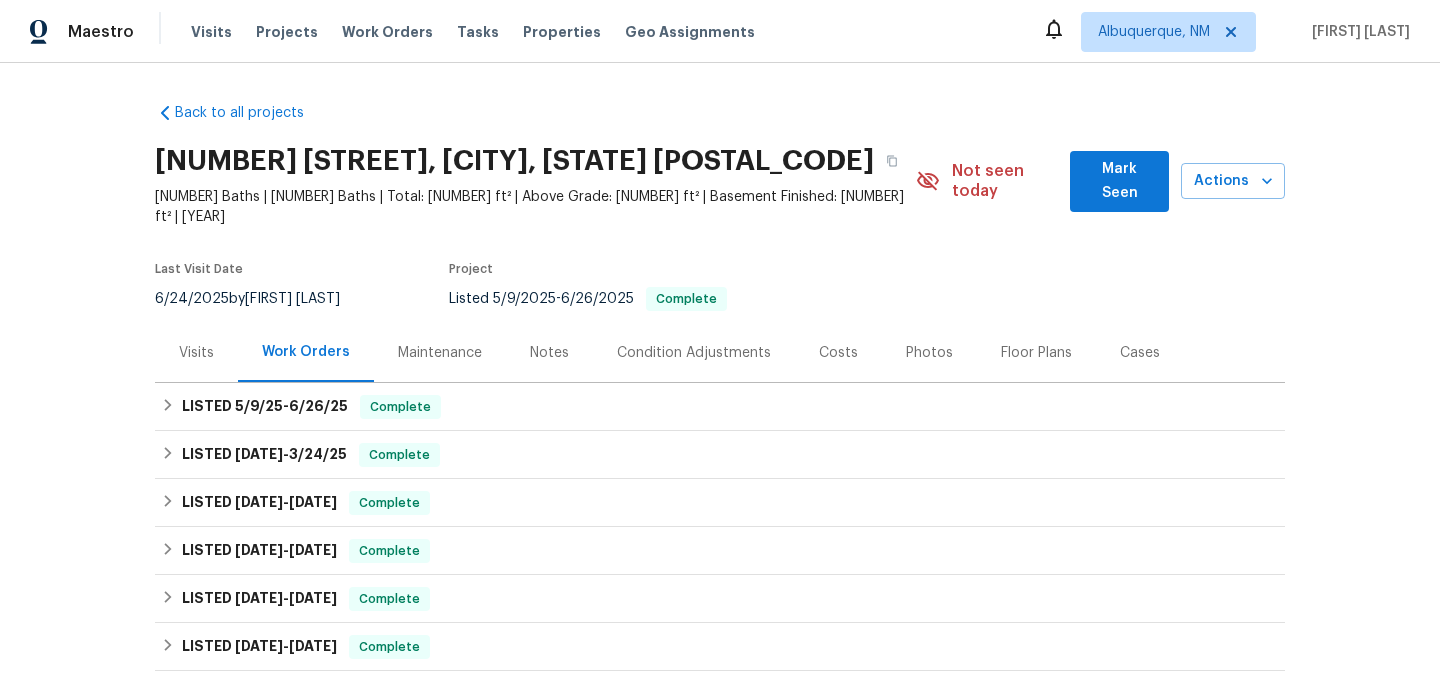 click on "Maintenance" at bounding box center [440, 353] 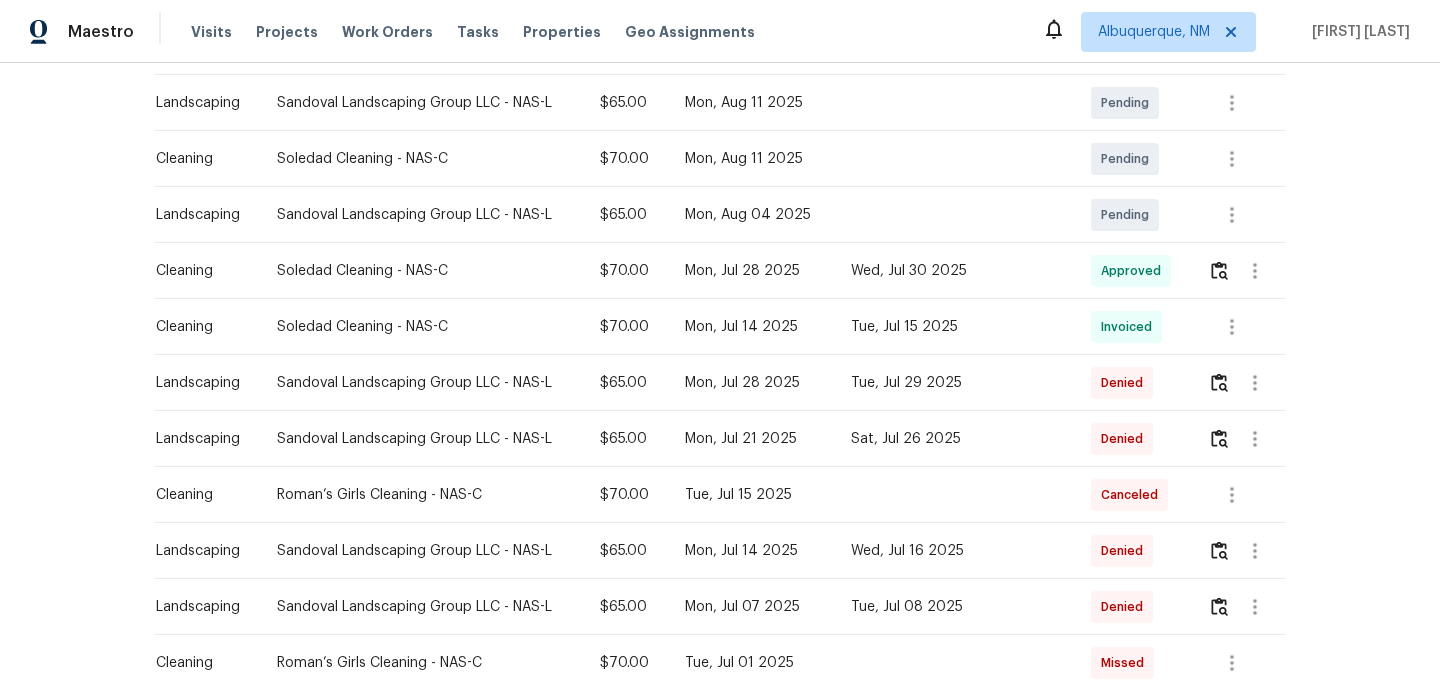 scroll, scrollTop: 449, scrollLeft: 0, axis: vertical 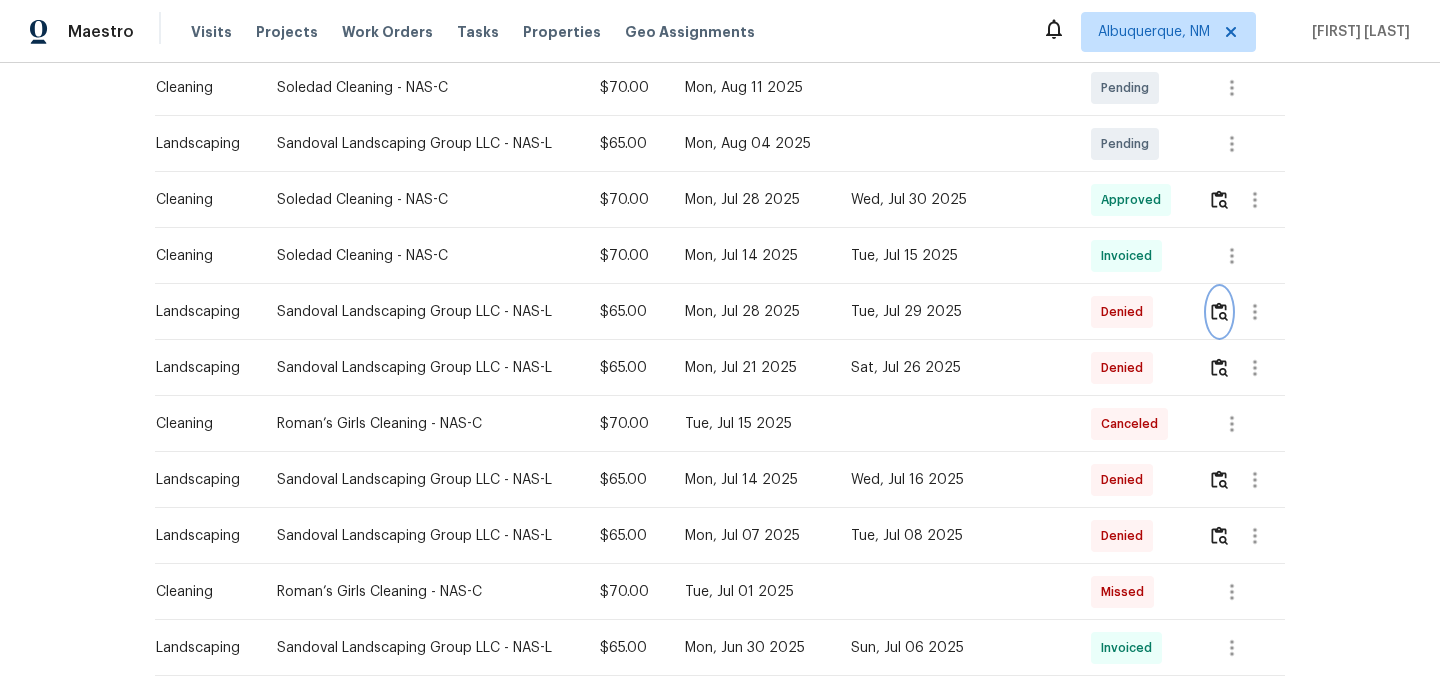 click at bounding box center (1219, 312) 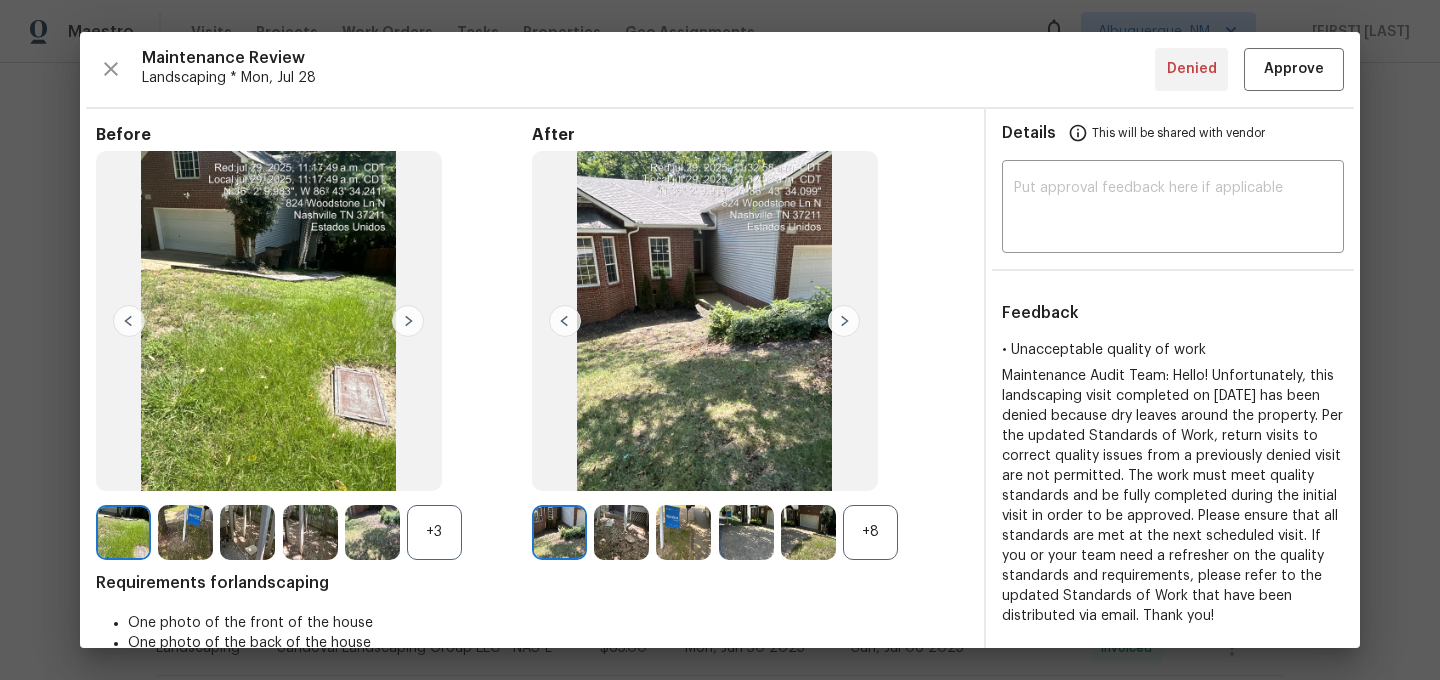 click on "+8" at bounding box center (870, 532) 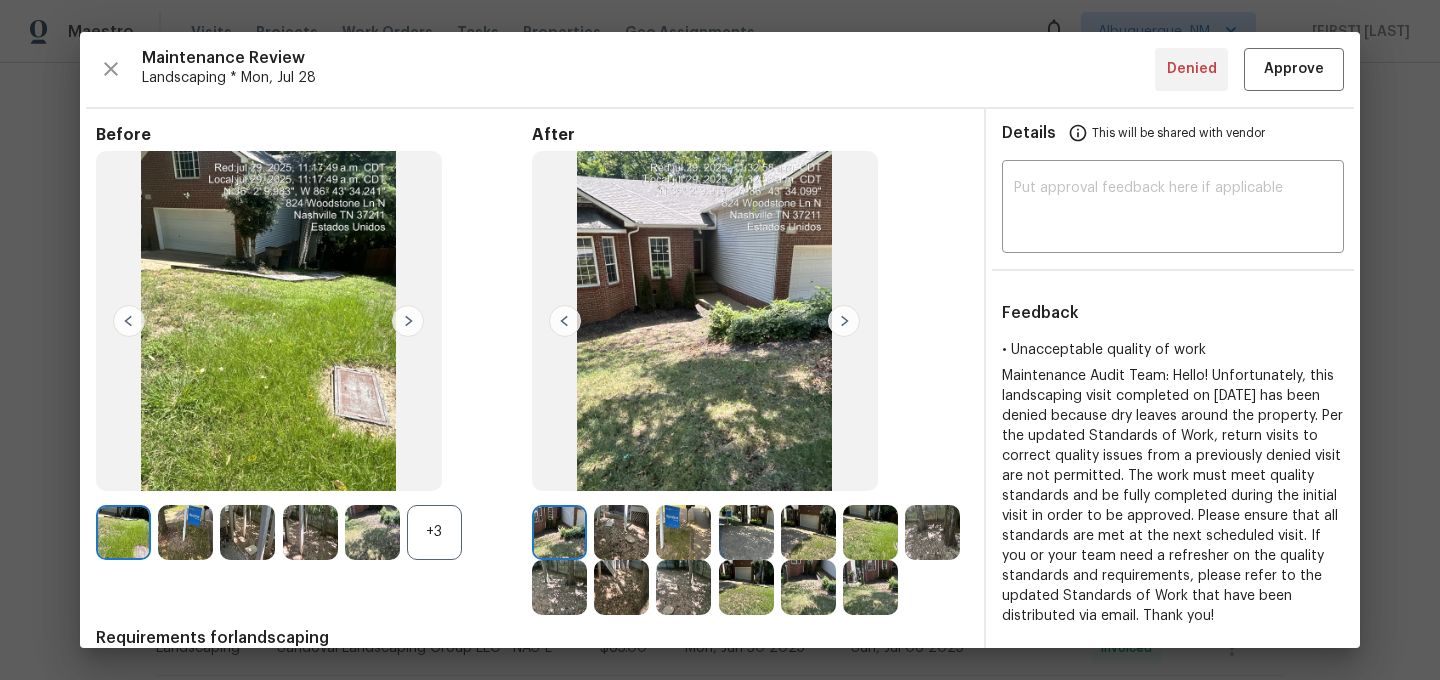click on "+3" at bounding box center [434, 532] 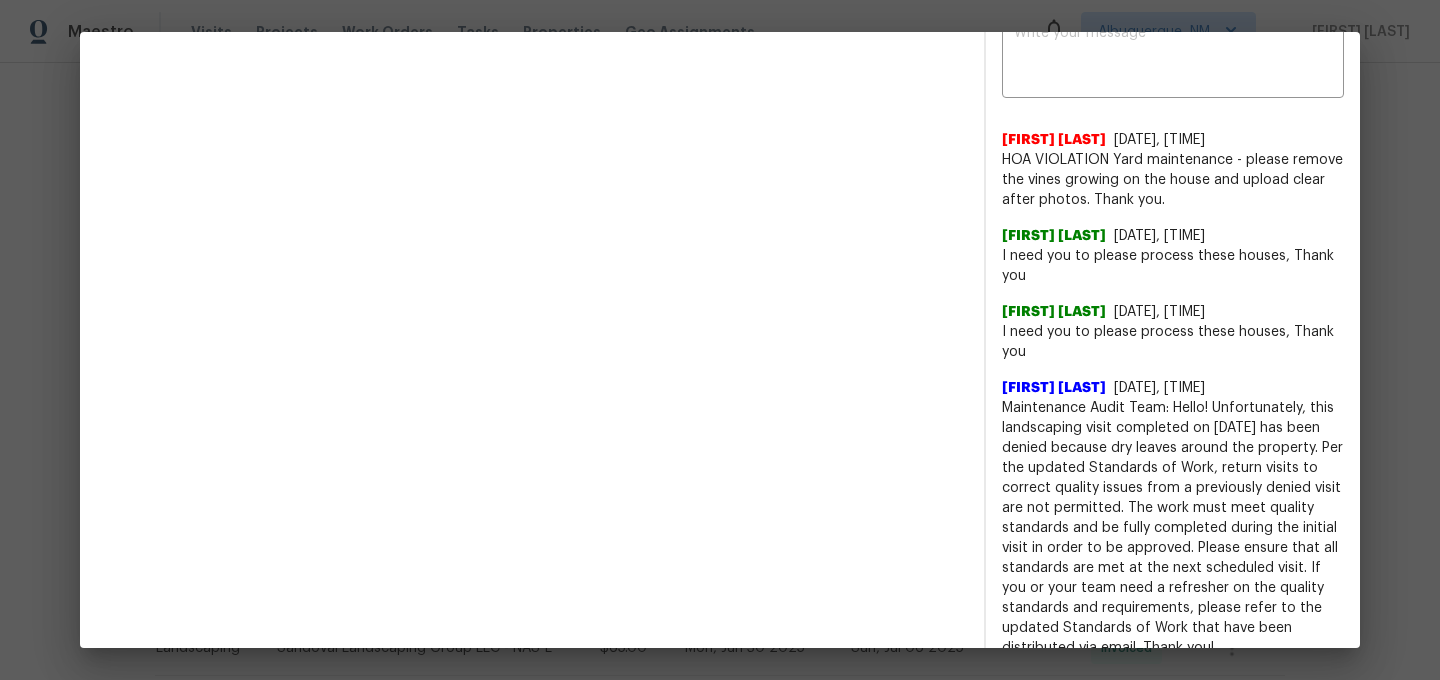 scroll, scrollTop: 738, scrollLeft: 0, axis: vertical 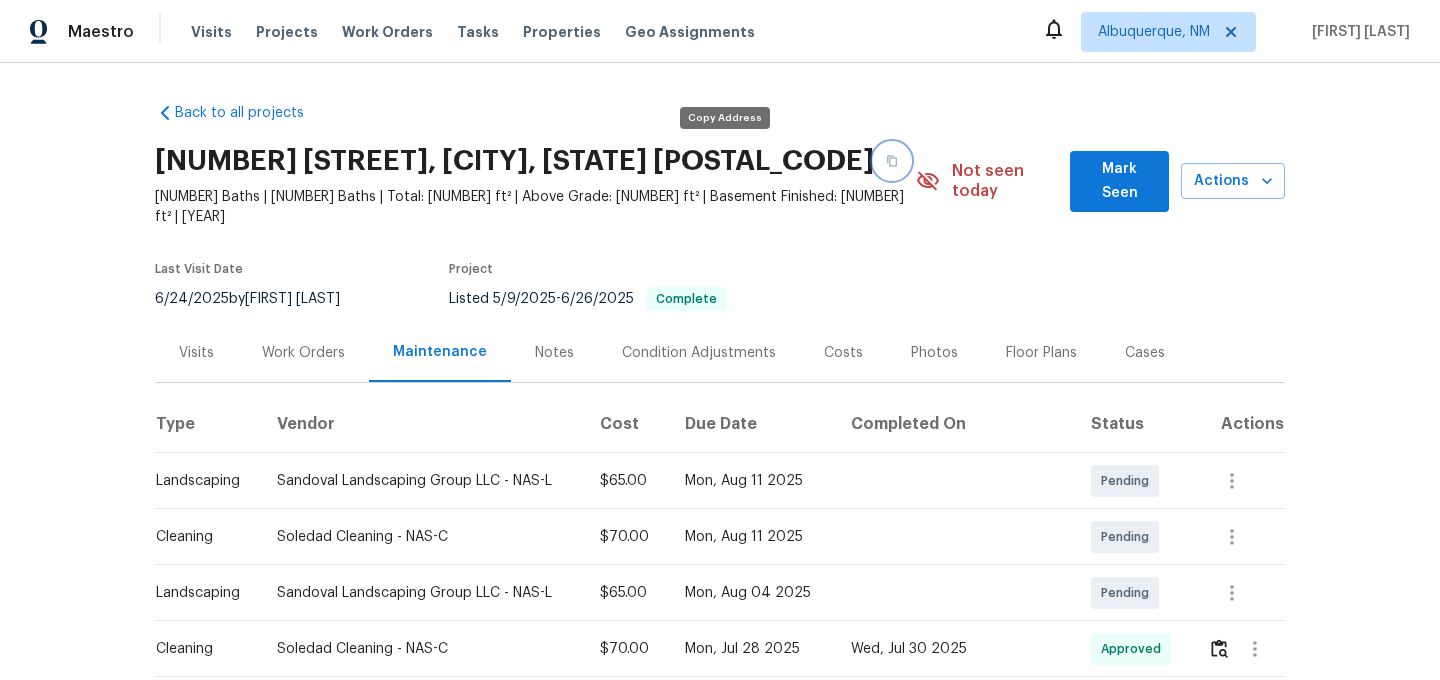 click 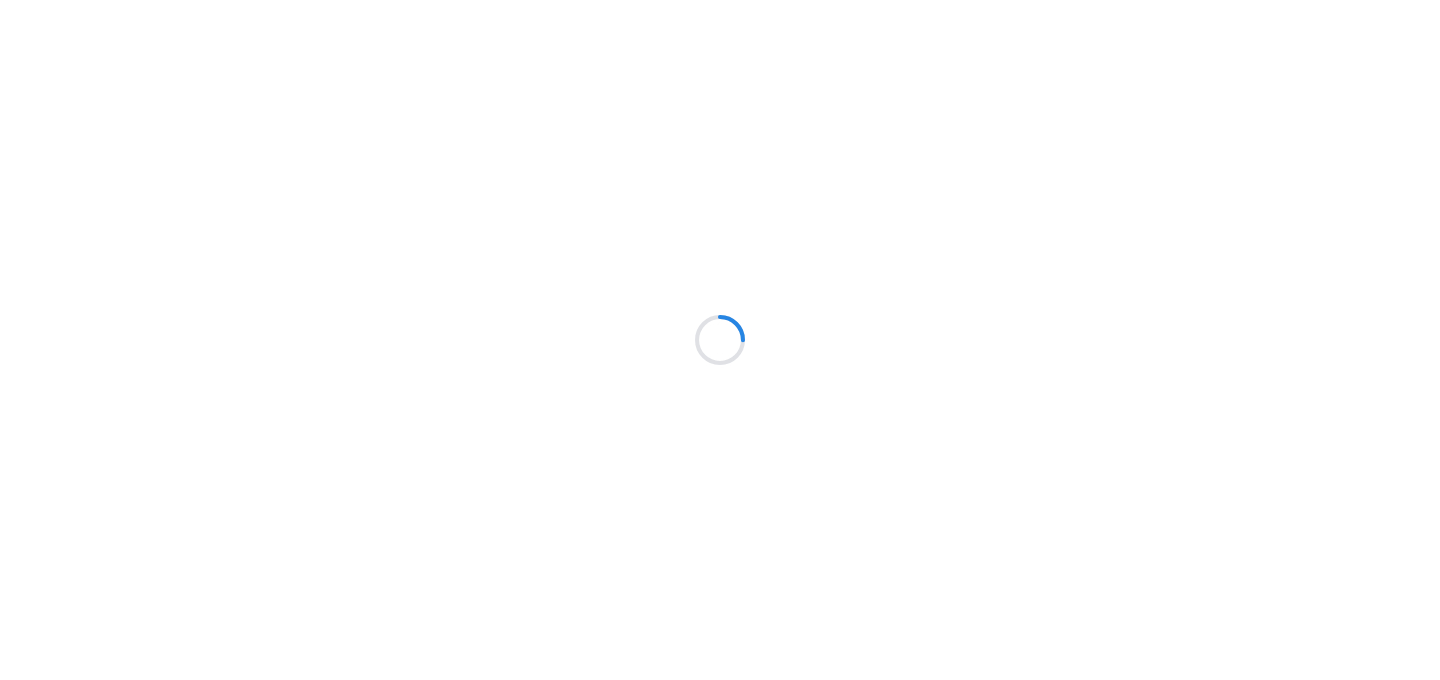 scroll, scrollTop: 0, scrollLeft: 0, axis: both 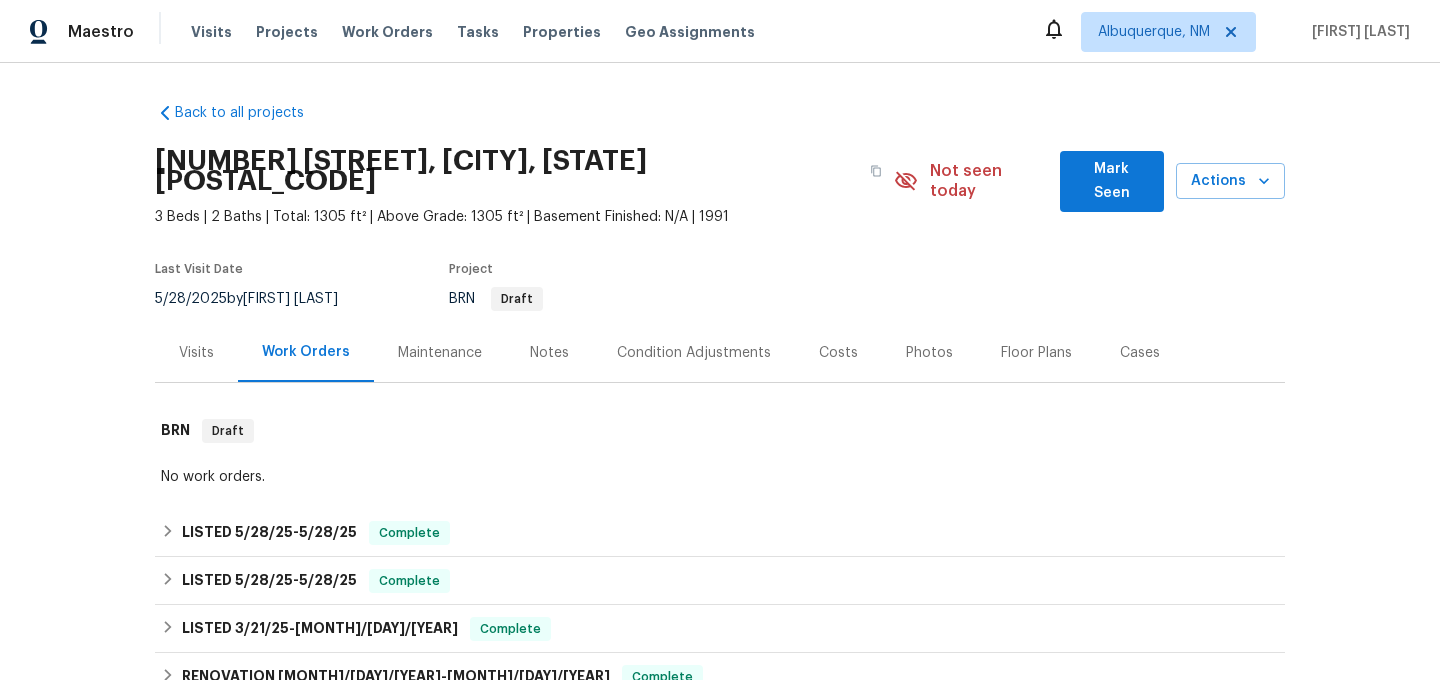 click on "Maintenance" at bounding box center (440, 353) 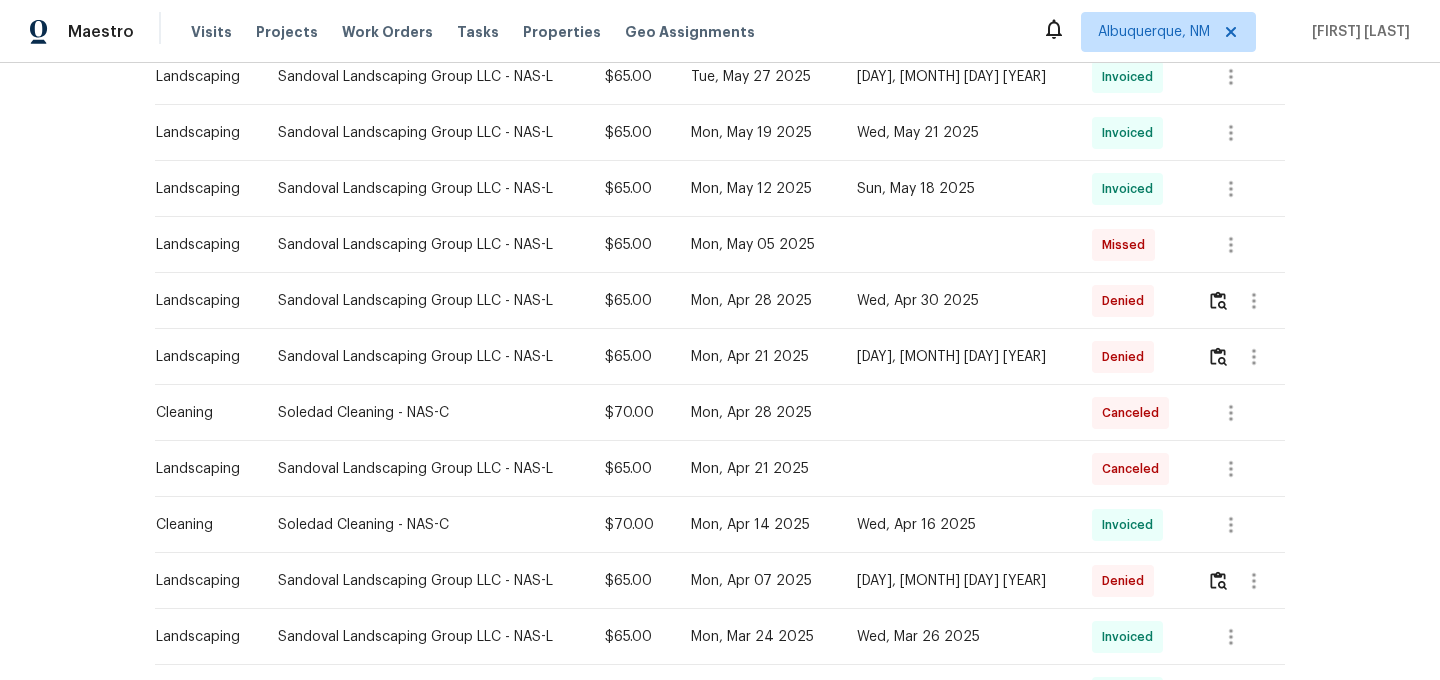 scroll, scrollTop: 523, scrollLeft: 0, axis: vertical 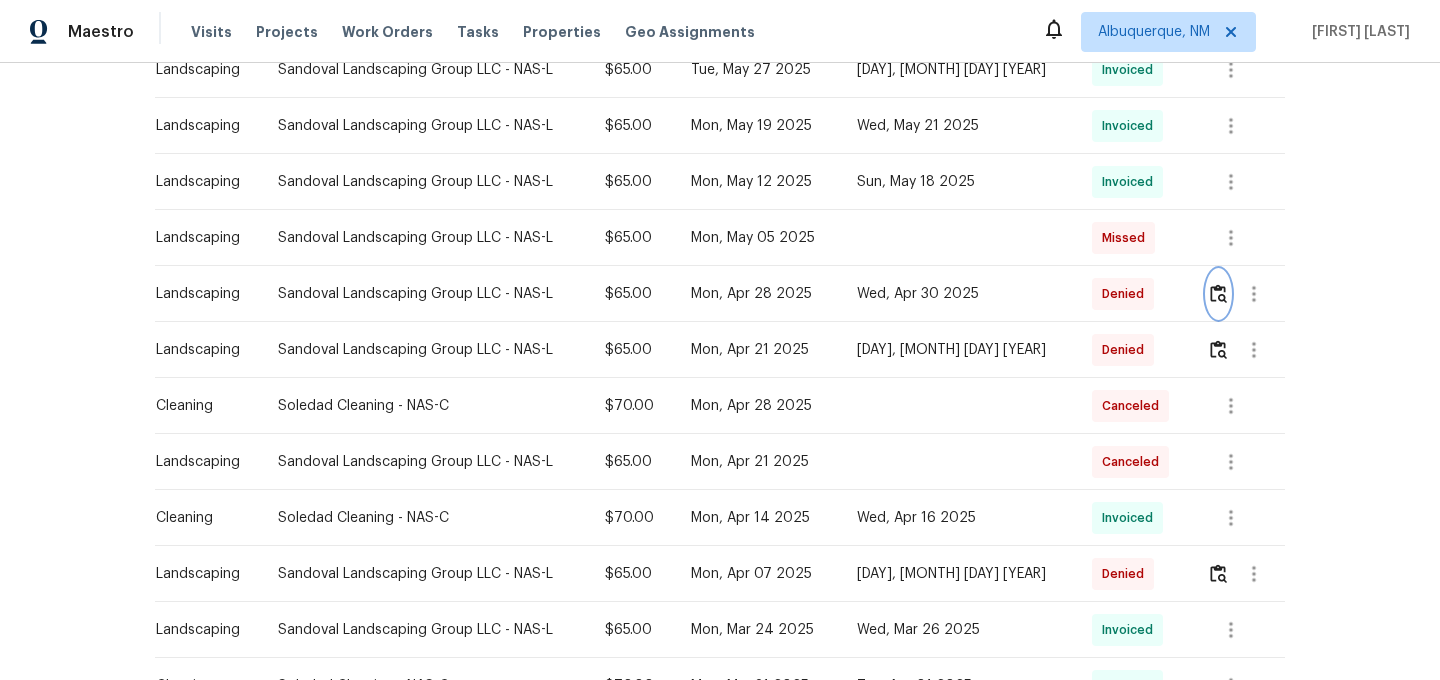 click at bounding box center [1218, 294] 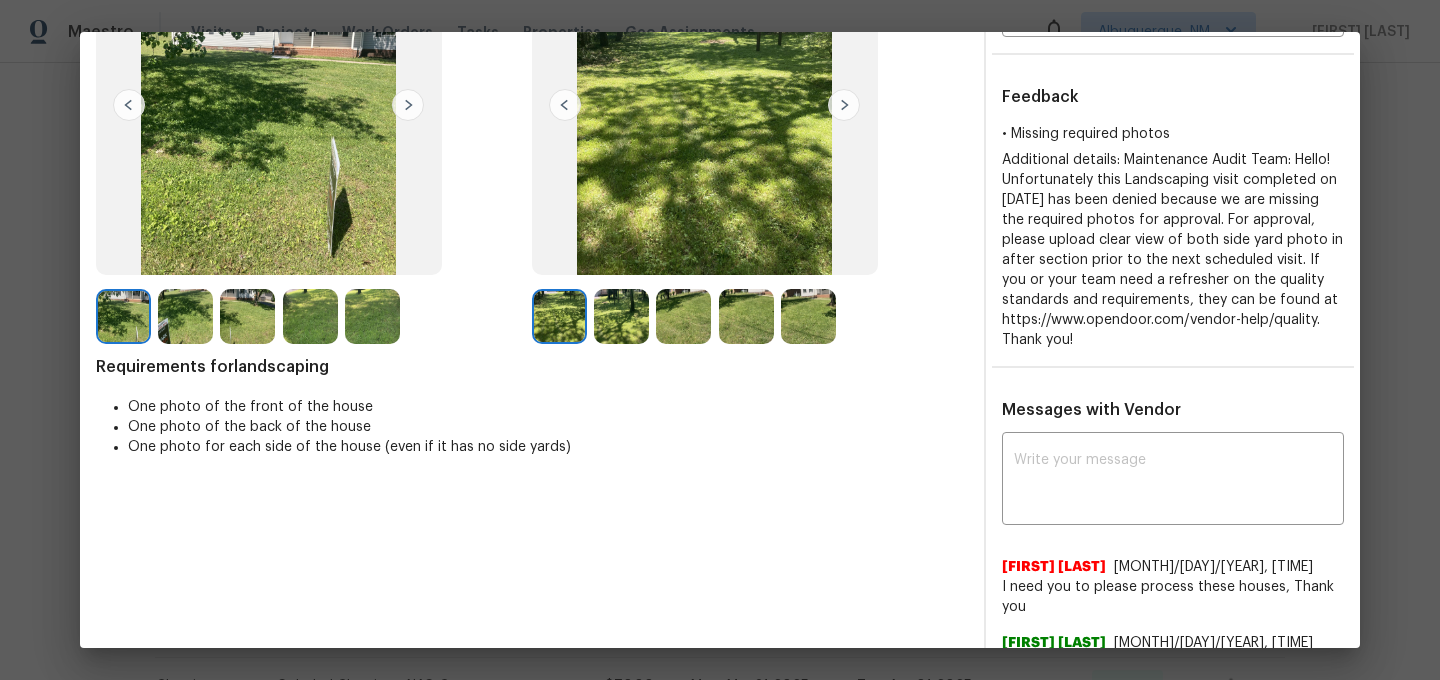 scroll, scrollTop: 102, scrollLeft: 0, axis: vertical 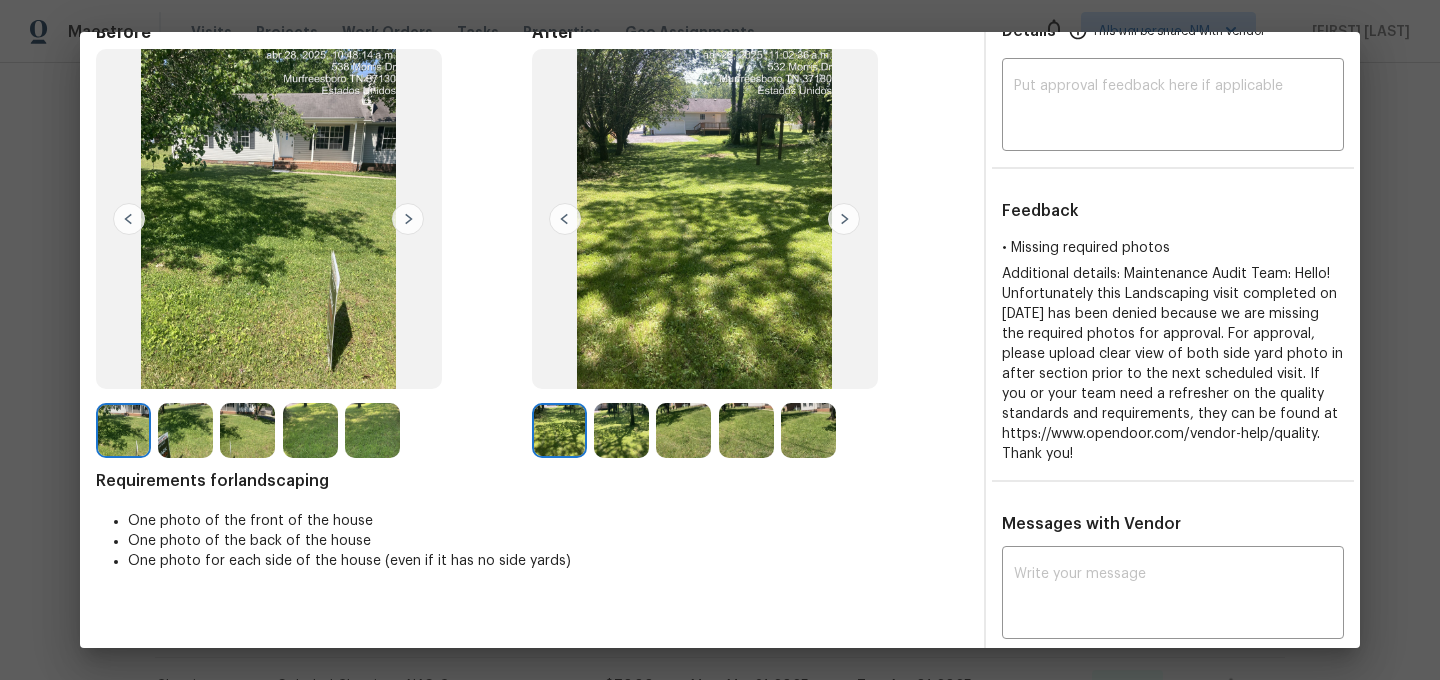 click at bounding box center [683, 430] 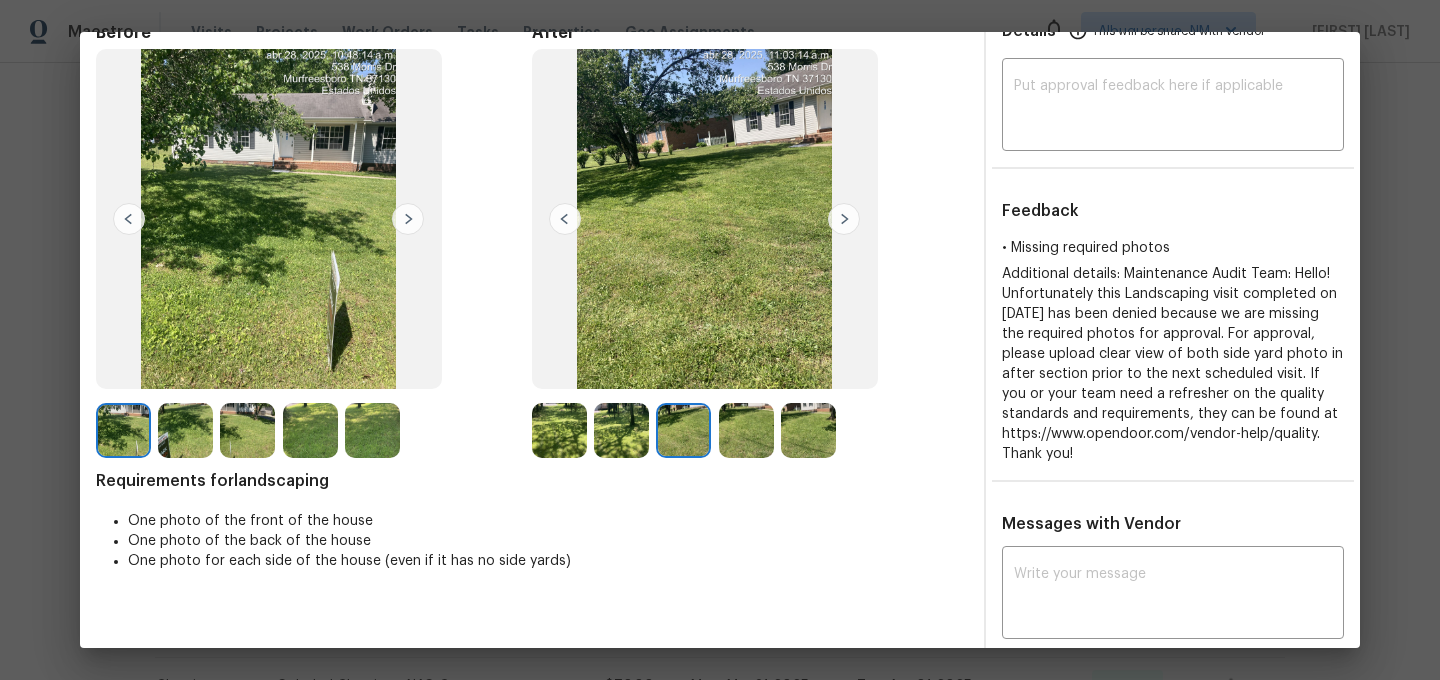 click at bounding box center [808, 430] 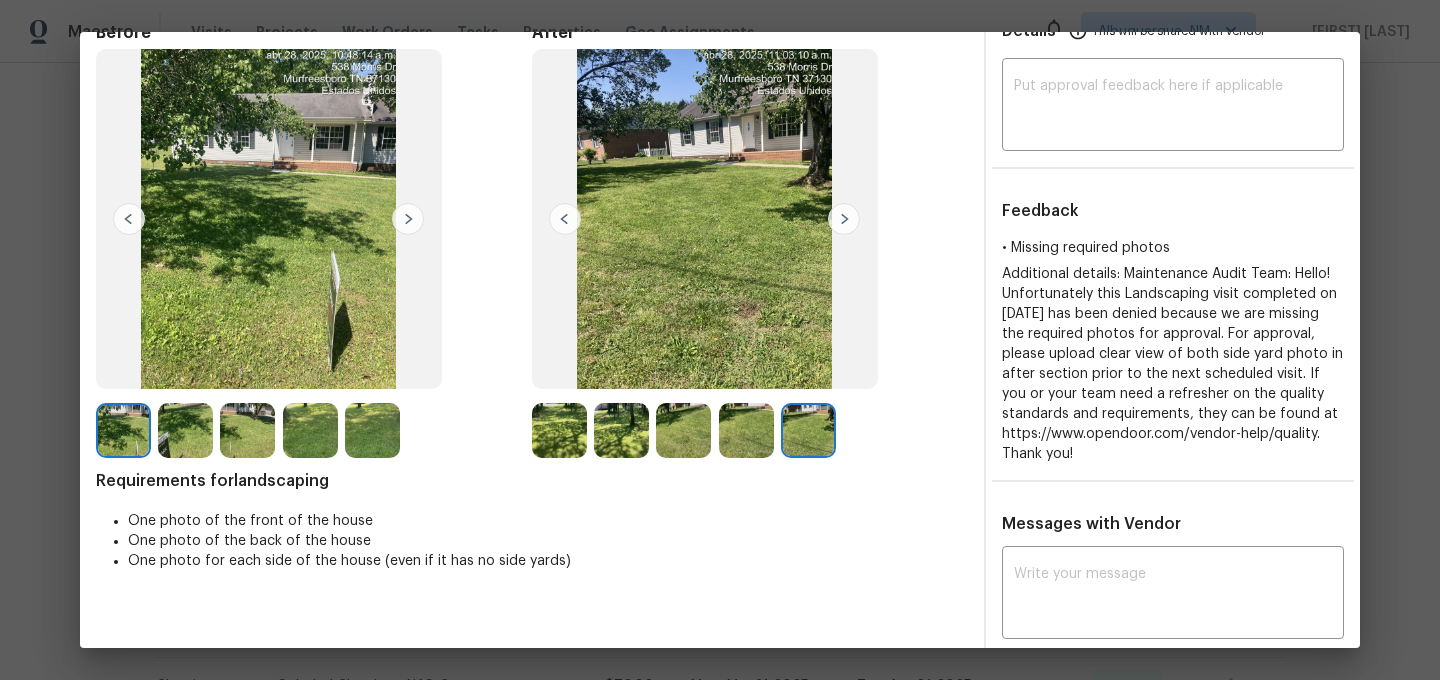 click at bounding box center [746, 430] 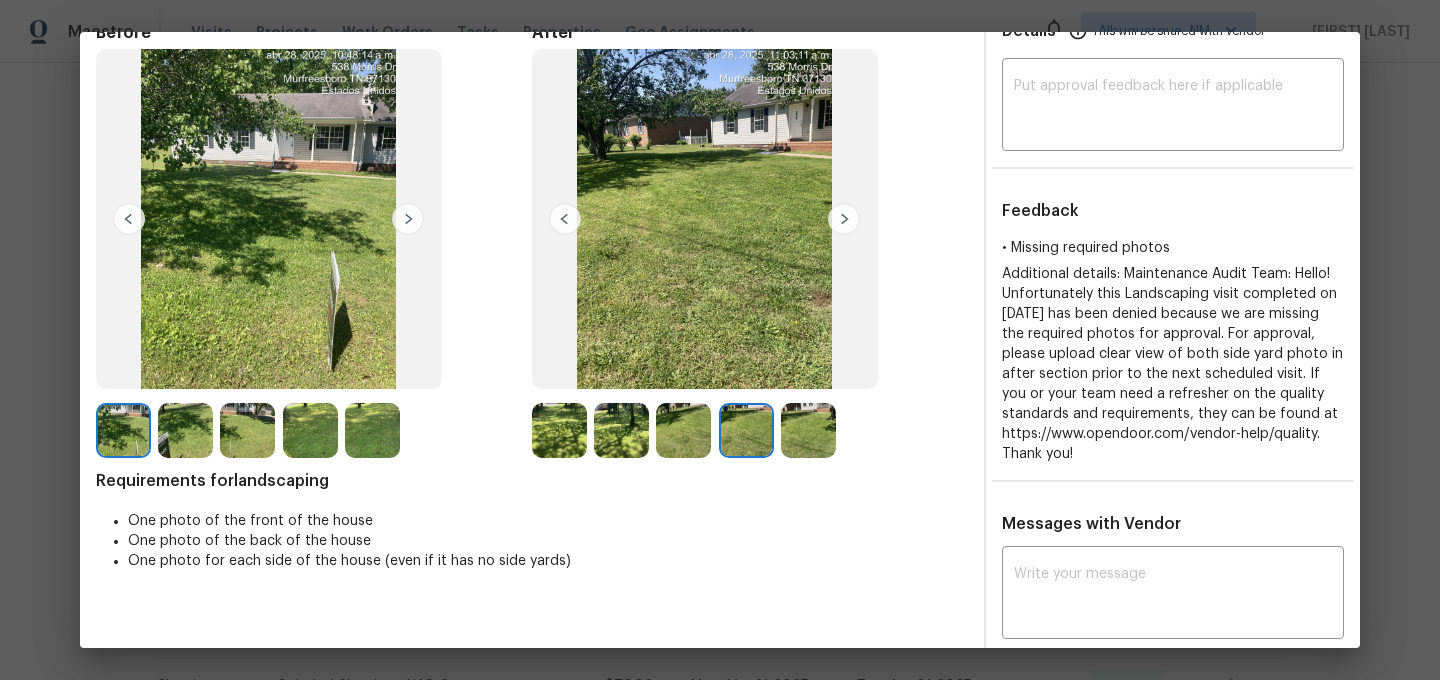 click at bounding box center [683, 430] 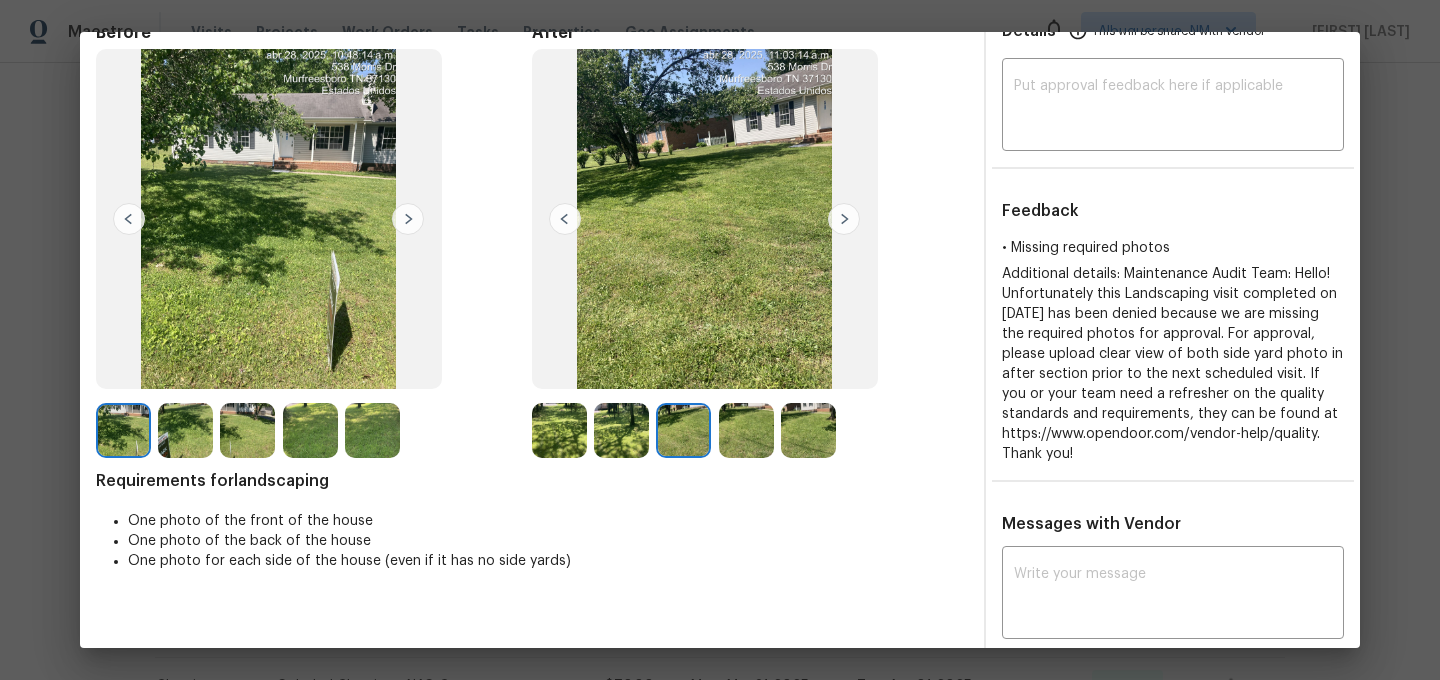 click at bounding box center [559, 430] 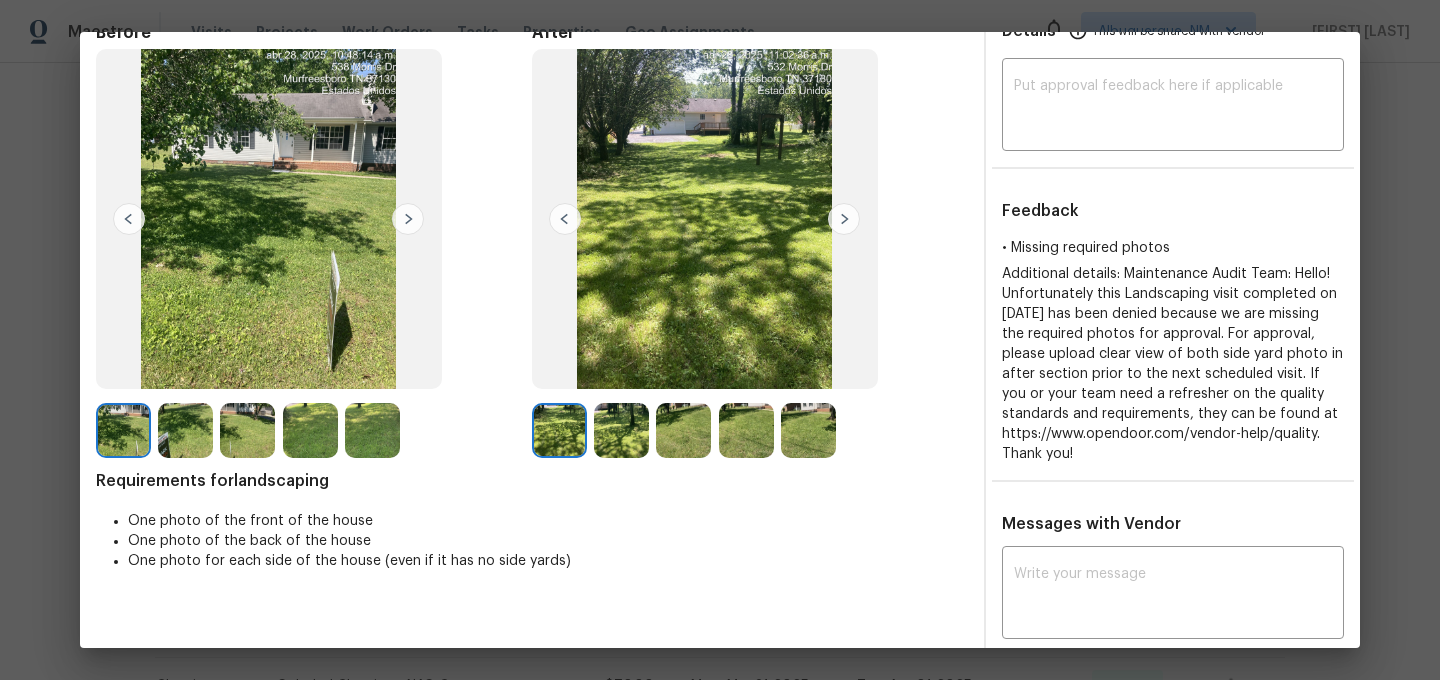 click at bounding box center [621, 430] 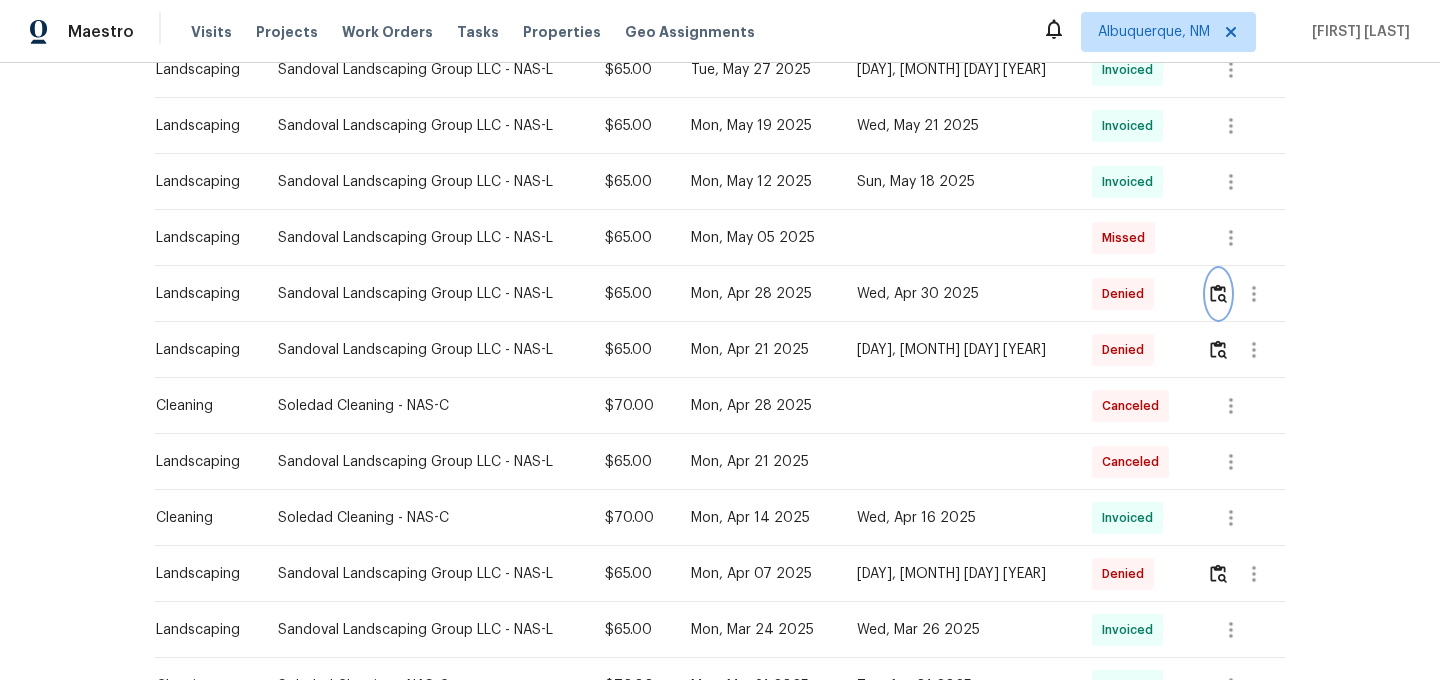 scroll, scrollTop: 0, scrollLeft: 0, axis: both 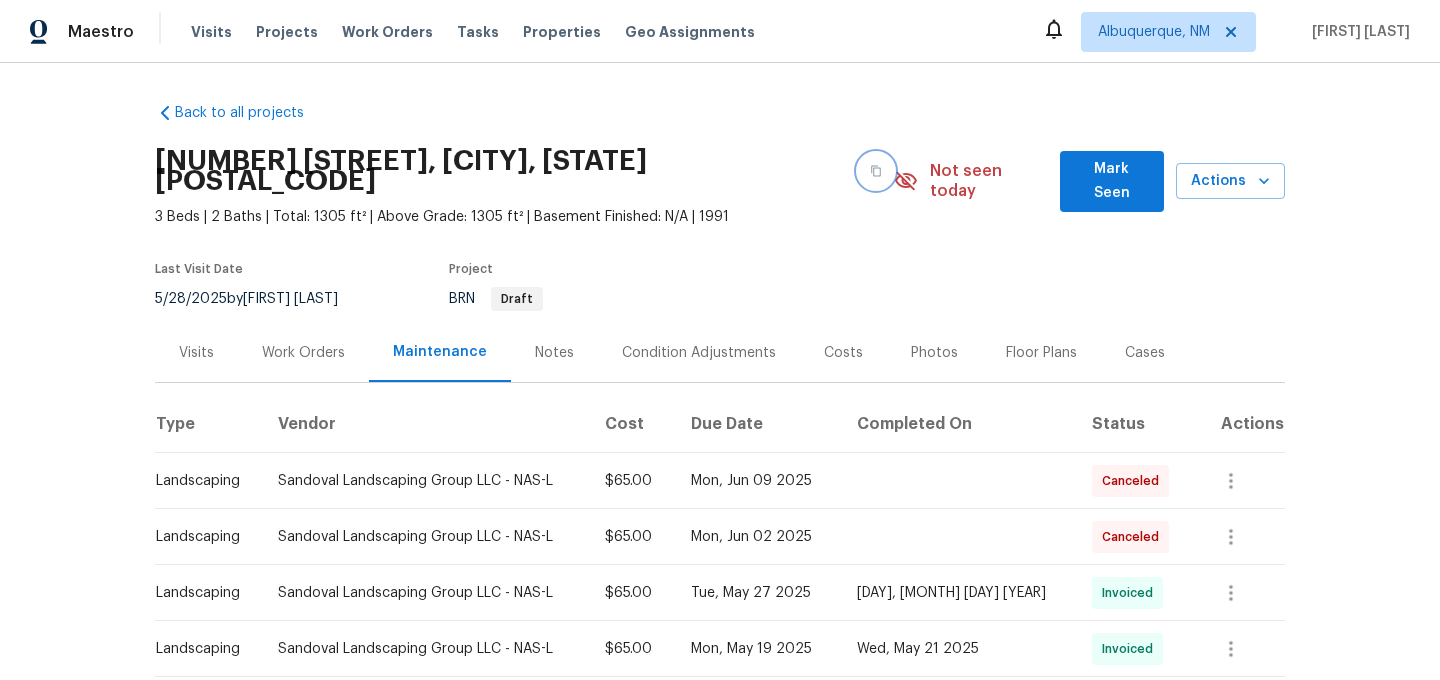 click 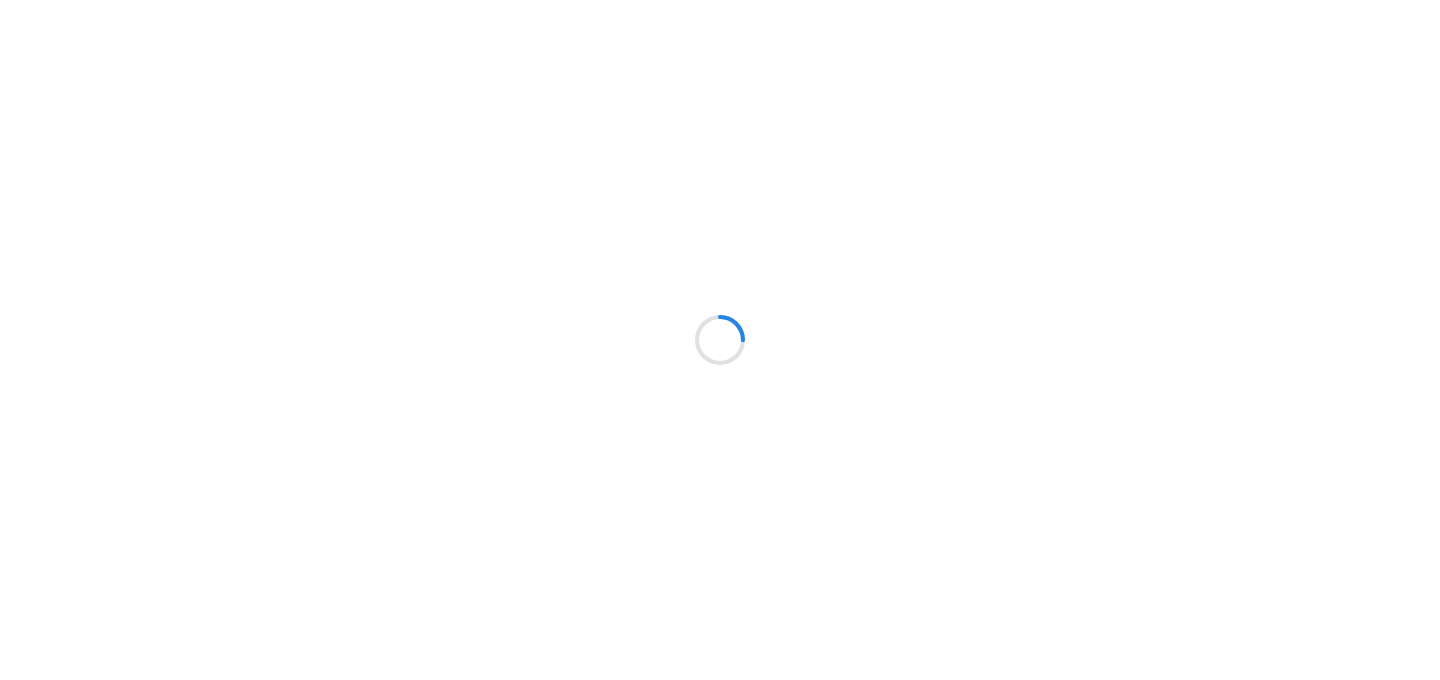 scroll, scrollTop: 0, scrollLeft: 0, axis: both 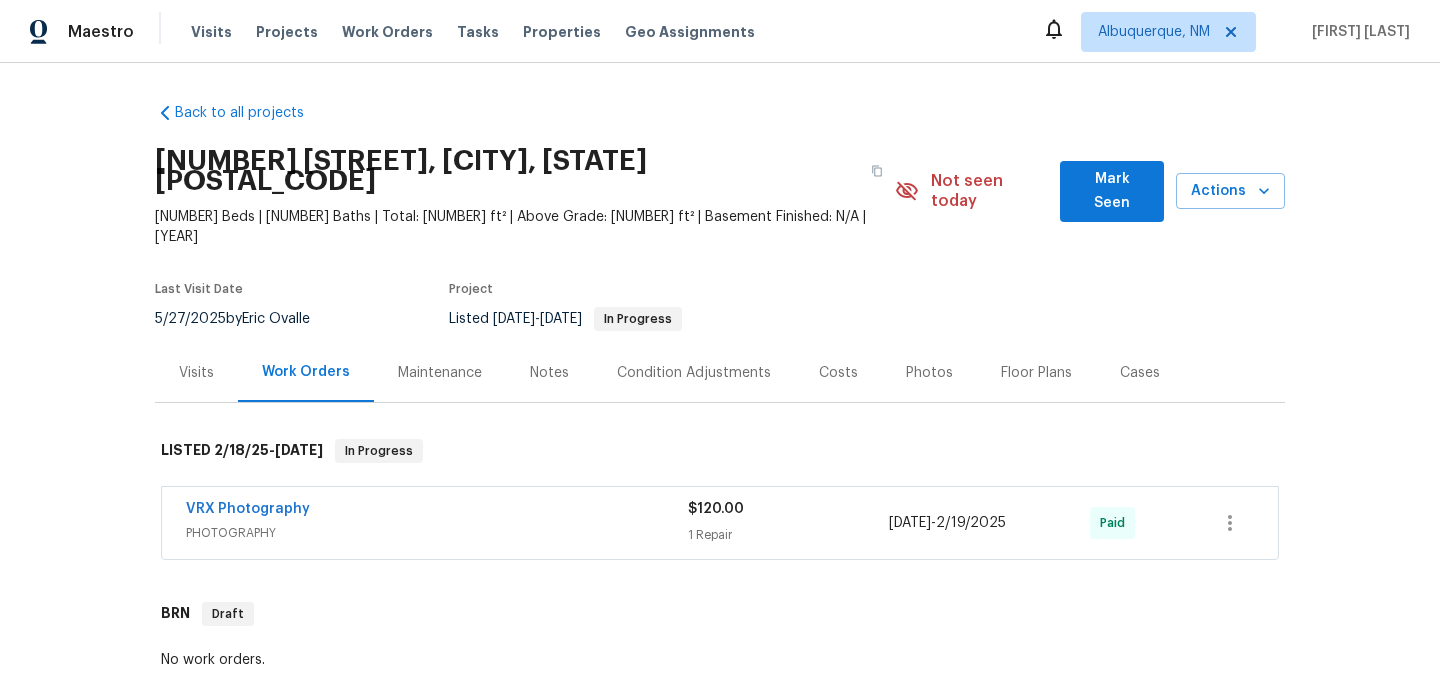 click on "Maintenance" at bounding box center (440, 373) 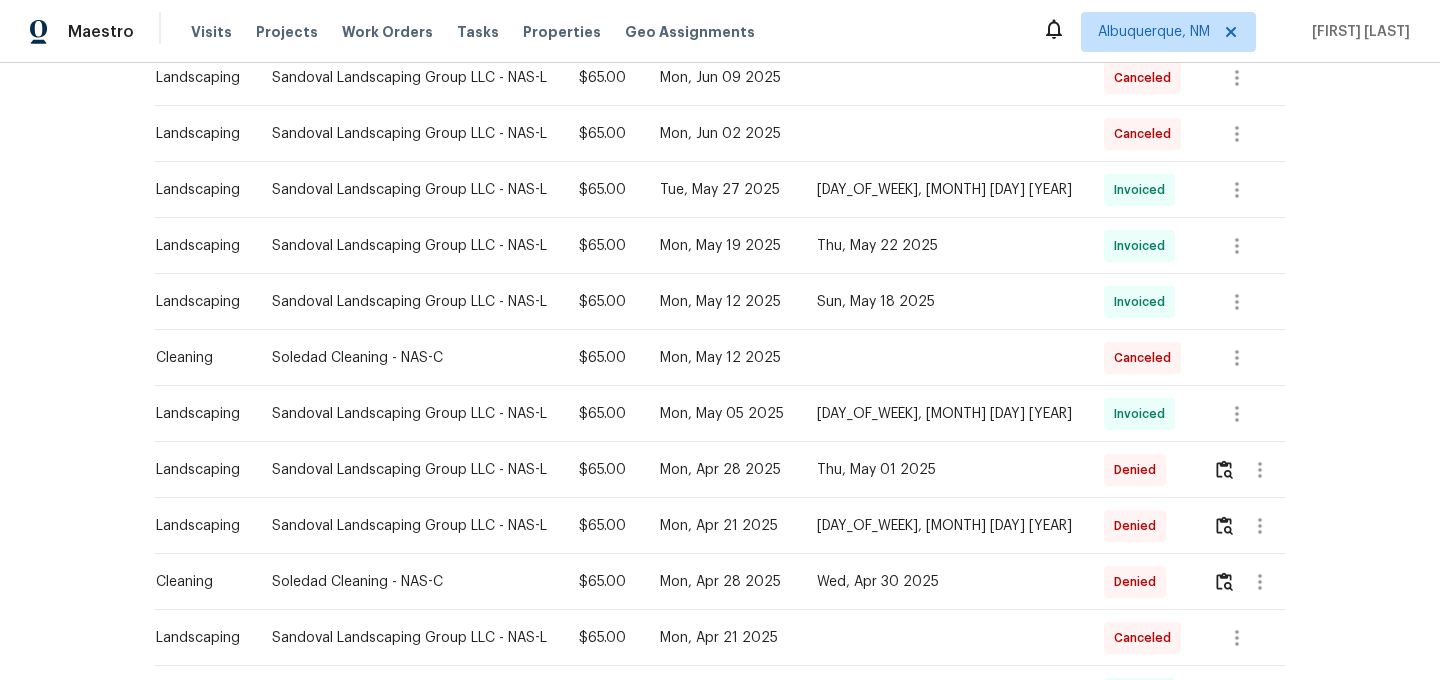 scroll, scrollTop: 446, scrollLeft: 0, axis: vertical 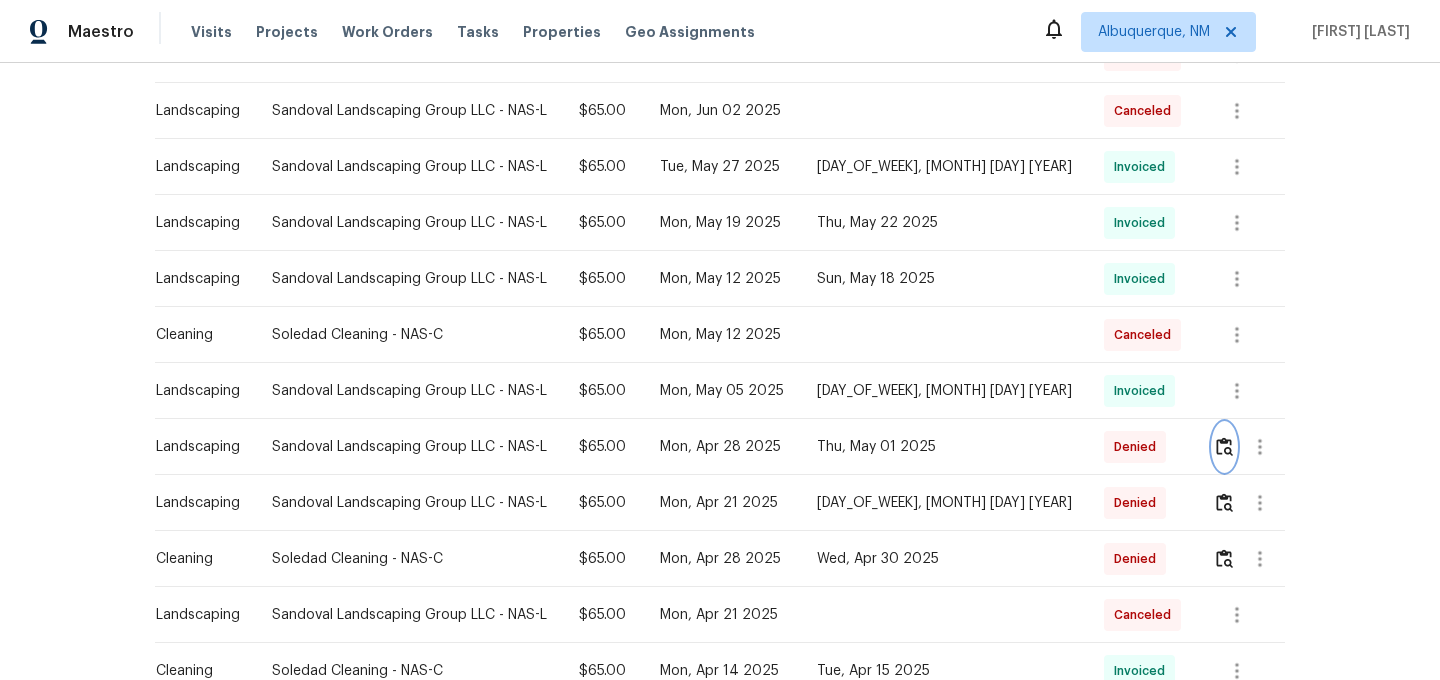click at bounding box center [1224, 447] 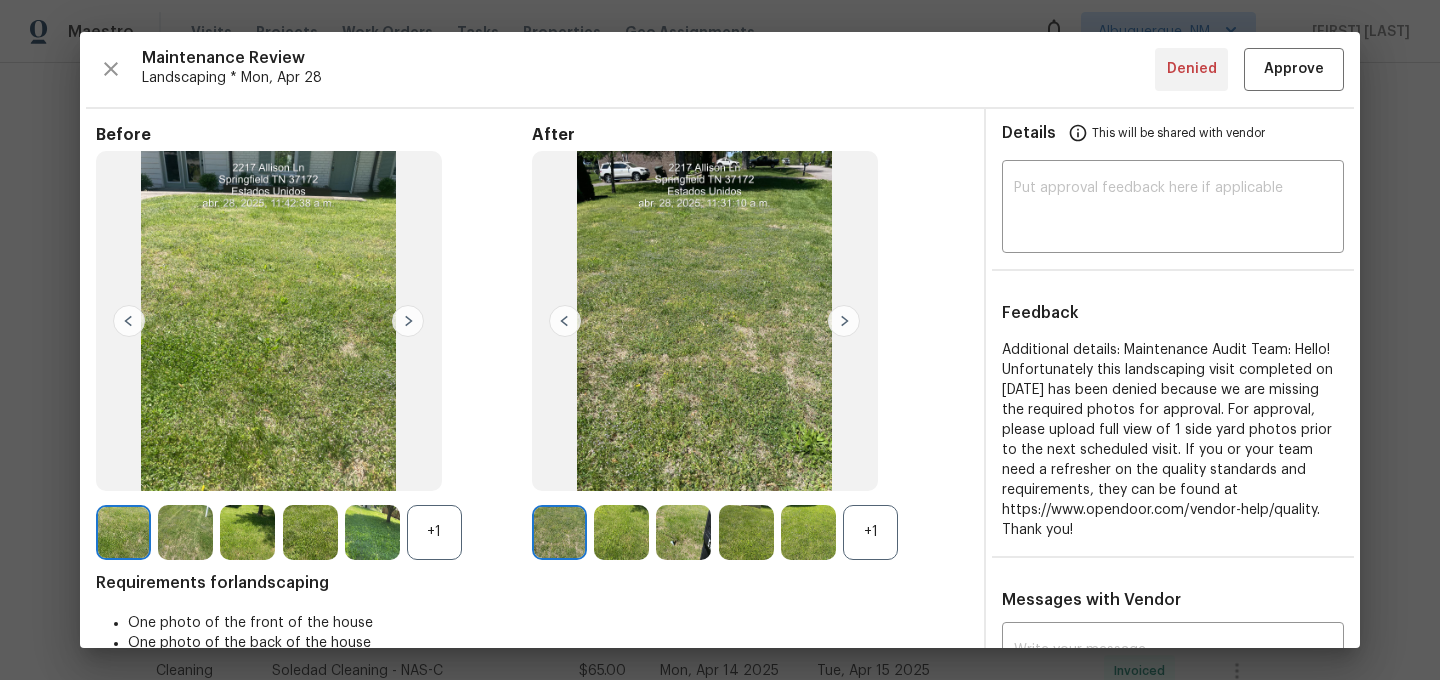 click on "+1" at bounding box center [870, 532] 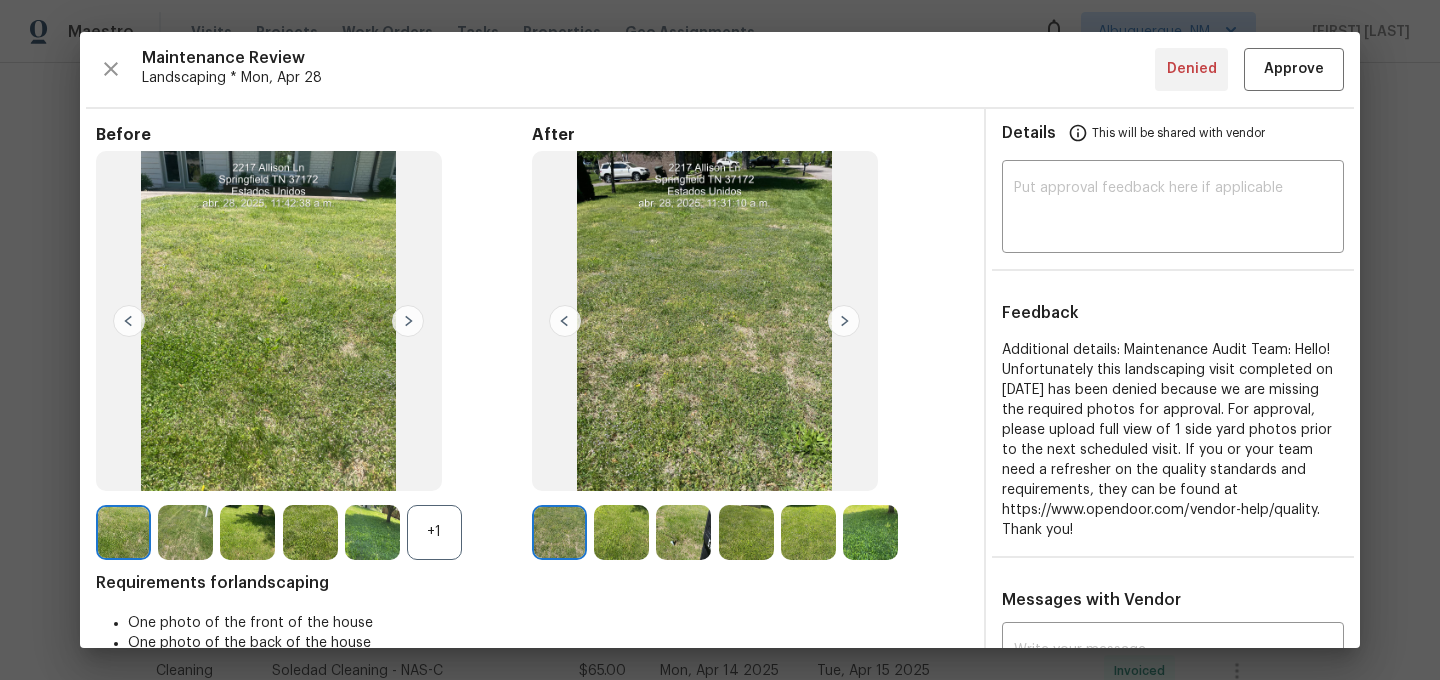 click on "+1" at bounding box center (434, 532) 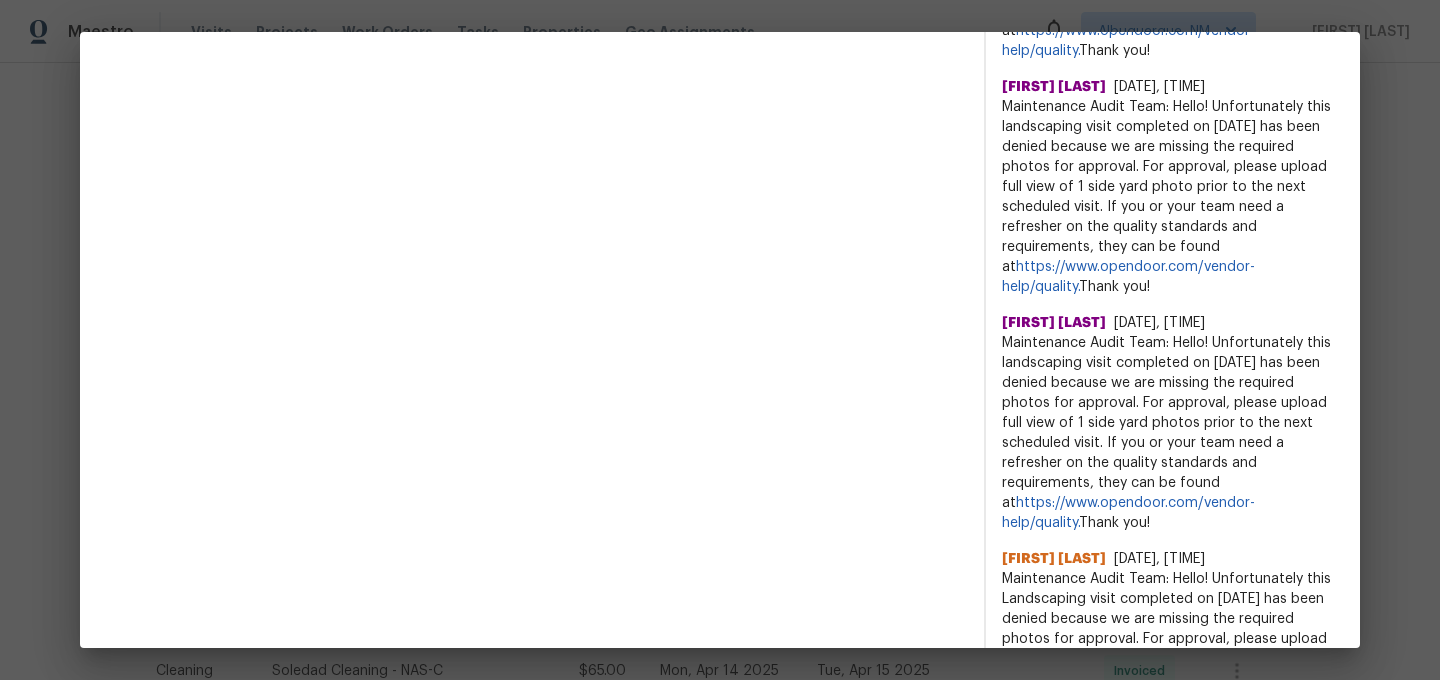scroll, scrollTop: 1221, scrollLeft: 0, axis: vertical 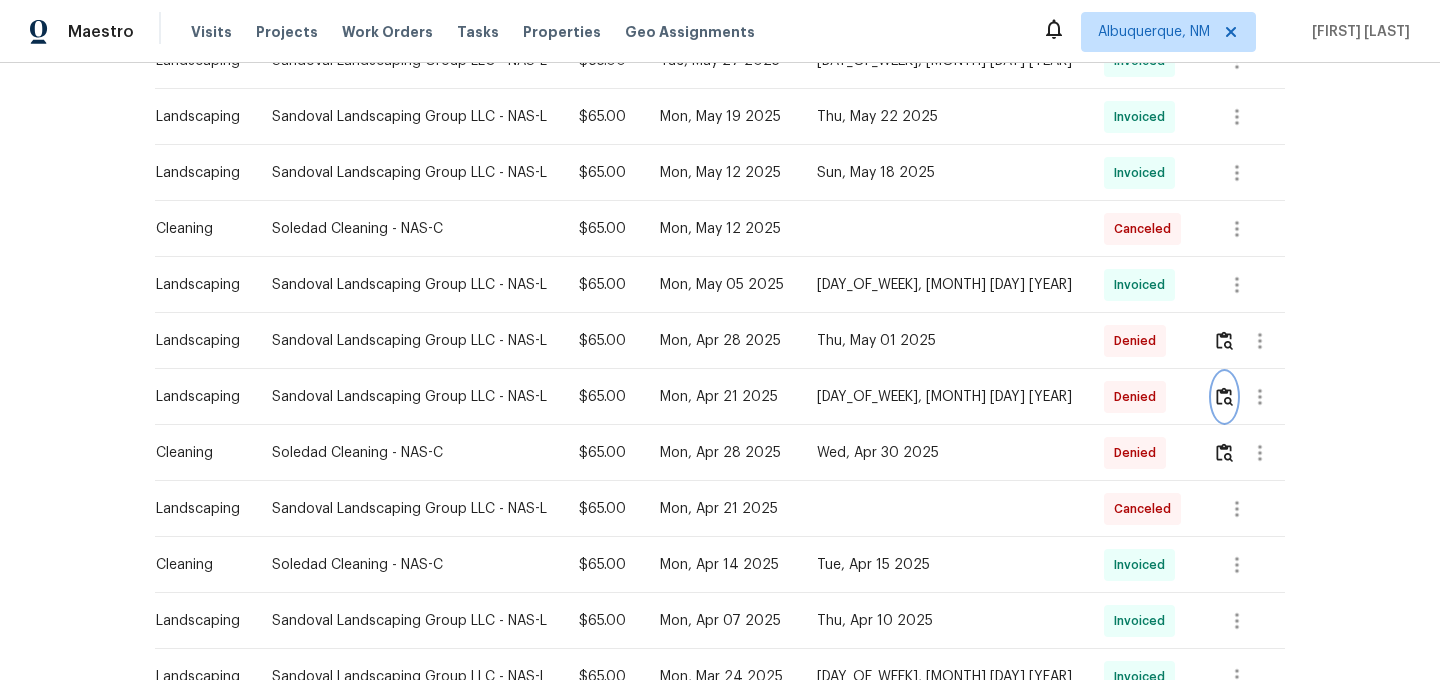 click at bounding box center [1224, 396] 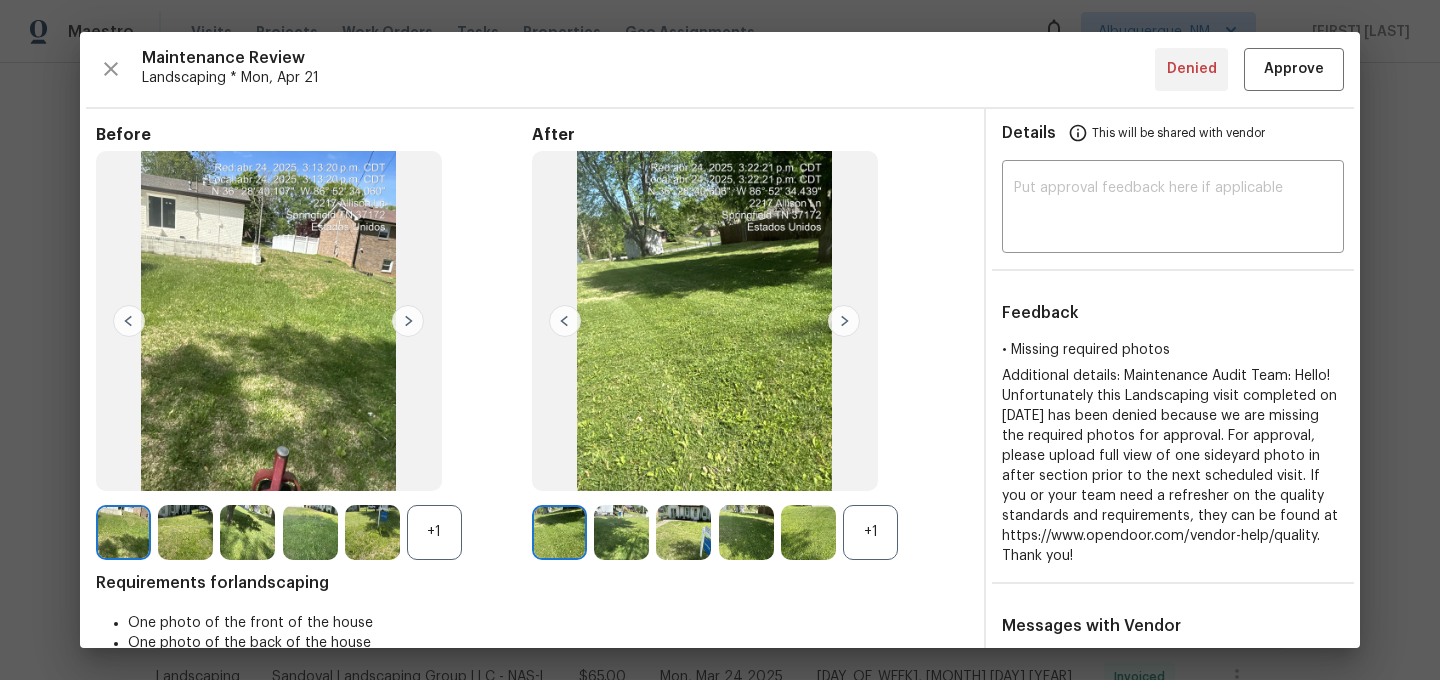 click on "+1" at bounding box center (870, 532) 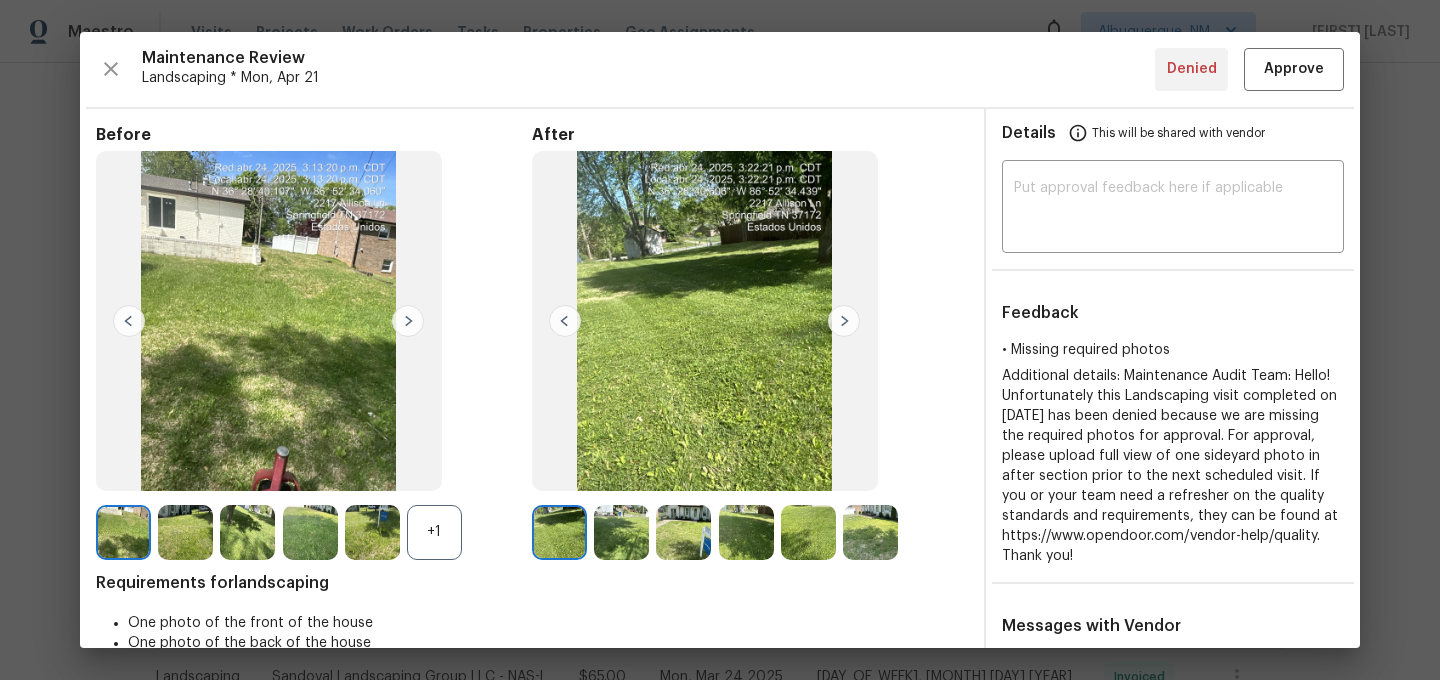 click on "+1" at bounding box center (434, 532) 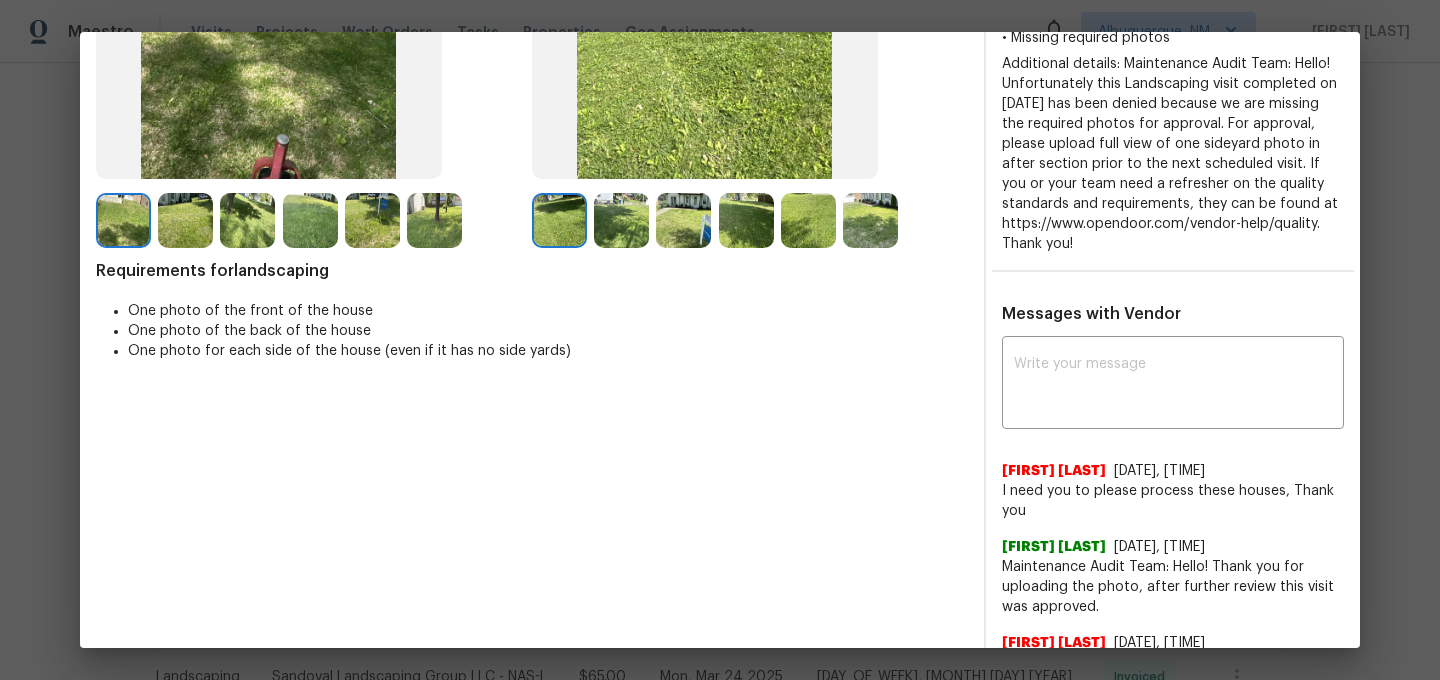 scroll, scrollTop: 80, scrollLeft: 0, axis: vertical 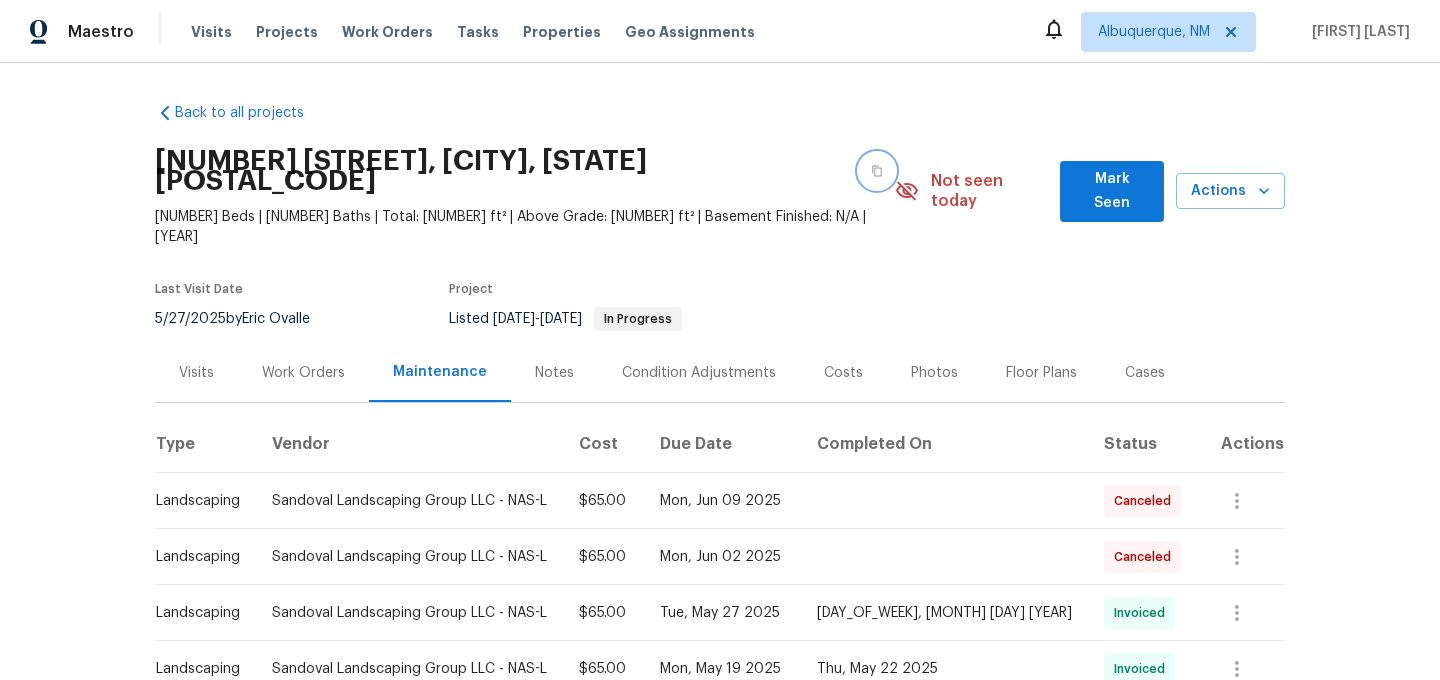click 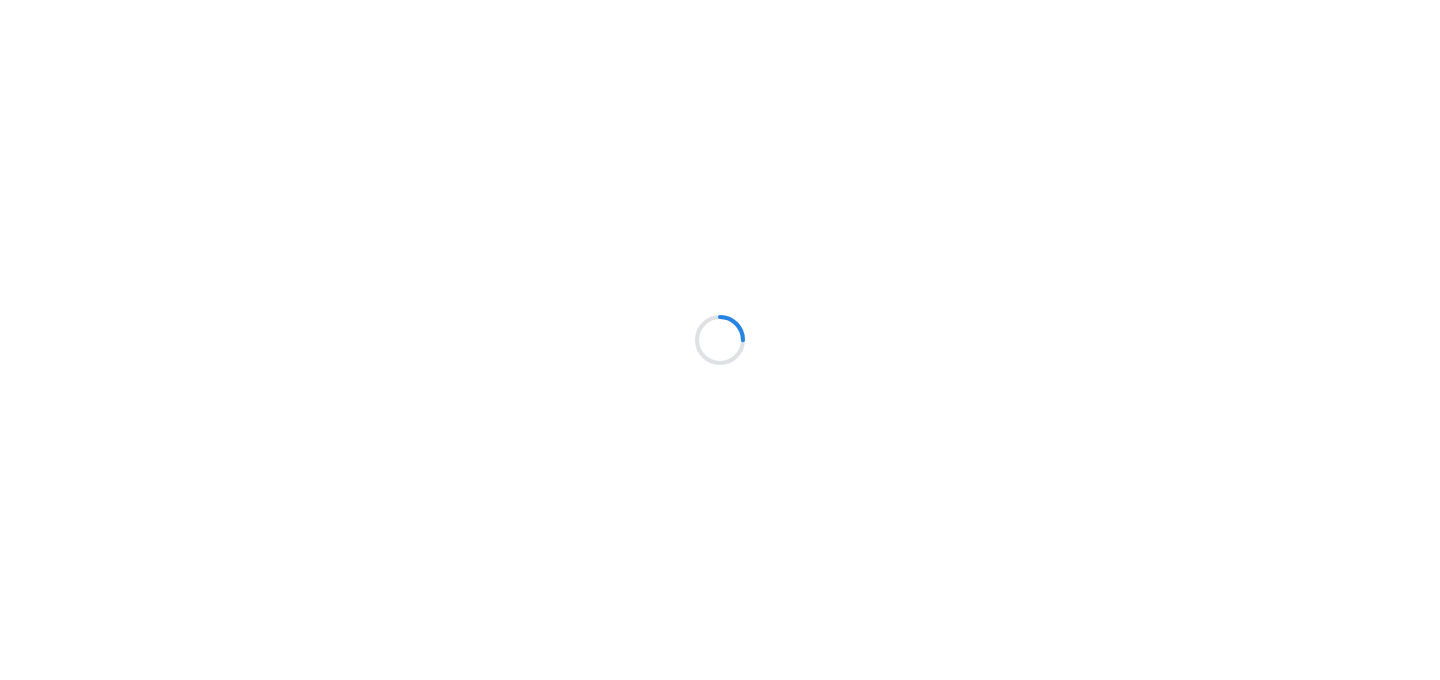scroll, scrollTop: 0, scrollLeft: 0, axis: both 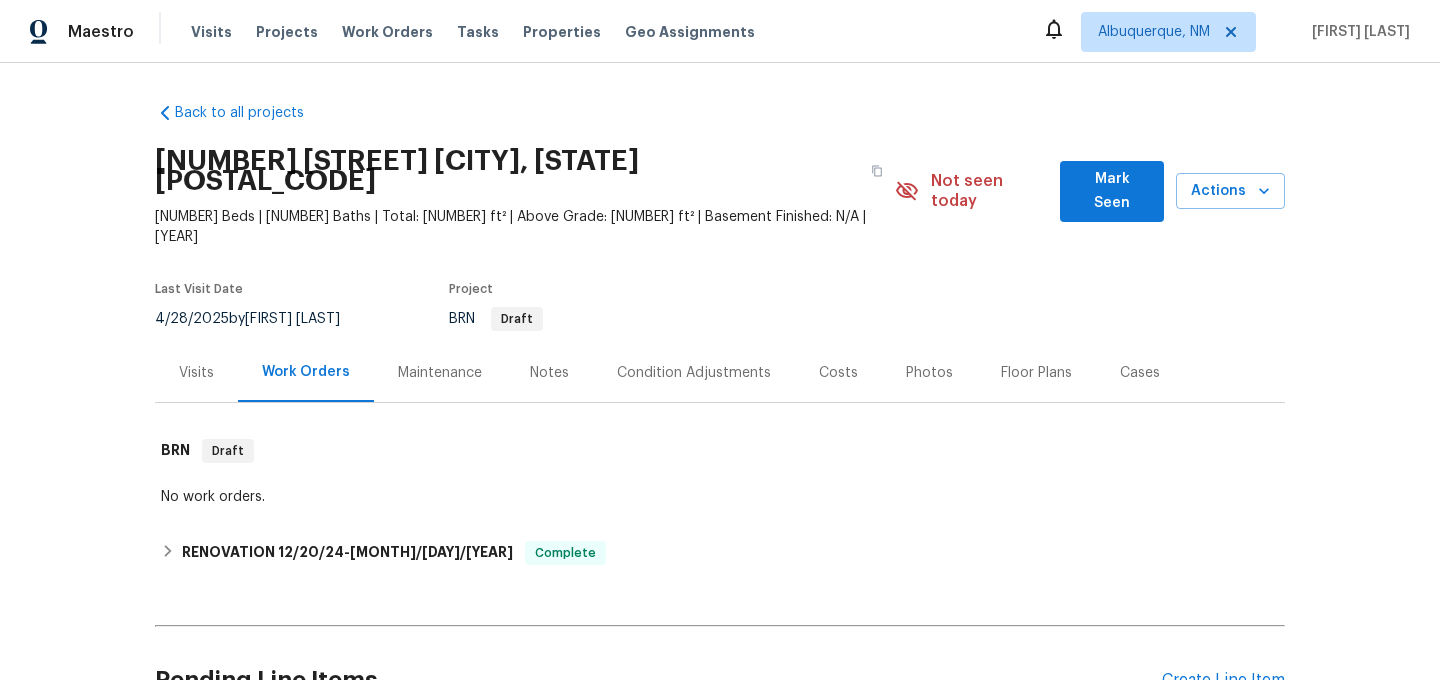 click on "Maintenance" at bounding box center [440, 372] 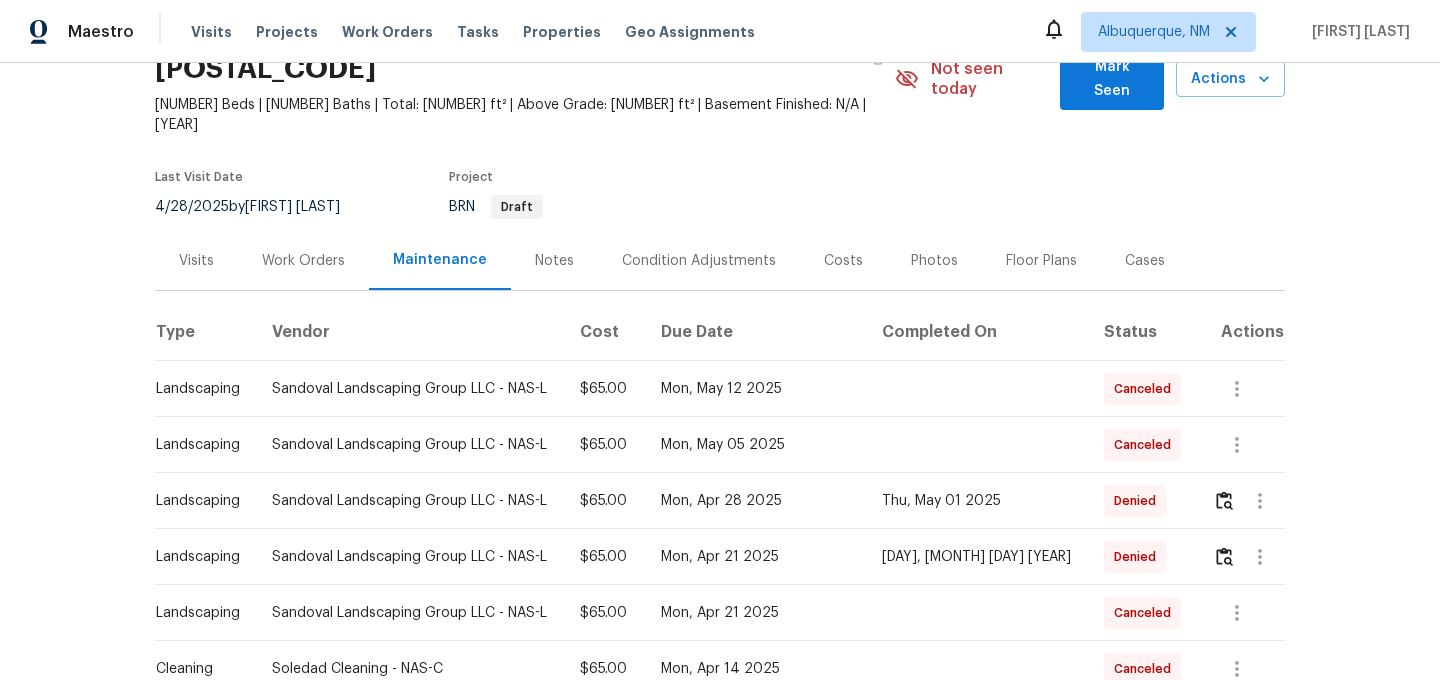 scroll, scrollTop: 212, scrollLeft: 0, axis: vertical 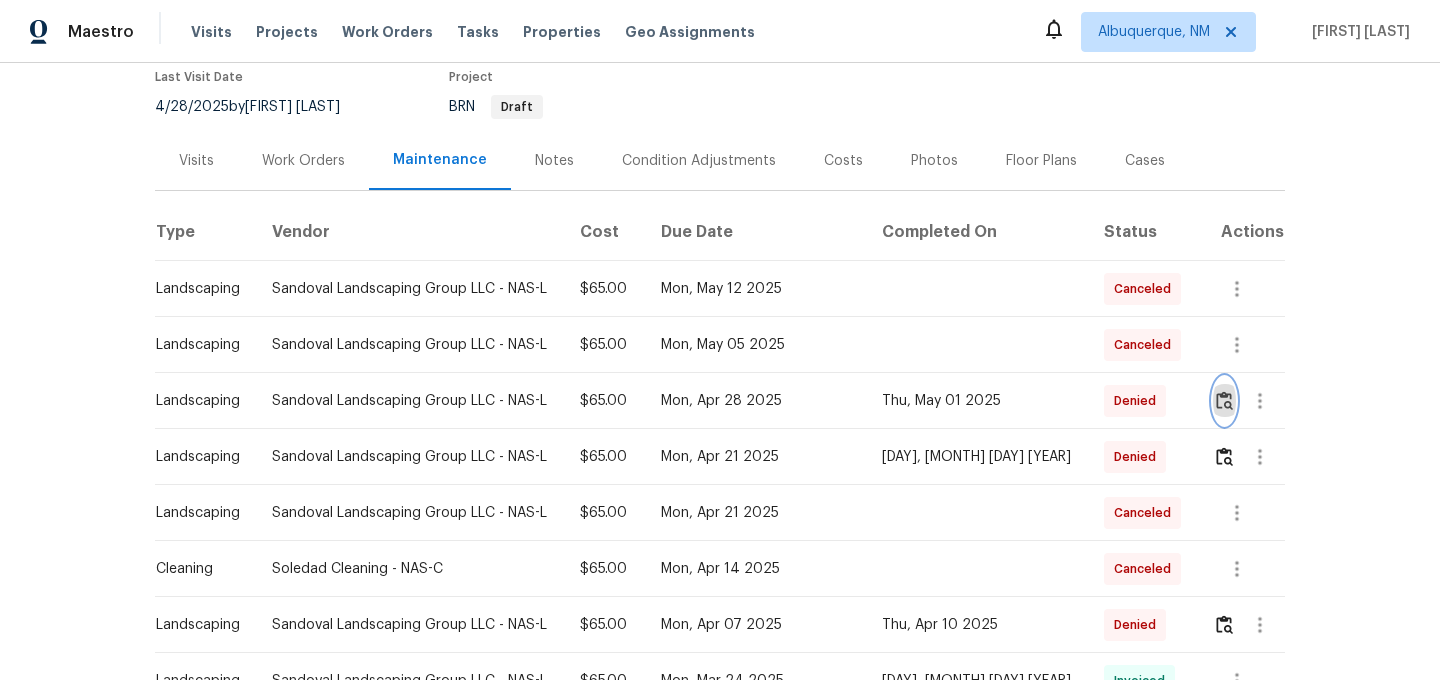 click at bounding box center (1224, 400) 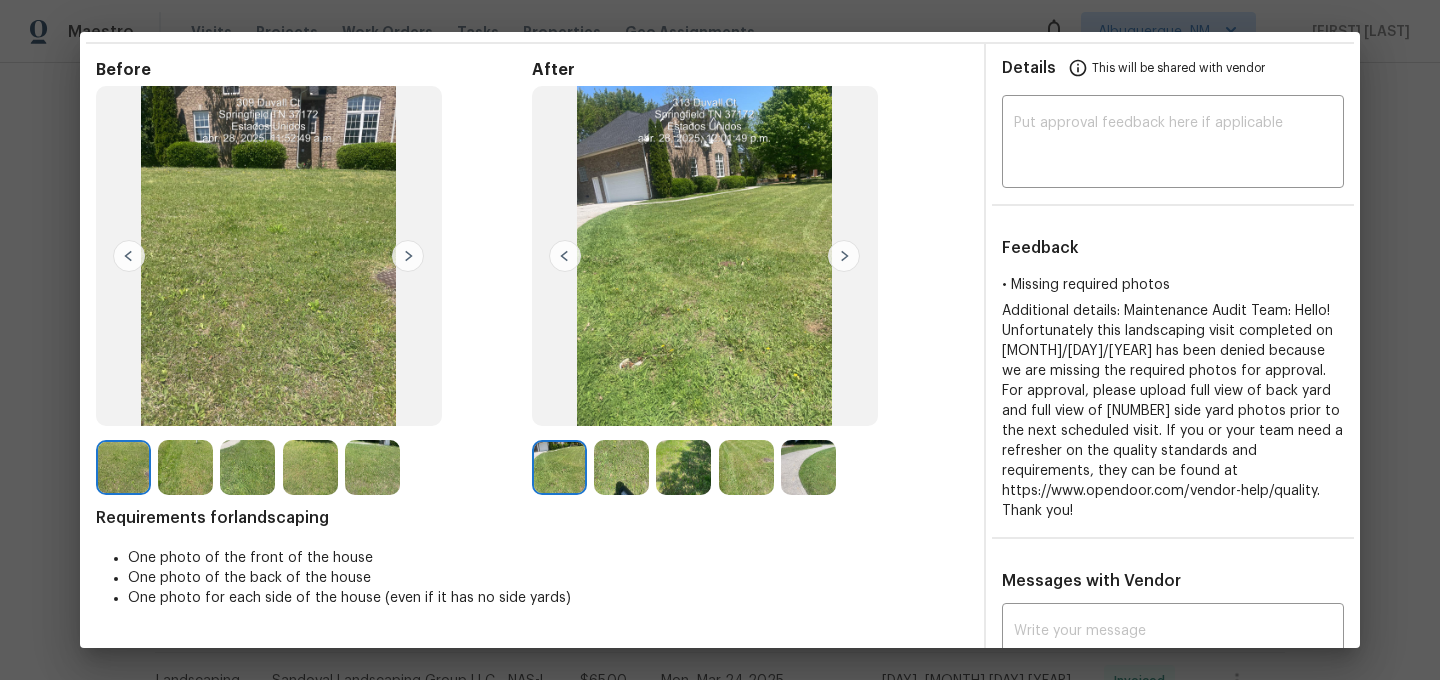 scroll, scrollTop: 18, scrollLeft: 0, axis: vertical 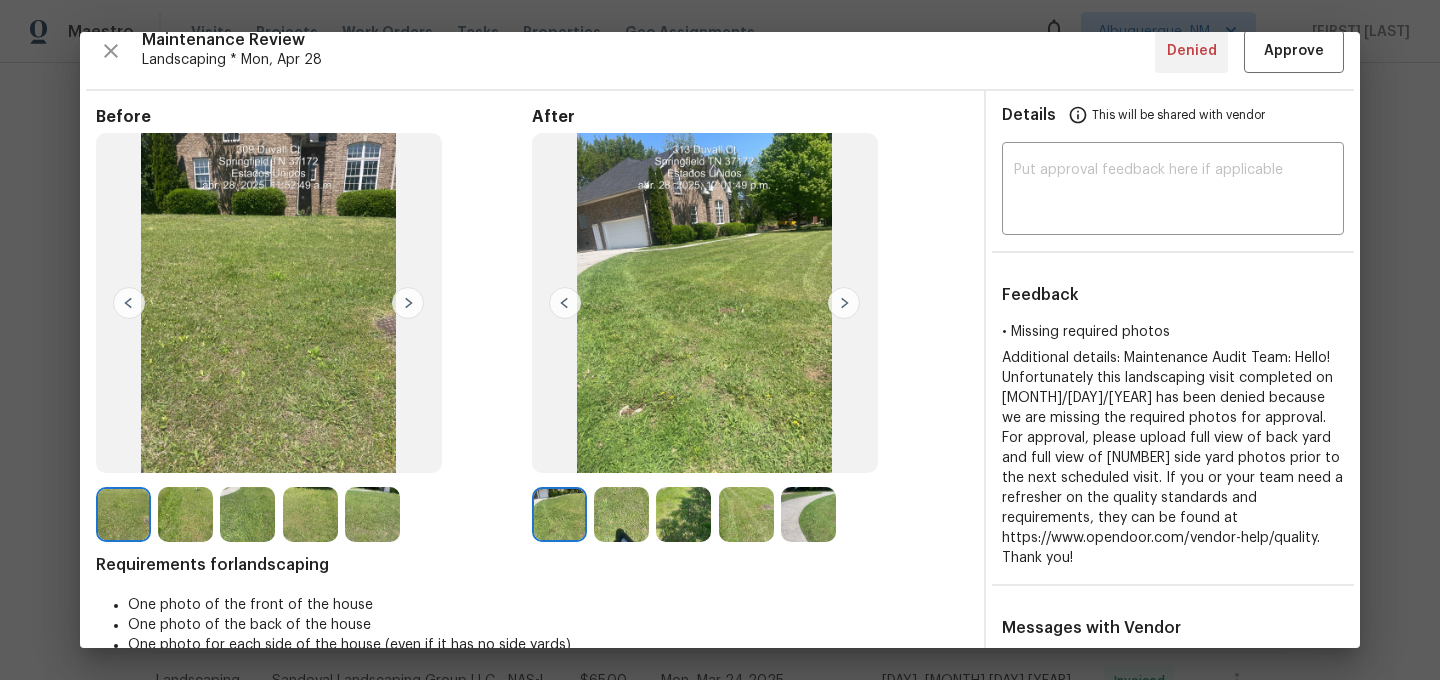 click at bounding box center [746, 514] 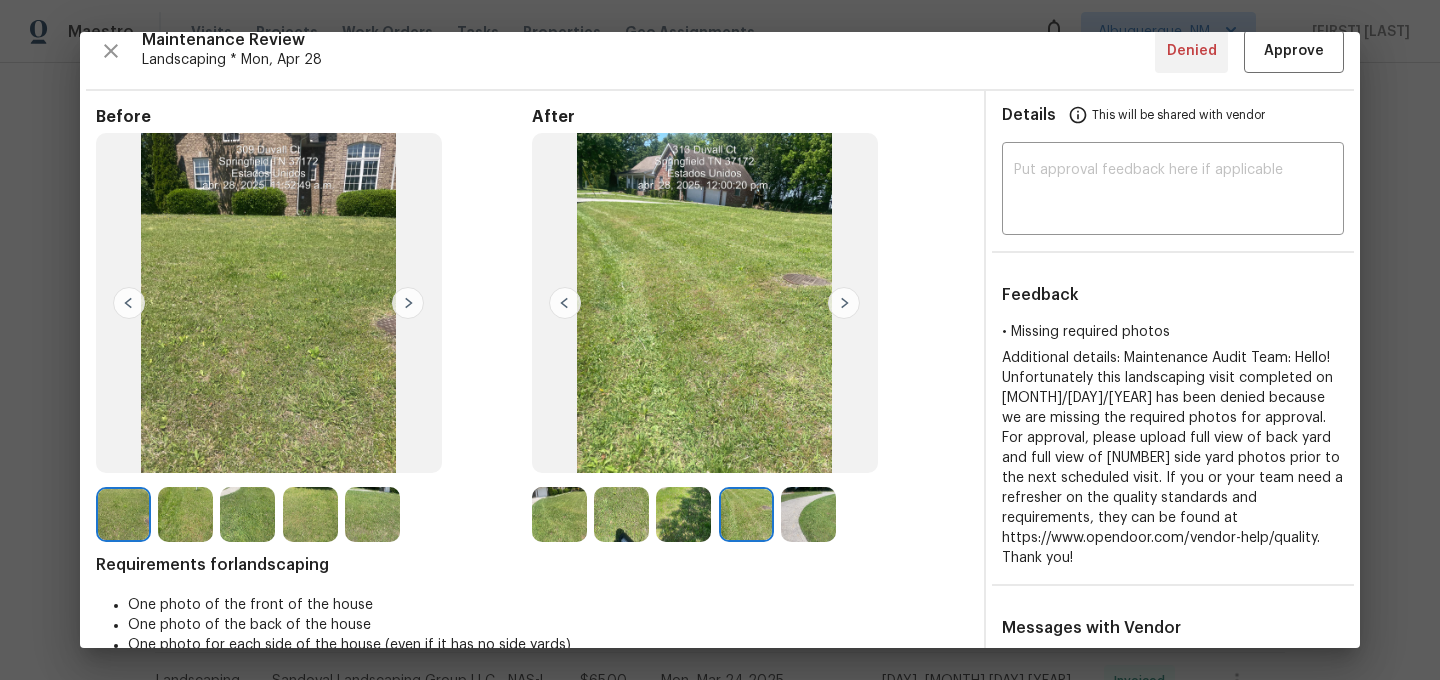 click at bounding box center [683, 514] 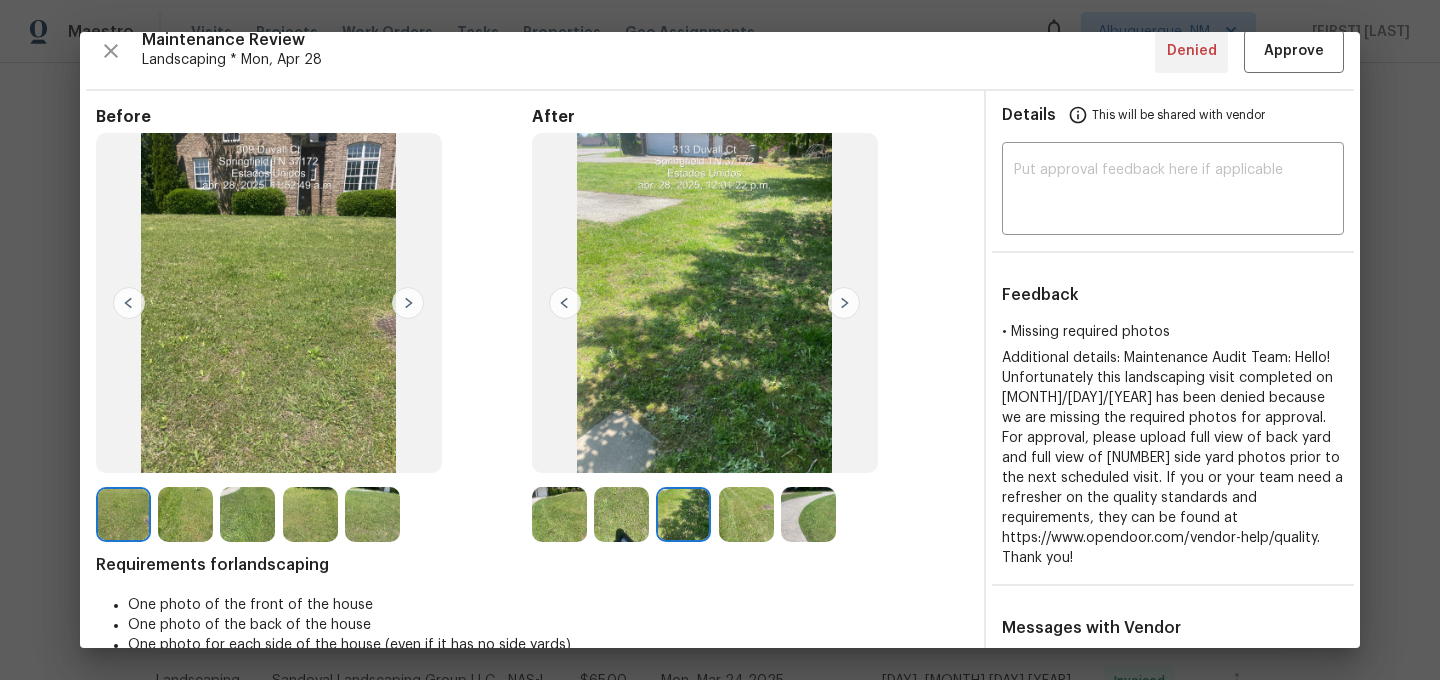 click at bounding box center (808, 514) 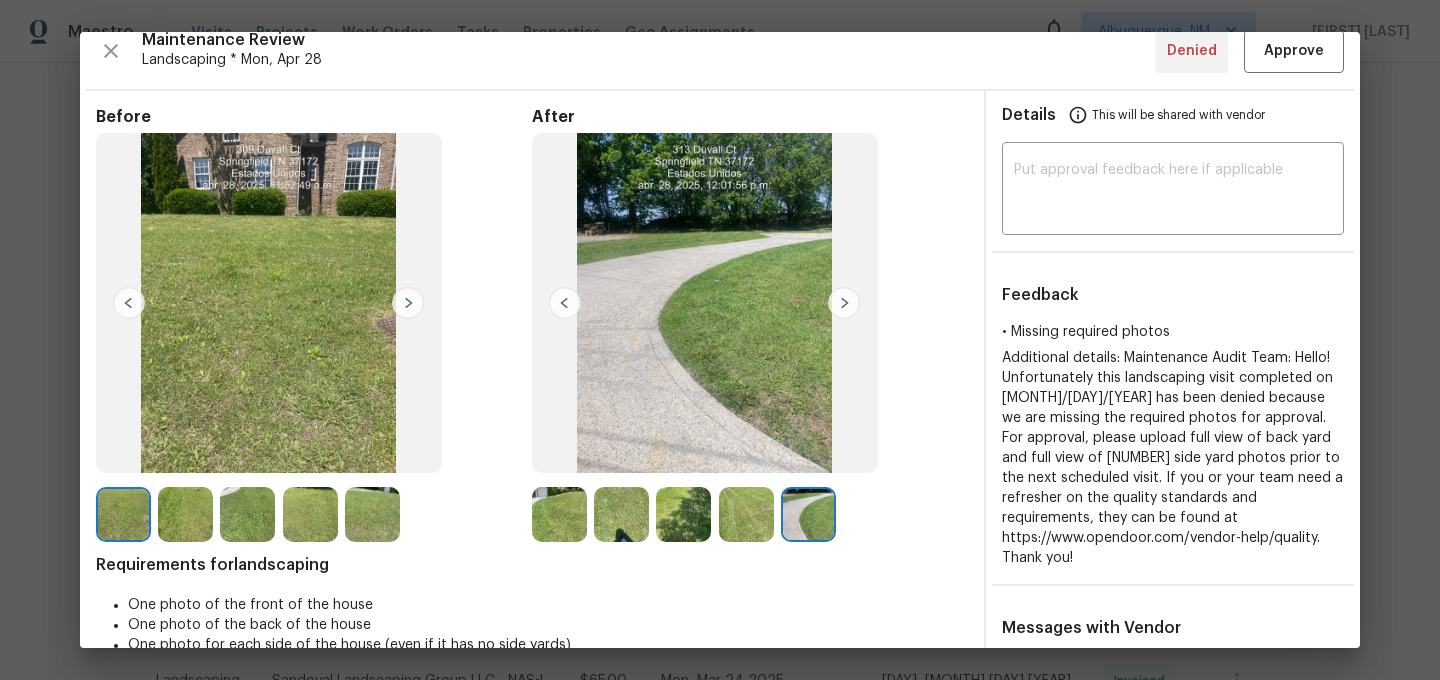 click at bounding box center (621, 514) 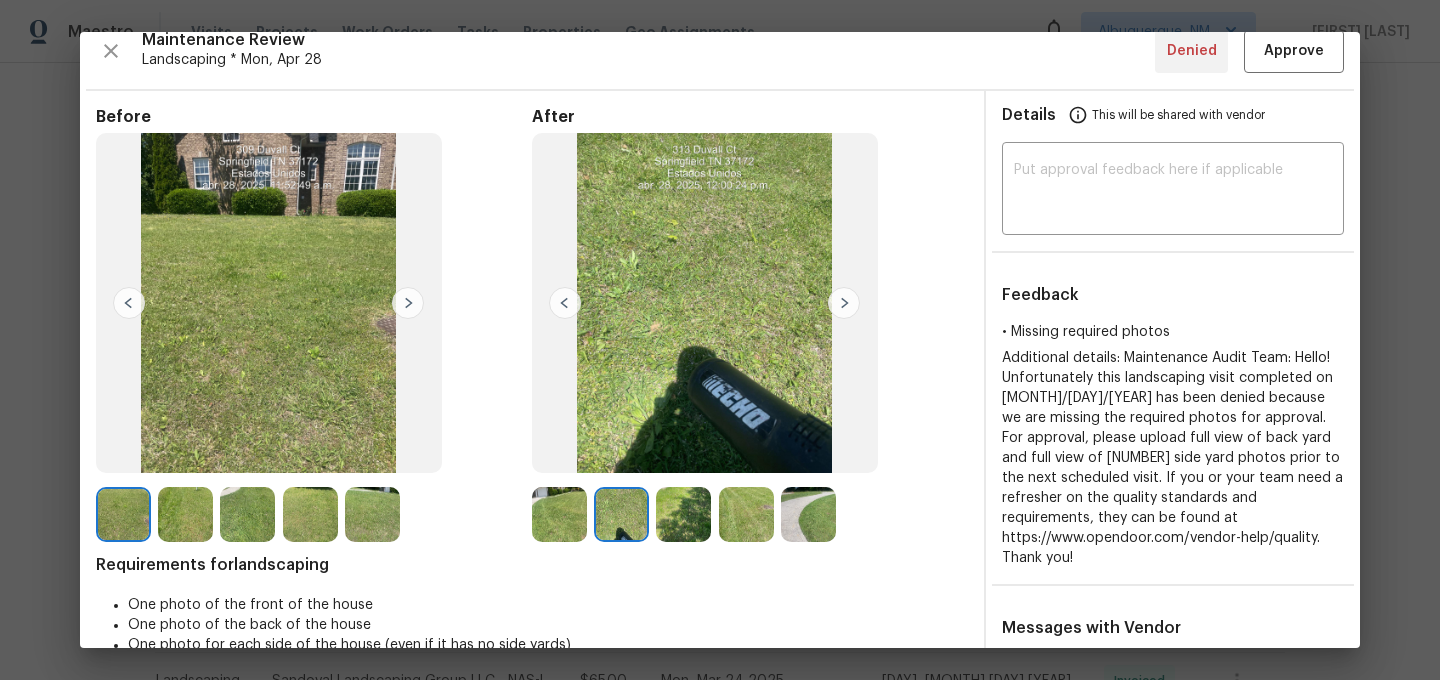 click at bounding box center (746, 514) 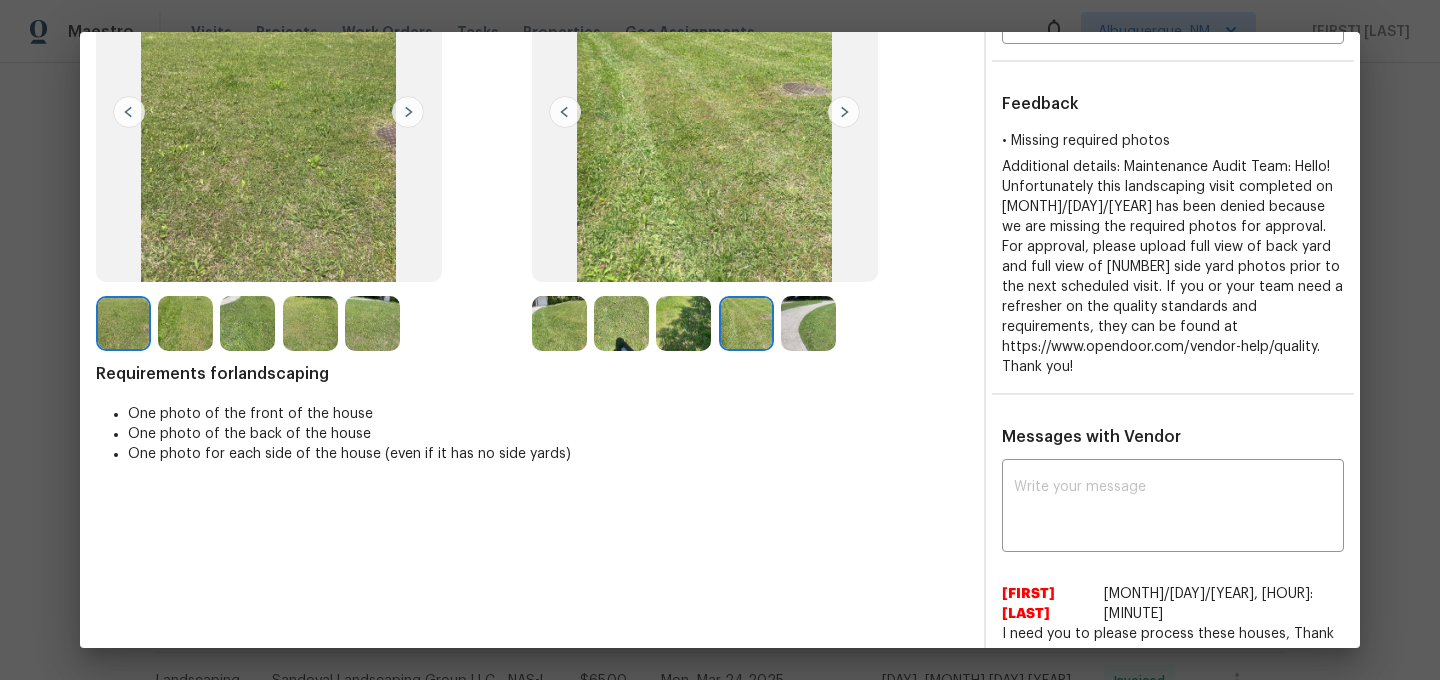scroll, scrollTop: 287, scrollLeft: 0, axis: vertical 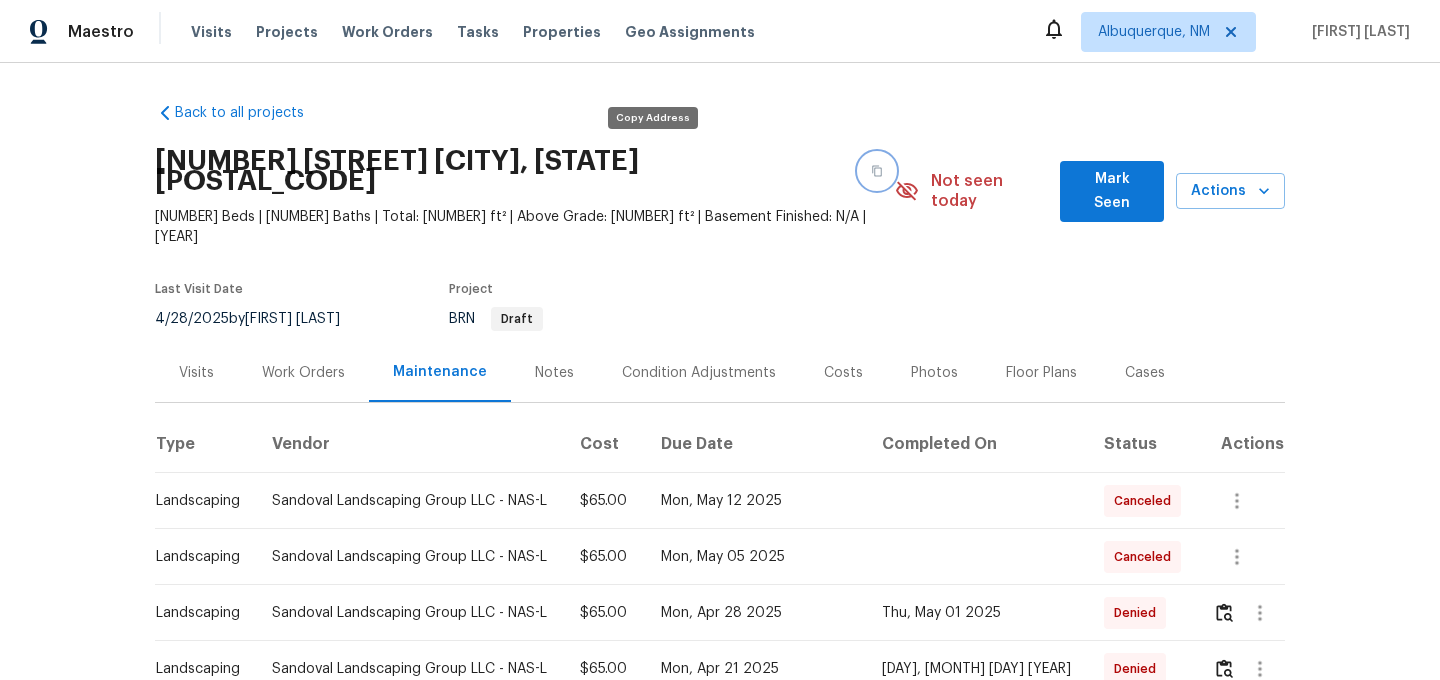 click at bounding box center (877, 171) 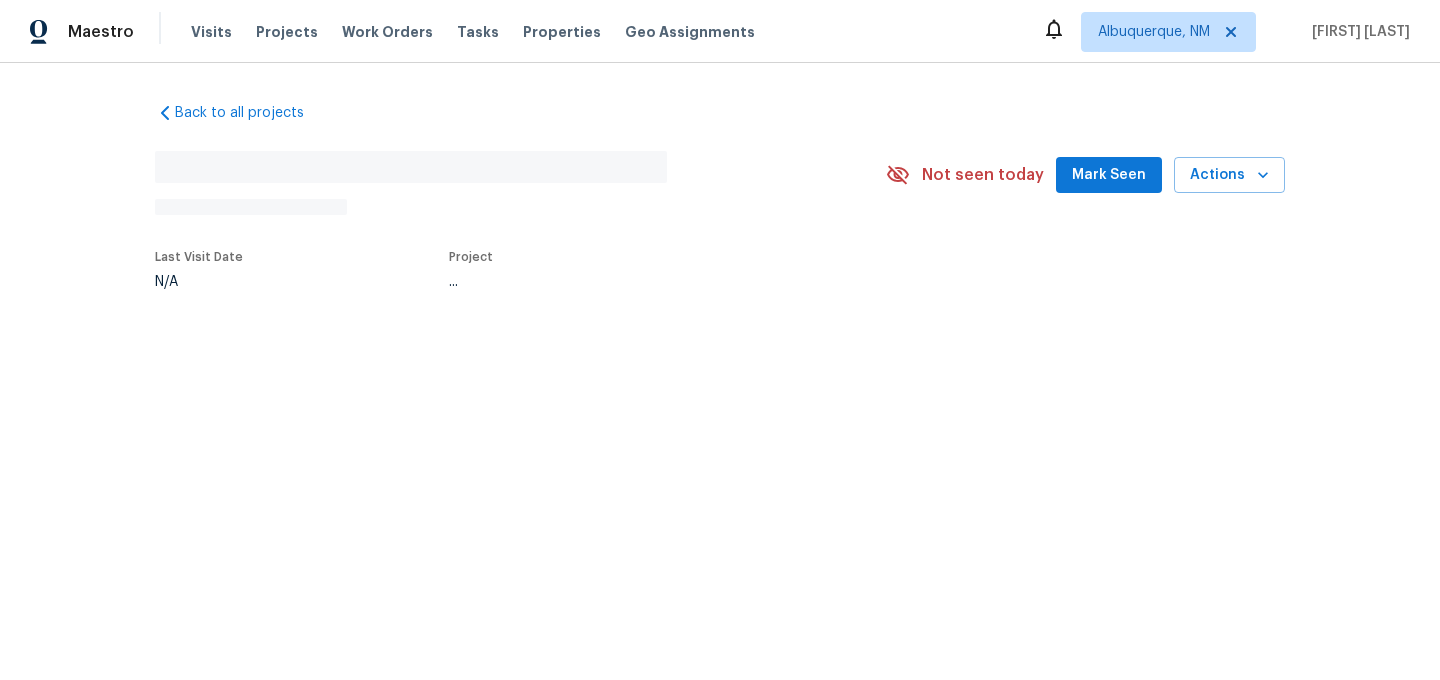 scroll, scrollTop: 0, scrollLeft: 0, axis: both 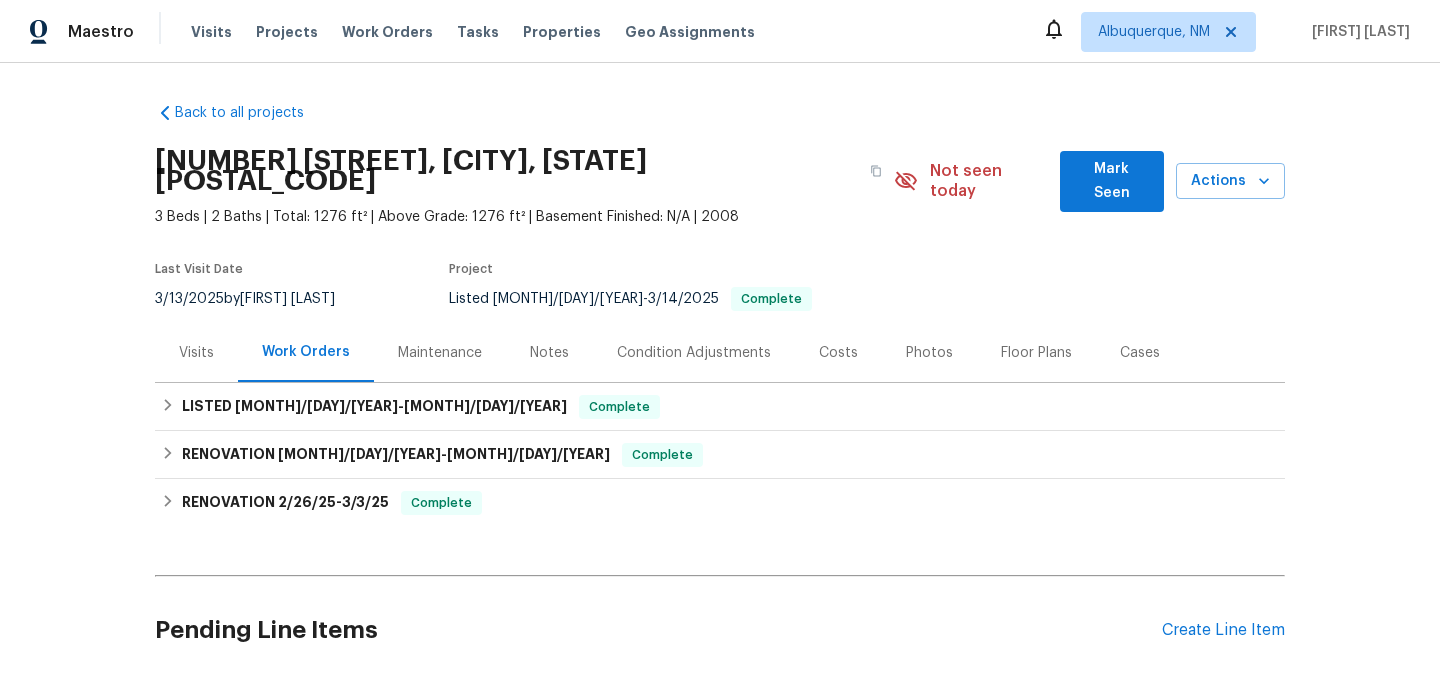 click on "Maintenance" at bounding box center [440, 353] 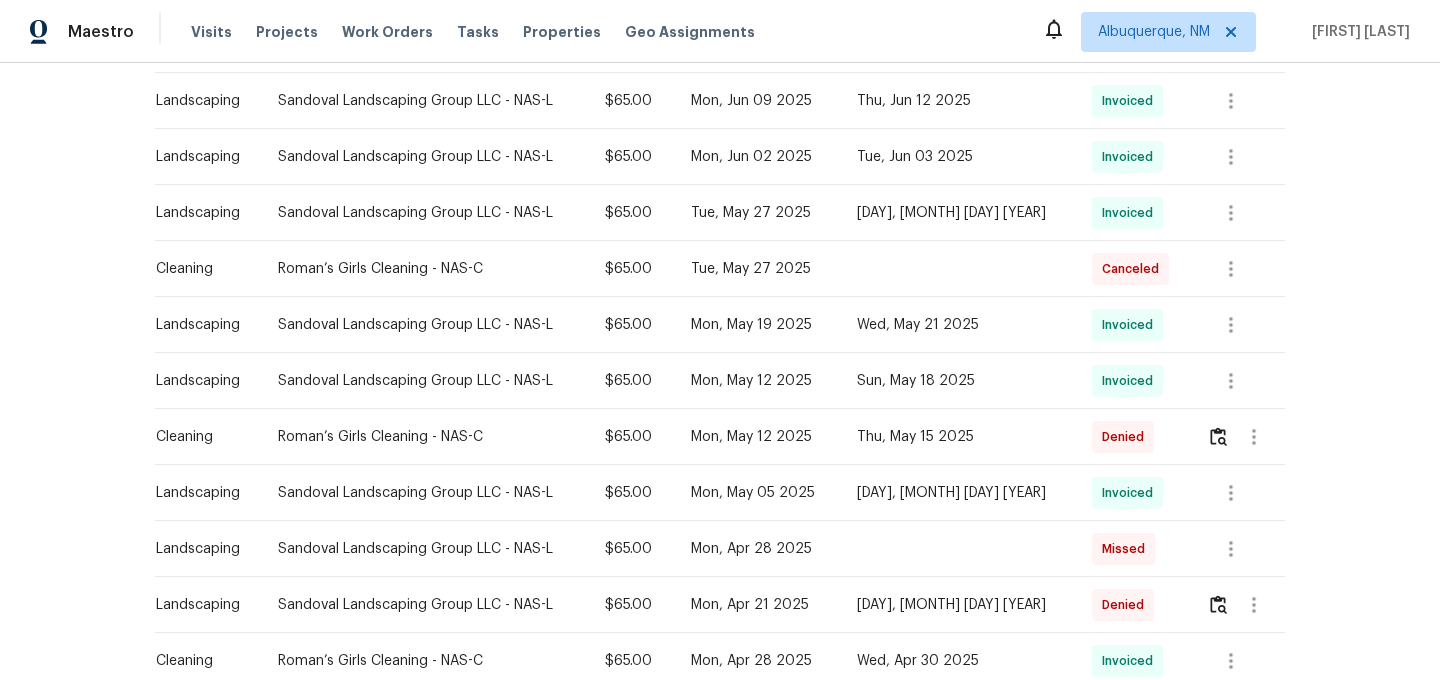 scroll, scrollTop: 504, scrollLeft: 0, axis: vertical 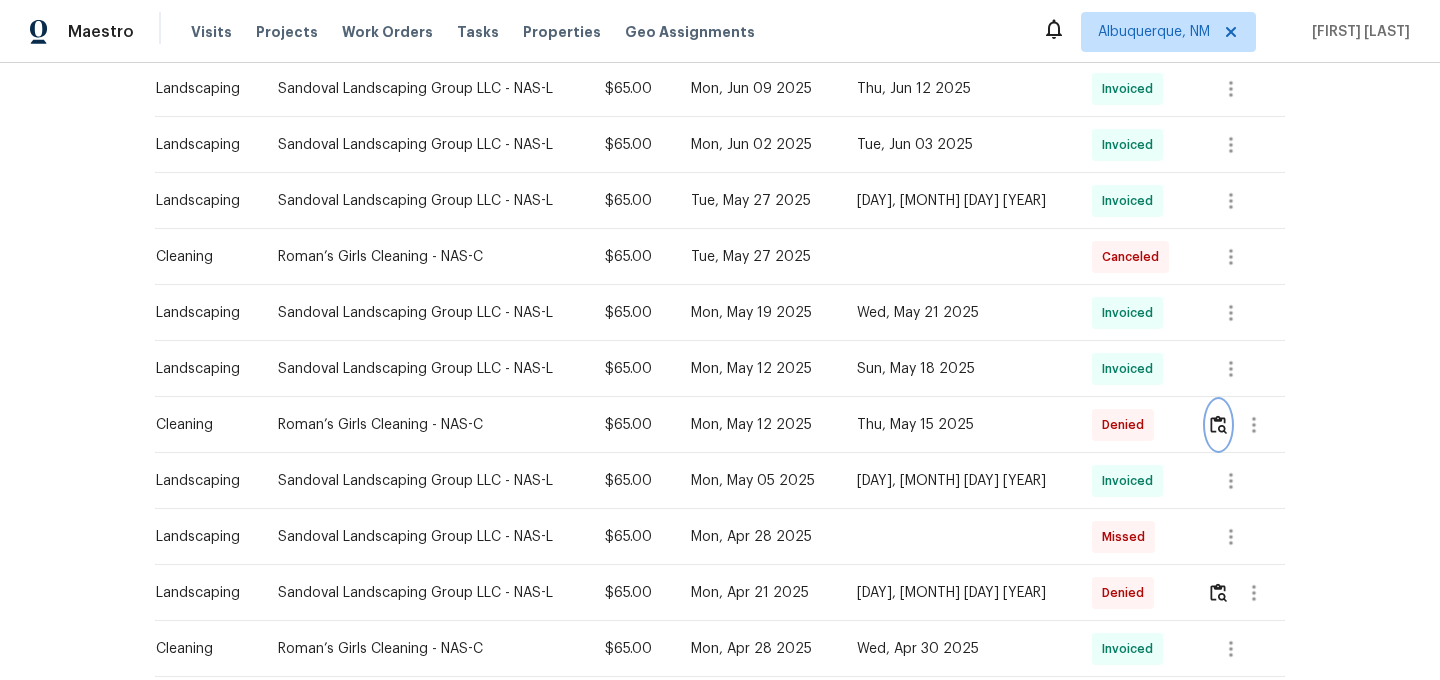 click at bounding box center (1218, 424) 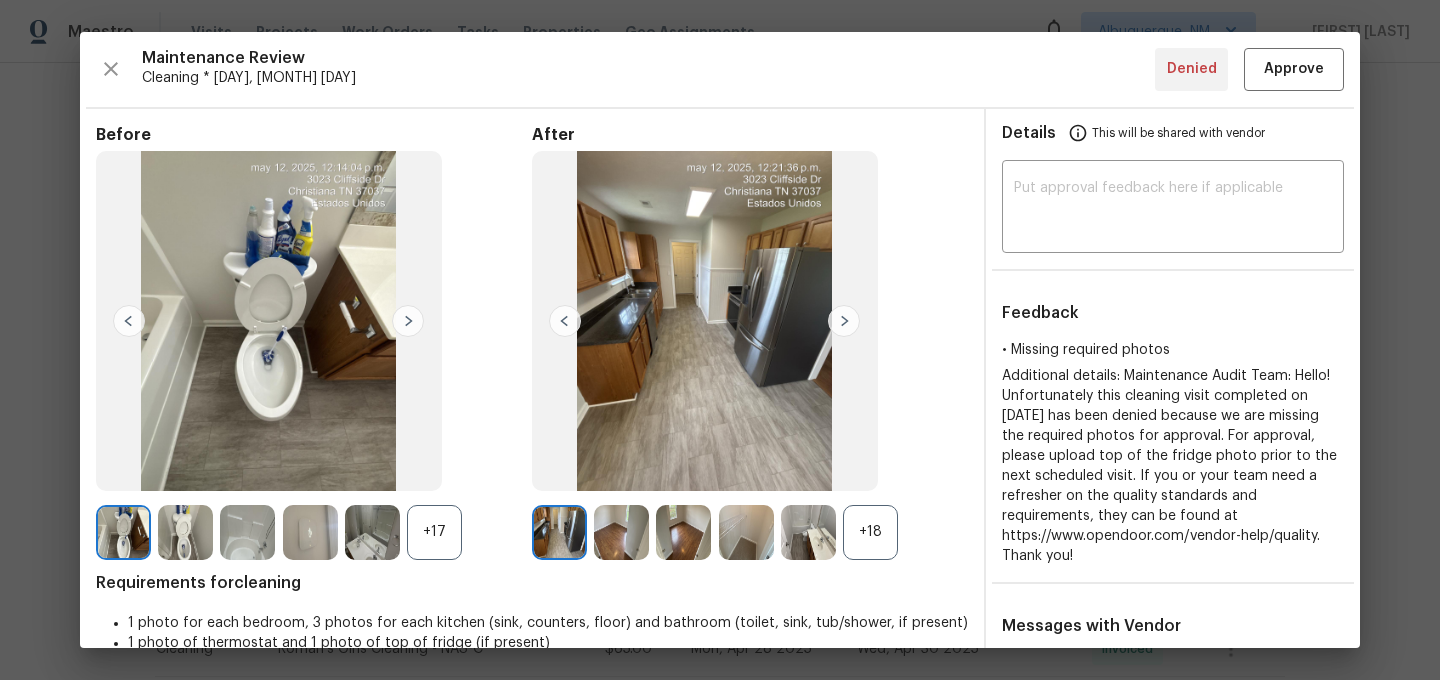click on "+18" at bounding box center [870, 532] 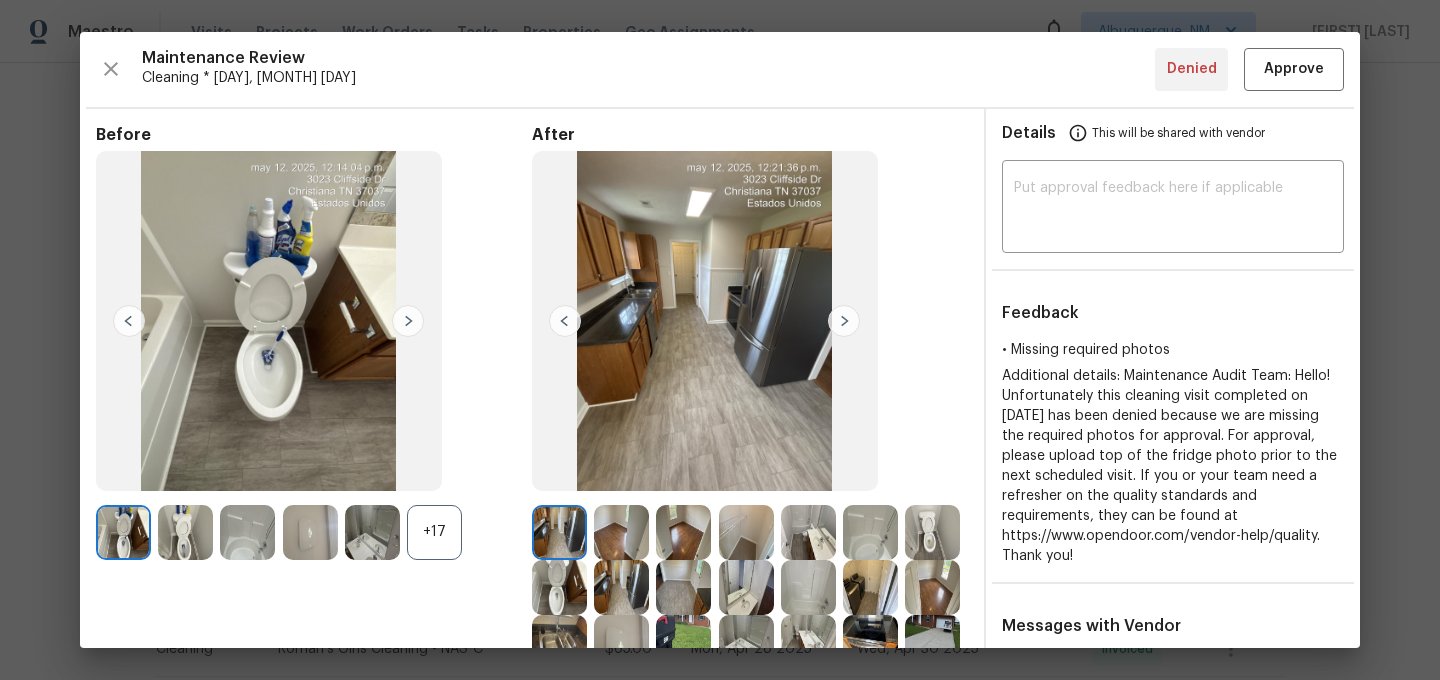 click on "+17" at bounding box center [434, 532] 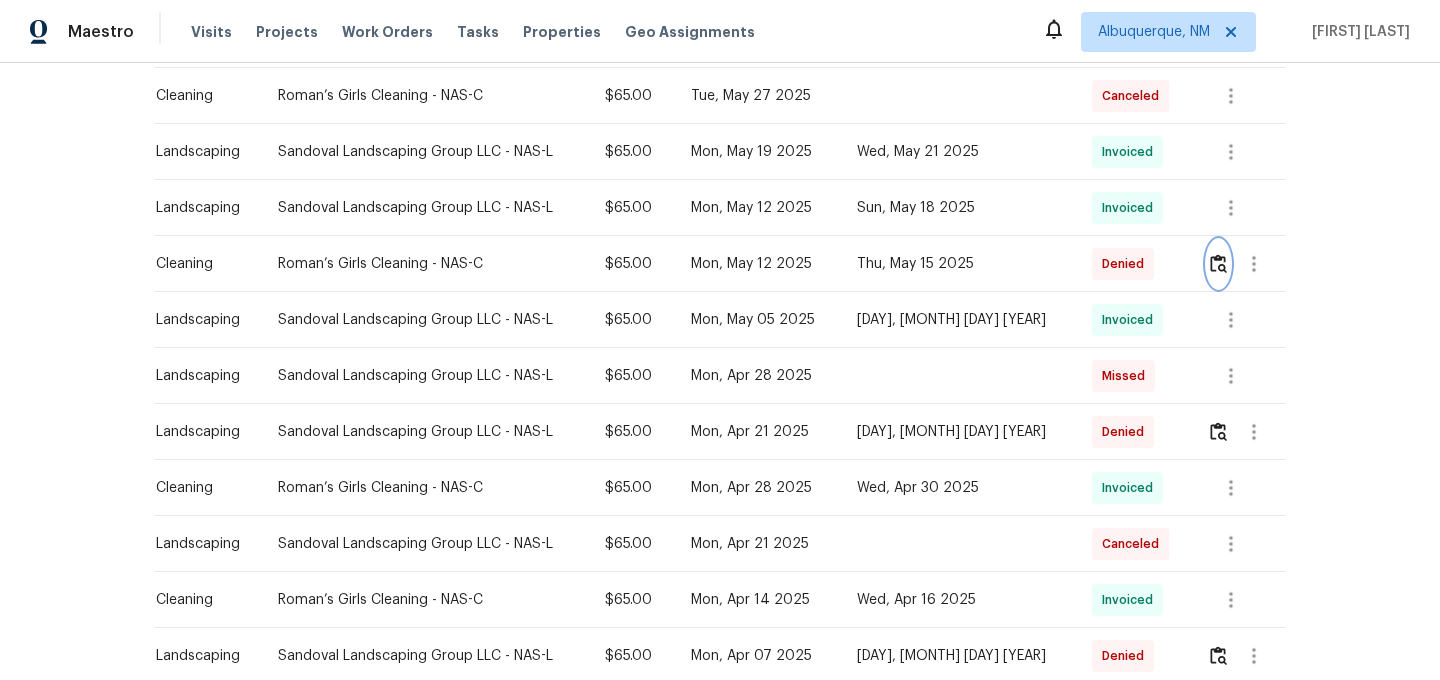 scroll, scrollTop: 678, scrollLeft: 0, axis: vertical 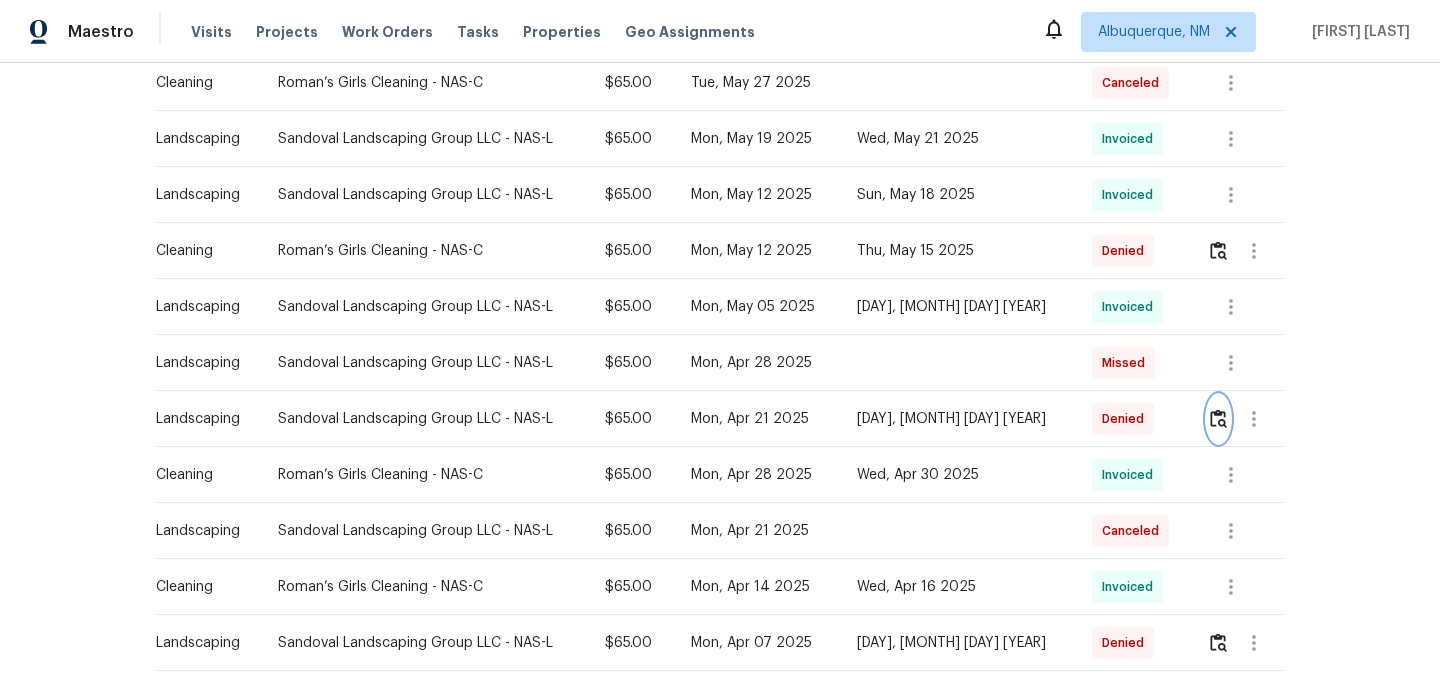click at bounding box center (1218, 418) 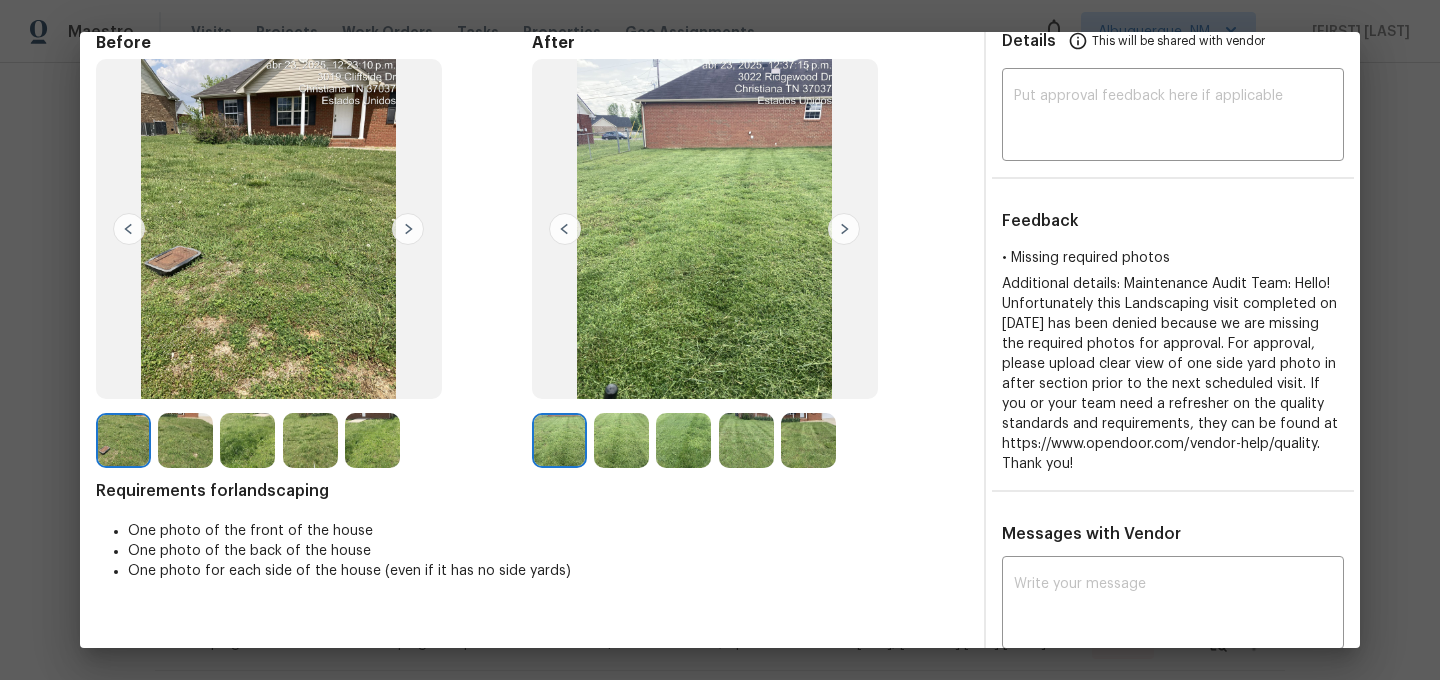 scroll, scrollTop: 74, scrollLeft: 0, axis: vertical 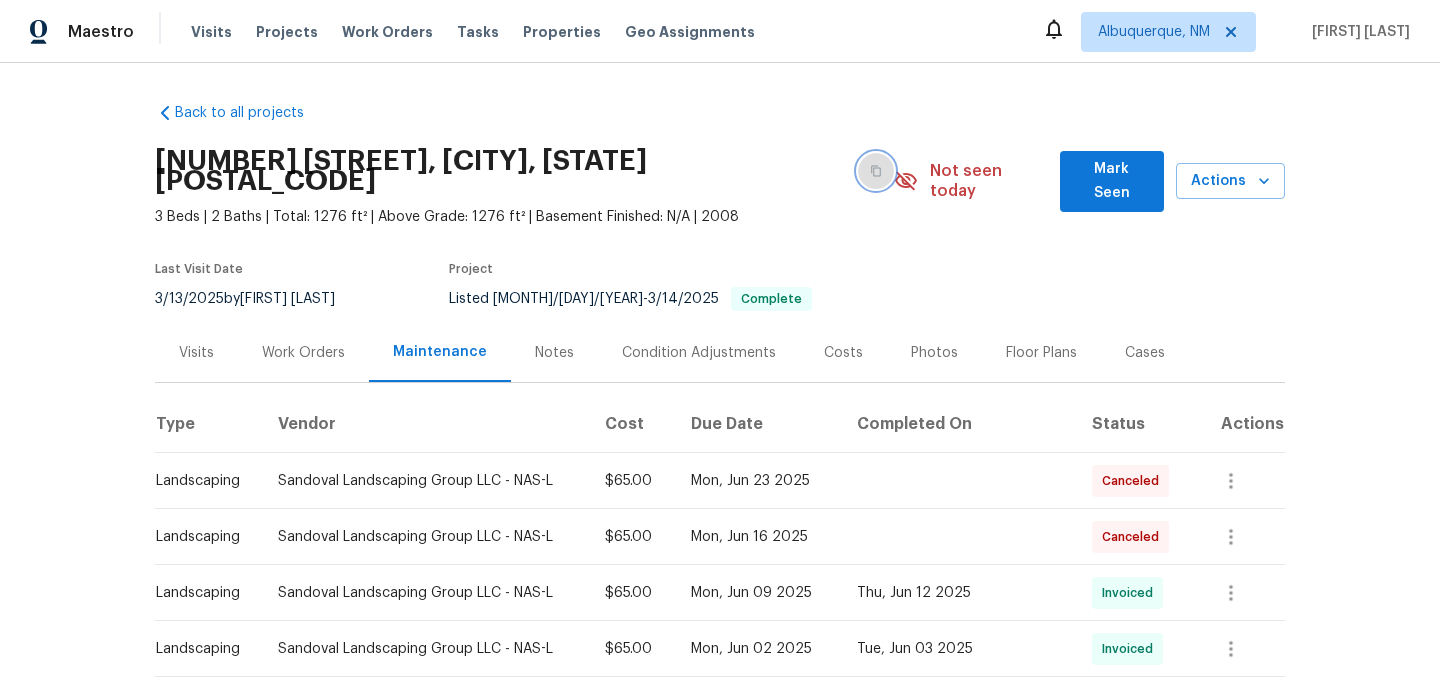 click at bounding box center [876, 171] 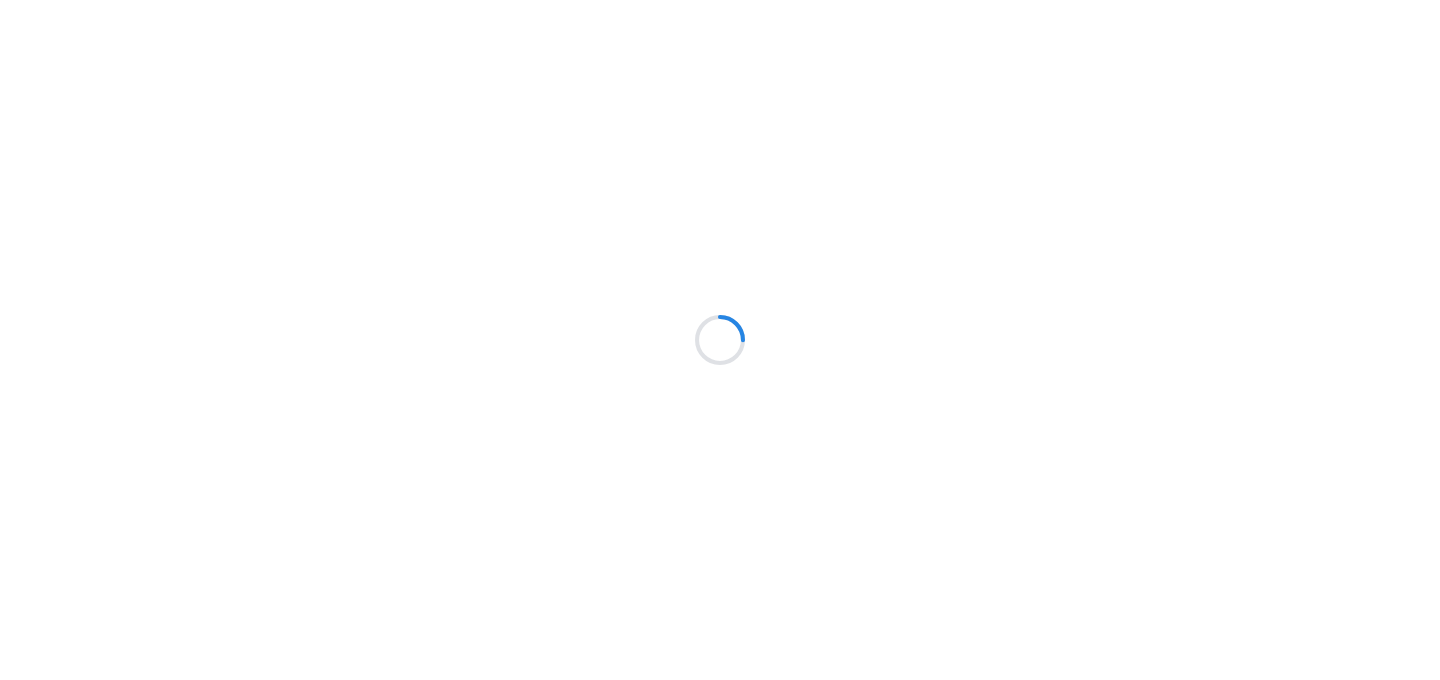 scroll, scrollTop: 0, scrollLeft: 0, axis: both 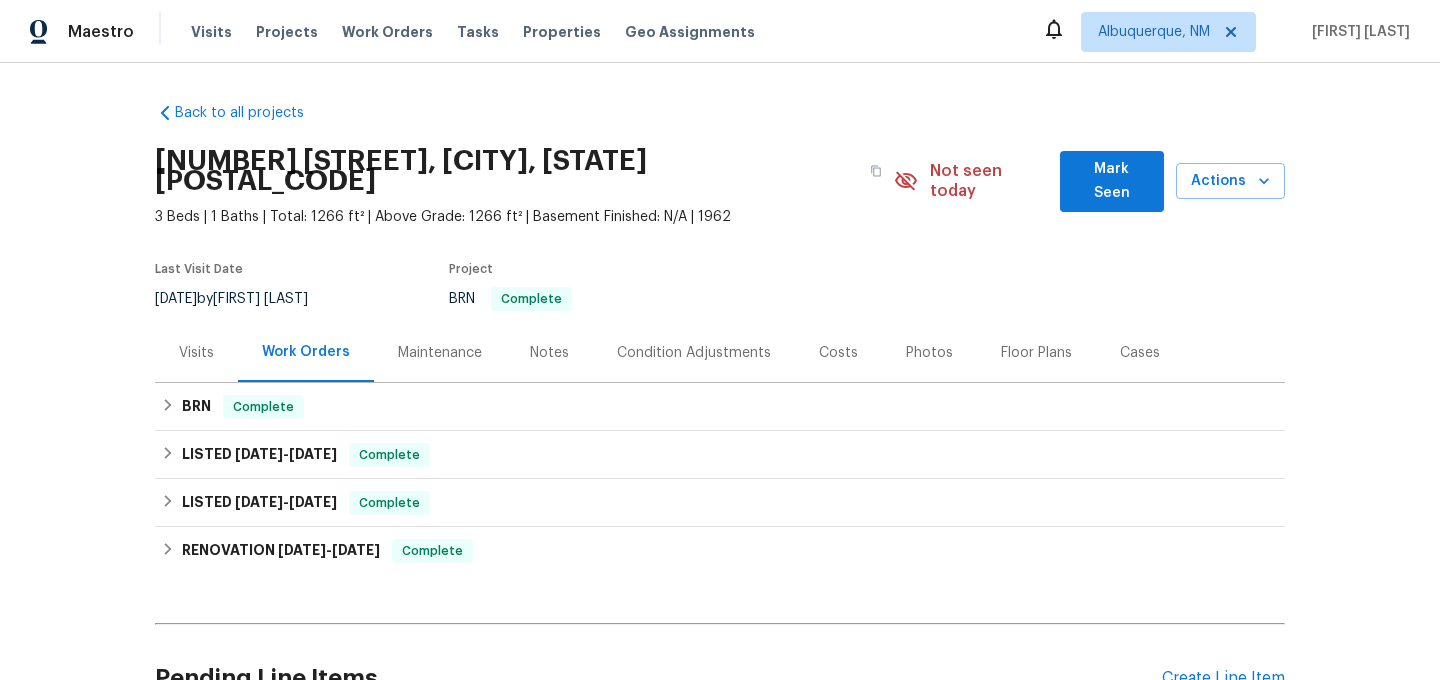 click on "Maintenance" at bounding box center [440, 352] 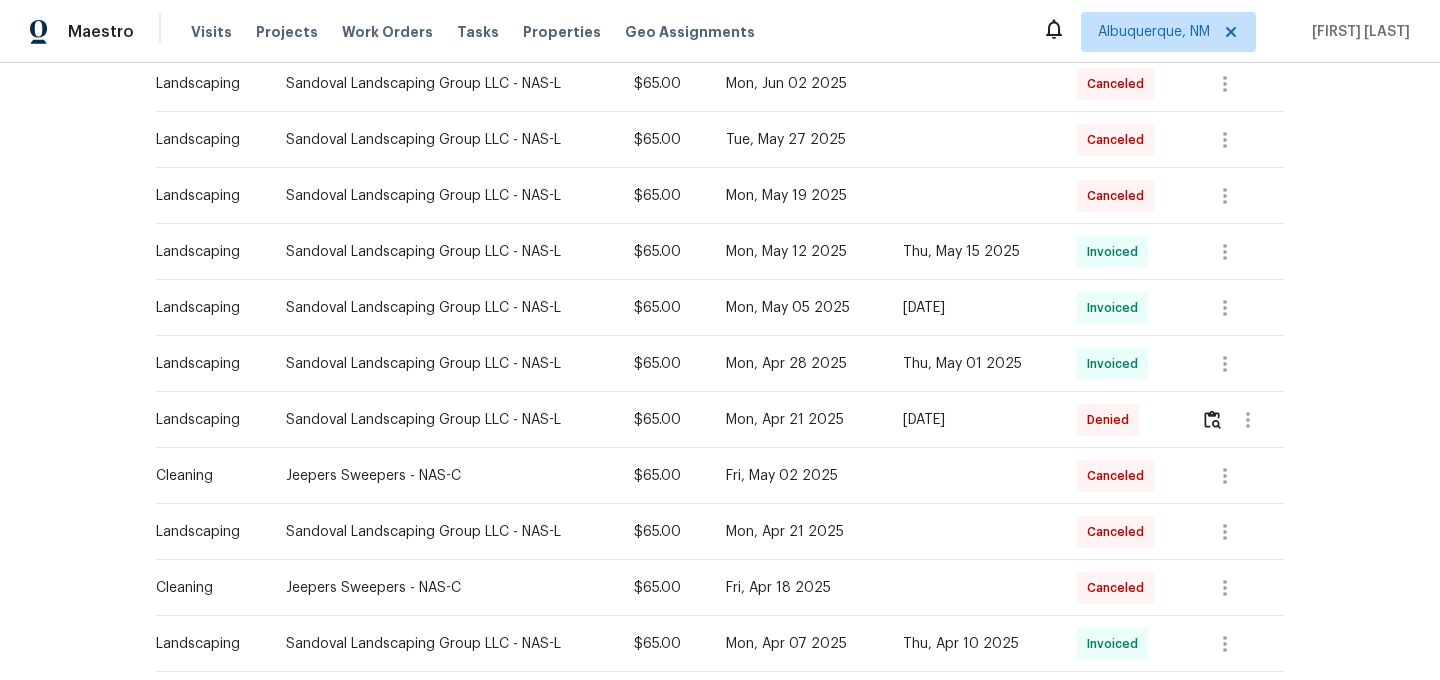 scroll, scrollTop: 401, scrollLeft: 0, axis: vertical 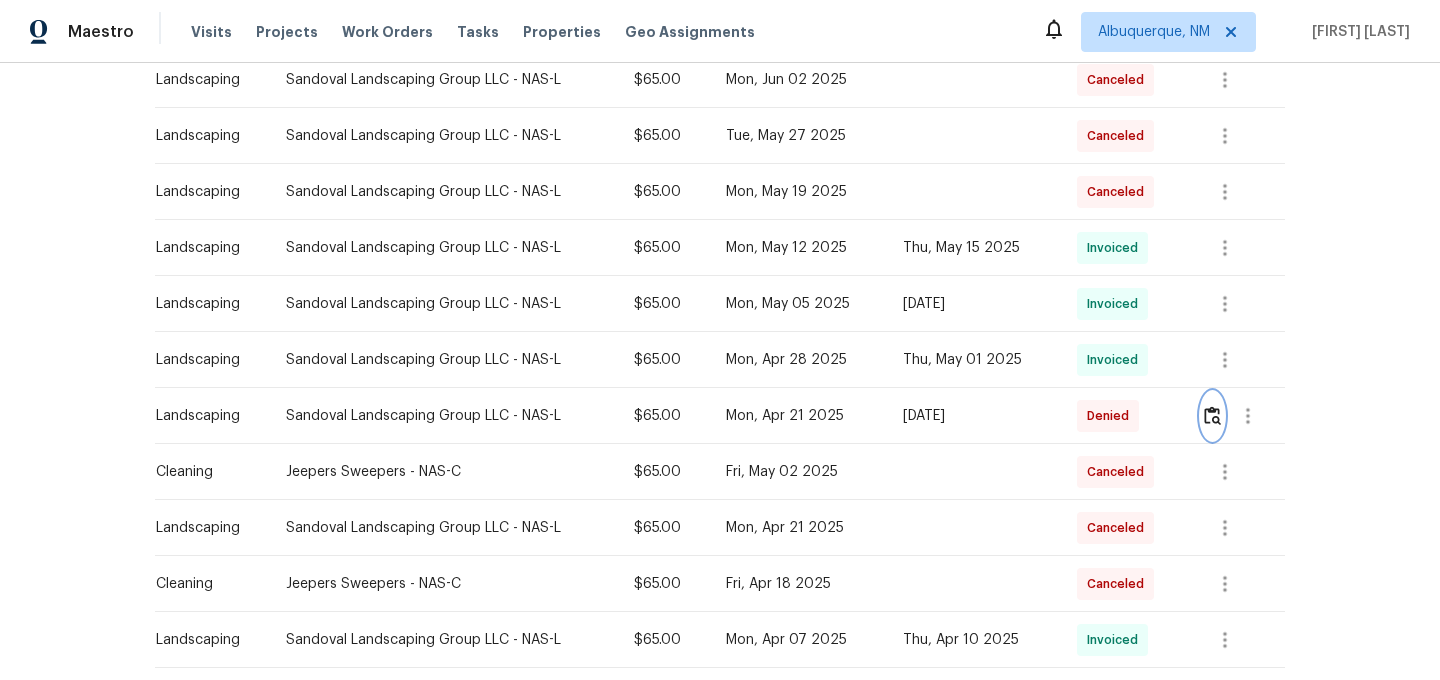 click at bounding box center [1212, 416] 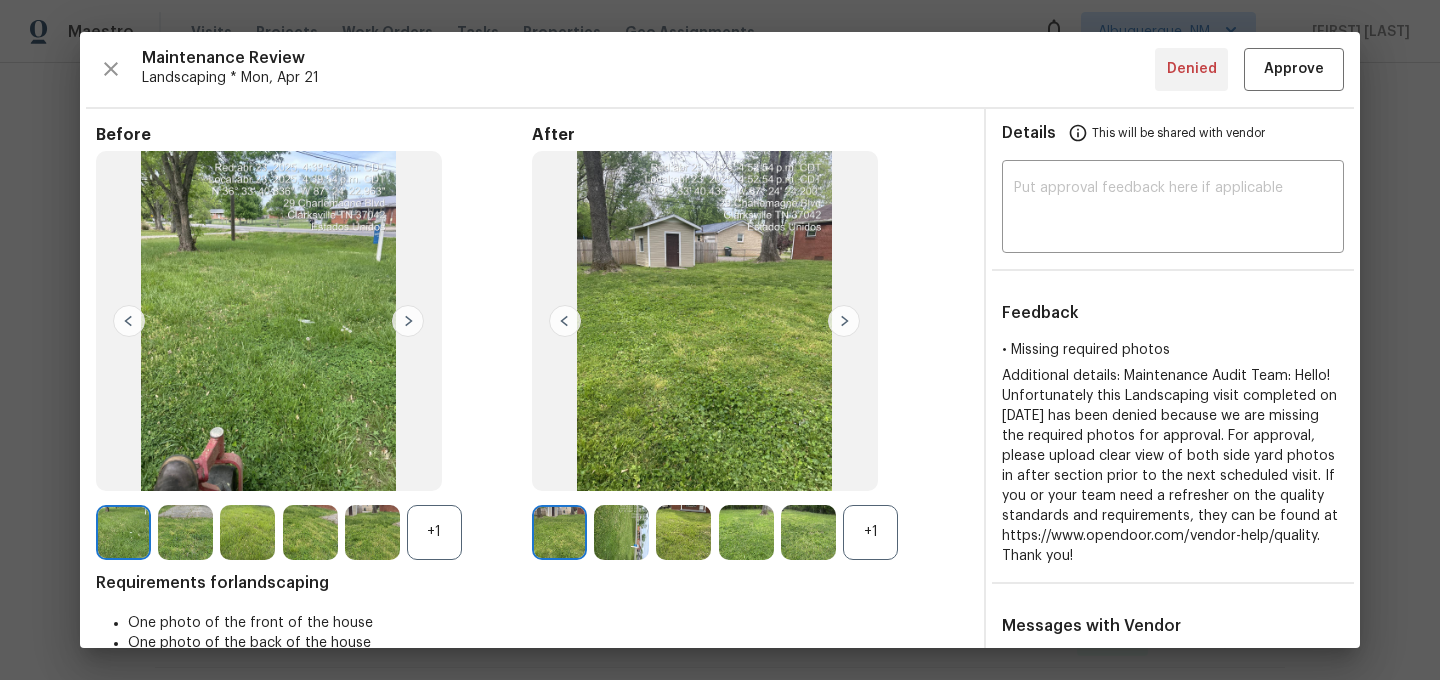 click on "+1" at bounding box center [870, 532] 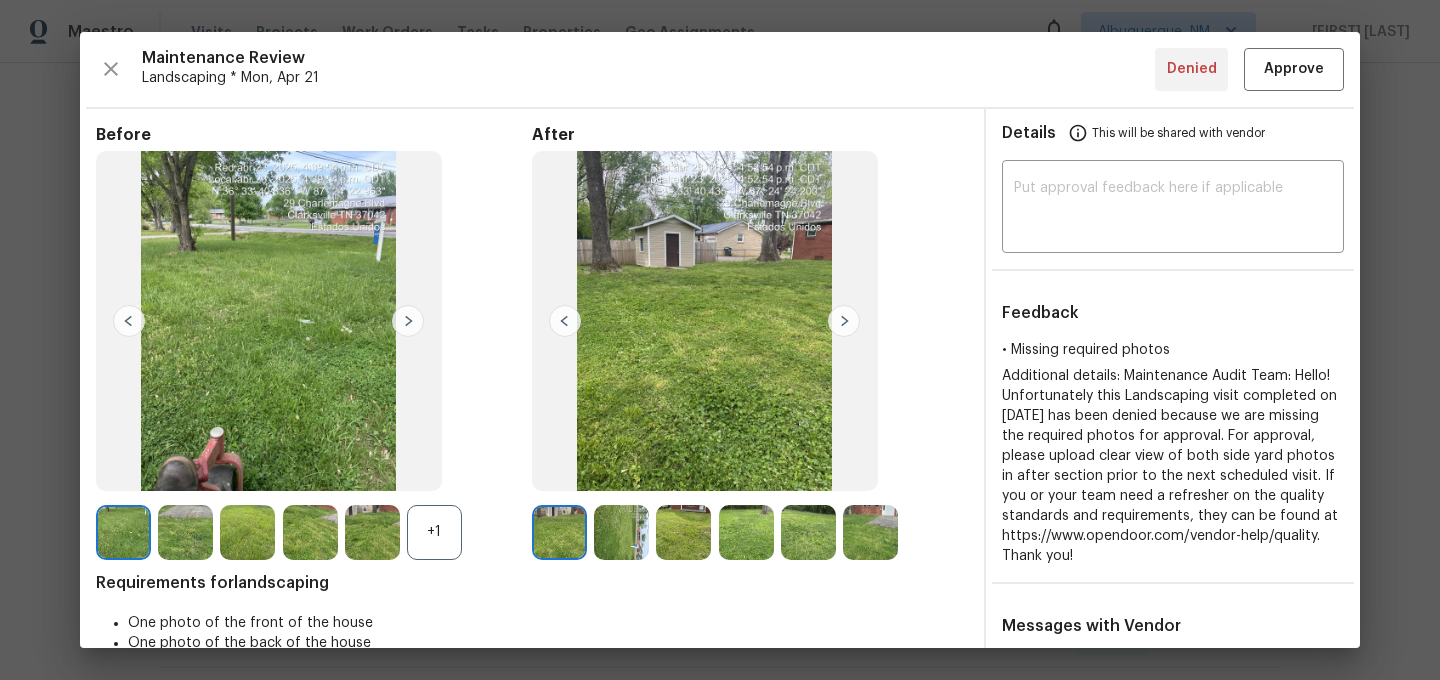 click on "+1" at bounding box center (434, 532) 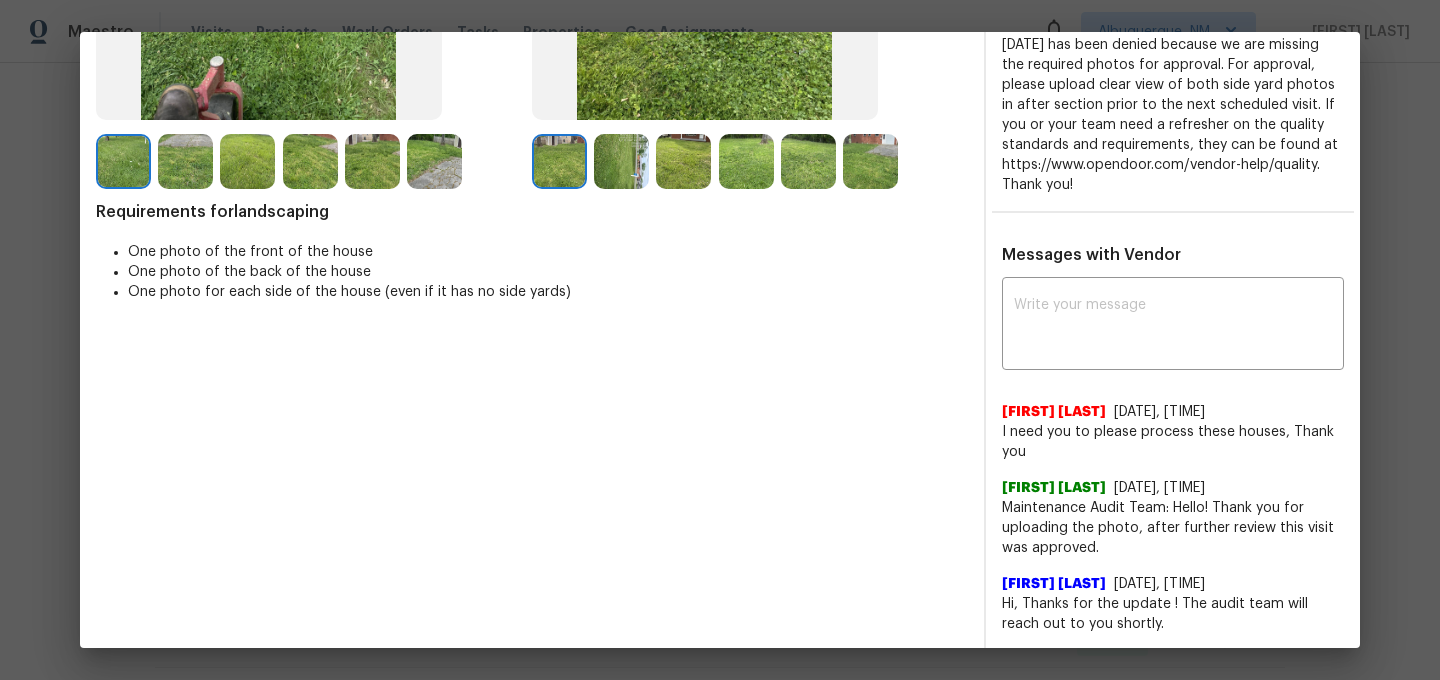 scroll, scrollTop: 0, scrollLeft: 0, axis: both 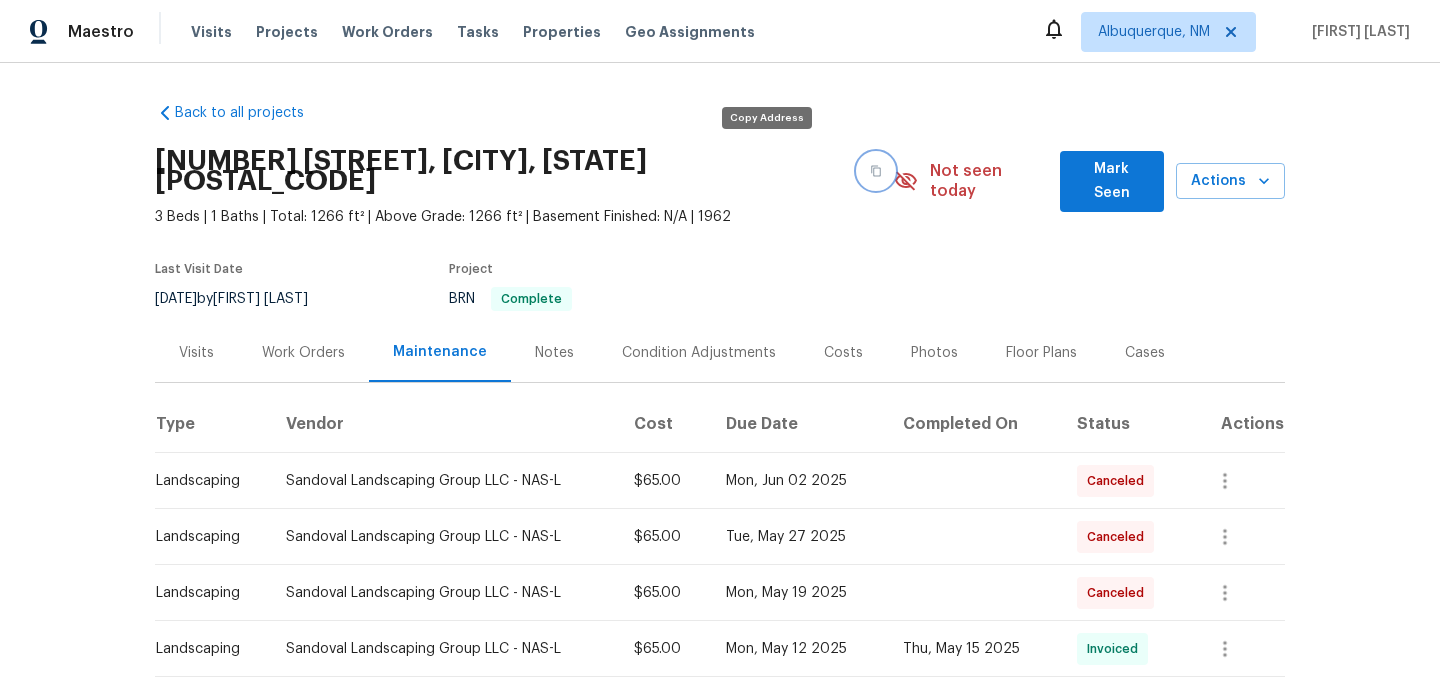 click at bounding box center (876, 171) 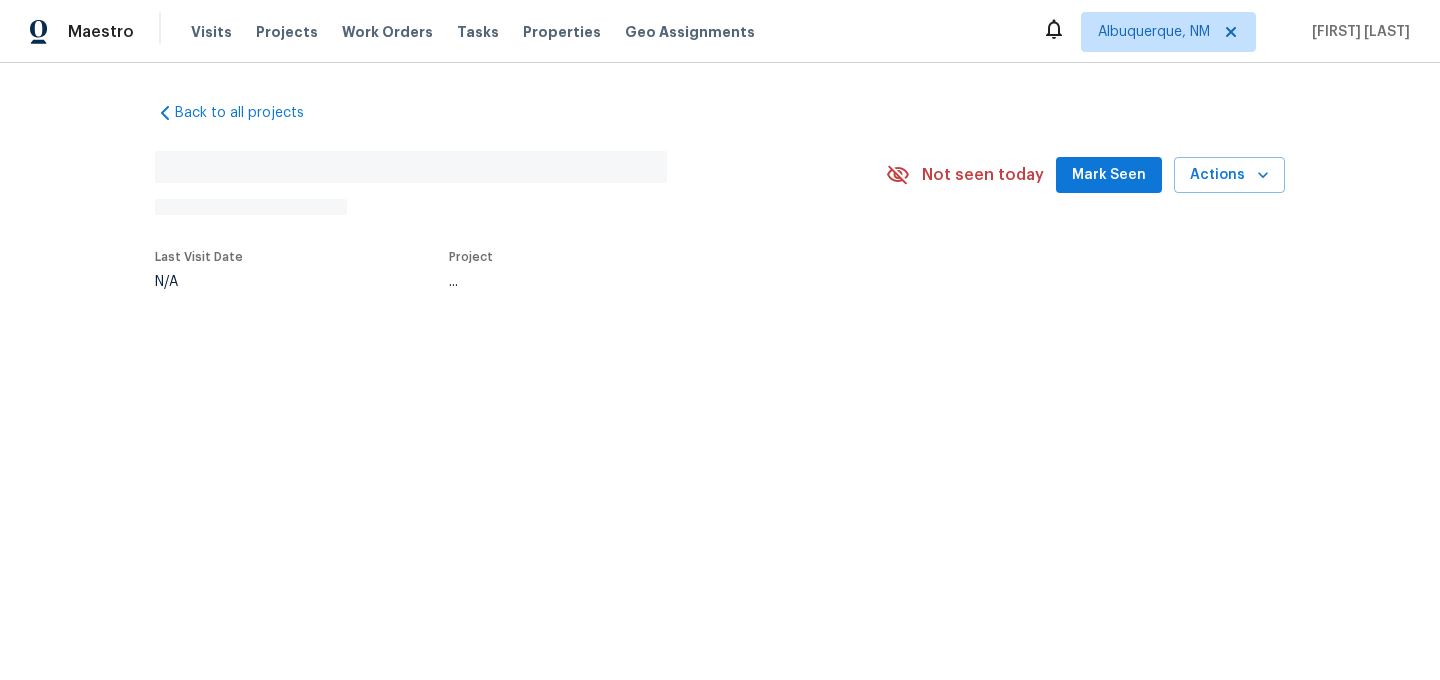 scroll, scrollTop: 0, scrollLeft: 0, axis: both 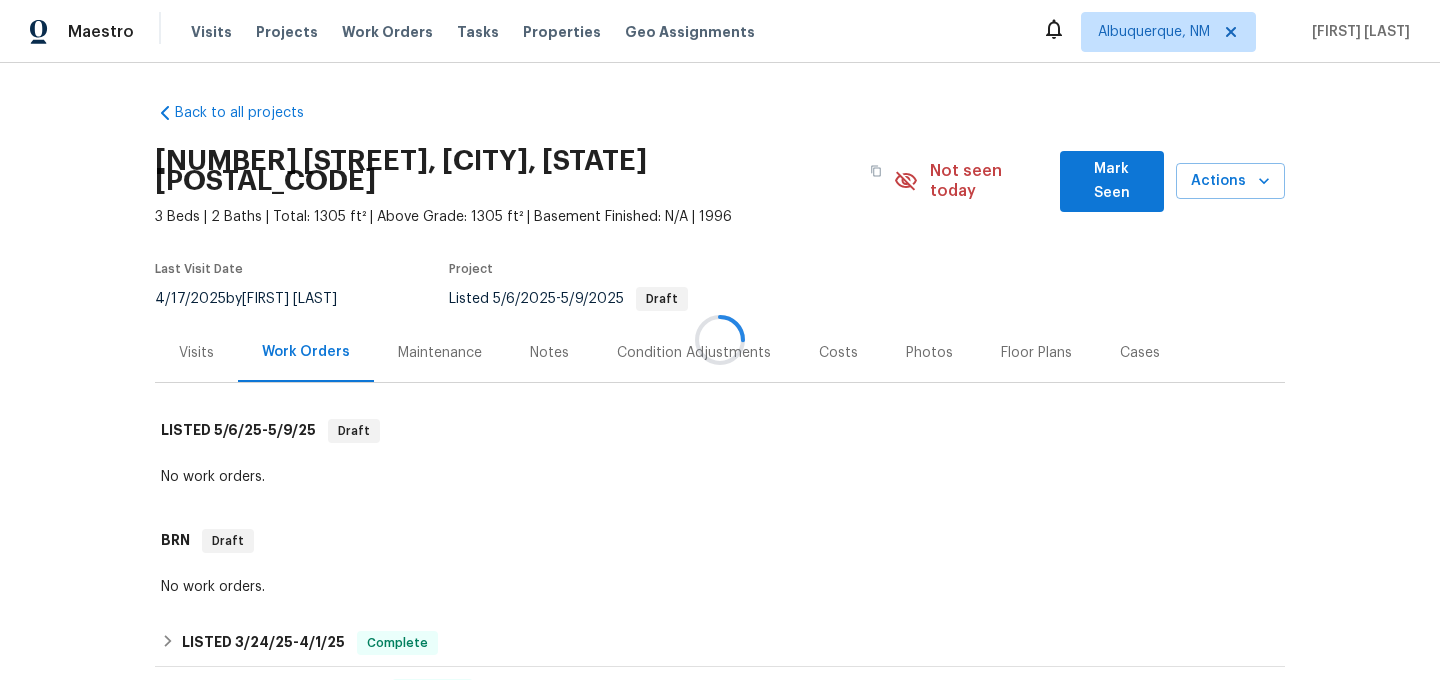 click on "Maintenance" at bounding box center (440, 352) 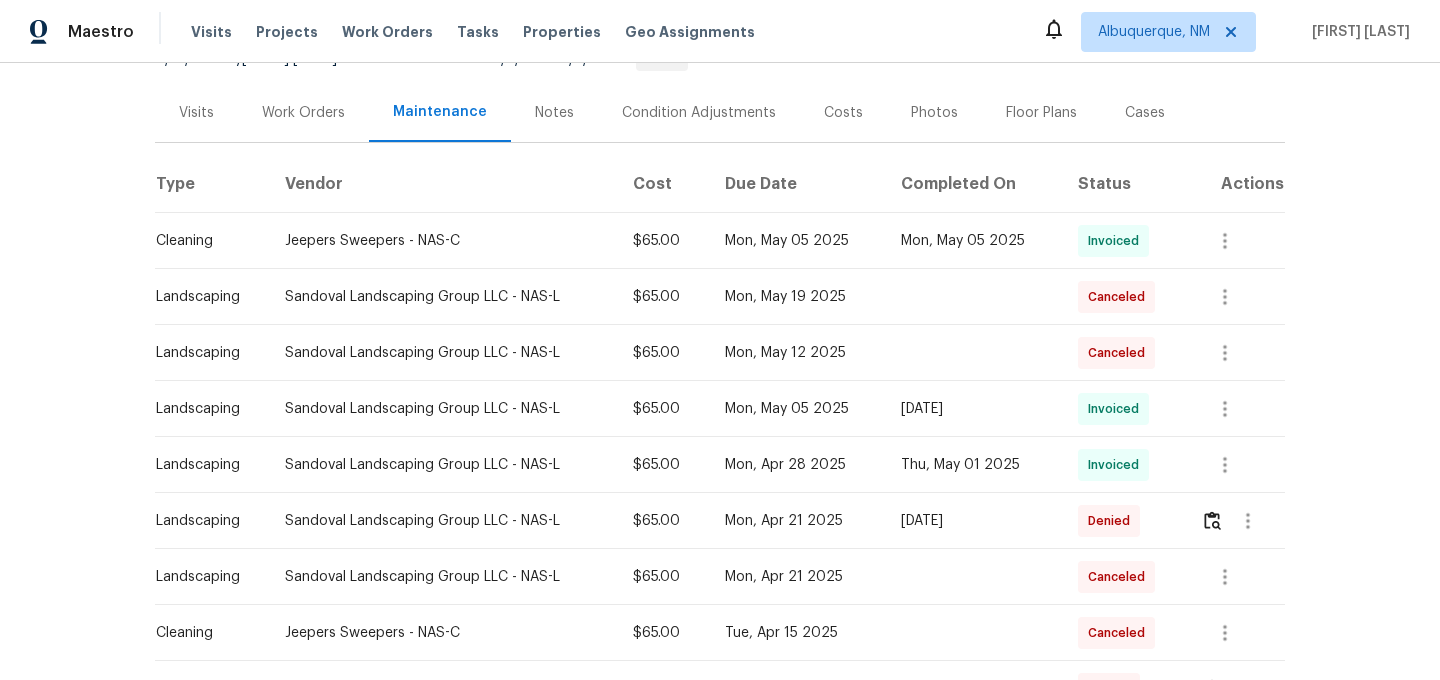 scroll, scrollTop: 302, scrollLeft: 0, axis: vertical 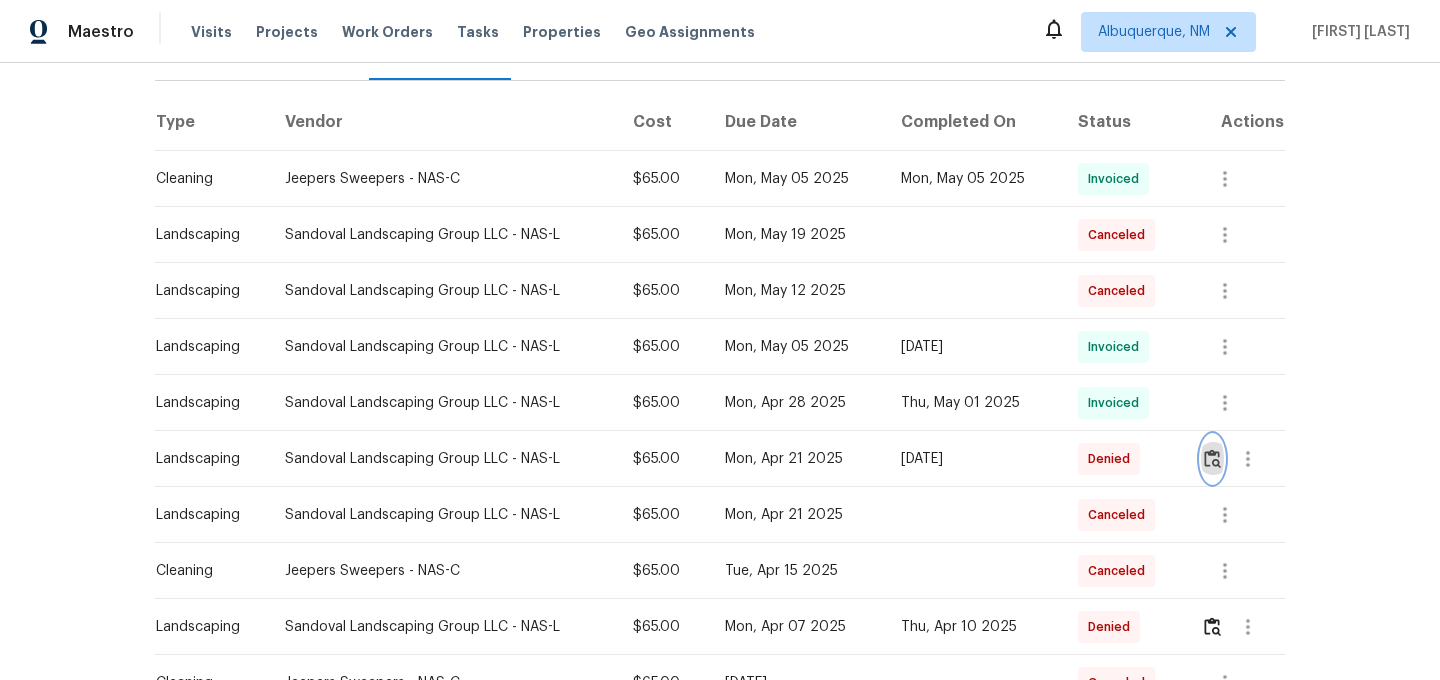 click at bounding box center [1212, 458] 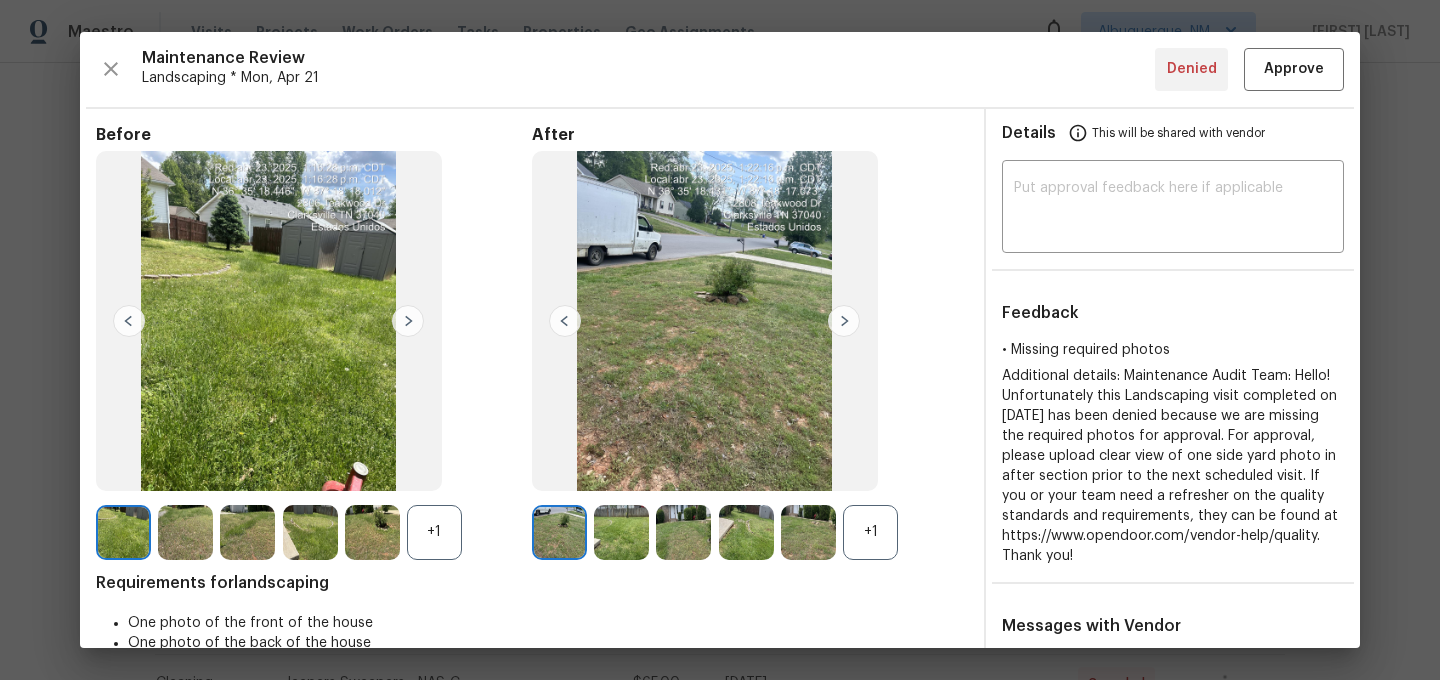 click on "+1" at bounding box center (870, 532) 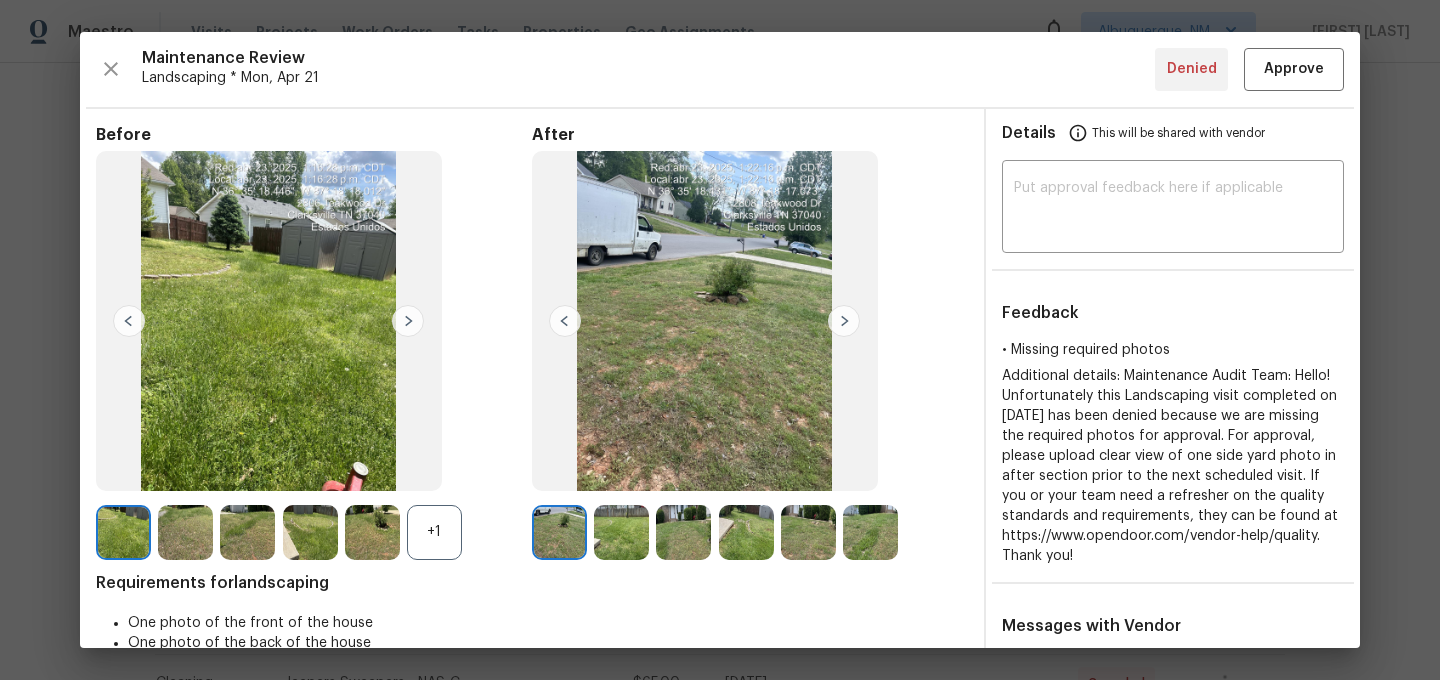 click on "+1" at bounding box center [434, 532] 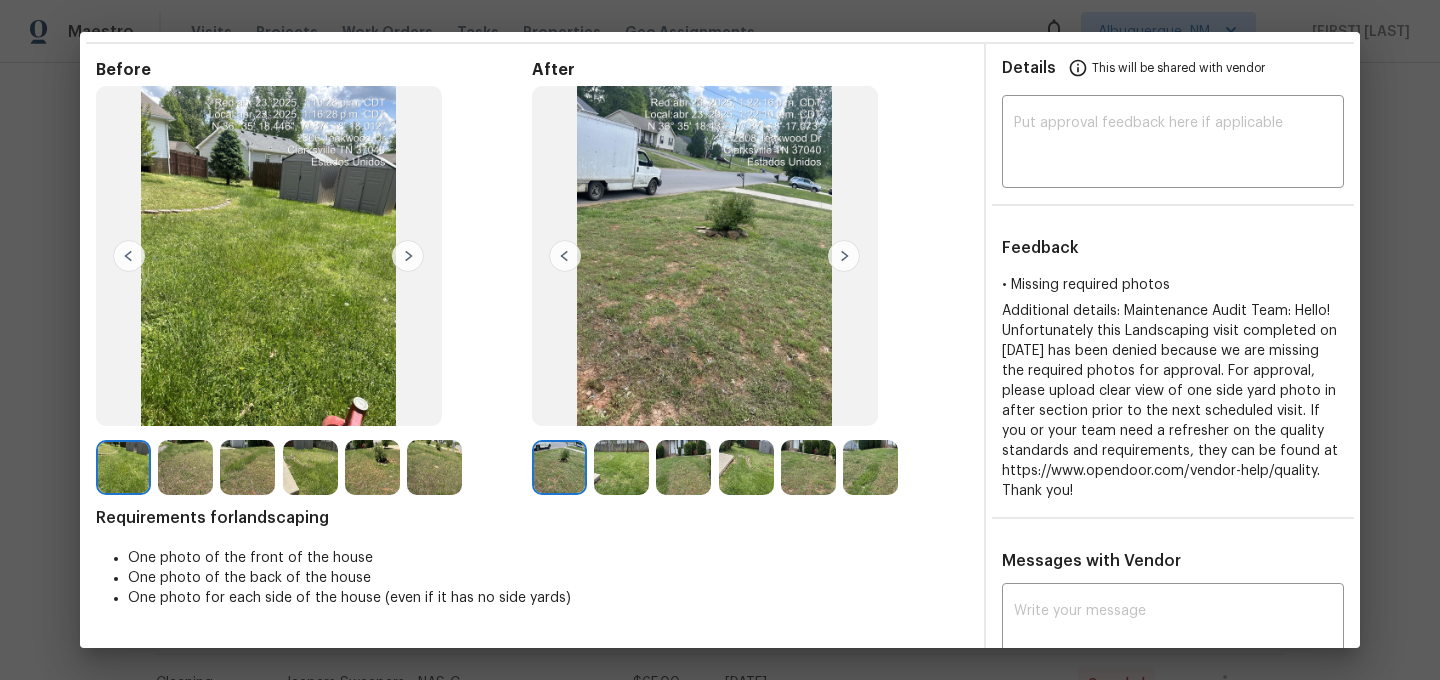 scroll, scrollTop: 0, scrollLeft: 0, axis: both 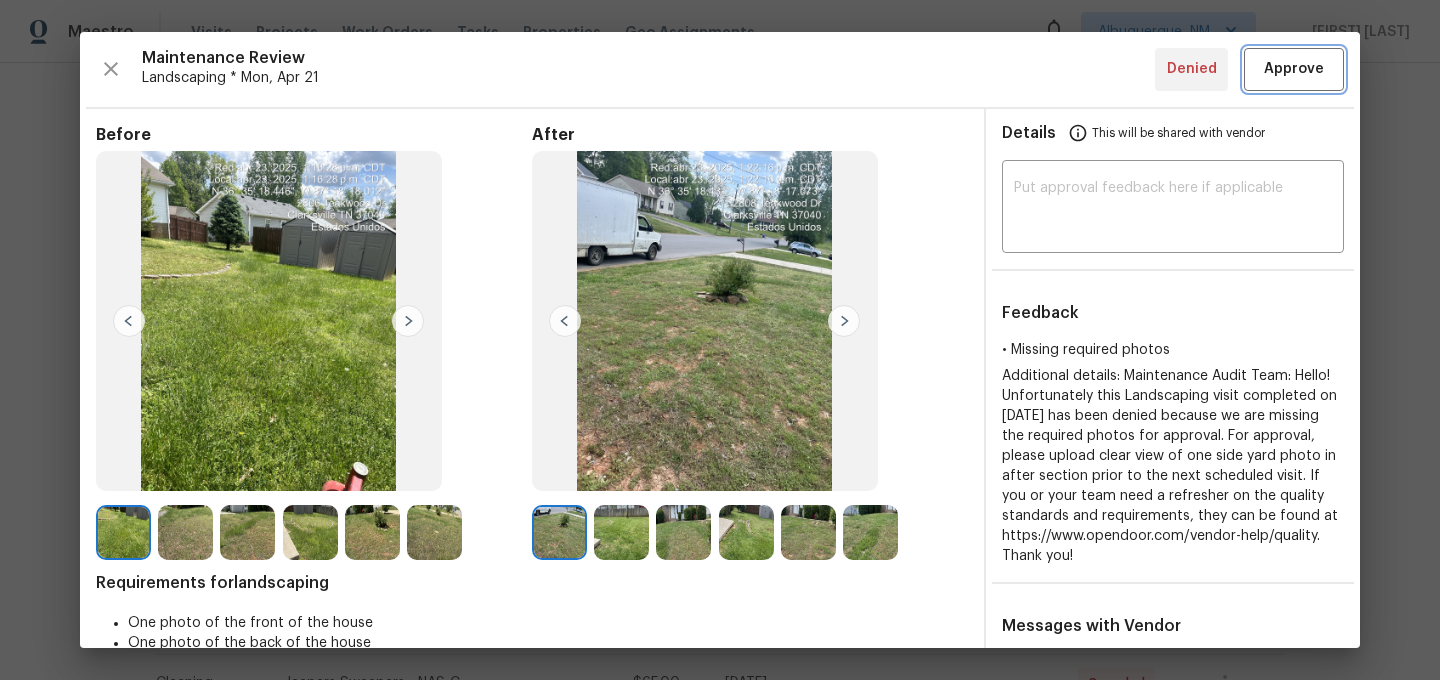 click on "Approve" at bounding box center [1294, 69] 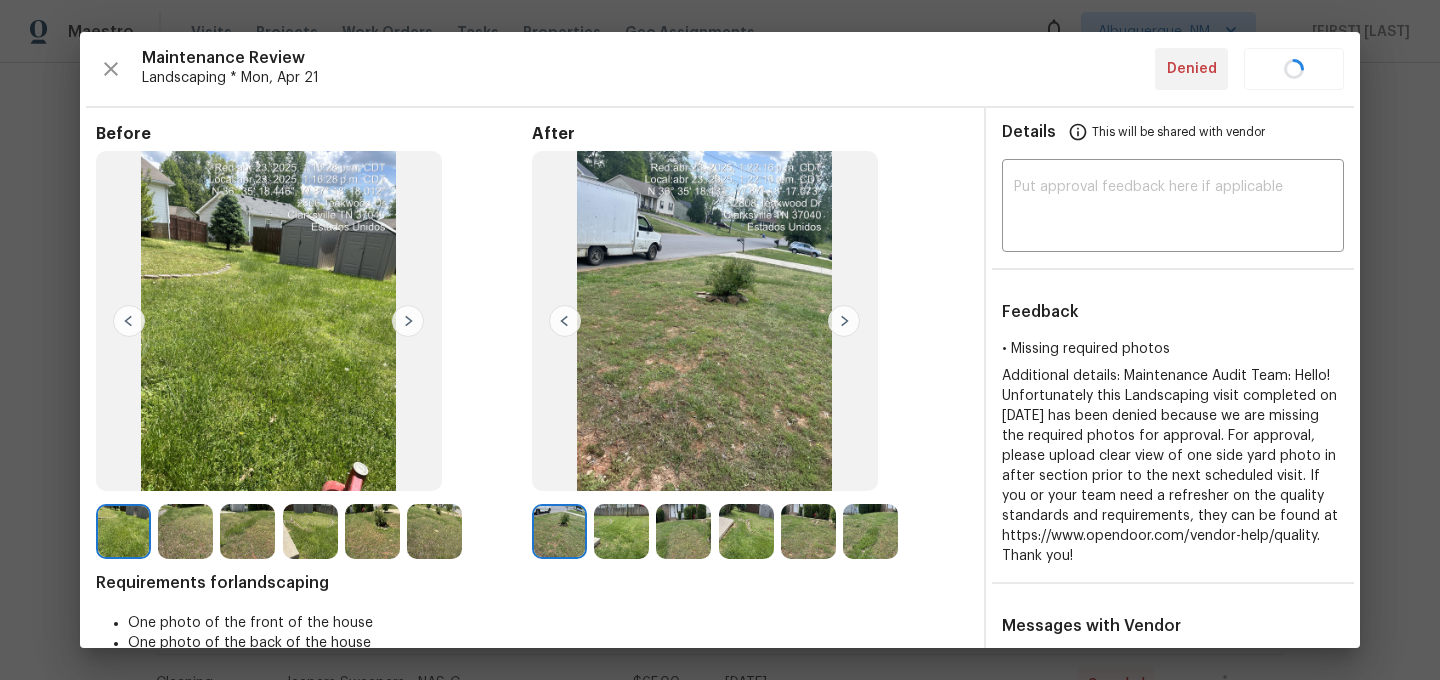 scroll, scrollTop: 0, scrollLeft: 0, axis: both 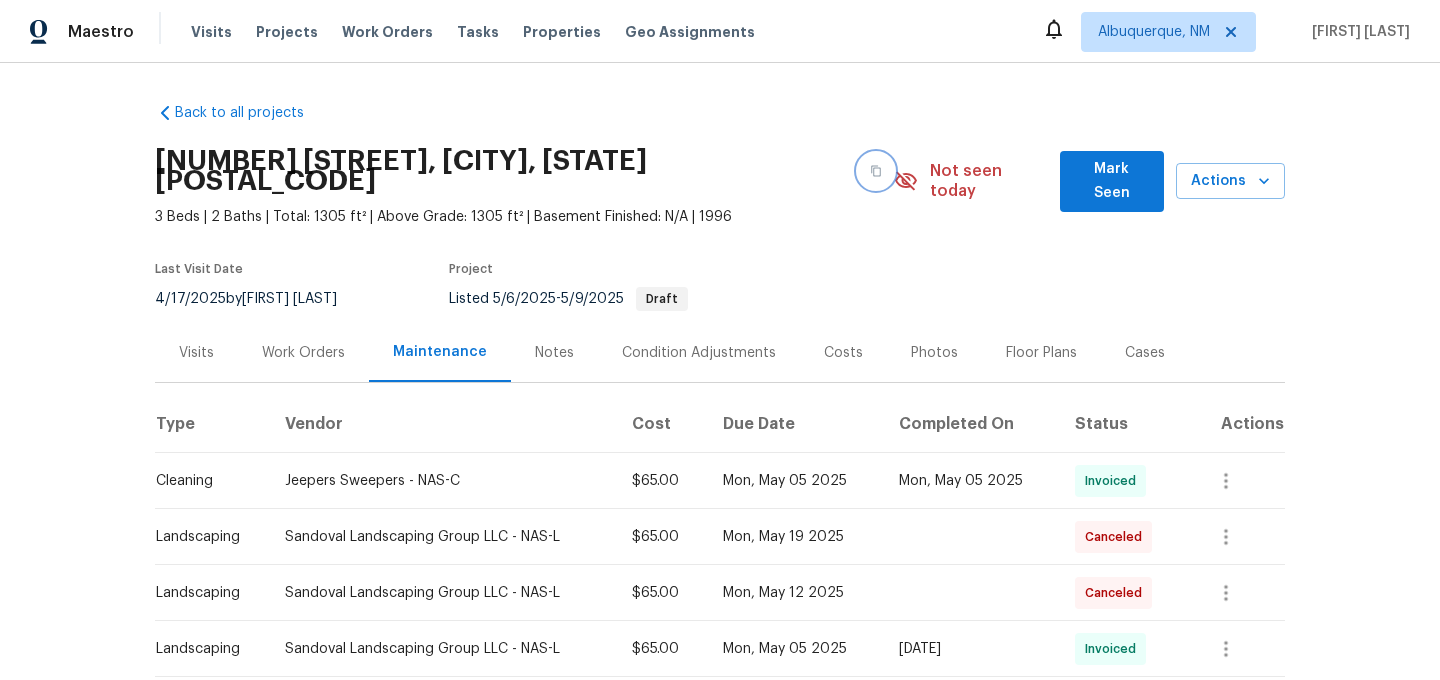 click 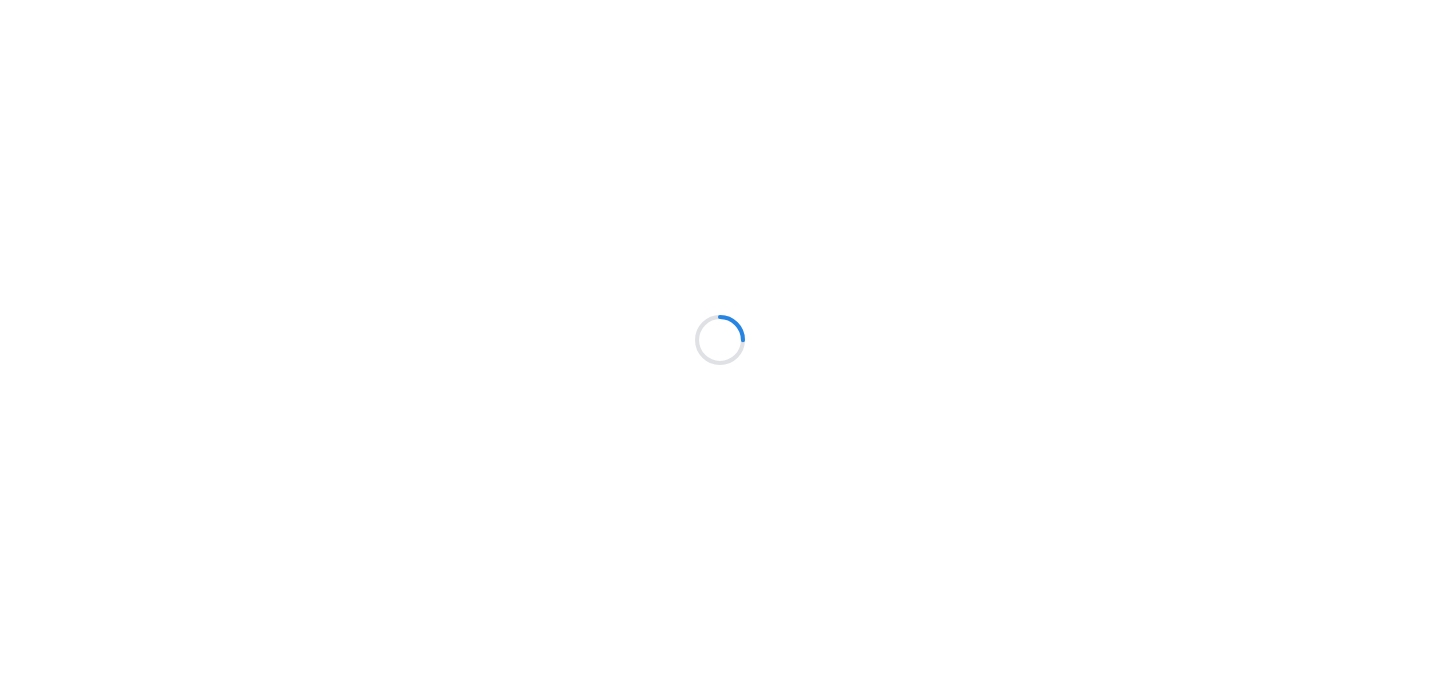 scroll, scrollTop: 0, scrollLeft: 0, axis: both 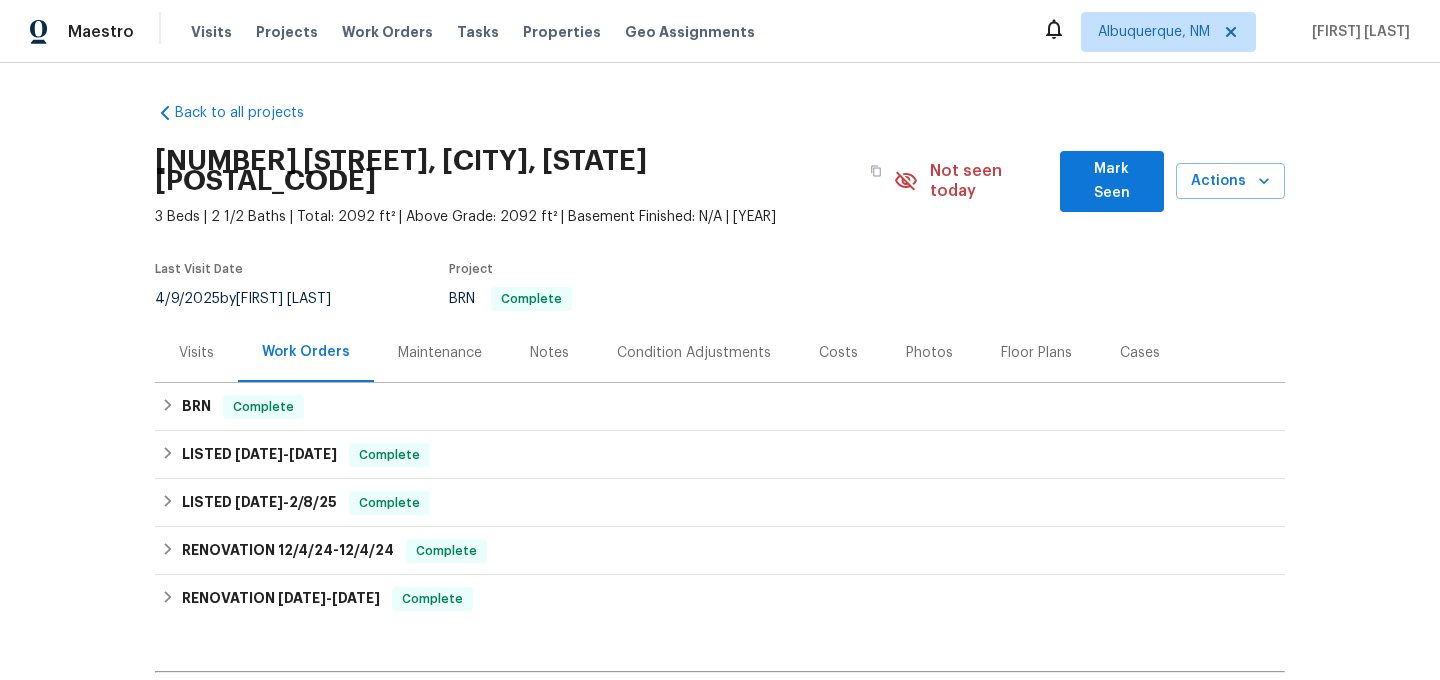 click on "Maintenance" at bounding box center [440, 353] 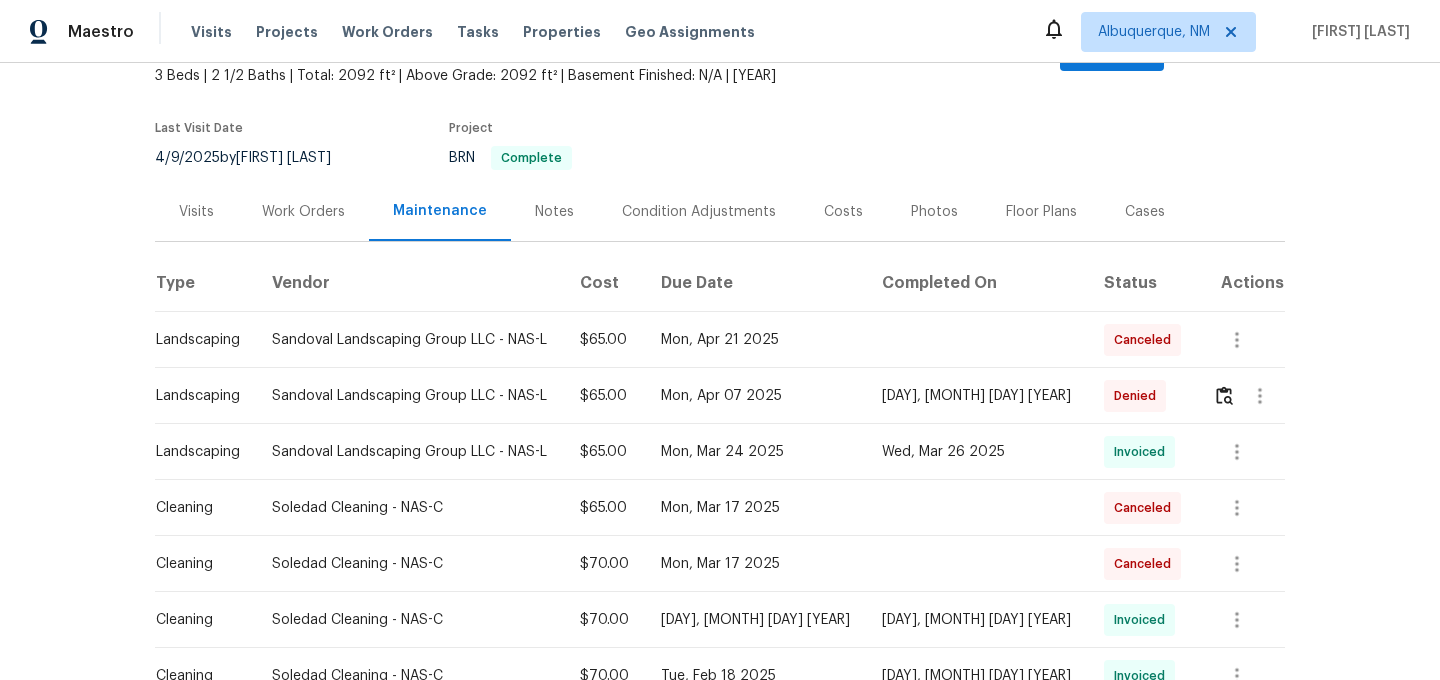 scroll, scrollTop: 150, scrollLeft: 0, axis: vertical 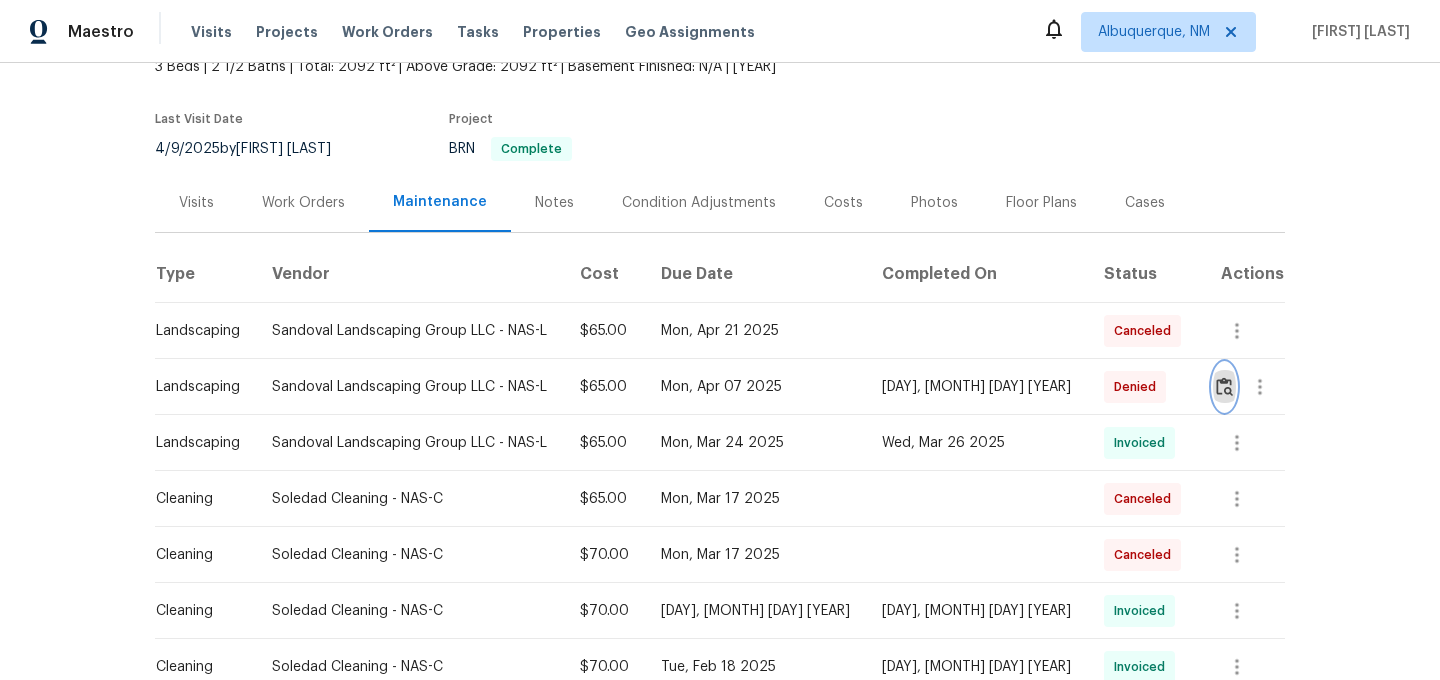 click at bounding box center [1224, 387] 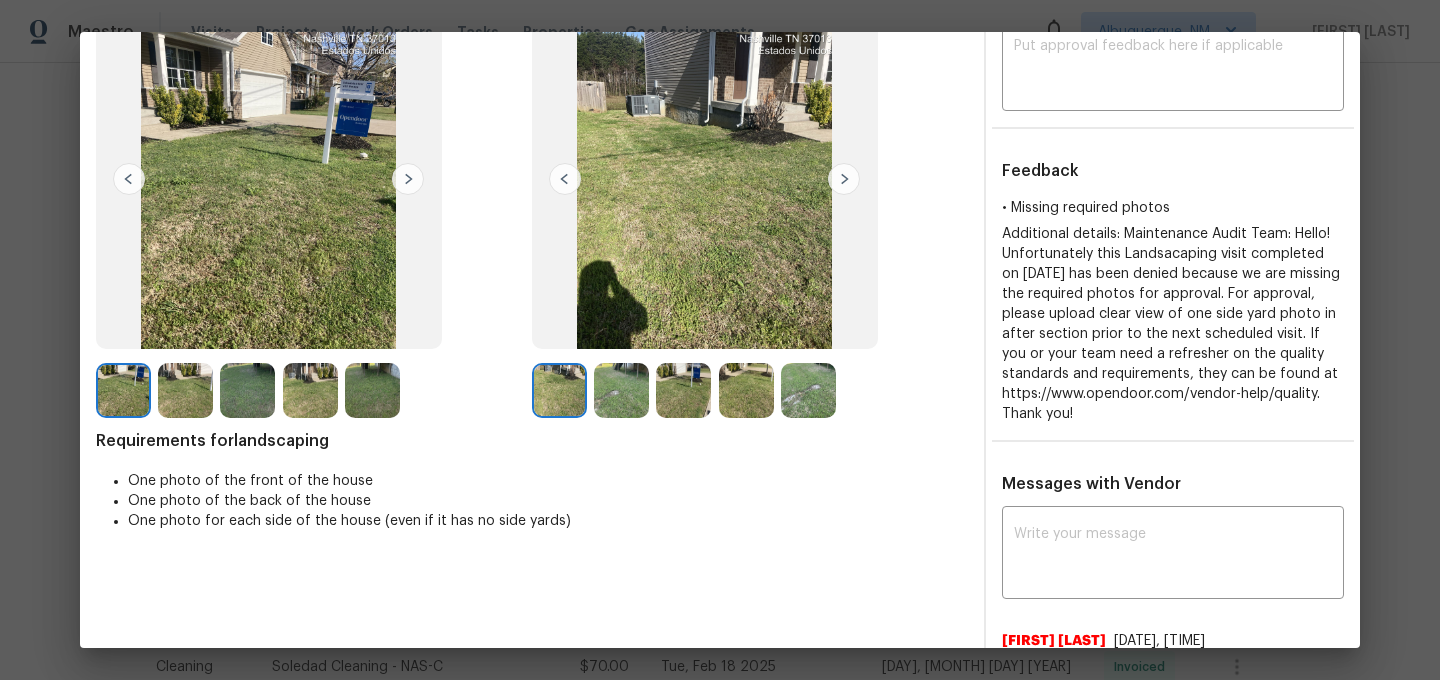 scroll, scrollTop: 144, scrollLeft: 0, axis: vertical 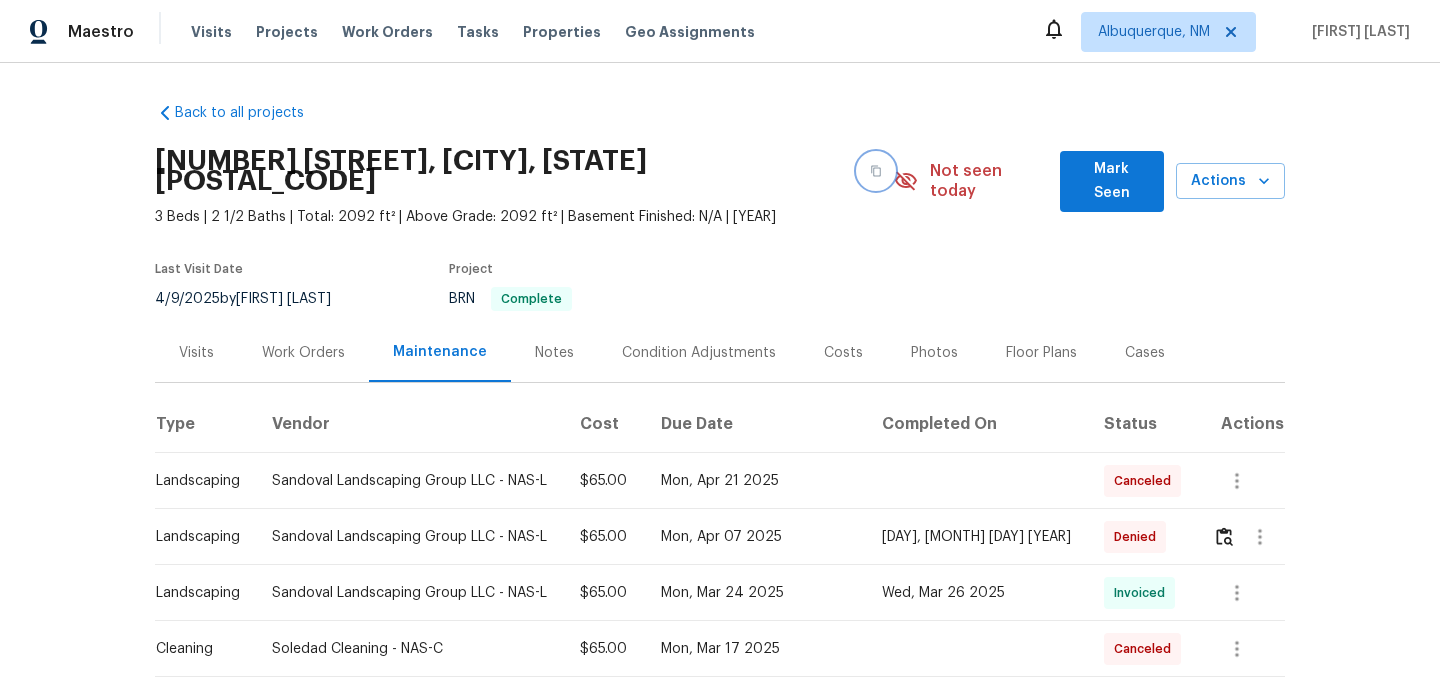 click at bounding box center (876, 171) 